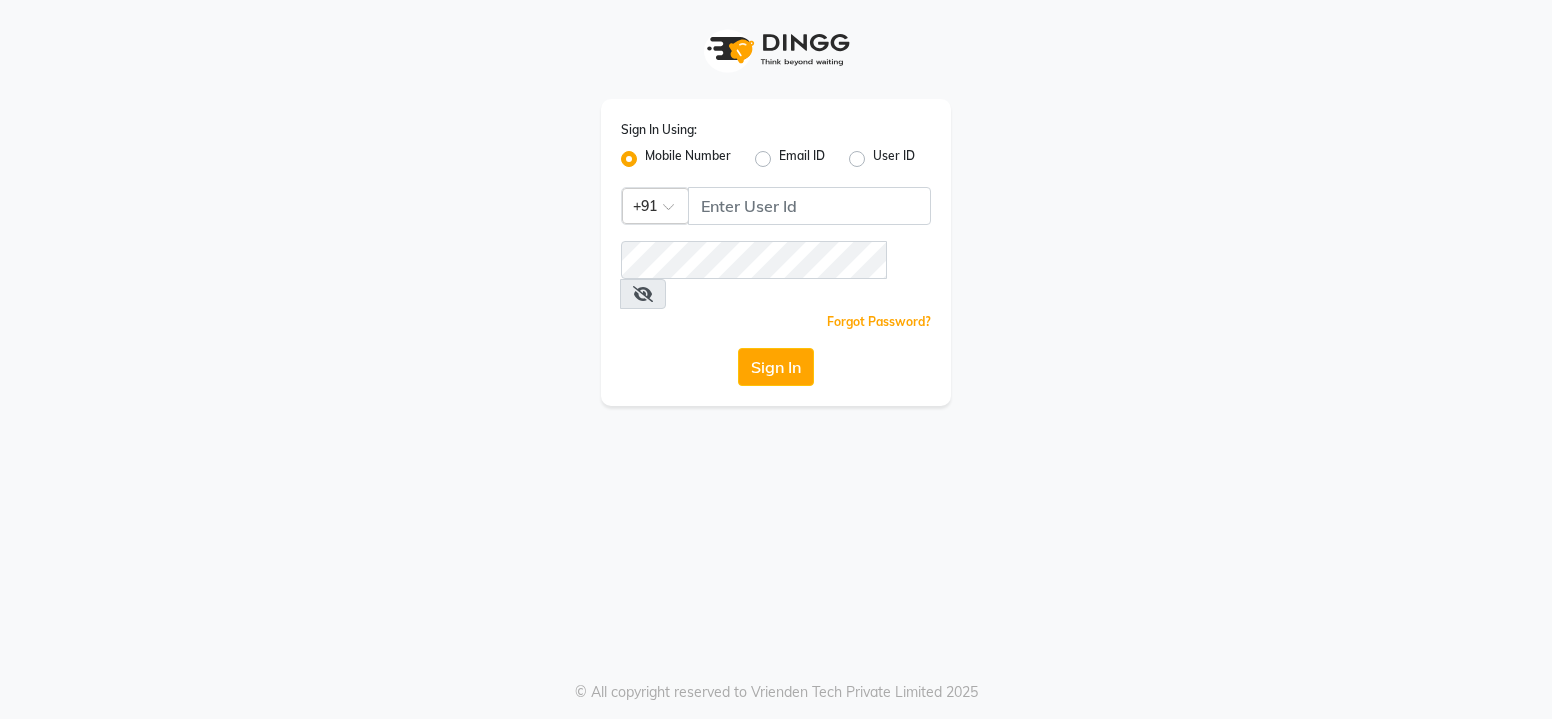 scroll, scrollTop: 0, scrollLeft: 0, axis: both 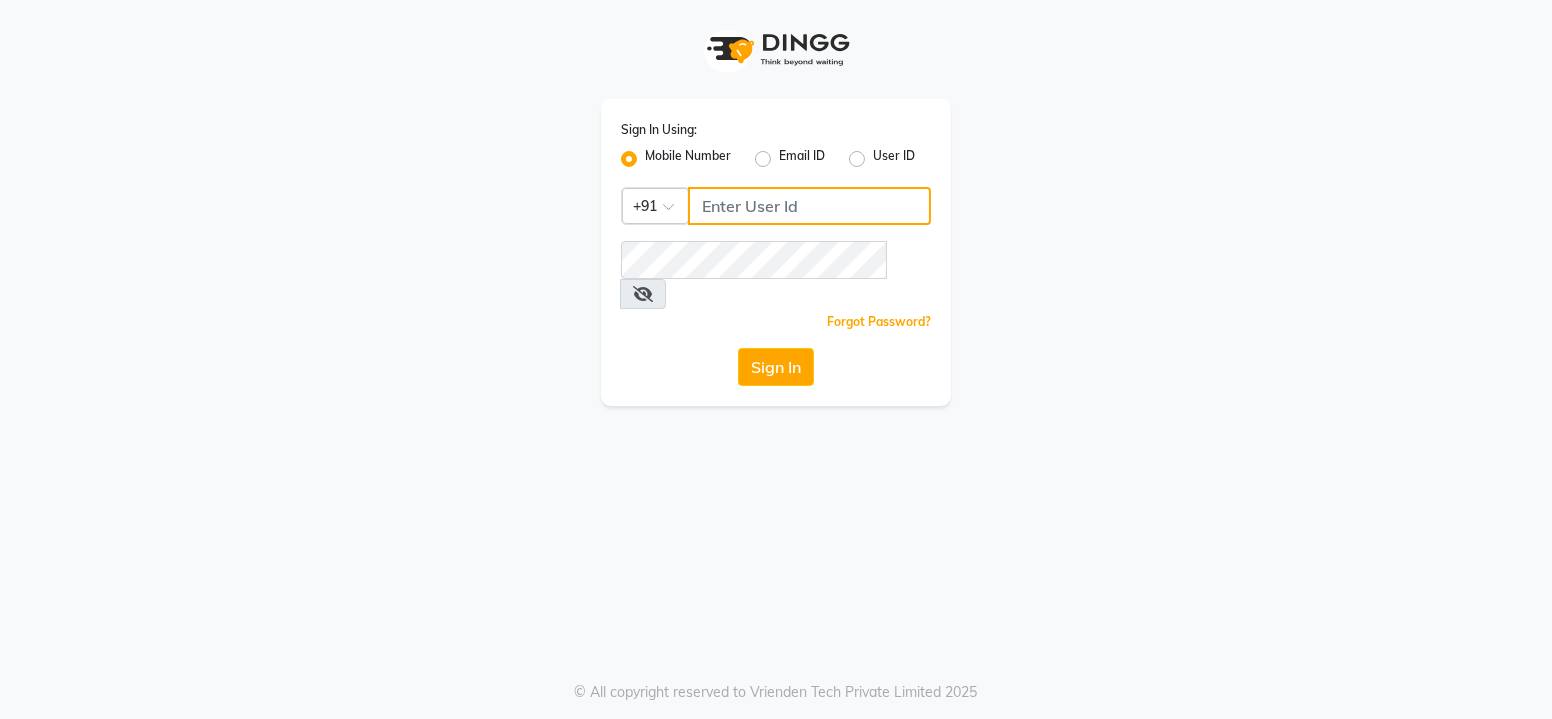 click 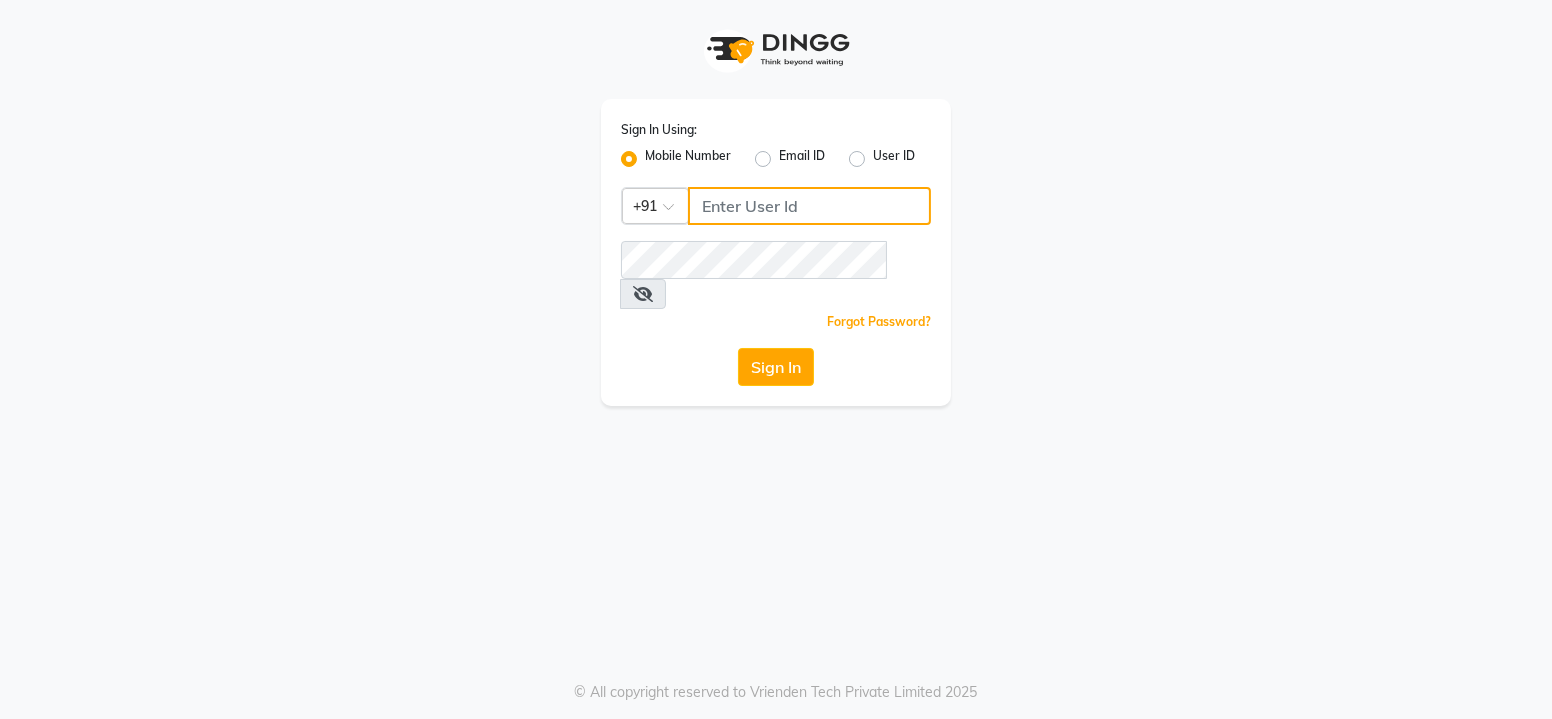click 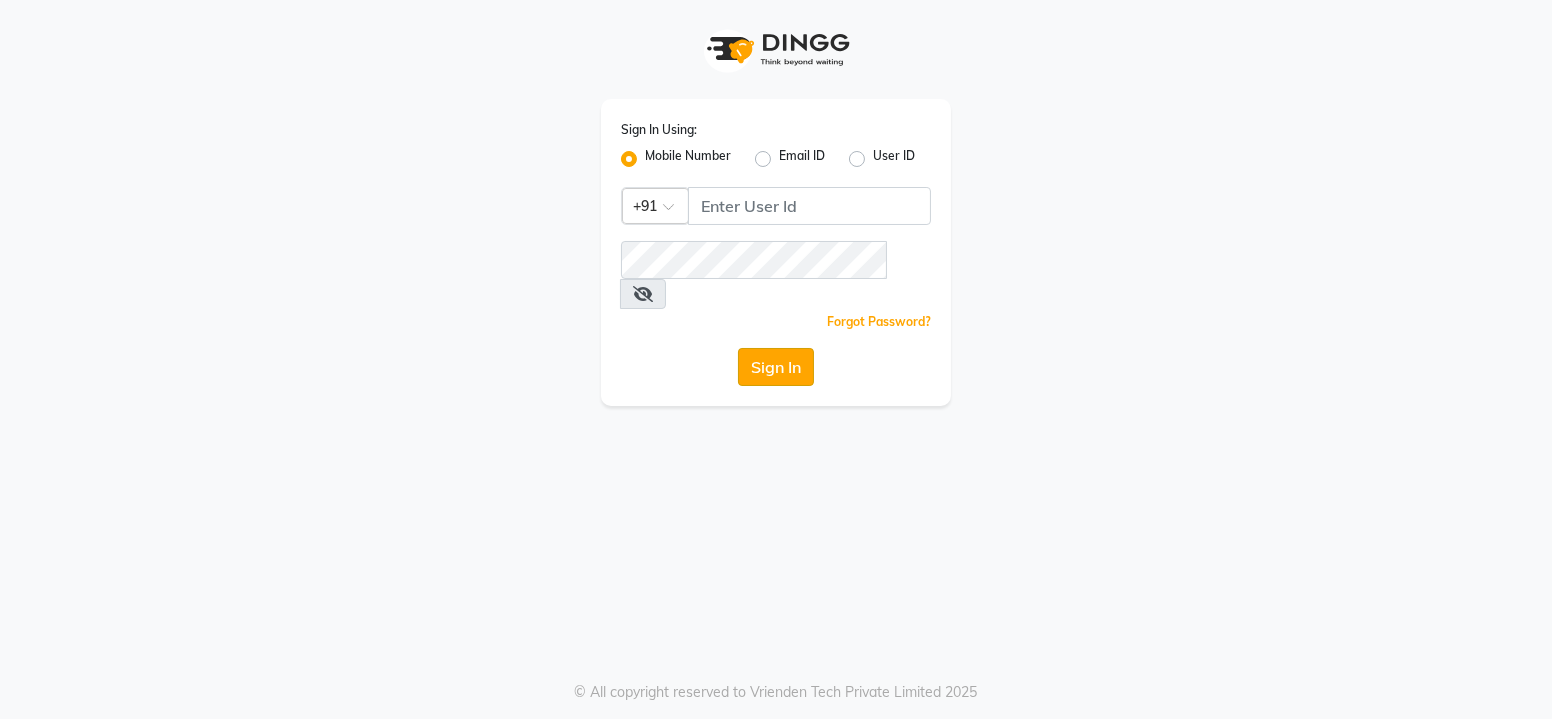 click on "Sign In" 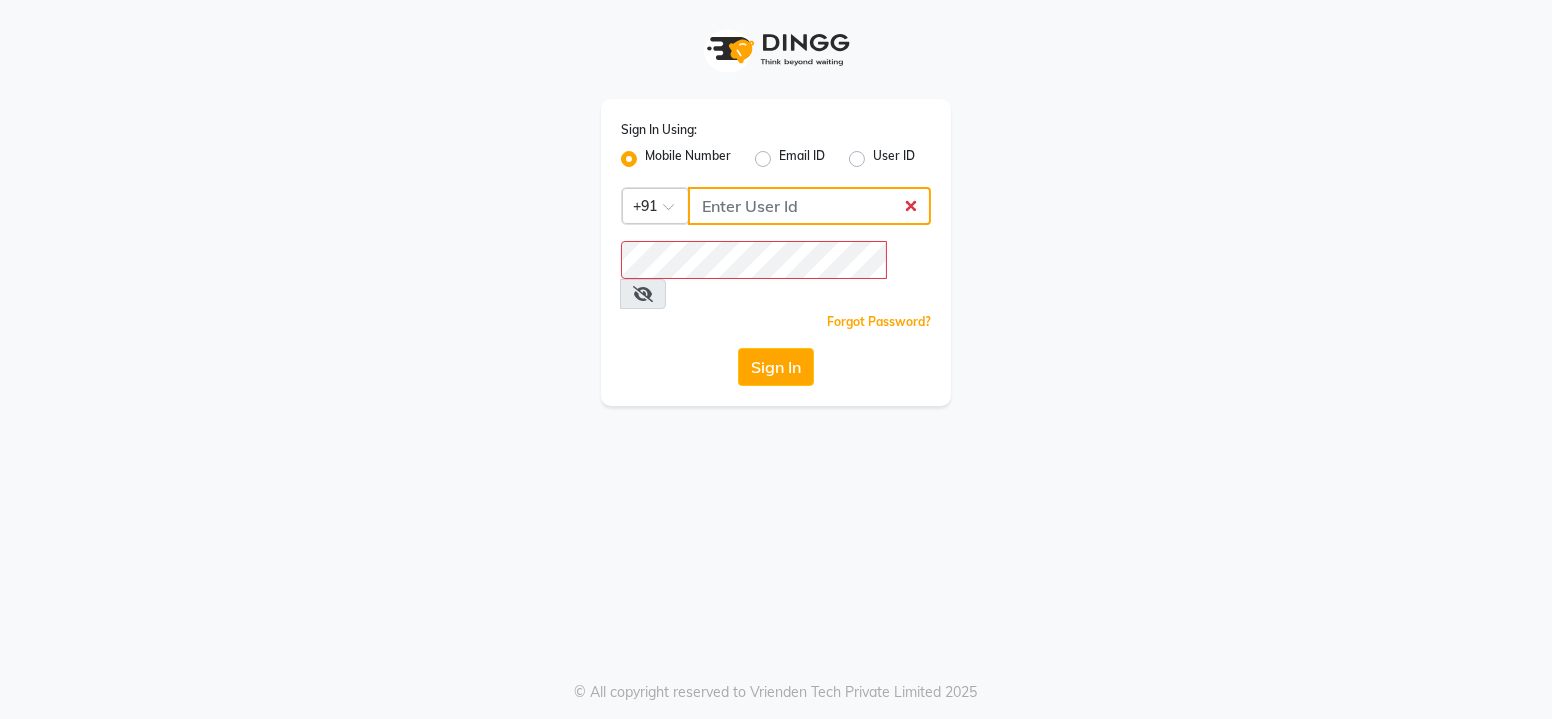 click 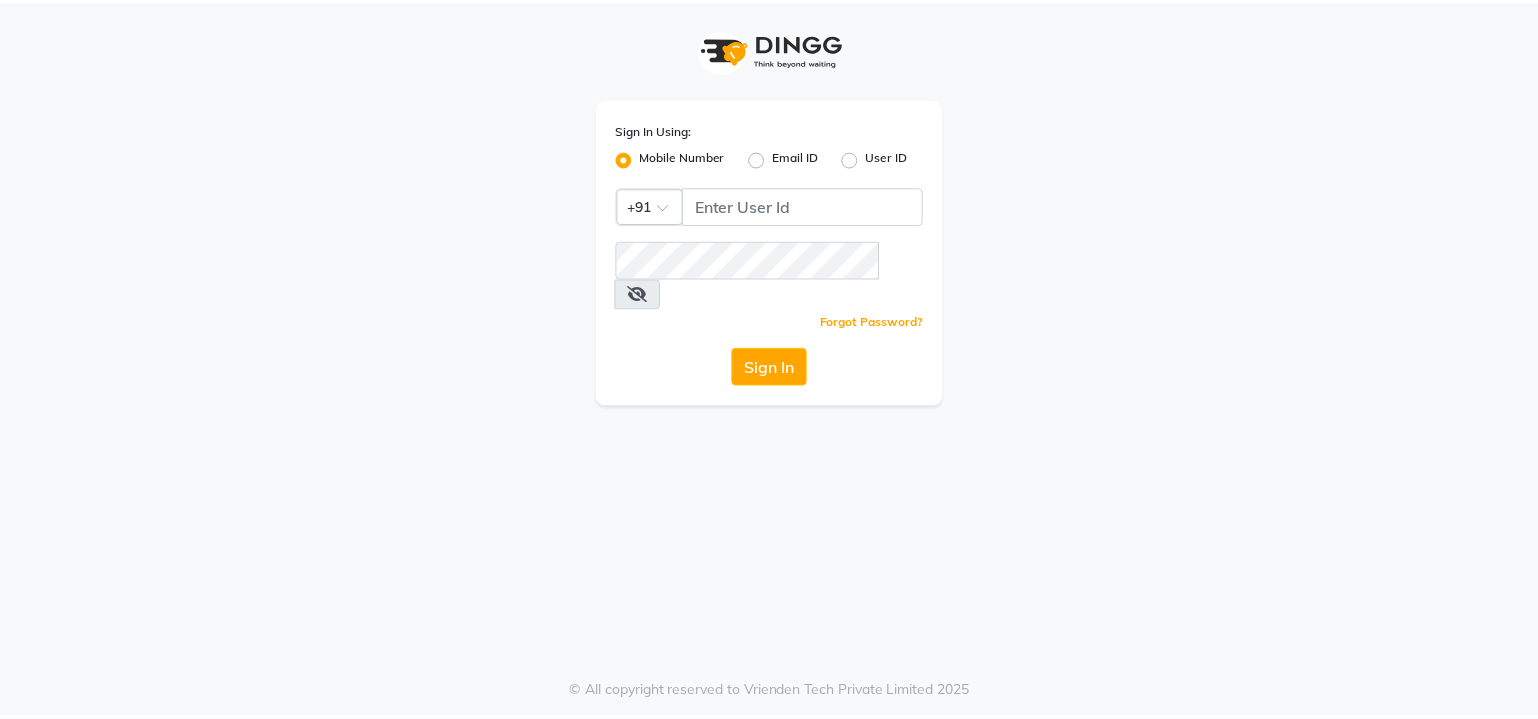 scroll, scrollTop: 0, scrollLeft: 0, axis: both 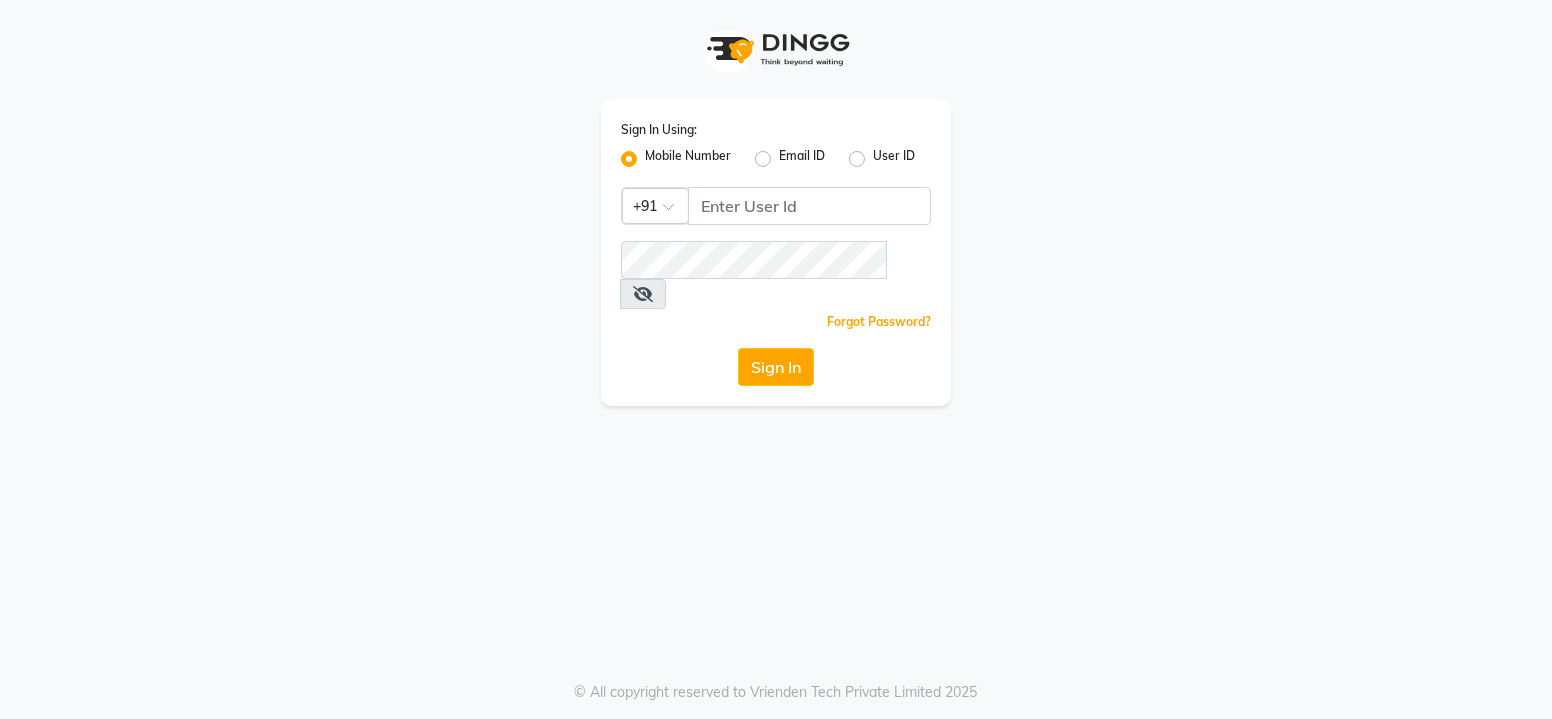 click 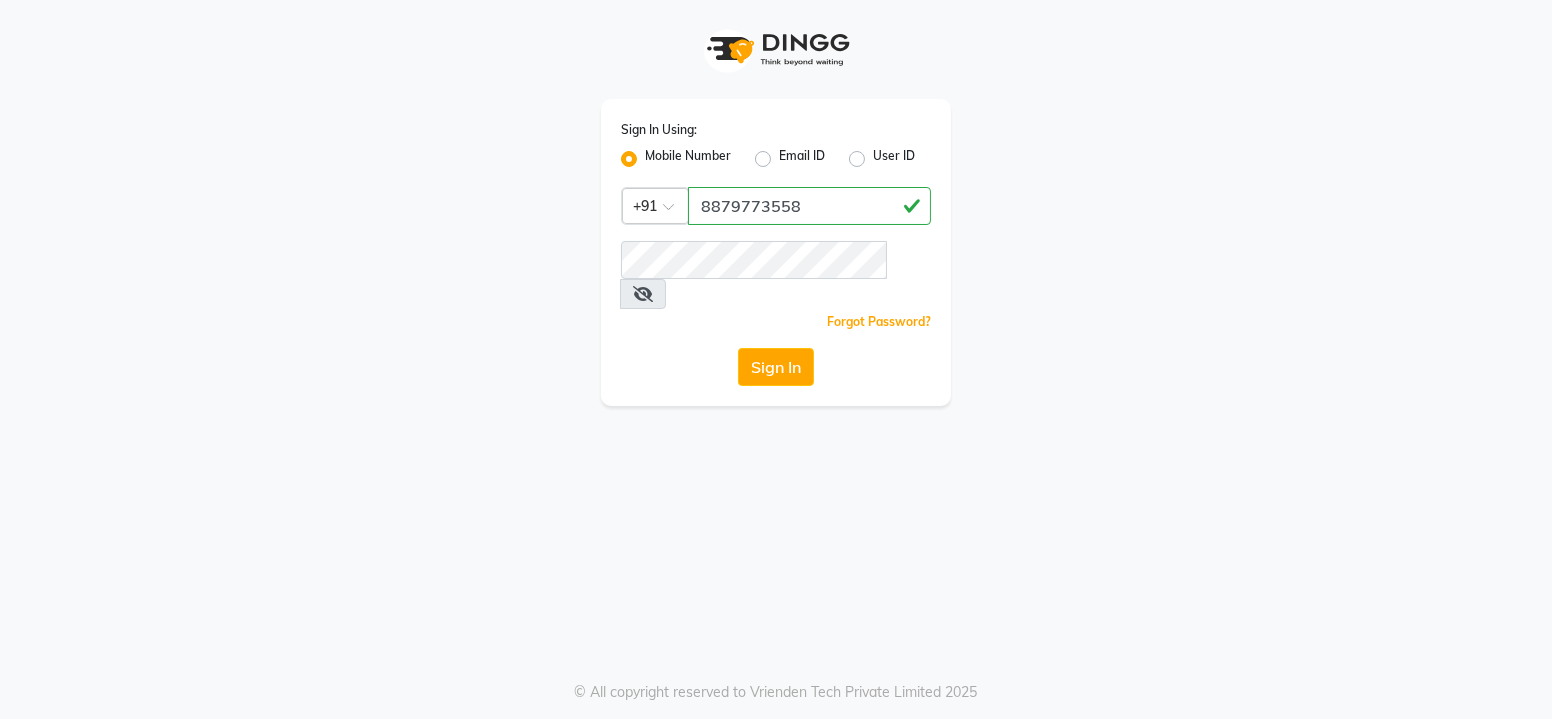 drag, startPoint x: 701, startPoint y: 203, endPoint x: 839, endPoint y: 206, distance: 138.03261 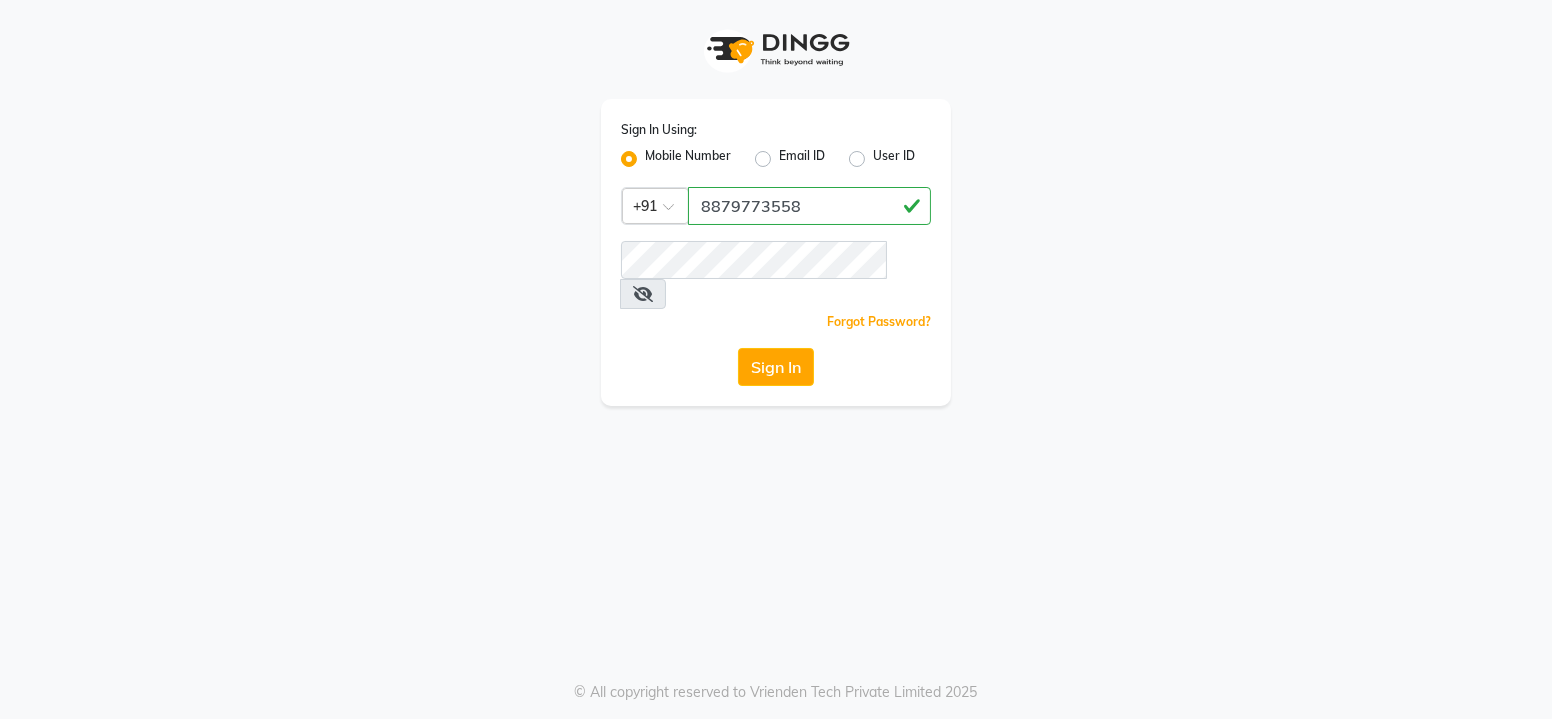 type on "8879773558" 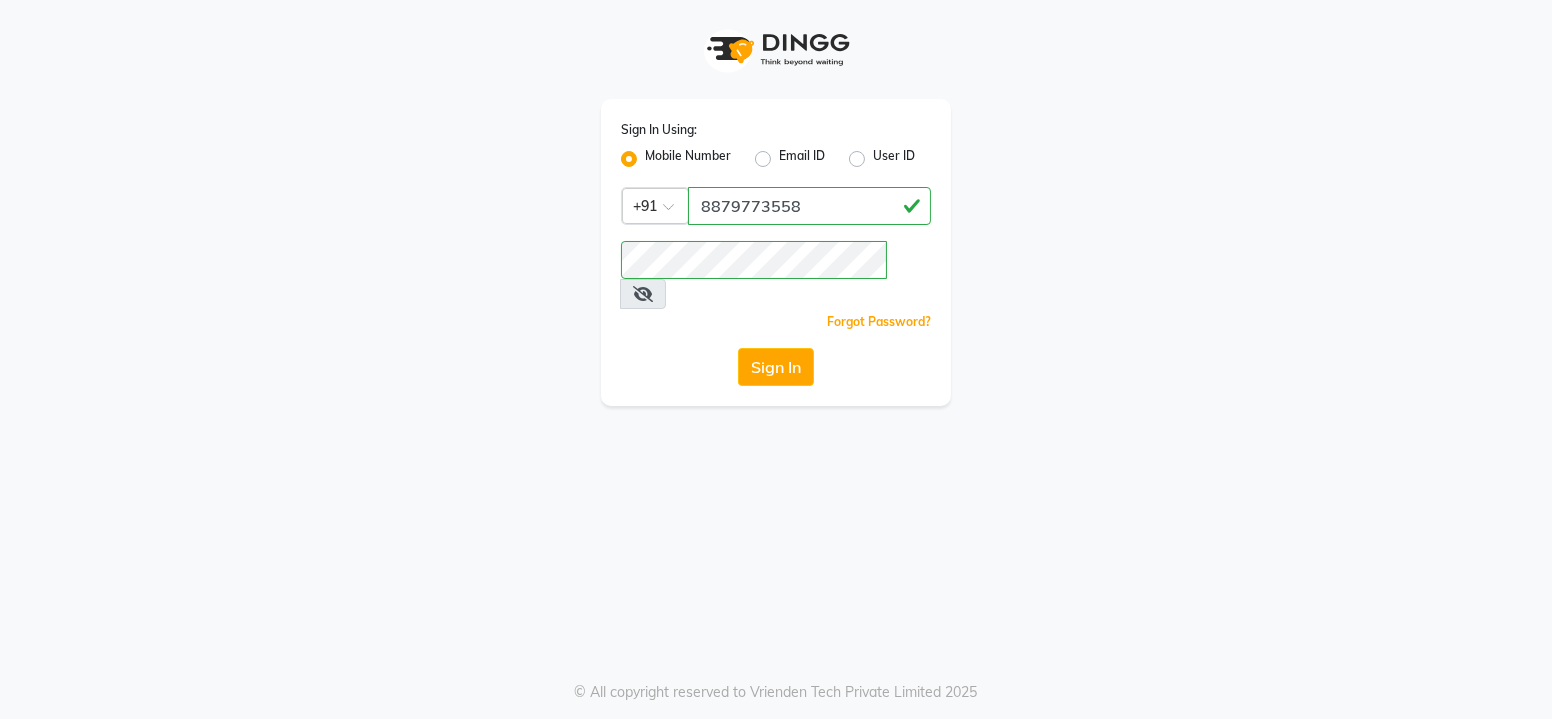click on "Sign In" 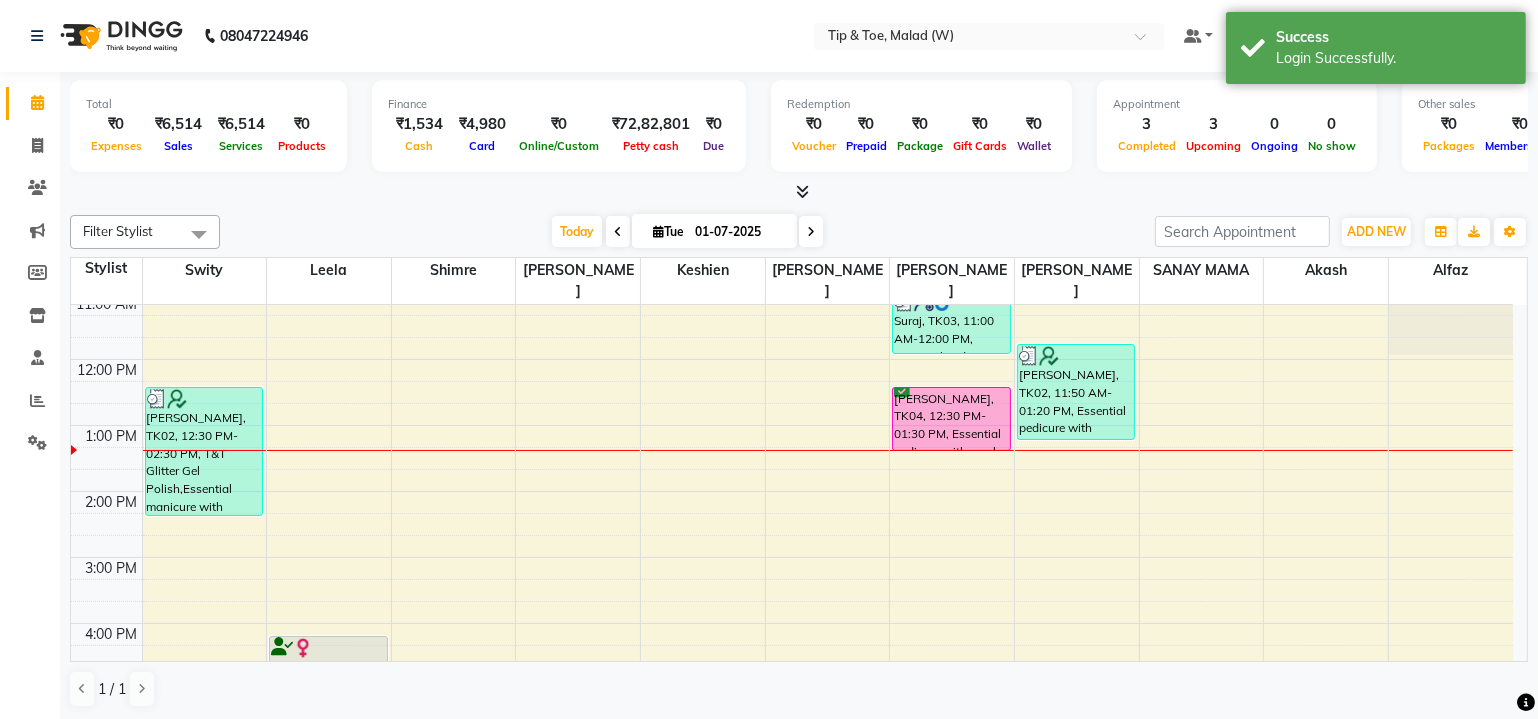 scroll, scrollTop: 16, scrollLeft: 0, axis: vertical 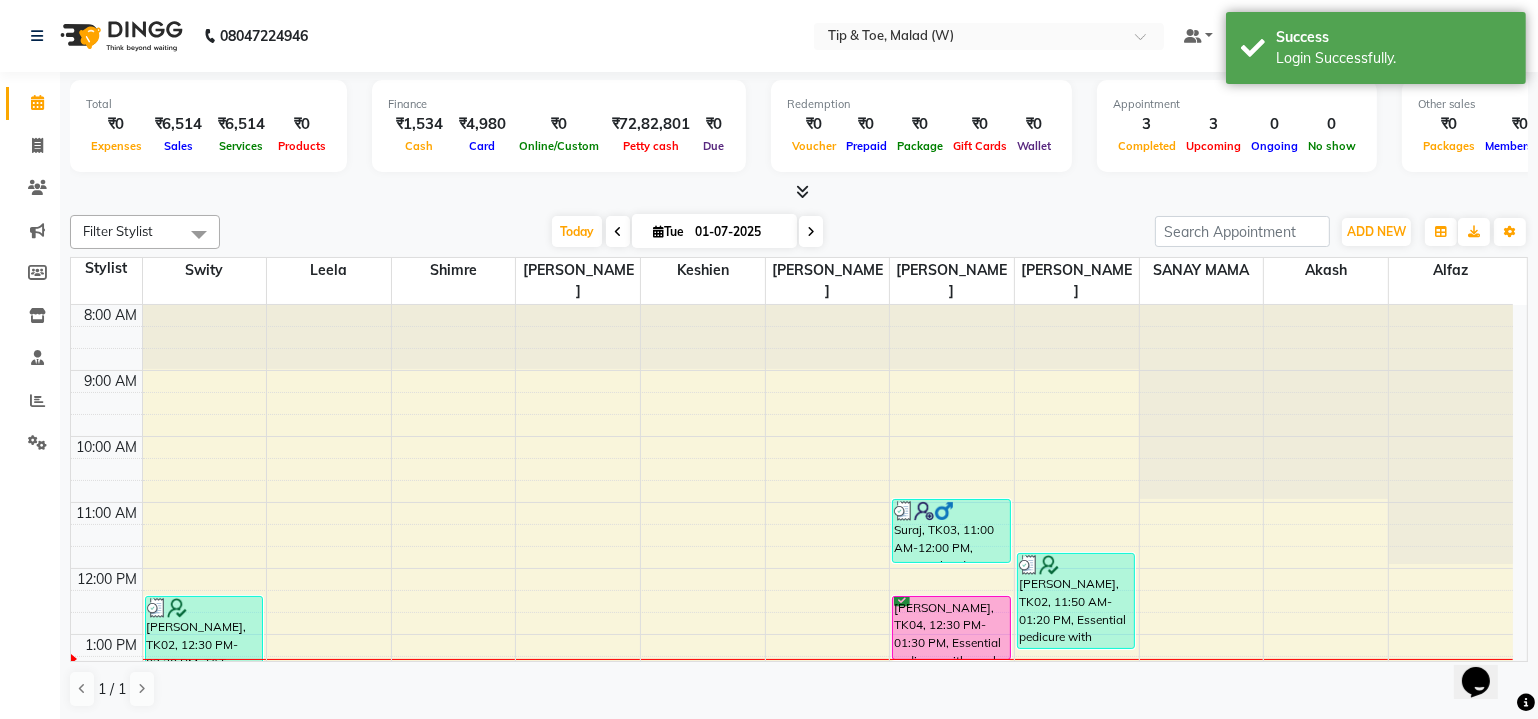click on "8:00 AM 9:00 AM 10:00 AM 11:00 AM 12:00 PM 1:00 PM 2:00 PM 3:00 PM 4:00 PM 5:00 PM 6:00 PM 7:00 PM 8:00 PM     [PERSON_NAME], TK02, 12:30 PM-02:30 PM, T&T Glitter Gel Polish,Essential manicure with scrub,T&T Glitter Gel Polish     [PERSON_NAME], TK01, 04:20 PM-04:50 PM, Full Legs Waxing     [PERSON_NAME], TK01, 04:50 PM-05:20 PM, Half Legs Waxing     Suraj, TK03, 11:00 AM-12:00 PM, Essential pedicure with scrub     [PERSON_NAME], TK04, 12:30 PM-01:30 PM, Essential pedicure with scrub     [PERSON_NAME], TK02, 11:50 AM-01:20 PM, Essential pedicure with scrub,Permanent Gel Polish Removal" at bounding box center (792, 733) 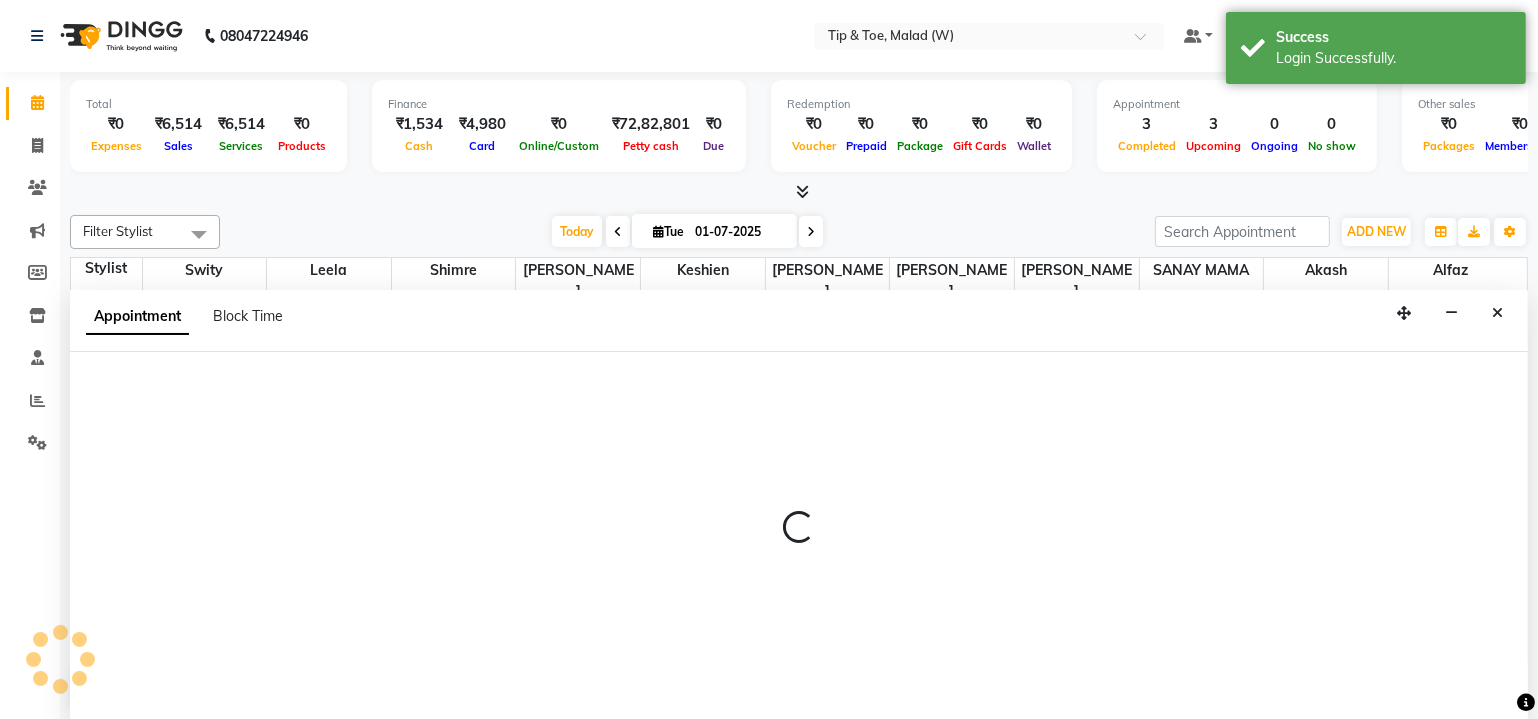 scroll, scrollTop: 0, scrollLeft: 0, axis: both 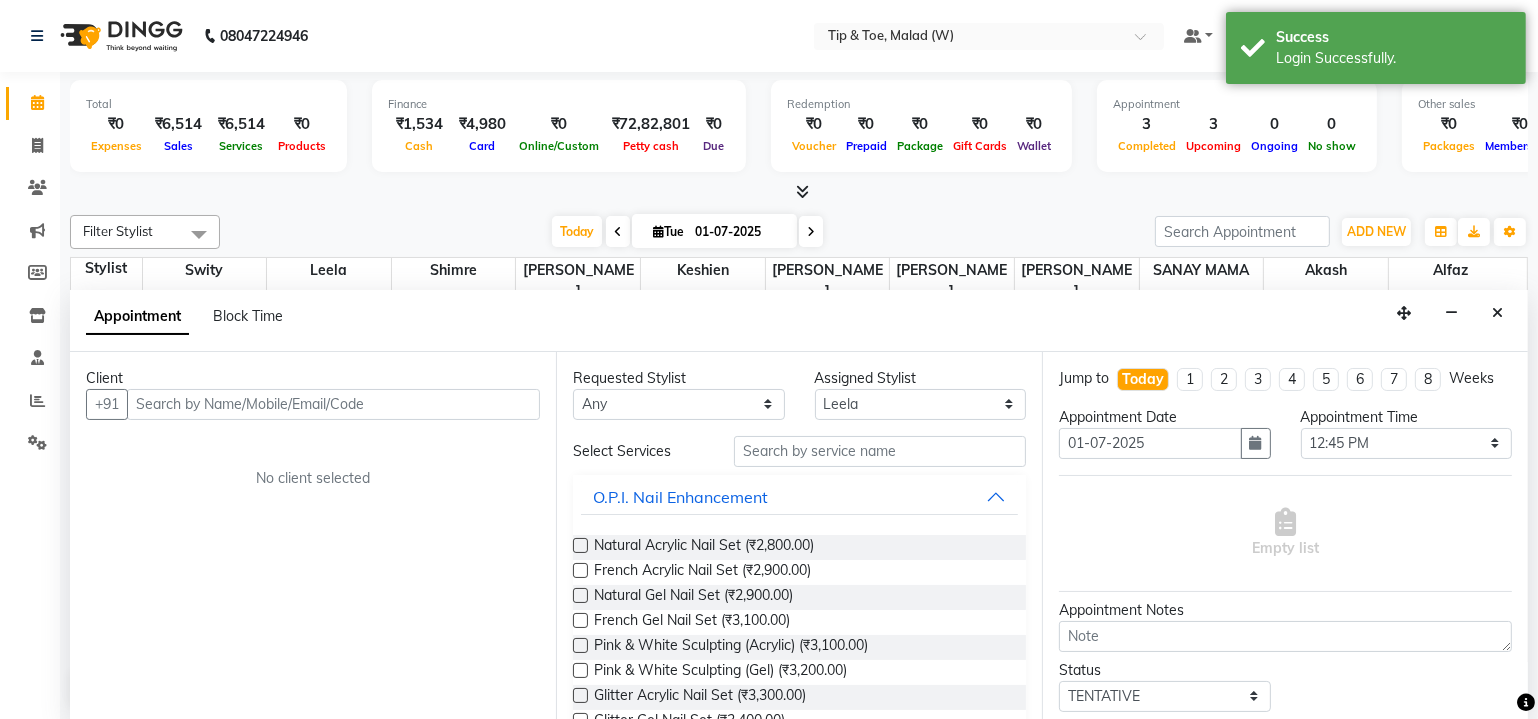click at bounding box center [333, 404] 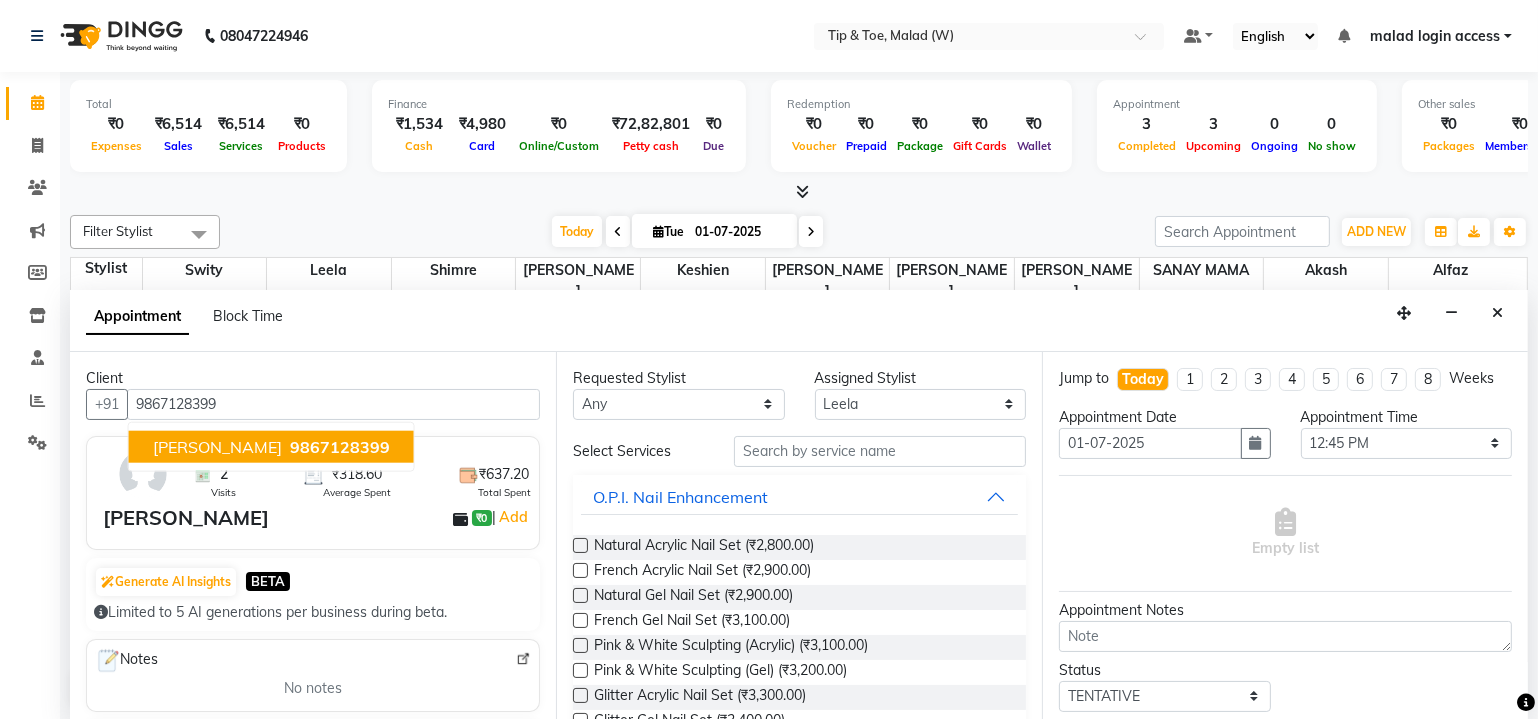 click on "9867128399" at bounding box center (340, 446) 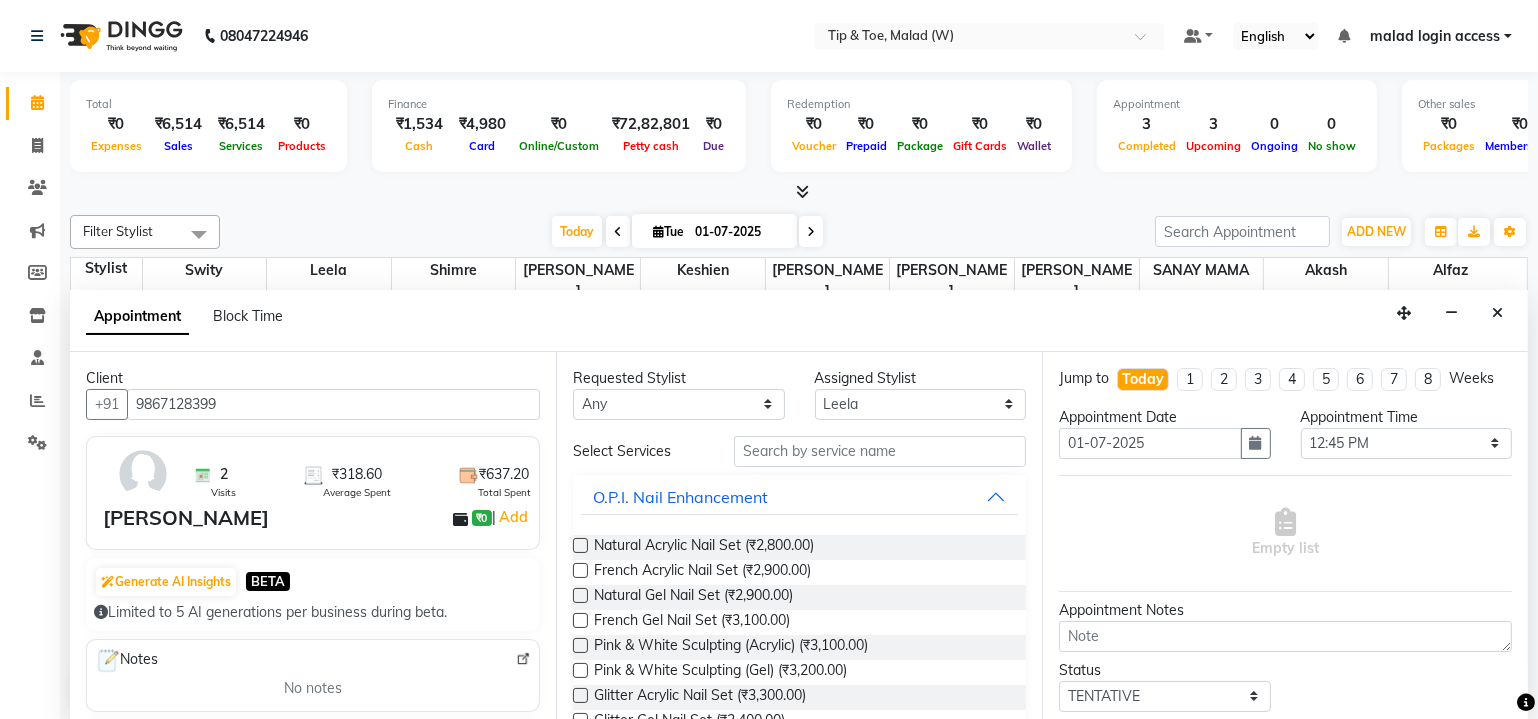 type on "9867128399" 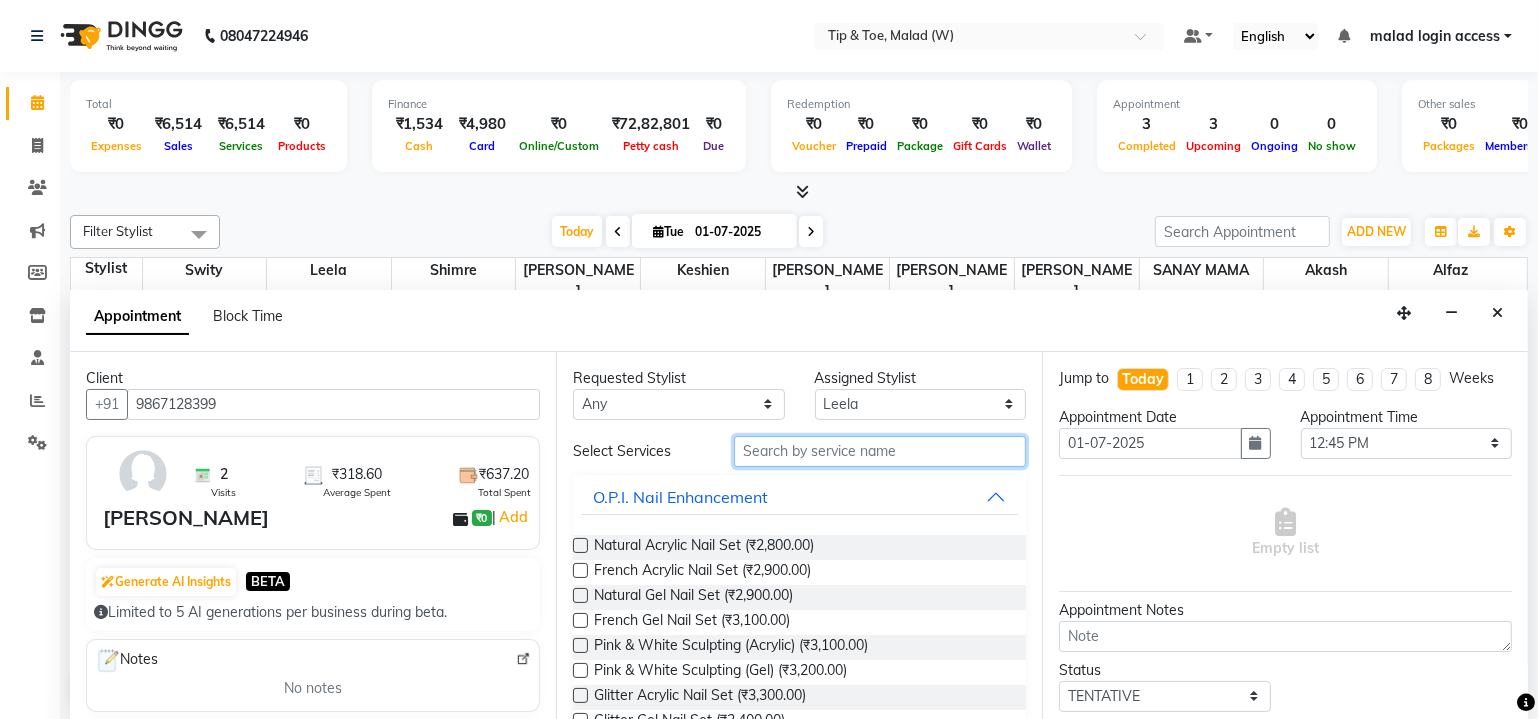 click at bounding box center [880, 451] 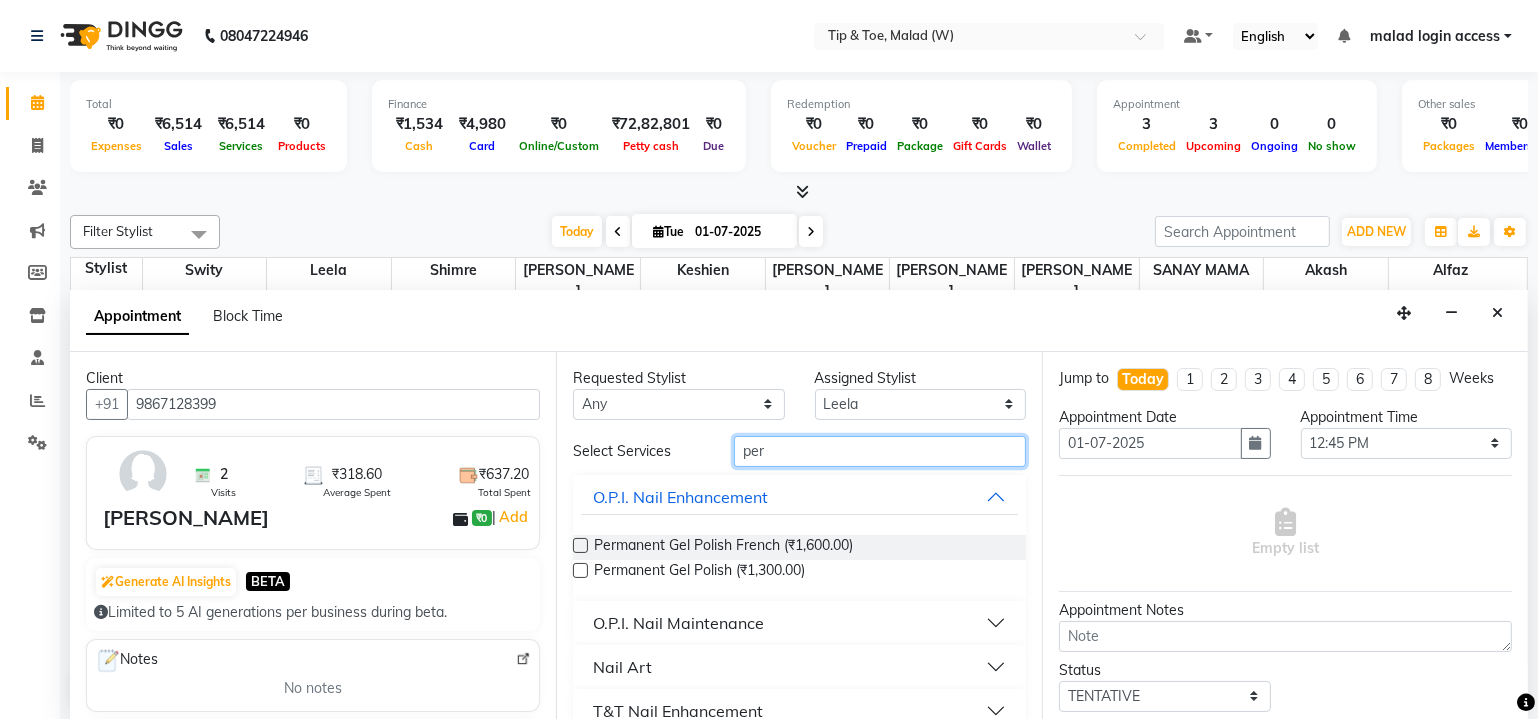 type on "per" 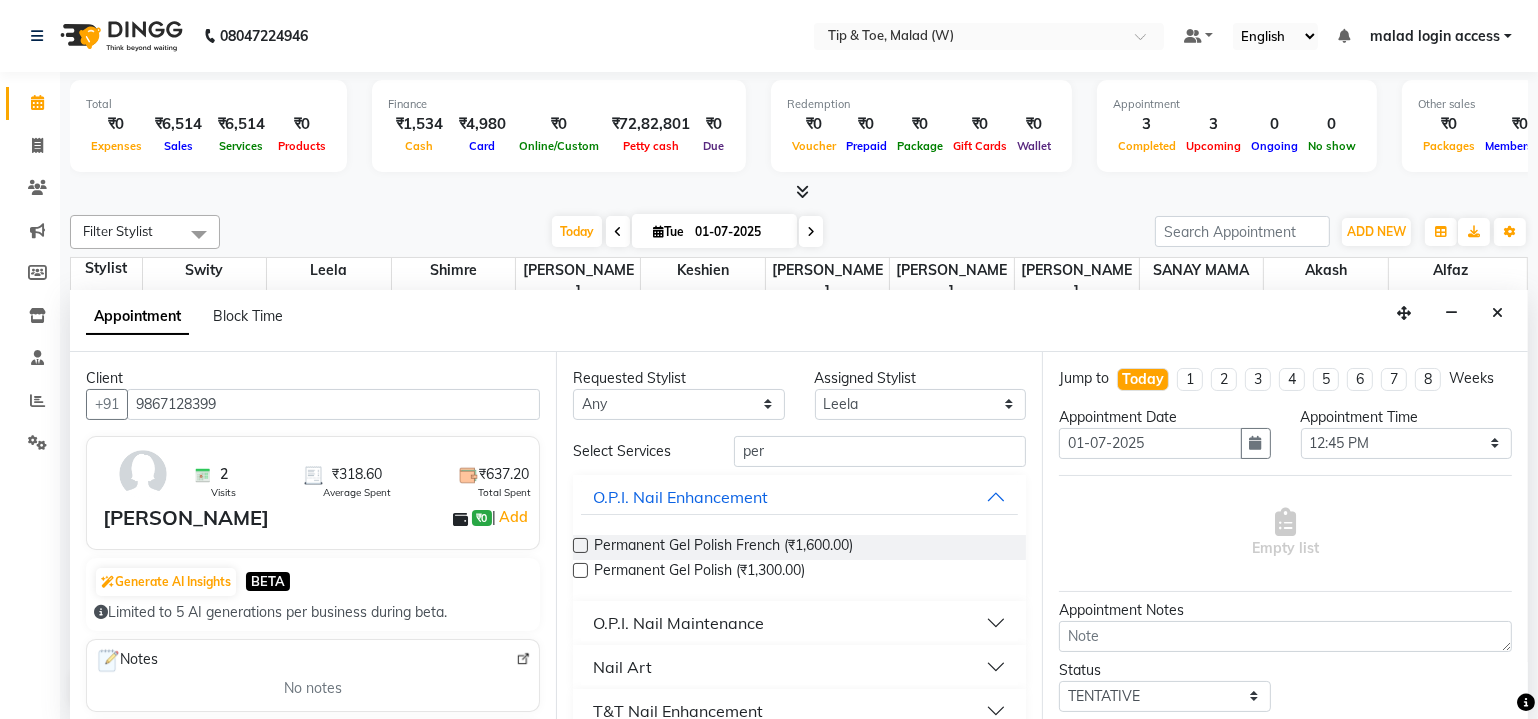 click at bounding box center (580, 570) 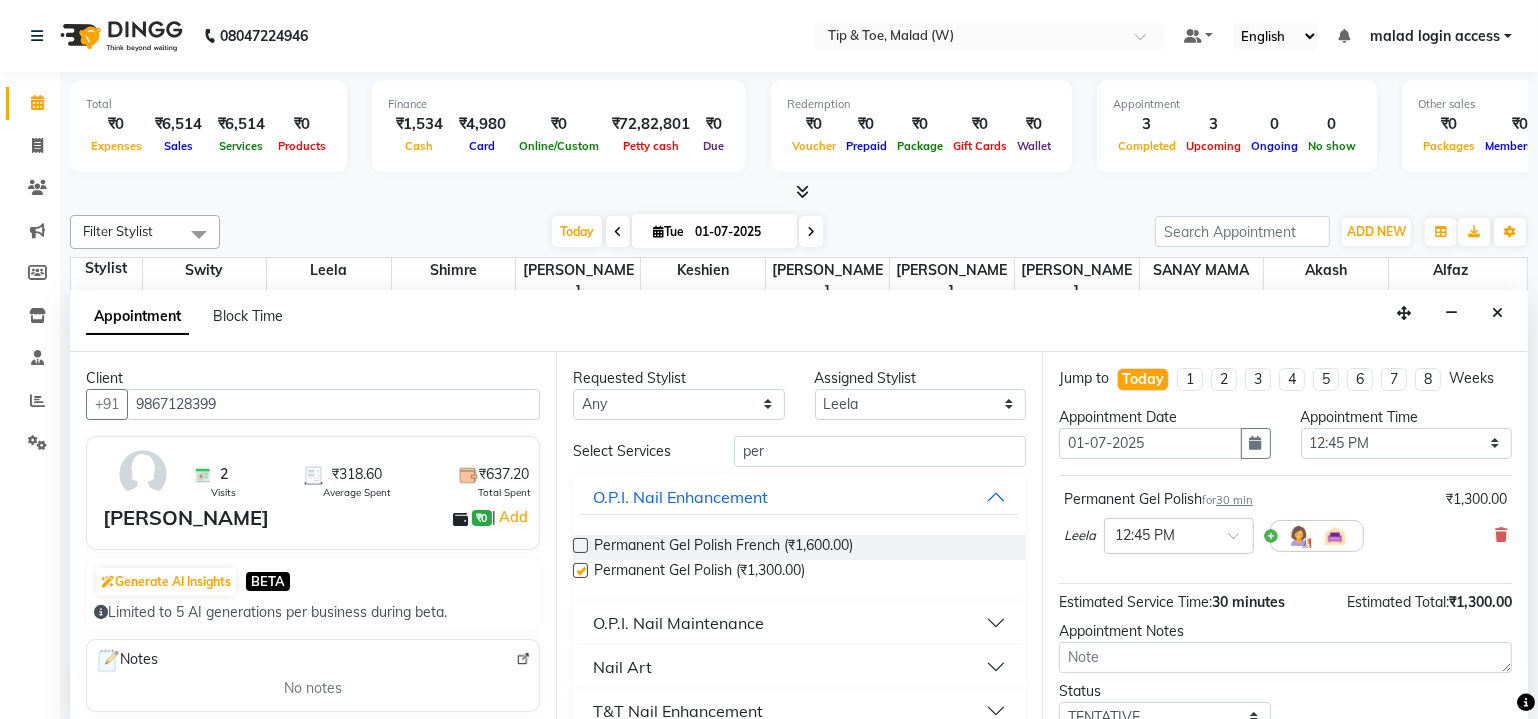 checkbox on "false" 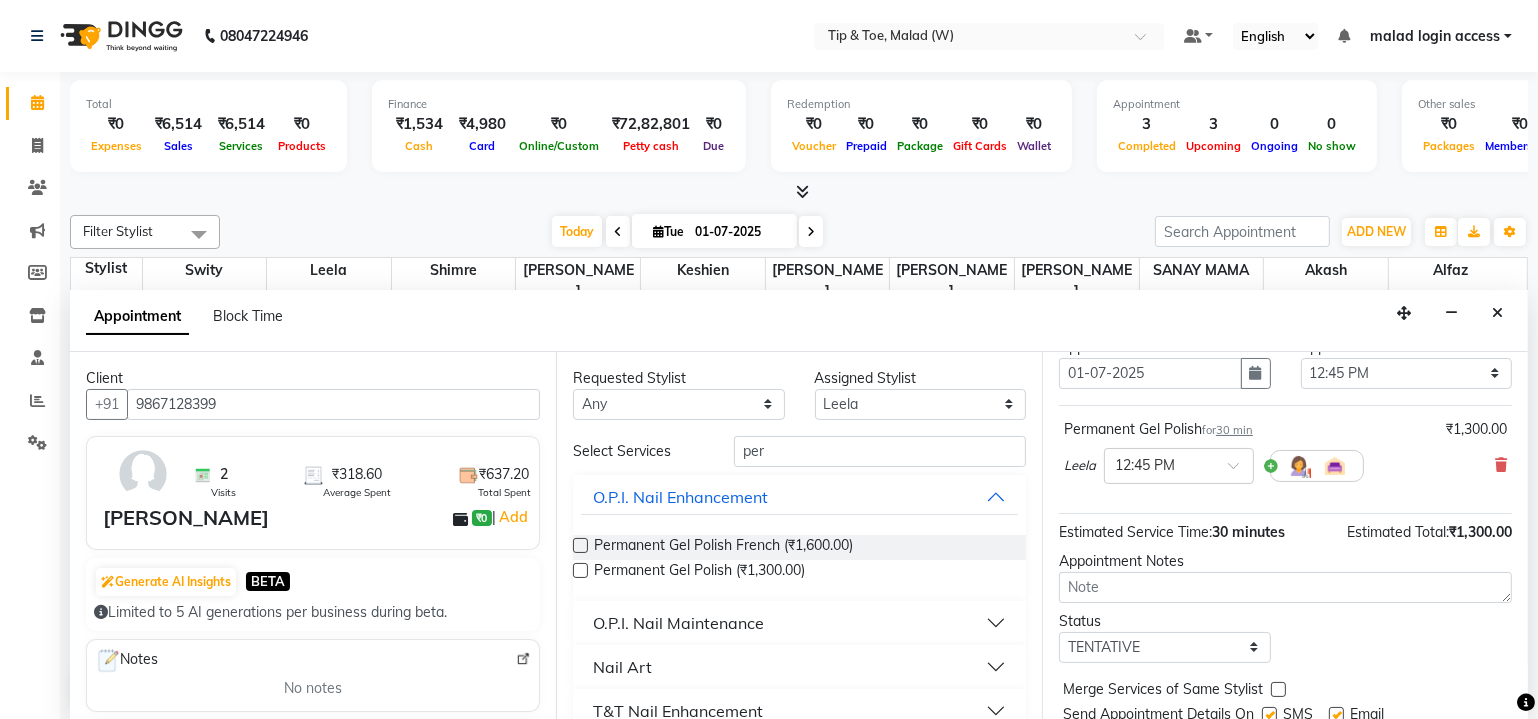 scroll, scrollTop: 135, scrollLeft: 0, axis: vertical 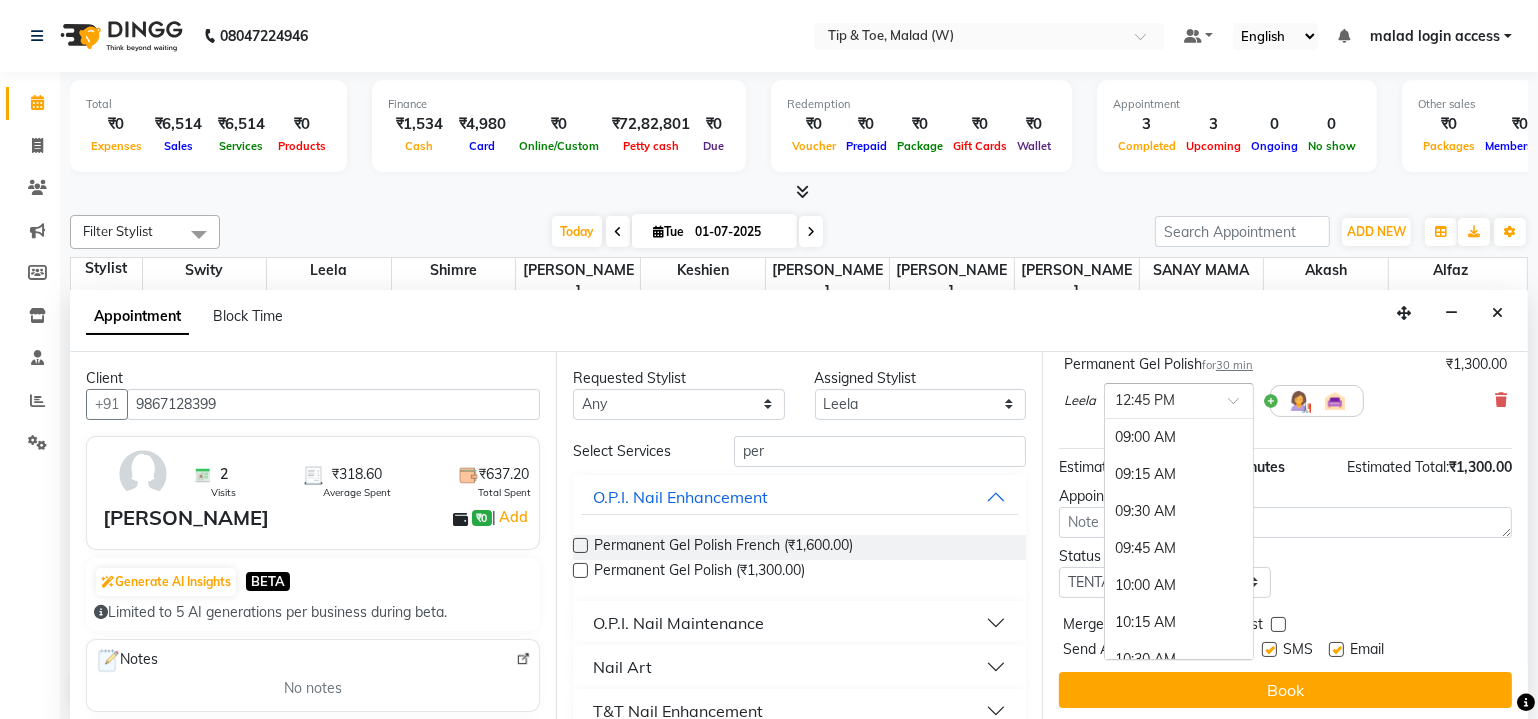 click at bounding box center (1159, 399) 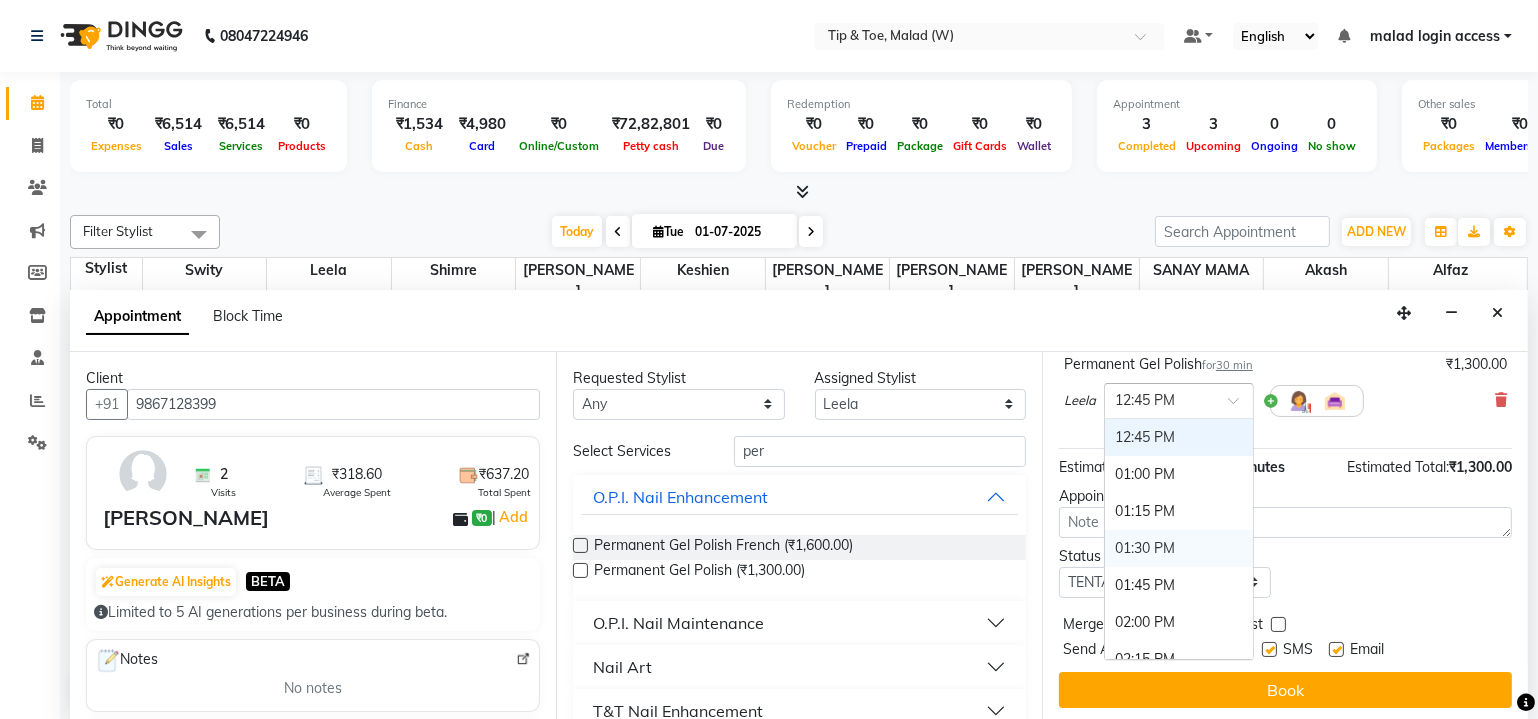 click on "01:30 PM" at bounding box center [1179, 548] 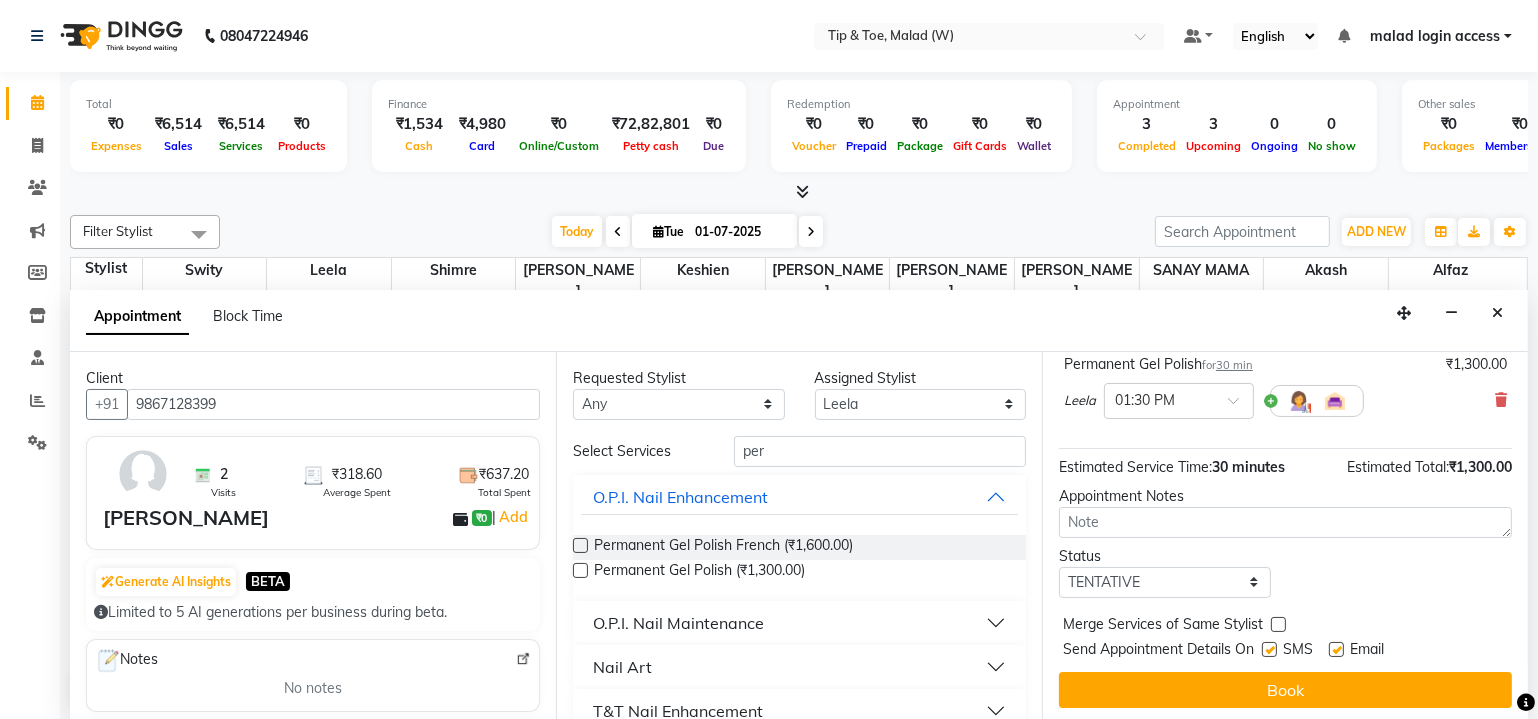 drag, startPoint x: 1248, startPoint y: 688, endPoint x: 1253, endPoint y: 676, distance: 13 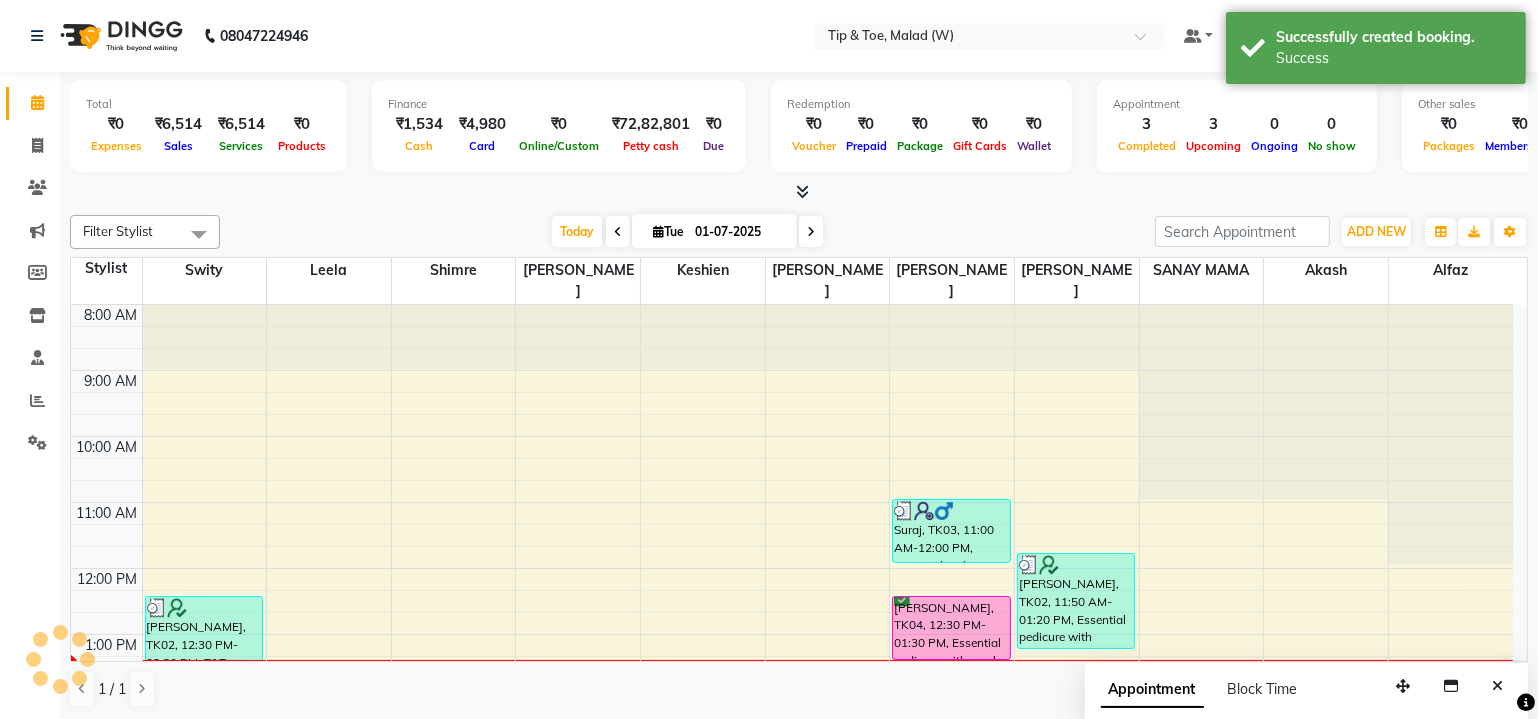 scroll, scrollTop: 0, scrollLeft: 0, axis: both 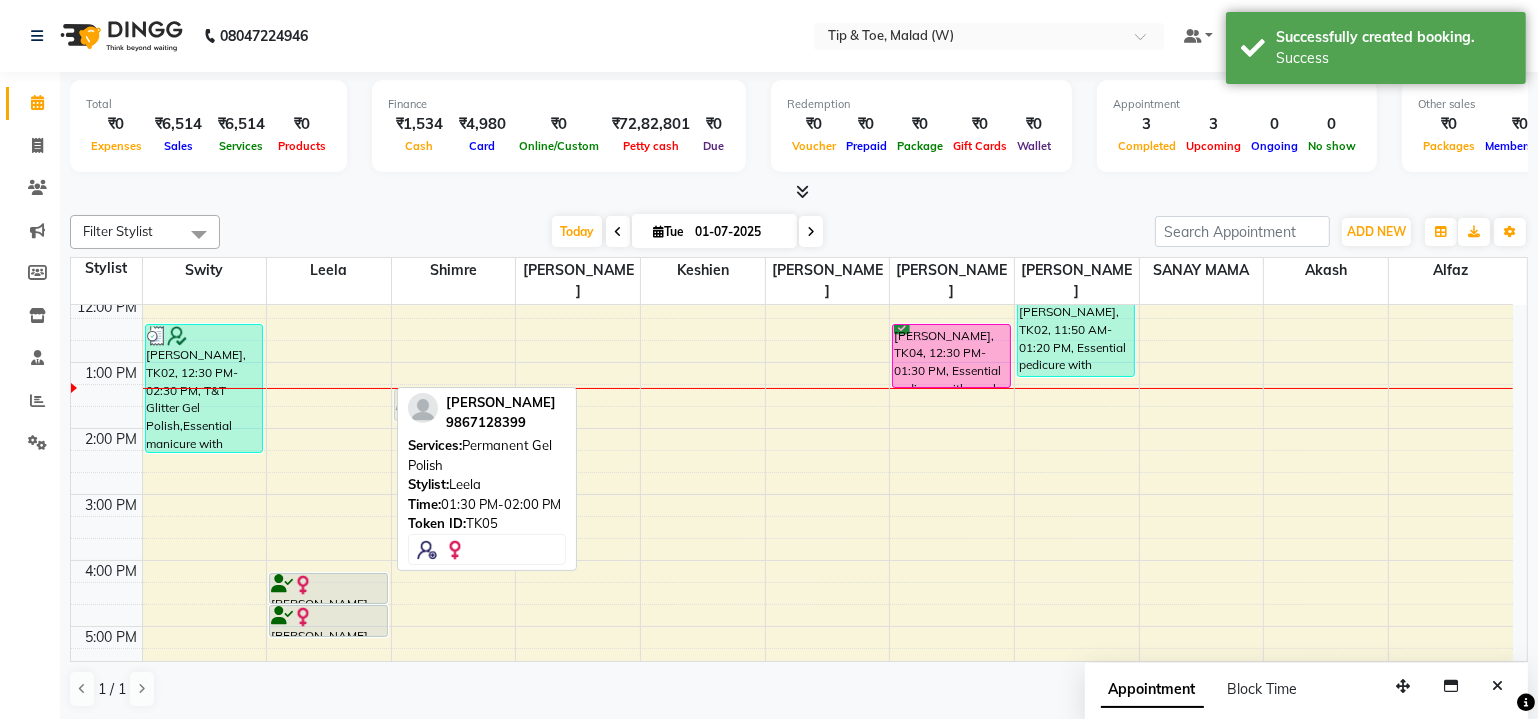 drag, startPoint x: 337, startPoint y: 383, endPoint x: 499, endPoint y: 383, distance: 162 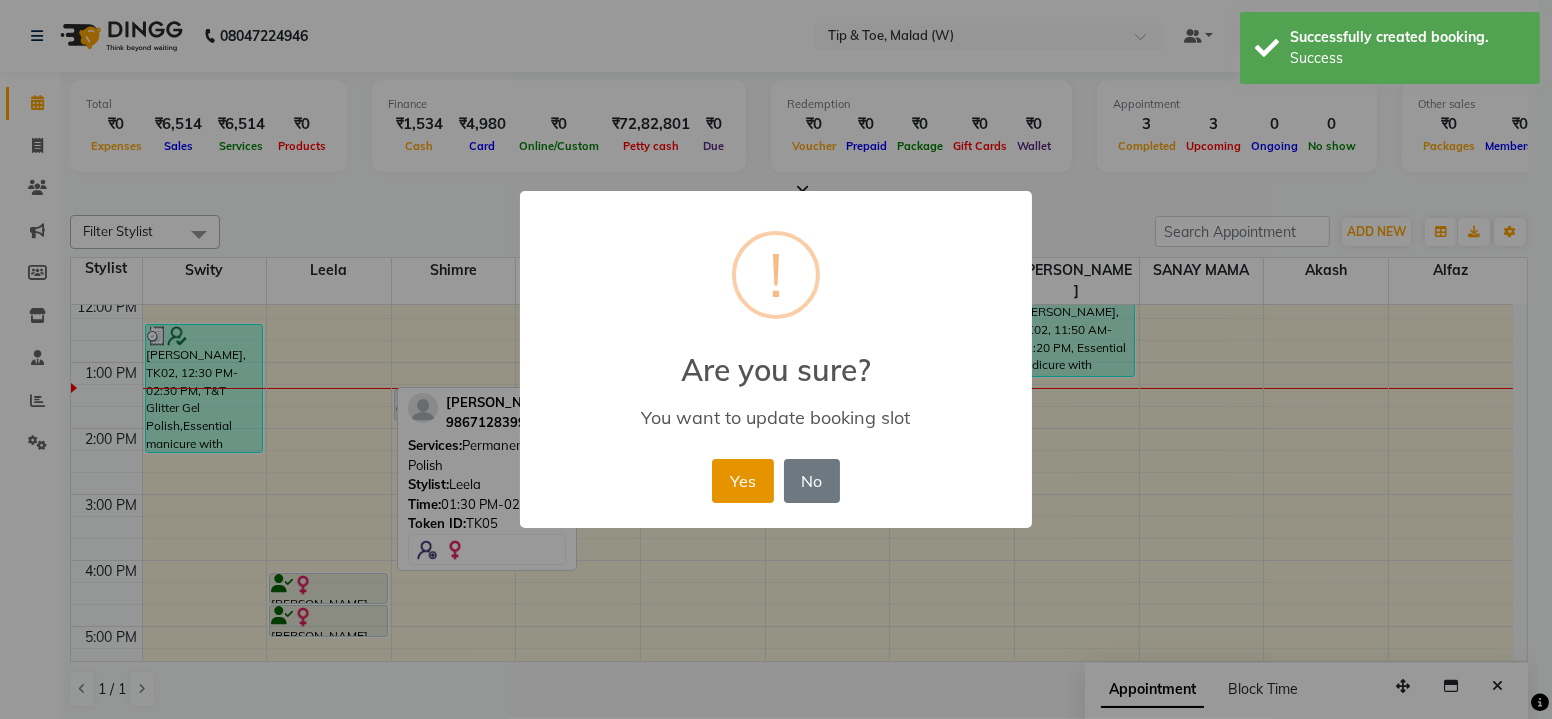 click on "Yes" at bounding box center [742, 481] 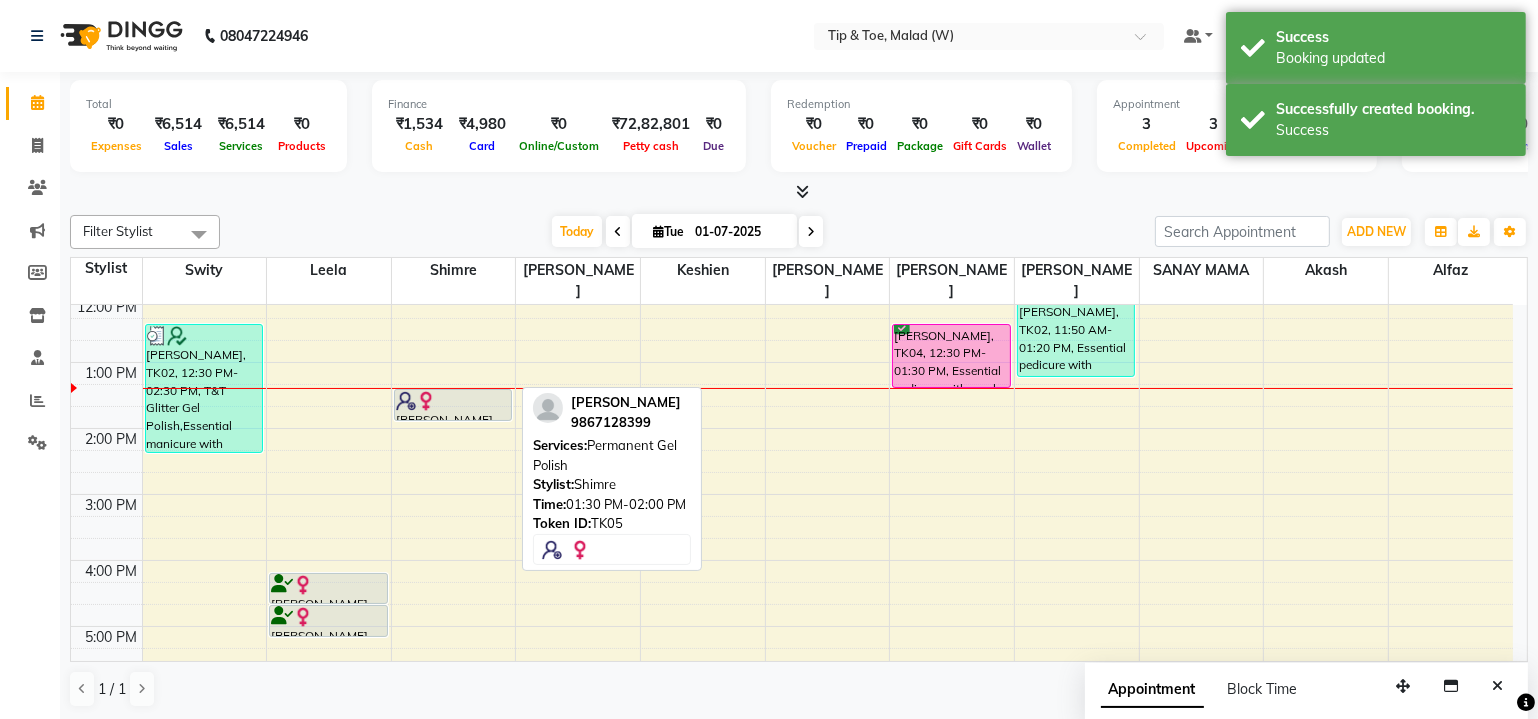 click at bounding box center [453, 401] 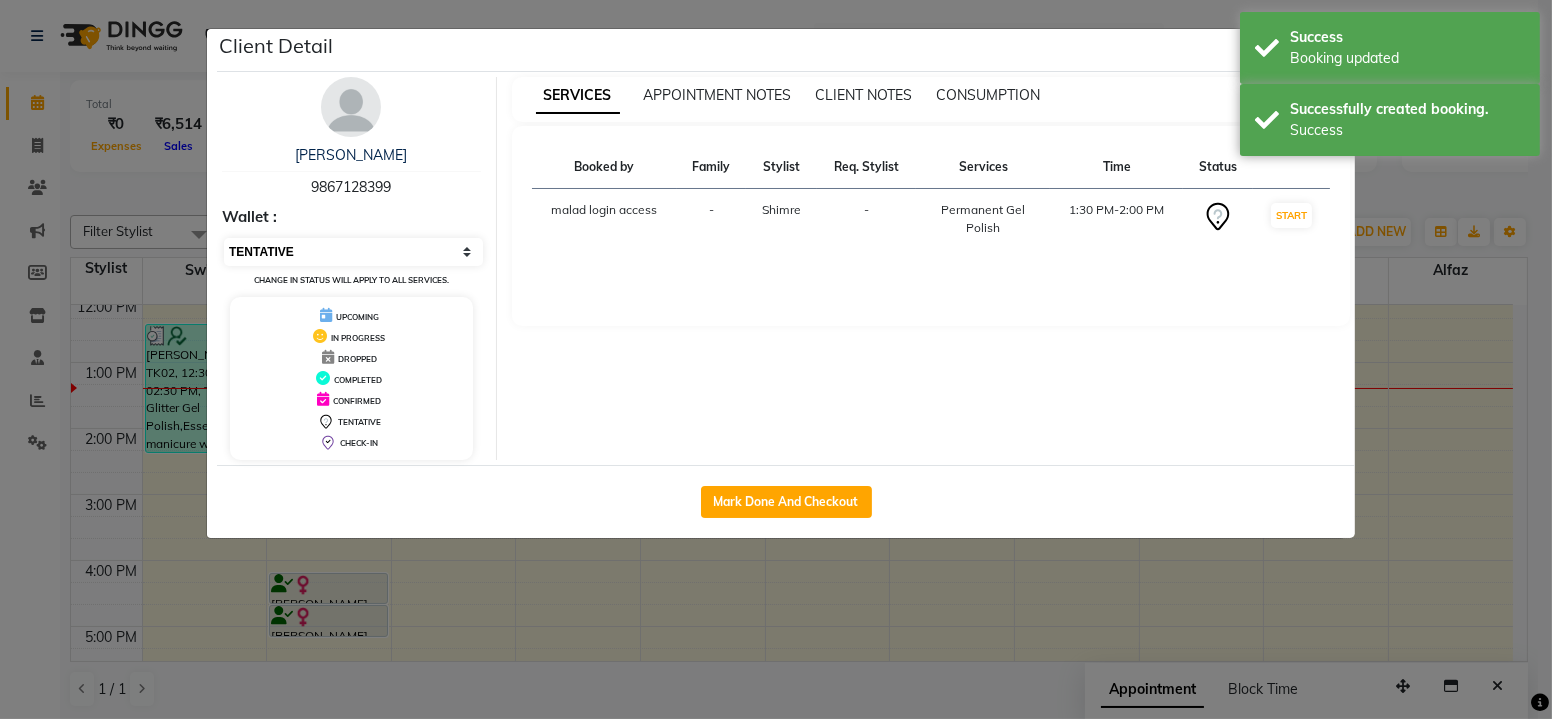 click on "Select IN SERVICE CONFIRMED TENTATIVE CHECK IN MARK DONE DROPPED UPCOMING" at bounding box center [353, 252] 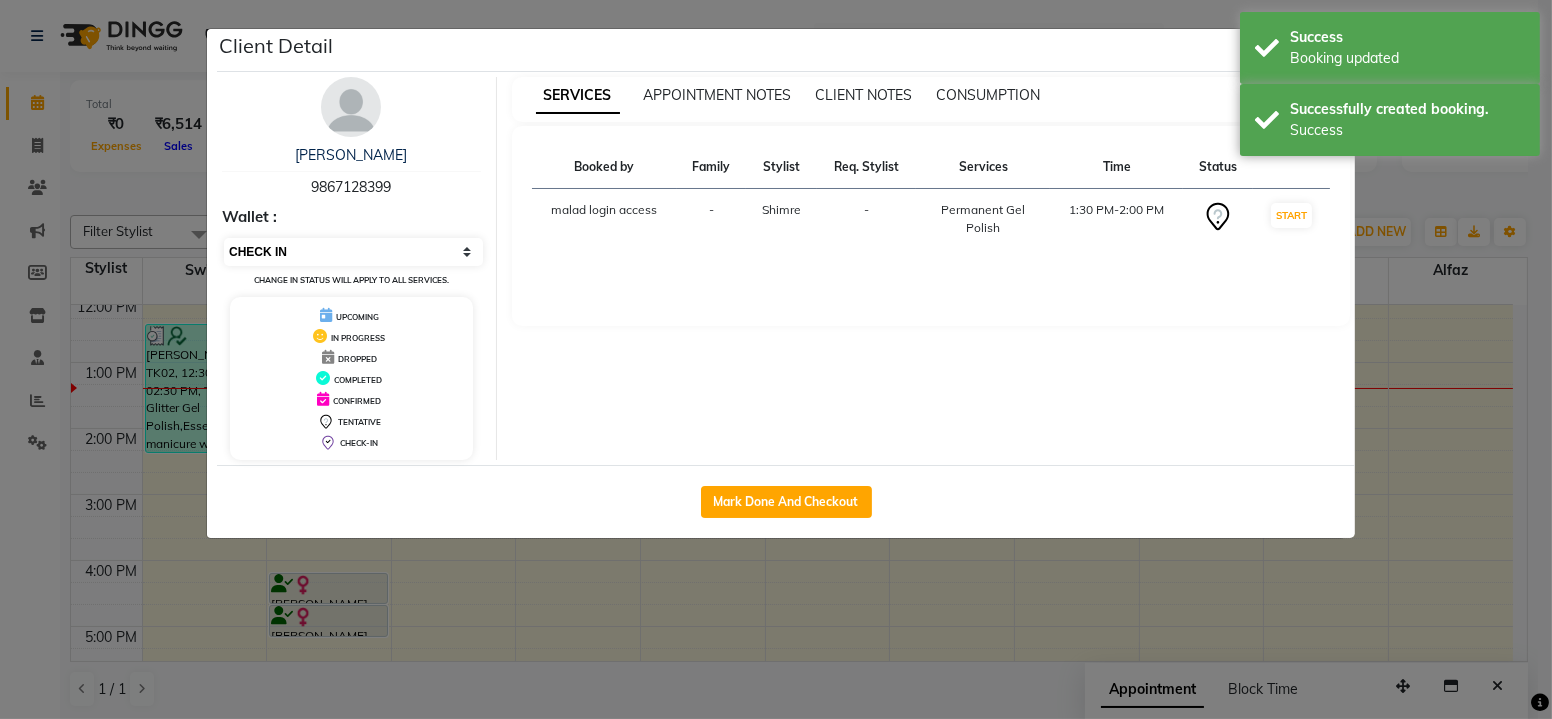 click on "Select IN SERVICE CONFIRMED TENTATIVE CHECK IN MARK DONE DROPPED UPCOMING" at bounding box center (353, 252) 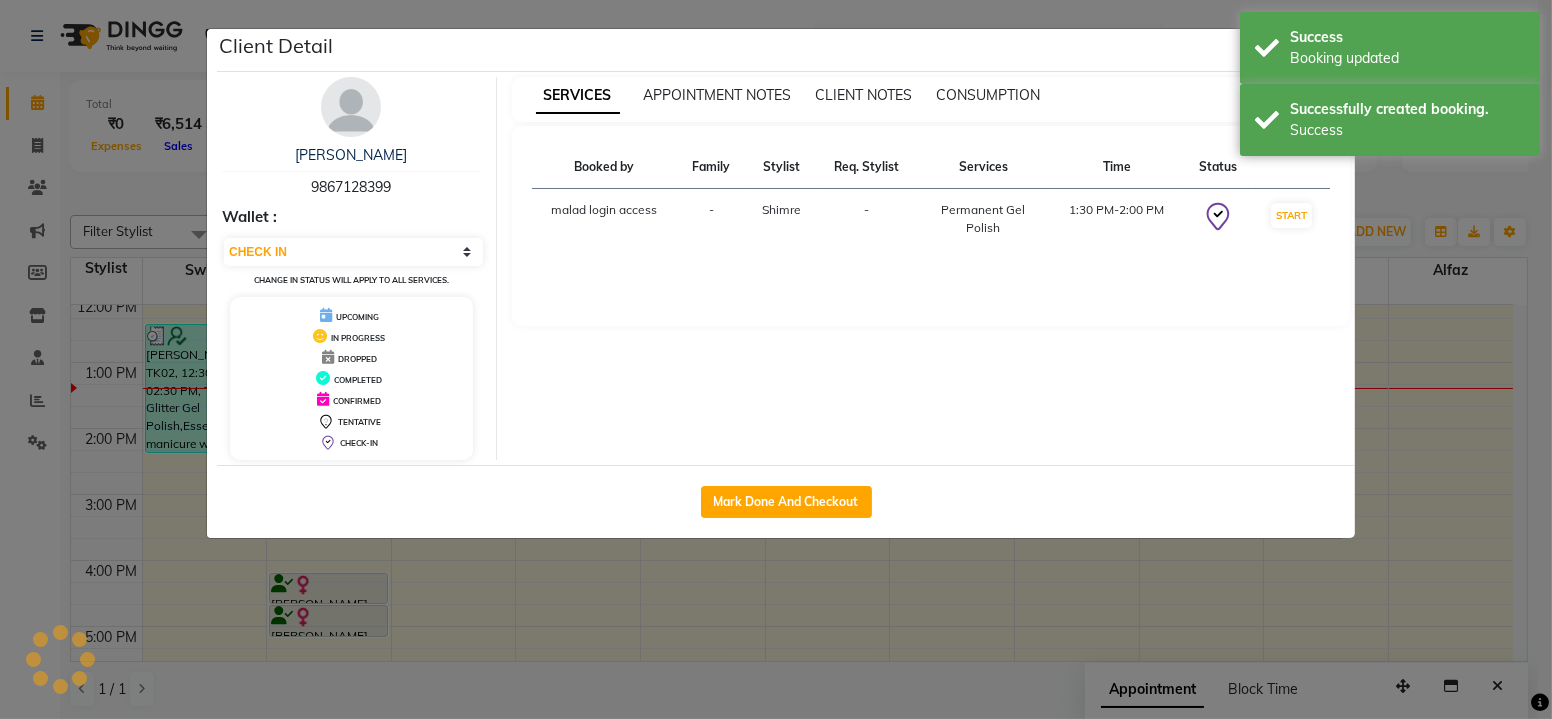 click on "Client Detail  [PERSON_NAME]    9867128399 Wallet : Select IN SERVICE CONFIRMED TENTATIVE CHECK IN MARK DONE DROPPED UPCOMING Change in status will apply to all services. UPCOMING IN PROGRESS DROPPED COMPLETED CONFIRMED TENTATIVE CHECK-IN SERVICES APPOINTMENT NOTES CLIENT NOTES CONSUMPTION Booked by Family Stylist Req. Stylist Services Time Status  malad login access  - [GEOGRAPHIC_DATA] -  Permanent Gel Polish   1:30 PM-2:00 PM   START   Mark Done And Checkout" 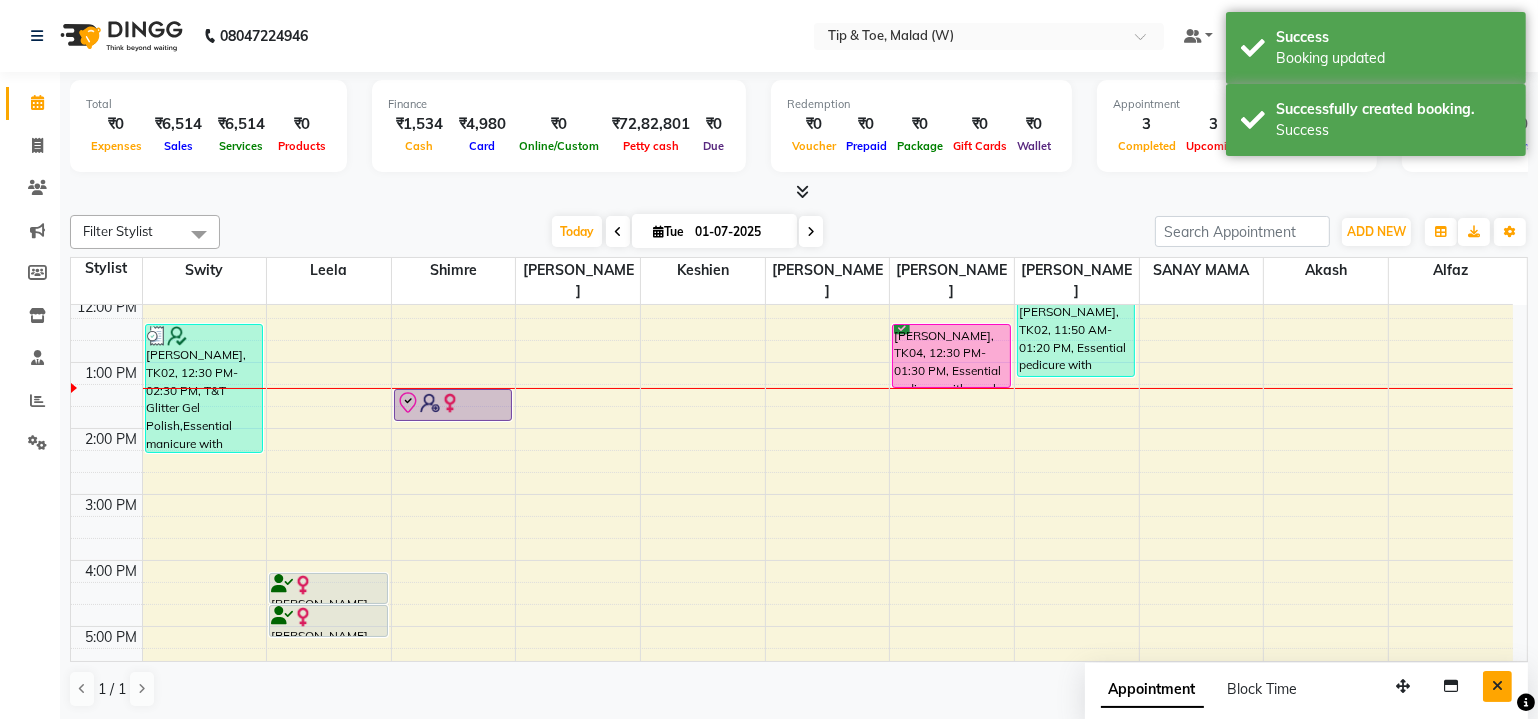 click at bounding box center [1497, 686] 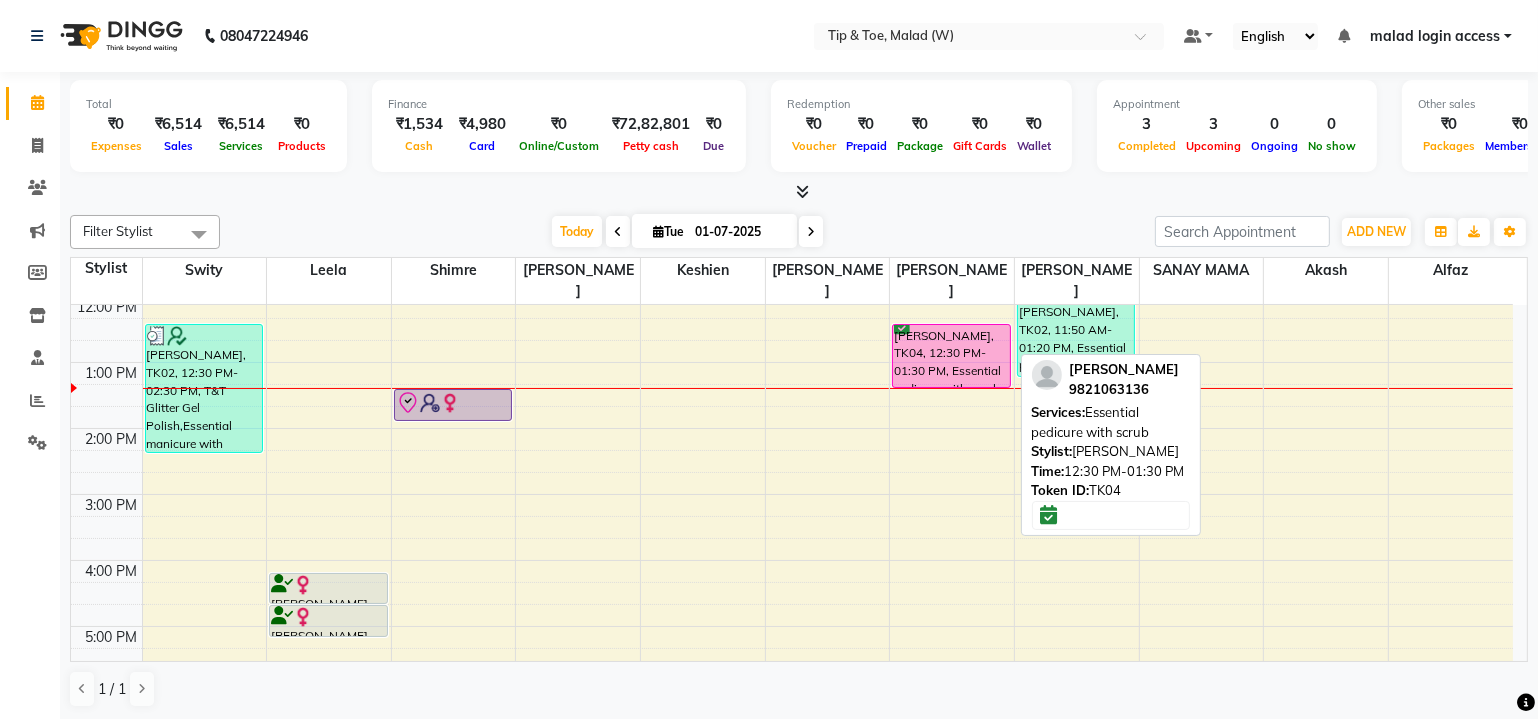 click on "[PERSON_NAME], TK04, 12:30 PM-01:30 PM, Essential pedicure with scrub" at bounding box center [951, 356] 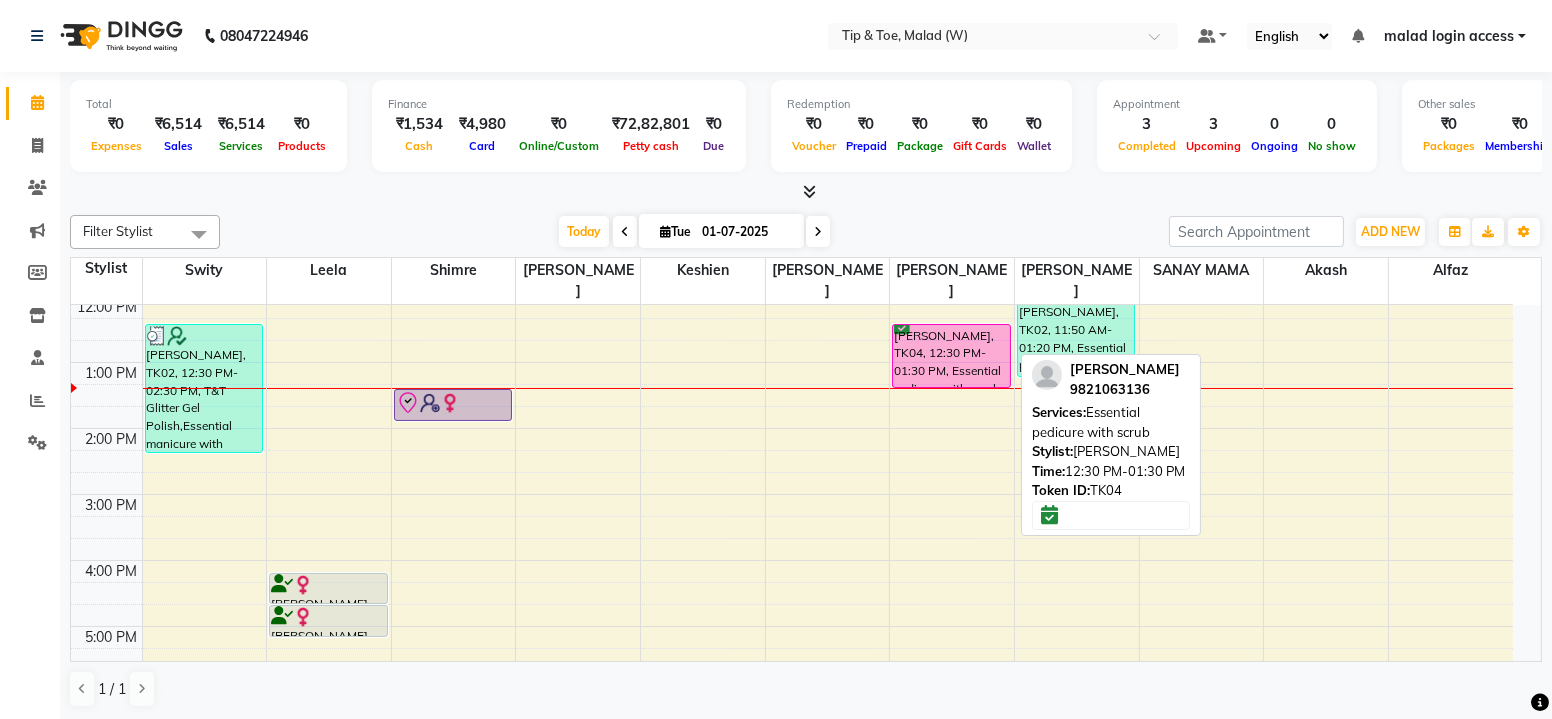 select on "6" 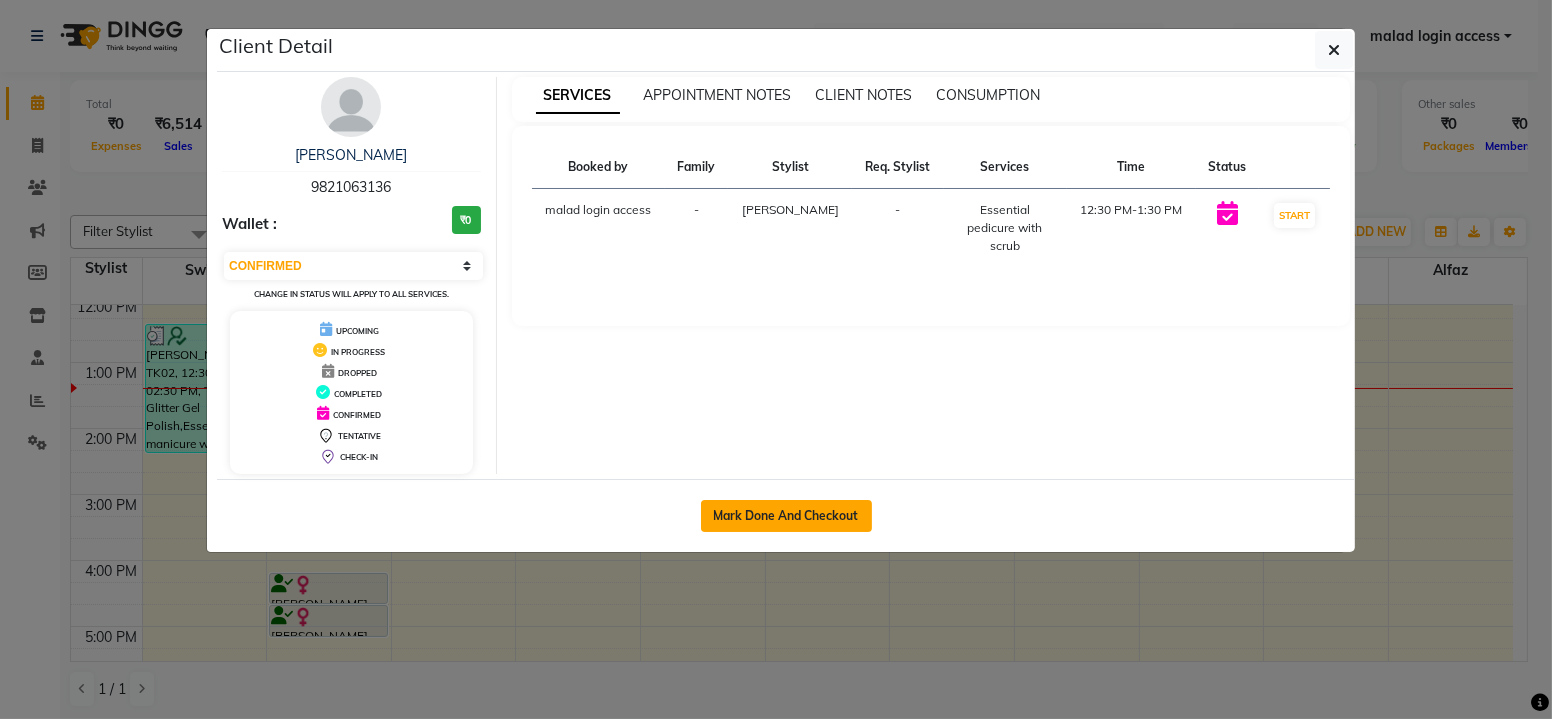 click on "Mark Done And Checkout" 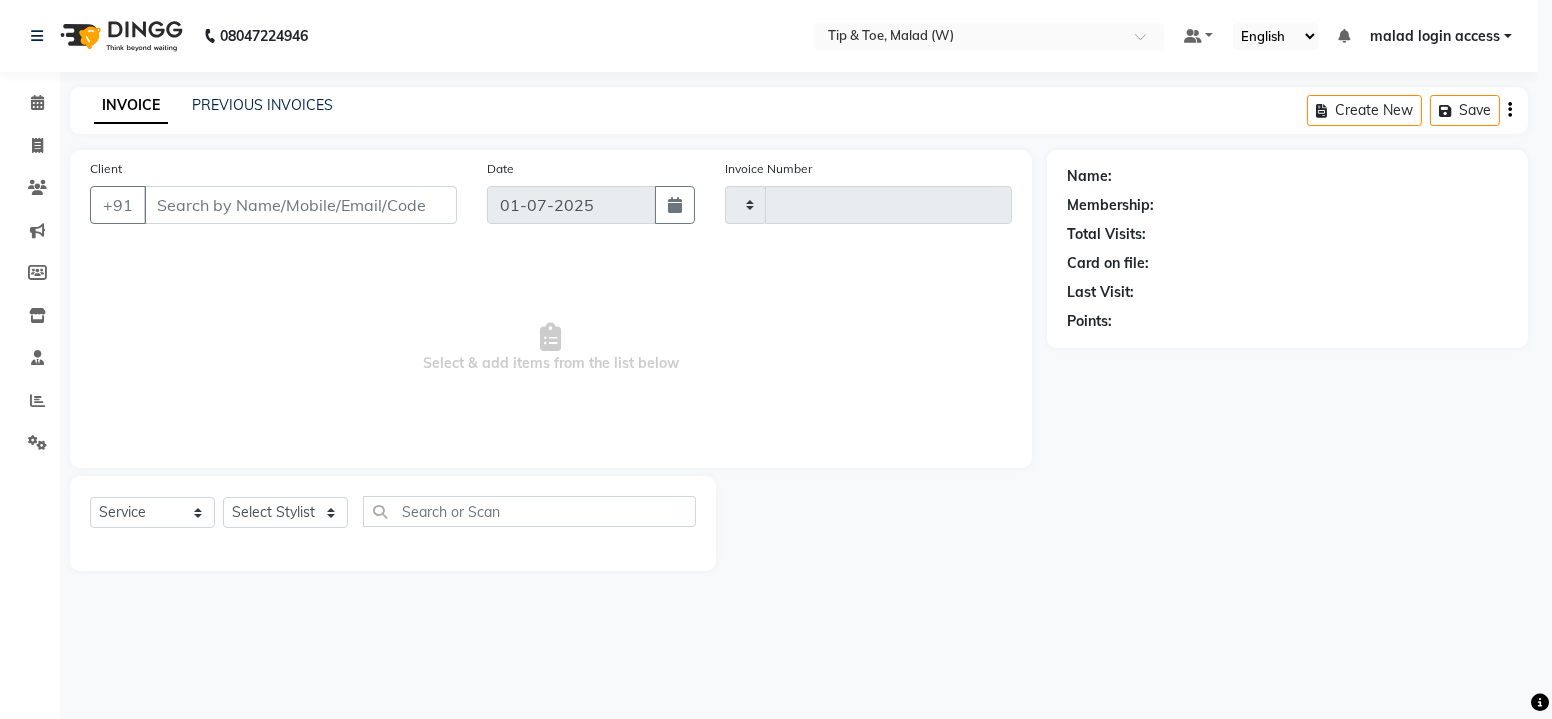 type on "1502" 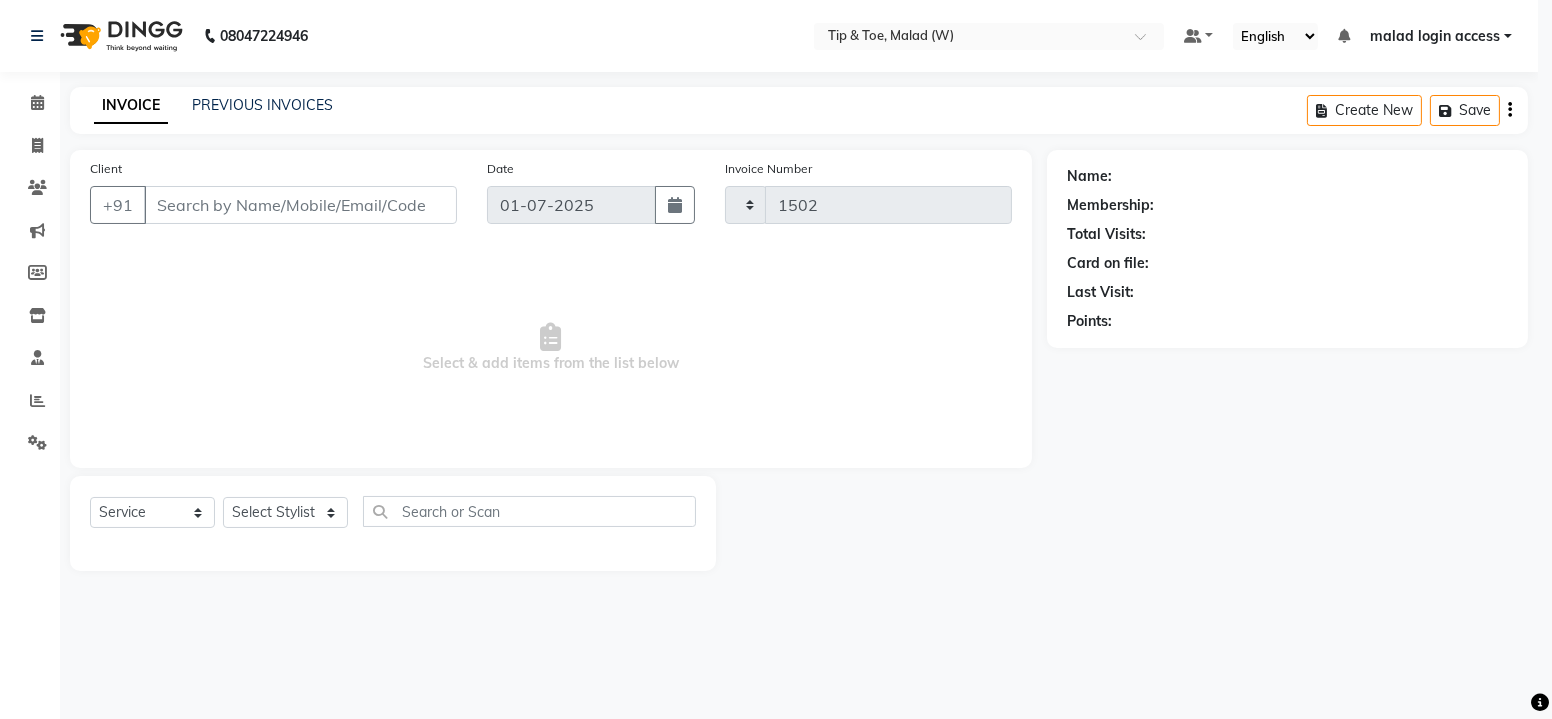 select on "5930" 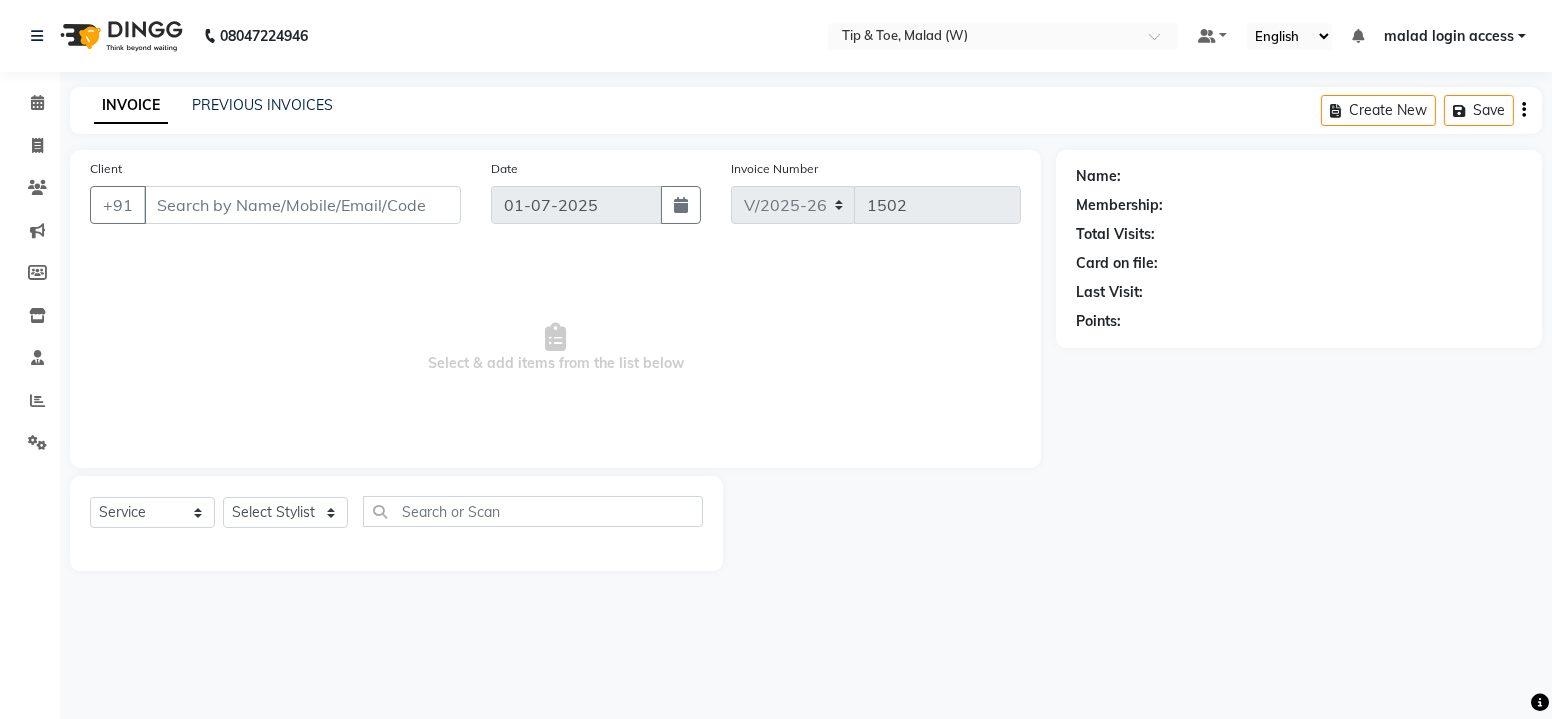 type on "9821063136" 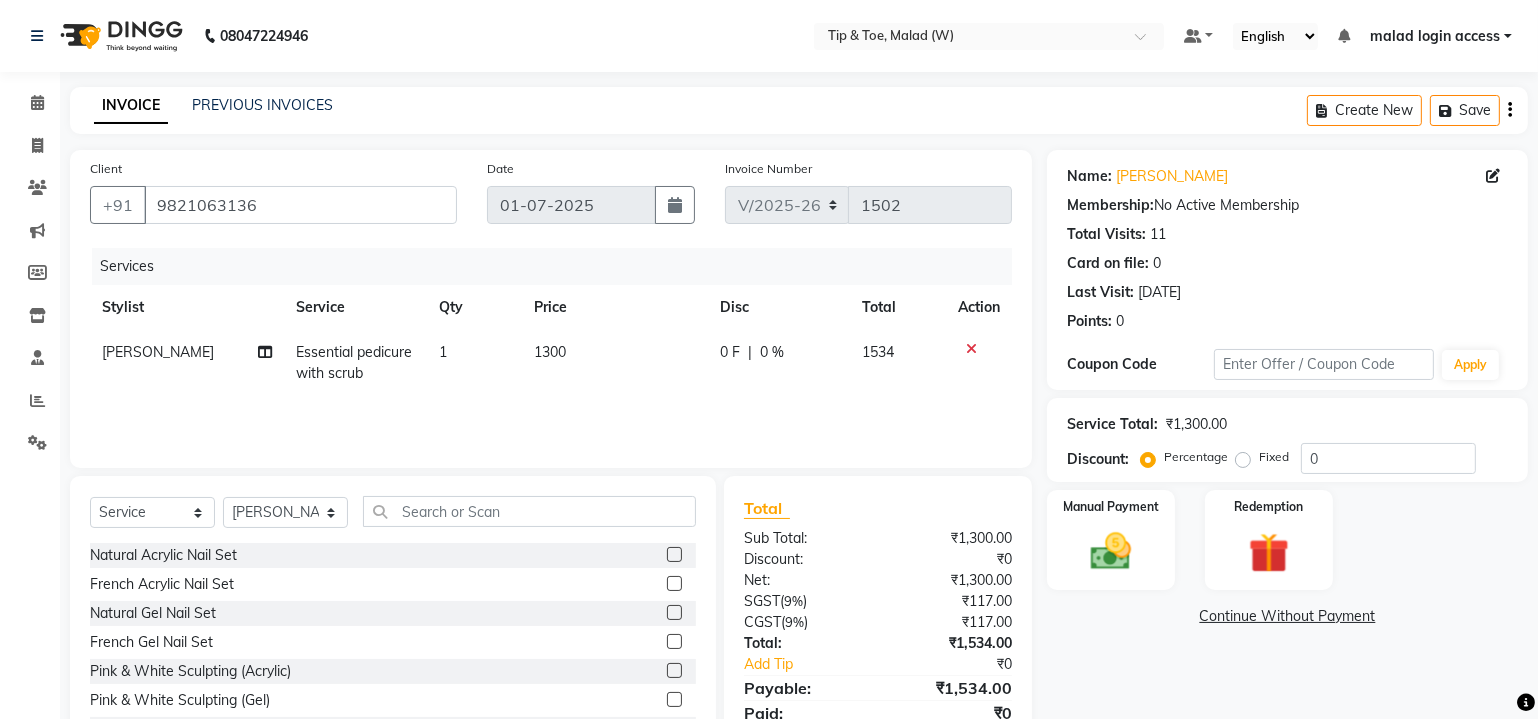 click on "Name: [PERSON_NAME] Edit" 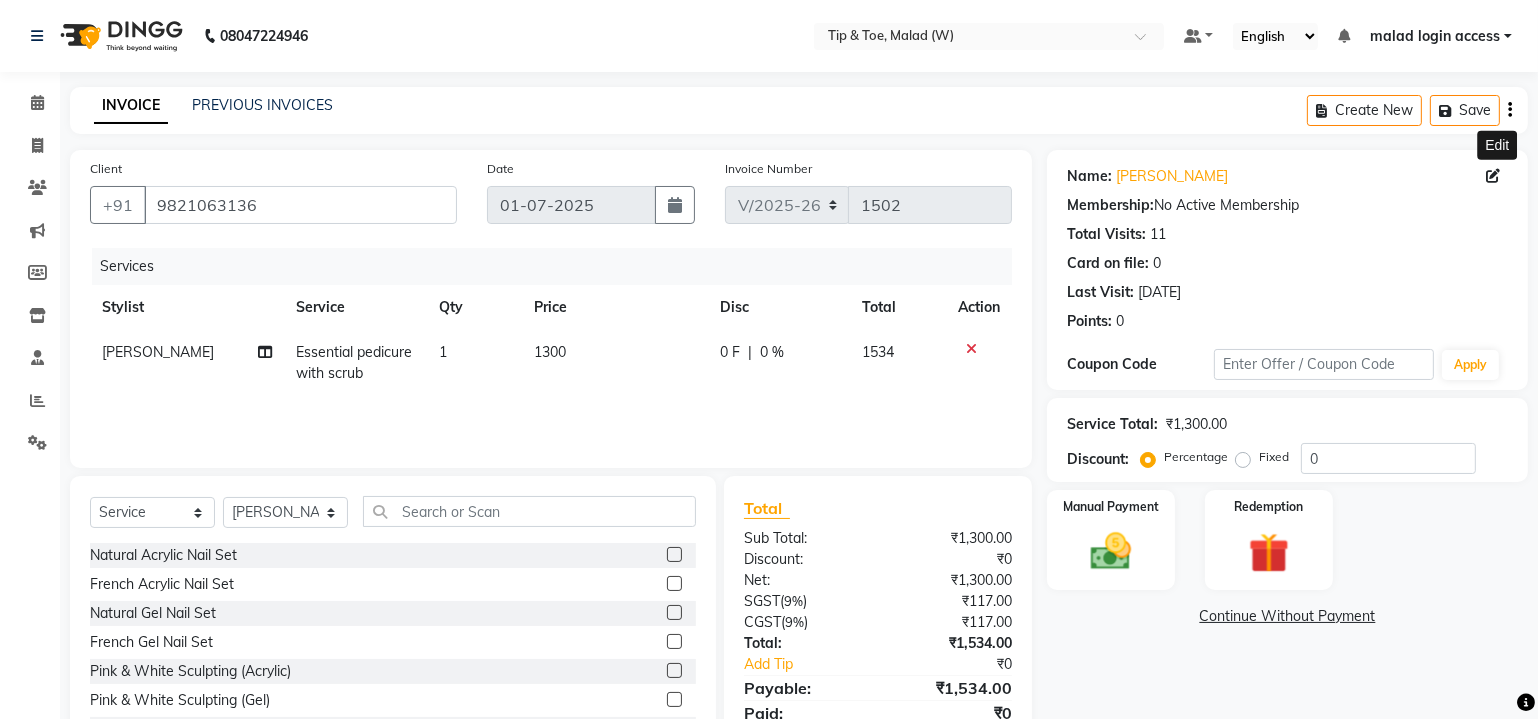 click 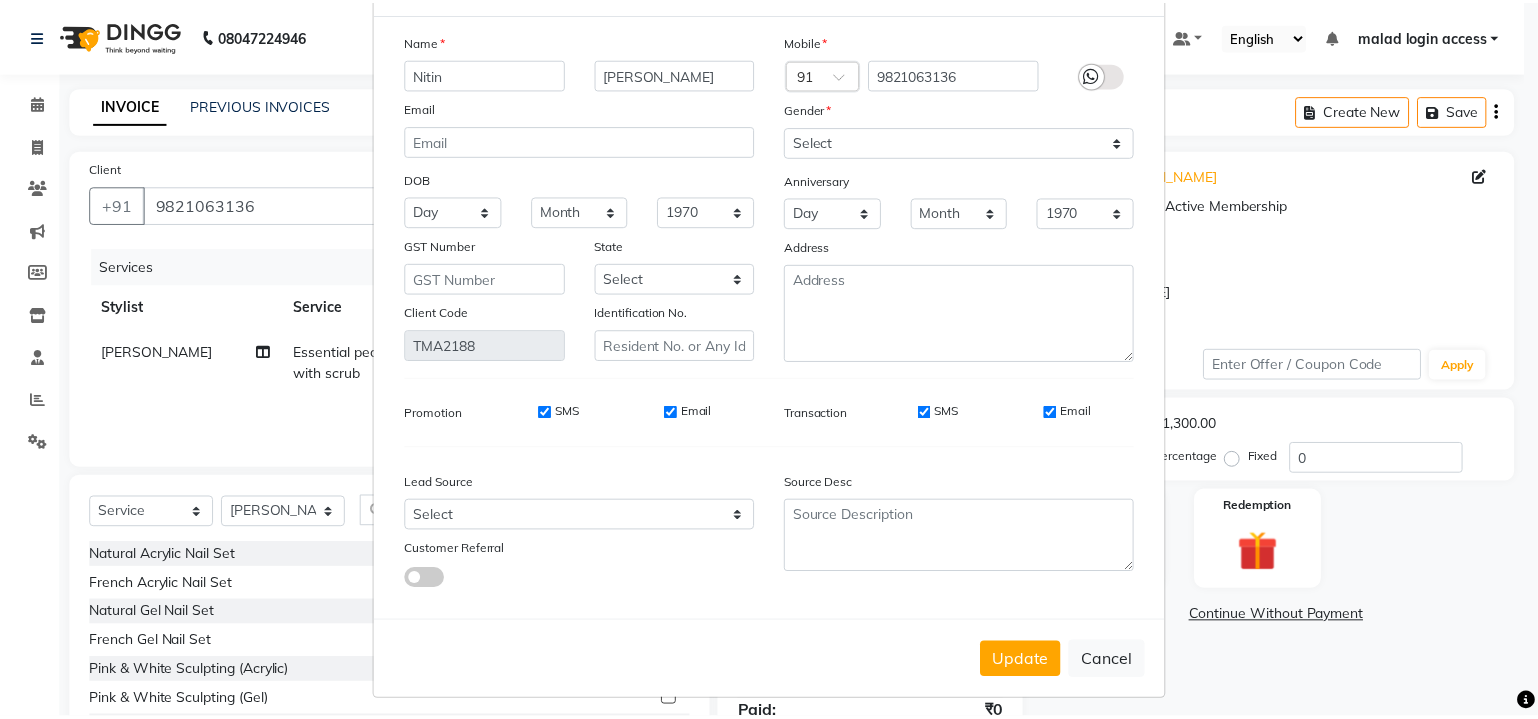 scroll, scrollTop: 87, scrollLeft: 0, axis: vertical 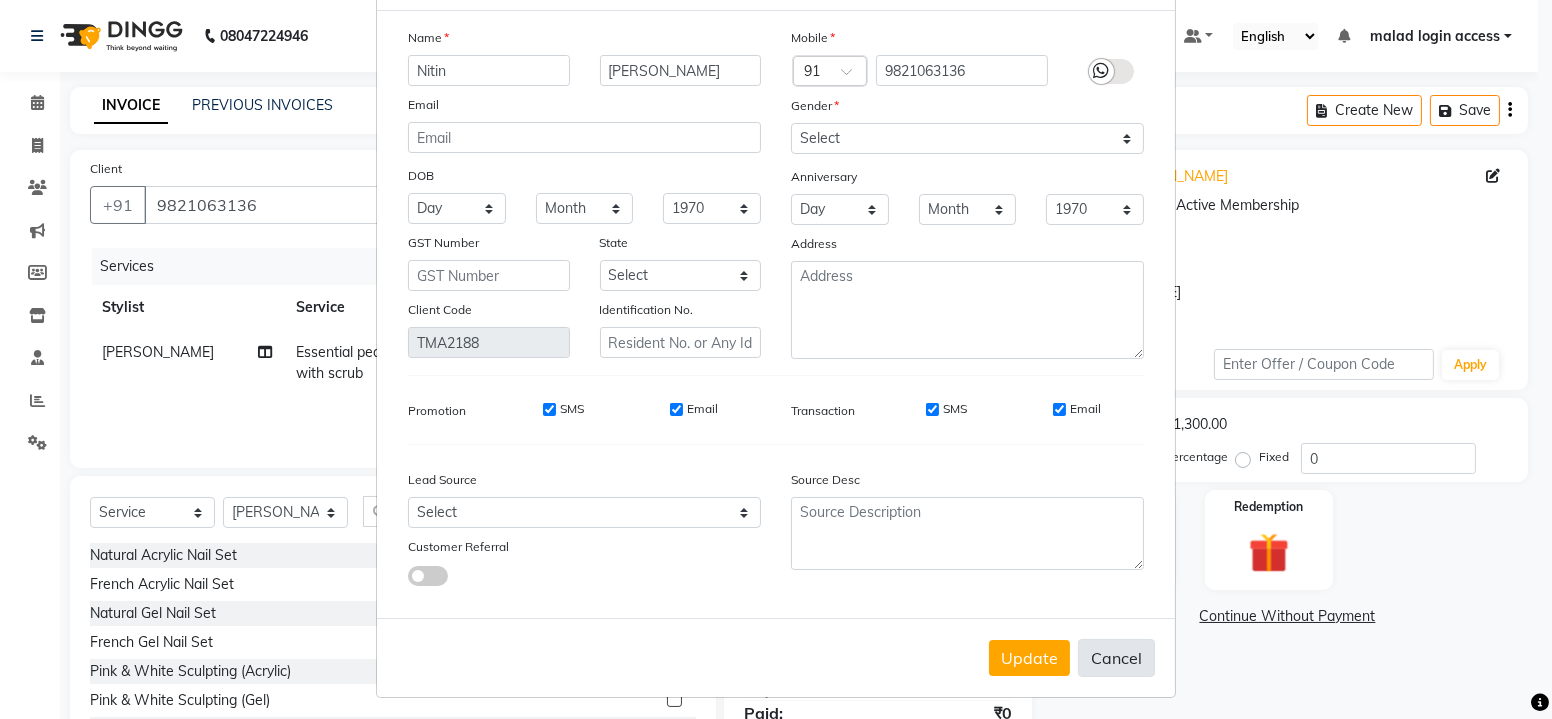 click on "Cancel" at bounding box center (1116, 658) 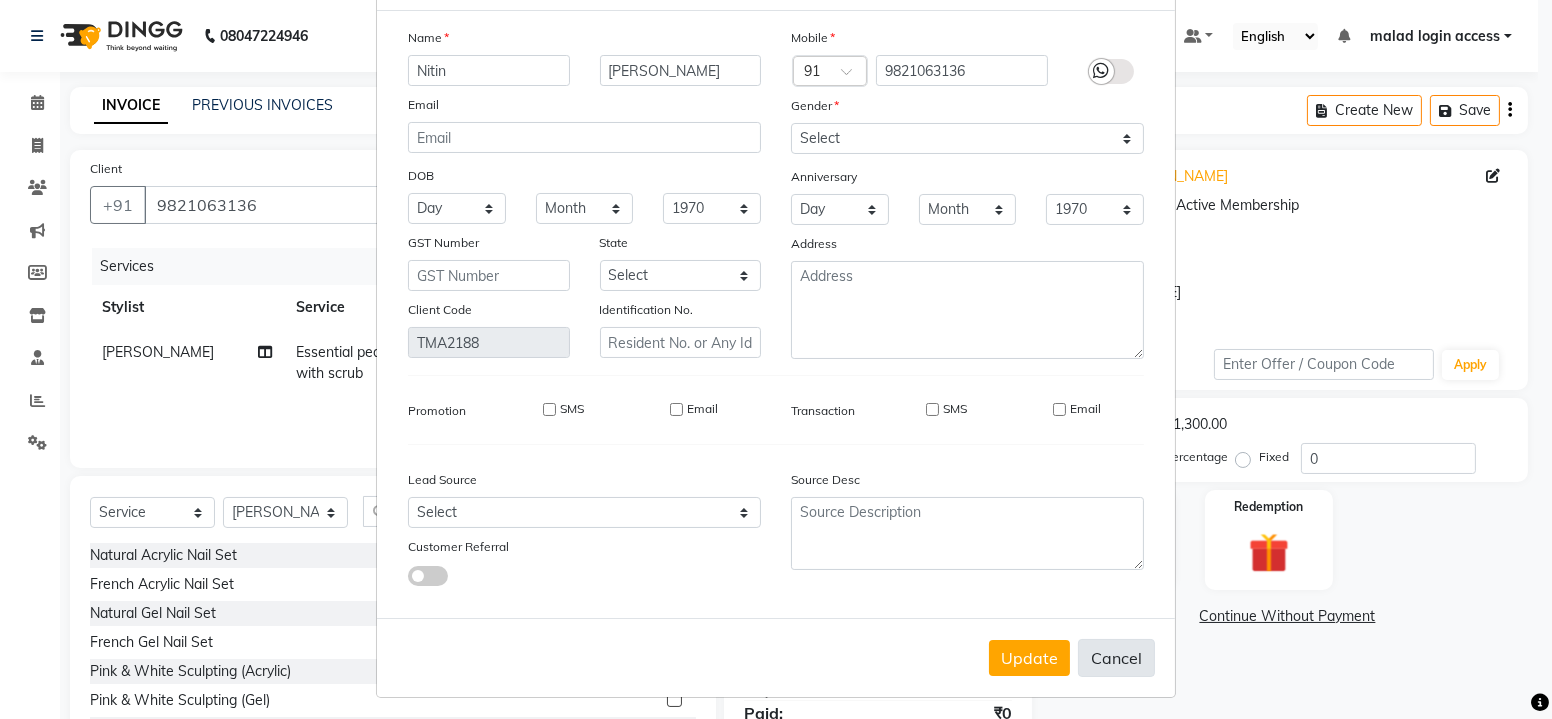 type 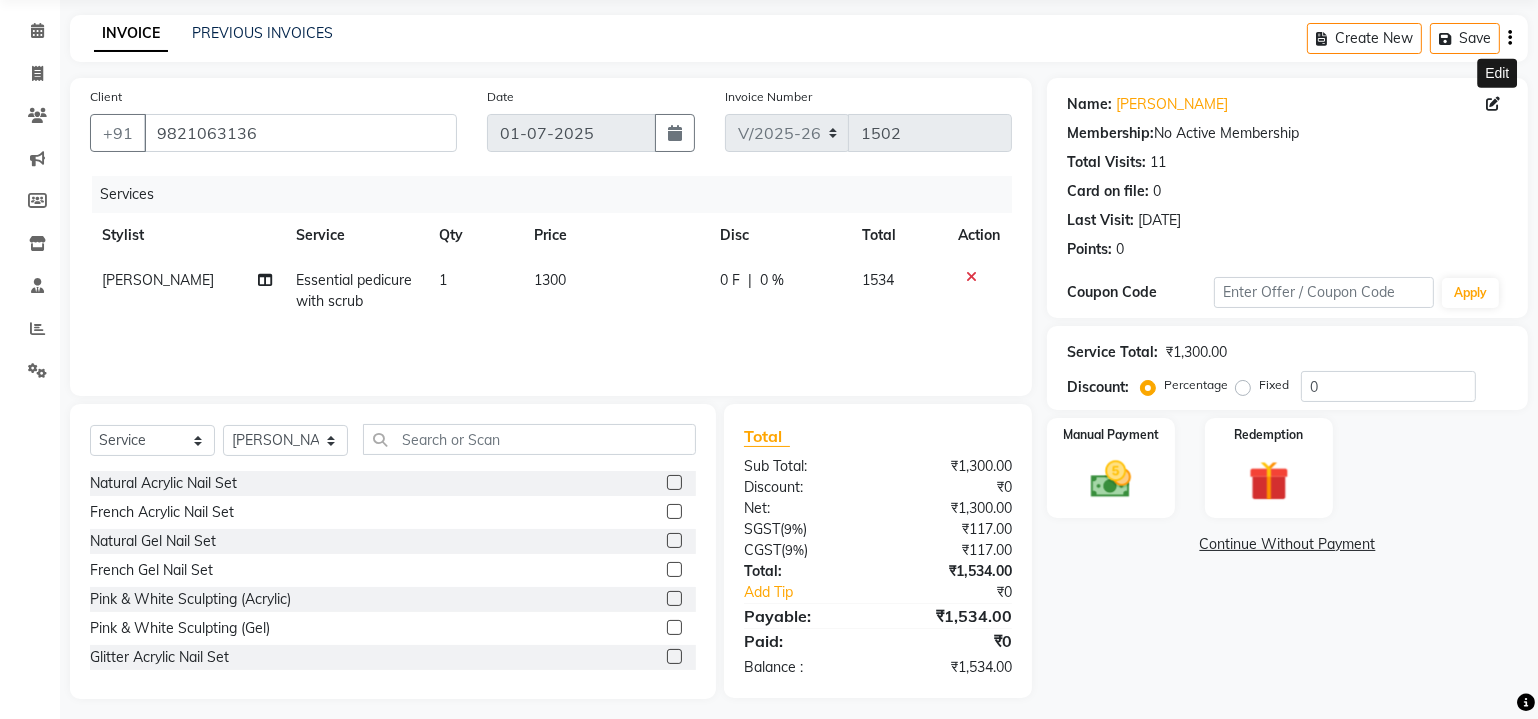 scroll, scrollTop: 80, scrollLeft: 0, axis: vertical 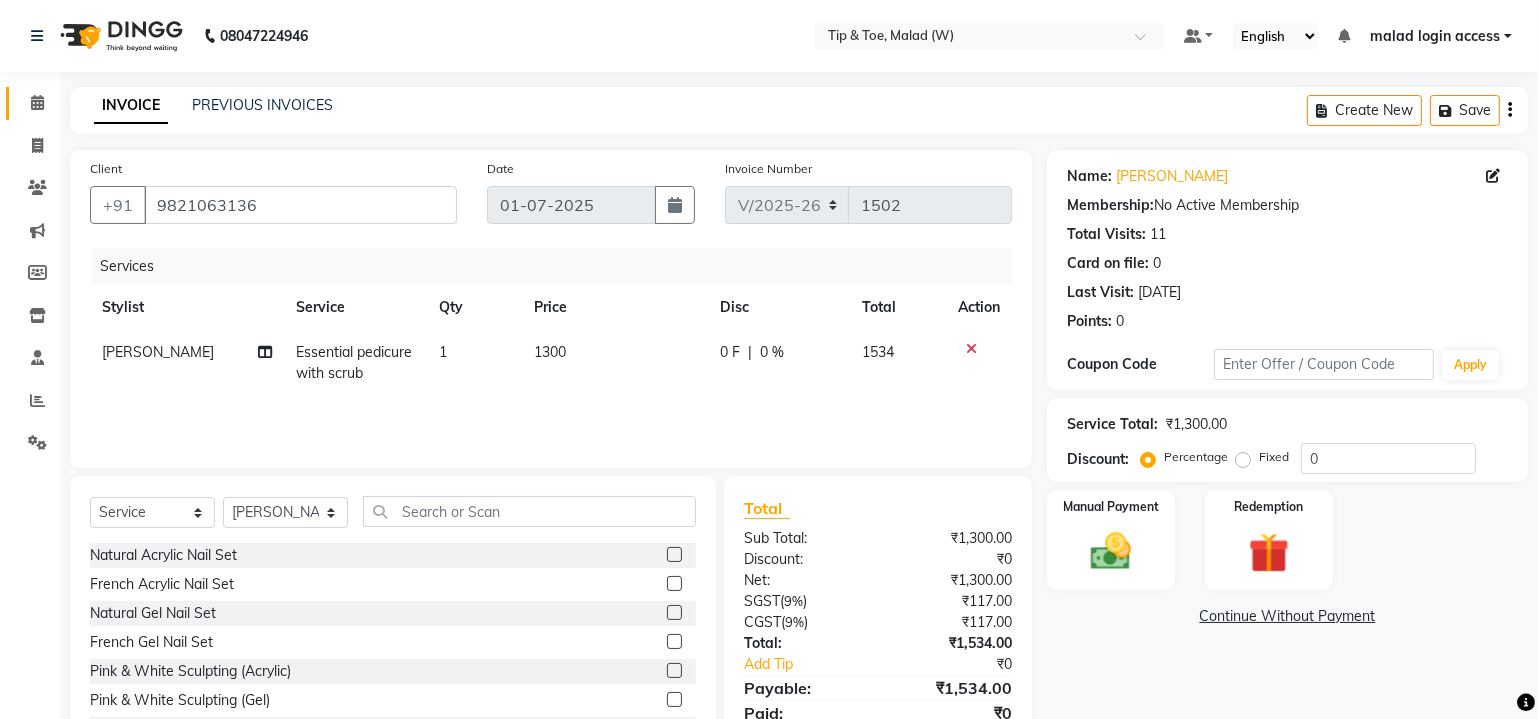 click 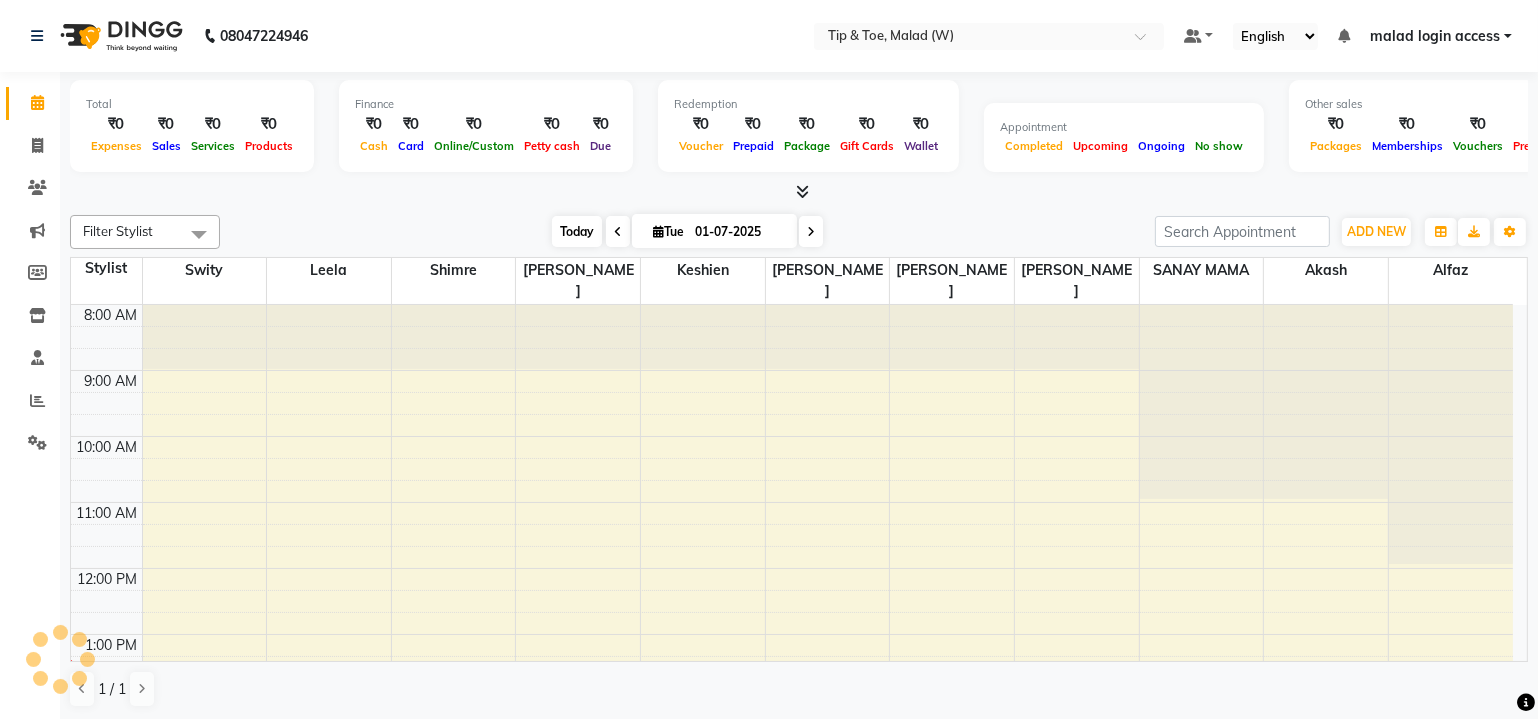 scroll, scrollTop: 0, scrollLeft: 0, axis: both 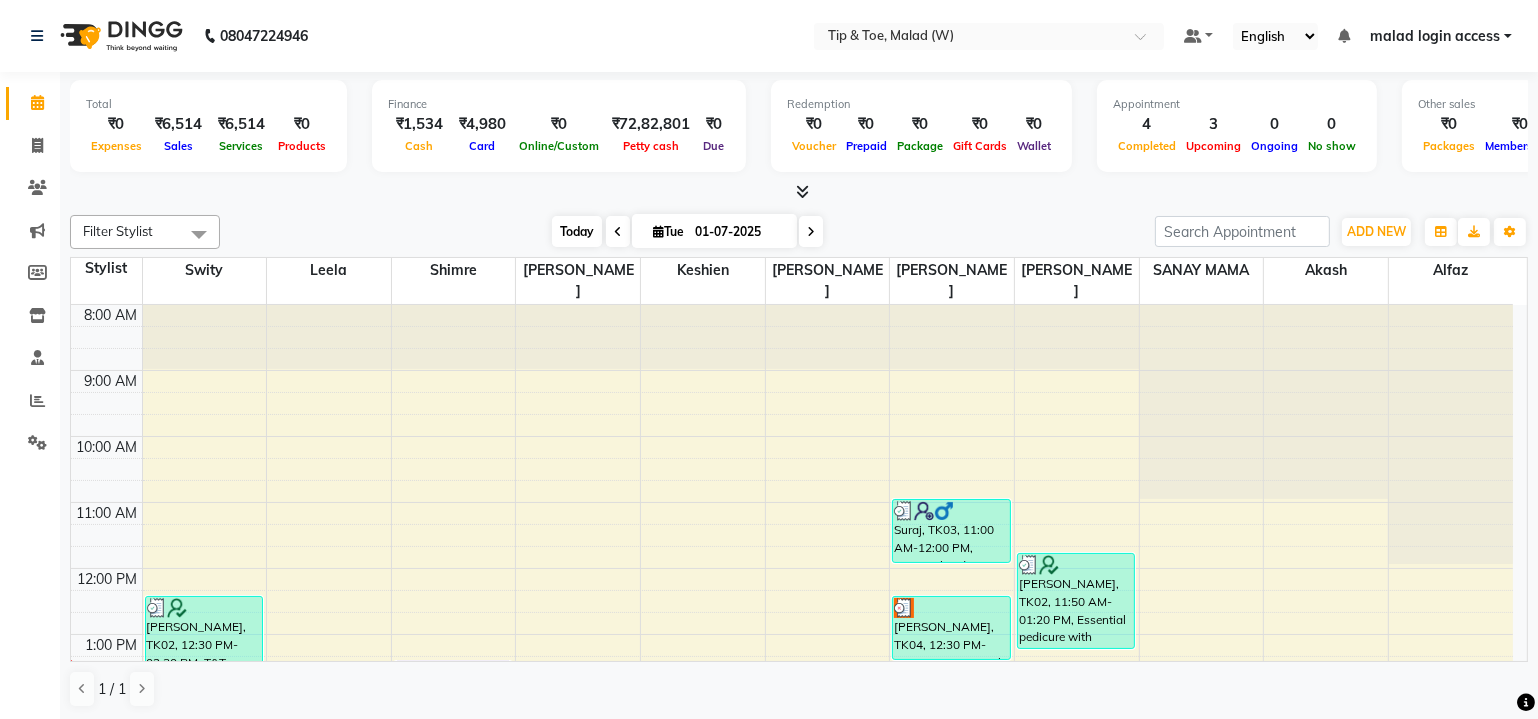 click on "Today" at bounding box center (577, 231) 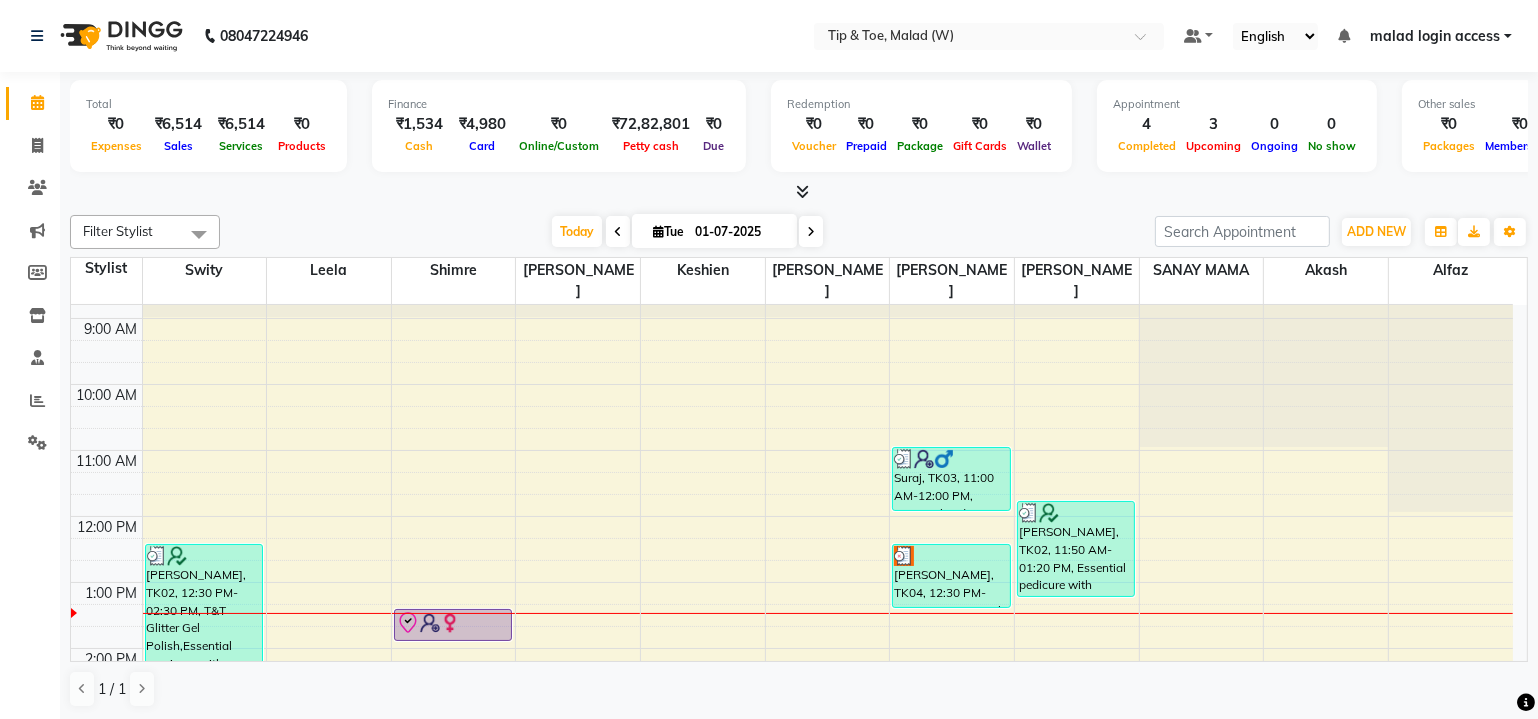scroll, scrollTop: 143, scrollLeft: 0, axis: vertical 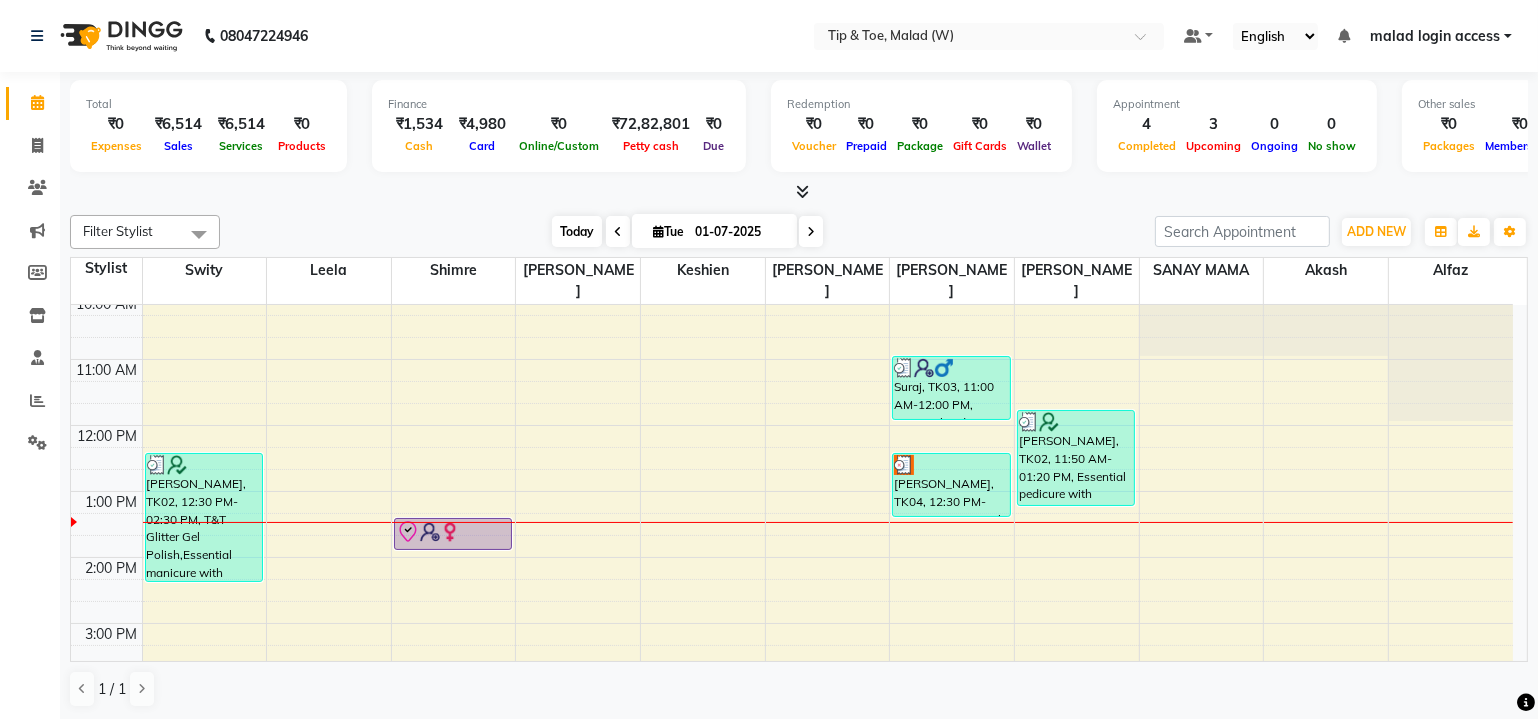 click on "Today" at bounding box center (577, 231) 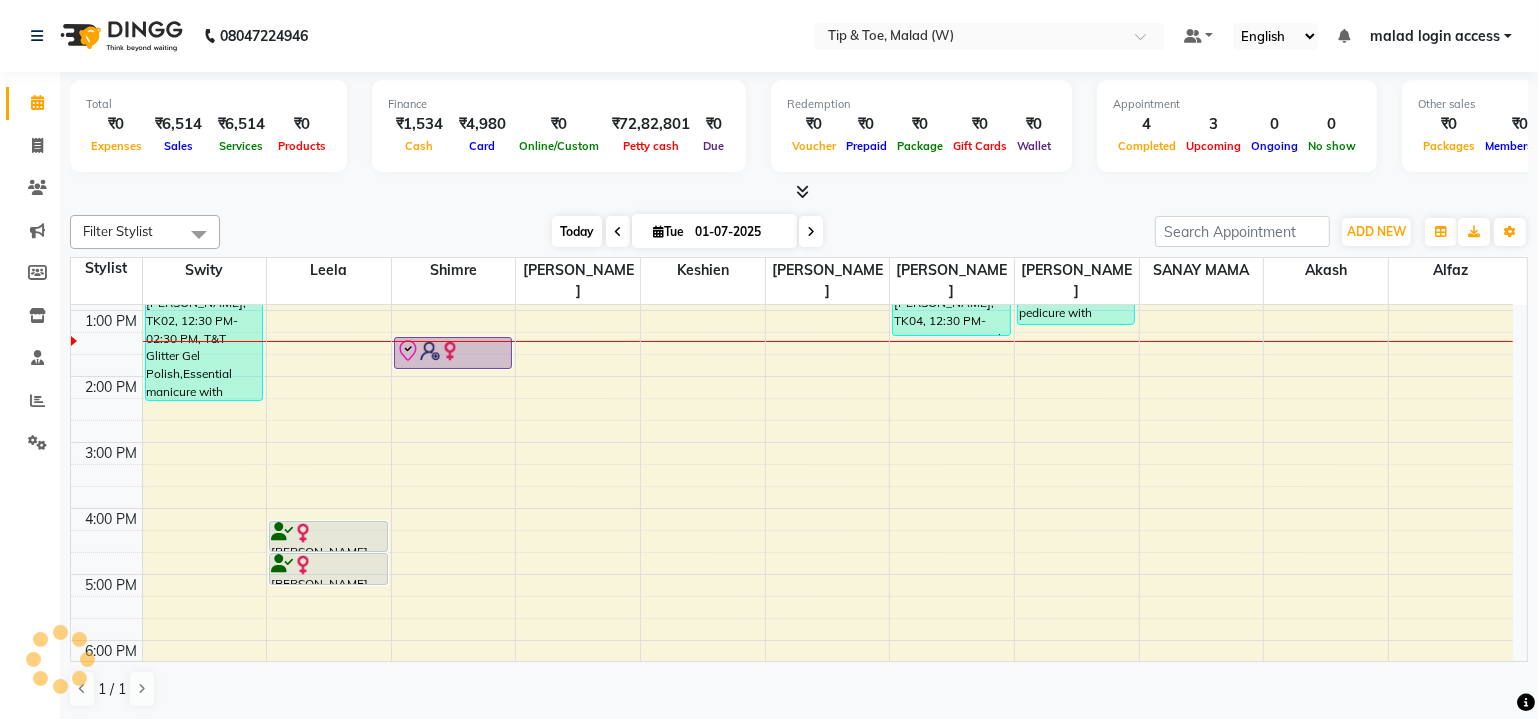 click on "Today" at bounding box center [577, 231] 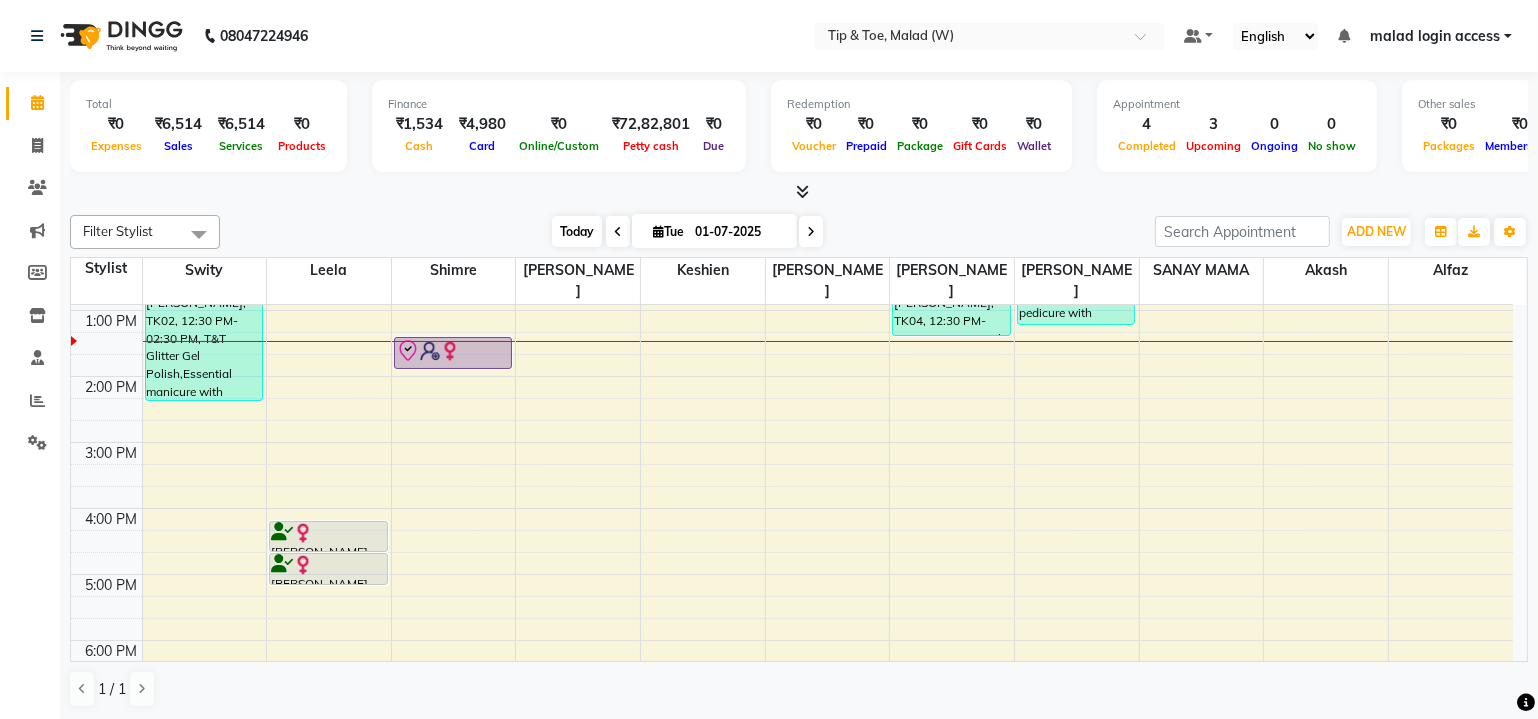 click on "Today" at bounding box center (577, 231) 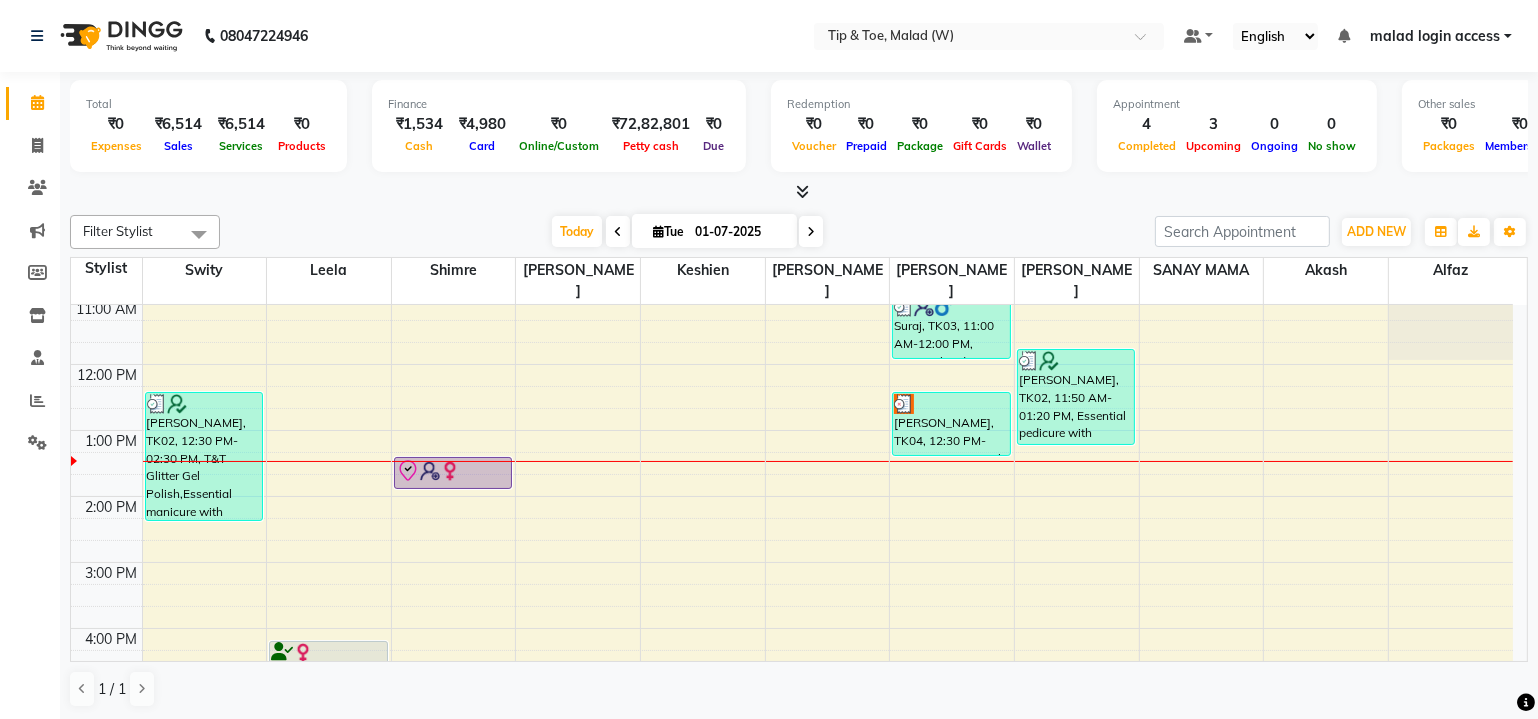 scroll, scrollTop: 233, scrollLeft: 0, axis: vertical 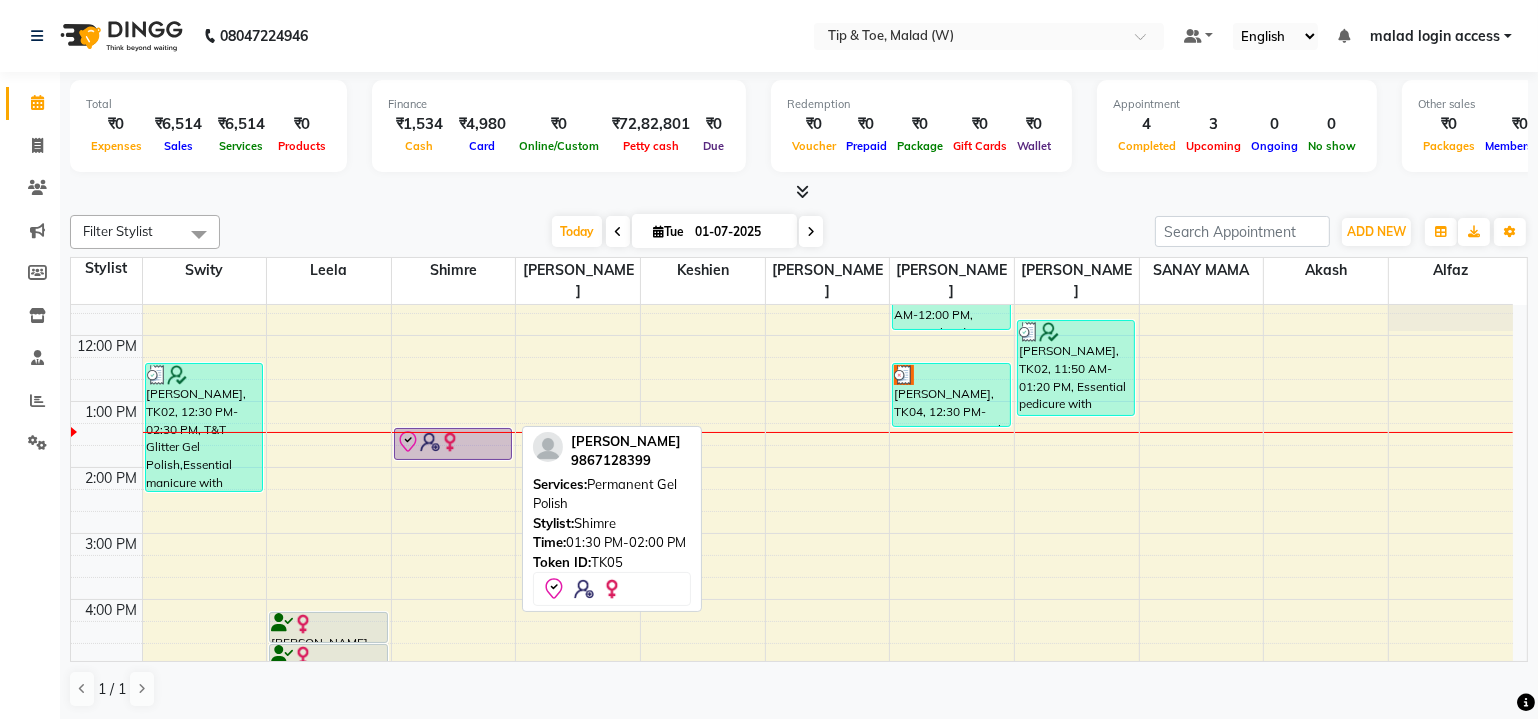 click on "[PERSON_NAME], TK05, 01:30 PM-02:00 PM, Permanent Gel Polish" at bounding box center [454, 500] 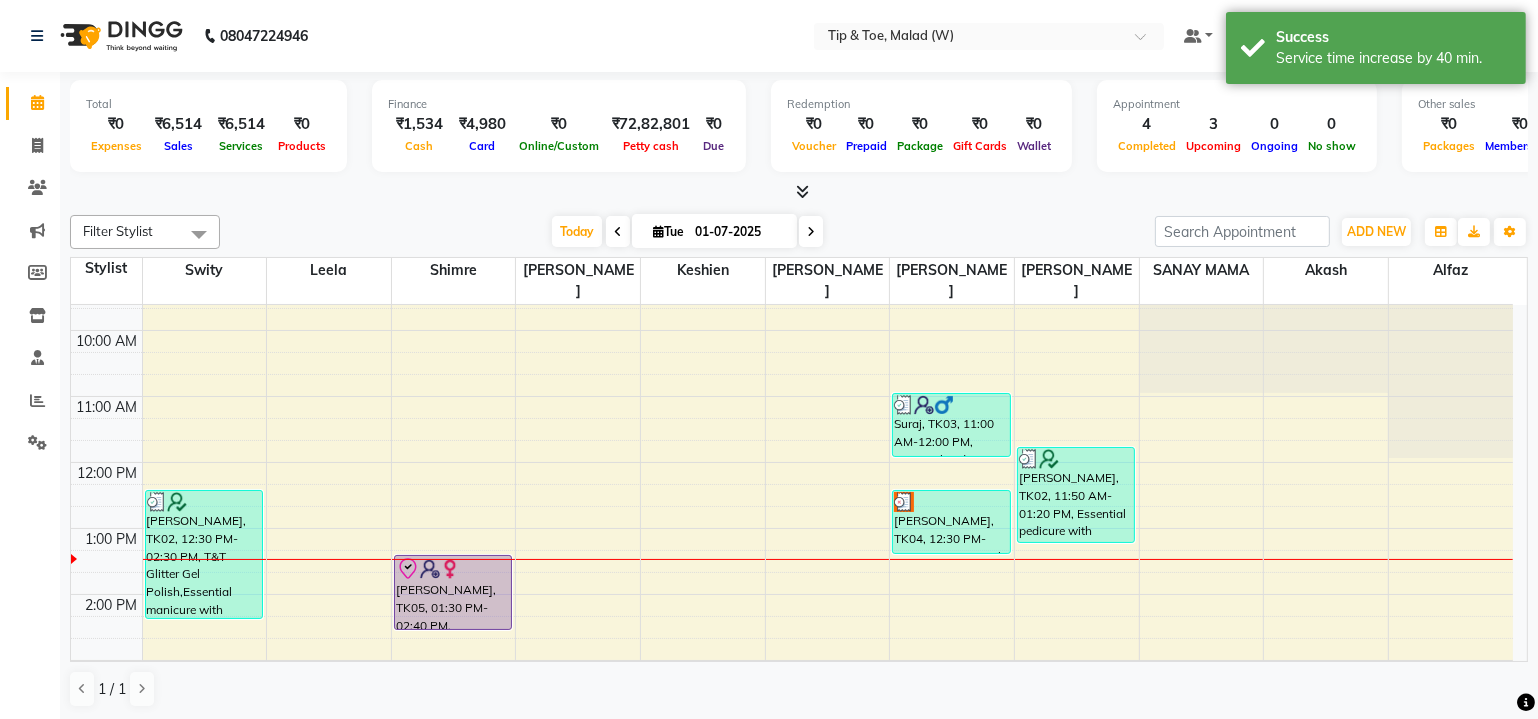 scroll, scrollTop: 0, scrollLeft: 0, axis: both 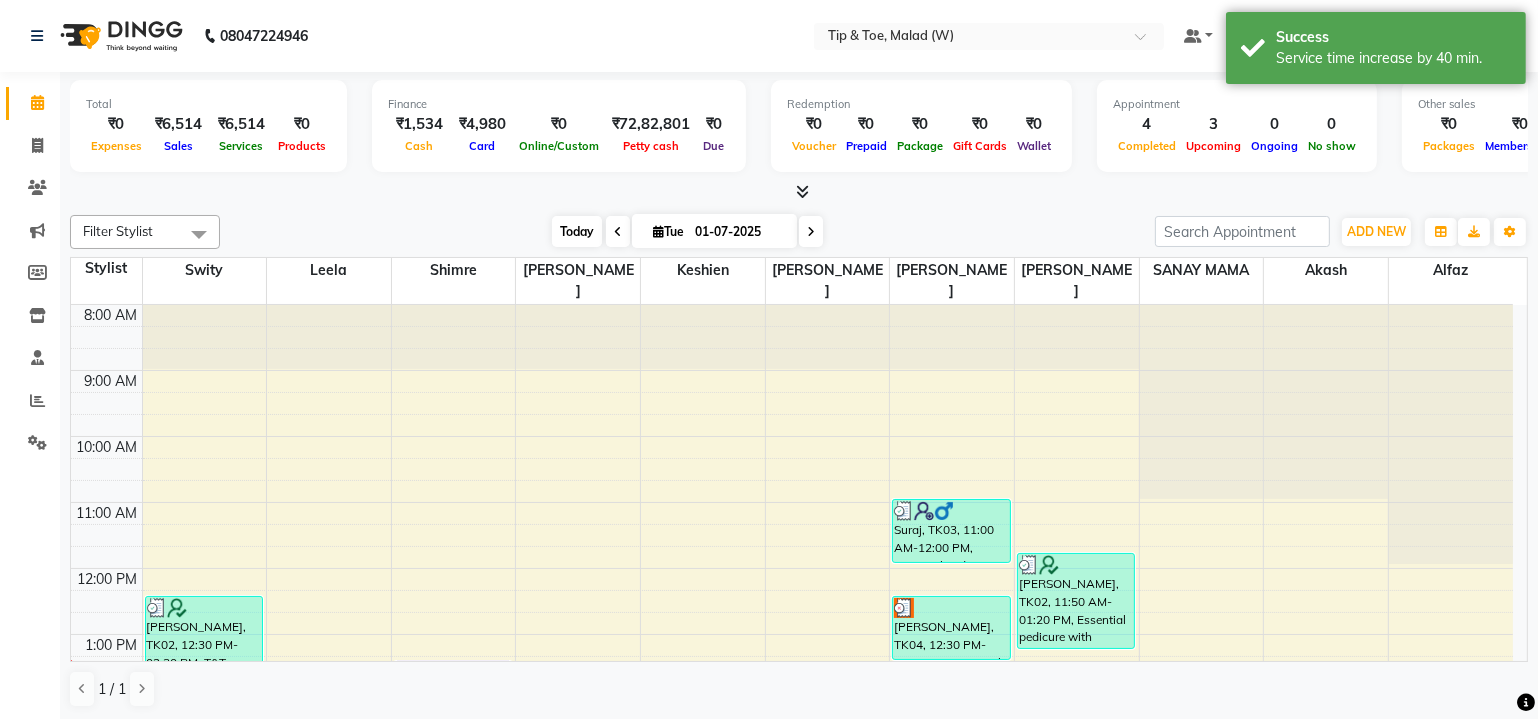 click on "Today" at bounding box center [577, 231] 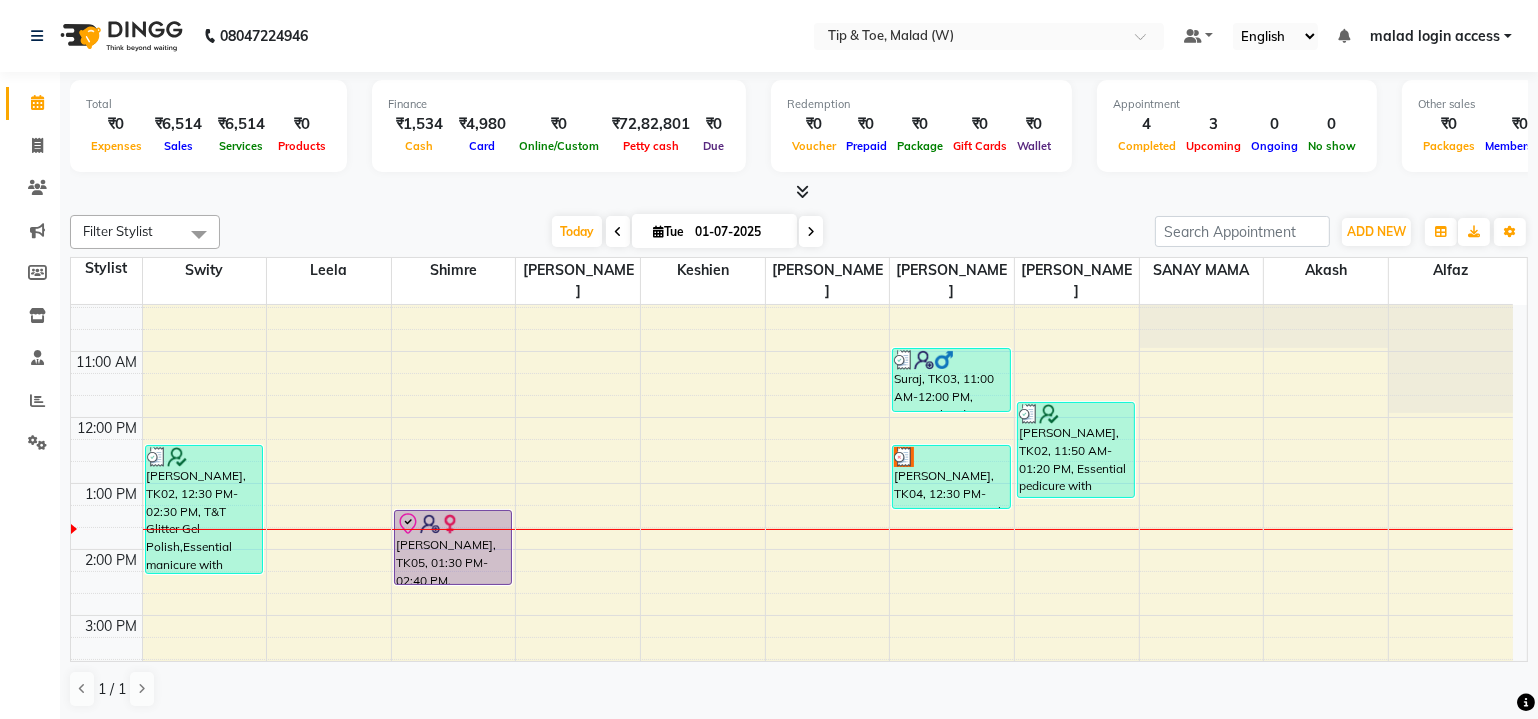 scroll, scrollTop: 52, scrollLeft: 0, axis: vertical 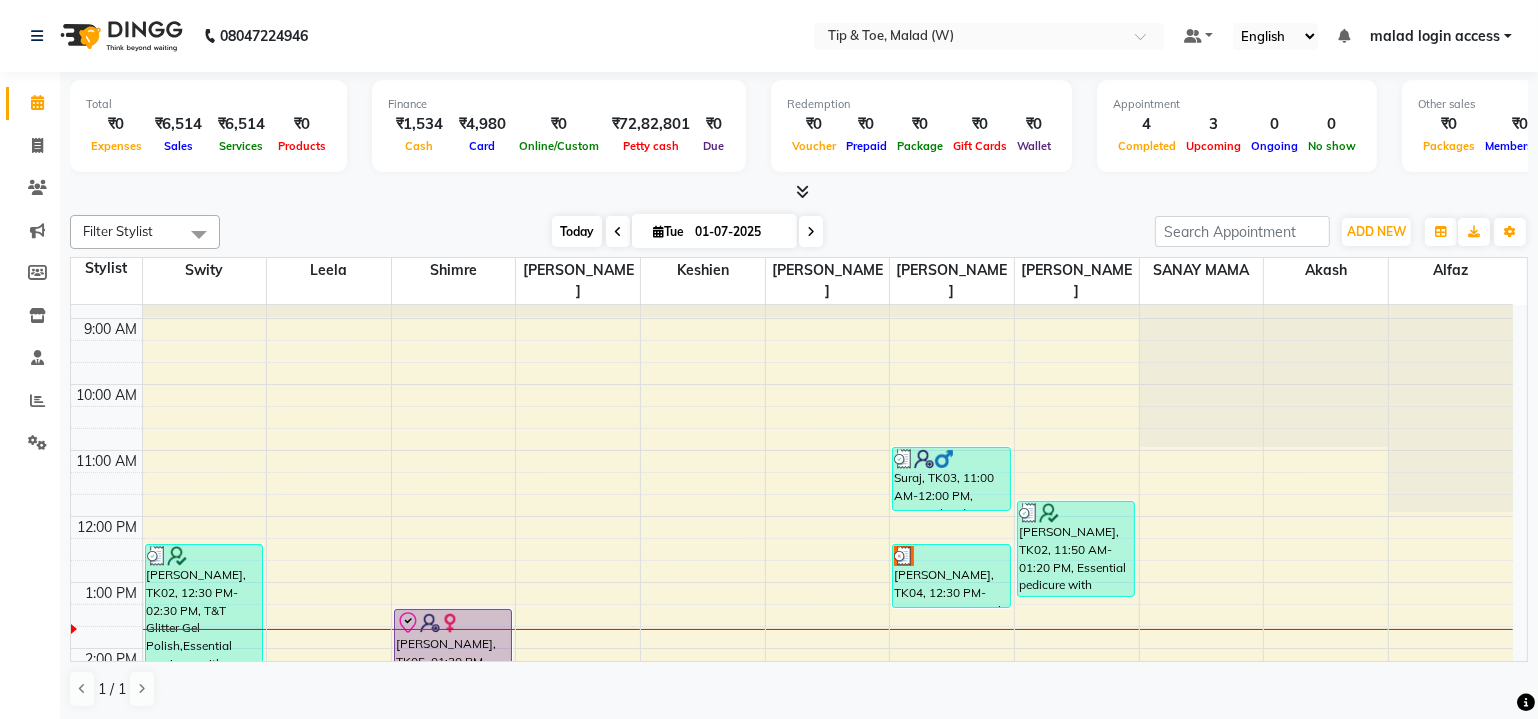click on "Today" at bounding box center (577, 231) 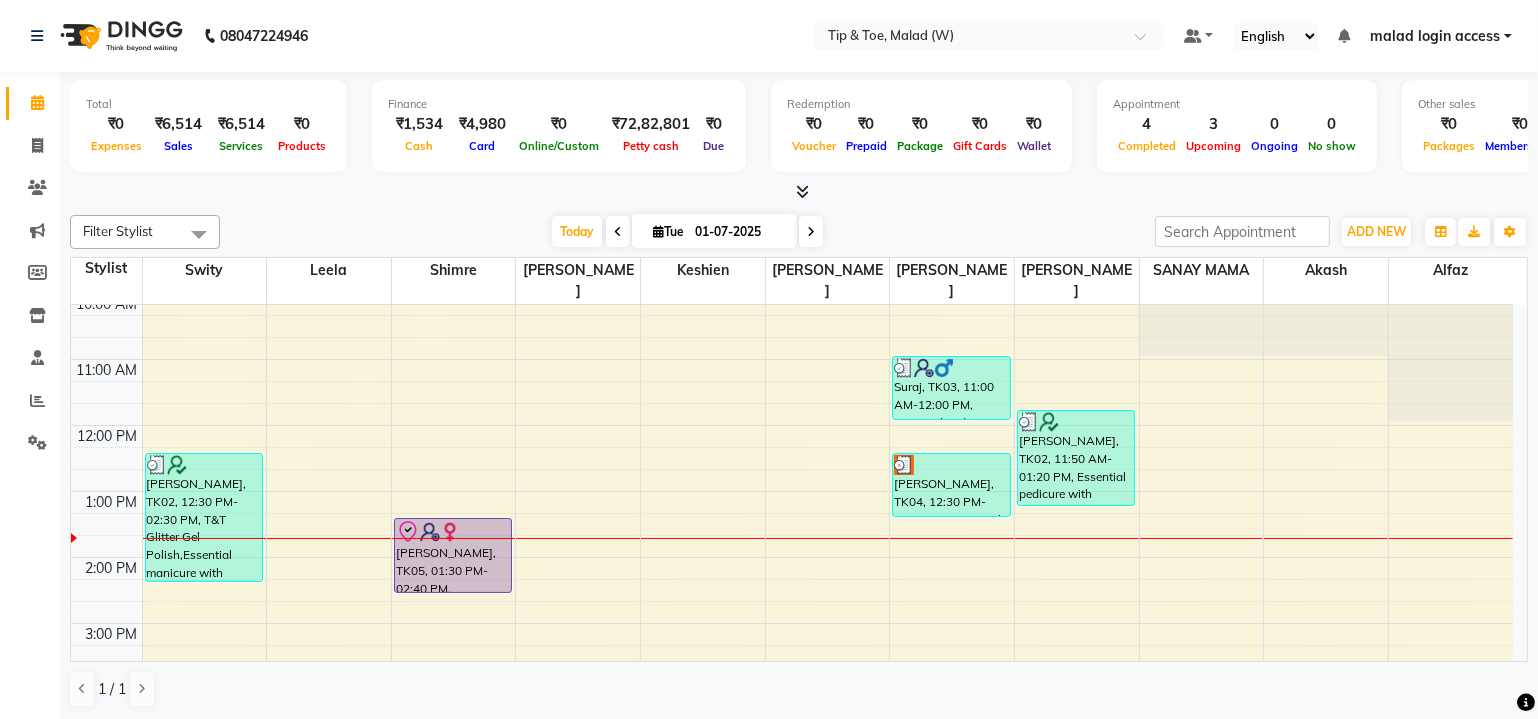 scroll, scrollTop: 52, scrollLeft: 0, axis: vertical 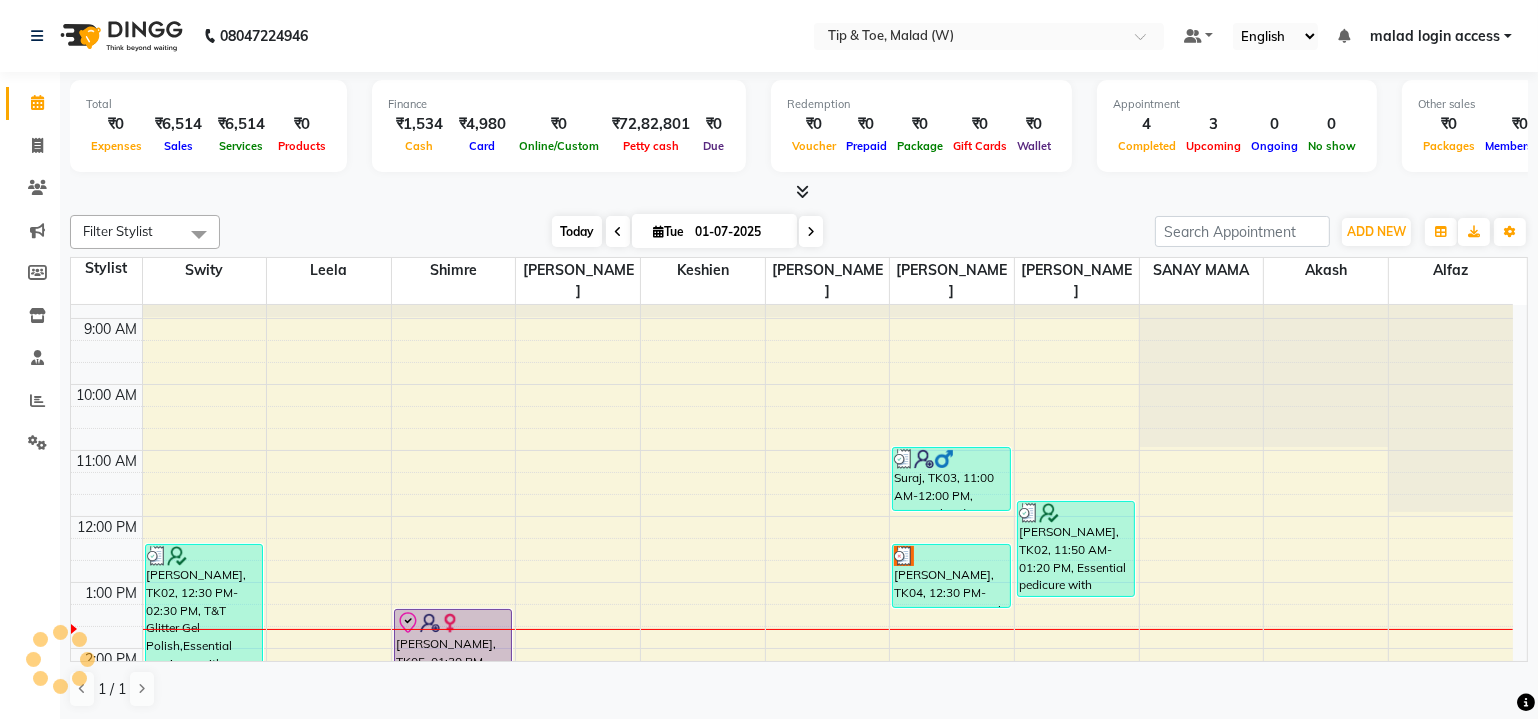 click on "Today" at bounding box center (577, 231) 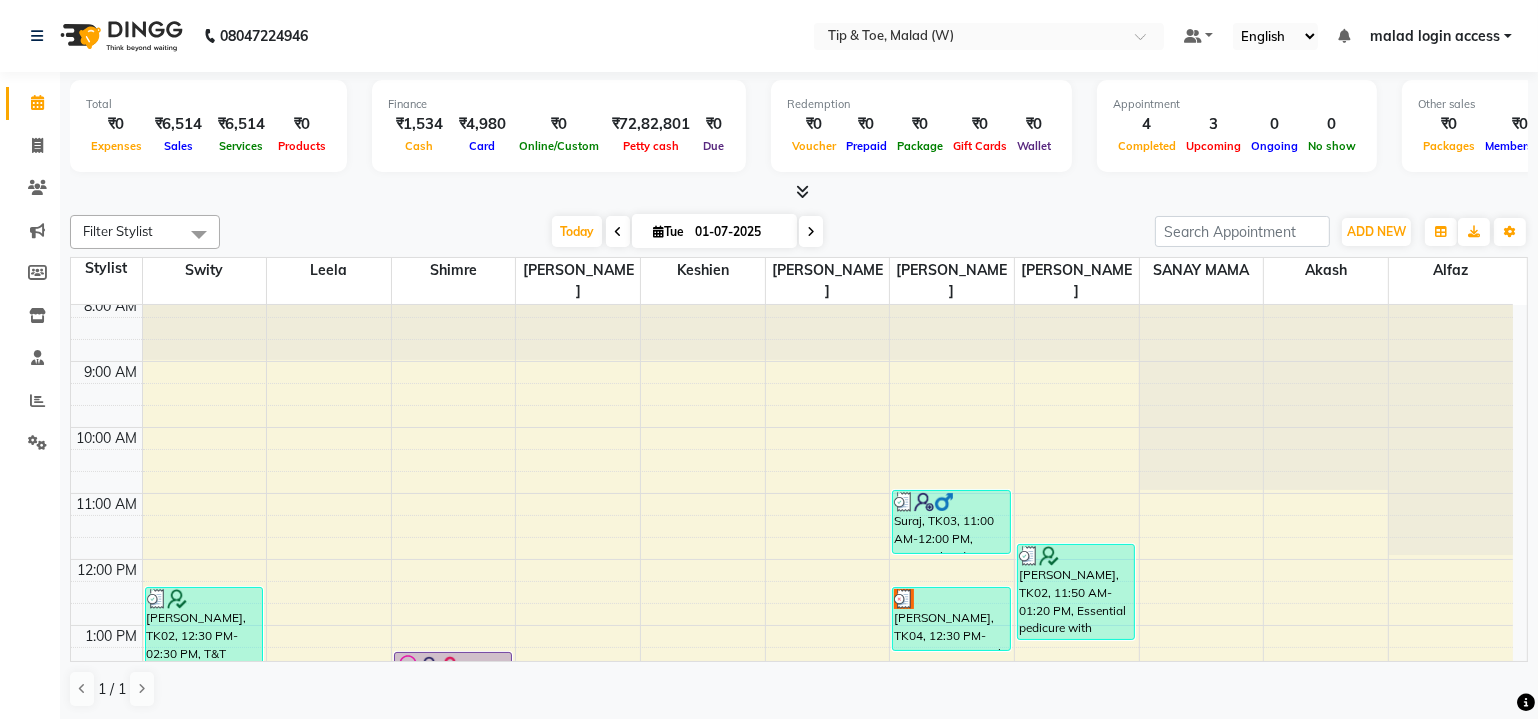 scroll, scrollTop: 190, scrollLeft: 0, axis: vertical 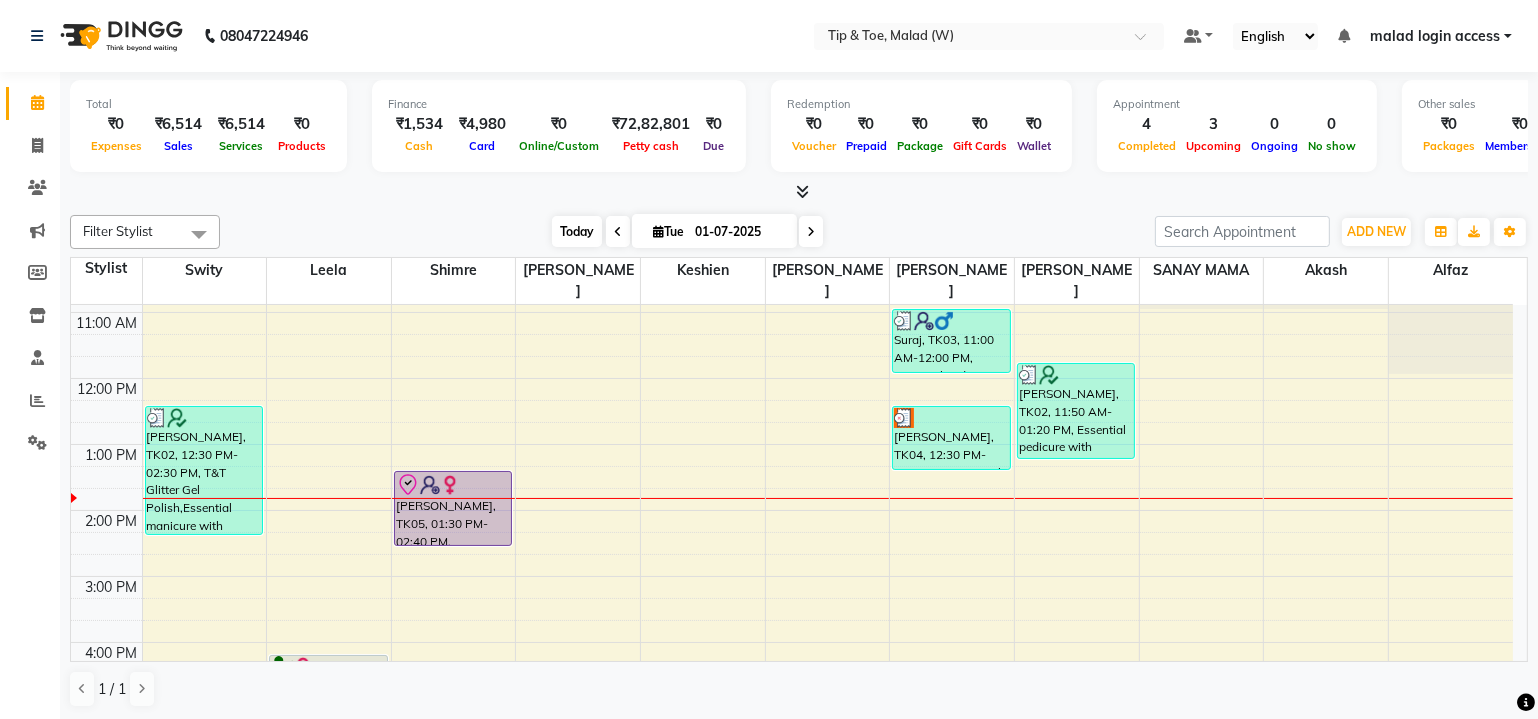 click on "Today" at bounding box center [577, 231] 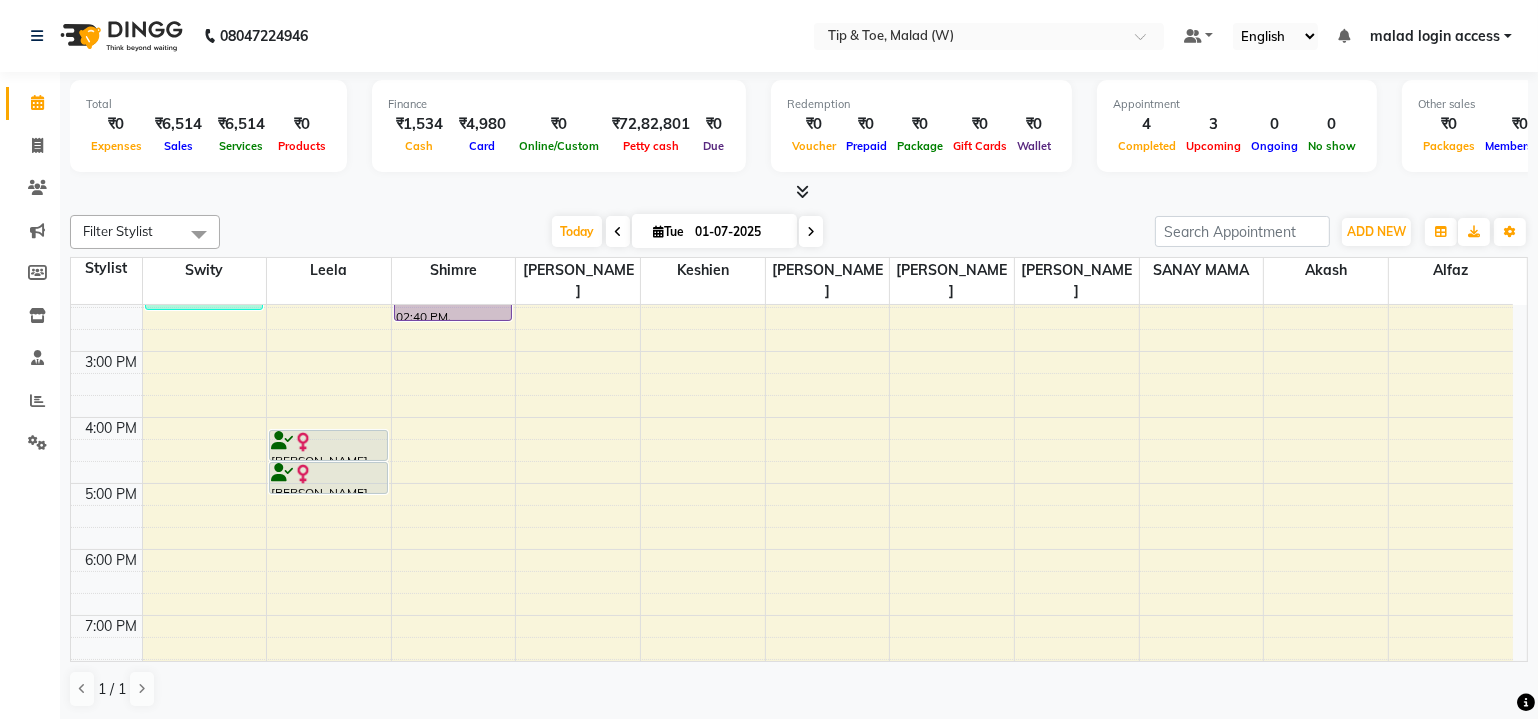 scroll, scrollTop: 463, scrollLeft: 0, axis: vertical 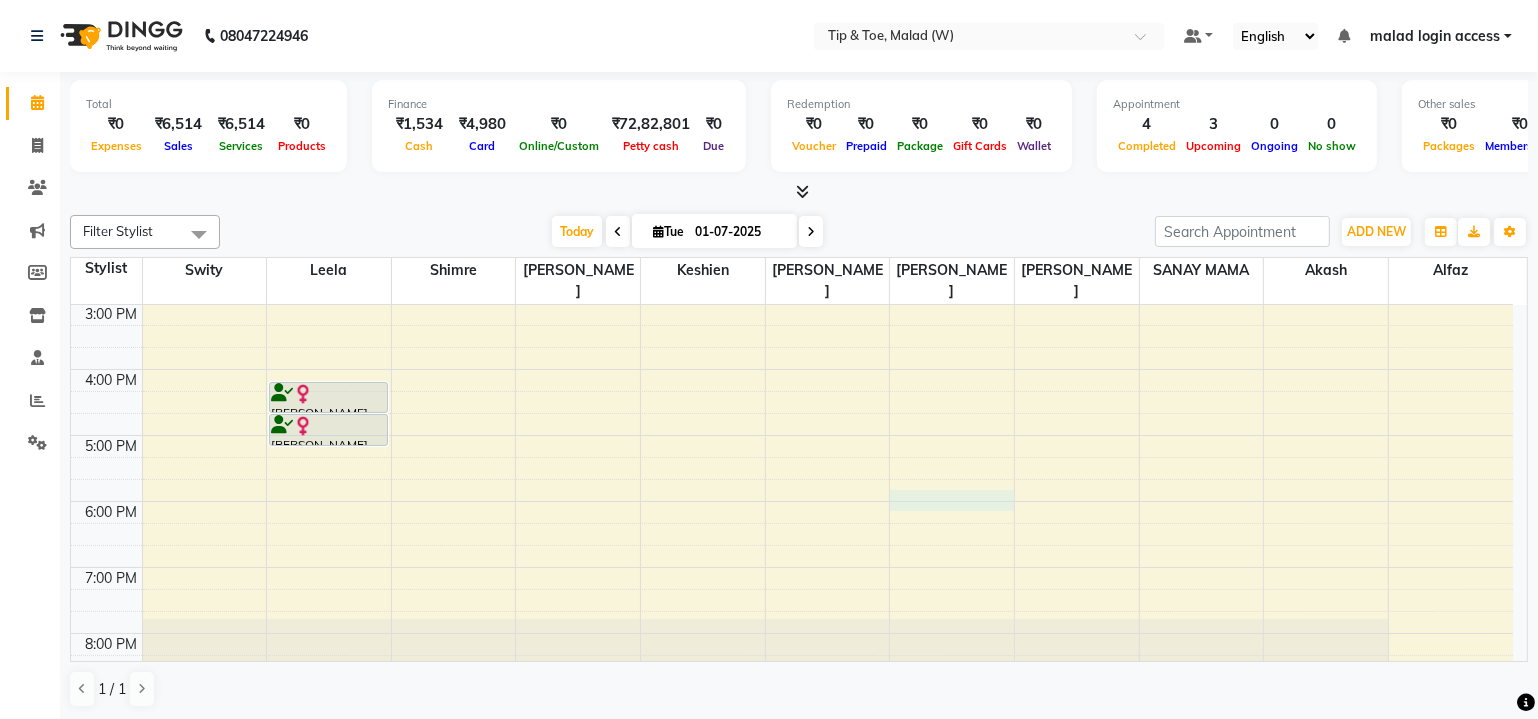click on "8:00 AM 9:00 AM 10:00 AM 11:00 AM 12:00 PM 1:00 PM 2:00 PM 3:00 PM 4:00 PM 5:00 PM 6:00 PM 7:00 PM 8:00 PM     [PERSON_NAME], TK02, 12:30 PM-02:30 PM, T&T Glitter Gel Polish,Essential manicure with scrub,T&T Glitter Gel Polish     [PERSON_NAME], TK01, 04:20 PM-04:50 PM, Full Legs Waxing     [PERSON_NAME], TK01, 04:50 PM-05:20 PM, Half Legs Waxing
[PERSON_NAME], TK05, 01:30 PM-02:40 PM, Permanent Gel Polish     Suraj, TK03, 11:00 AM-12:00 PM, Essential pedicure with scrub     [PERSON_NAME], TK04, 12:30 PM-01:30 PM, Essential pedicure with scrub     [PERSON_NAME], TK02, 11:50 AM-01:20 PM, Essential pedicure with scrub,Permanent Gel Polish Removal" at bounding box center (792, 270) 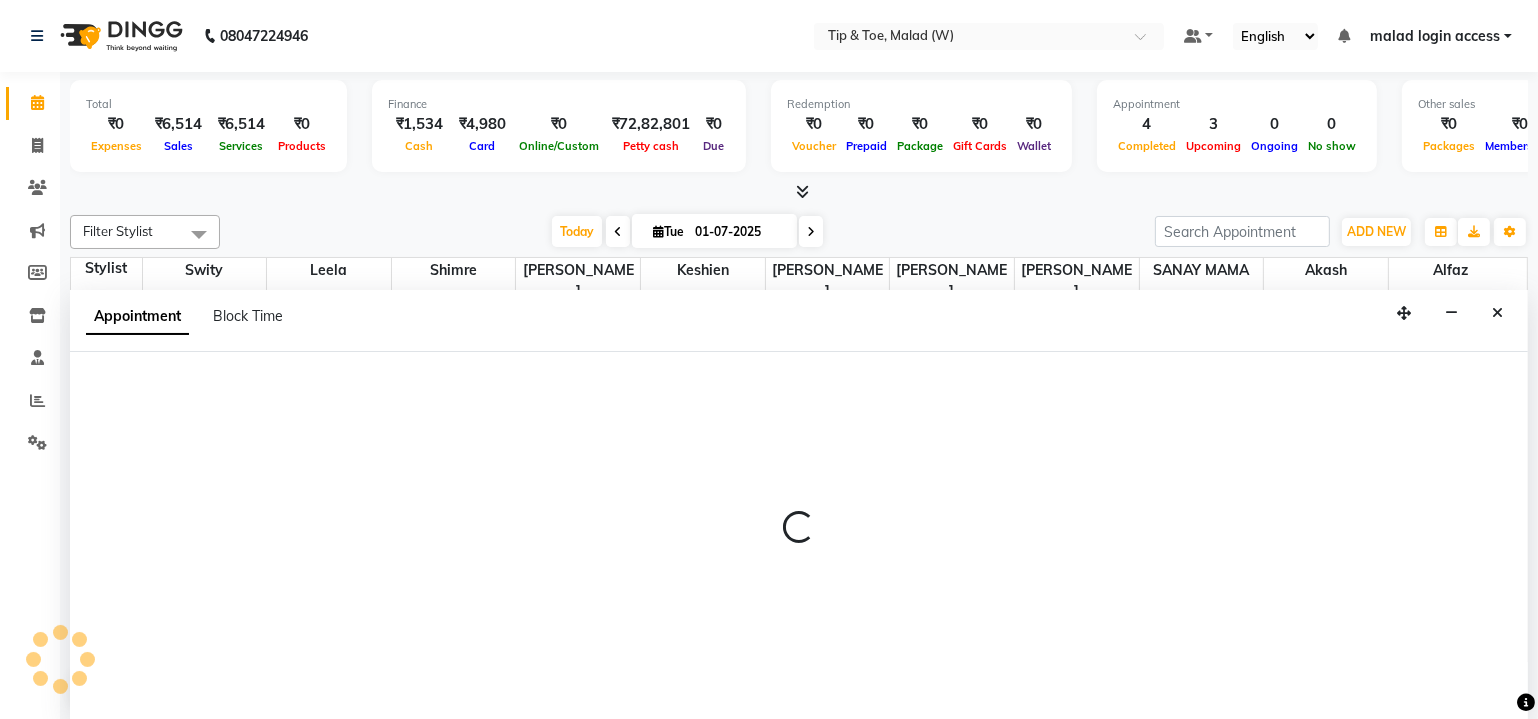 select on "41799" 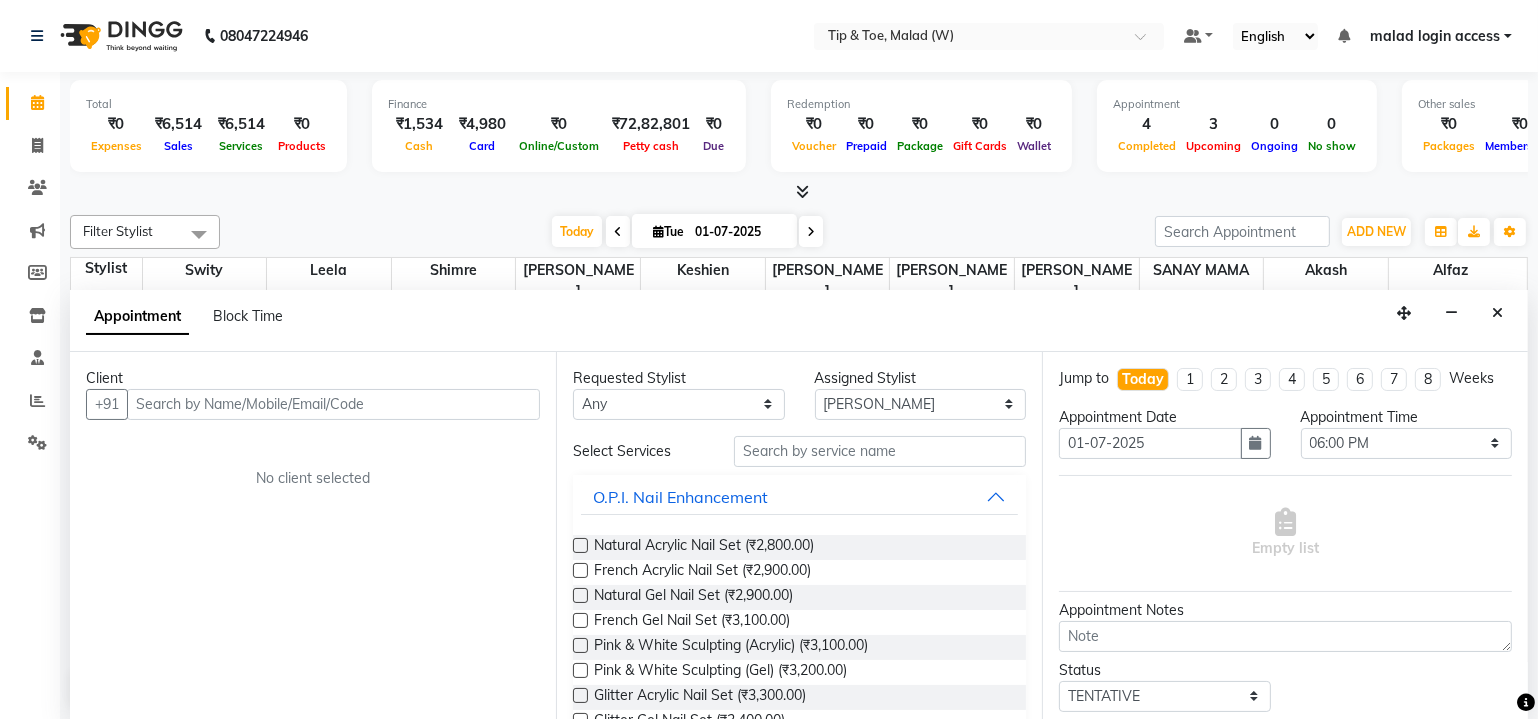 click at bounding box center [333, 404] 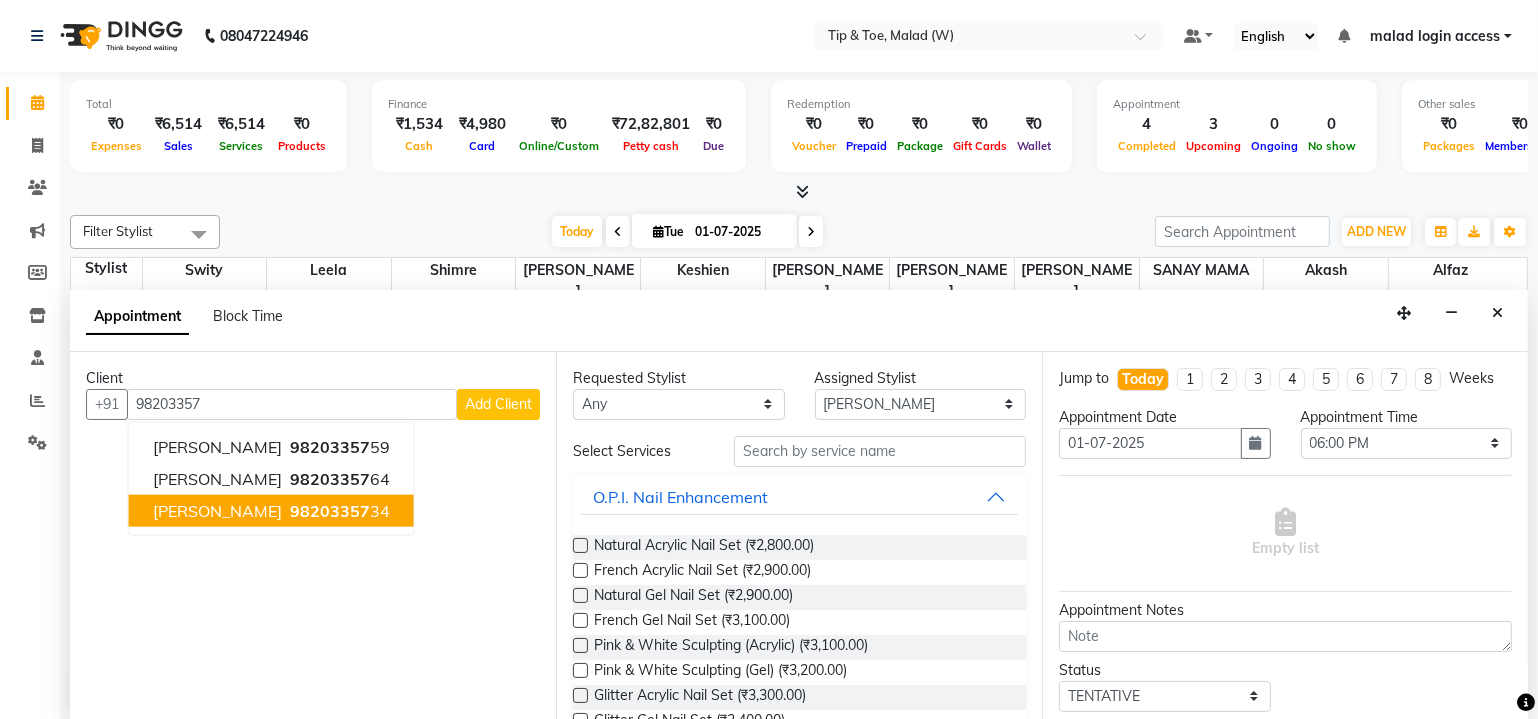 click on "[PERSON_NAME]" at bounding box center [217, 510] 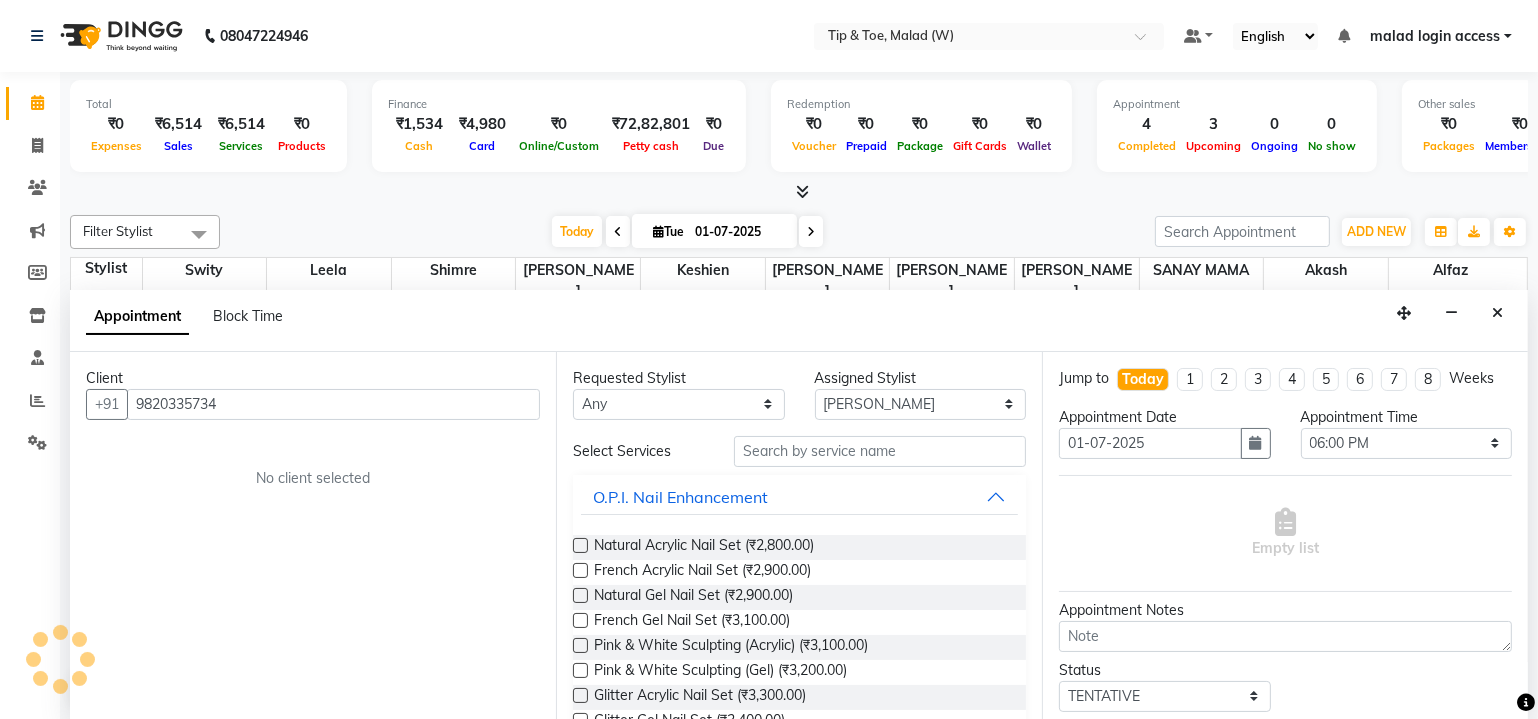 type on "9820335734" 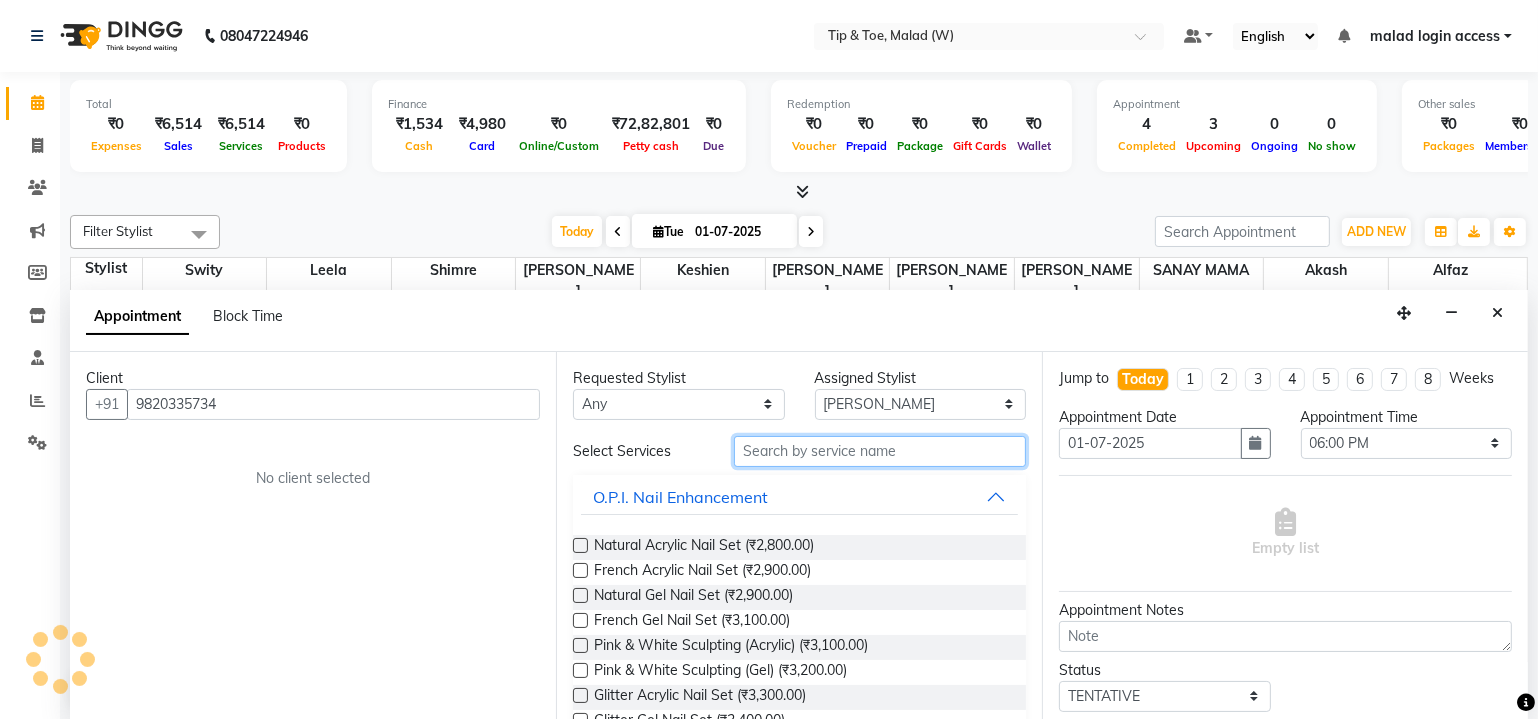 click at bounding box center (880, 451) 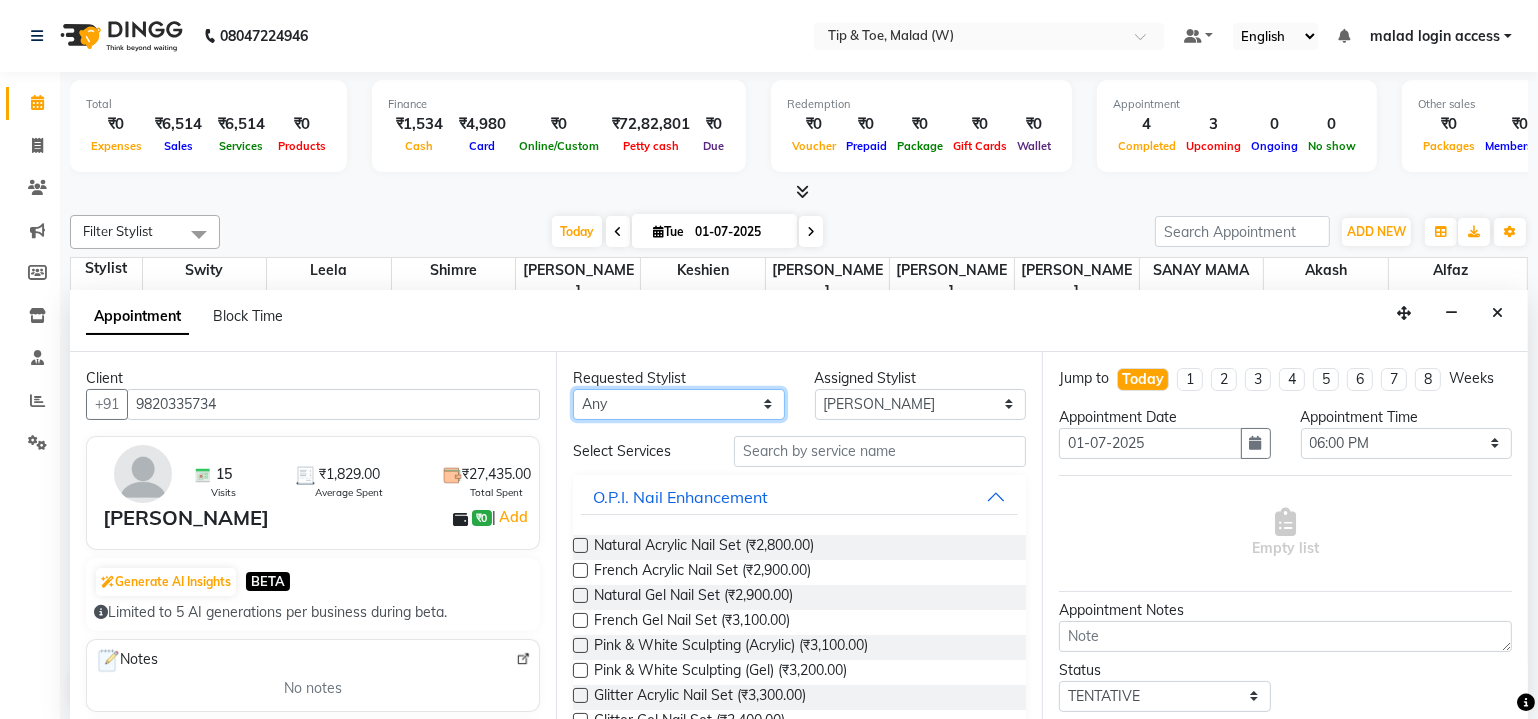click on "Any Akash  Alfaz  [PERSON_NAME] Keshien Leela [PERSON_NAME] [PERSON_NAME] MAMA [PERSON_NAME]" at bounding box center (679, 404) 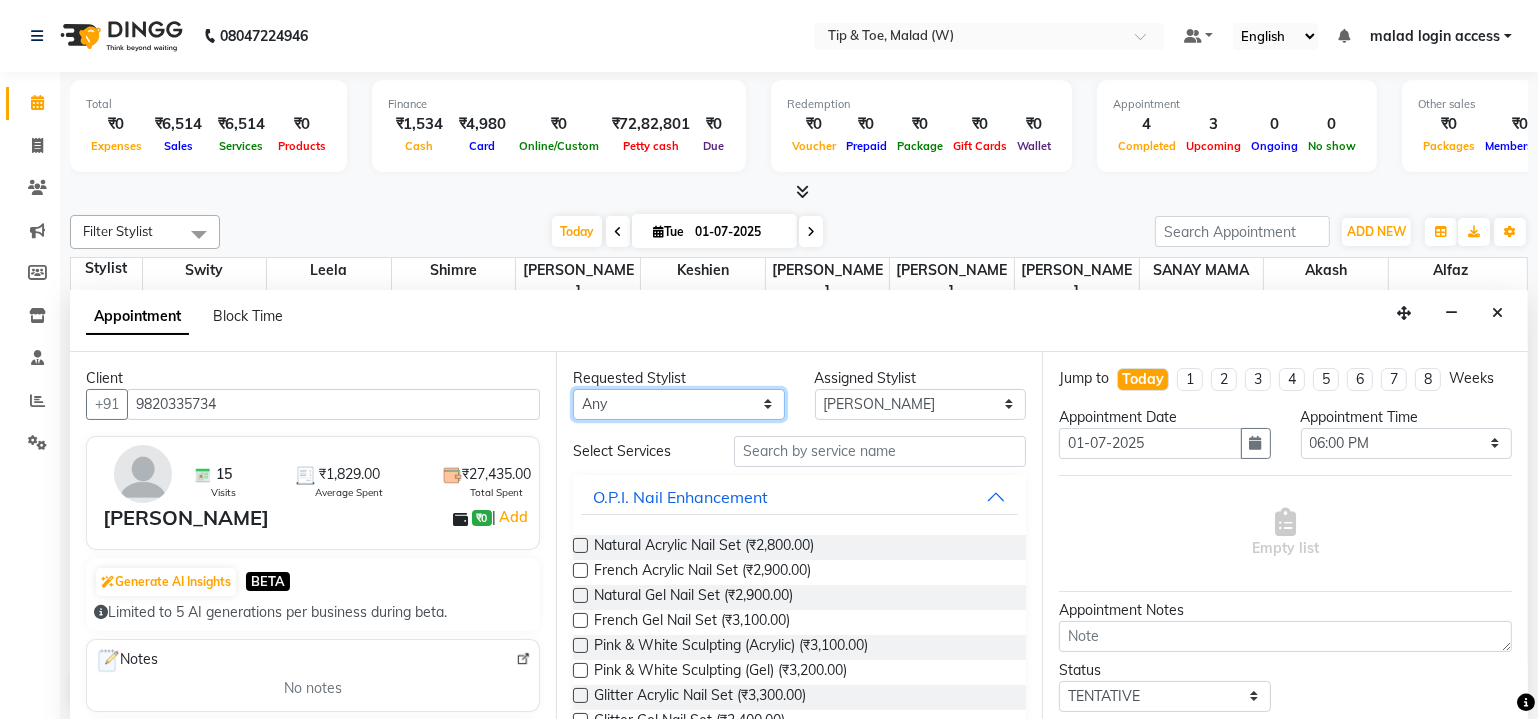 select on "41799" 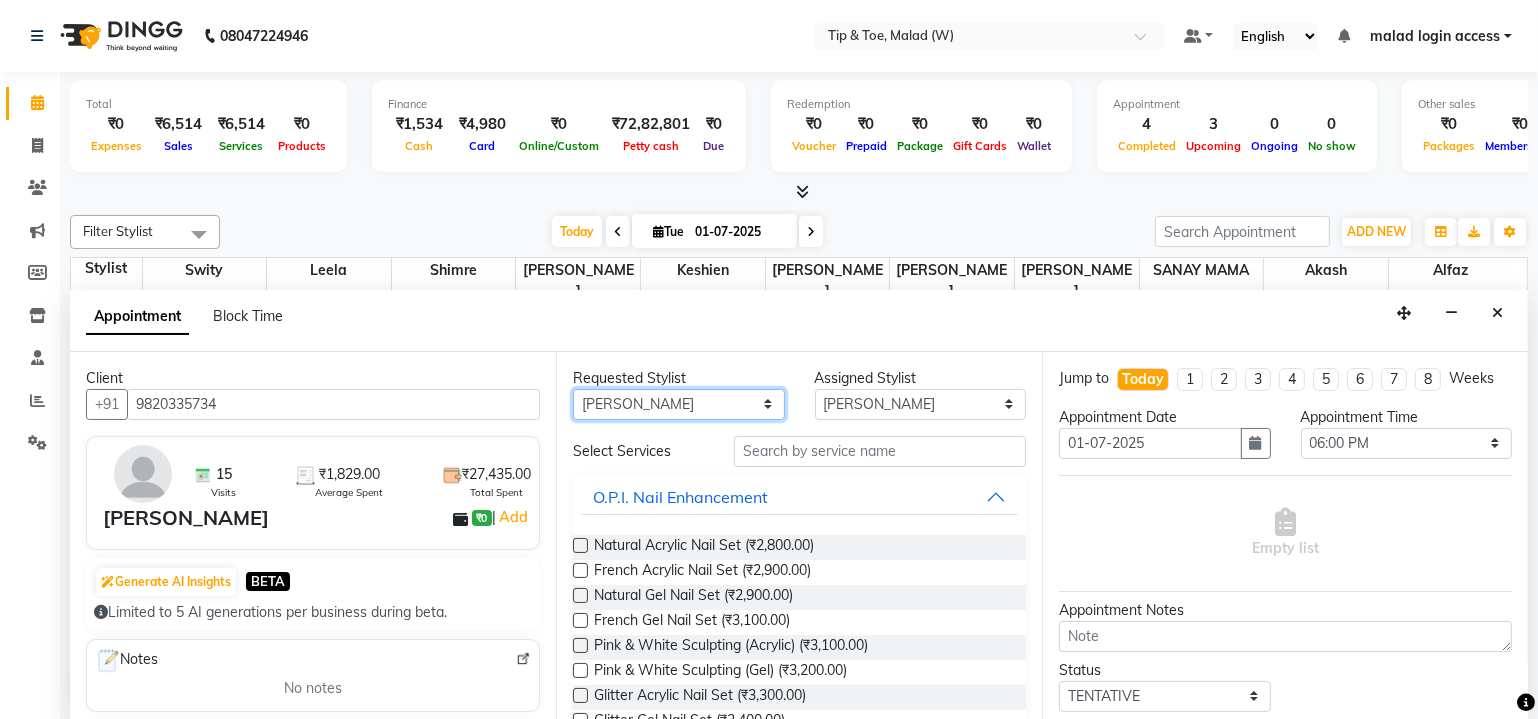 click on "Any Akash  Alfaz  [PERSON_NAME] Keshien Leela [PERSON_NAME] [PERSON_NAME] MAMA [PERSON_NAME]" at bounding box center [679, 404] 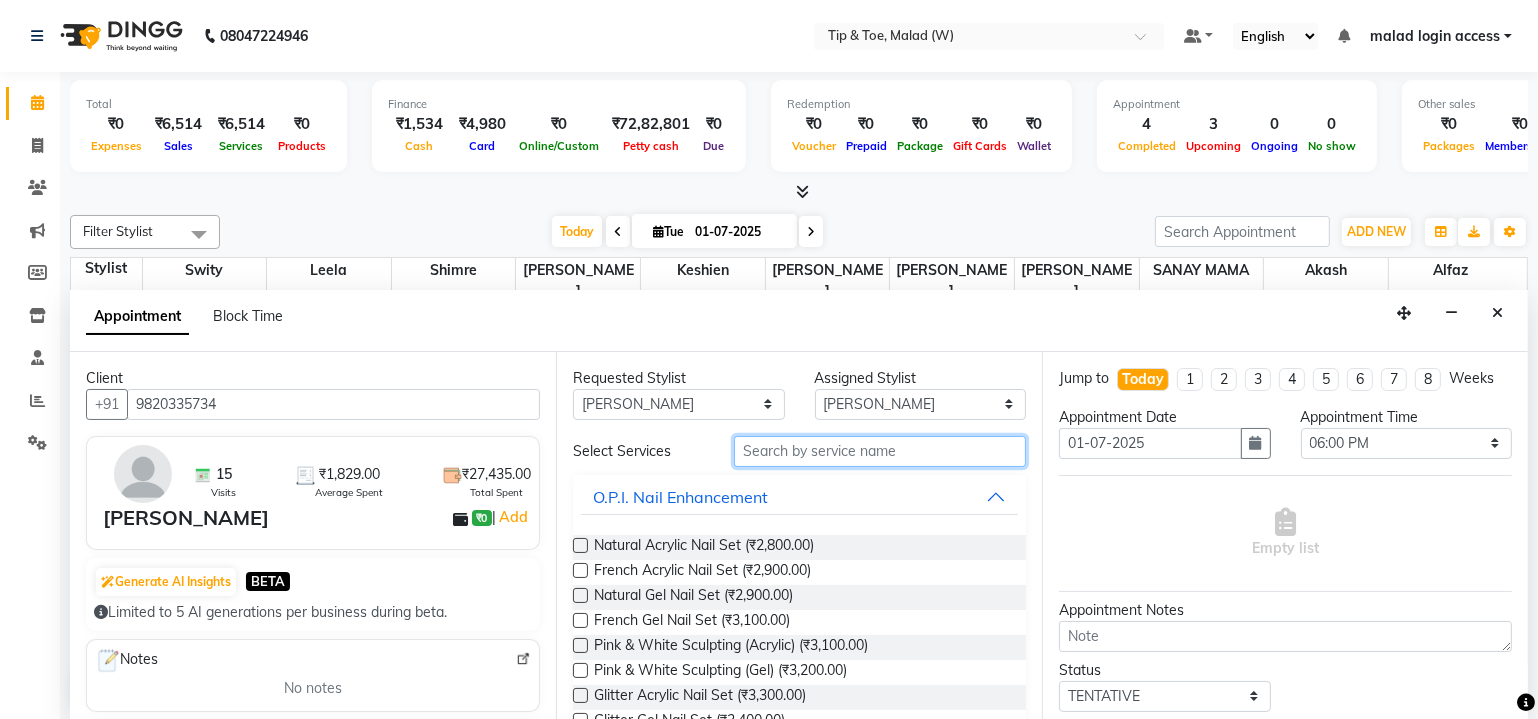 click at bounding box center [880, 451] 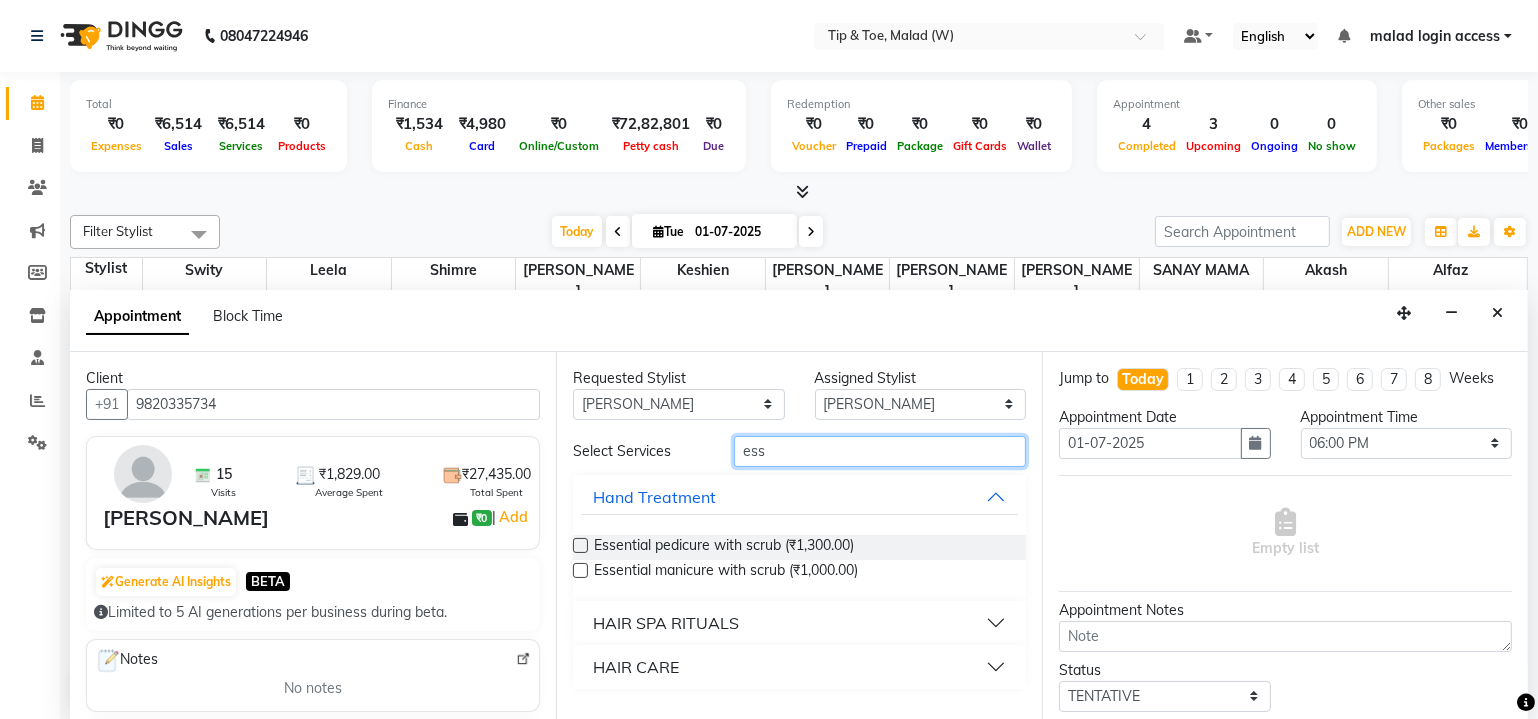 type on "ess" 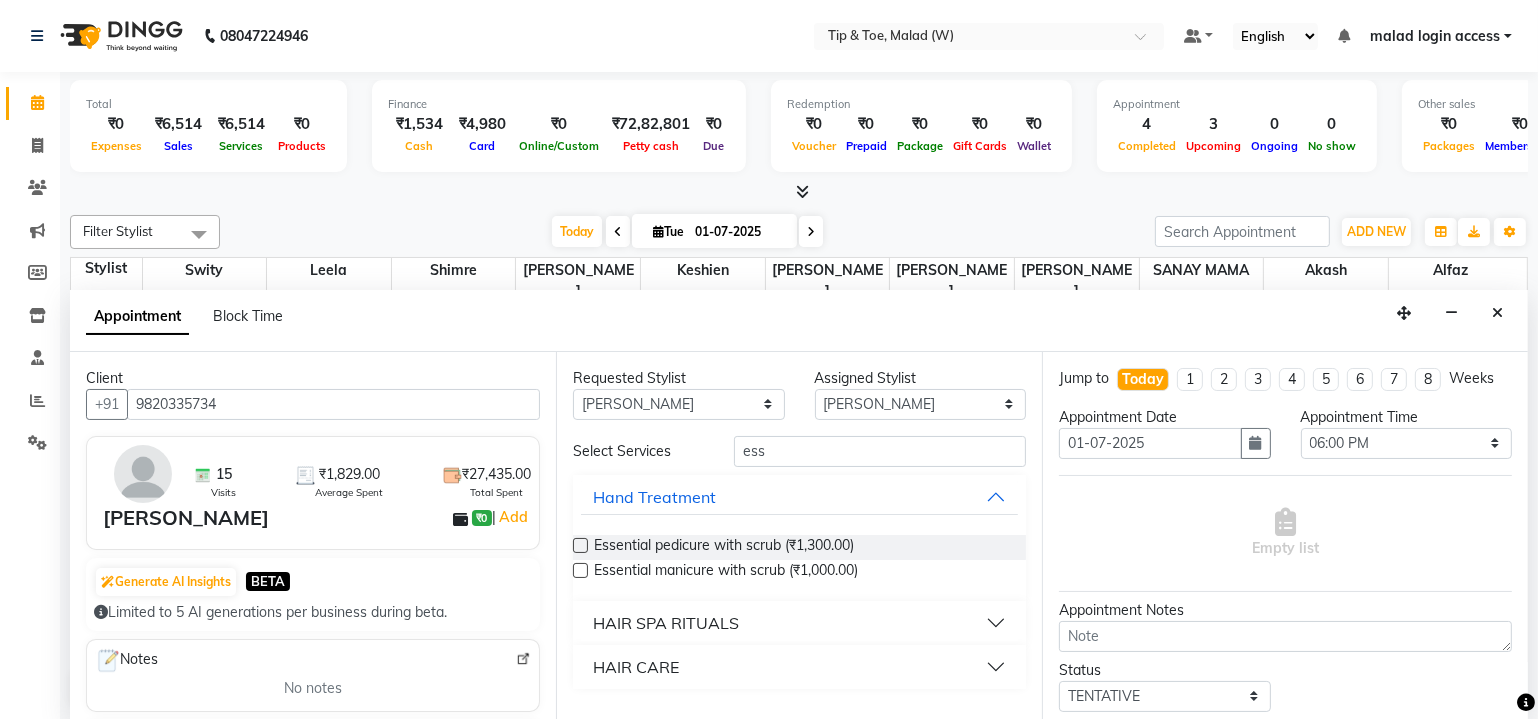 click at bounding box center (580, 545) 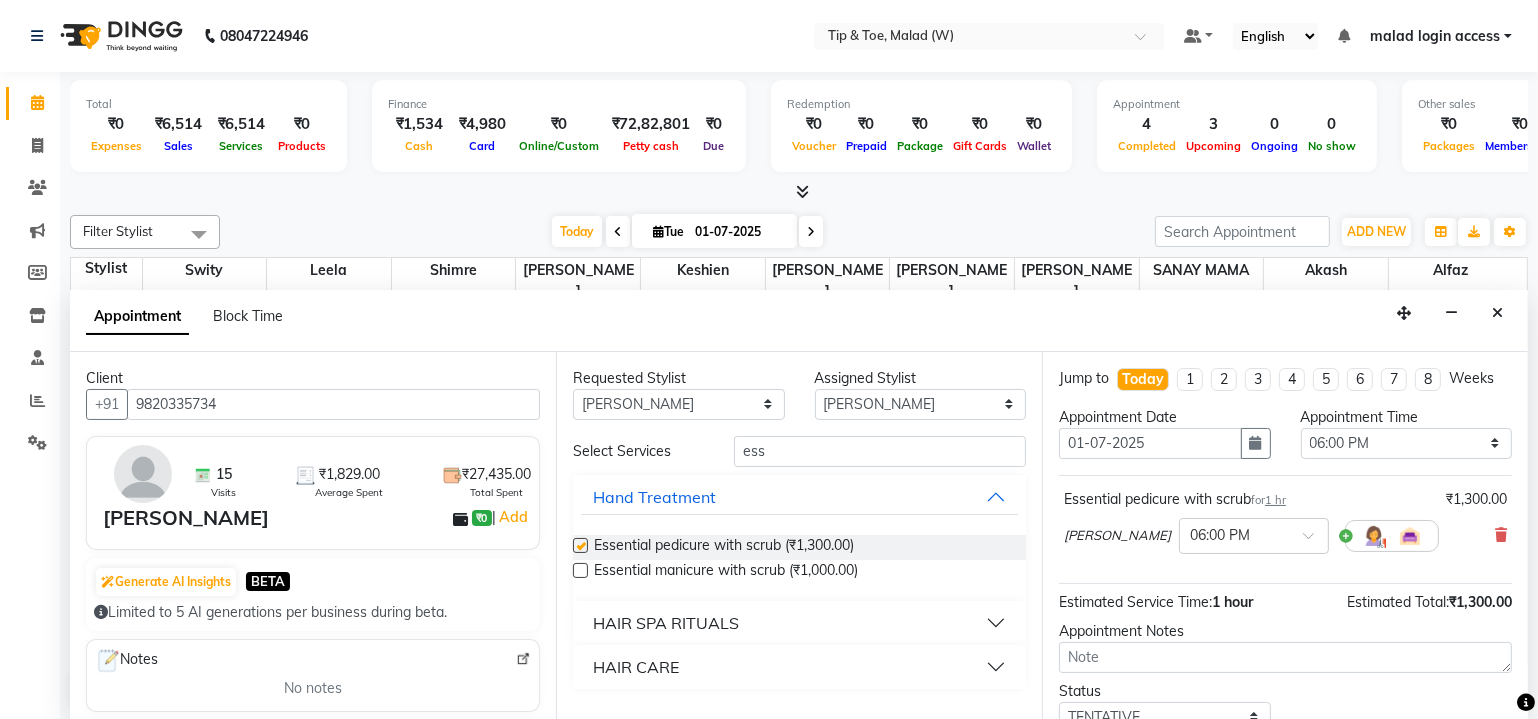 checkbox on "false" 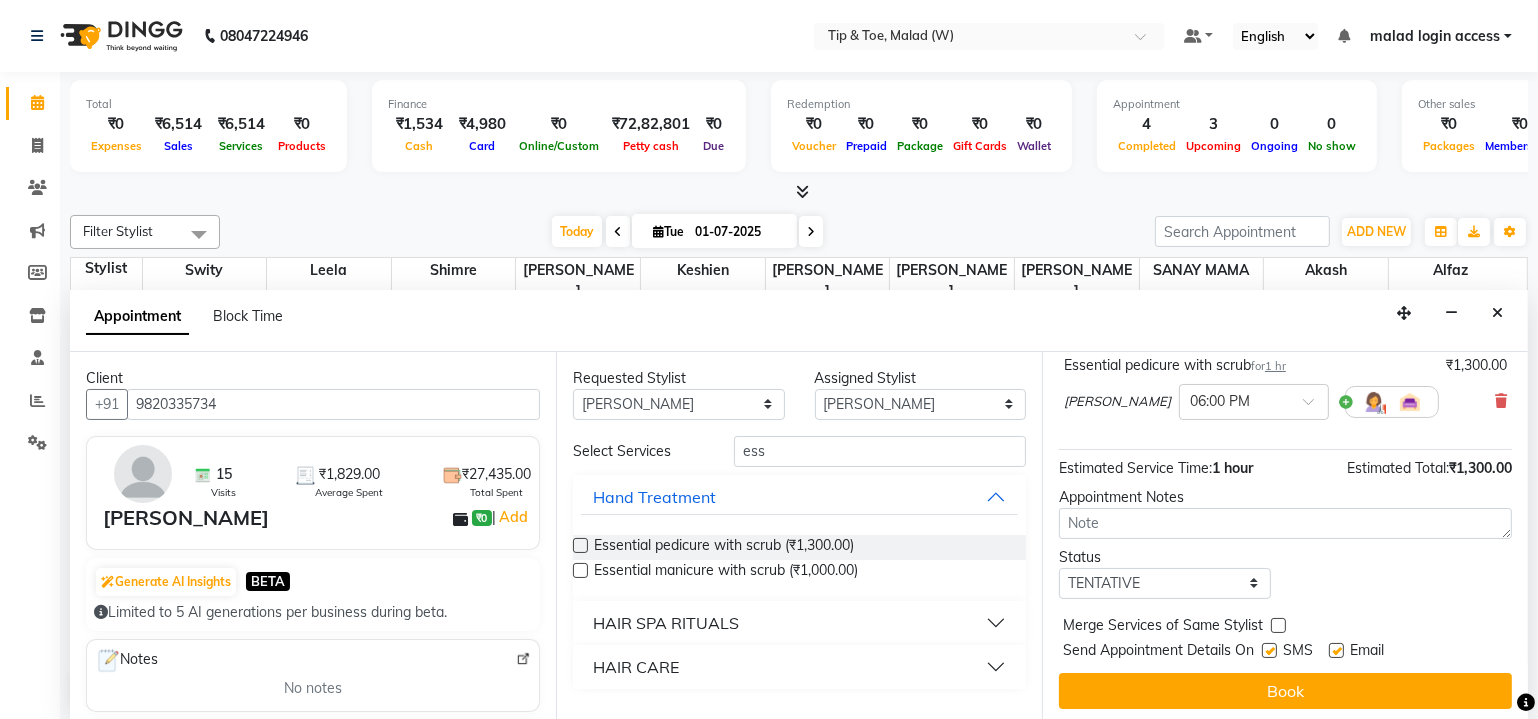 scroll, scrollTop: 135, scrollLeft: 0, axis: vertical 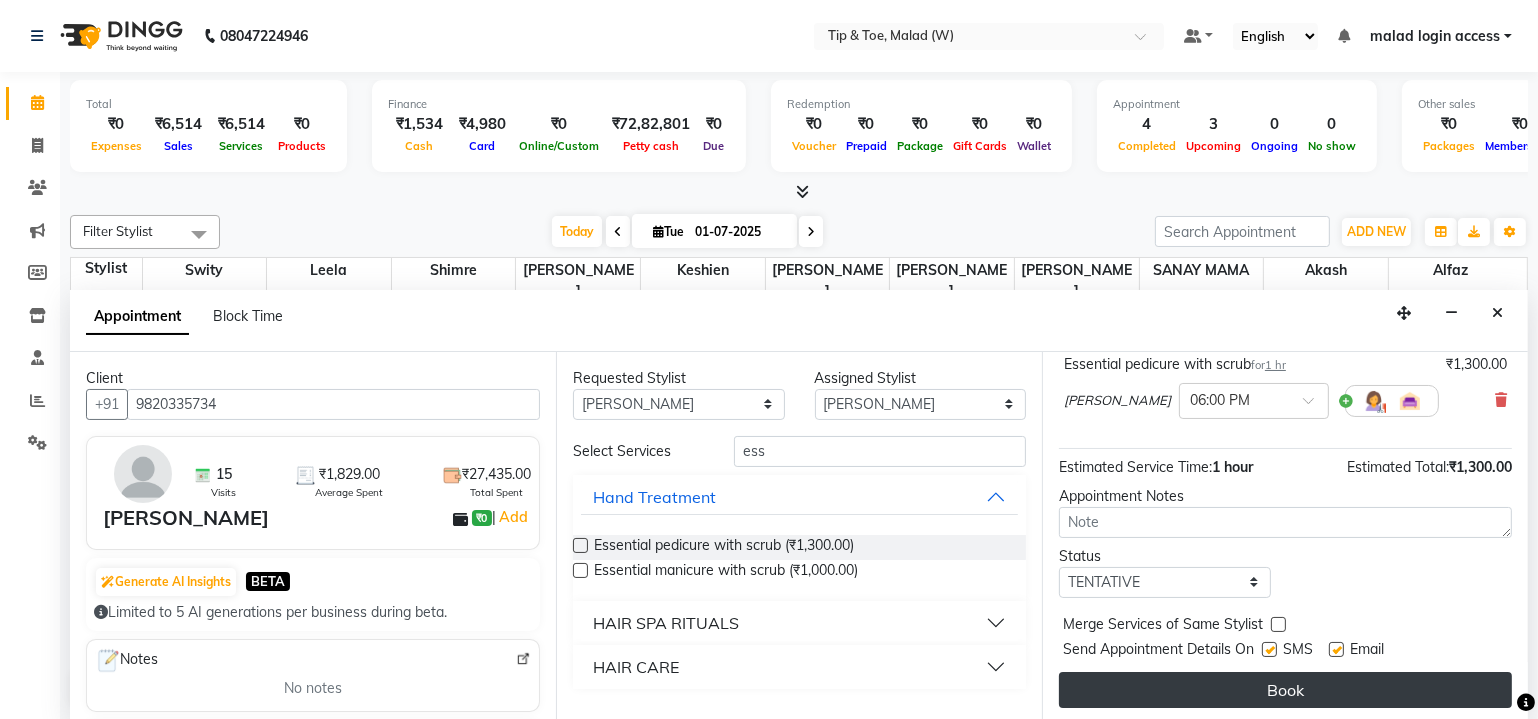 click on "Book" at bounding box center (1285, 690) 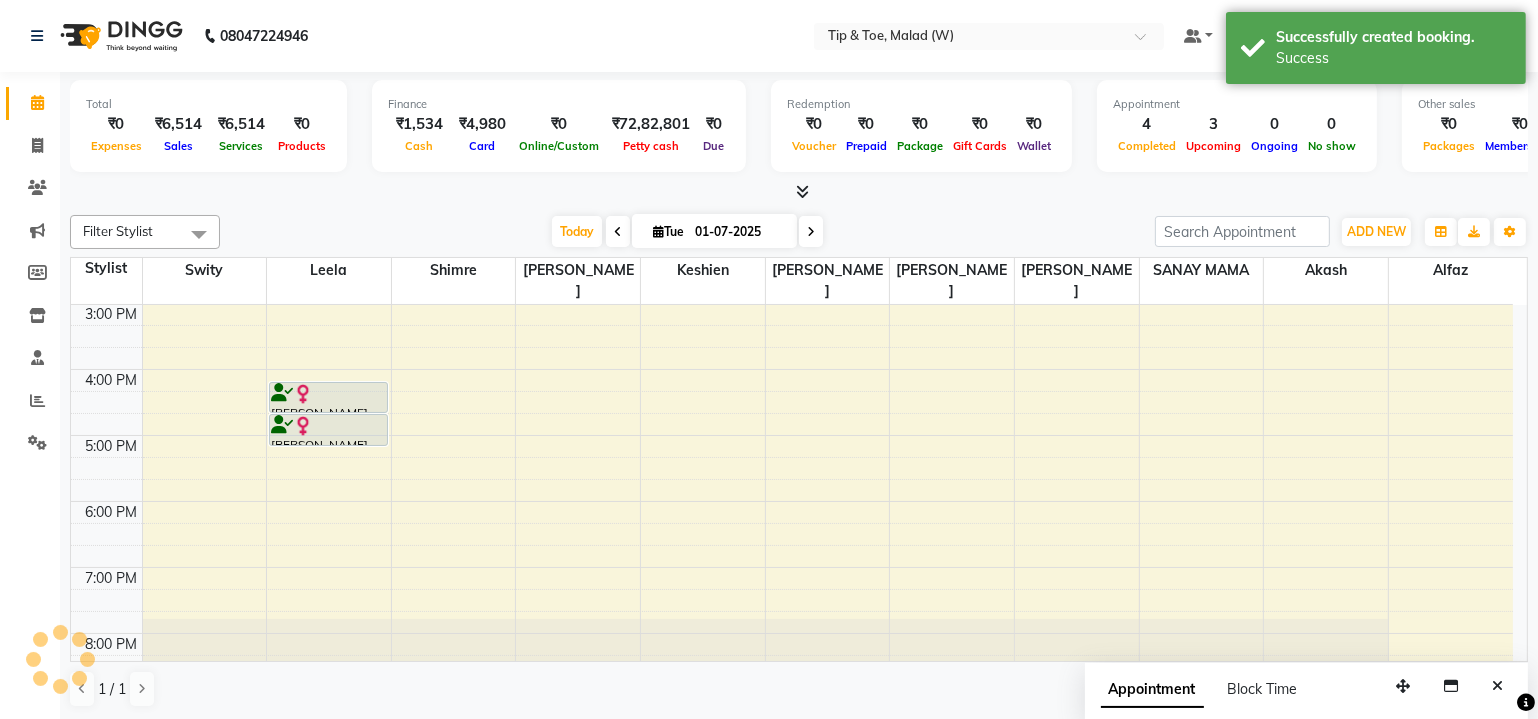 scroll, scrollTop: 0, scrollLeft: 0, axis: both 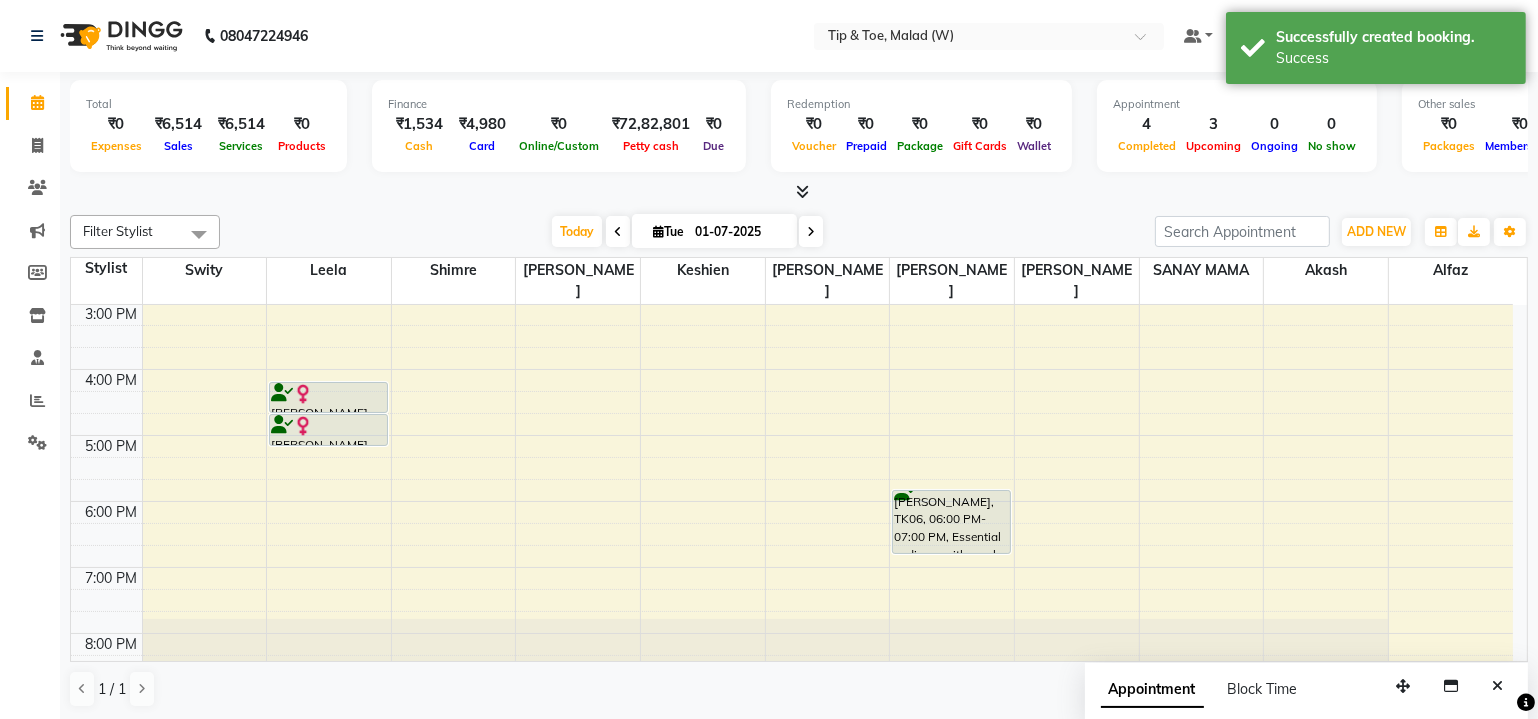 click on "Appointment Block Time" at bounding box center (1306, 694) 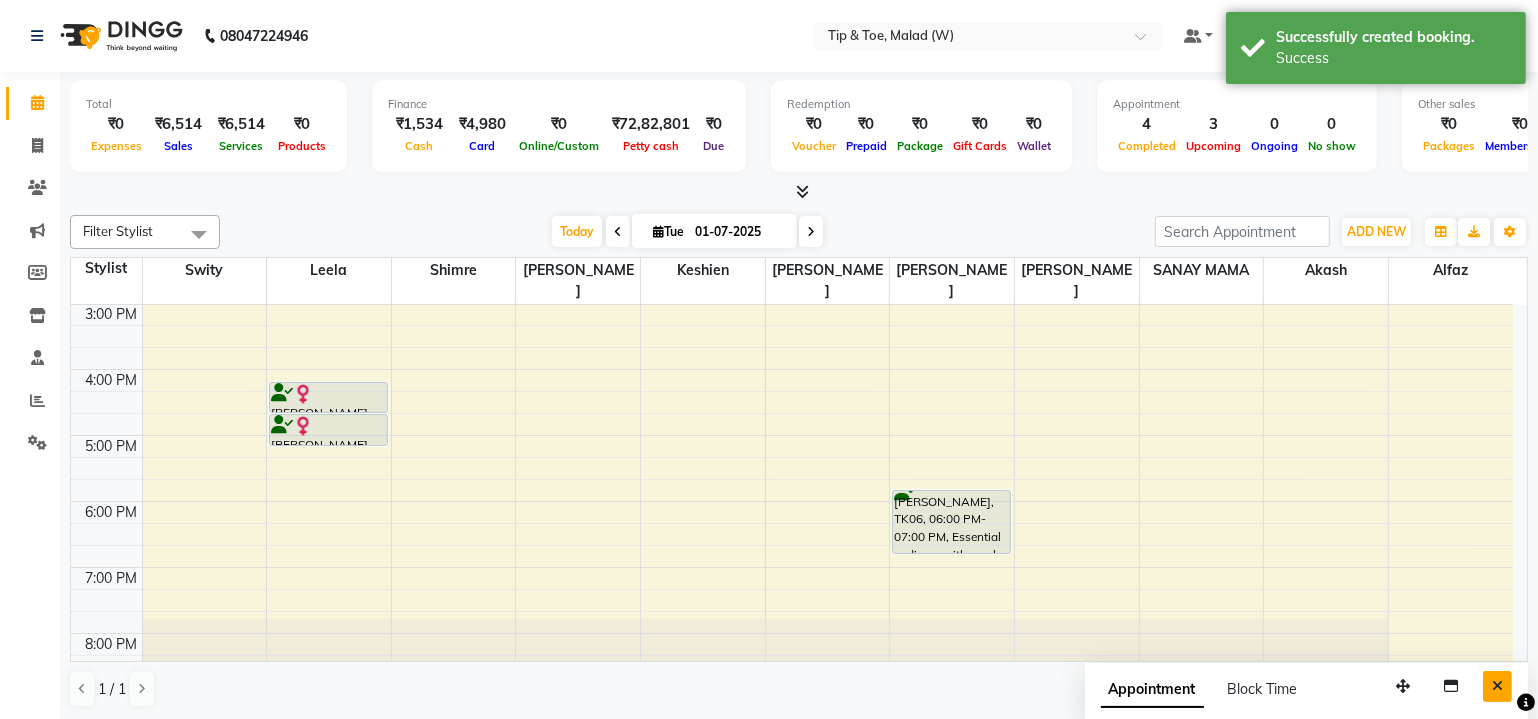 click at bounding box center [1497, 686] 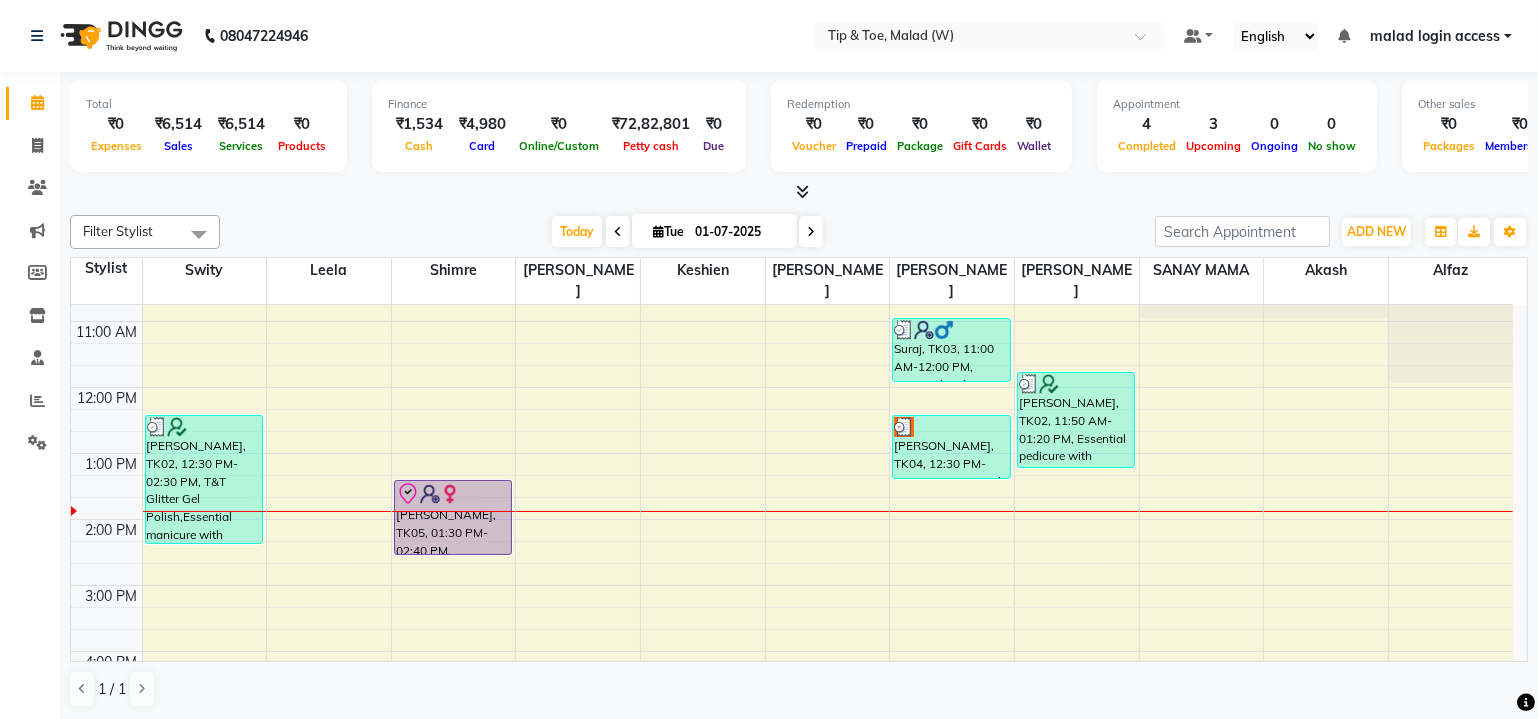 scroll, scrollTop: 90, scrollLeft: 0, axis: vertical 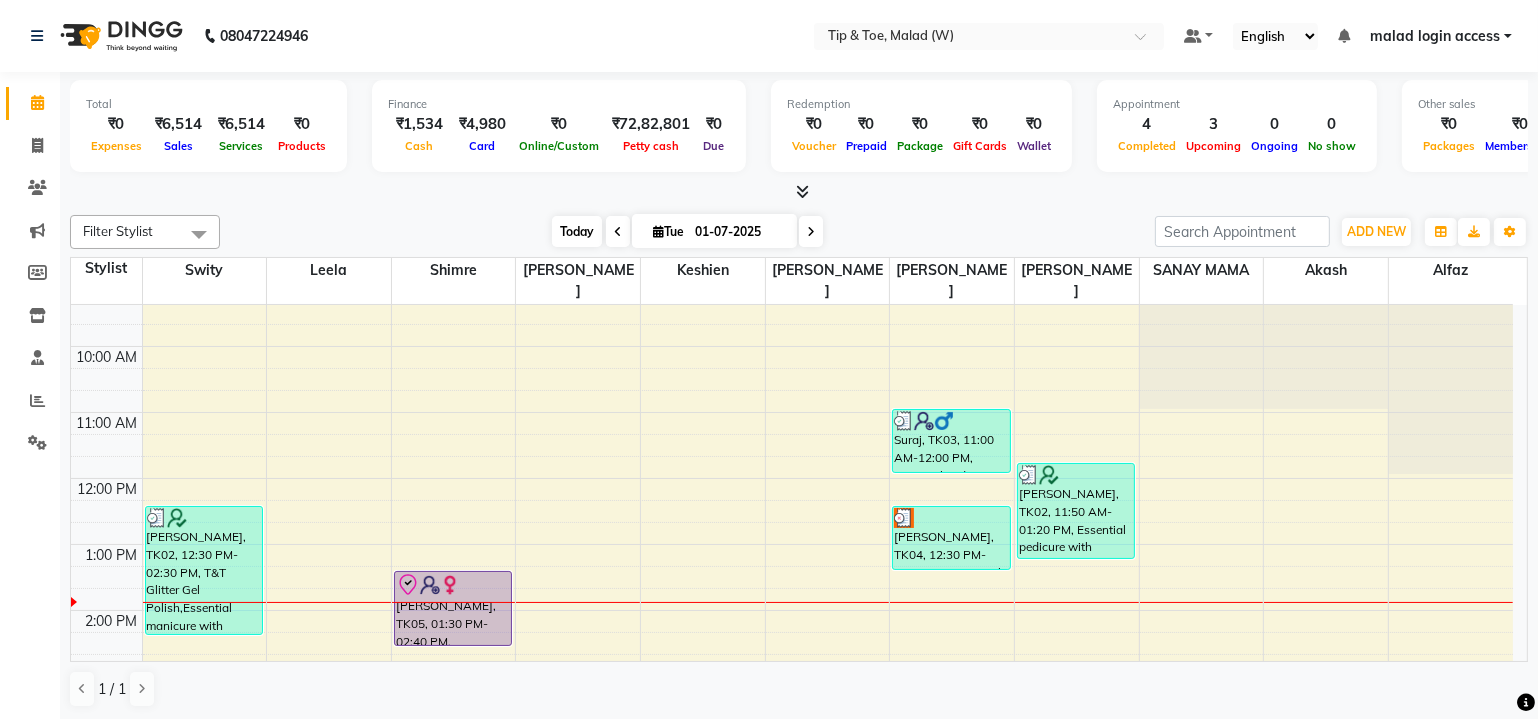 click on "Today" at bounding box center [577, 231] 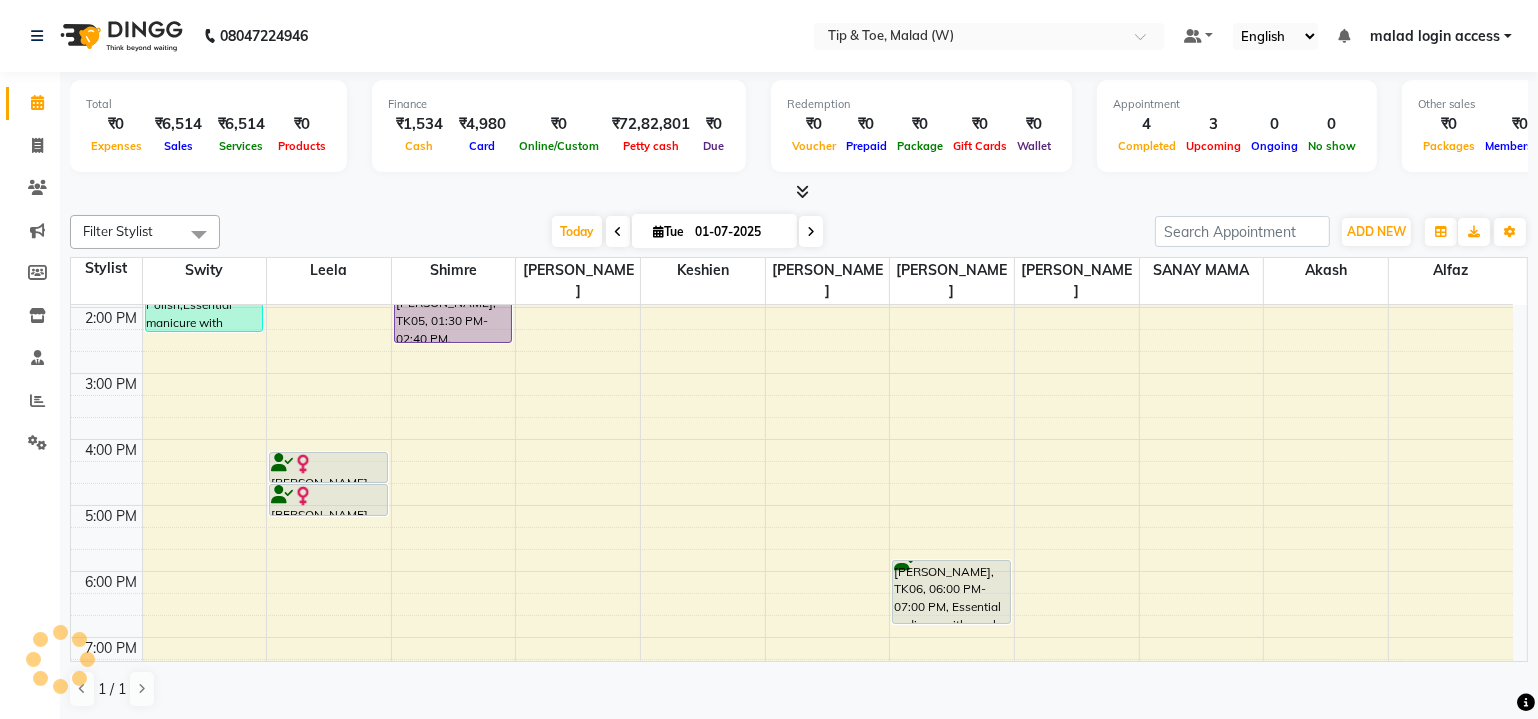 scroll, scrollTop: 463, scrollLeft: 0, axis: vertical 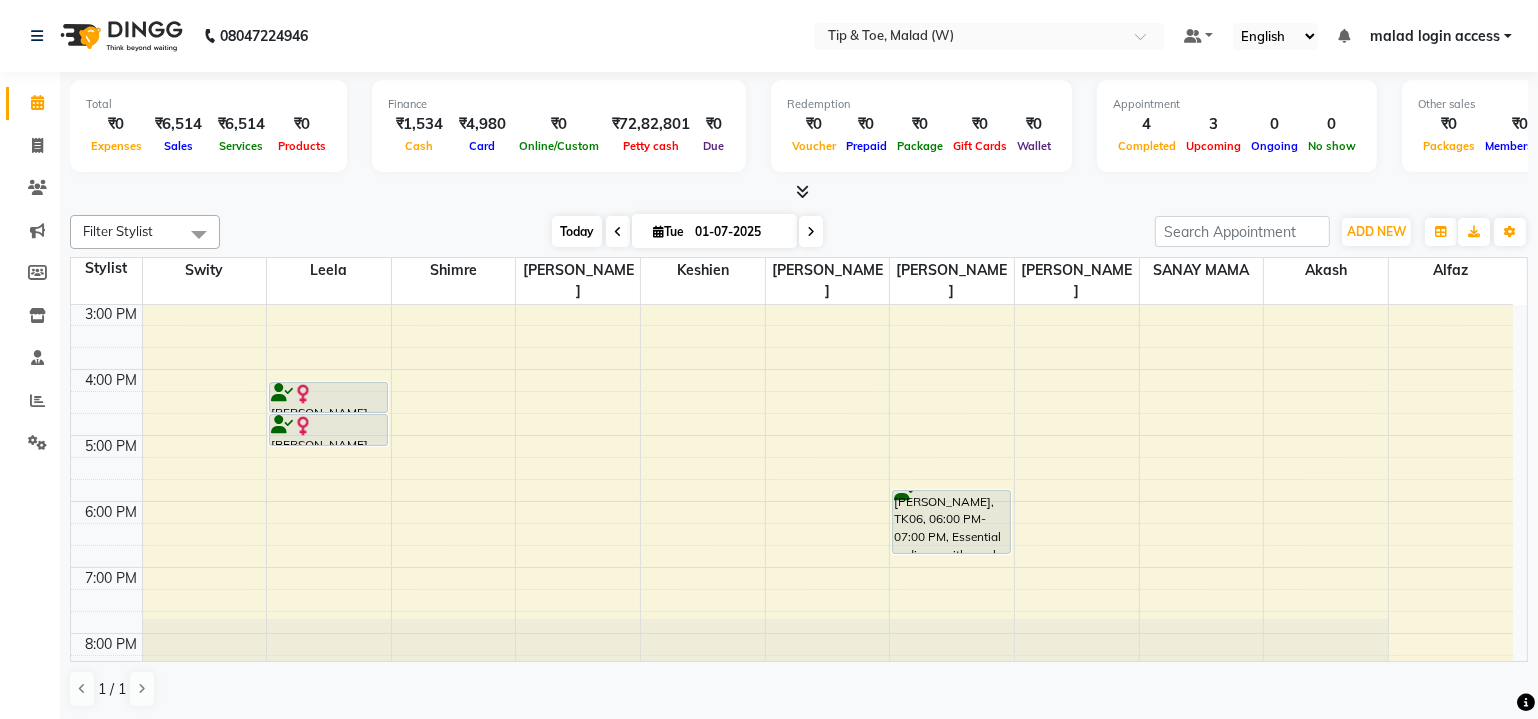click on "Today" at bounding box center (577, 231) 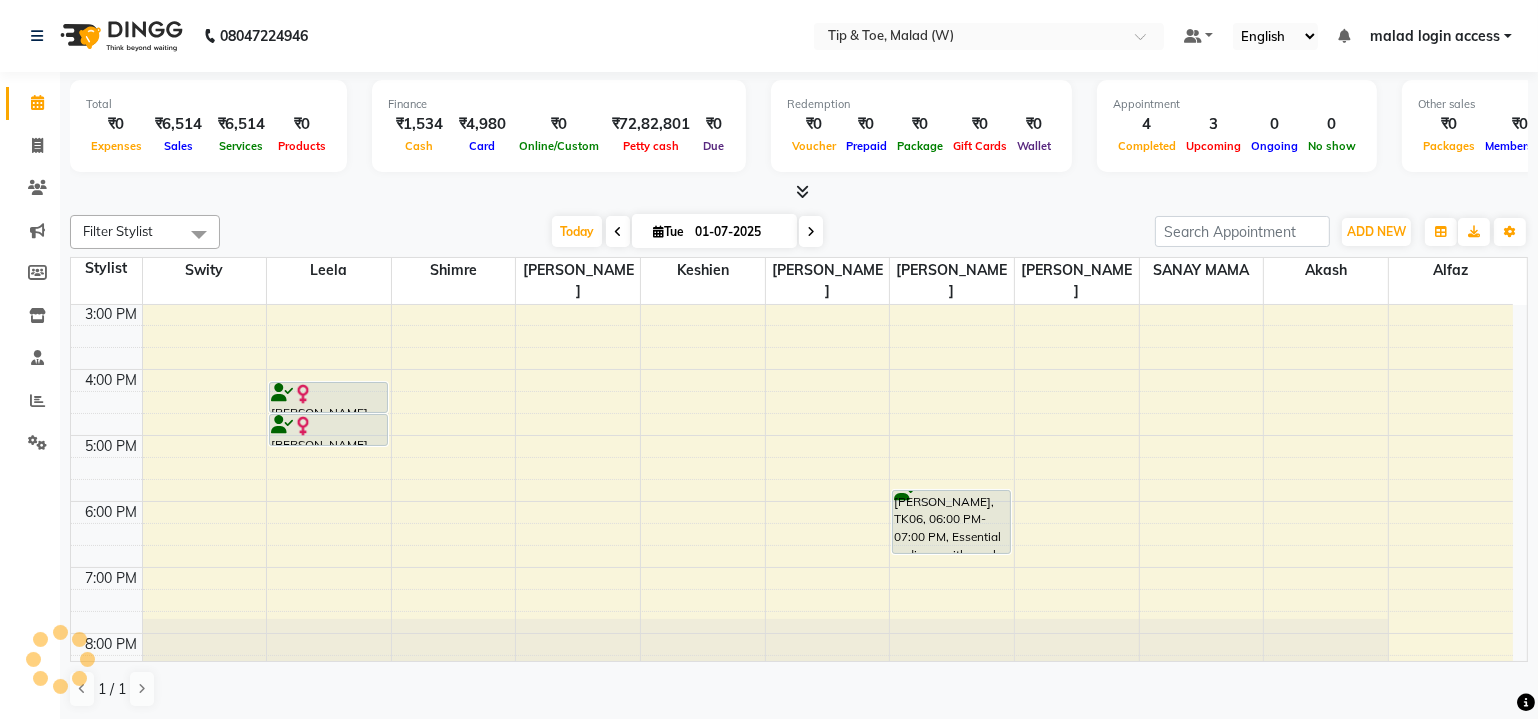 scroll, scrollTop: 390, scrollLeft: 0, axis: vertical 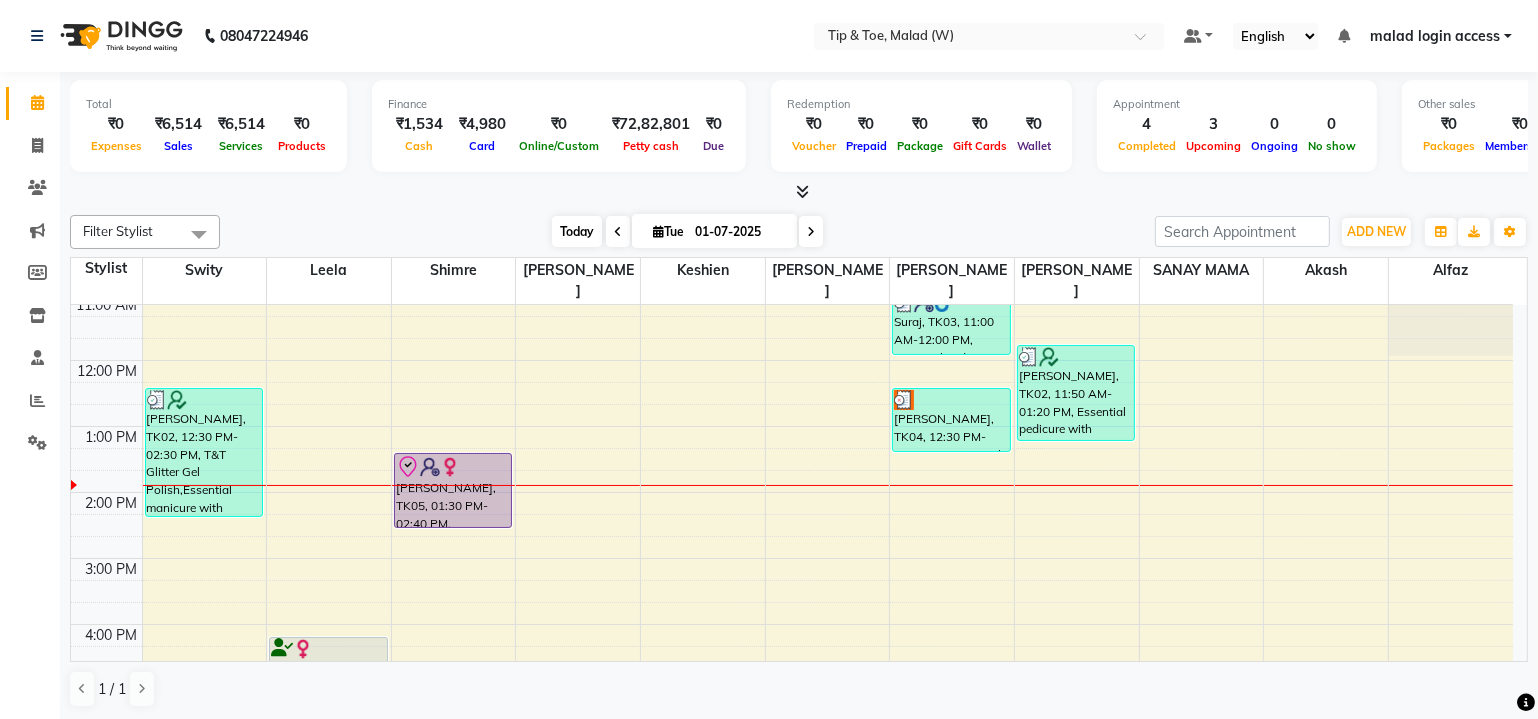click on "Today" at bounding box center [577, 231] 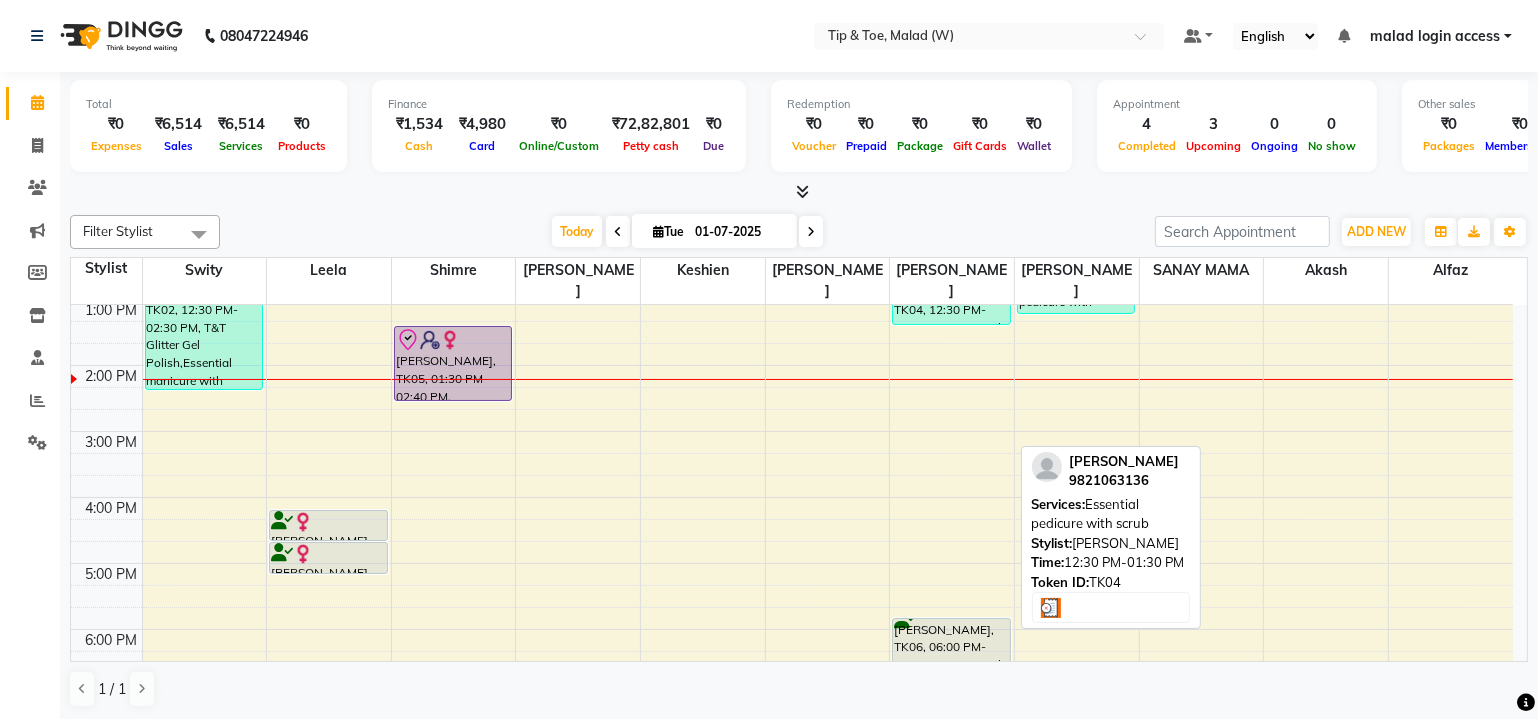 scroll, scrollTop: 363, scrollLeft: 0, axis: vertical 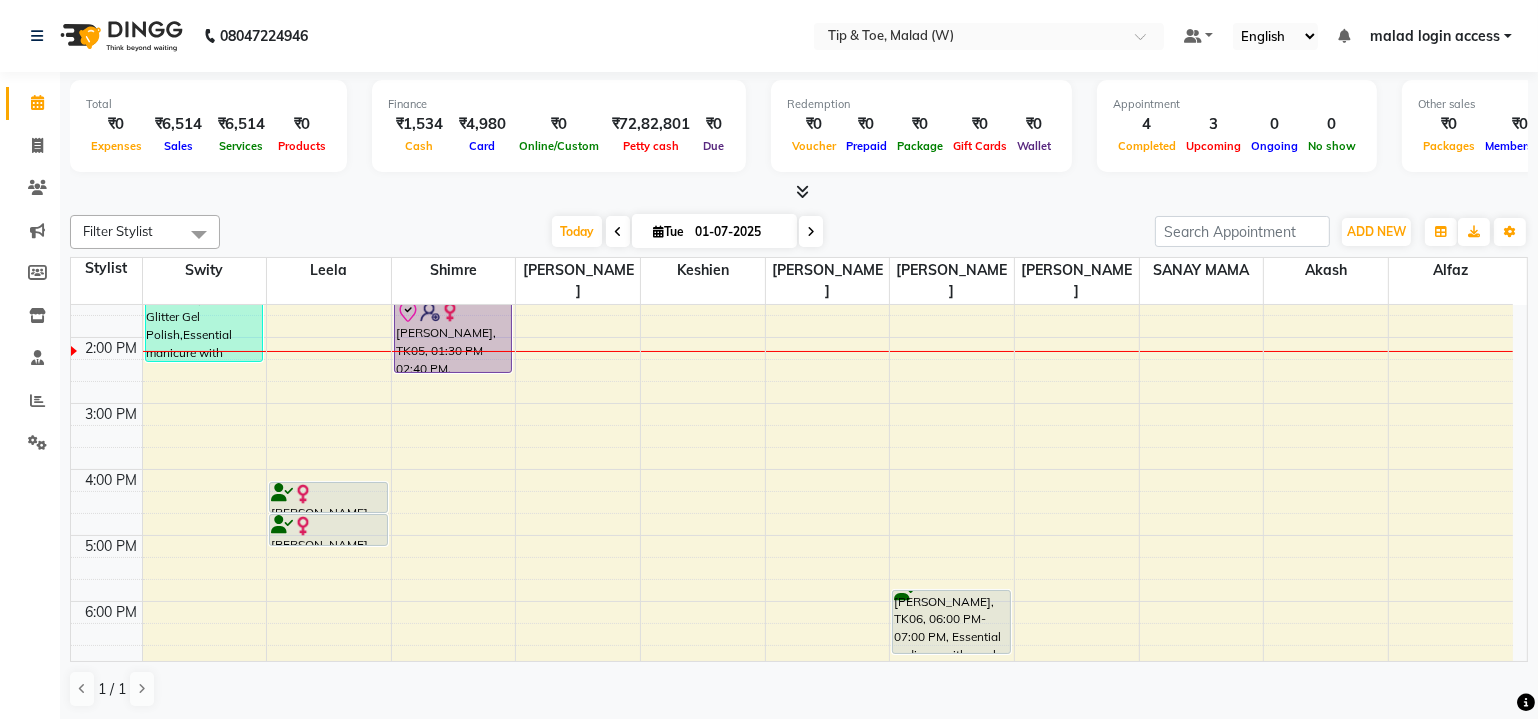 click at bounding box center [811, 231] 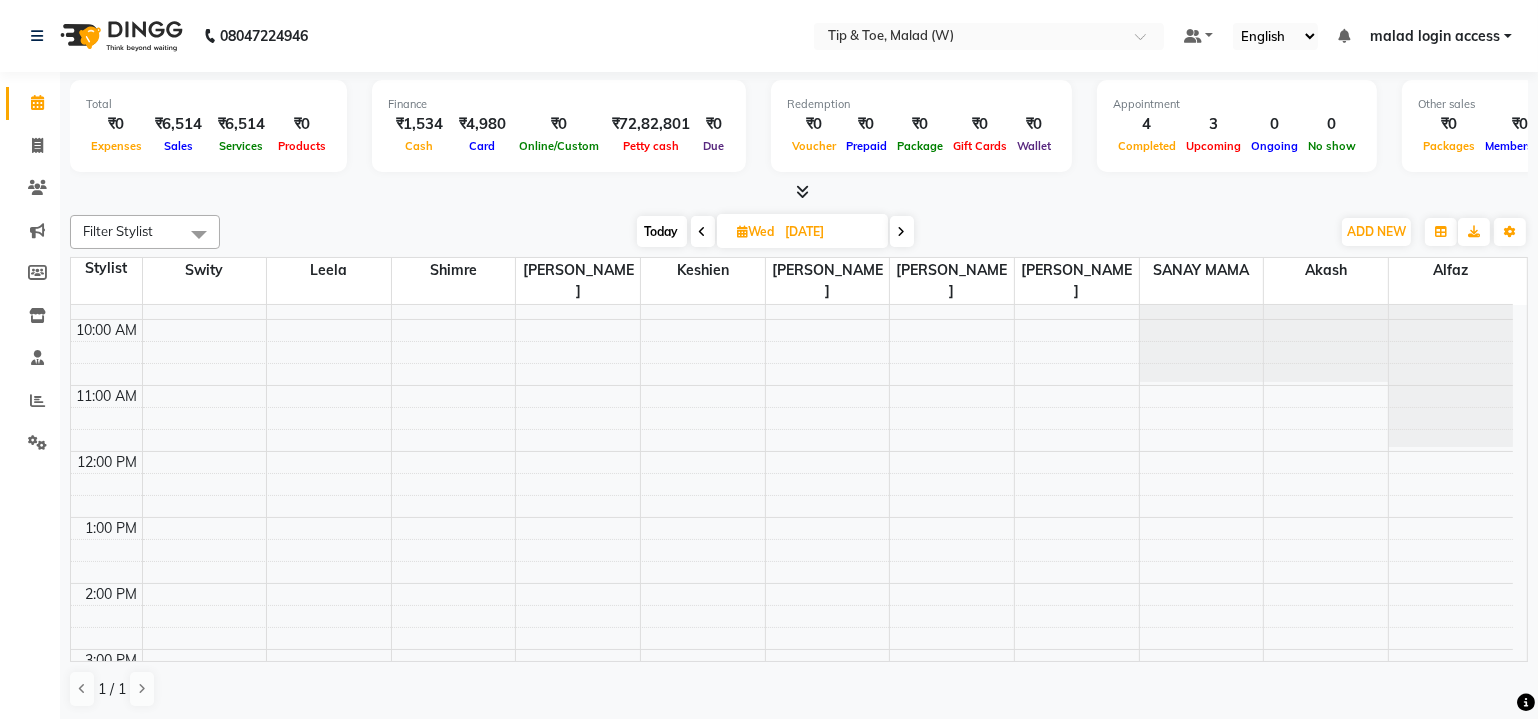 scroll, scrollTop: 299, scrollLeft: 0, axis: vertical 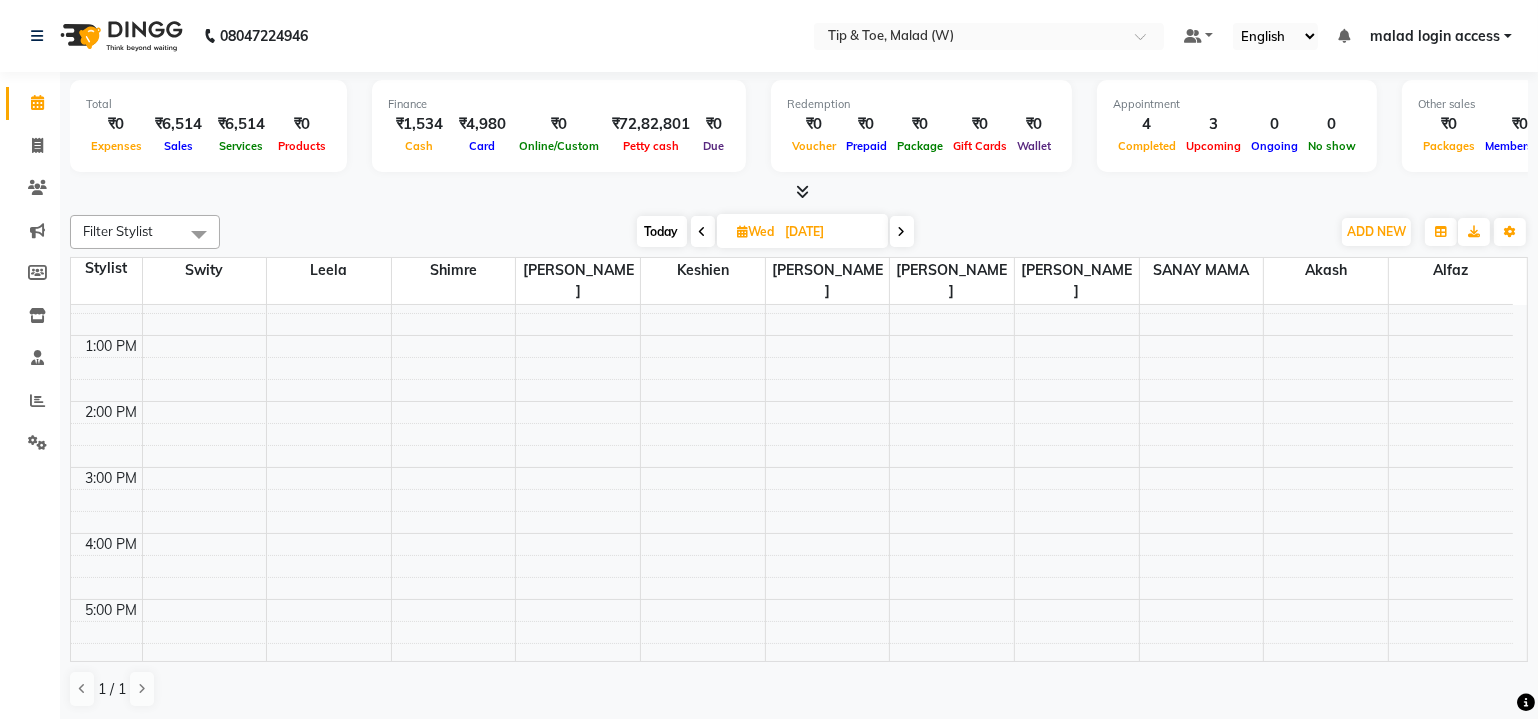click on "Today" at bounding box center (662, 231) 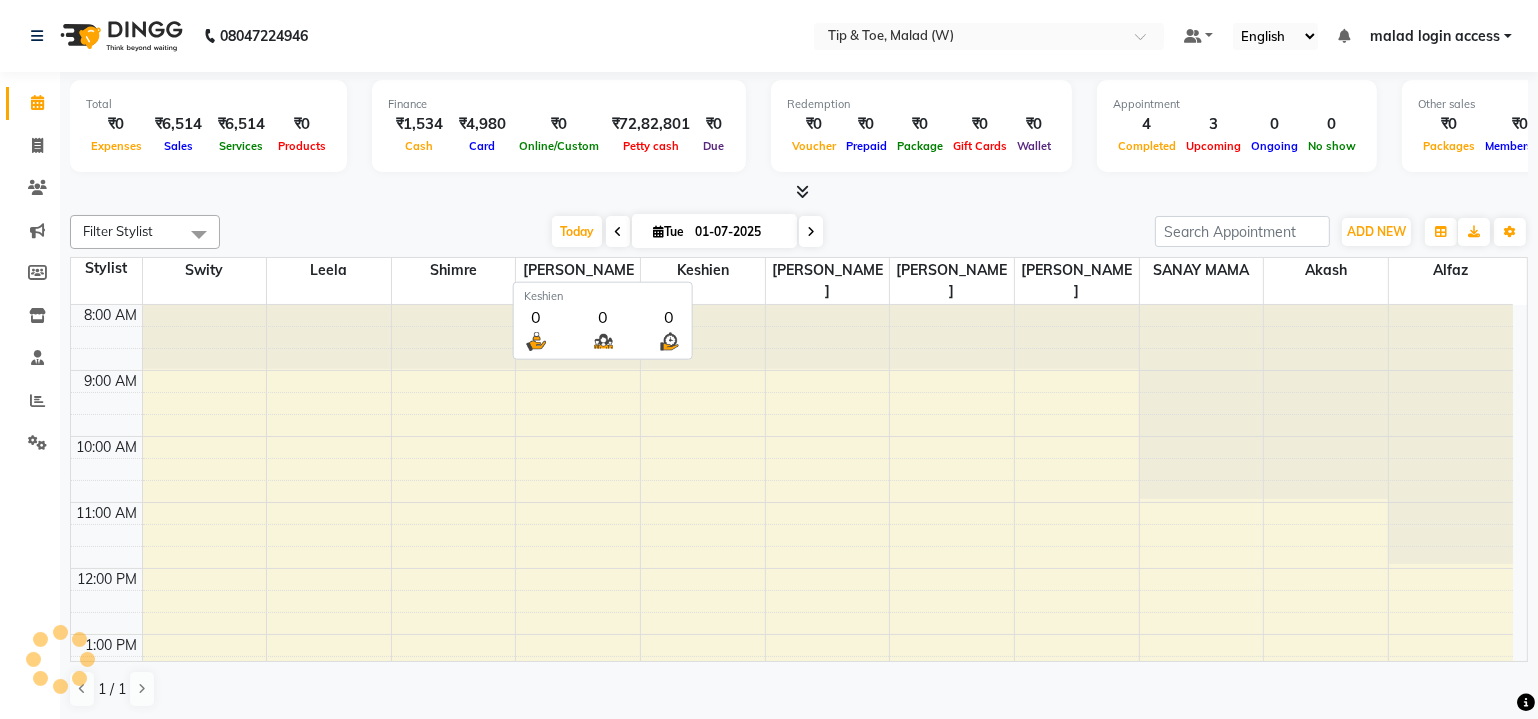 scroll, scrollTop: 390, scrollLeft: 0, axis: vertical 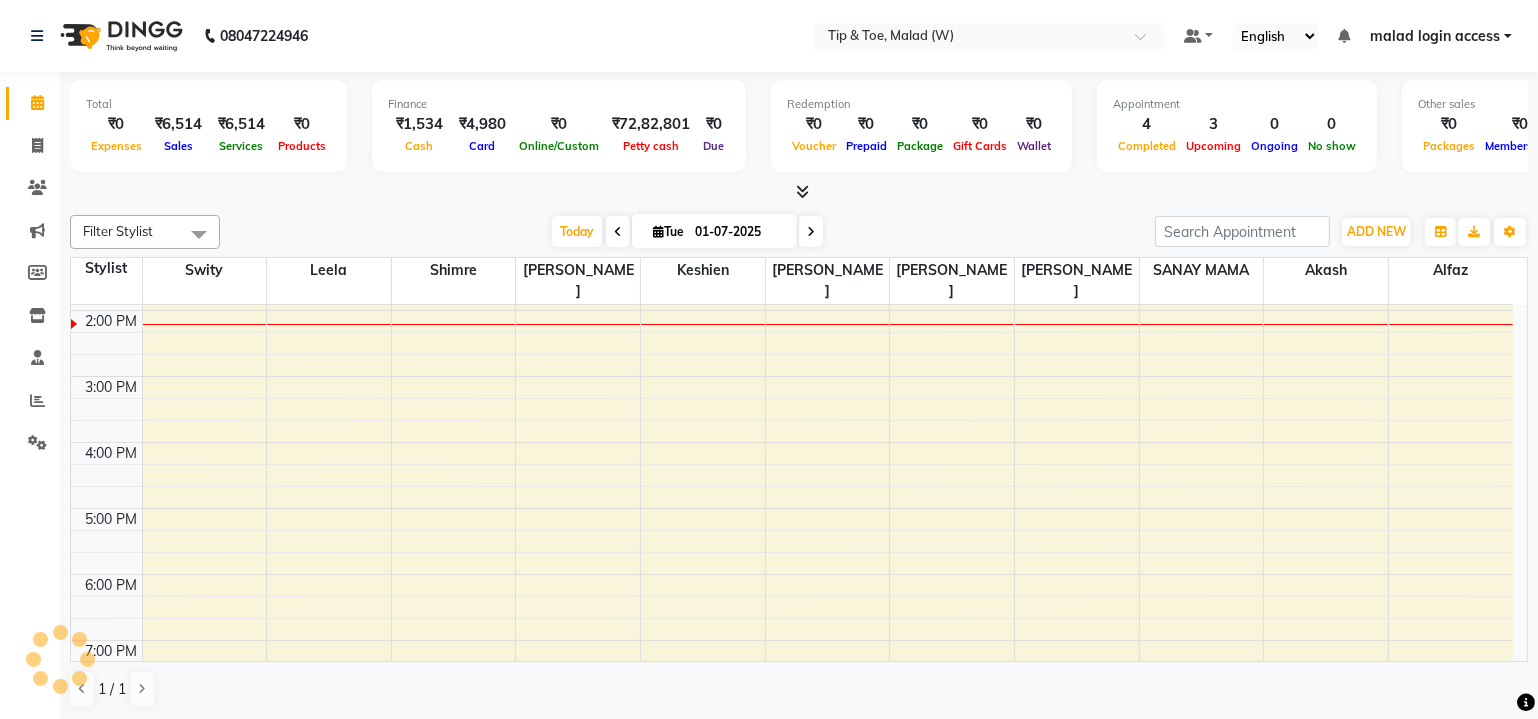 click on "[DATE]" at bounding box center [714, 231] 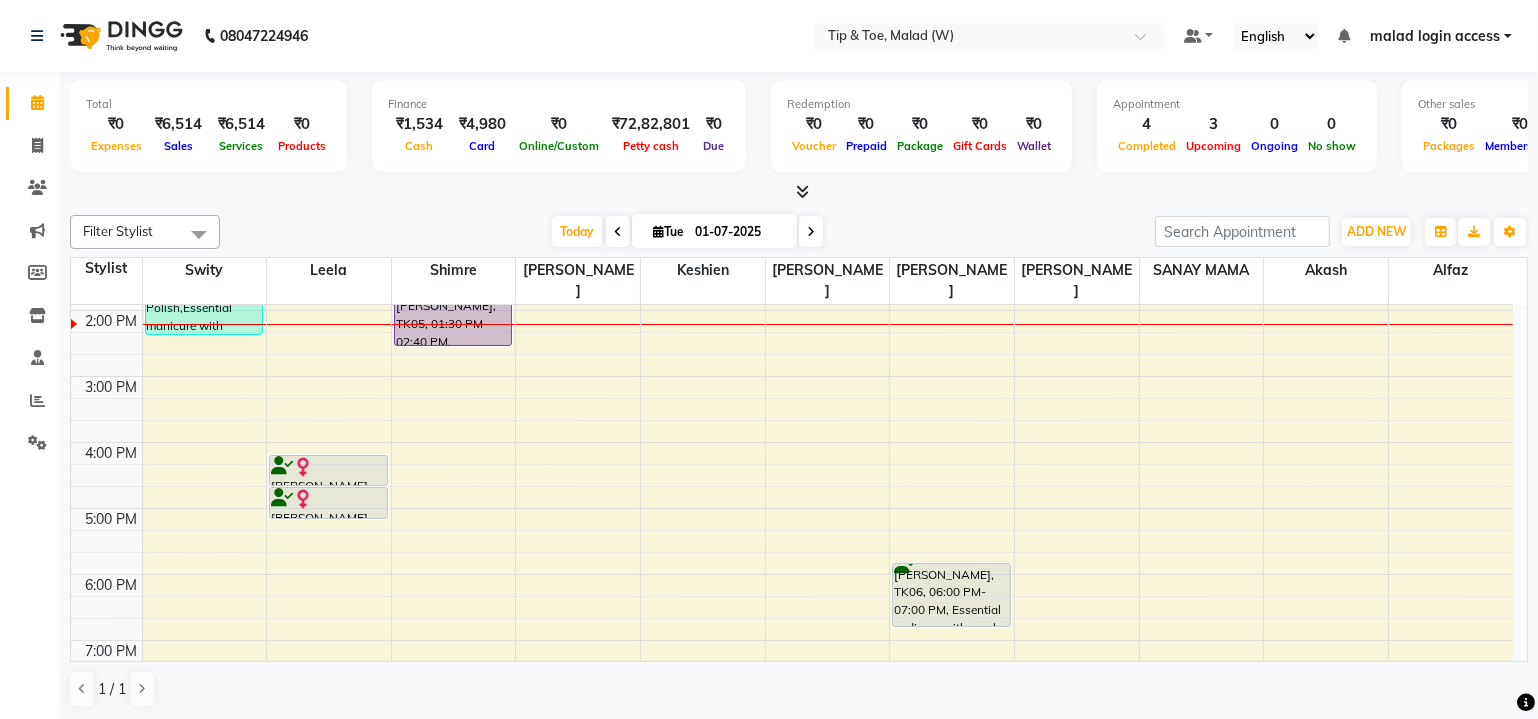 click at bounding box center (811, 232) 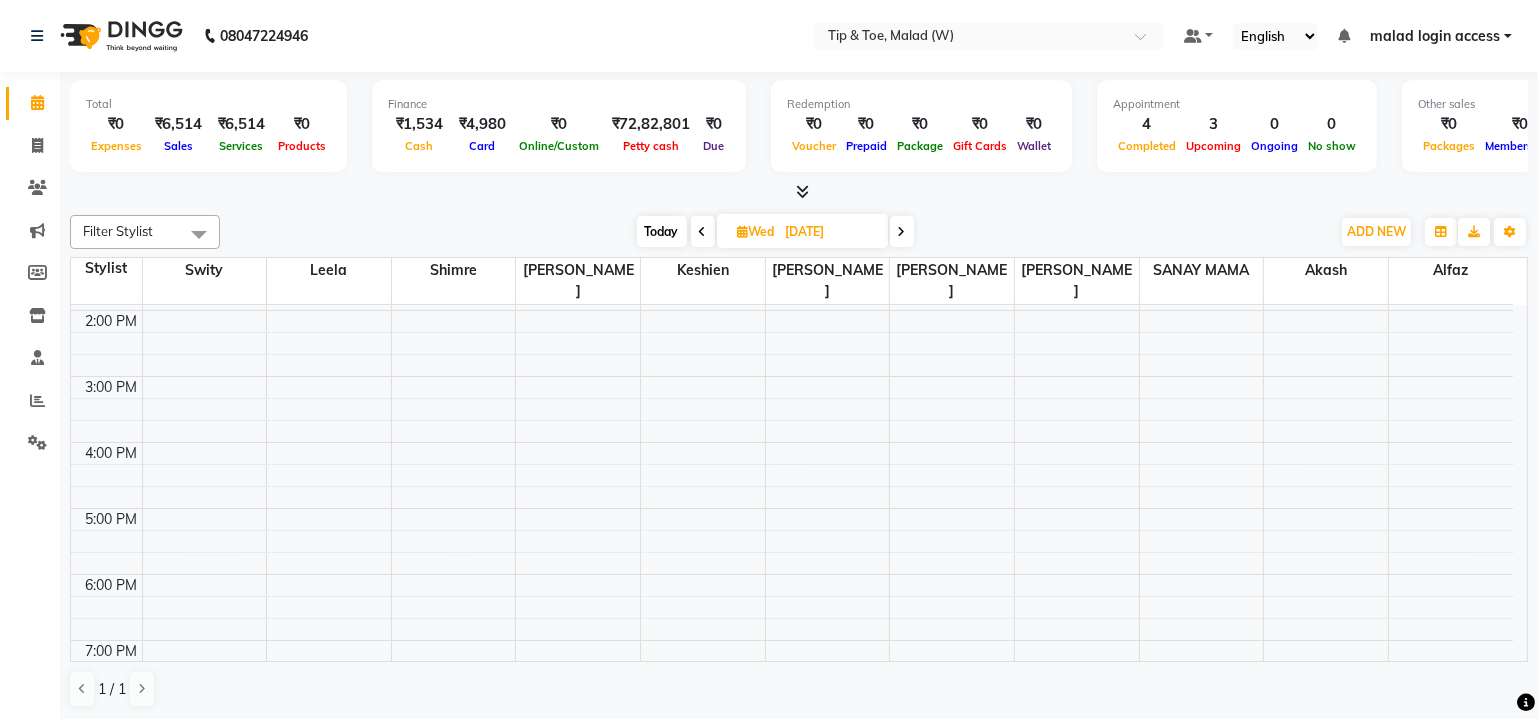 scroll, scrollTop: 299, scrollLeft: 0, axis: vertical 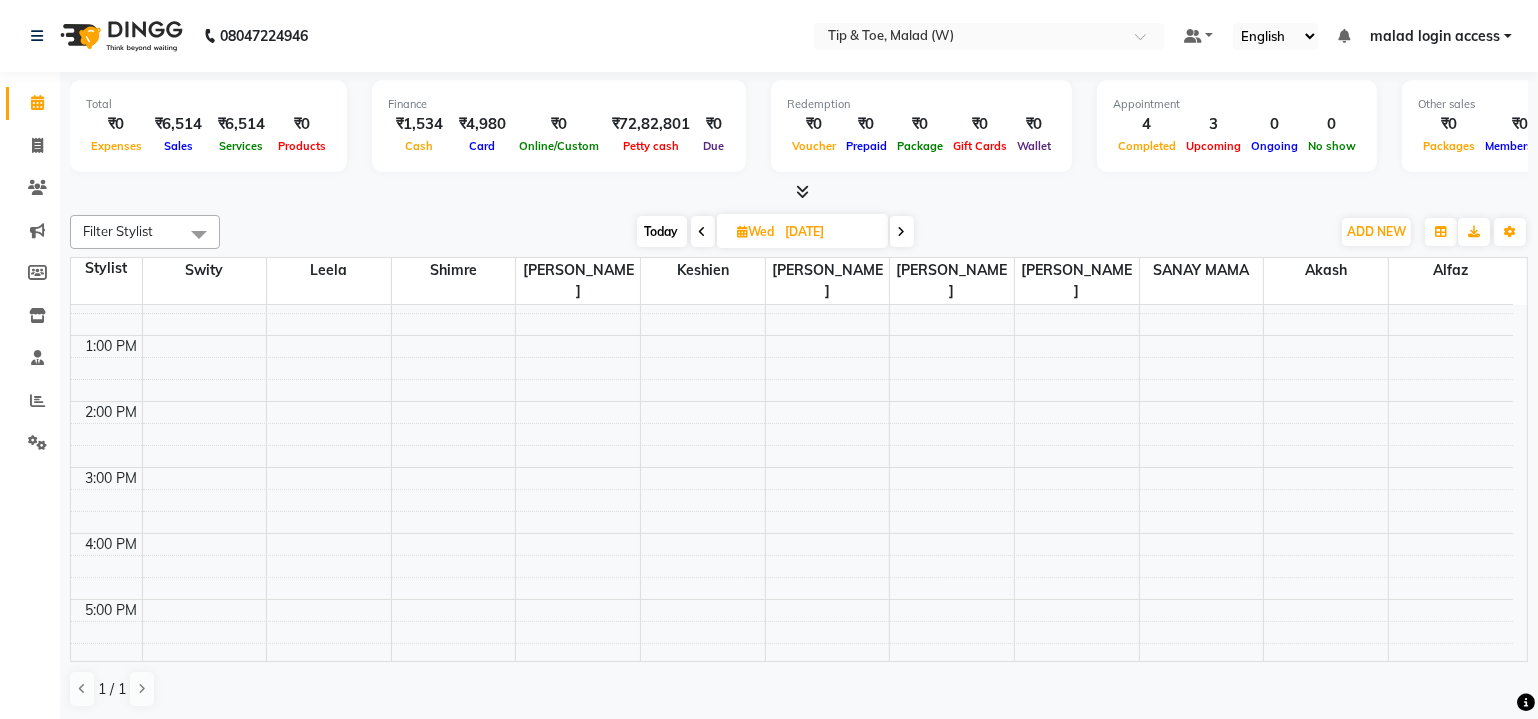 click on "[DATE]" at bounding box center [802, 231] 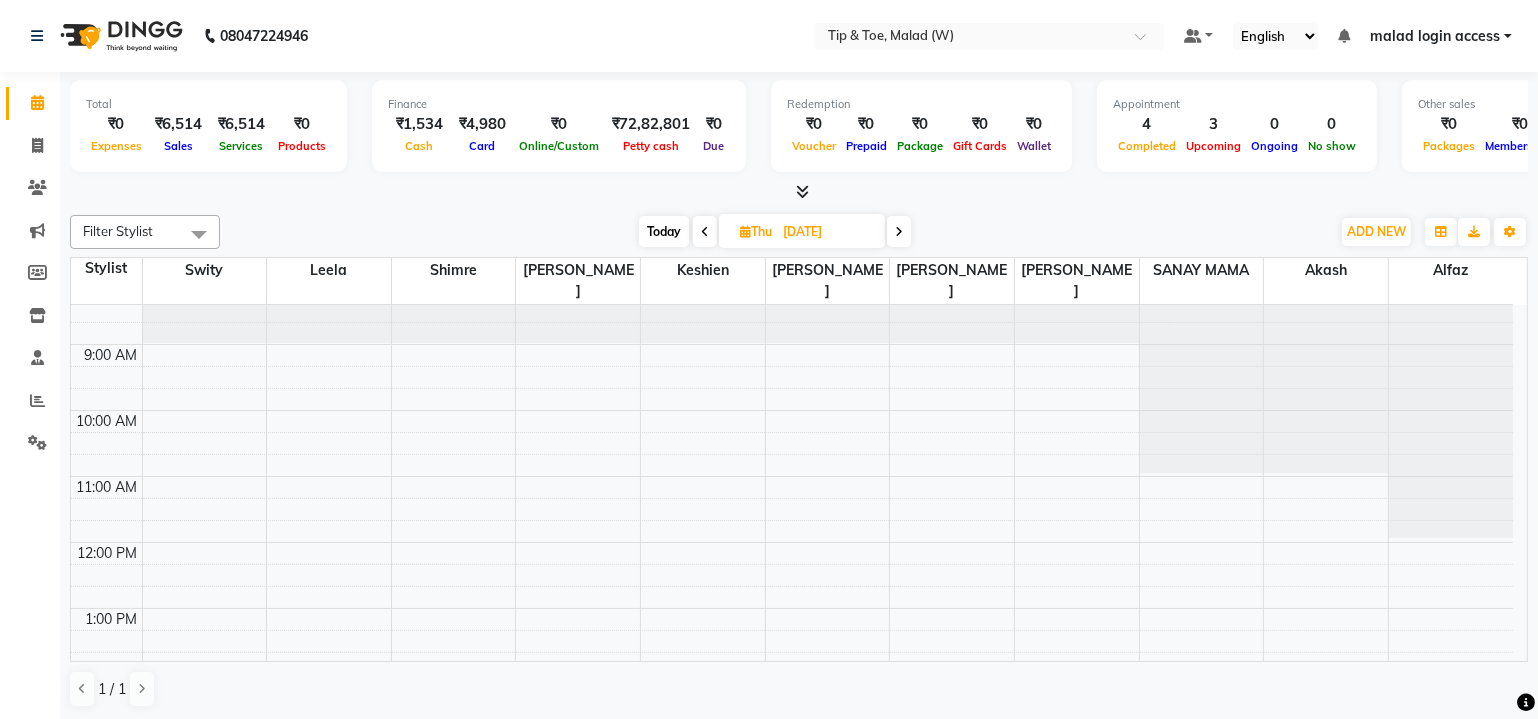 scroll, scrollTop: 90, scrollLeft: 0, axis: vertical 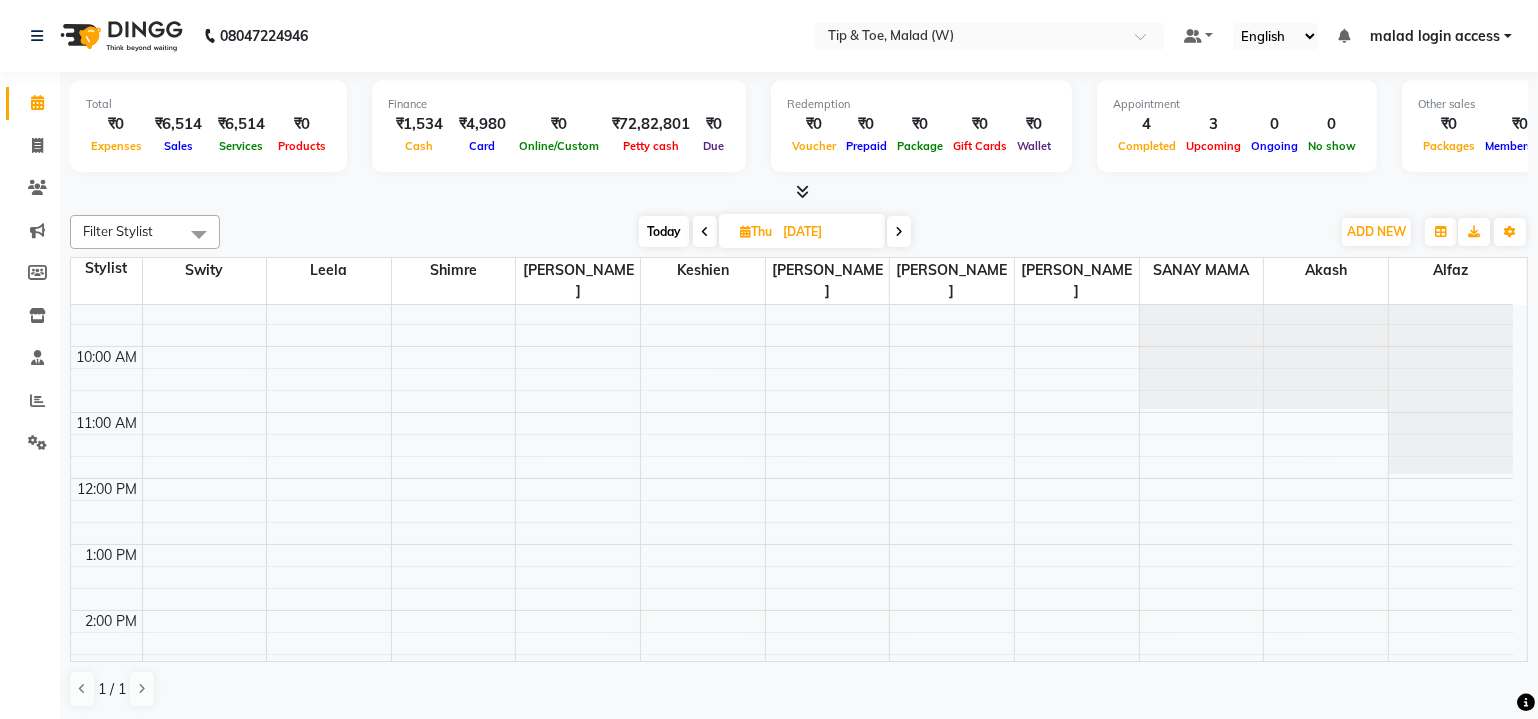 click on "8:00 AM 9:00 AM 10:00 AM 11:00 AM 12:00 PM 1:00 PM 2:00 PM 3:00 PM 4:00 PM 5:00 PM 6:00 PM 7:00 PM 8:00 PM" at bounding box center [792, 643] 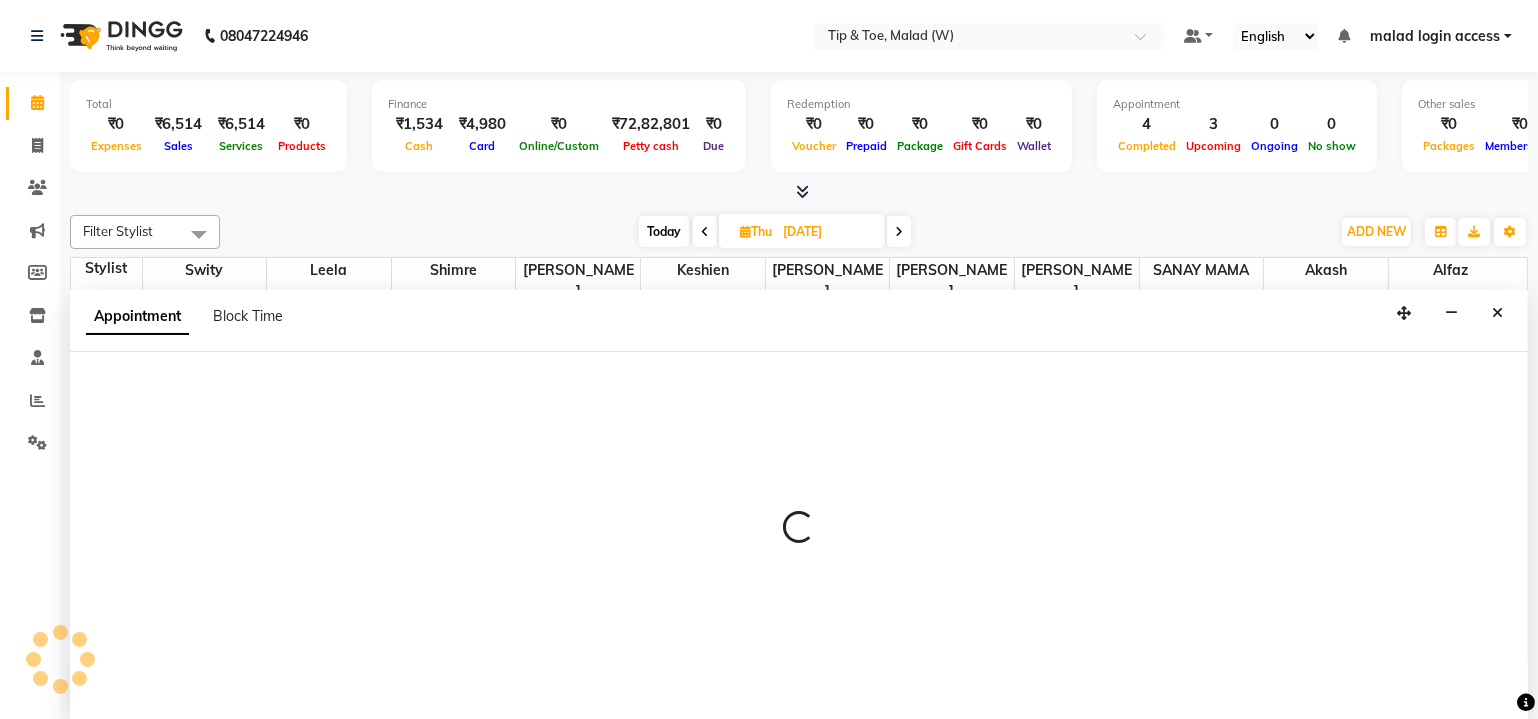 select on "41799" 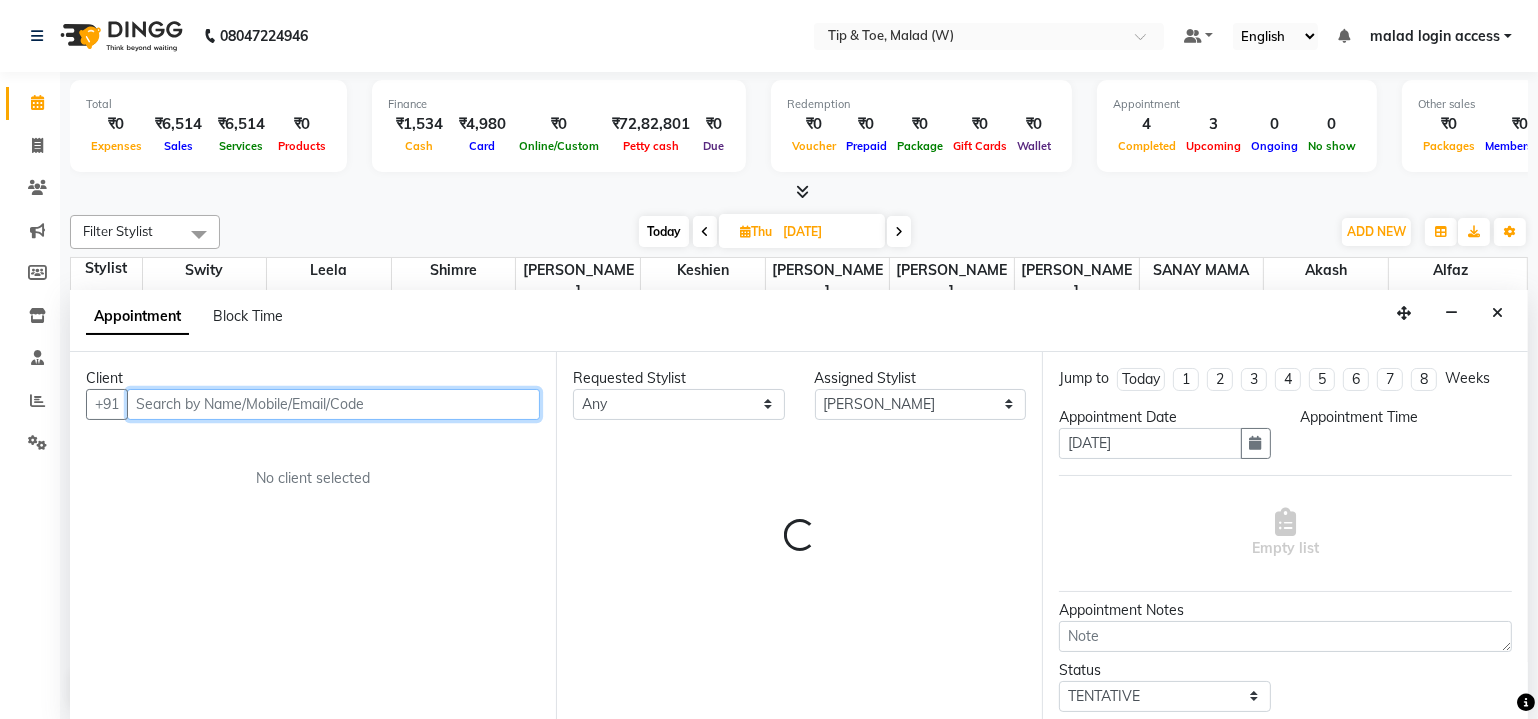 select on "660" 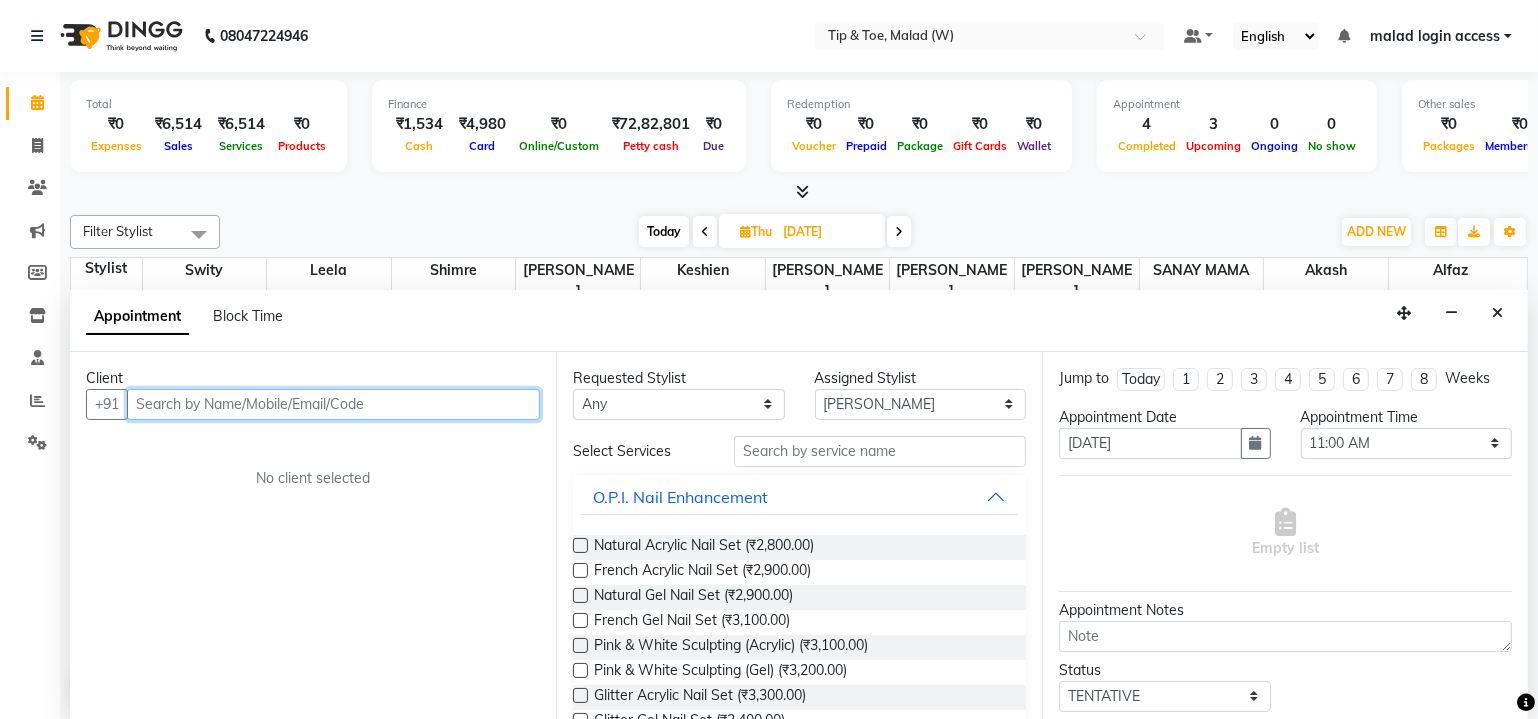 click at bounding box center [333, 404] 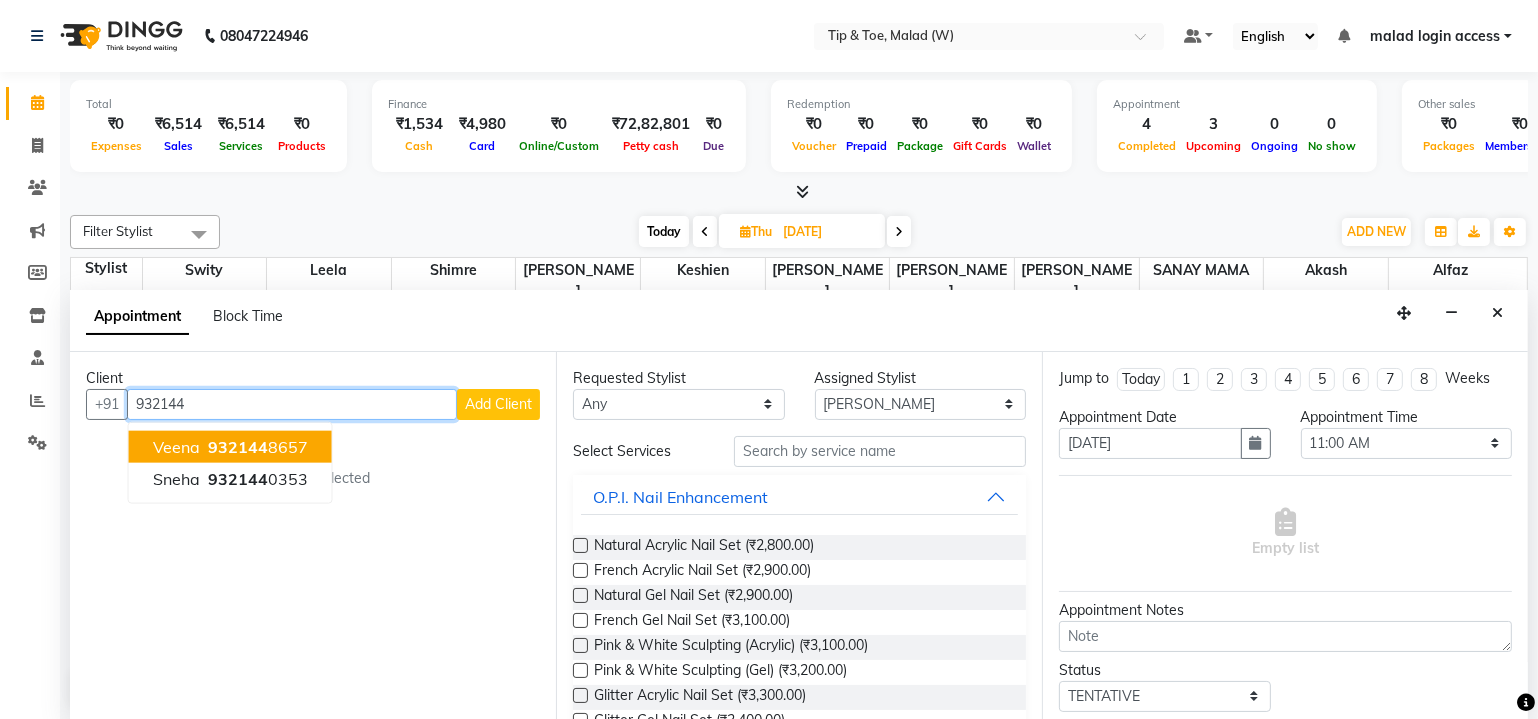 click on "932144" at bounding box center (238, 446) 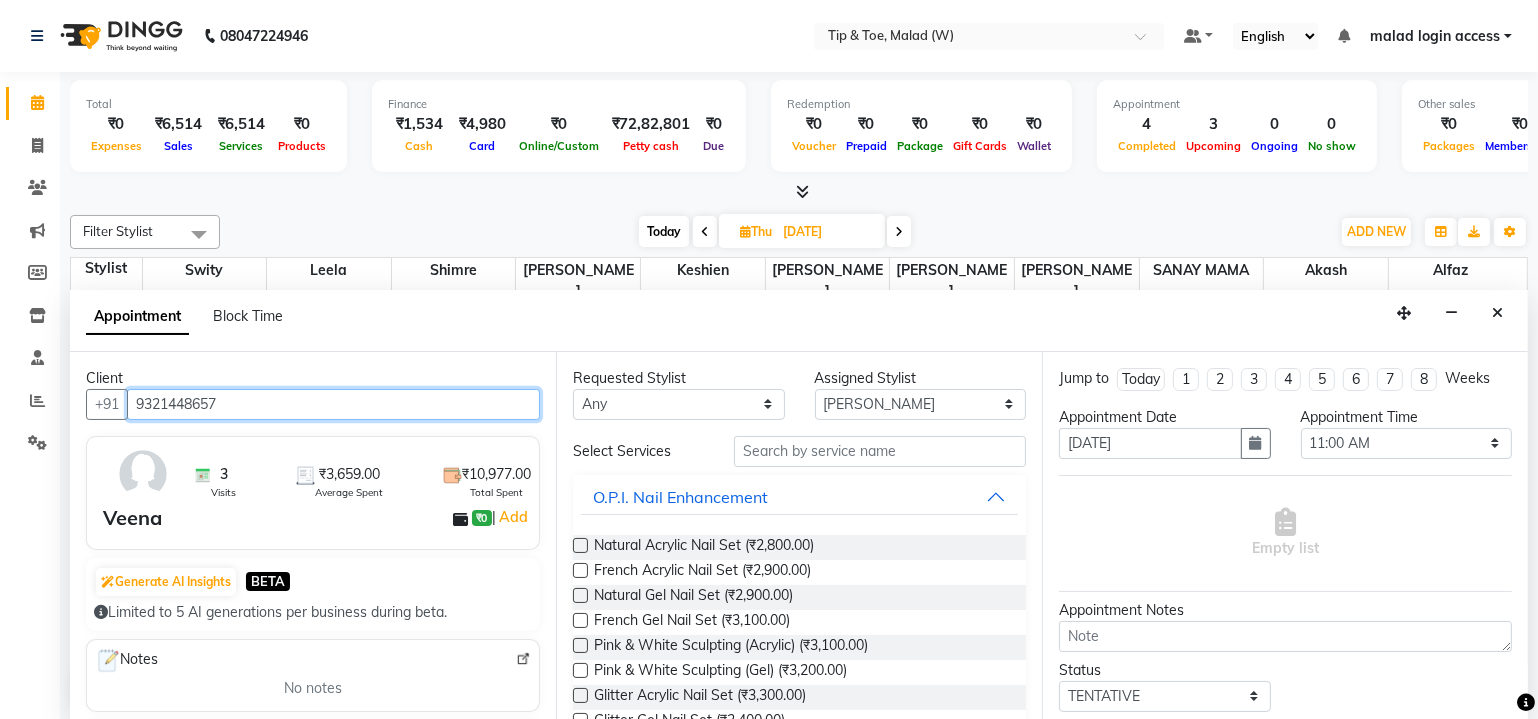 type on "9321448657" 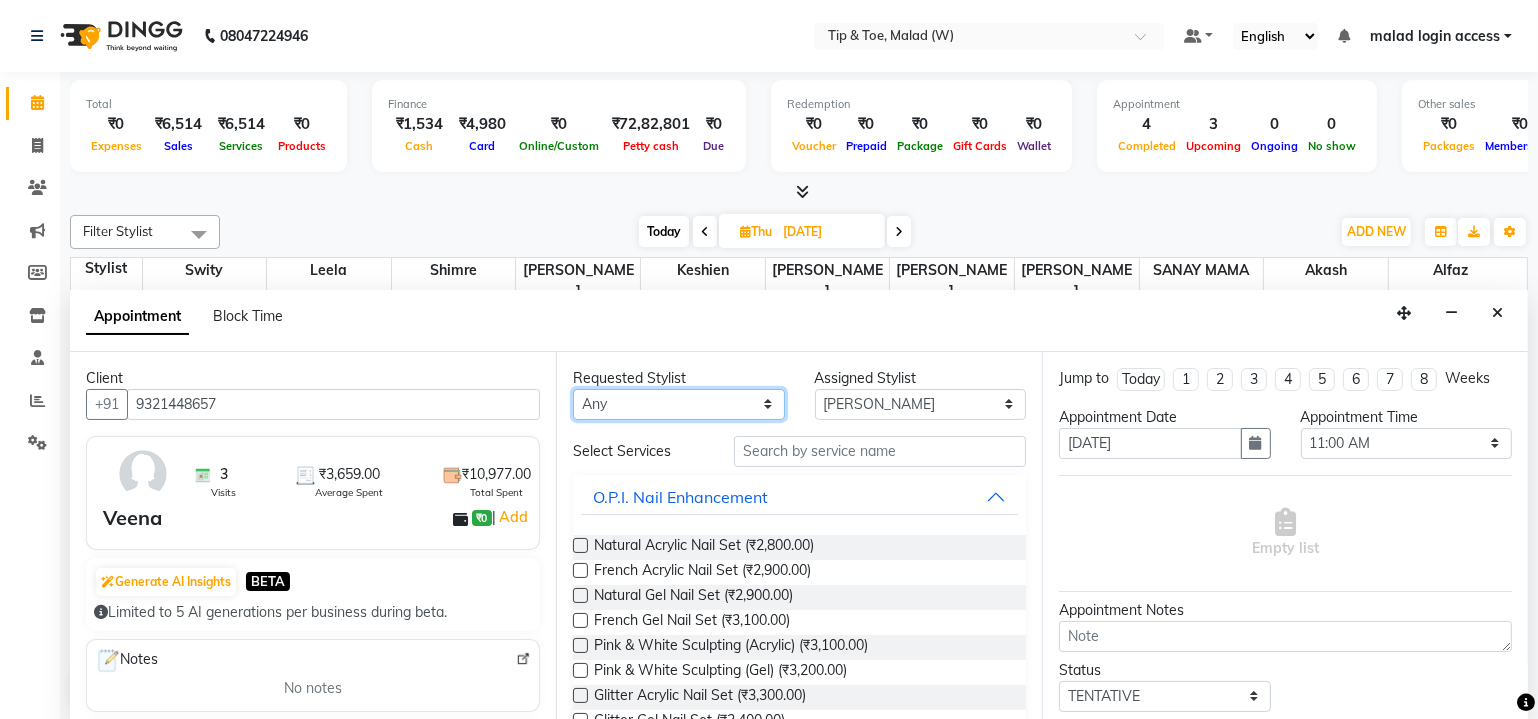 click on "Any Akash  Alfaz  [PERSON_NAME] Keshien Leela [PERSON_NAME] [PERSON_NAME] MAMA [PERSON_NAME]" at bounding box center [679, 404] 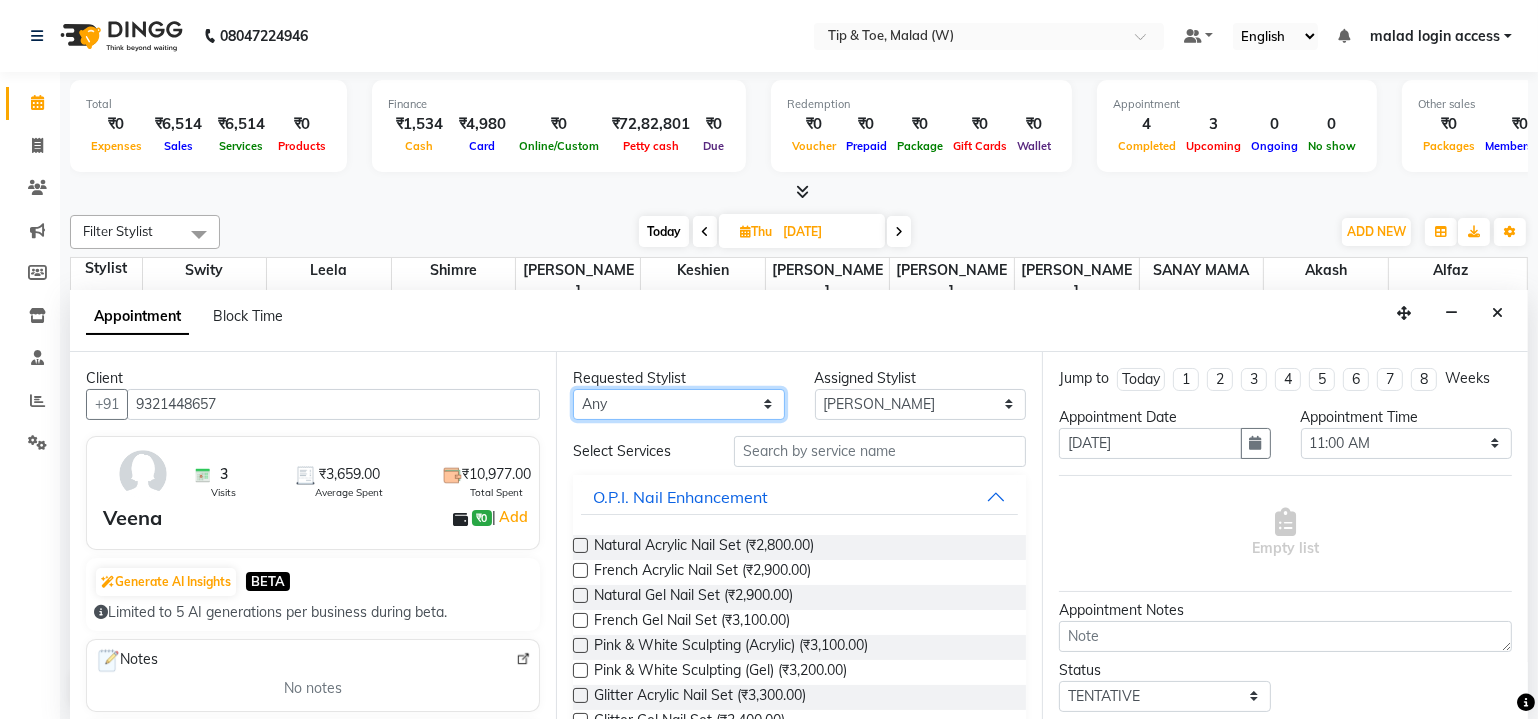 select on "41799" 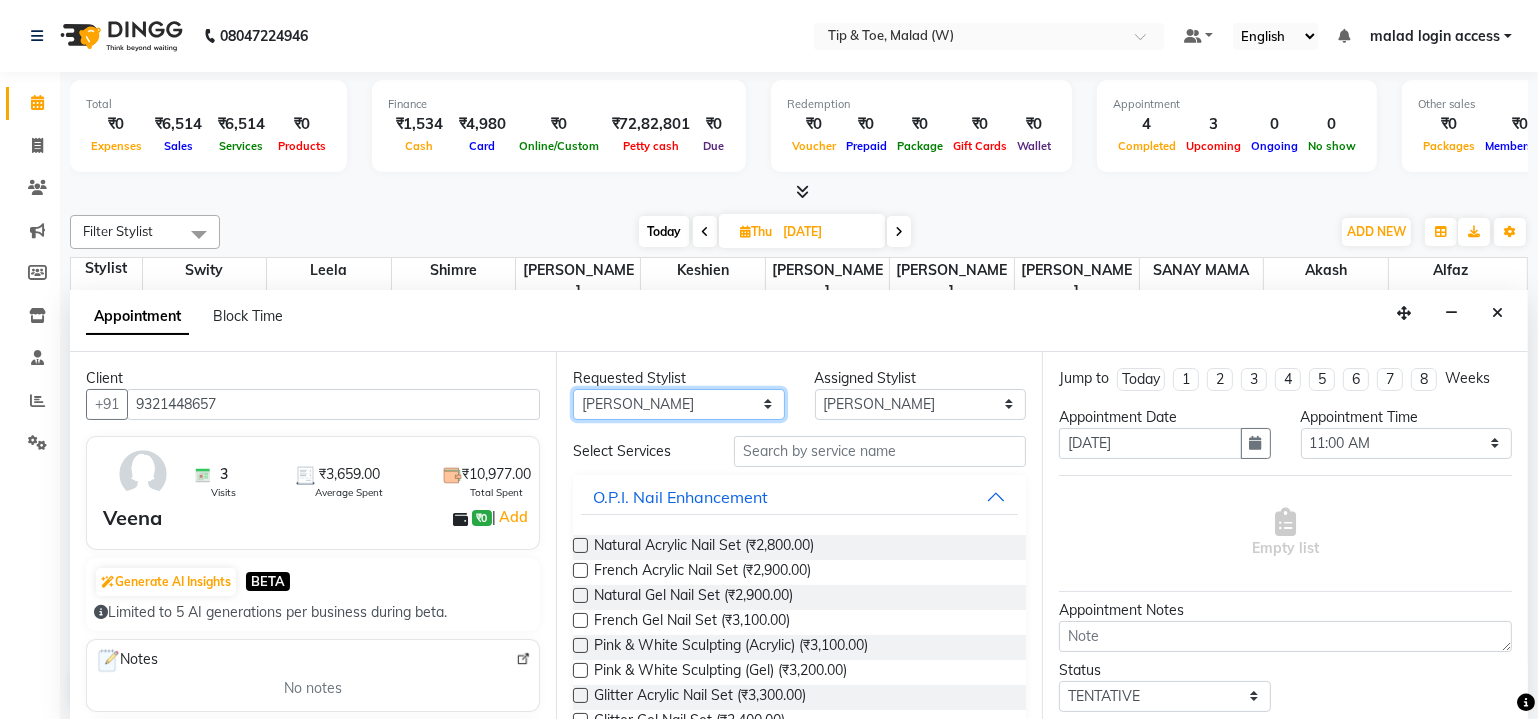 click on "Any Akash  Alfaz  [PERSON_NAME] Keshien Leela [PERSON_NAME] [PERSON_NAME] MAMA [PERSON_NAME]" at bounding box center (679, 404) 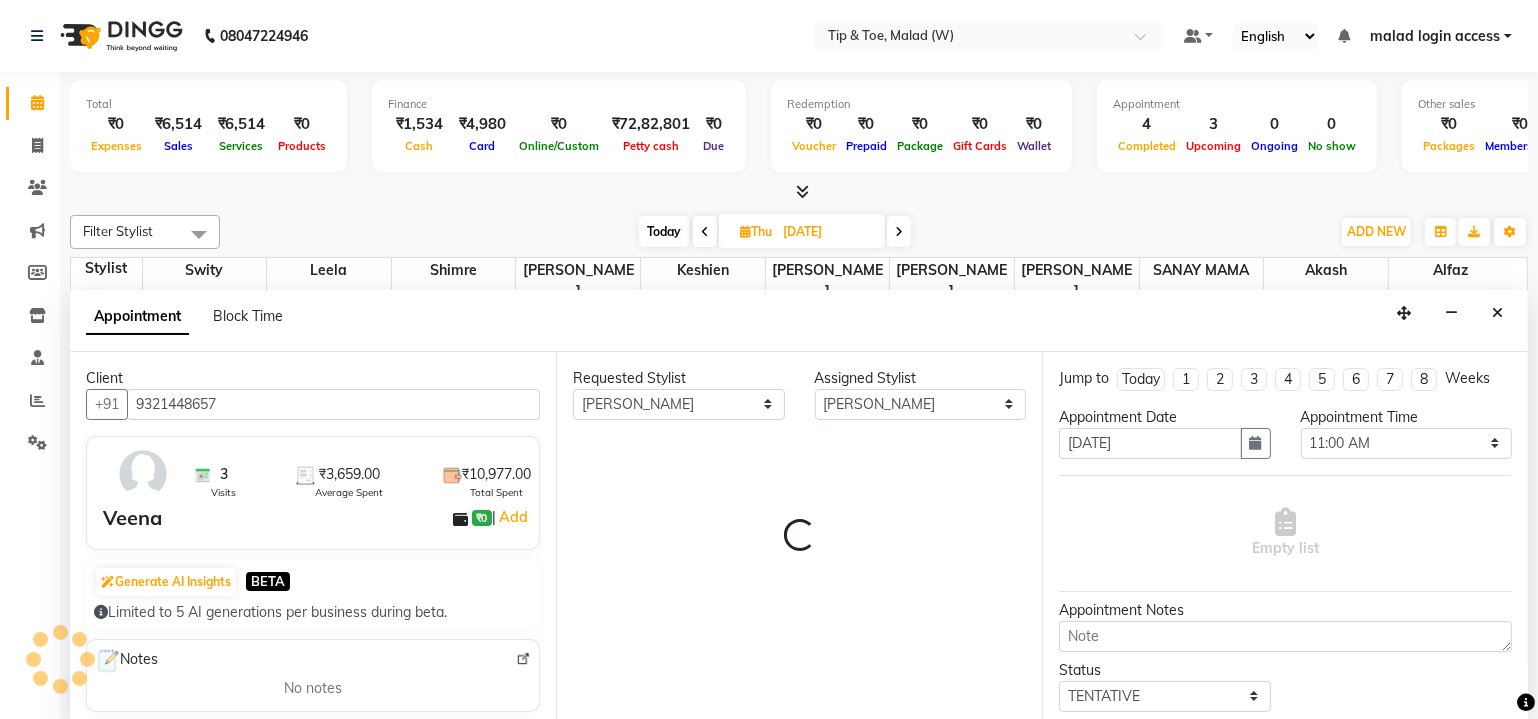 click on "Requested Stylist Any Akash  Alfaz  [PERSON_NAME] Keshien Leela [PERSON_NAME] [PERSON_NAME] MAMA Shimre Swity [PERSON_NAME] Assigned Stylist Select [PERSON_NAME] Leela [PERSON_NAME] [PERSON_NAME] MAMA Shimre Swity [PERSON_NAME] Loading..." at bounding box center (799, 536) 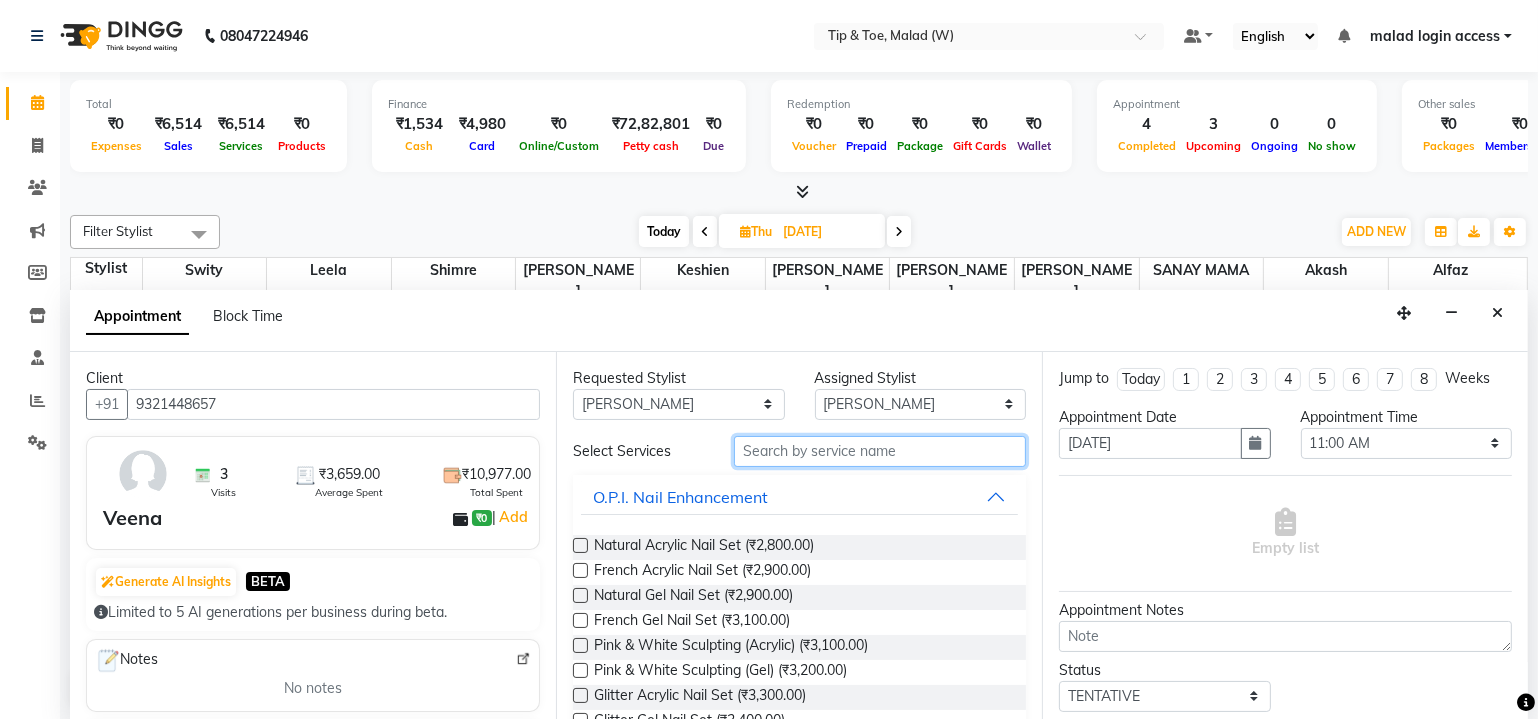 click at bounding box center (880, 451) 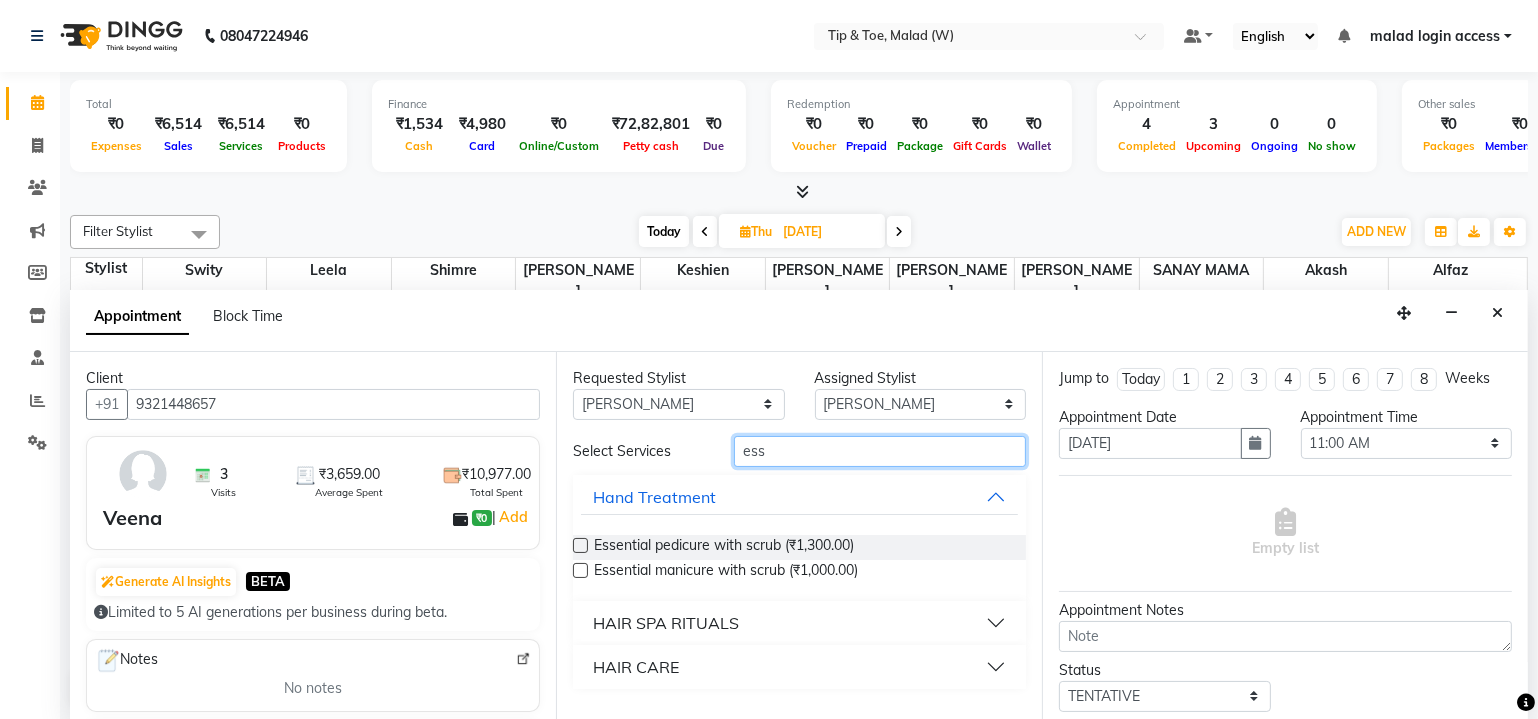type on "ess" 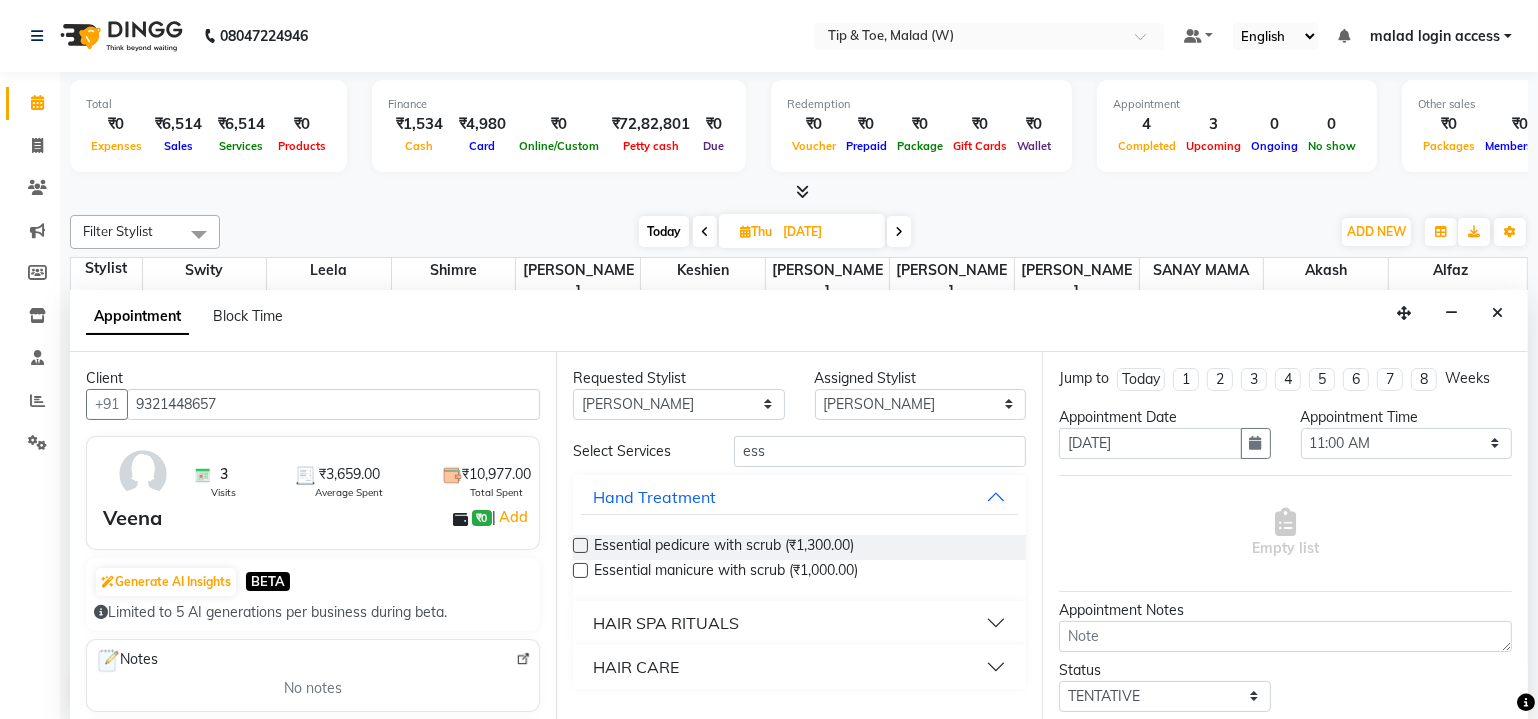 click at bounding box center [580, 545] 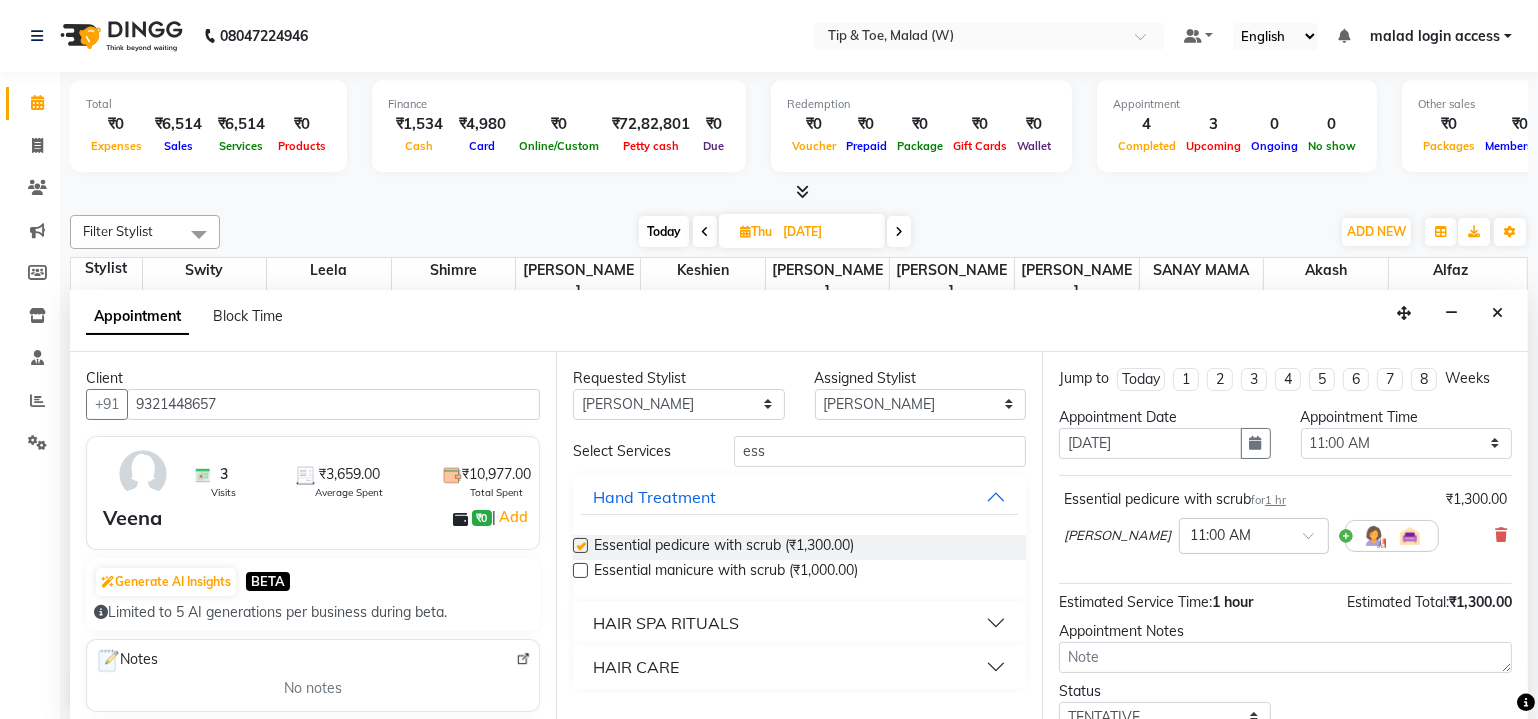 checkbox on "false" 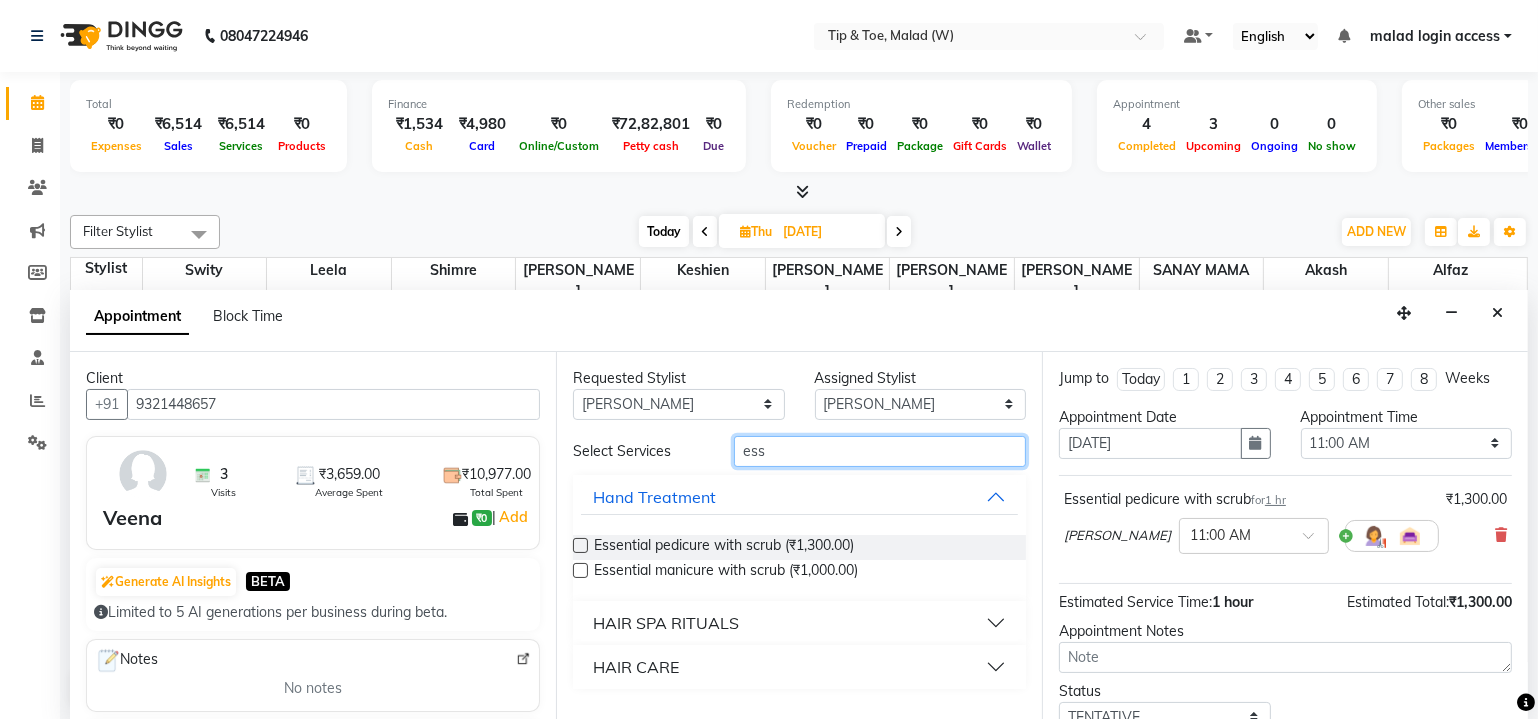 click on "ess" at bounding box center (880, 451) 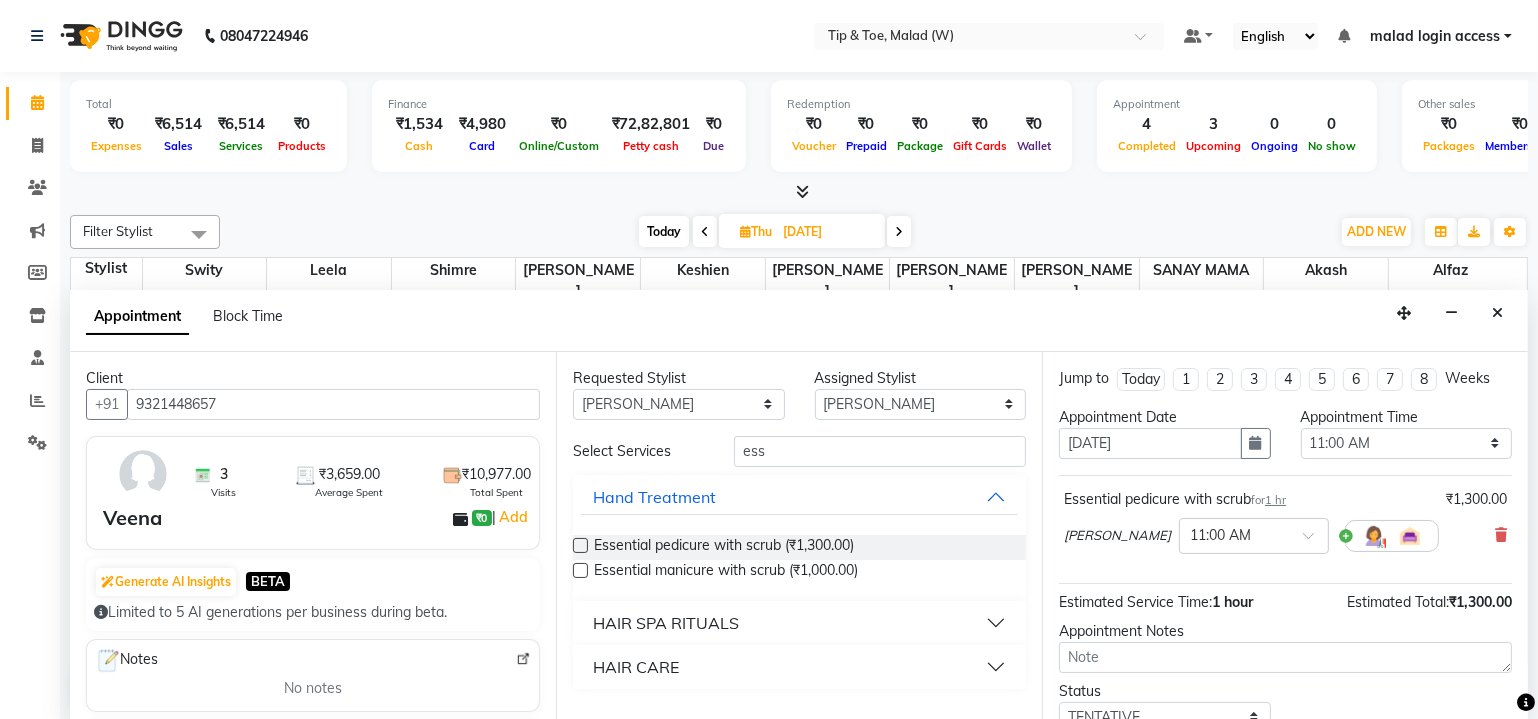 click on "Essential manicure with scrub (₹1,000.00)" at bounding box center [799, 572] 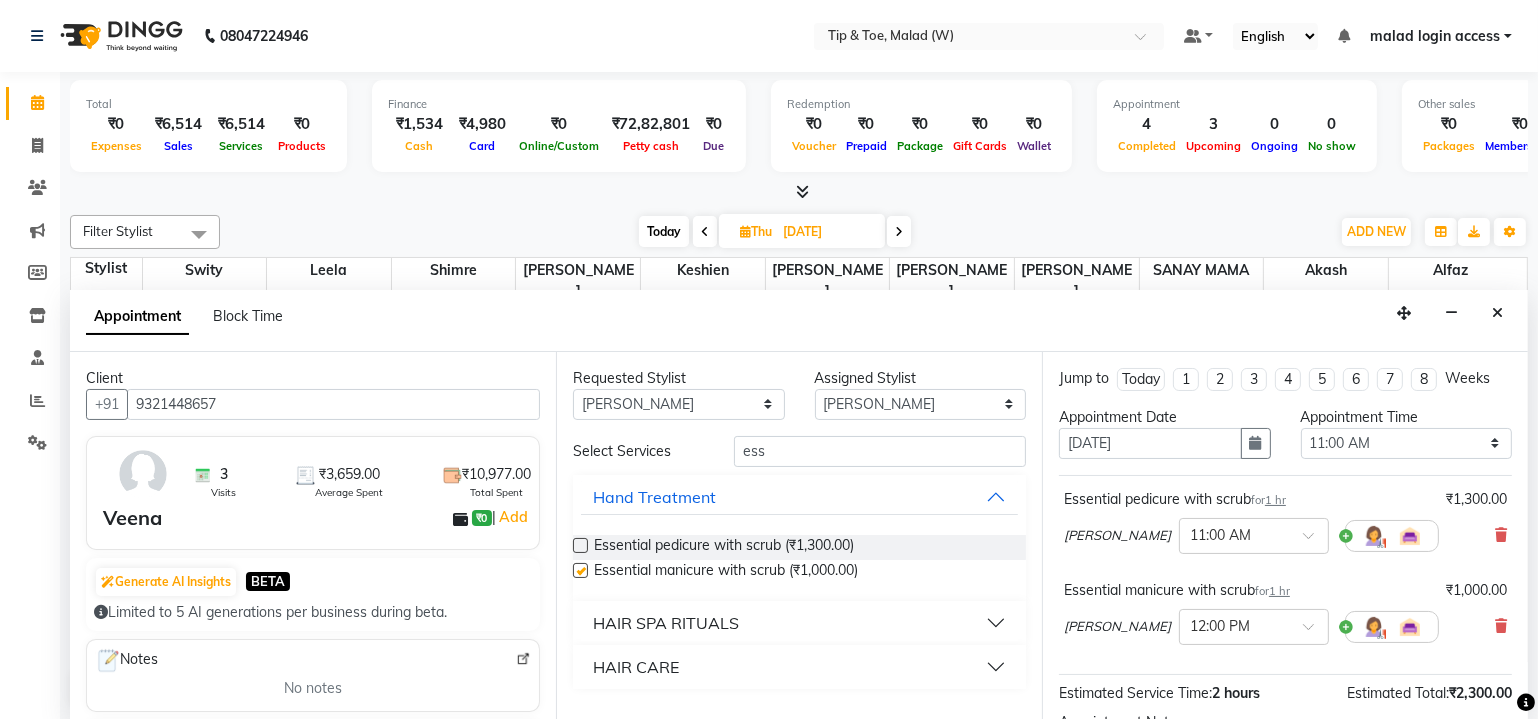 checkbox on "false" 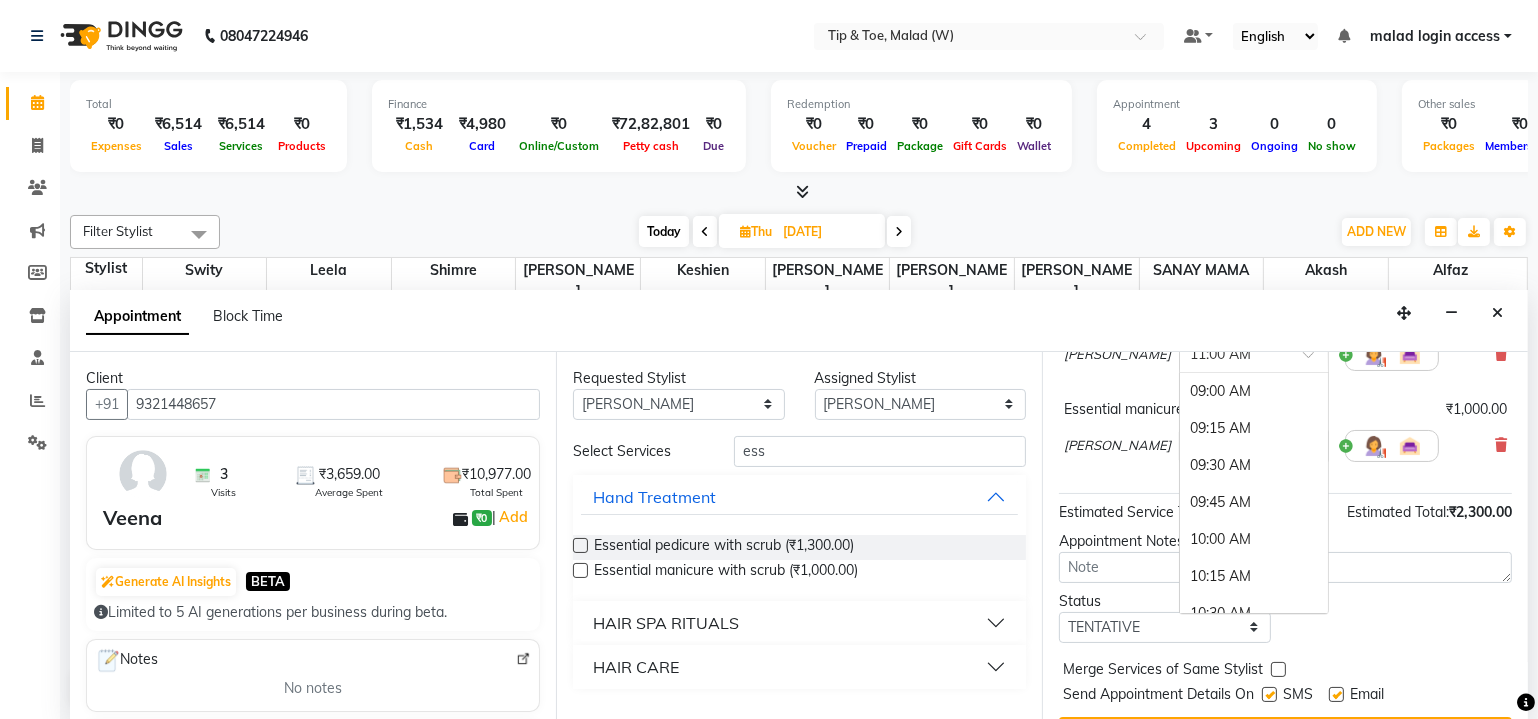 click on "× 11:00 AM" at bounding box center [1254, 355] 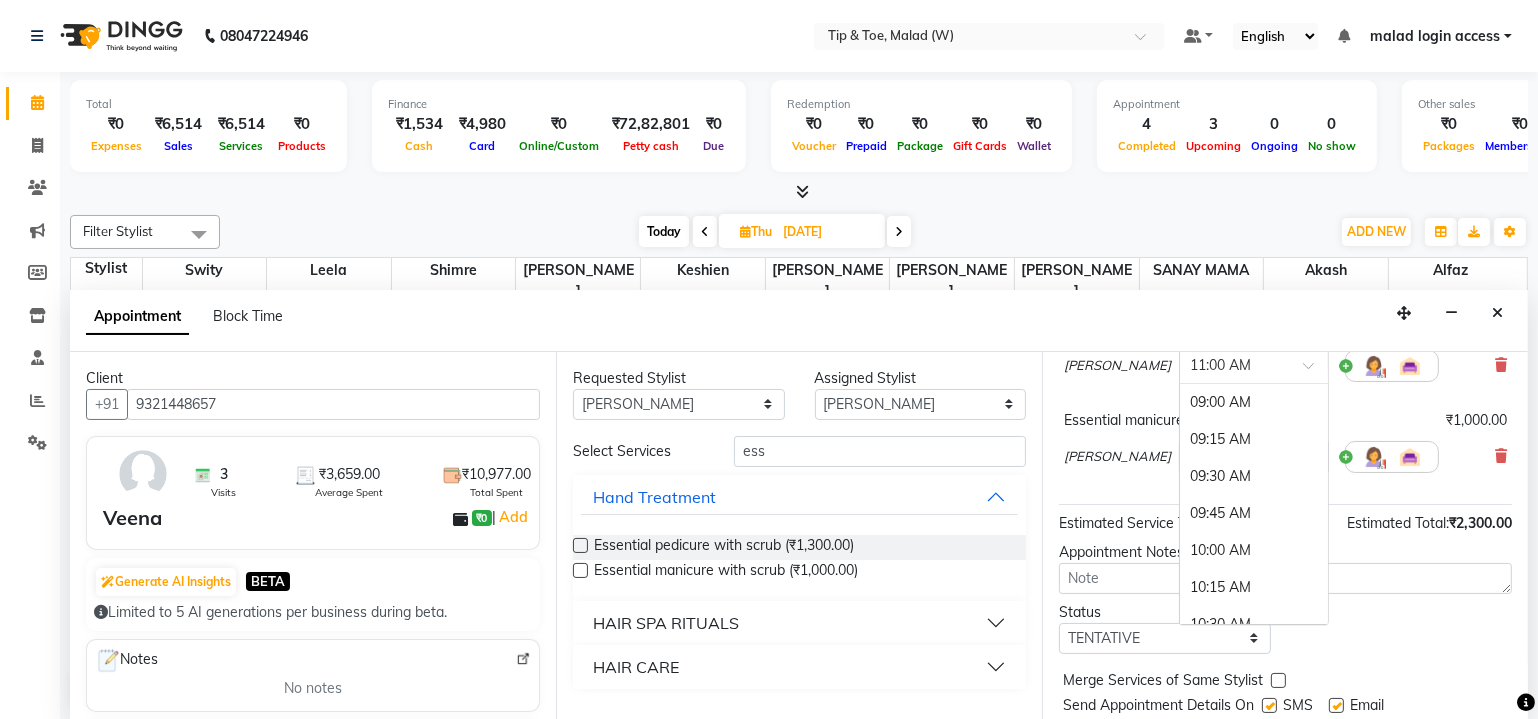 scroll, scrollTop: 295, scrollLeft: 0, axis: vertical 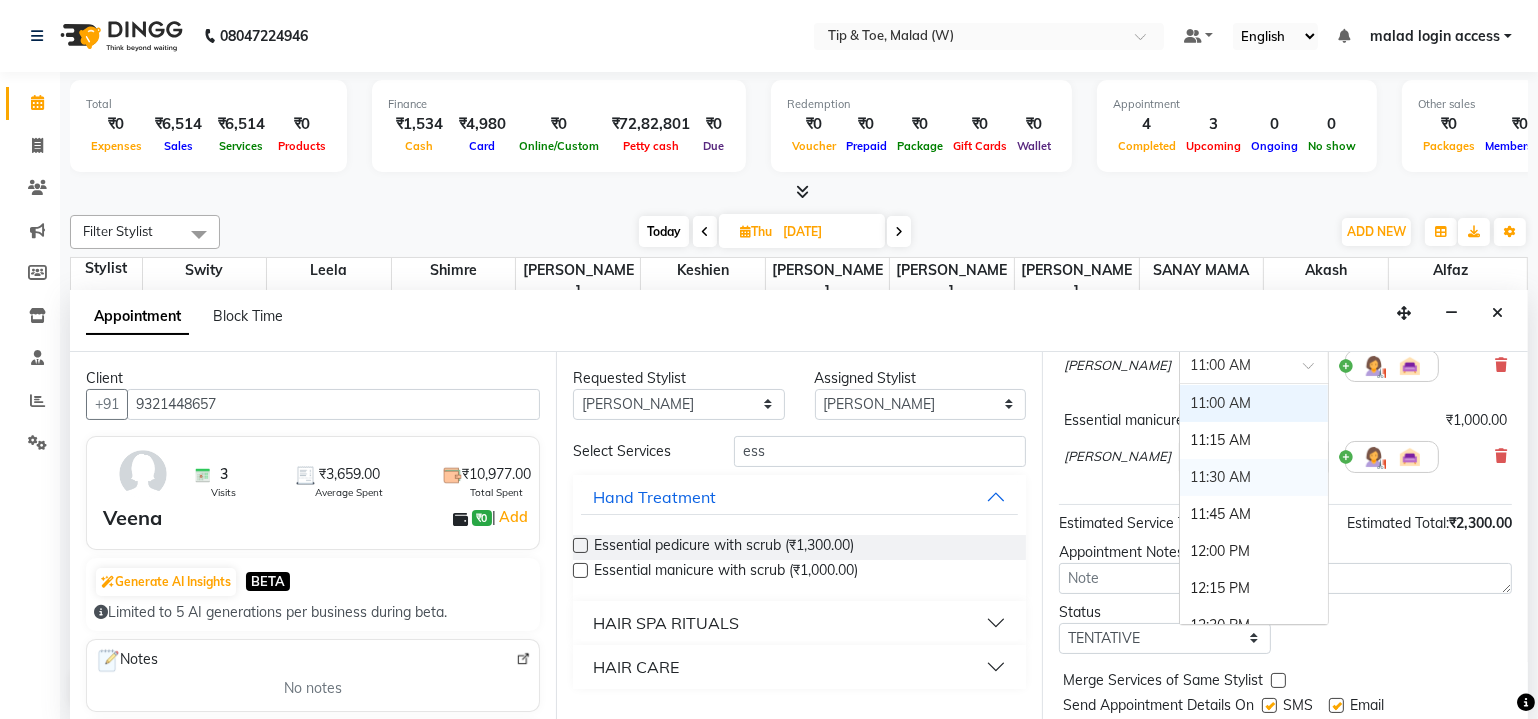 click on "11:30 AM" at bounding box center (1254, 477) 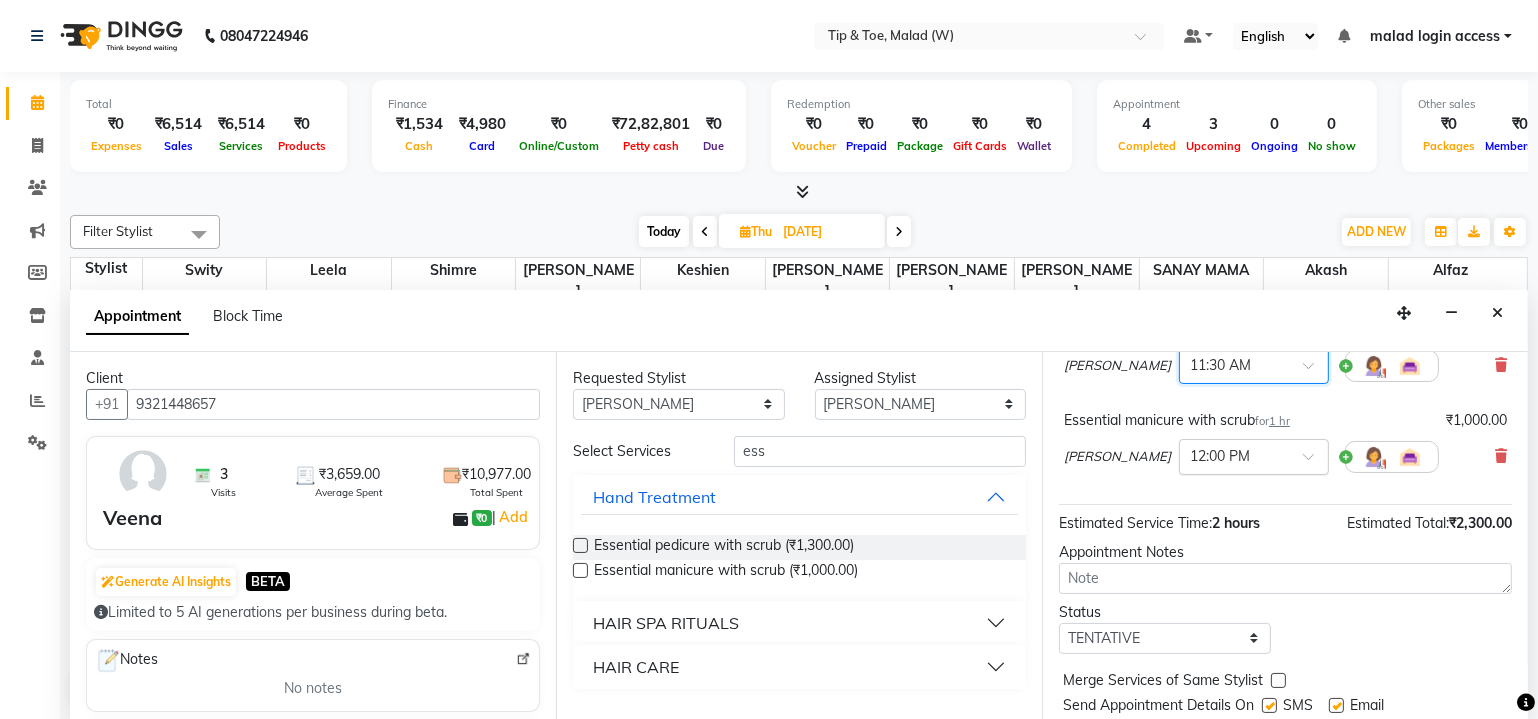 click at bounding box center (1234, 455) 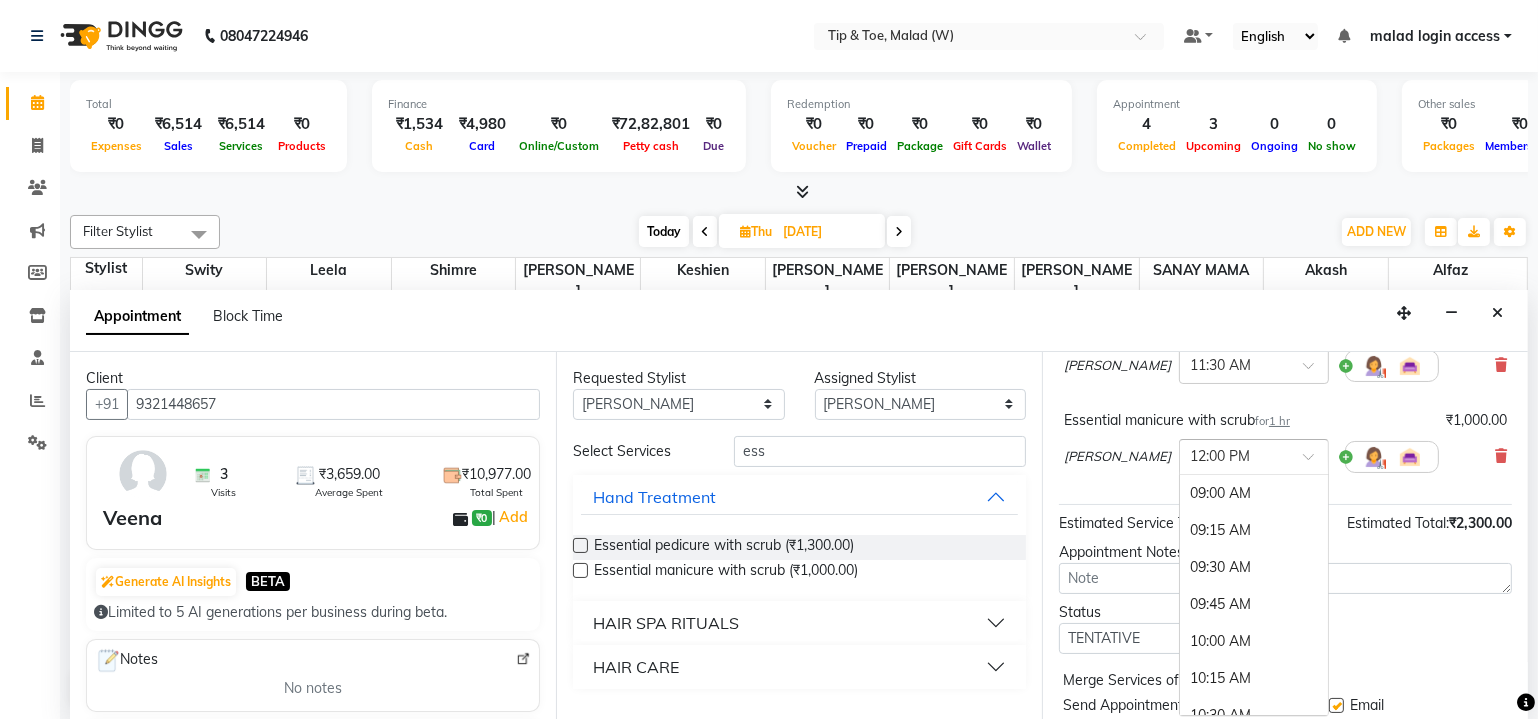 scroll, scrollTop: 444, scrollLeft: 0, axis: vertical 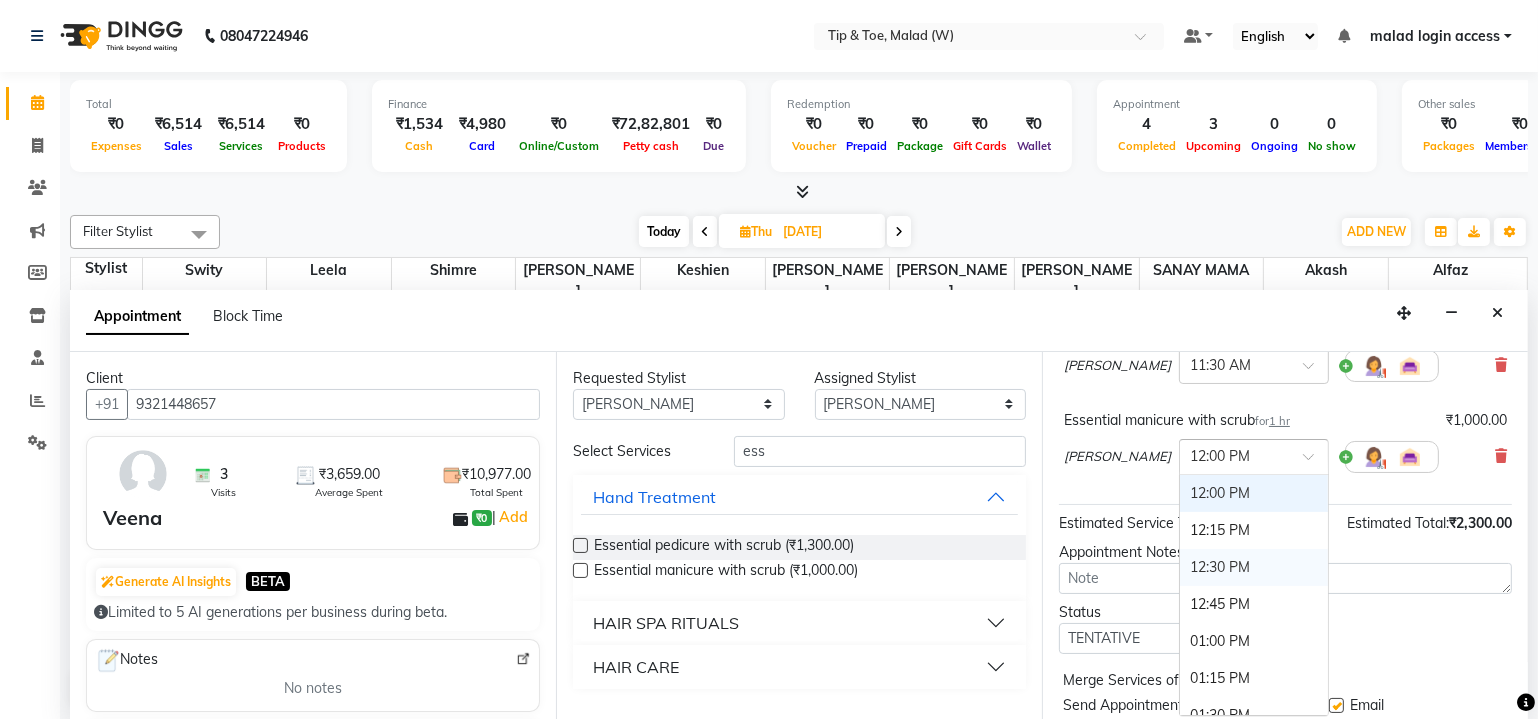 click on "12:30 PM" at bounding box center [1254, 567] 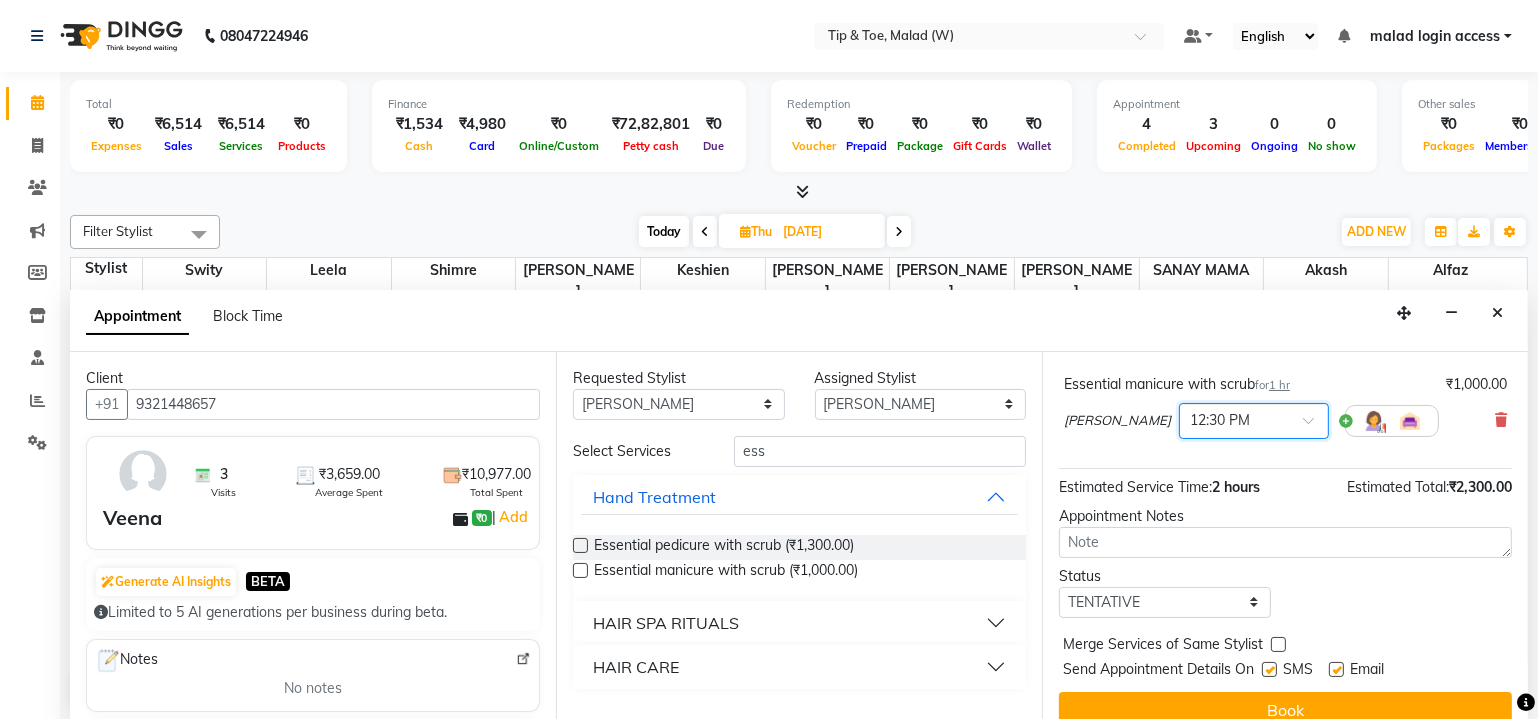 scroll, scrollTop: 226, scrollLeft: 0, axis: vertical 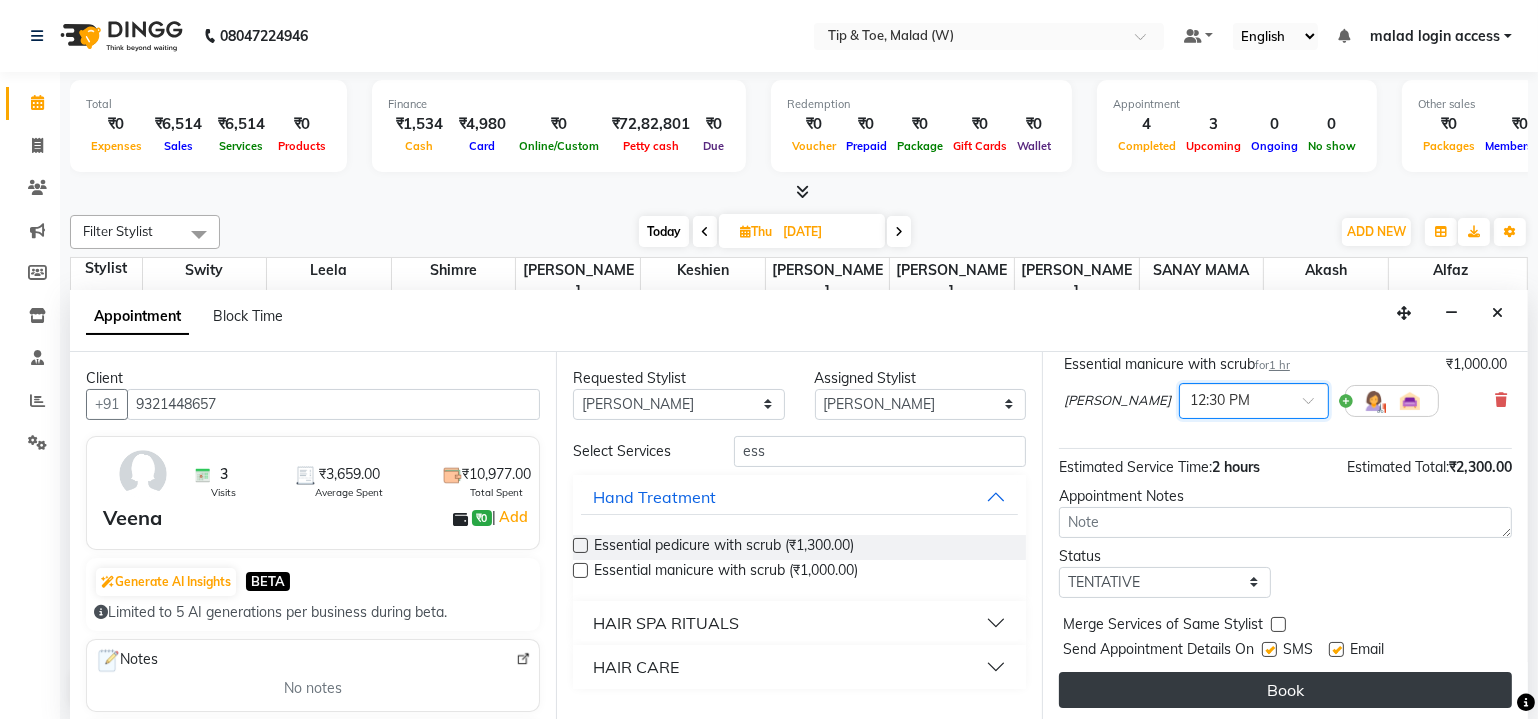 click on "Book" at bounding box center (1285, 690) 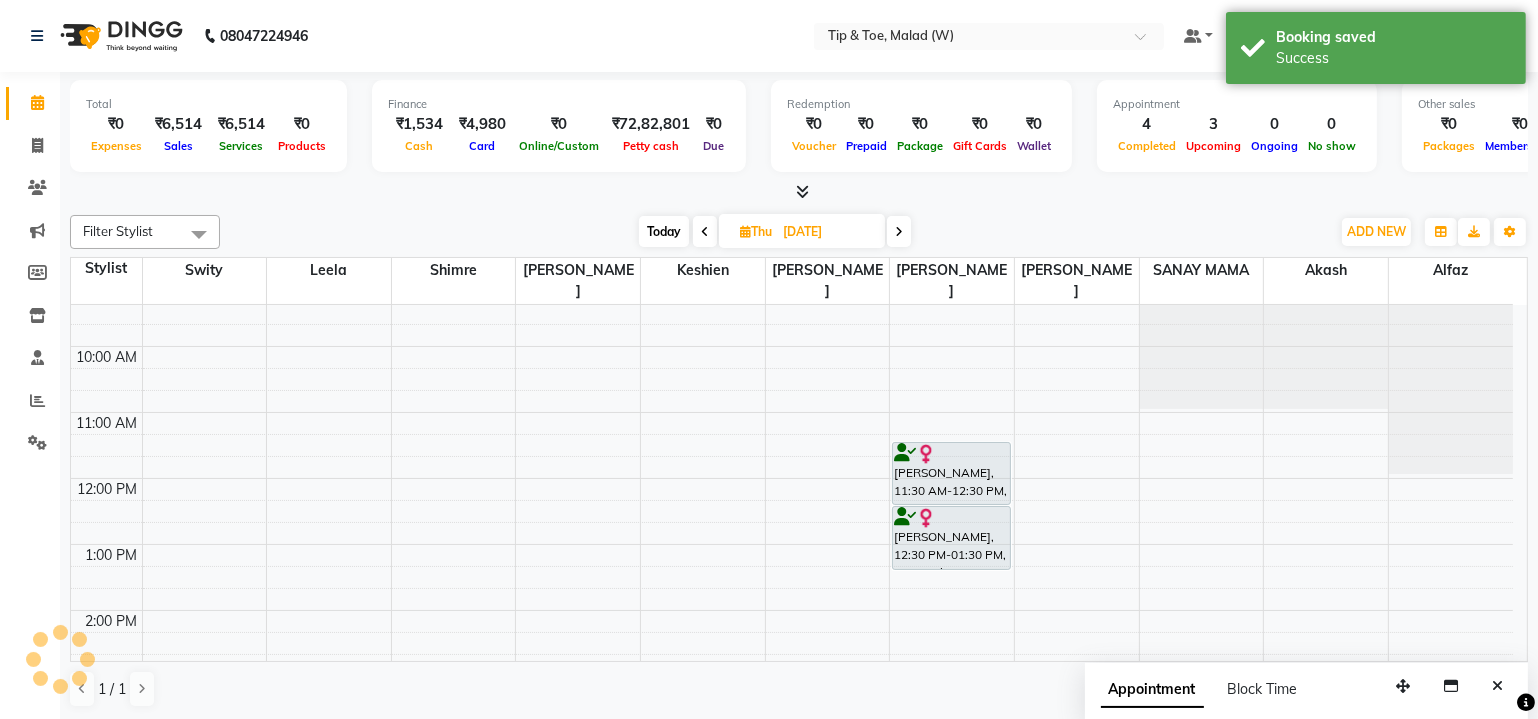 scroll, scrollTop: 0, scrollLeft: 0, axis: both 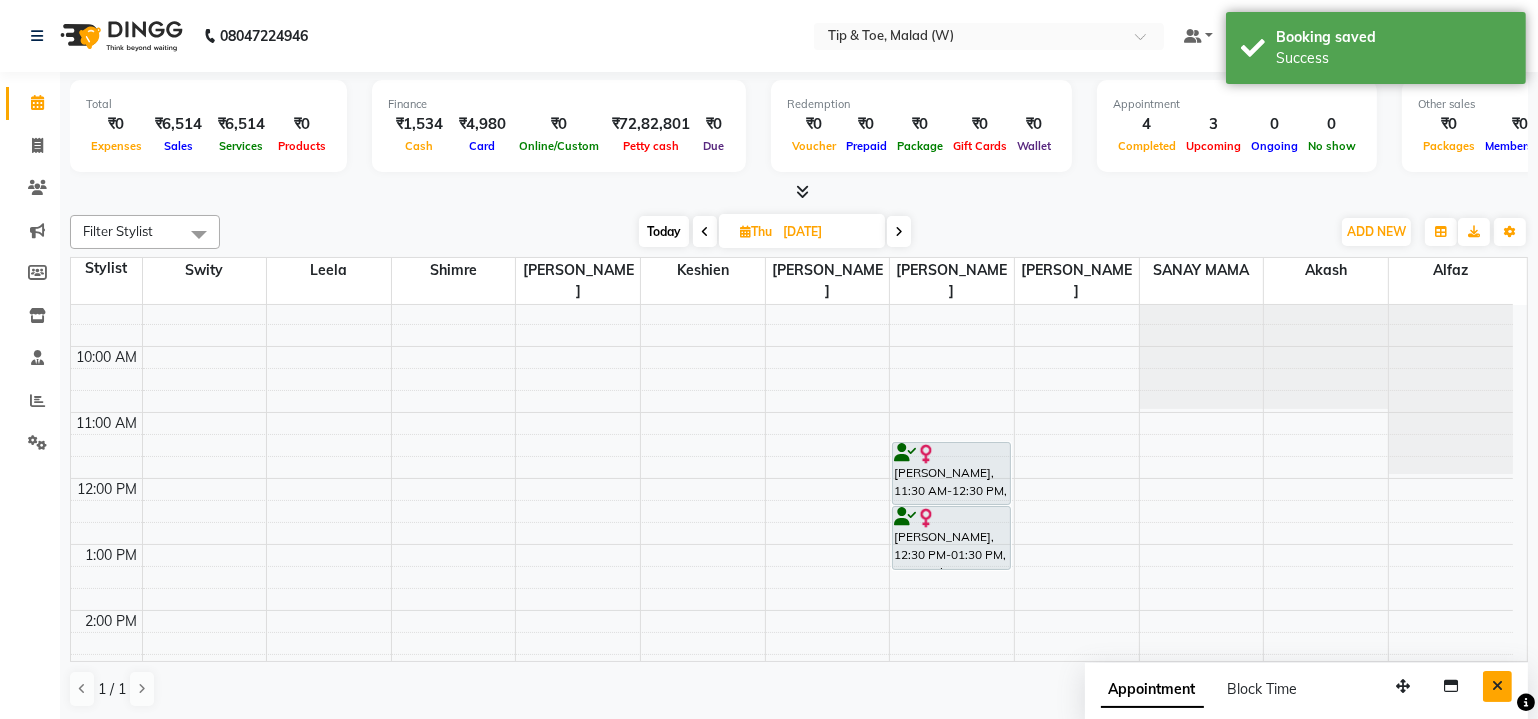 click at bounding box center (1497, 686) 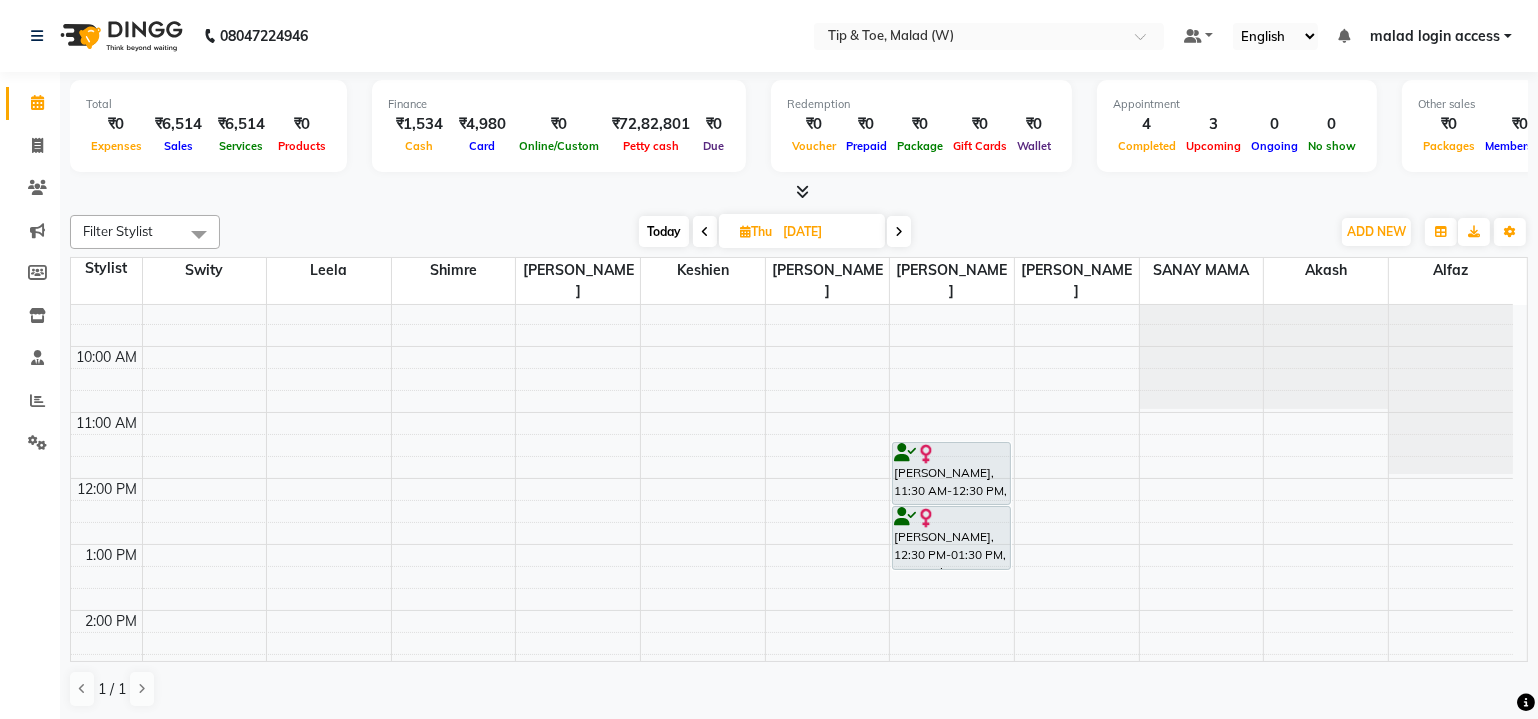 click on "Today" at bounding box center [664, 231] 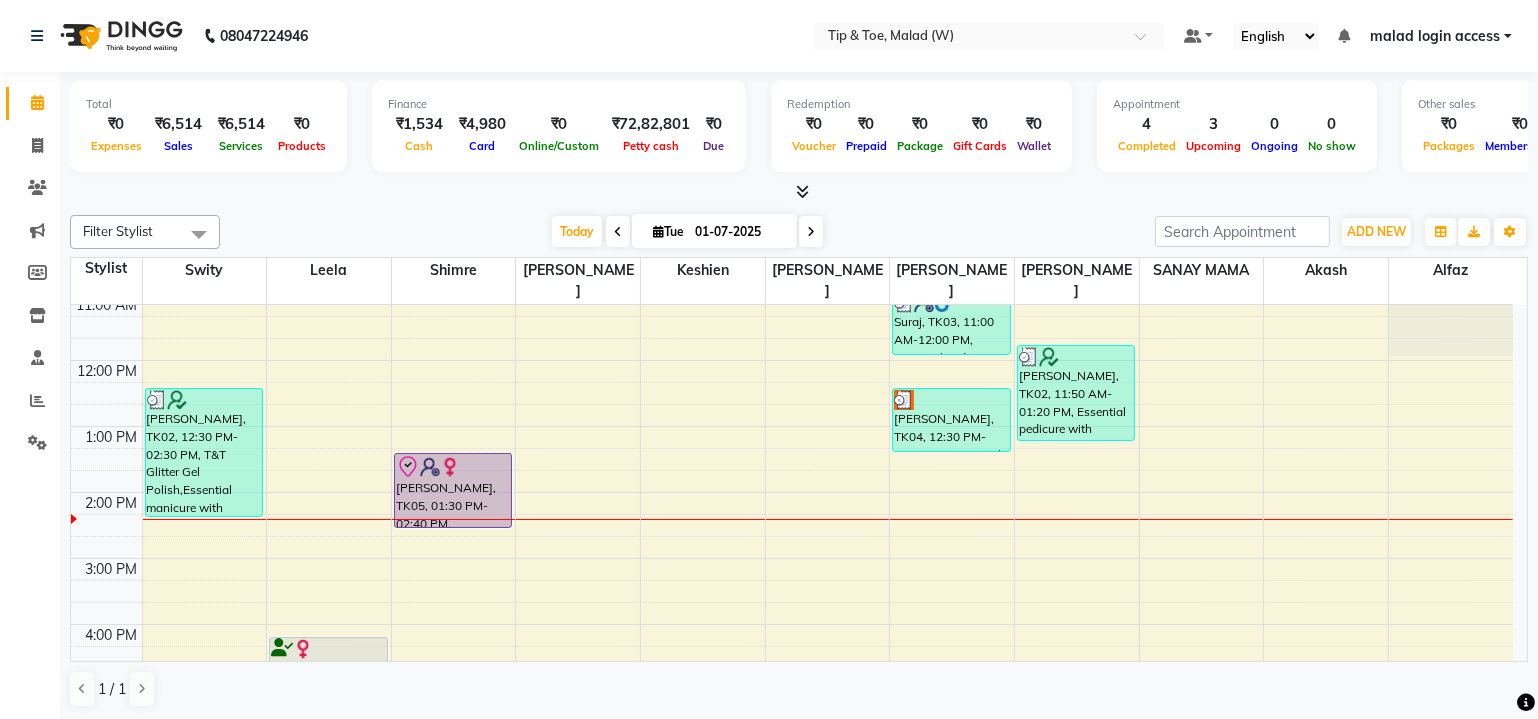 scroll, scrollTop: 390, scrollLeft: 0, axis: vertical 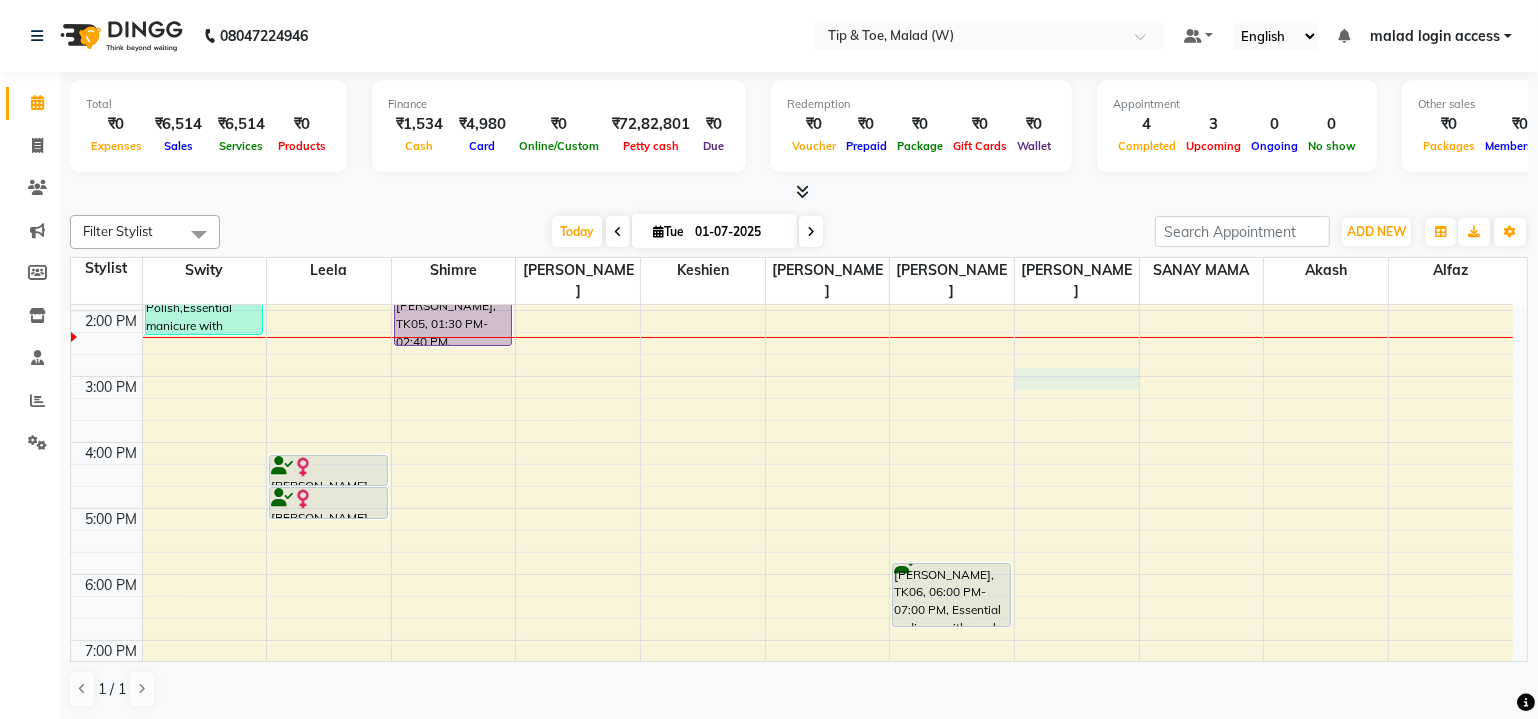 click on "8:00 AM 9:00 AM 10:00 AM 11:00 AM 12:00 PM 1:00 PM 2:00 PM 3:00 PM 4:00 PM 5:00 PM 6:00 PM 7:00 PM 8:00 PM     [PERSON_NAME], TK02, 12:30 PM-02:30 PM, T&T Glitter Gel Polish,Essential manicure with scrub,T&T Glitter Gel Polish     [PERSON_NAME], TK01, 04:20 PM-04:50 PM, Full Legs Waxing     [PERSON_NAME], TK01, 04:50 PM-05:20 PM, Half Legs Waxing
[PERSON_NAME], TK05, 01:30 PM-02:40 PM, Permanent Gel Polish     Suraj, TK03, 11:00 AM-12:00 PM, Essential pedicure with scrub     [PERSON_NAME], TK04, 12:30 PM-01:30 PM, Essential pedicure with scrub     [PERSON_NAME], TK06, 06:00 PM-07:00 PM, Essential pedicure with scrub     [PERSON_NAME], TK02, 11:50 AM-01:20 PM, Essential pedicure with scrub,Permanent Gel Polish Removal" at bounding box center [792, 343] 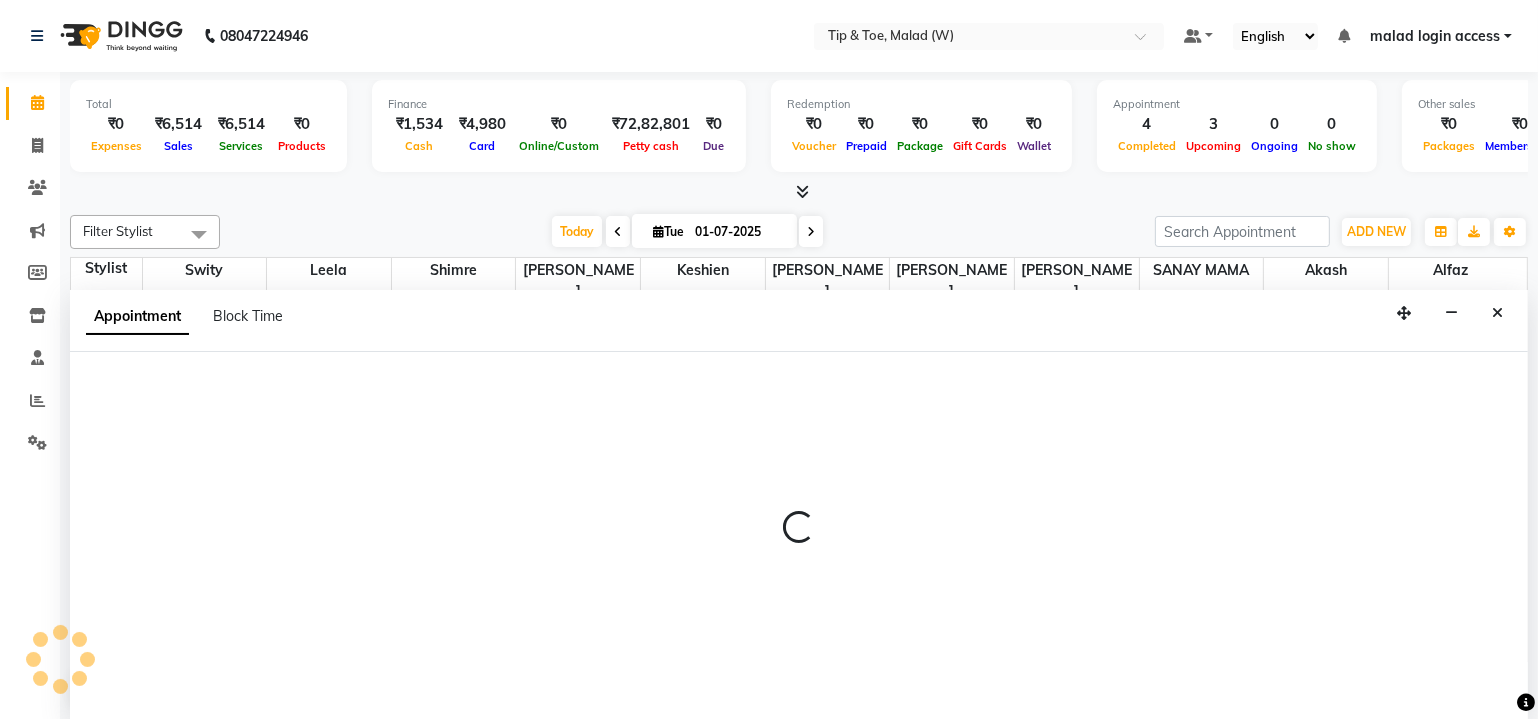 scroll, scrollTop: 0, scrollLeft: 0, axis: both 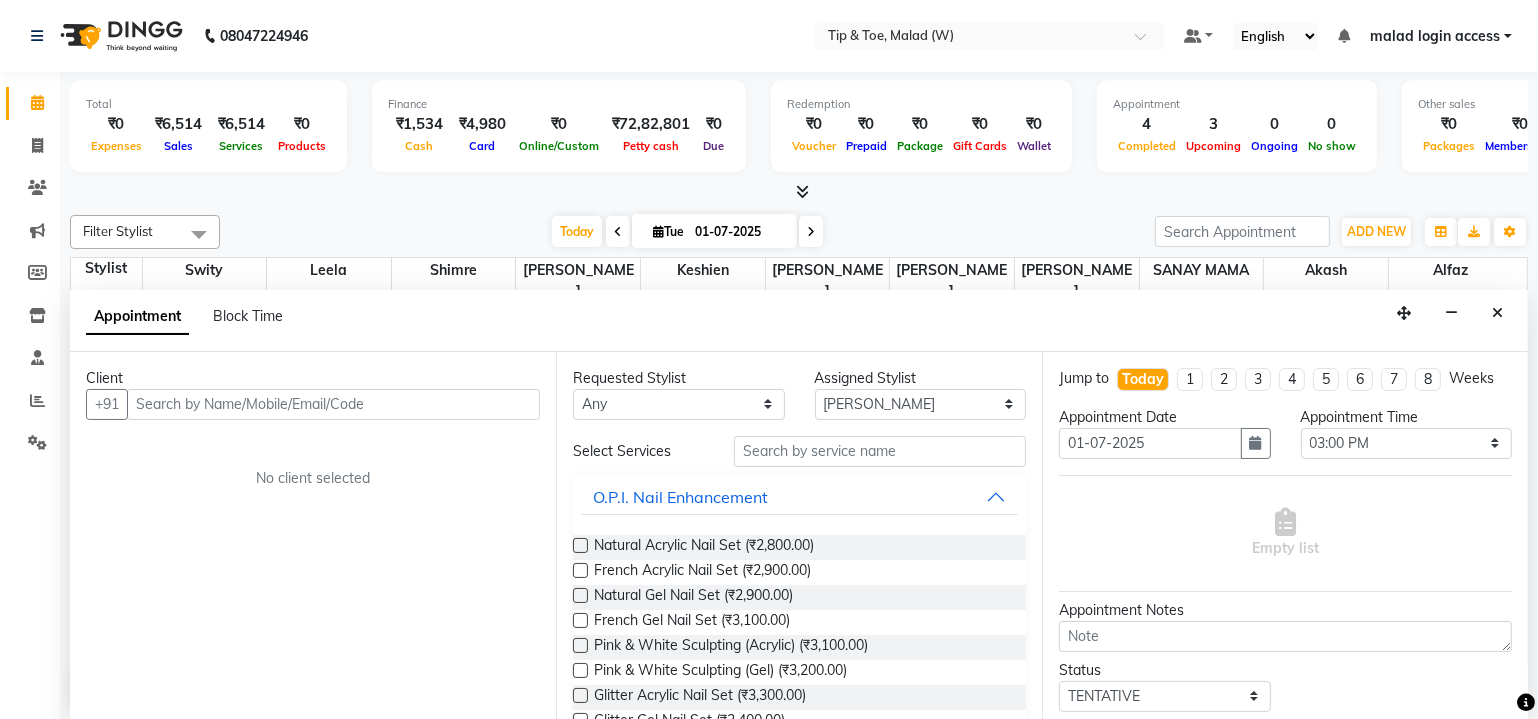 click on "Client" at bounding box center [313, 378] 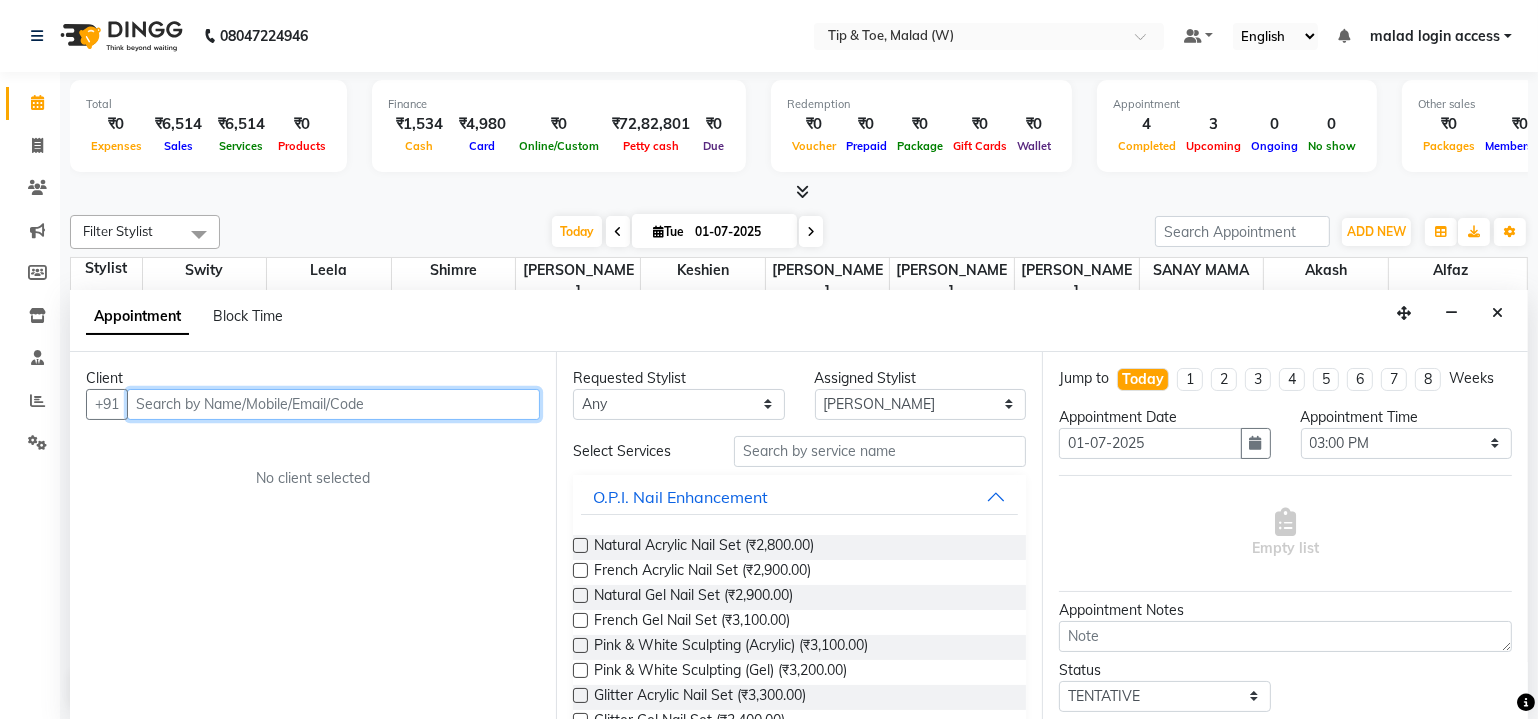 click at bounding box center [333, 404] 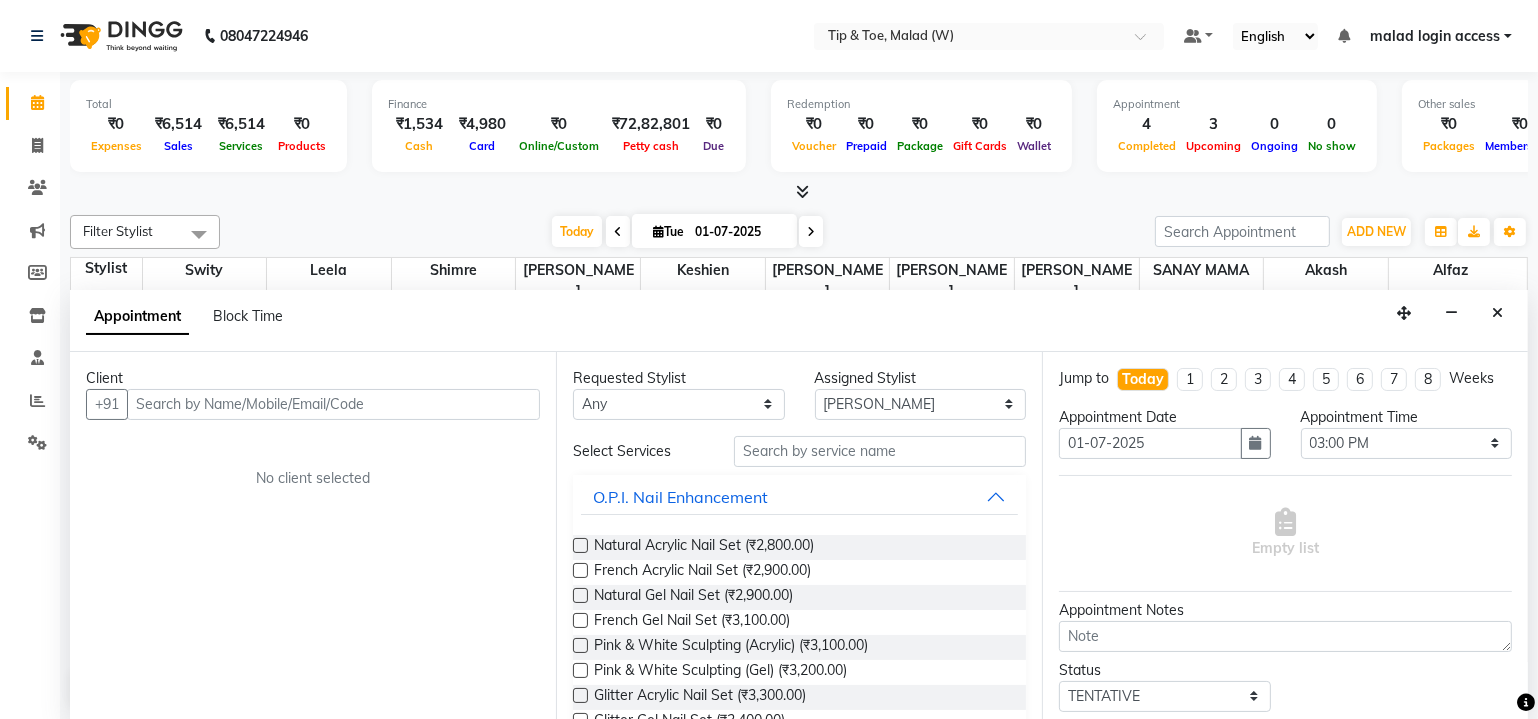 click on "Client" at bounding box center [313, 378] 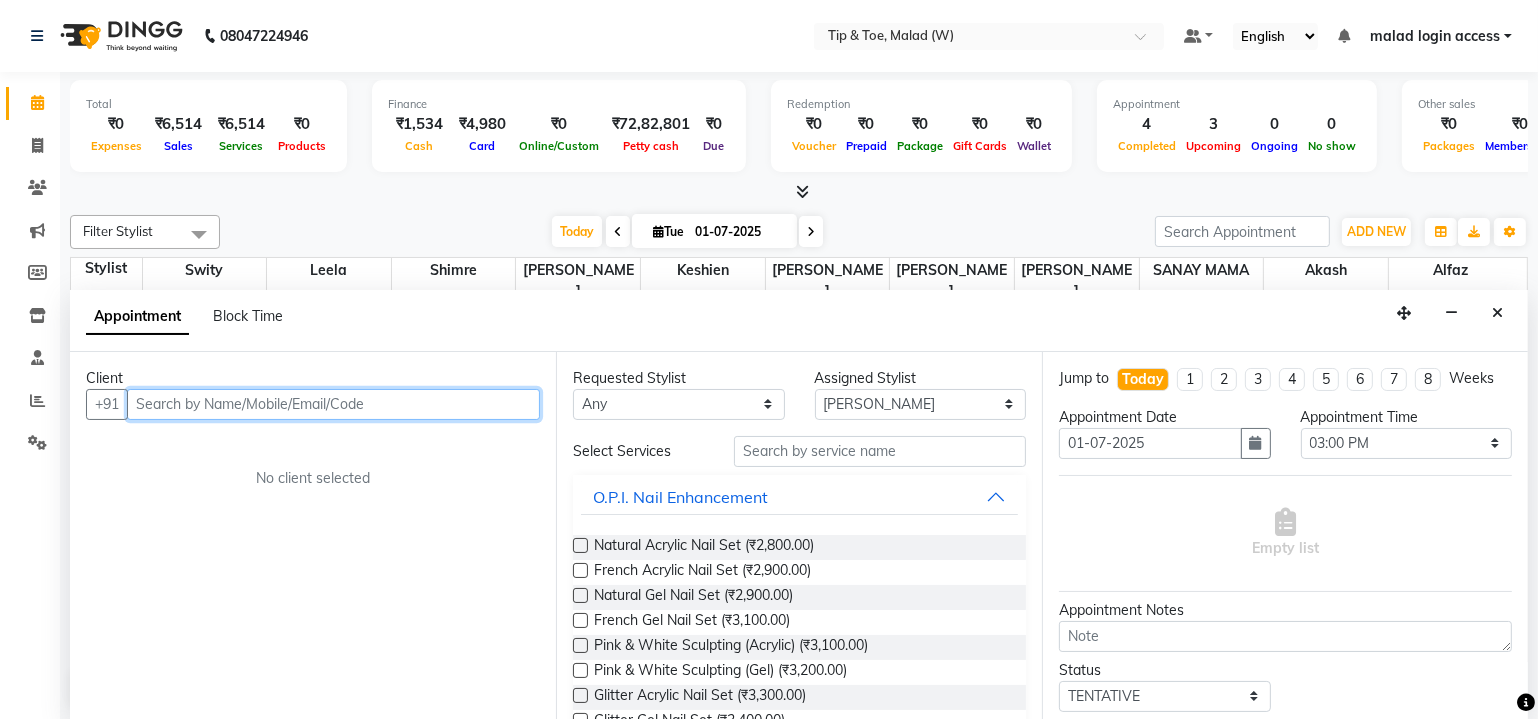 click at bounding box center [333, 404] 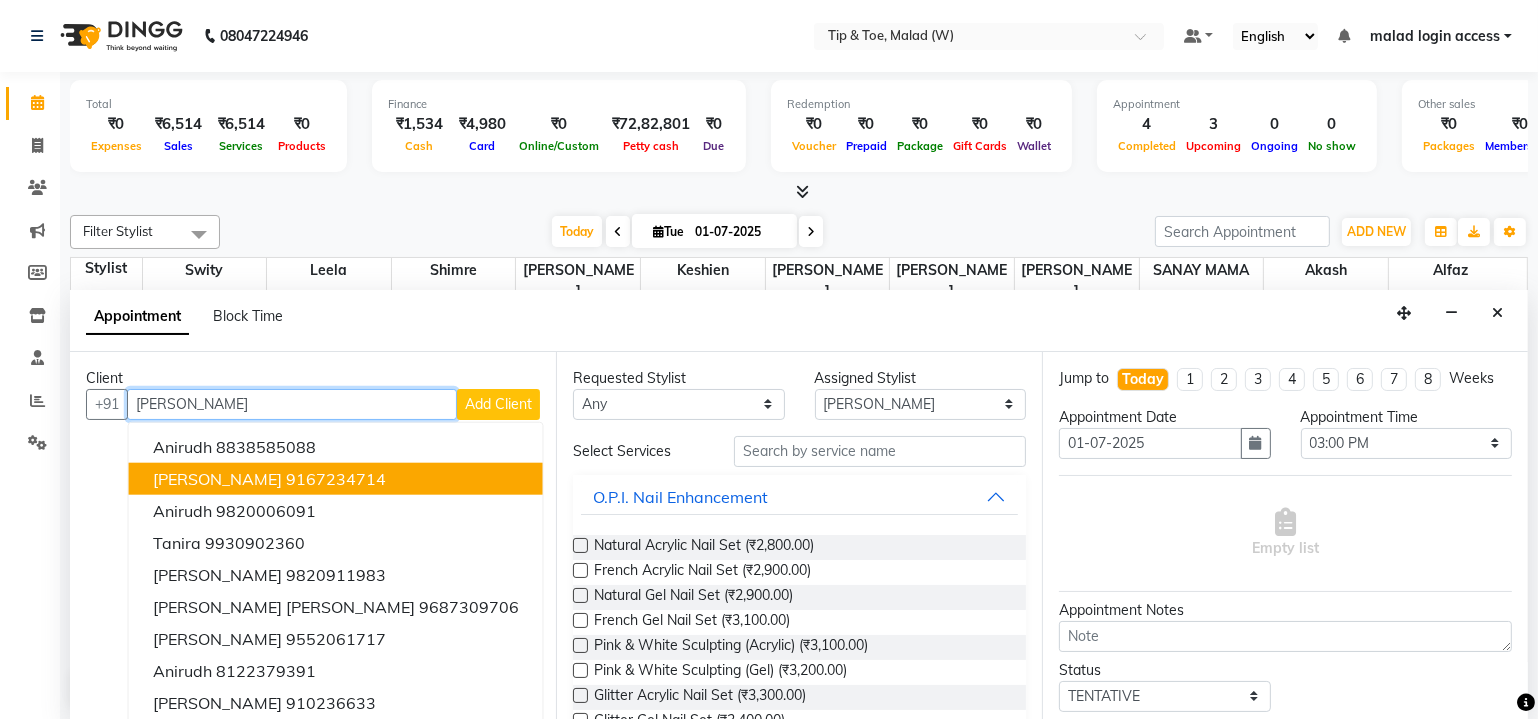 click on "[PERSON_NAME]" at bounding box center (217, 478) 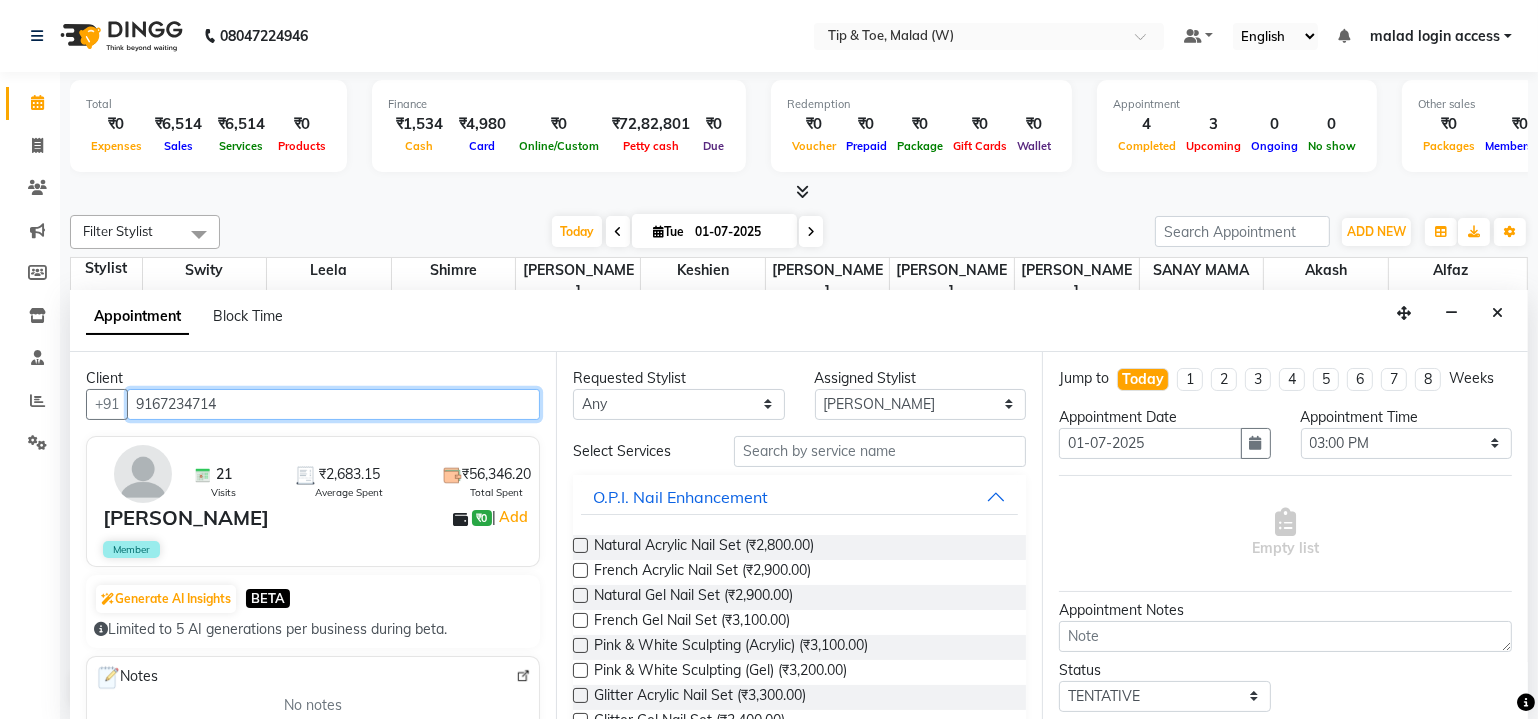 type on "9167234714" 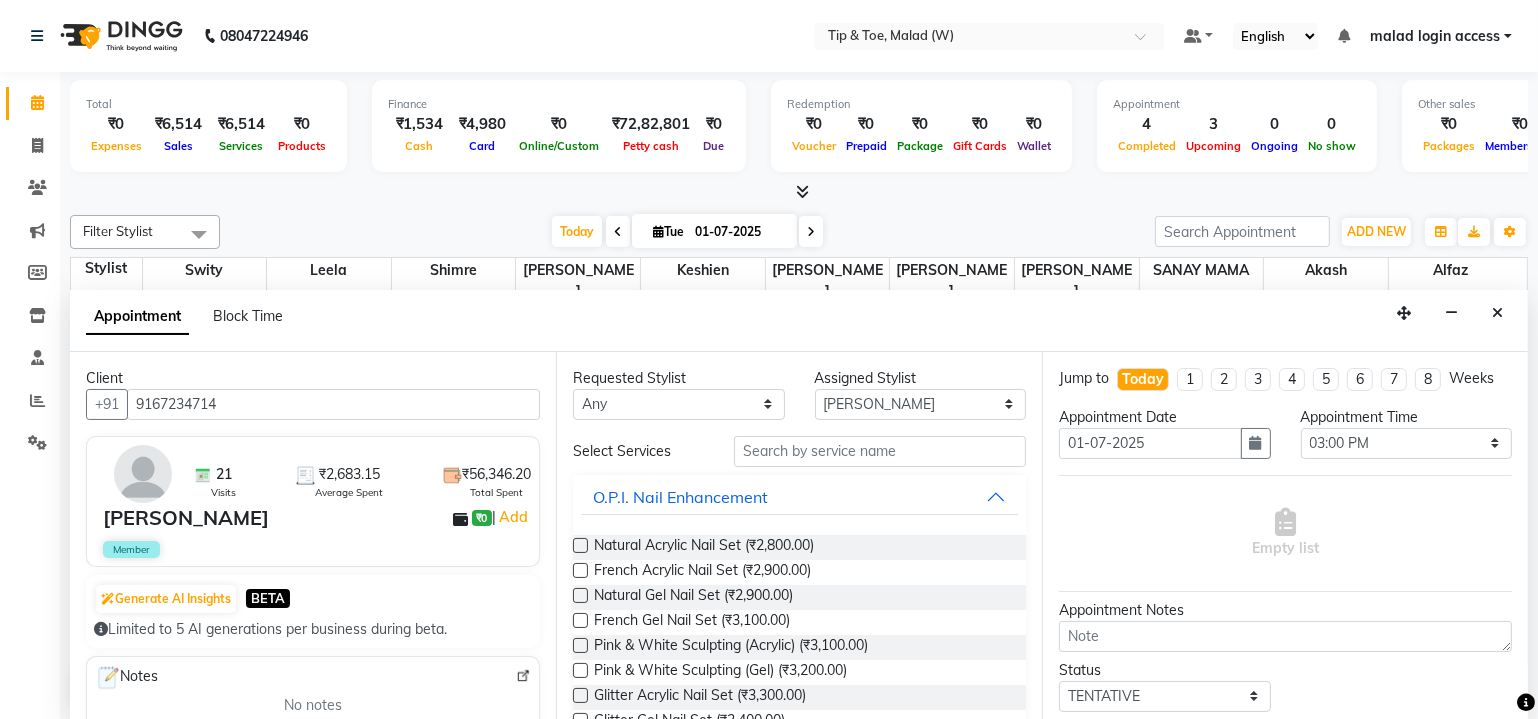 click on "Requested Stylist" at bounding box center [679, 378] 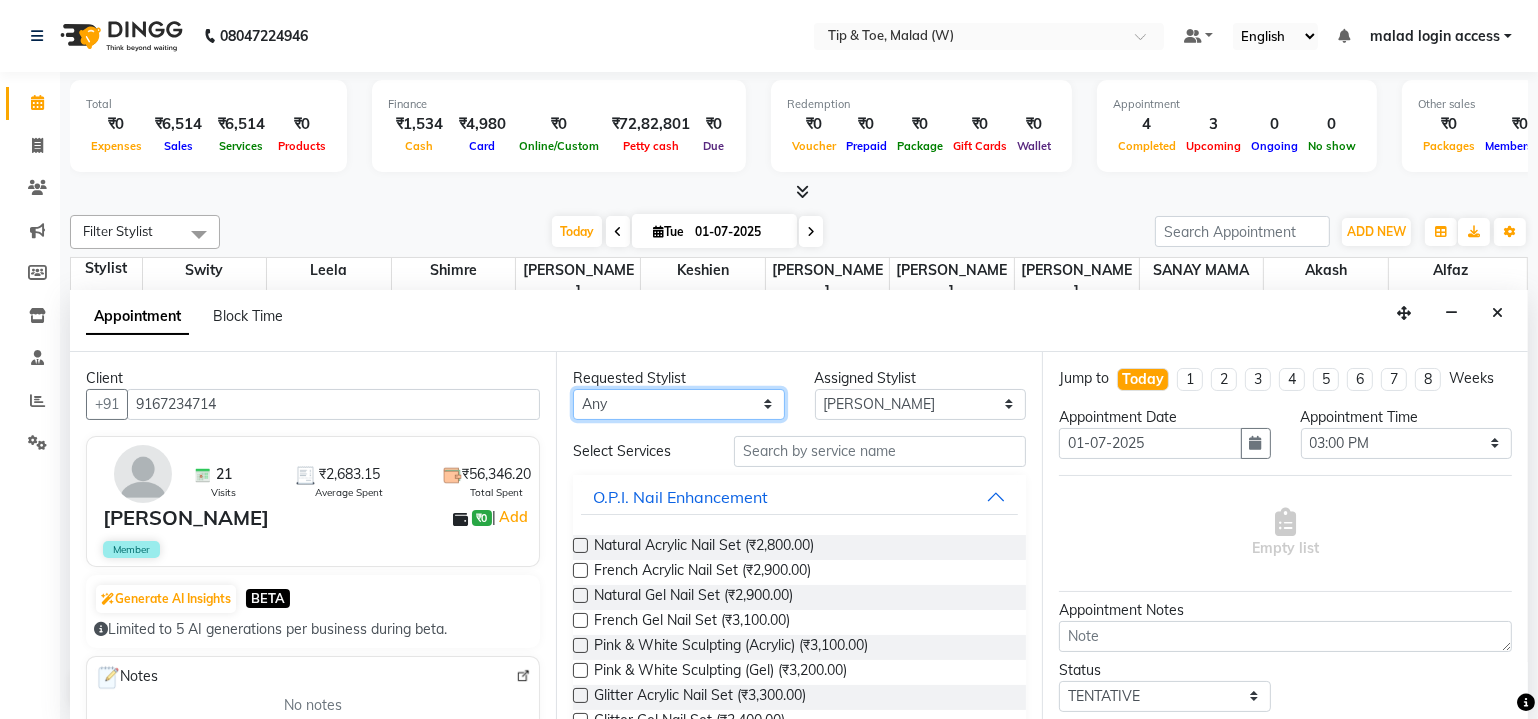 click on "Any Akash  Alfaz  [PERSON_NAME] Keshien Leela [PERSON_NAME] [PERSON_NAME] MAMA [PERSON_NAME]" at bounding box center [679, 404] 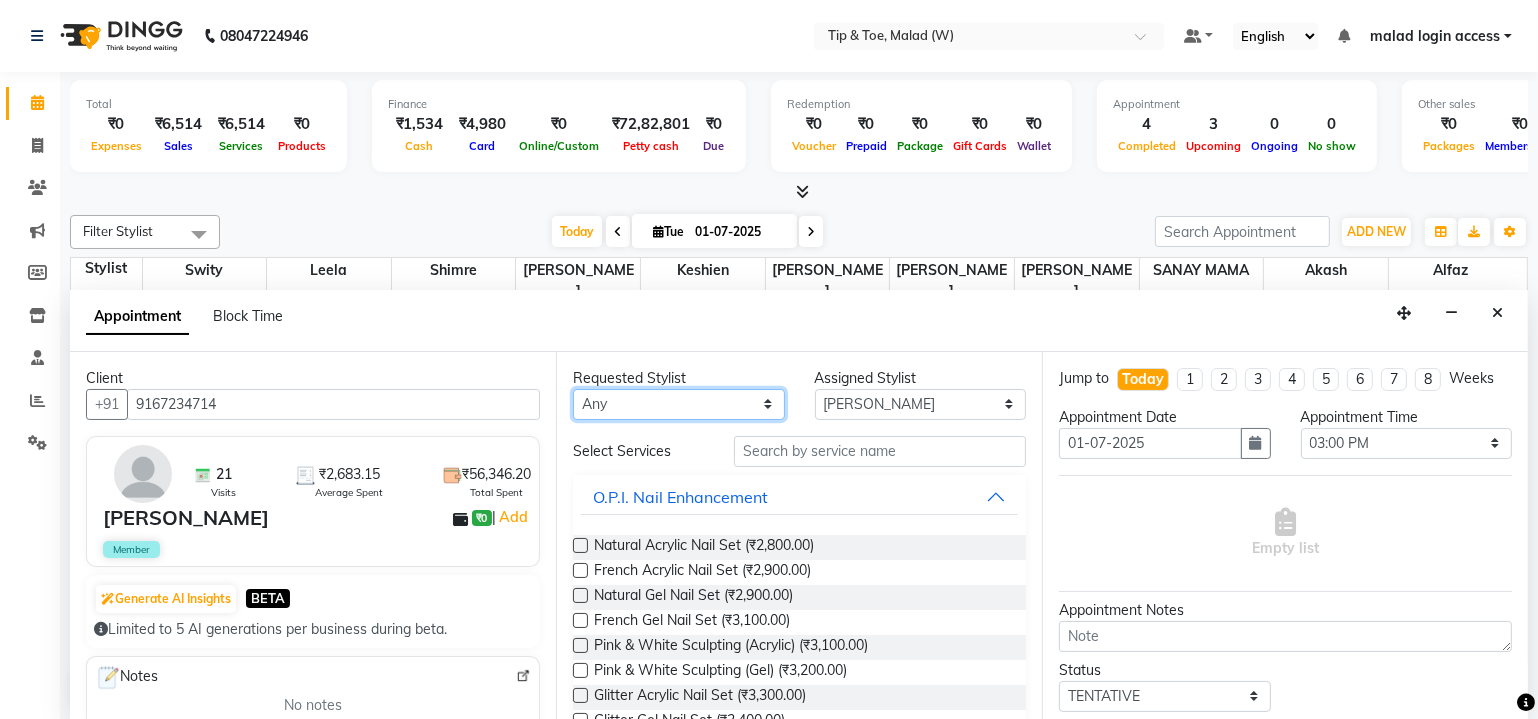 select on "41795" 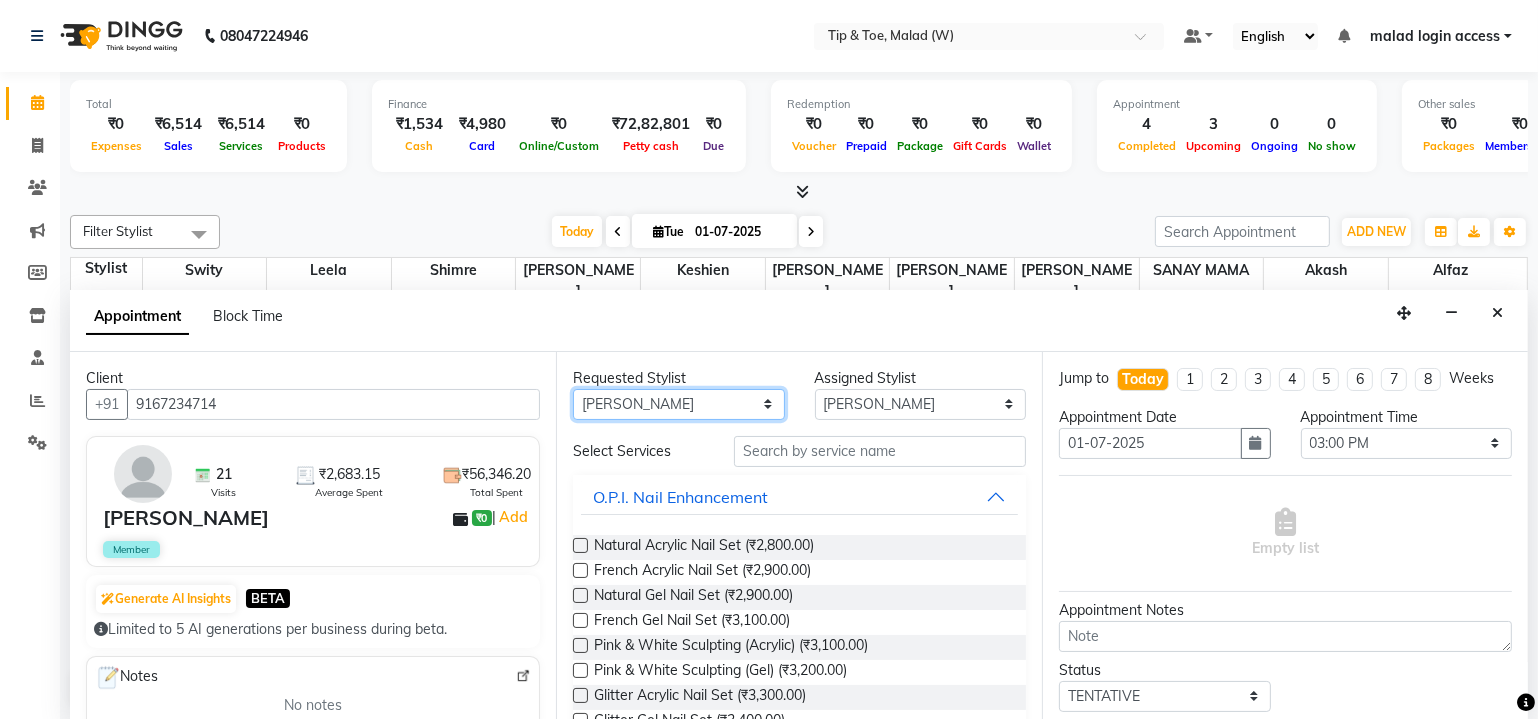 click on "Any Akash  Alfaz  [PERSON_NAME] Keshien Leela [PERSON_NAME] [PERSON_NAME] MAMA [PERSON_NAME]" at bounding box center (679, 404) 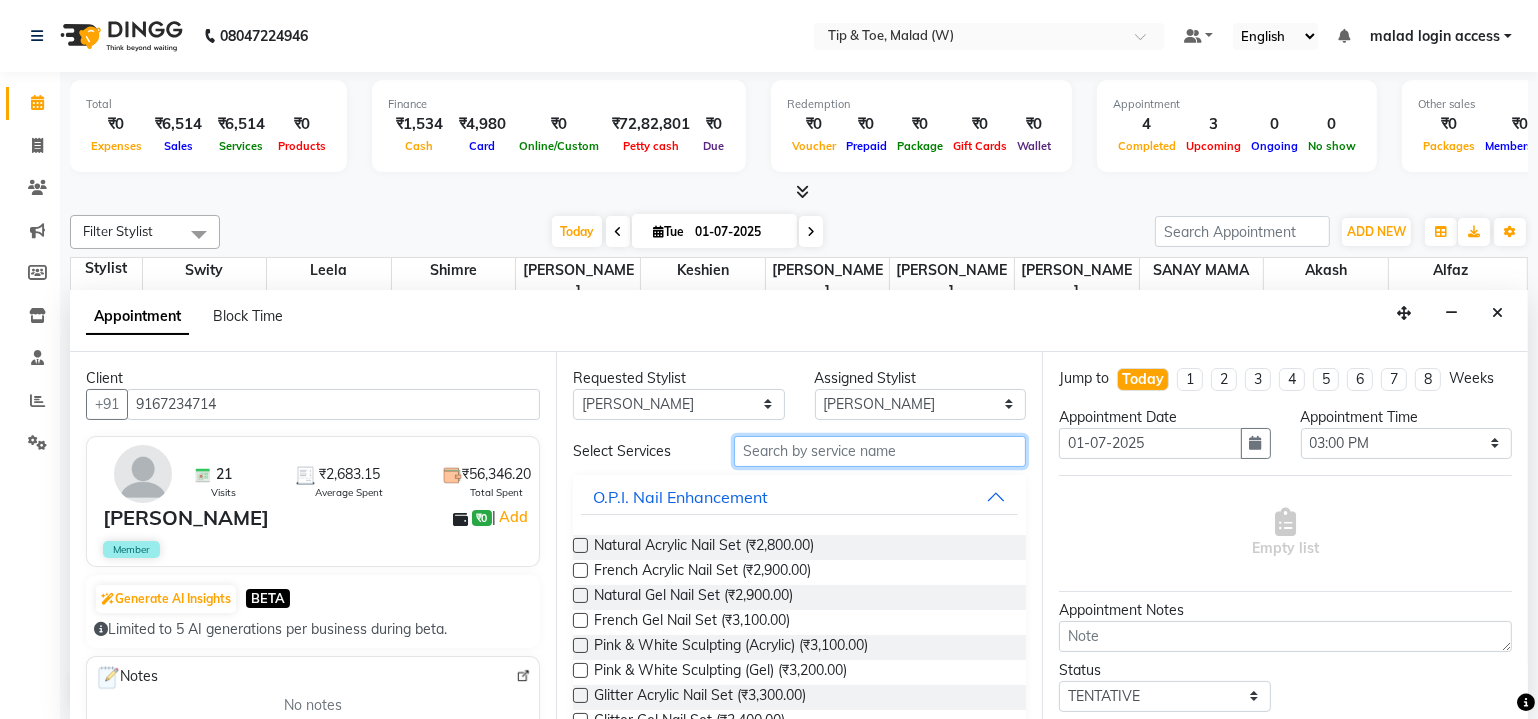 click at bounding box center [880, 451] 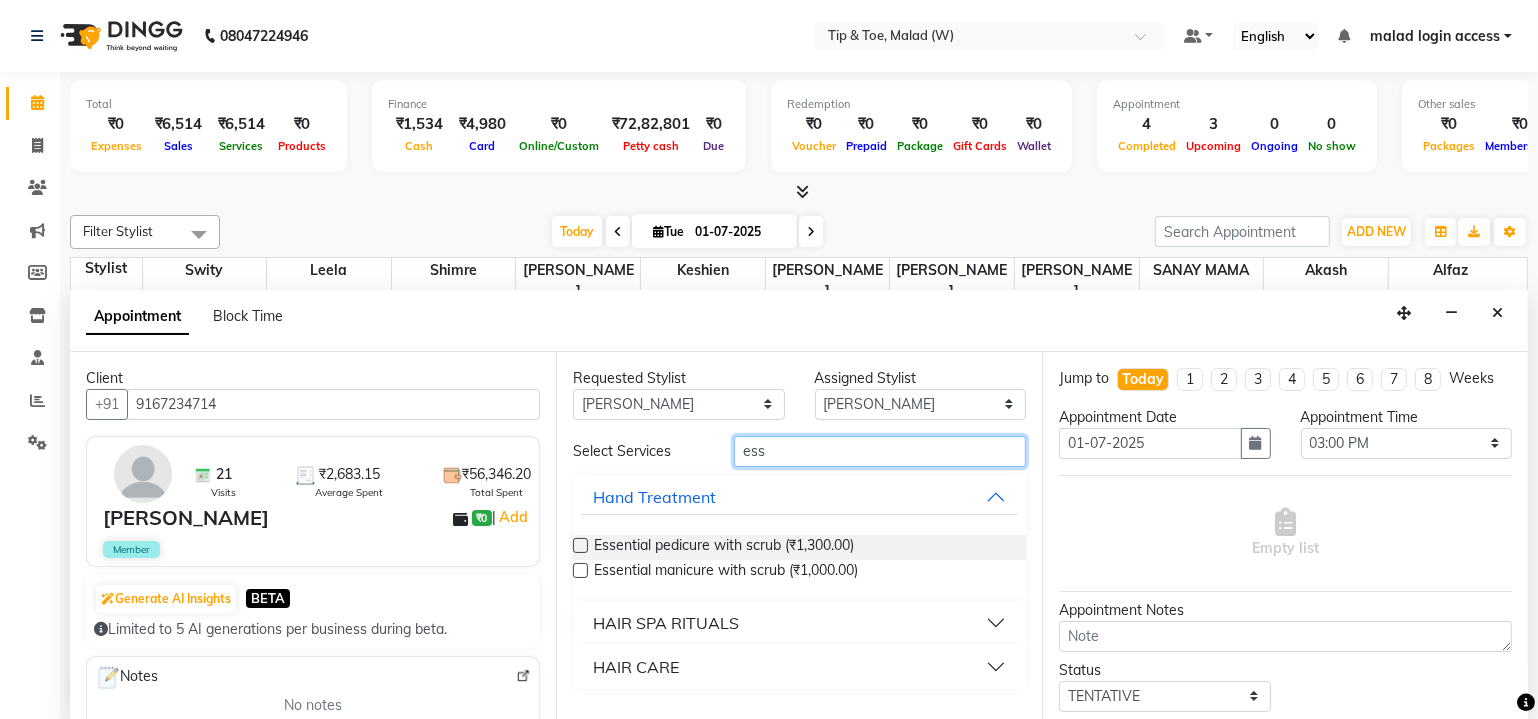 type on "ess" 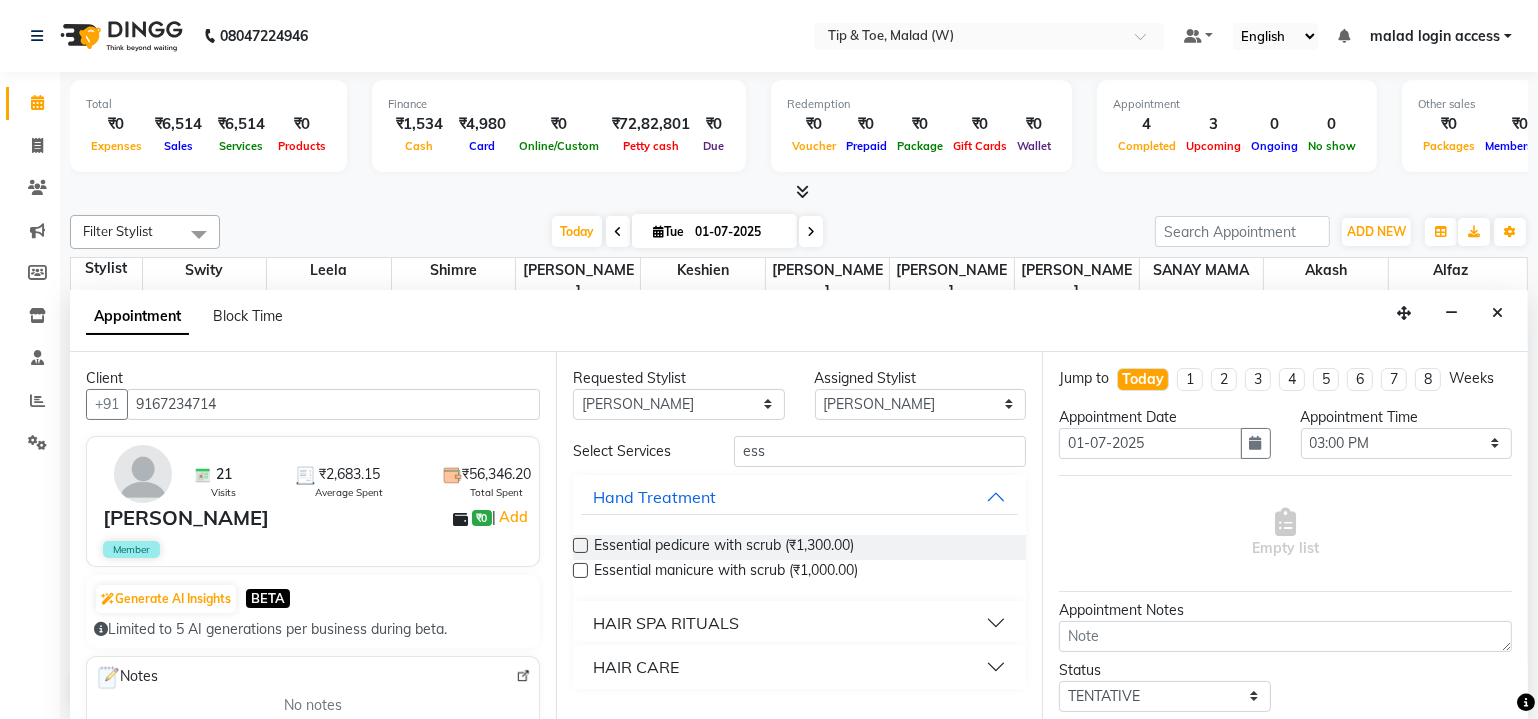click at bounding box center (580, 545) 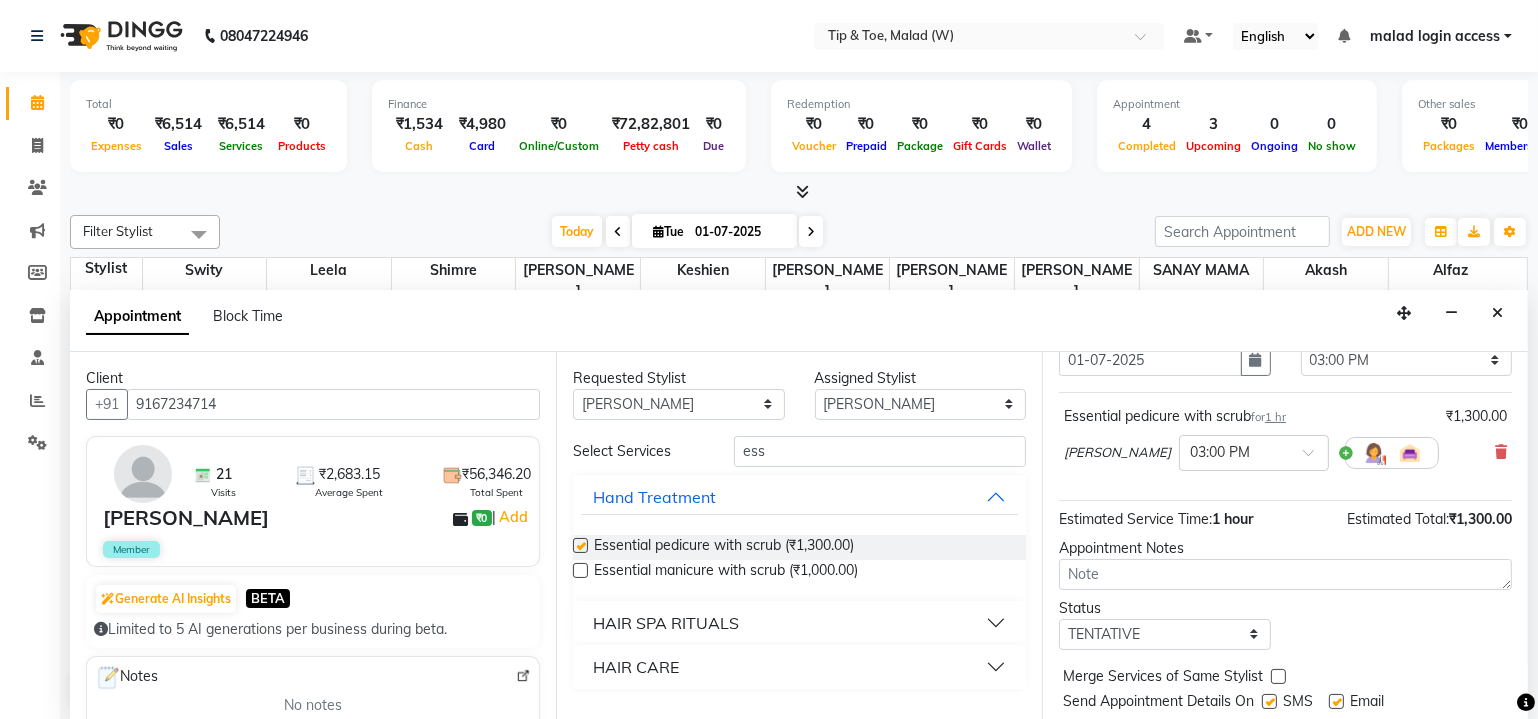 checkbox on "false" 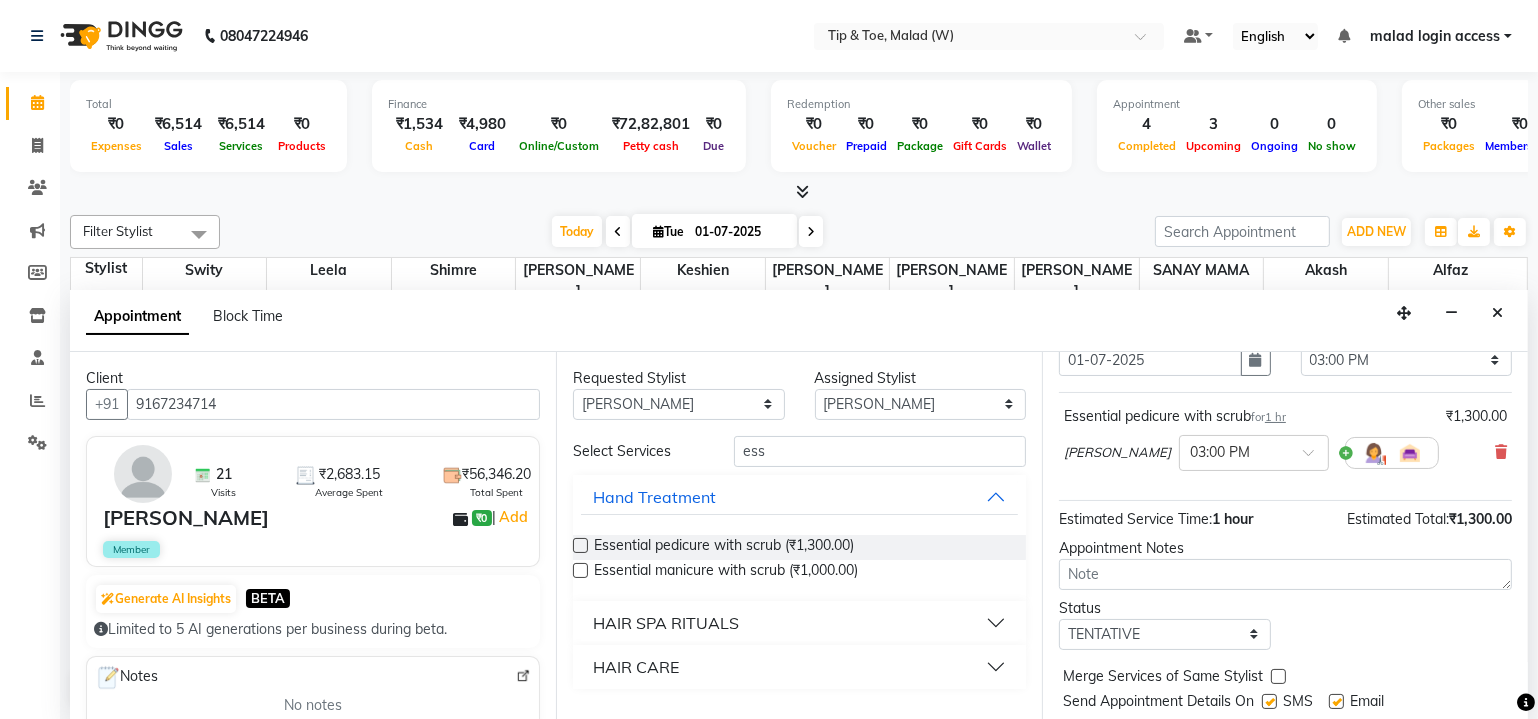 scroll, scrollTop: 135, scrollLeft: 0, axis: vertical 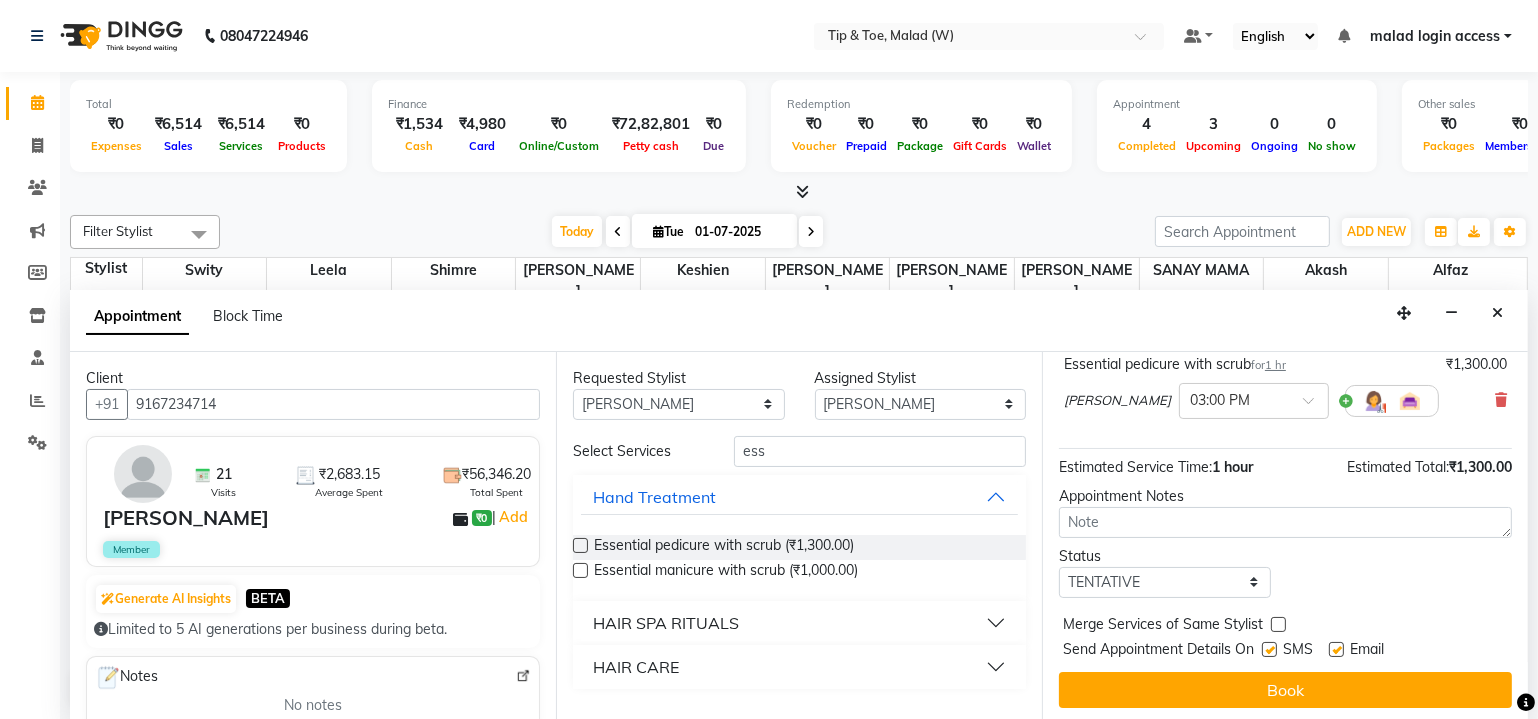 click on "Book" at bounding box center (1285, 690) 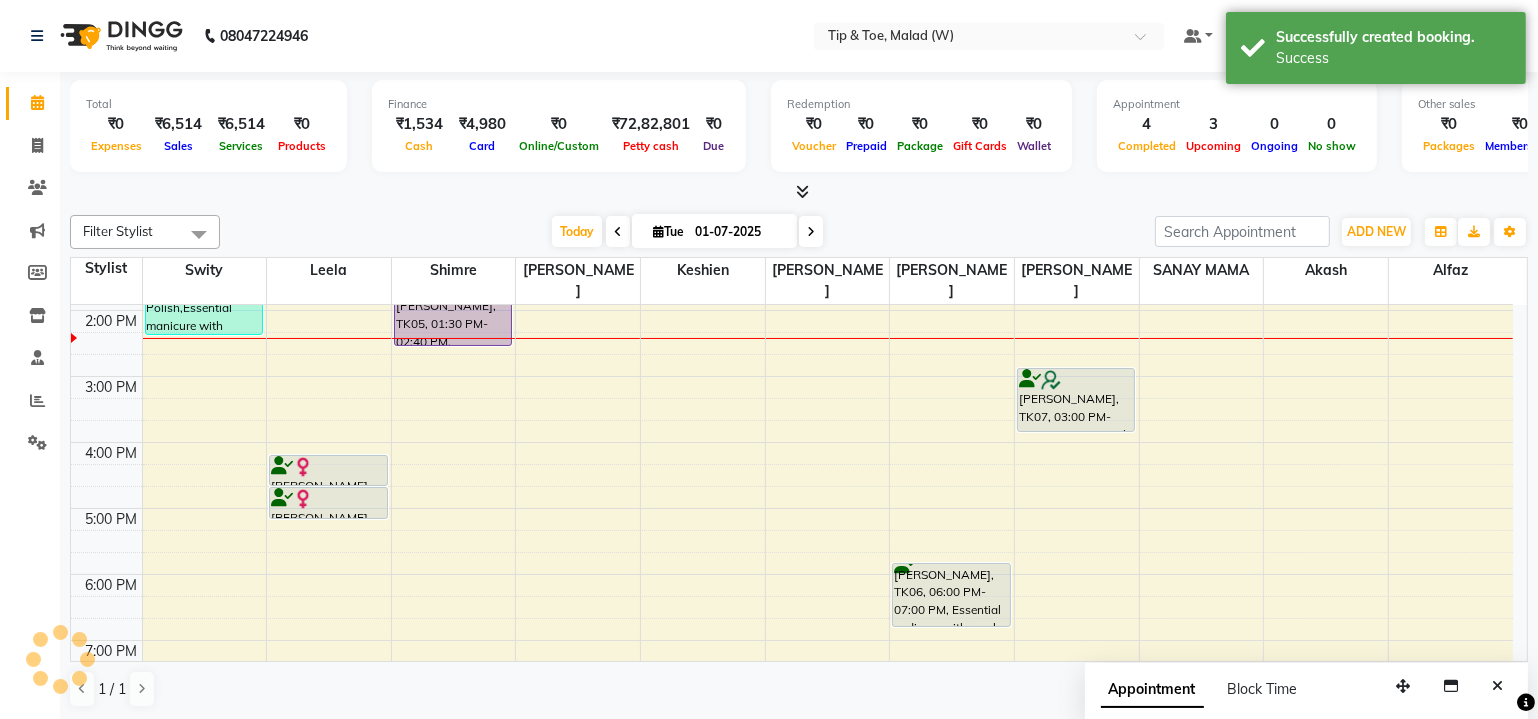 scroll, scrollTop: 0, scrollLeft: 0, axis: both 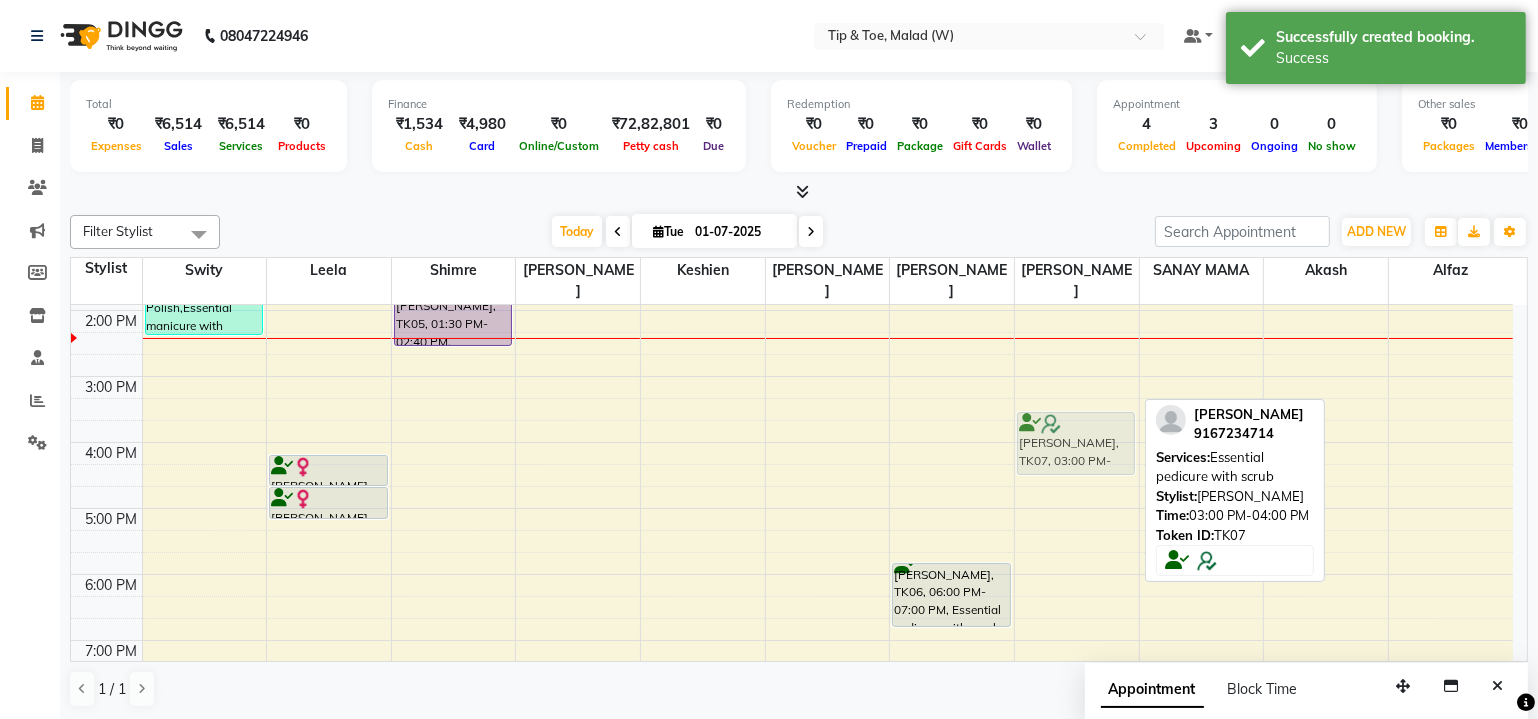 drag, startPoint x: 1056, startPoint y: 388, endPoint x: 1049, endPoint y: 428, distance: 40.60788 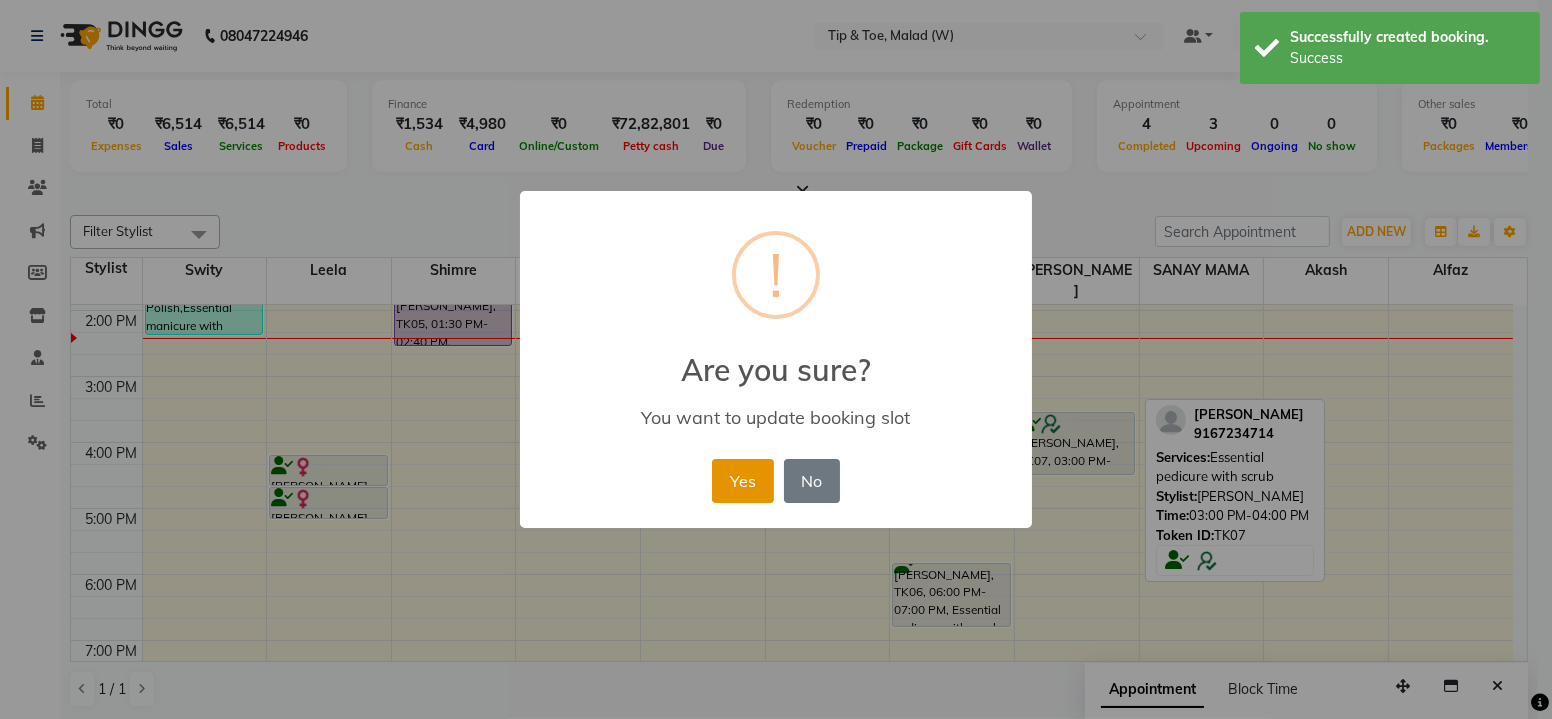 click on "Yes" at bounding box center [742, 481] 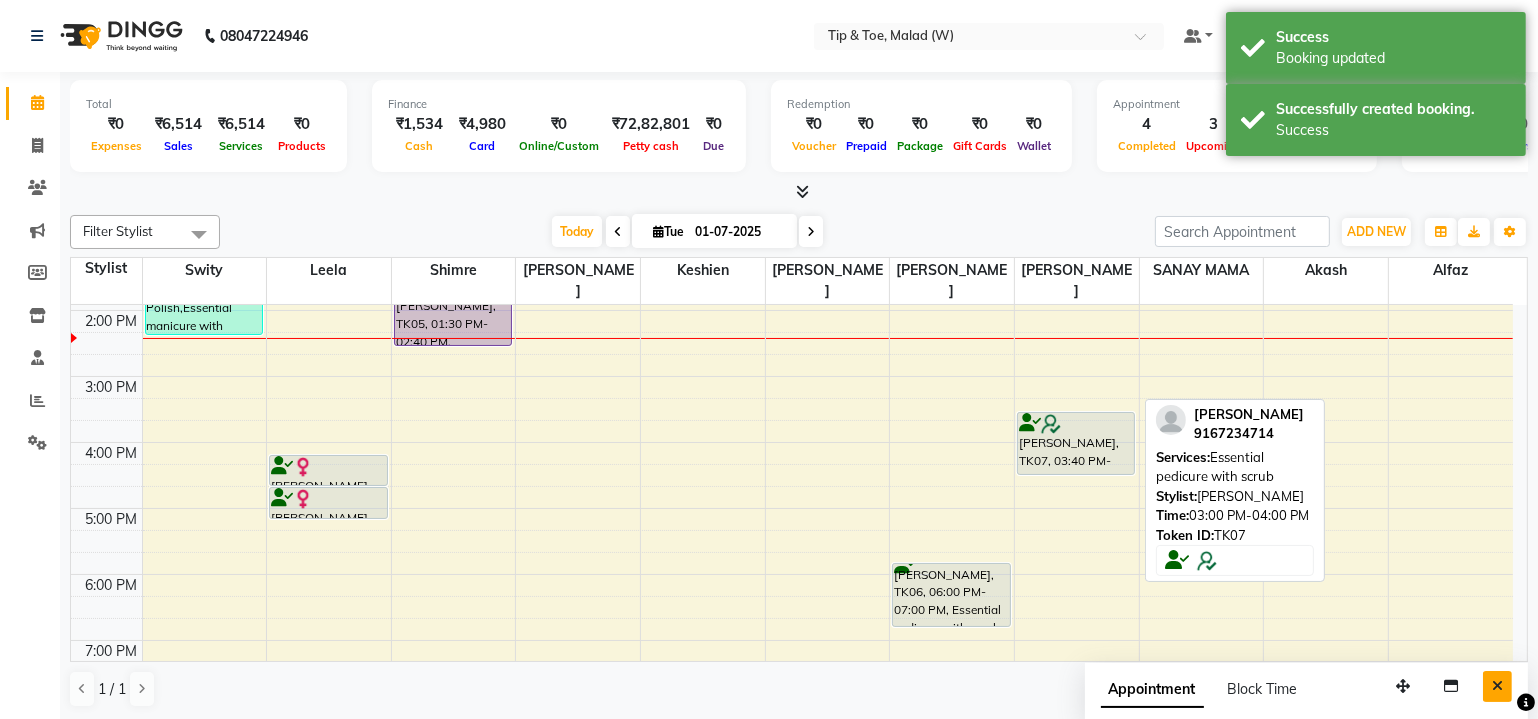click at bounding box center (1497, 686) 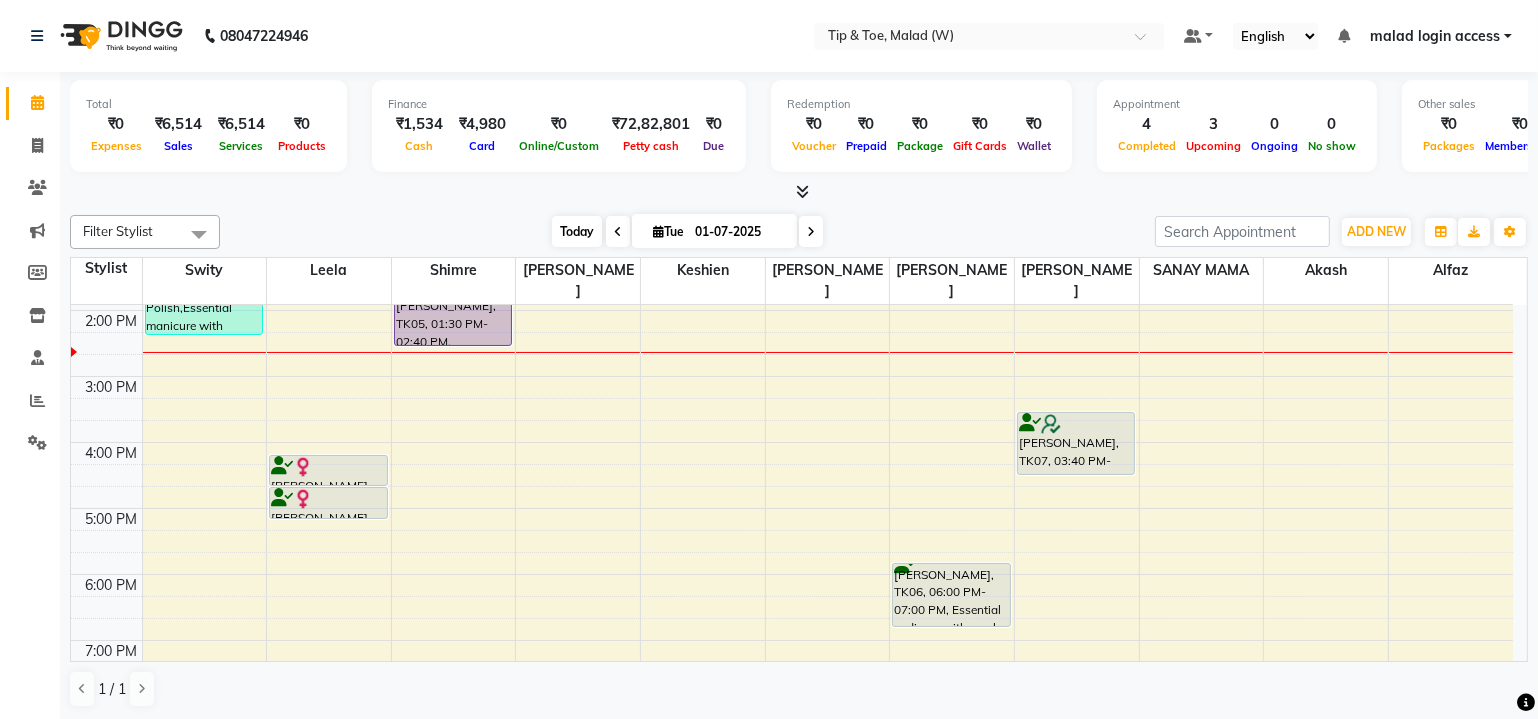 click on "Today" at bounding box center (577, 231) 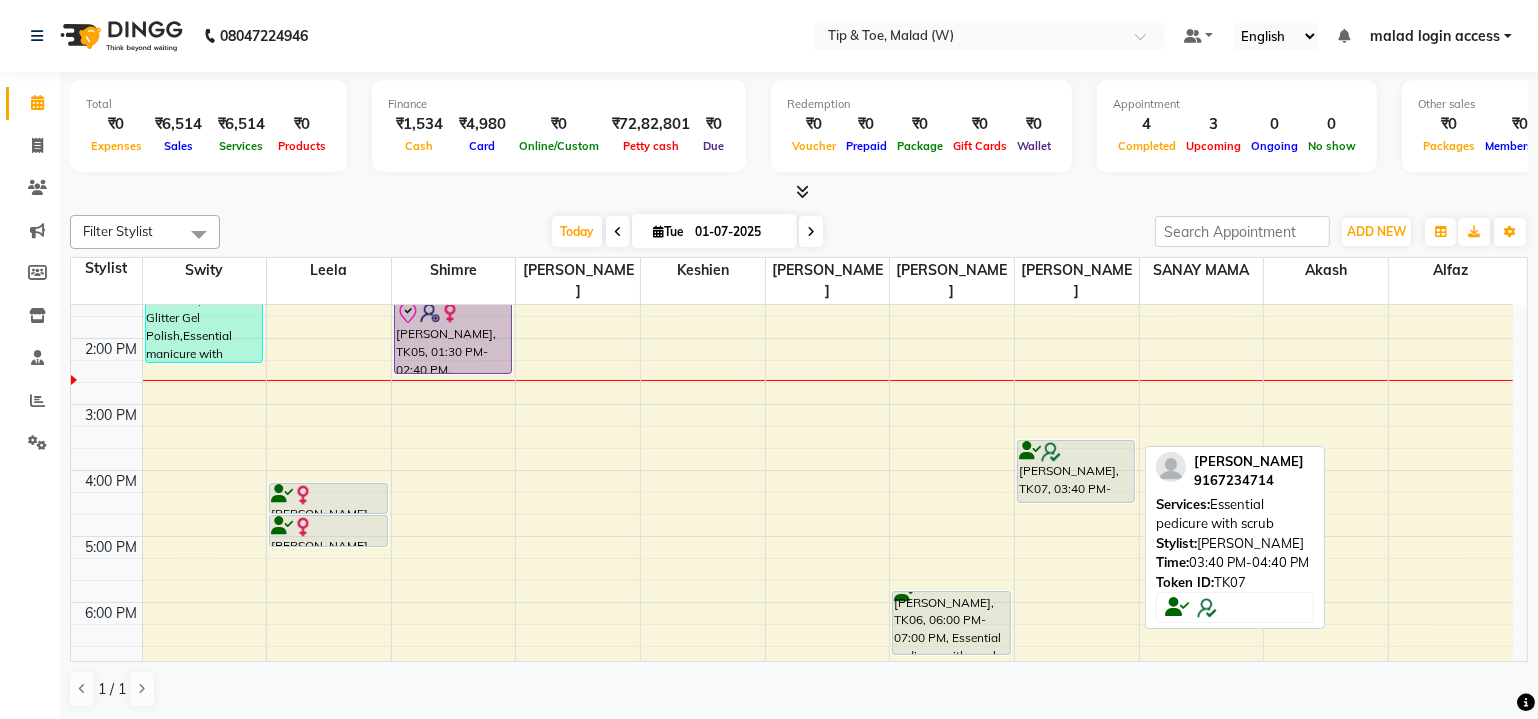 scroll, scrollTop: 390, scrollLeft: 0, axis: vertical 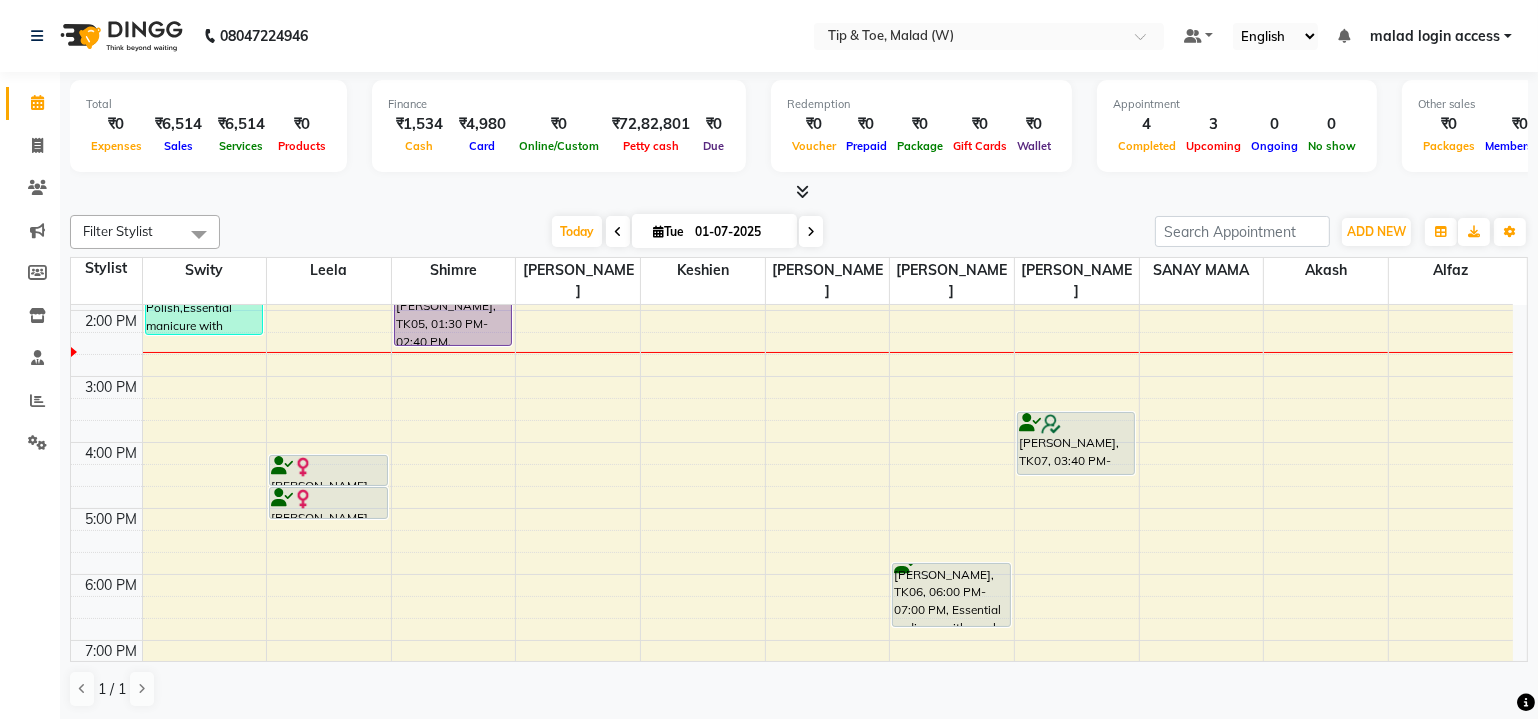 click on "Filter Stylist Select All [PERSON_NAME]  [PERSON_NAME] [PERSON_NAME] [PERSON_NAME] MAMA Shimre Swity [PERSON_NAME] [DATE]  [DATE] Toggle Dropdown Add Appointment Add Invoice Add Attendance Add Client Toggle Dropdown Add Appointment Add Invoice Add Attendance Add Client ADD NEW Toggle Dropdown Add Appointment Add Invoice Add Attendance Add Client Filter Stylist Select All Akash  Alfaz  [PERSON_NAME] Keshien Leela [PERSON_NAME] [PERSON_NAME] MAMA [PERSON_NAME] [PERSON_NAME] Group By  Staff View   Room View  View as Vertical  Vertical - Week View  Horizontal  Horizontal - Week View  List  Toggle Dropdown Calendar Settings Manage Tags   Arrange Stylists   Reset Stylists  Full Screen Appointment Form Zoom 75% Staff/Room Display Count 11 Stylist Swity Leela [PERSON_NAME] Keshien [PERSON_NAME] [PERSON_NAME] [PERSON_NAME] MAMA [PERSON_NAME]  8:00 AM 9:00 AM 10:00 AM 11:00 AM 12:00 PM 1:00 PM 2:00 PM 3:00 PM 4:00 PM 5:00 PM 6:00 PM 7:00 PM 8:00 PM         [PERSON_NAME], TK01, 04:20 PM-04:50 PM, Full Legs Waxing" 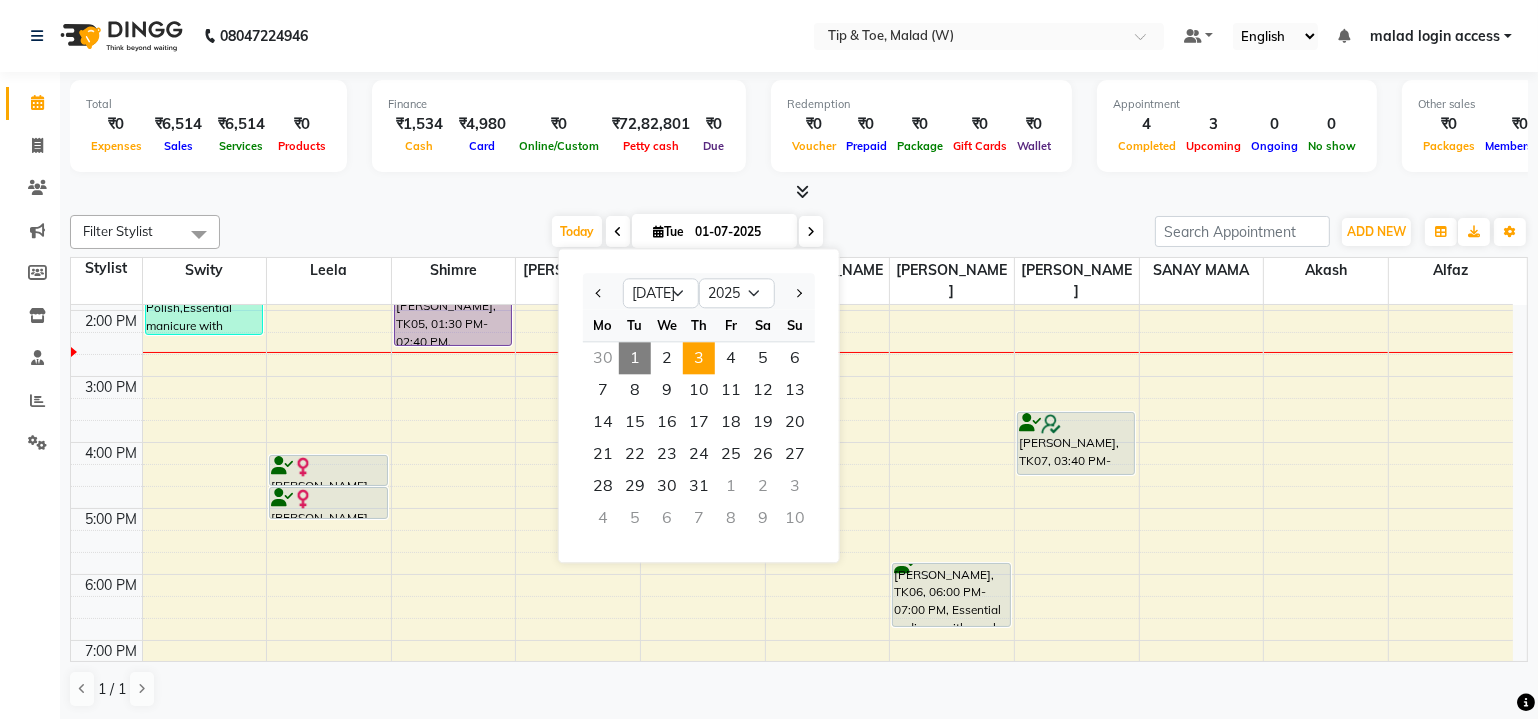 click on "3" at bounding box center [699, 358] 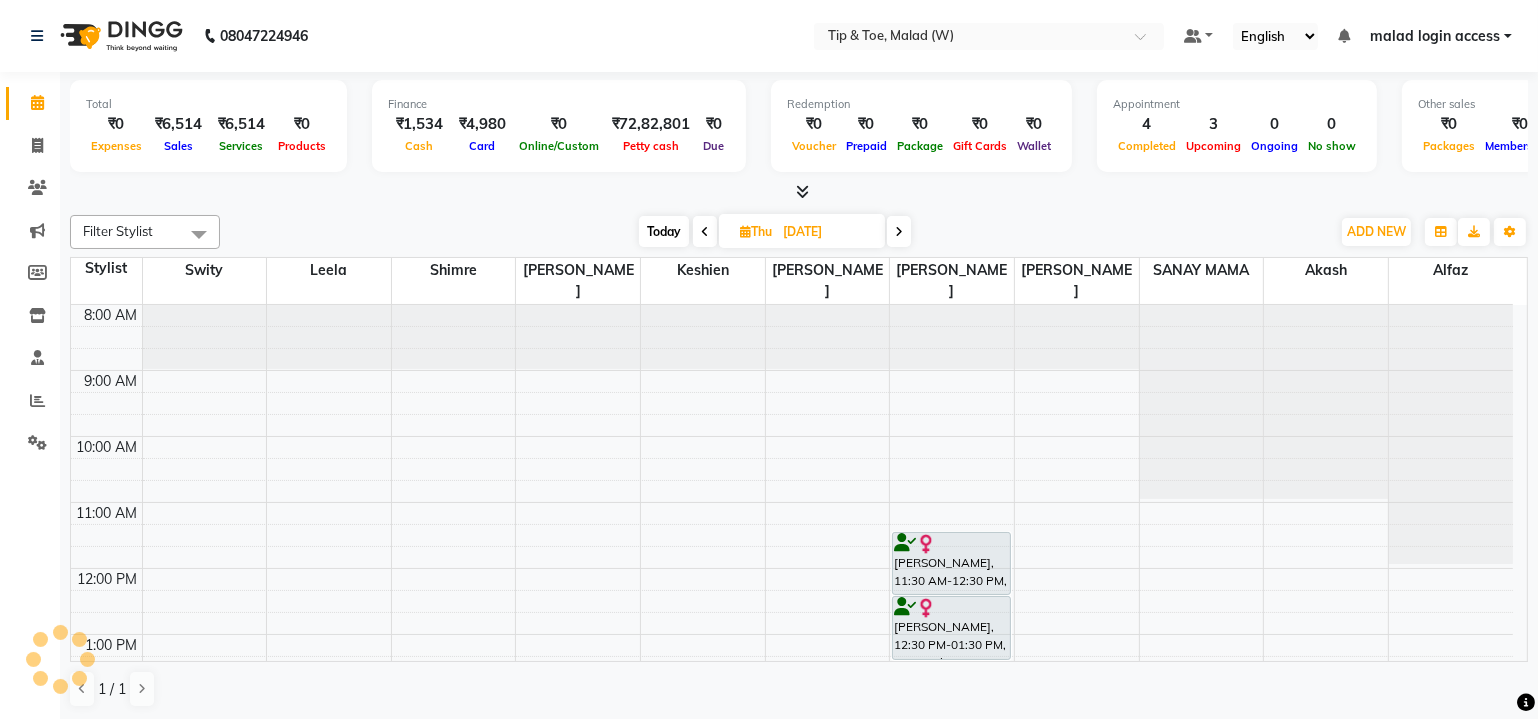 scroll, scrollTop: 181, scrollLeft: 0, axis: vertical 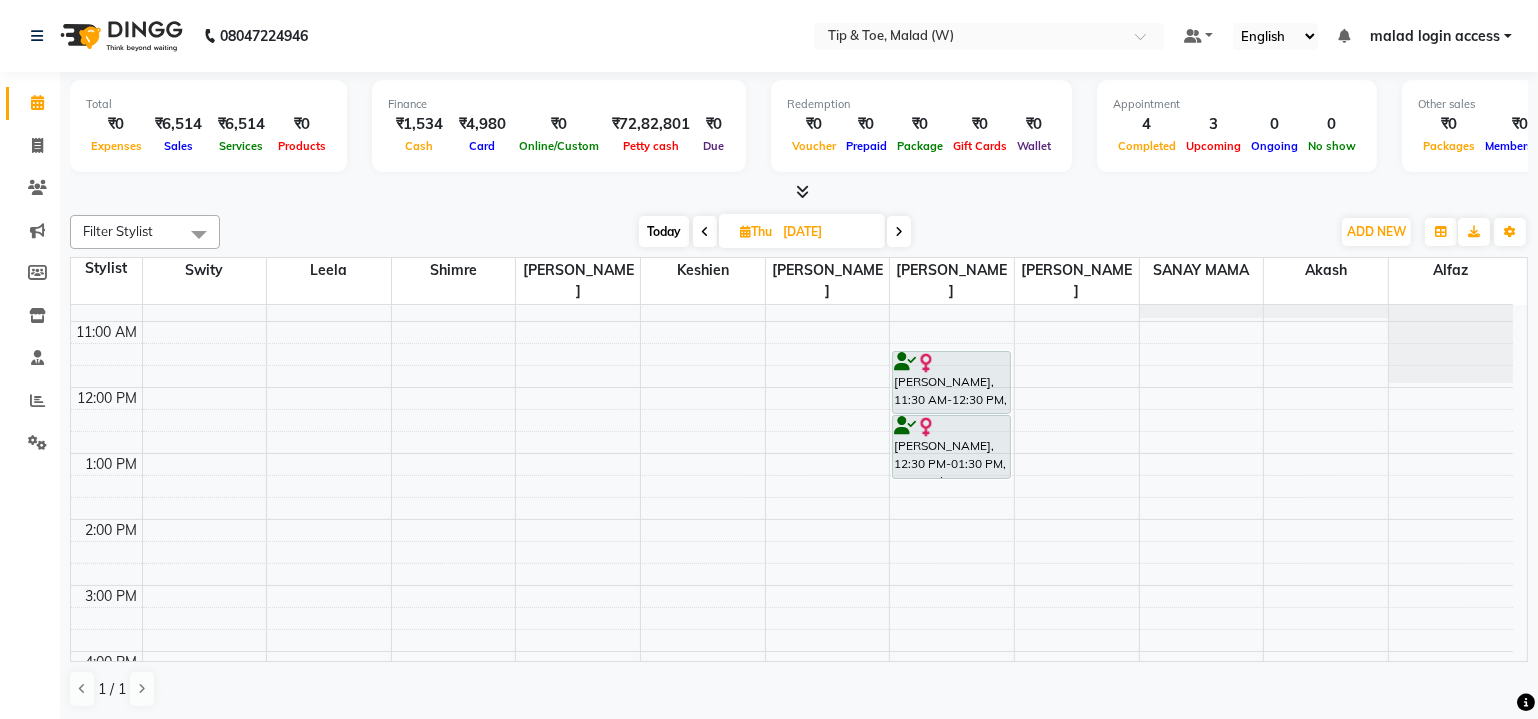click on "Today" at bounding box center [664, 231] 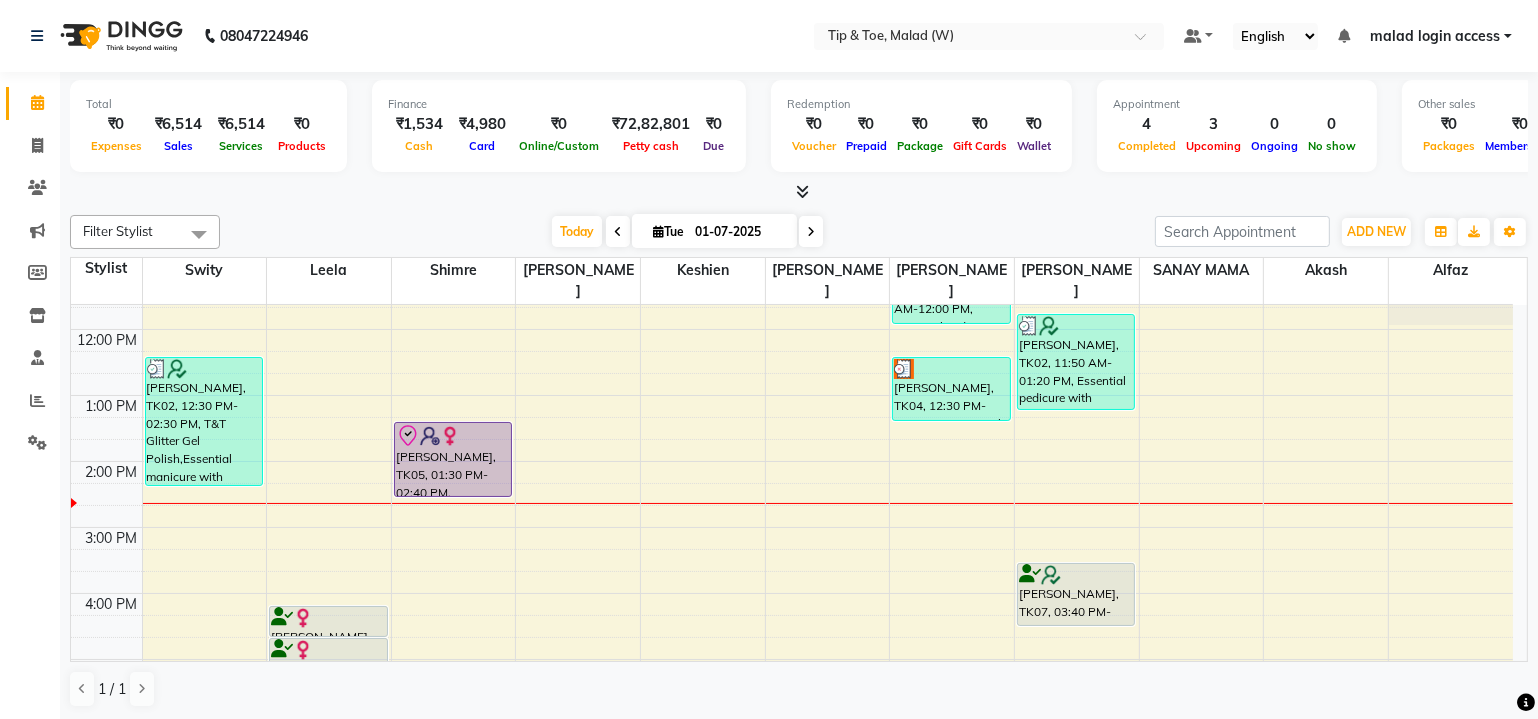 scroll, scrollTop: 299, scrollLeft: 0, axis: vertical 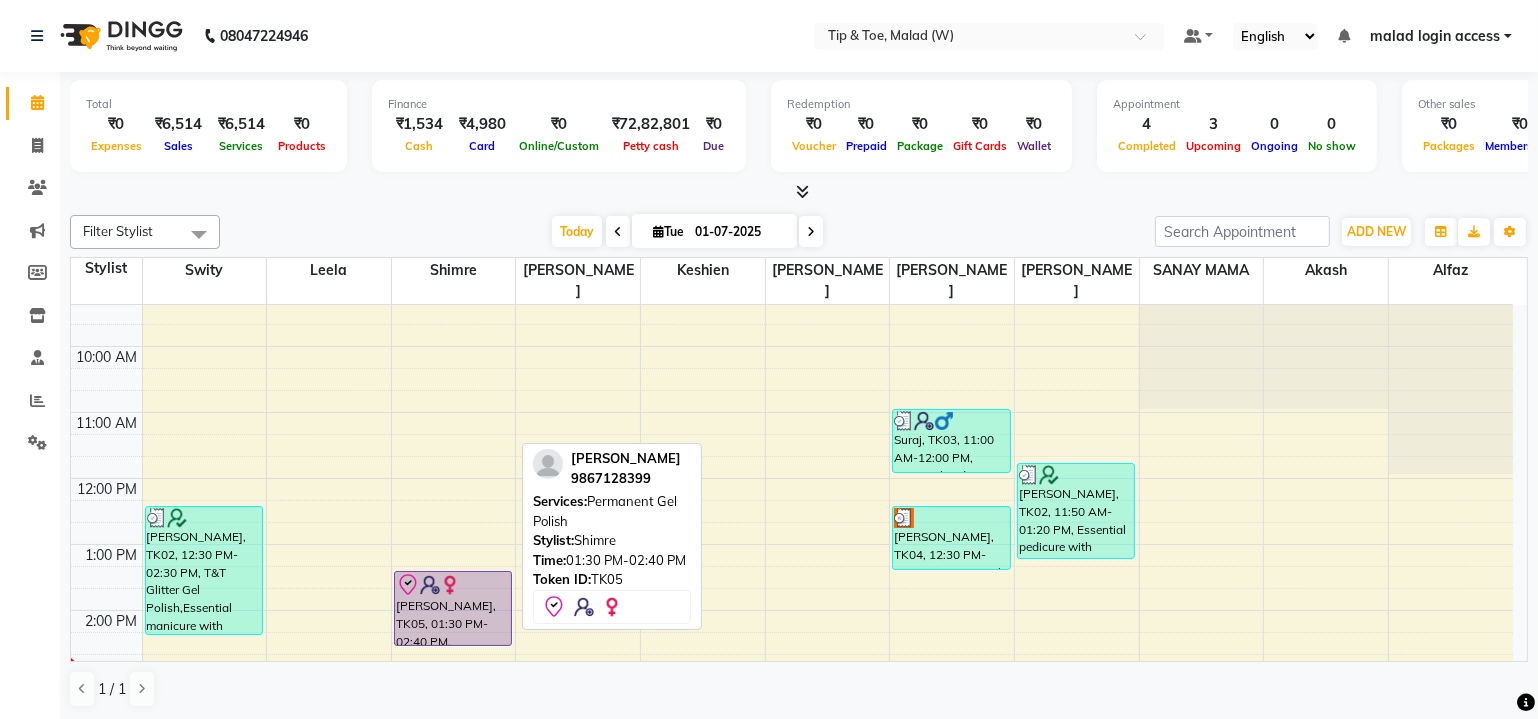 click at bounding box center (453, 585) 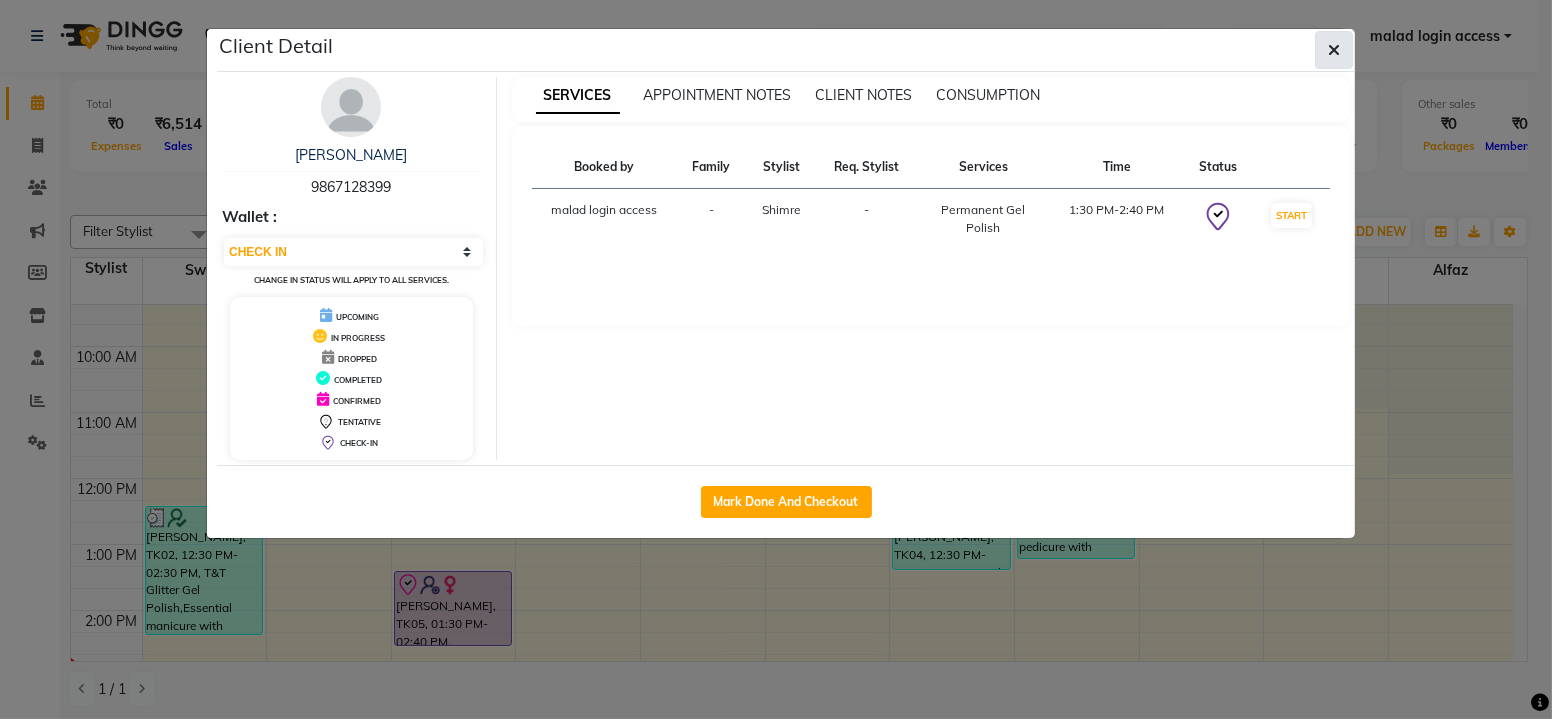 click 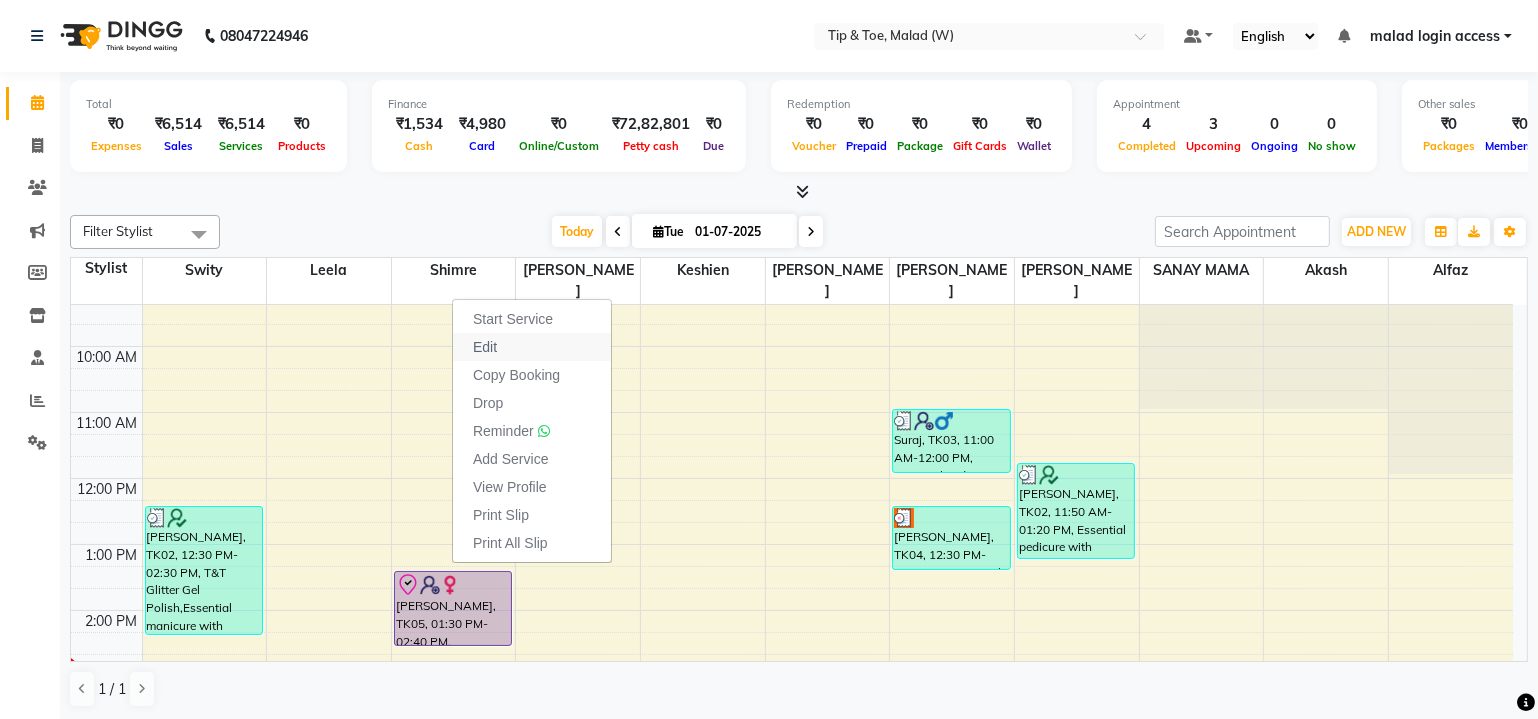 click on "Edit" at bounding box center [485, 347] 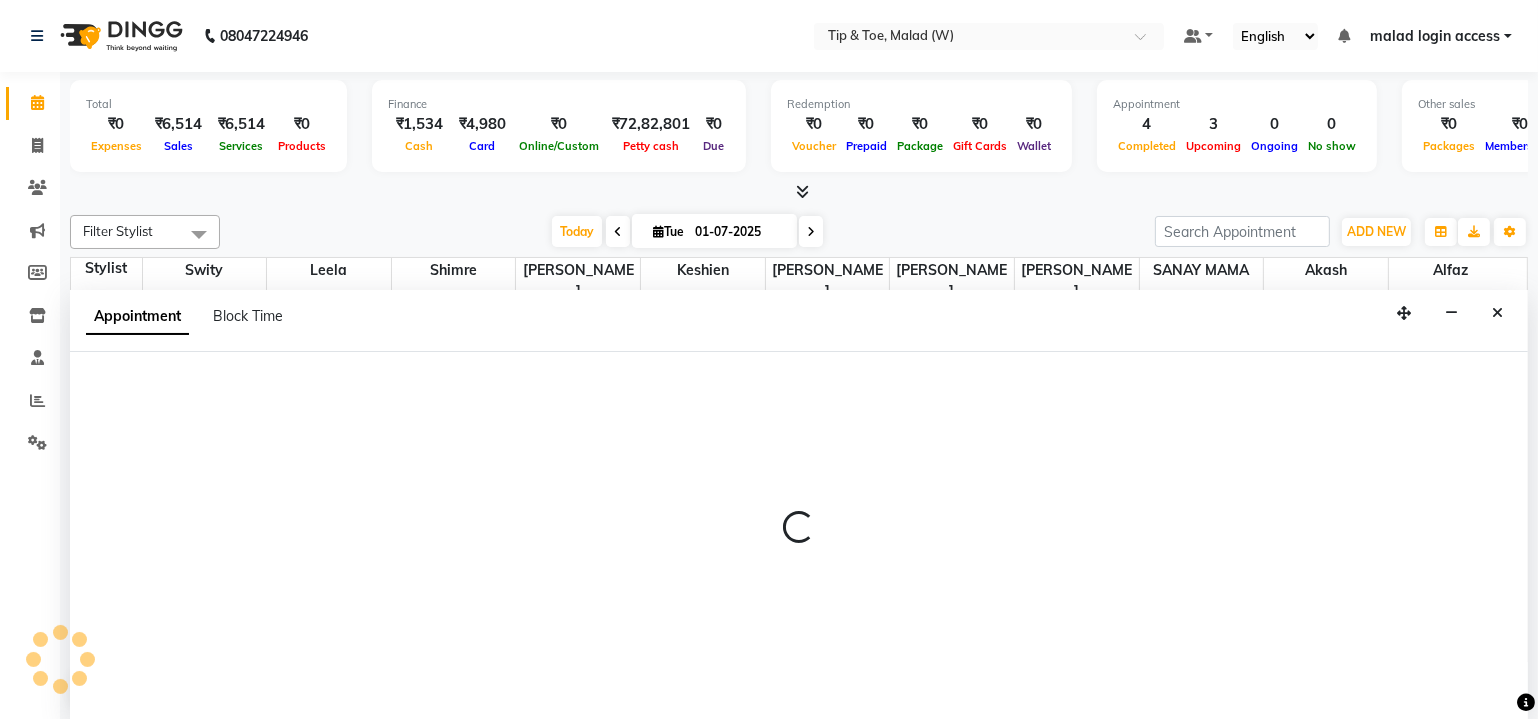 select on "tentative" 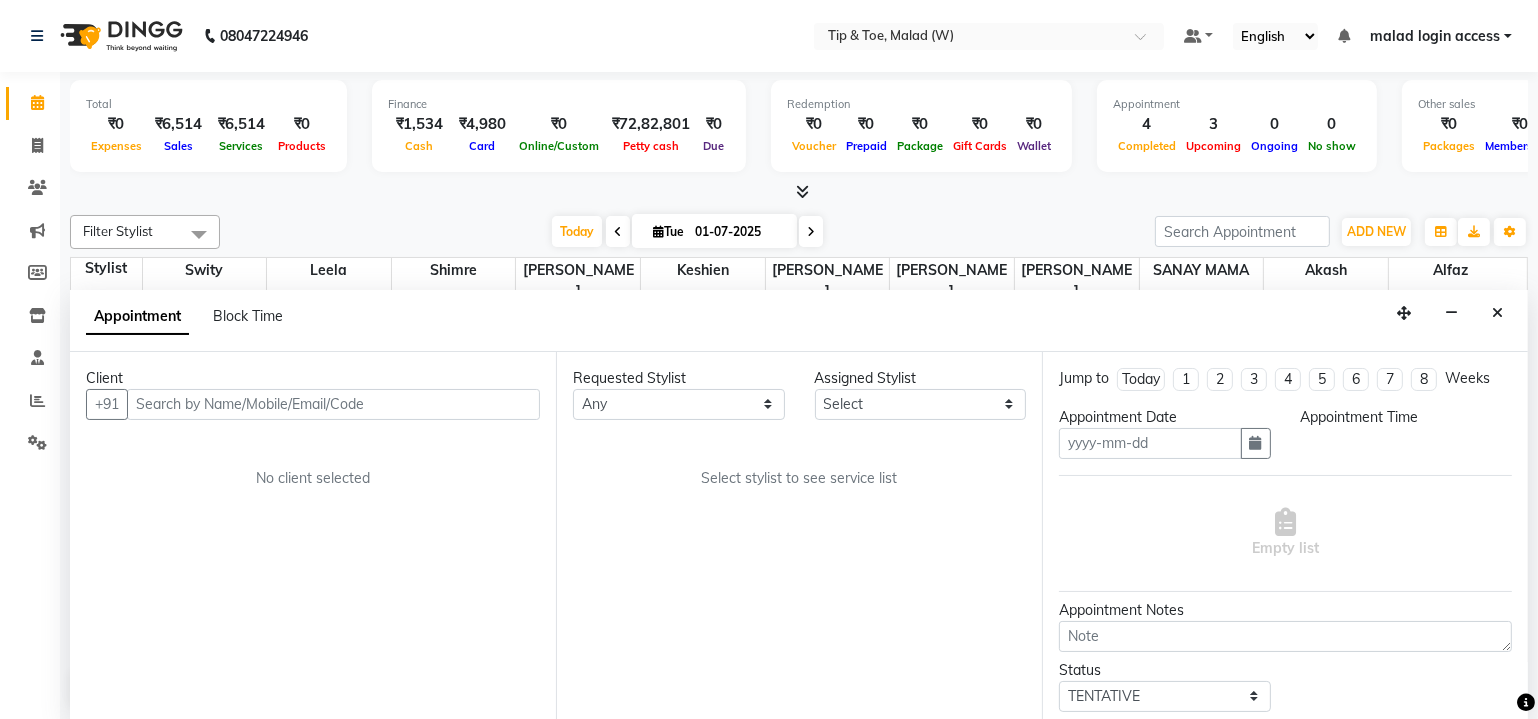 type on "01-07-2025" 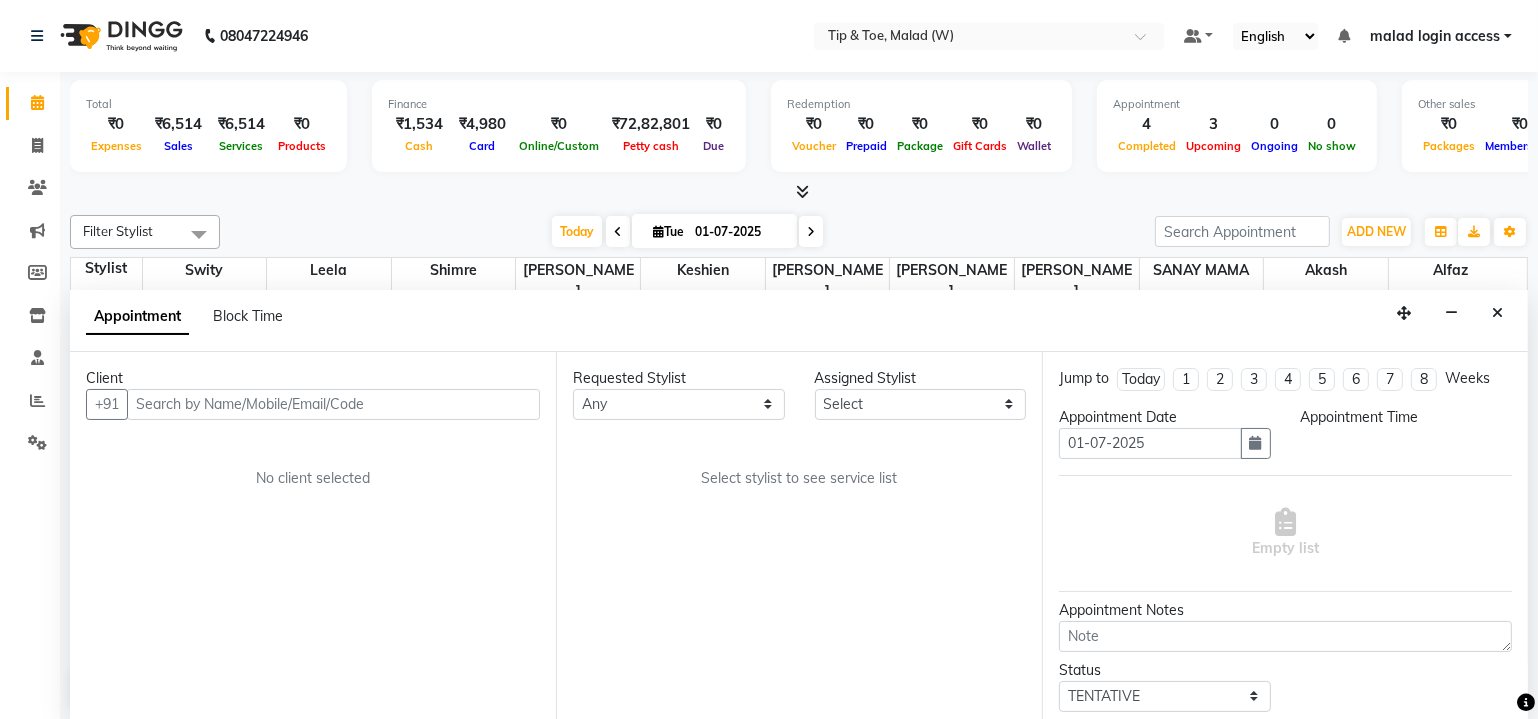 scroll, scrollTop: 0, scrollLeft: 0, axis: both 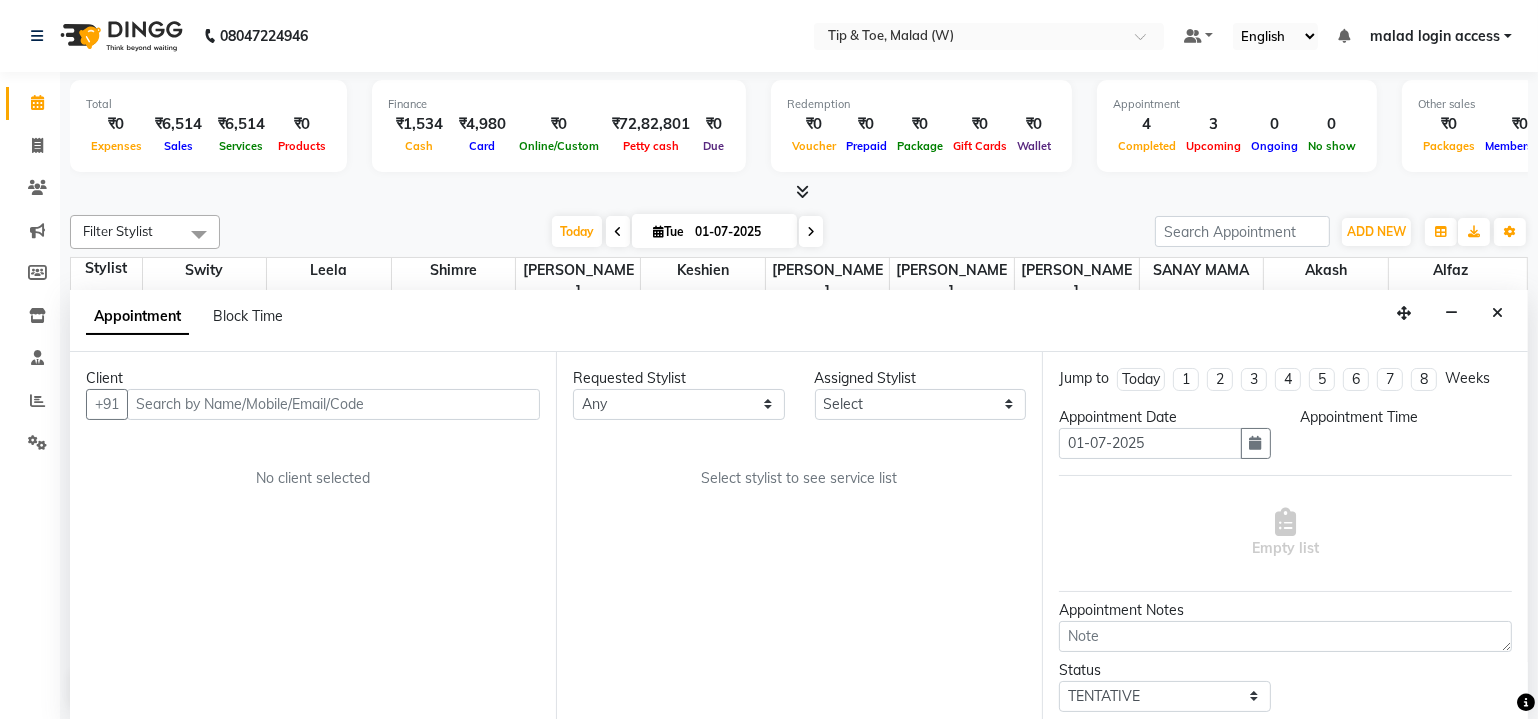 select on "check-in" 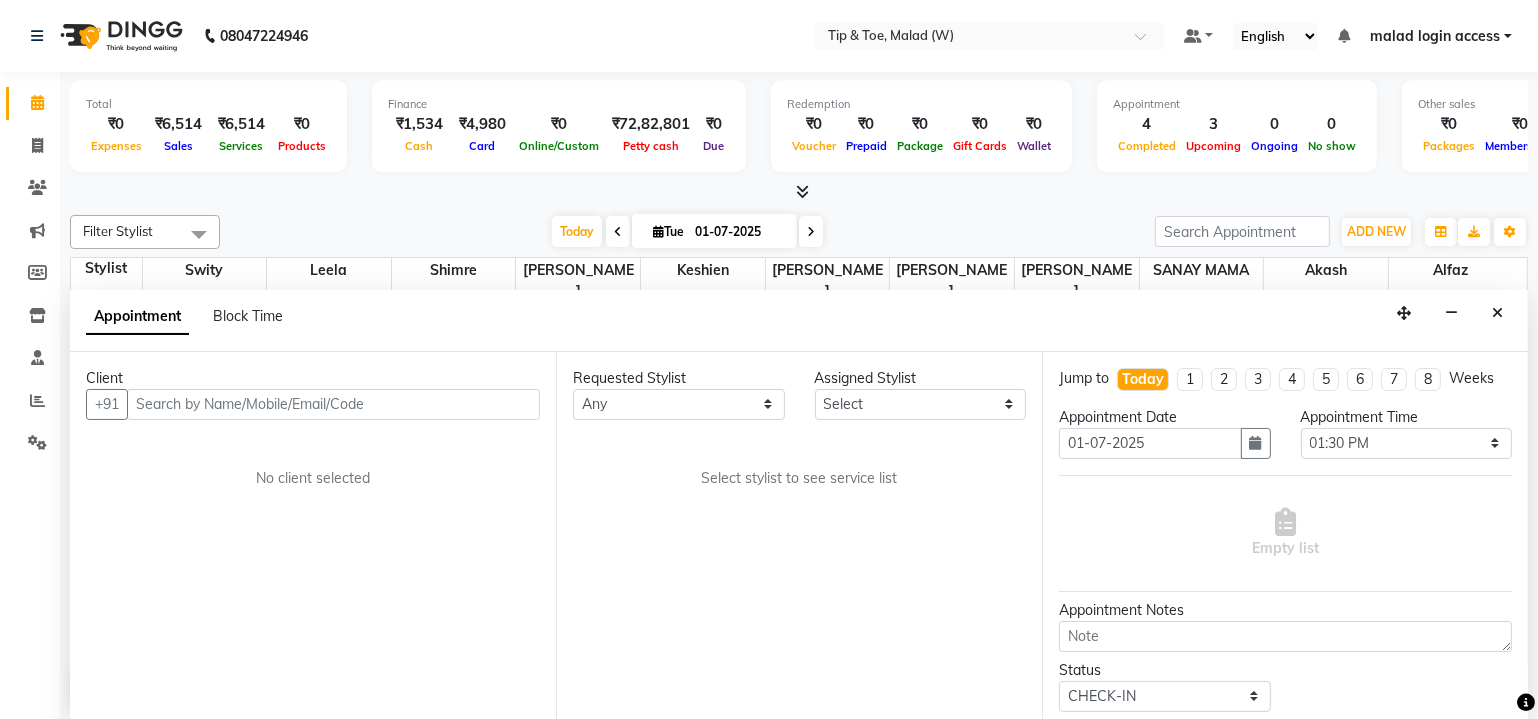 select on "41842" 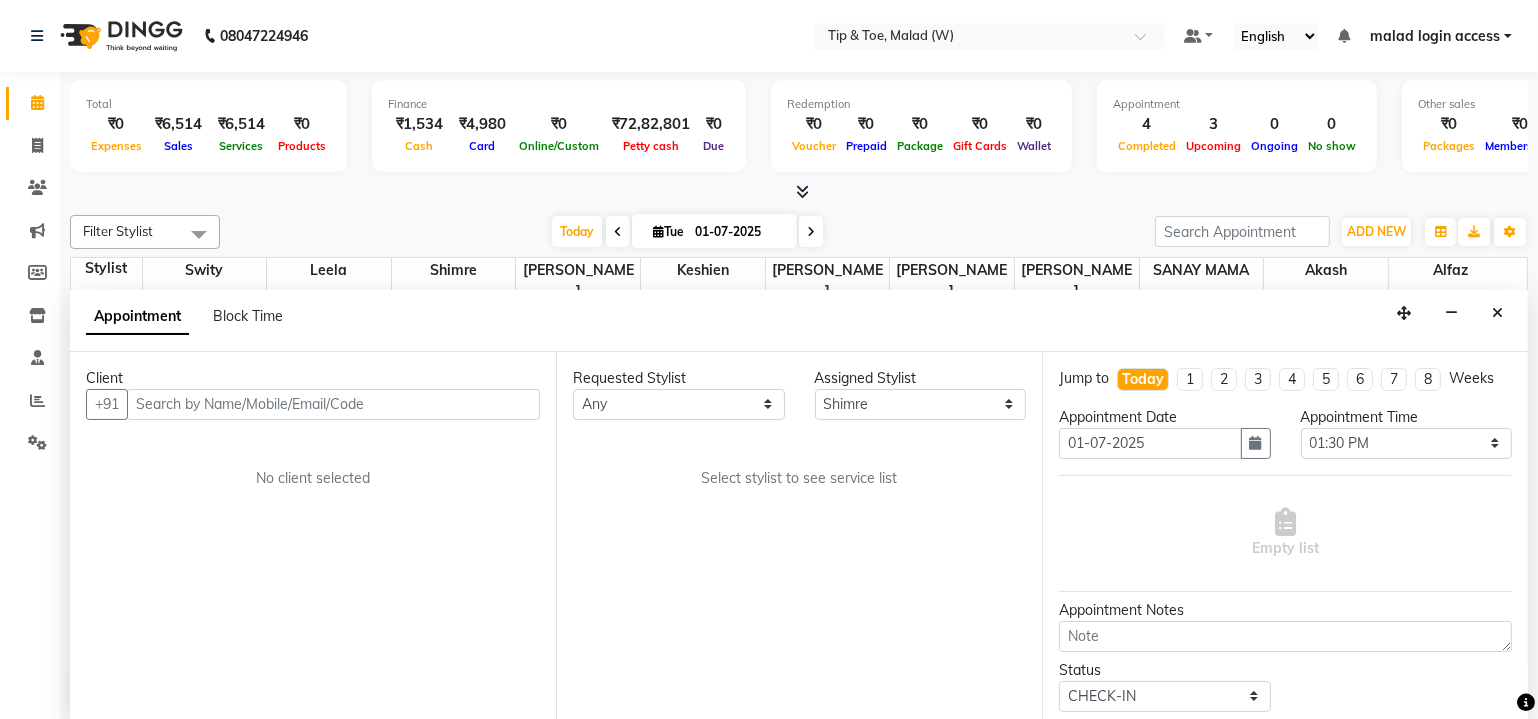 scroll, scrollTop: 390, scrollLeft: 0, axis: vertical 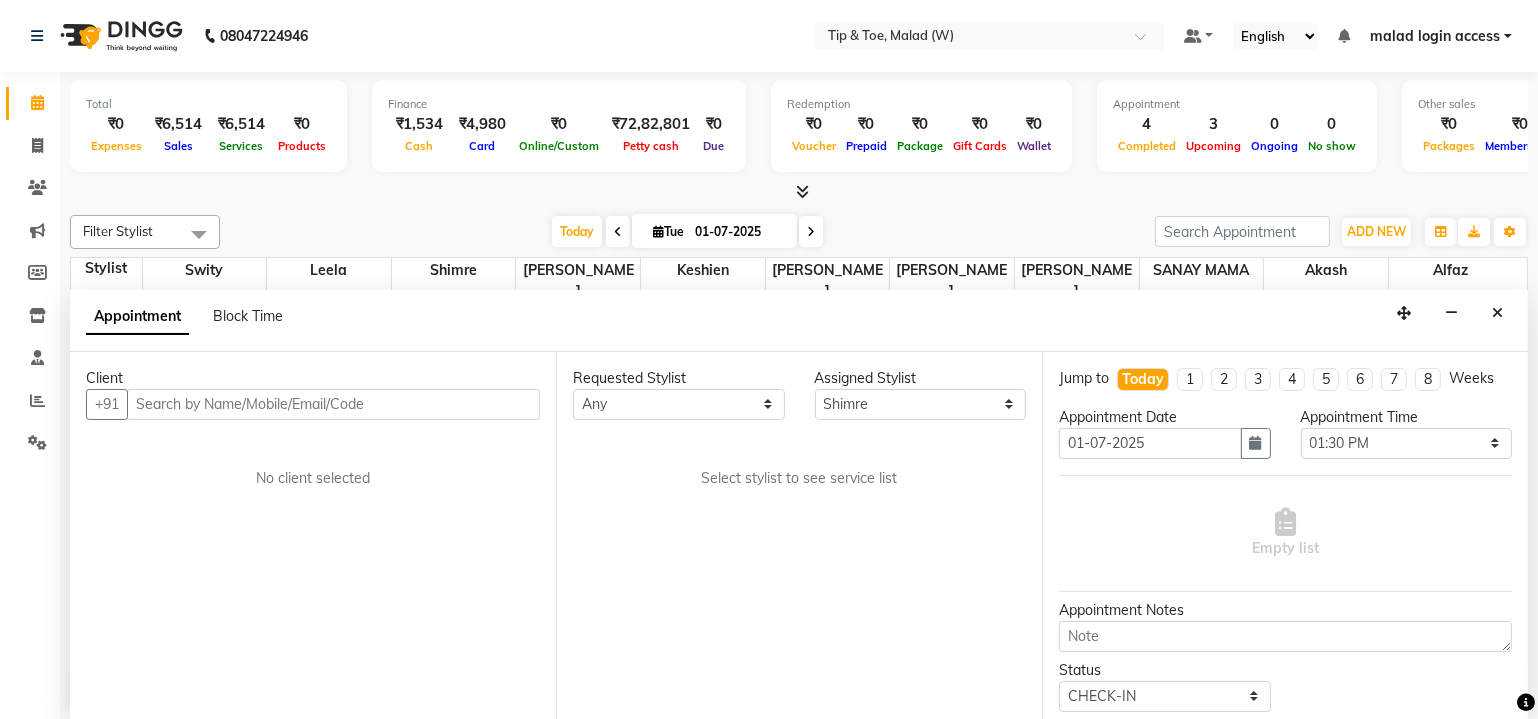select on "2873" 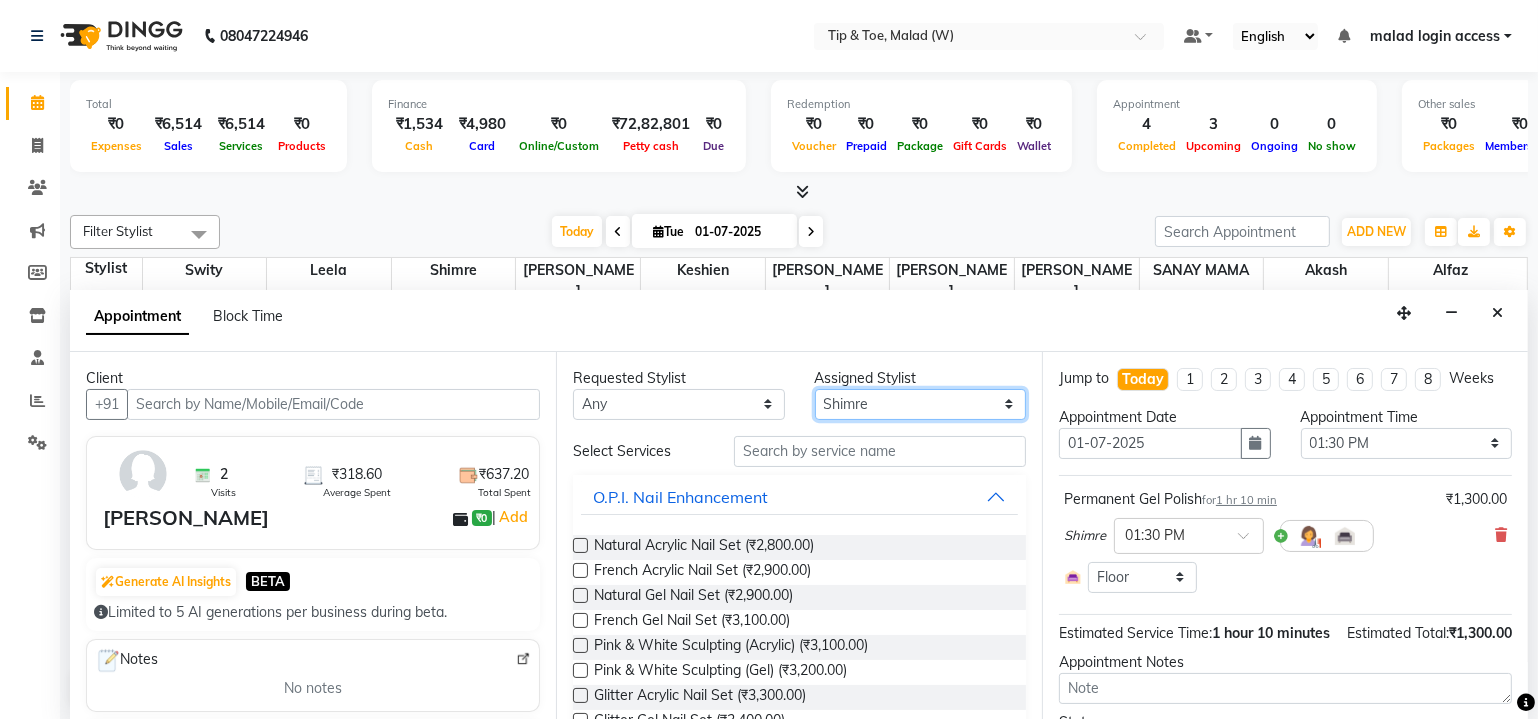 click on "Select Akash  Alfaz  [PERSON_NAME] Keshien Leela [PERSON_NAME] [PERSON_NAME] MAMA [PERSON_NAME]" at bounding box center [921, 404] 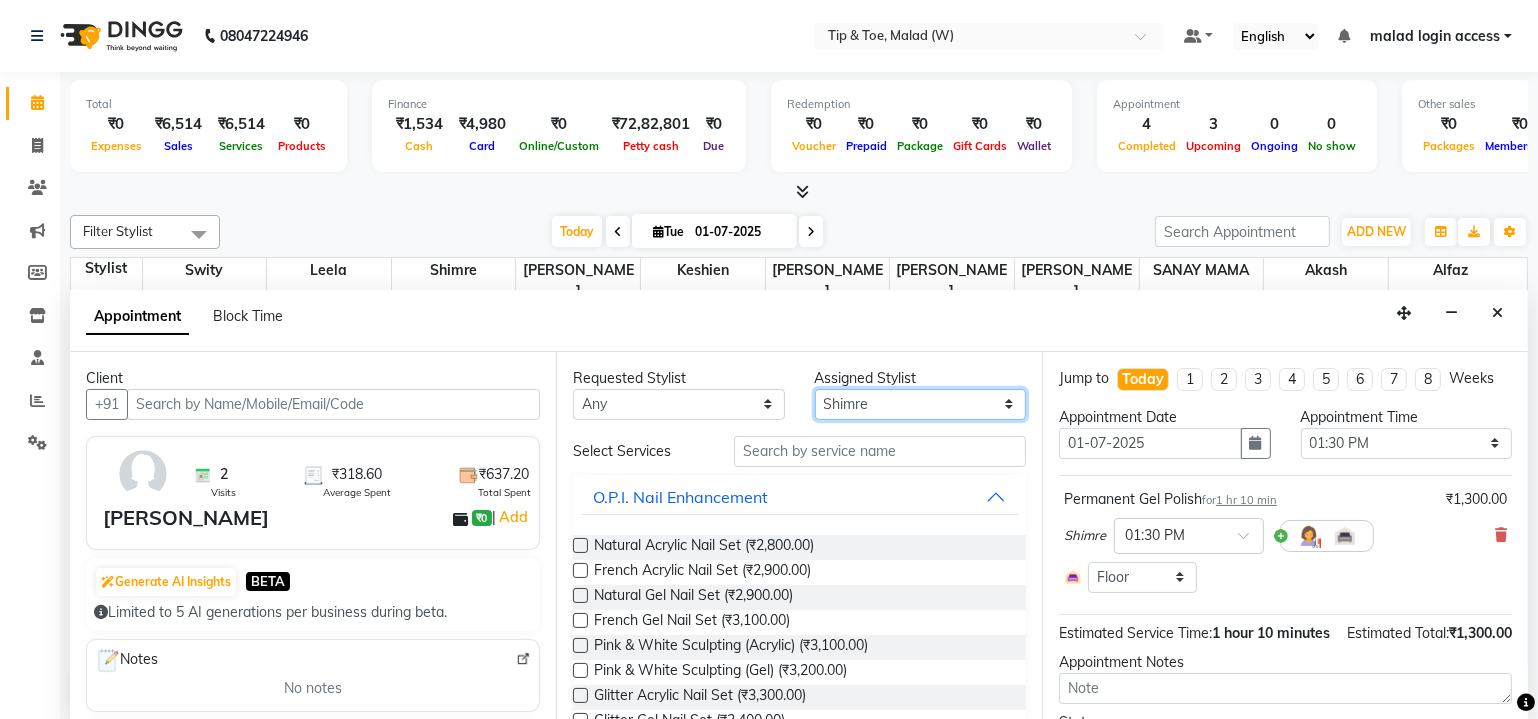 select on "77019" 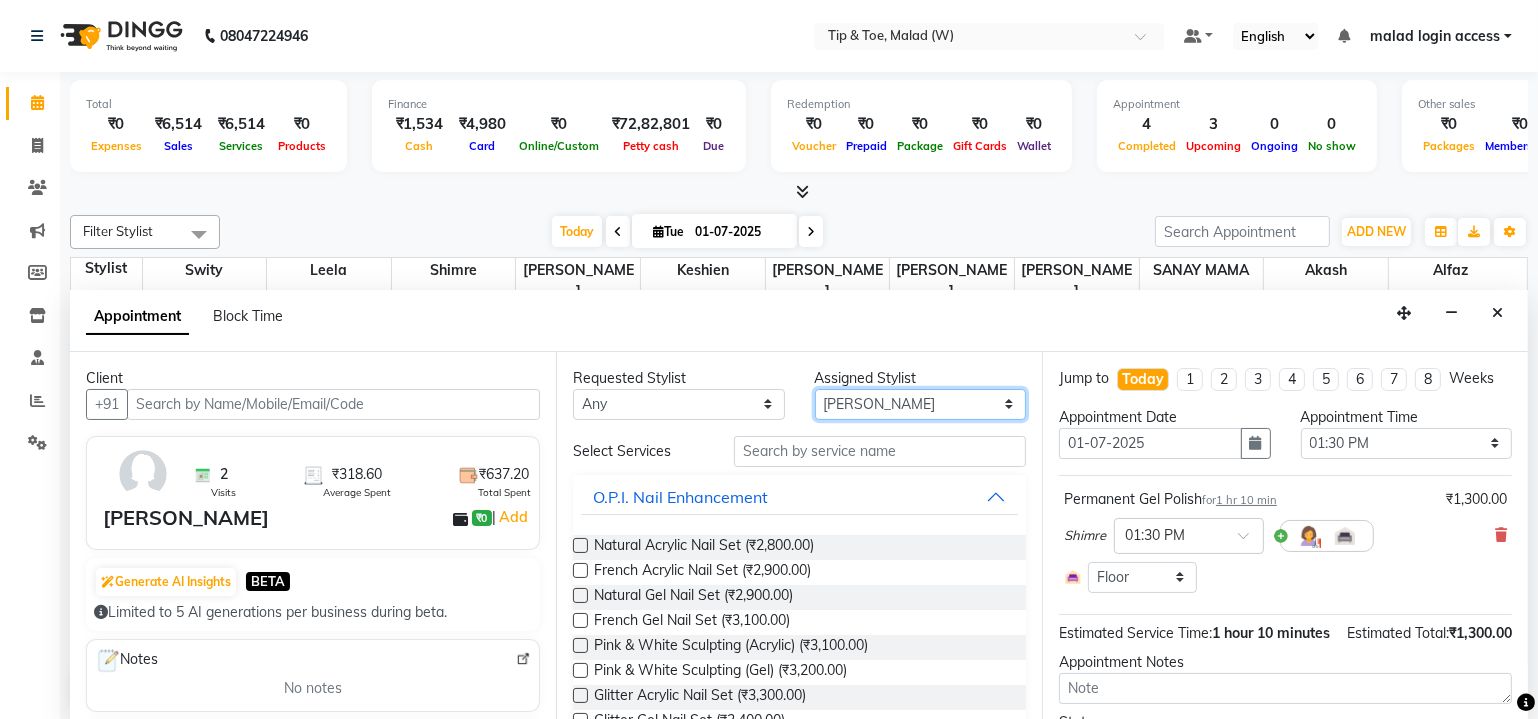 click on "Select Akash  Alfaz  [PERSON_NAME] Keshien Leela [PERSON_NAME] [PERSON_NAME] MAMA [PERSON_NAME]" at bounding box center [921, 404] 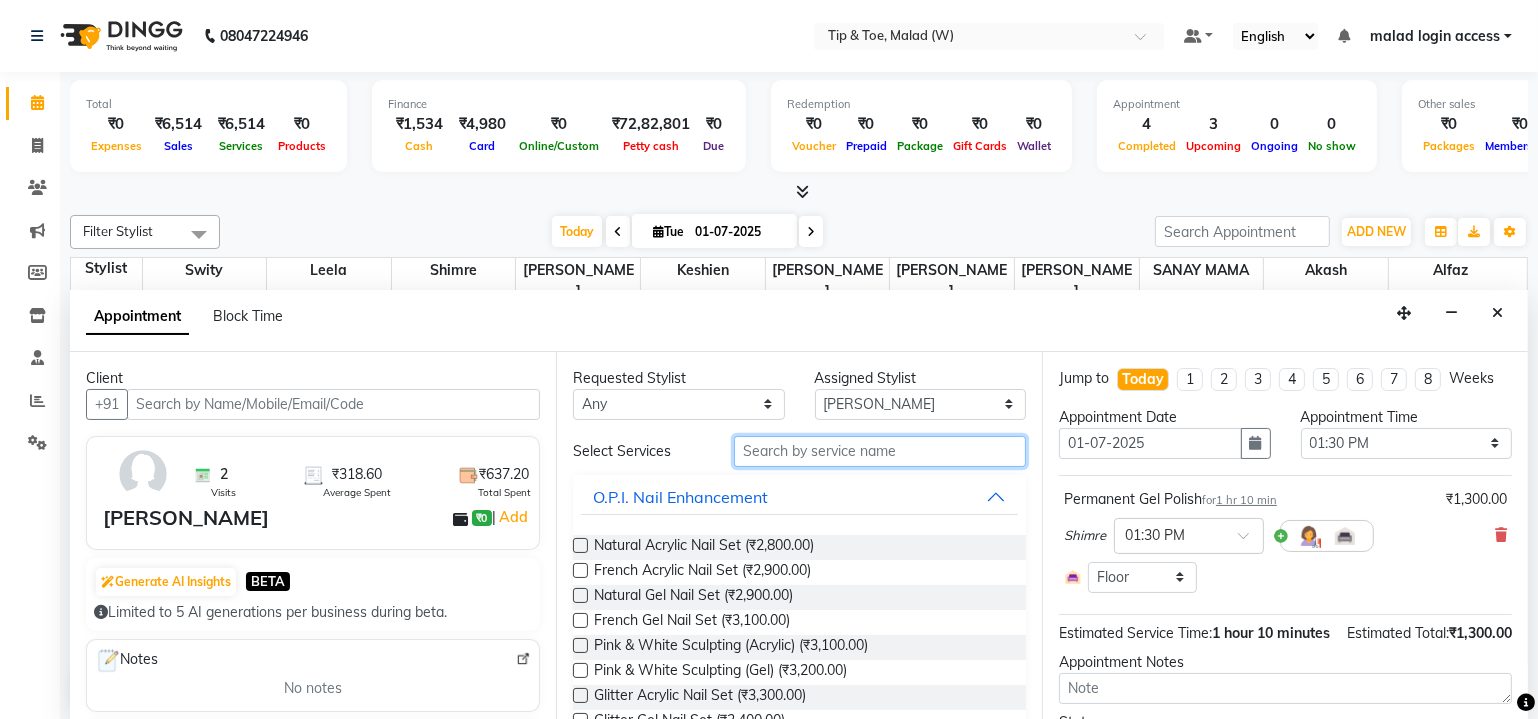click at bounding box center [880, 451] 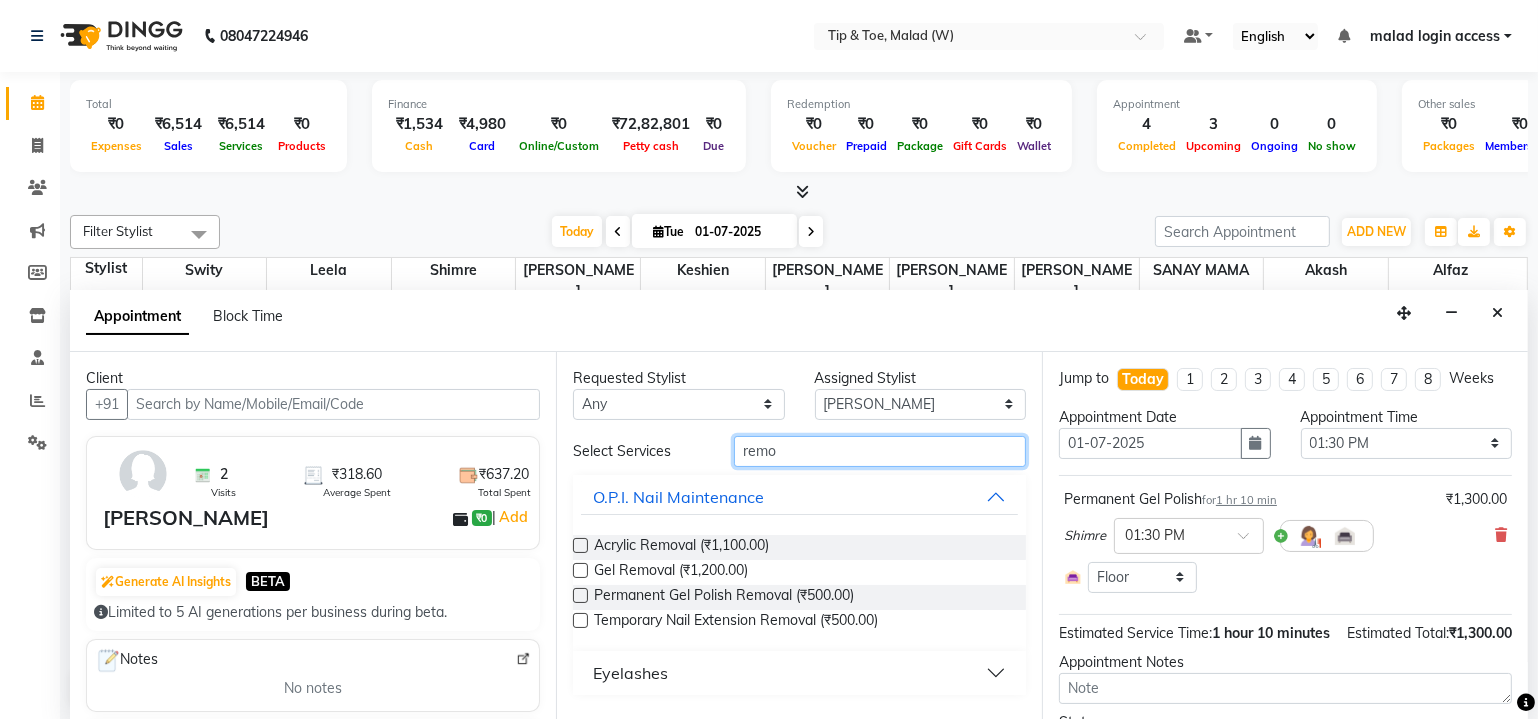 type on "remo" 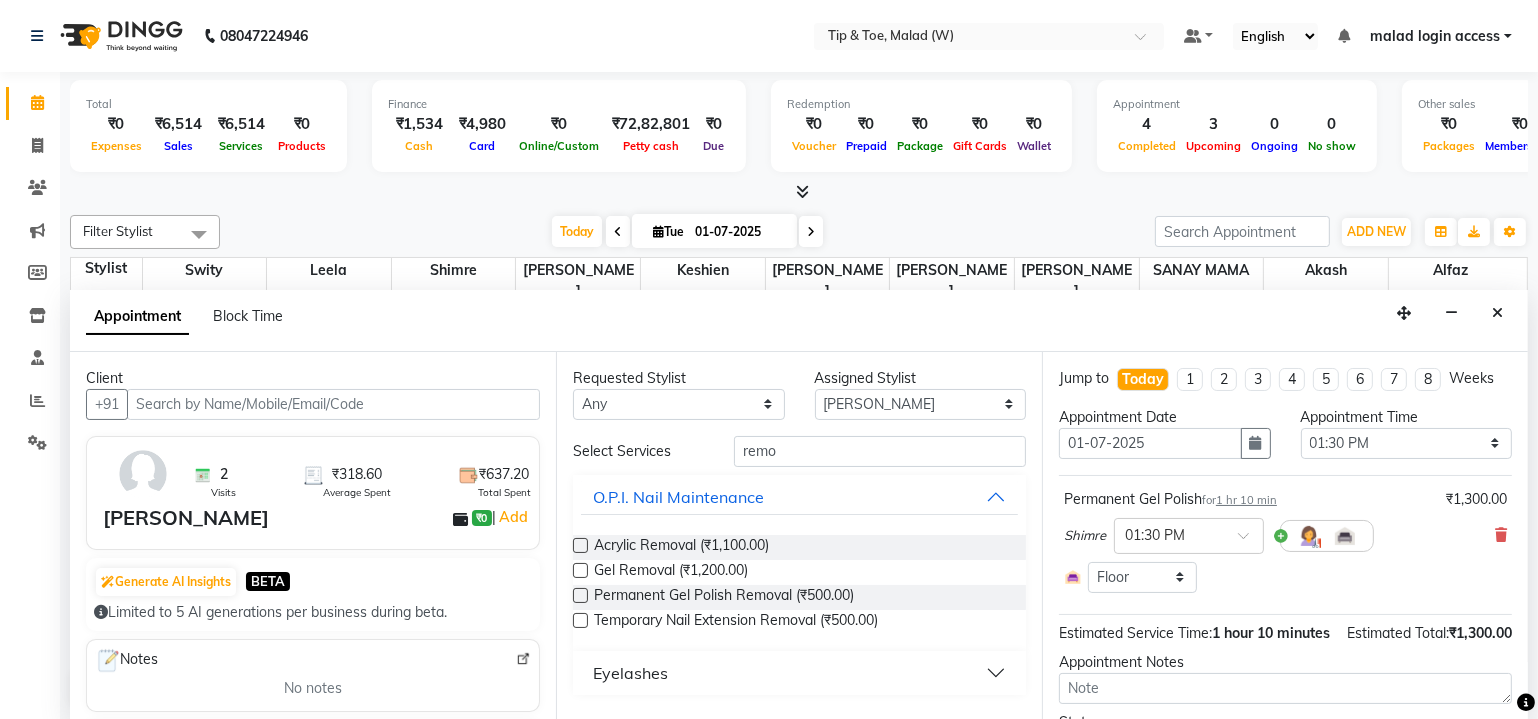 click at bounding box center (580, 595) 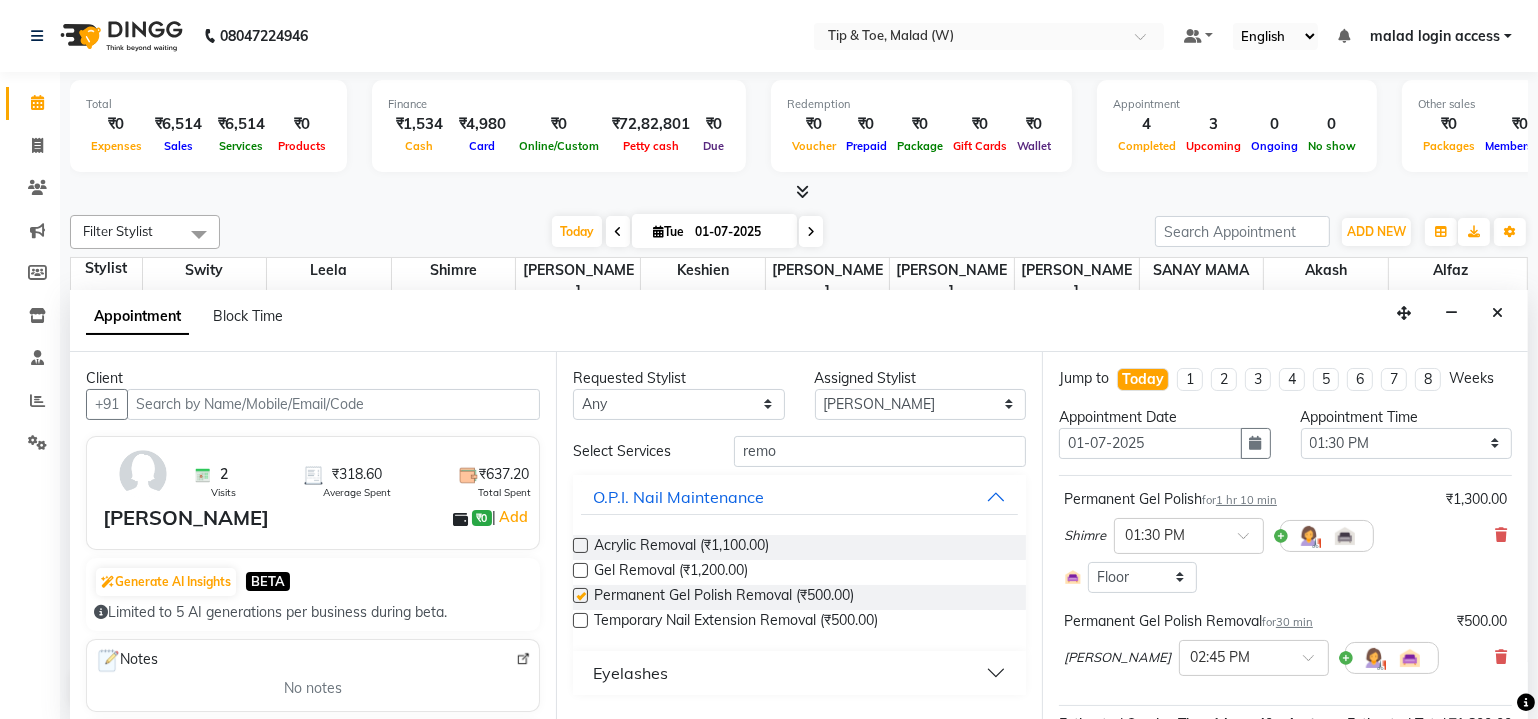 checkbox on "false" 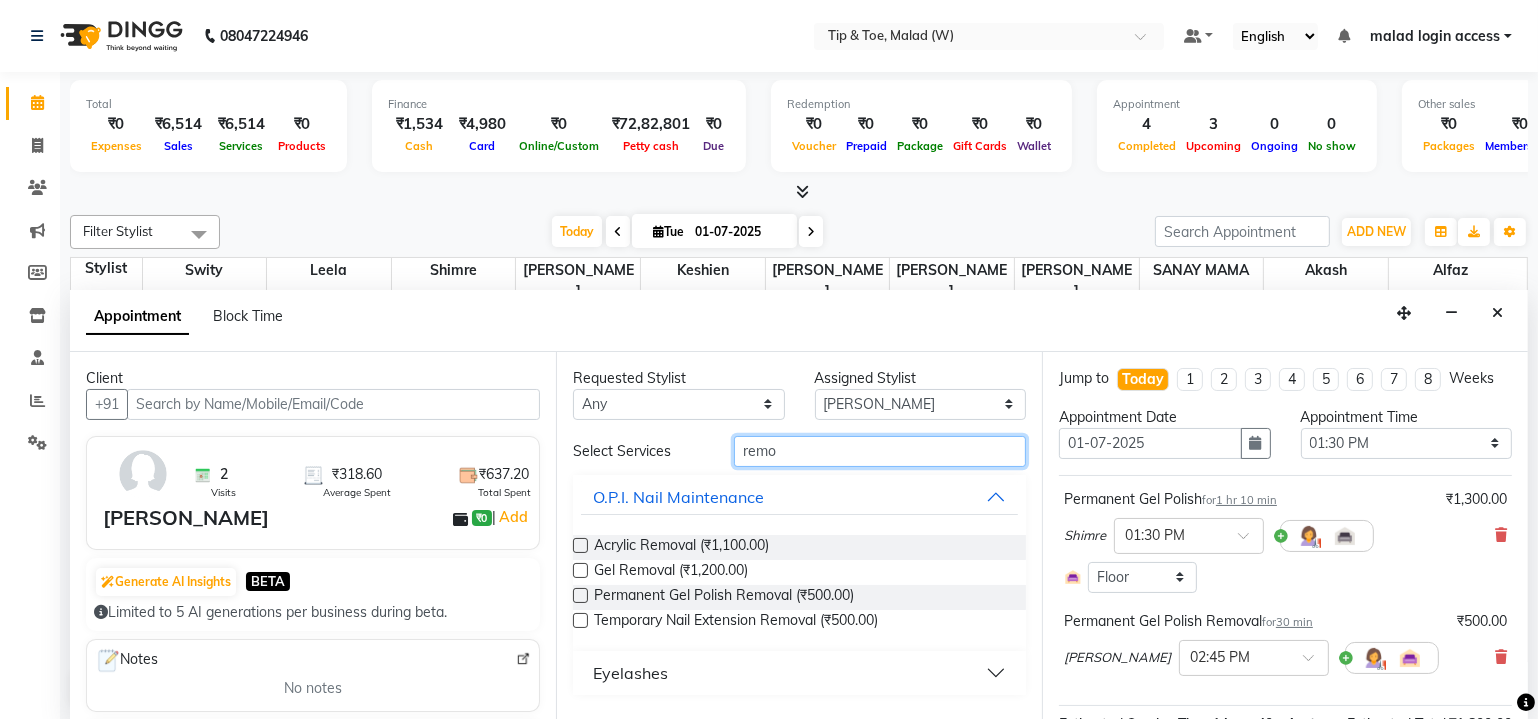 click on "remo" at bounding box center [880, 451] 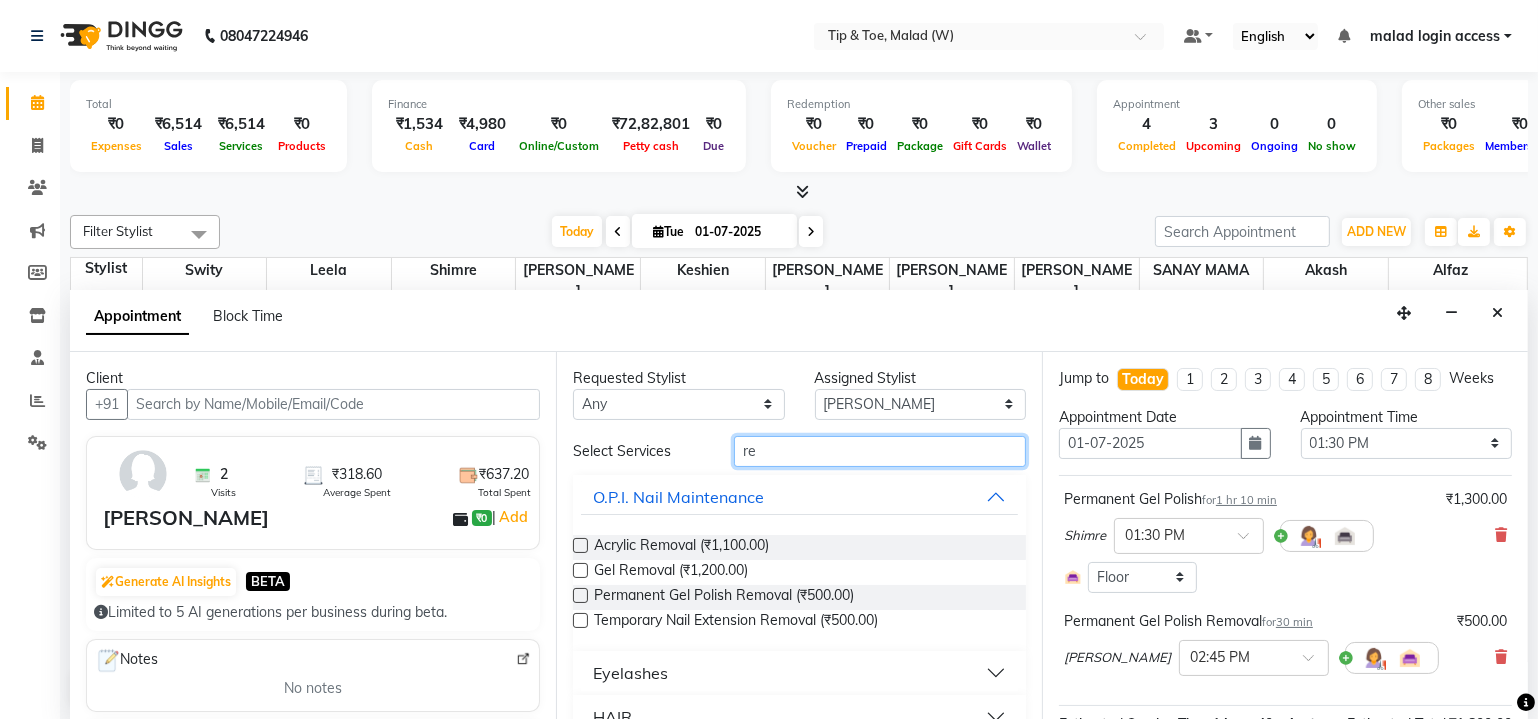 type on "r" 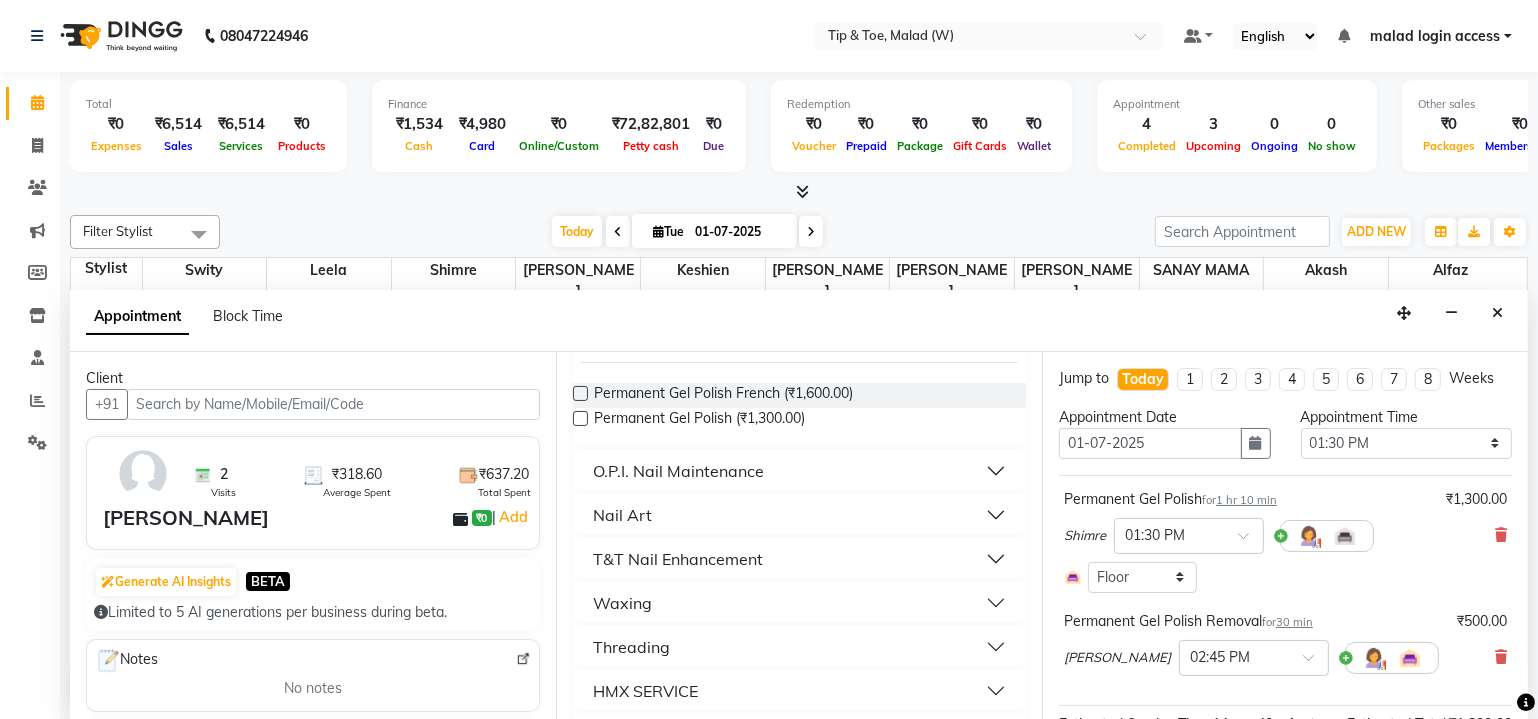 scroll, scrollTop: 272, scrollLeft: 0, axis: vertical 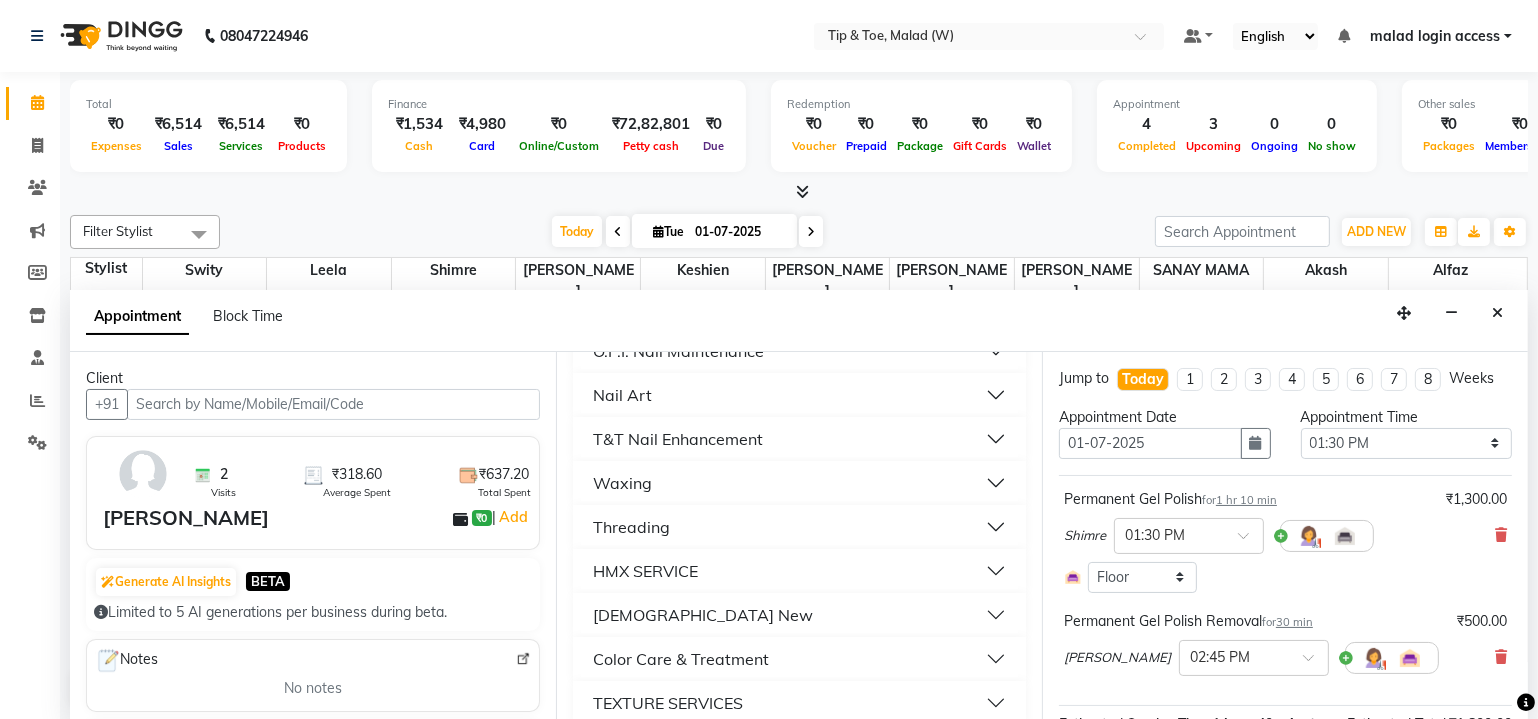 type on "per" 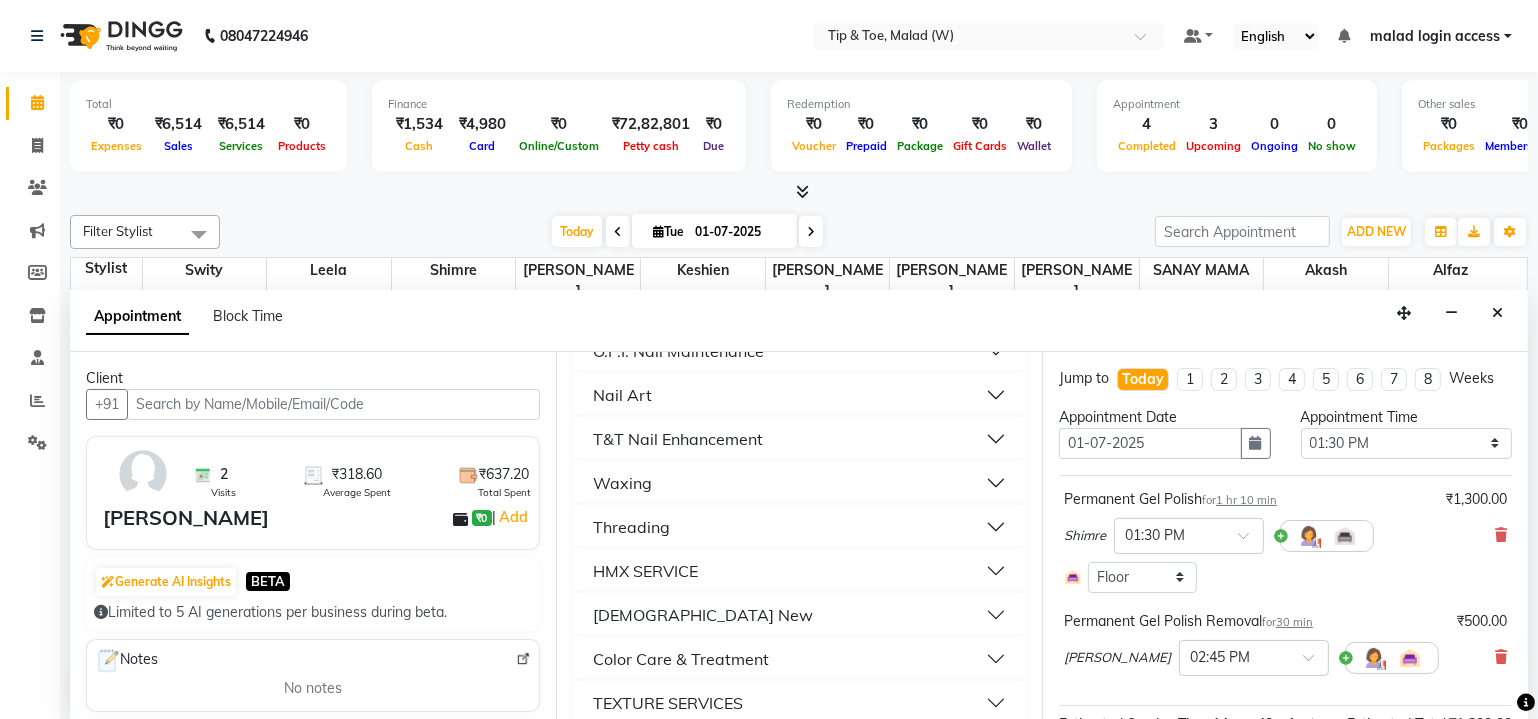 click on "T&T Nail Enhancement" at bounding box center [678, 439] 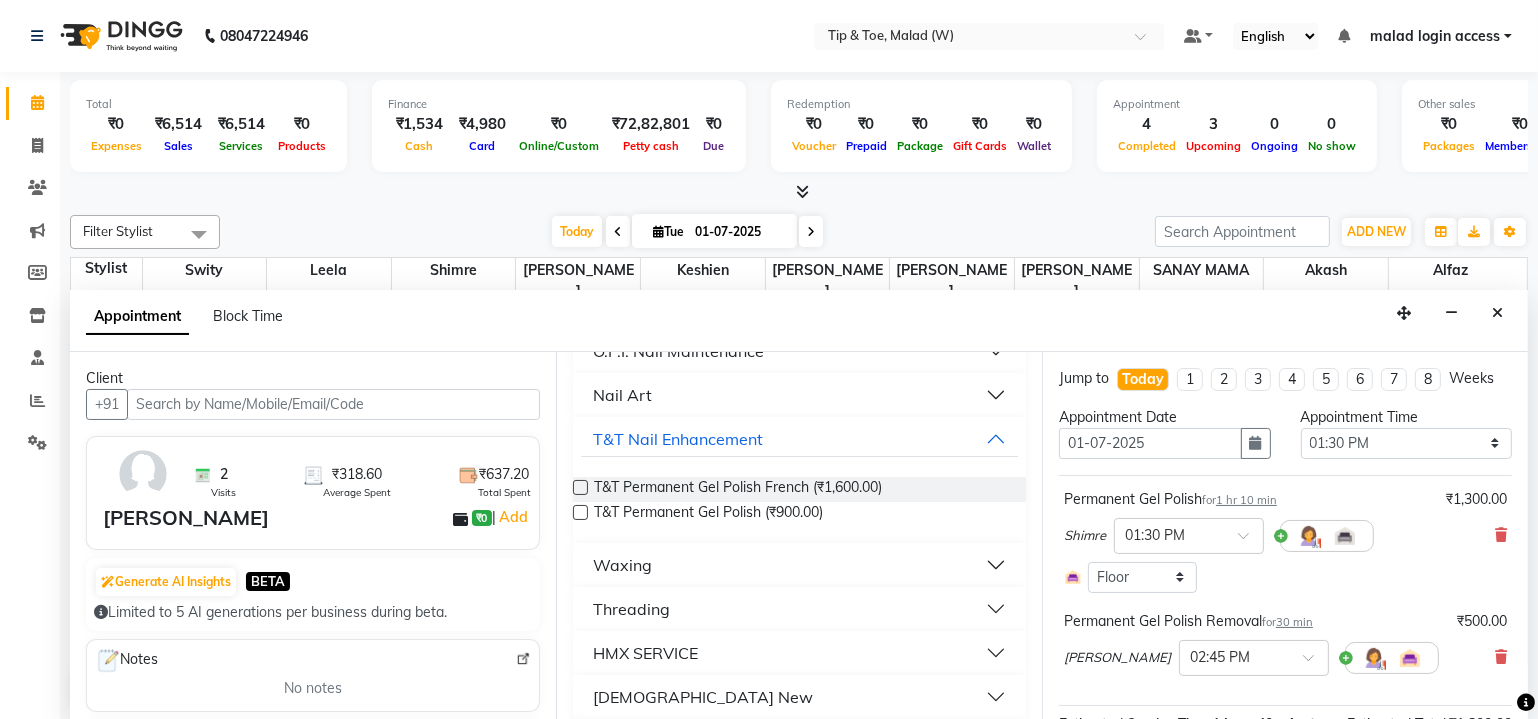 click at bounding box center [580, 512] 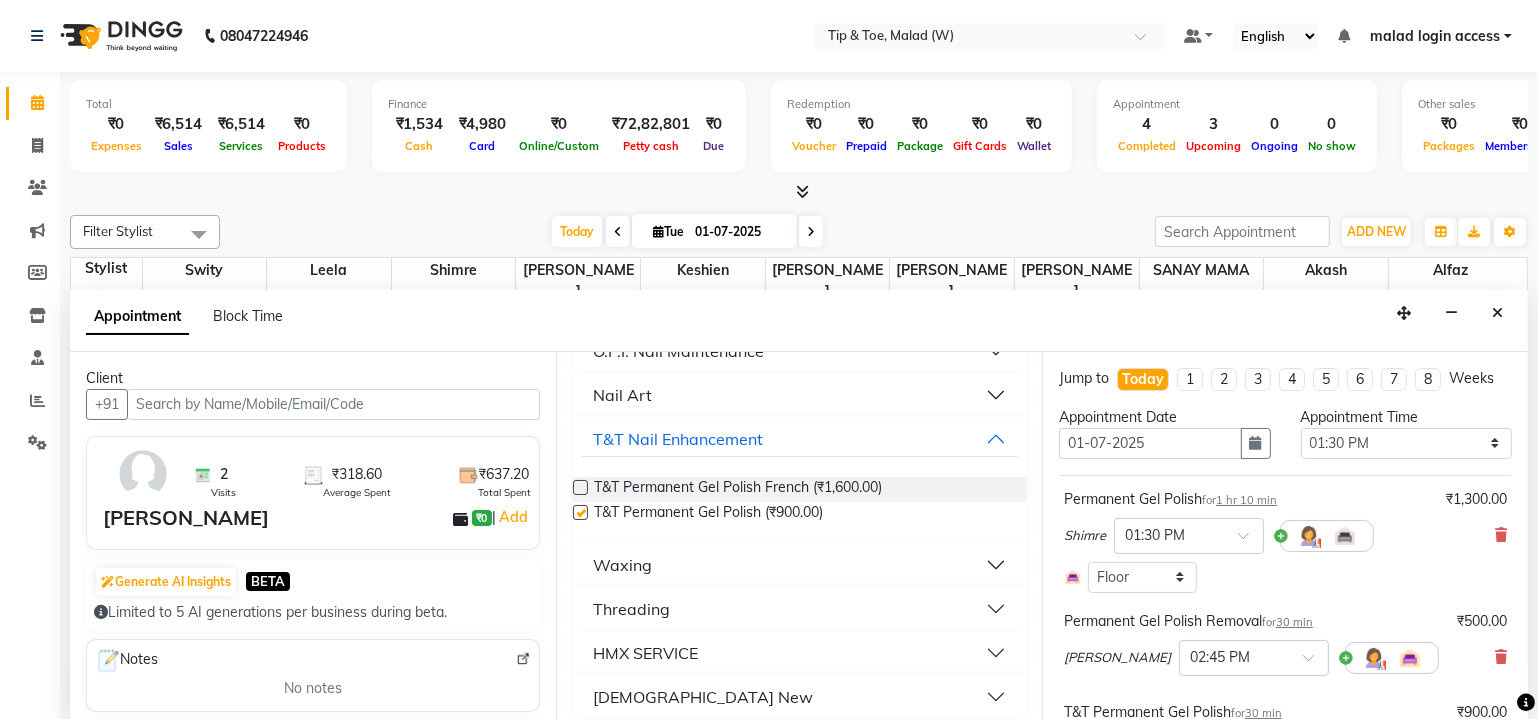 checkbox on "false" 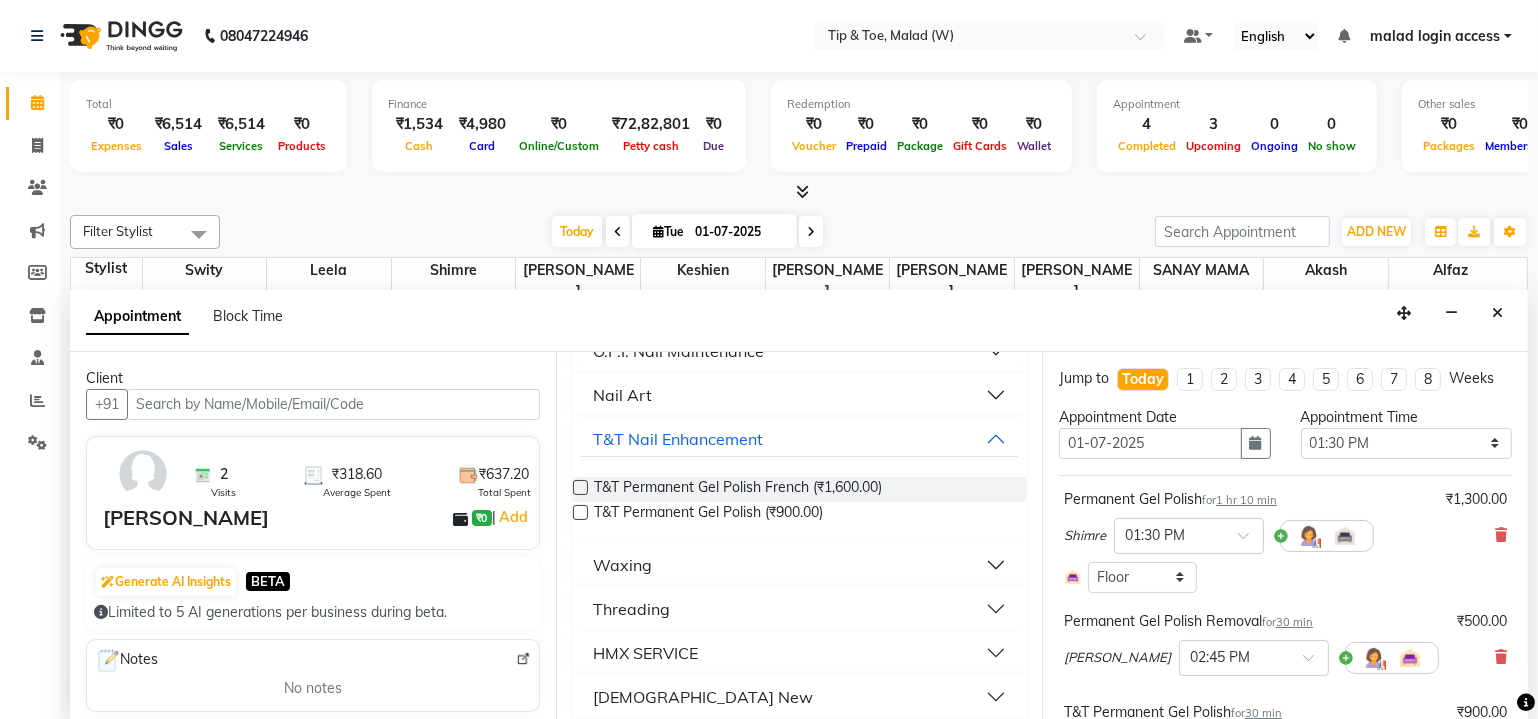 scroll, scrollTop: 181, scrollLeft: 0, axis: vertical 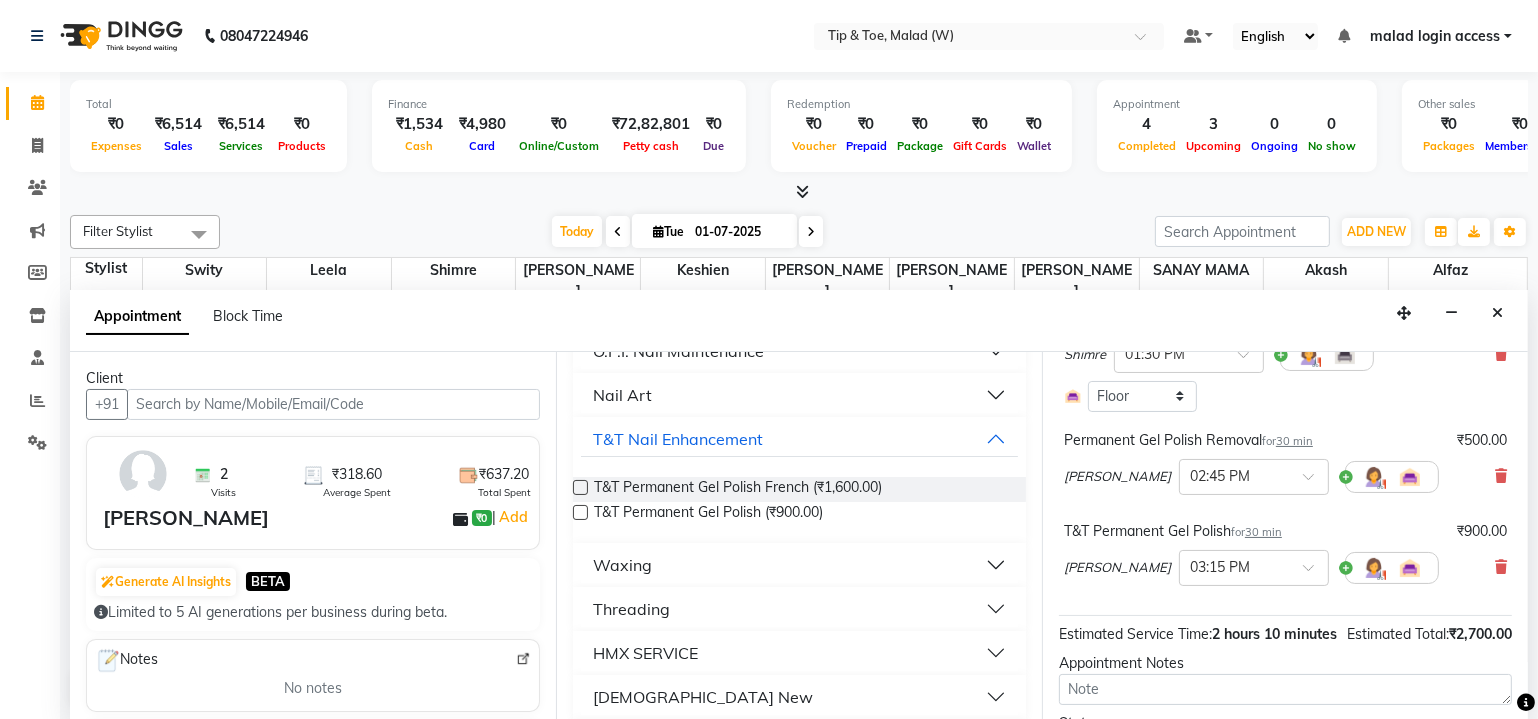 click on "[PERSON_NAME] × 02:45 PM" at bounding box center [1251, 477] 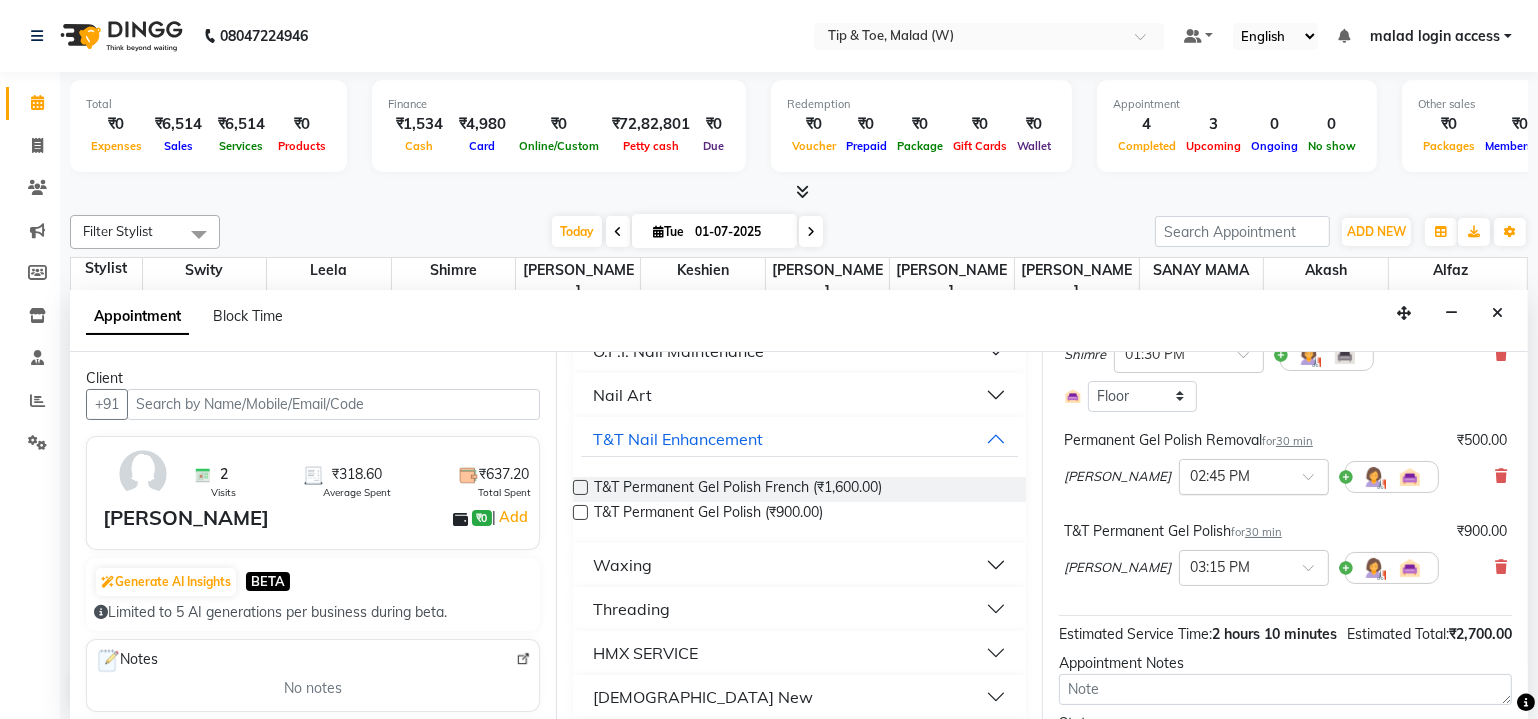 click on "× 02:45 PM" at bounding box center [1254, 477] 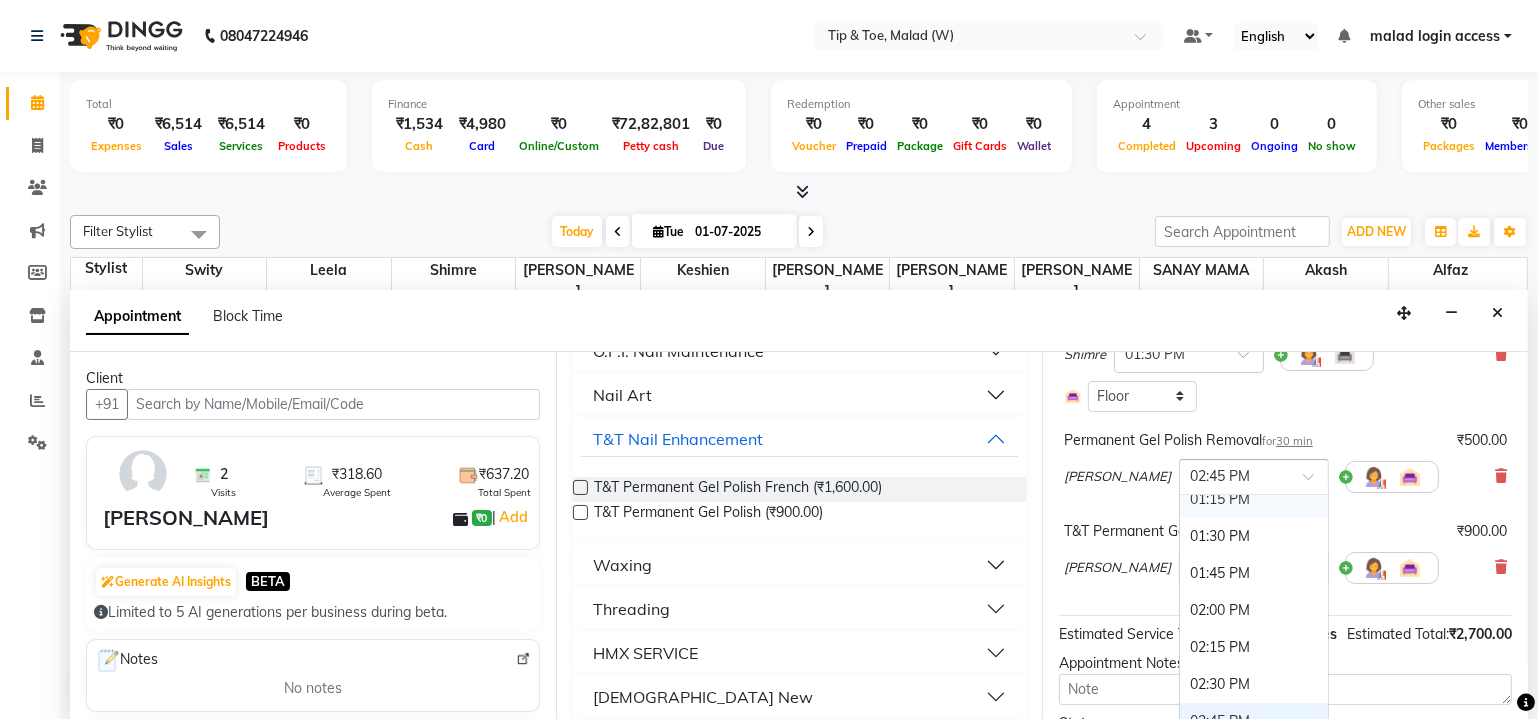 scroll, scrollTop: 632, scrollLeft: 0, axis: vertical 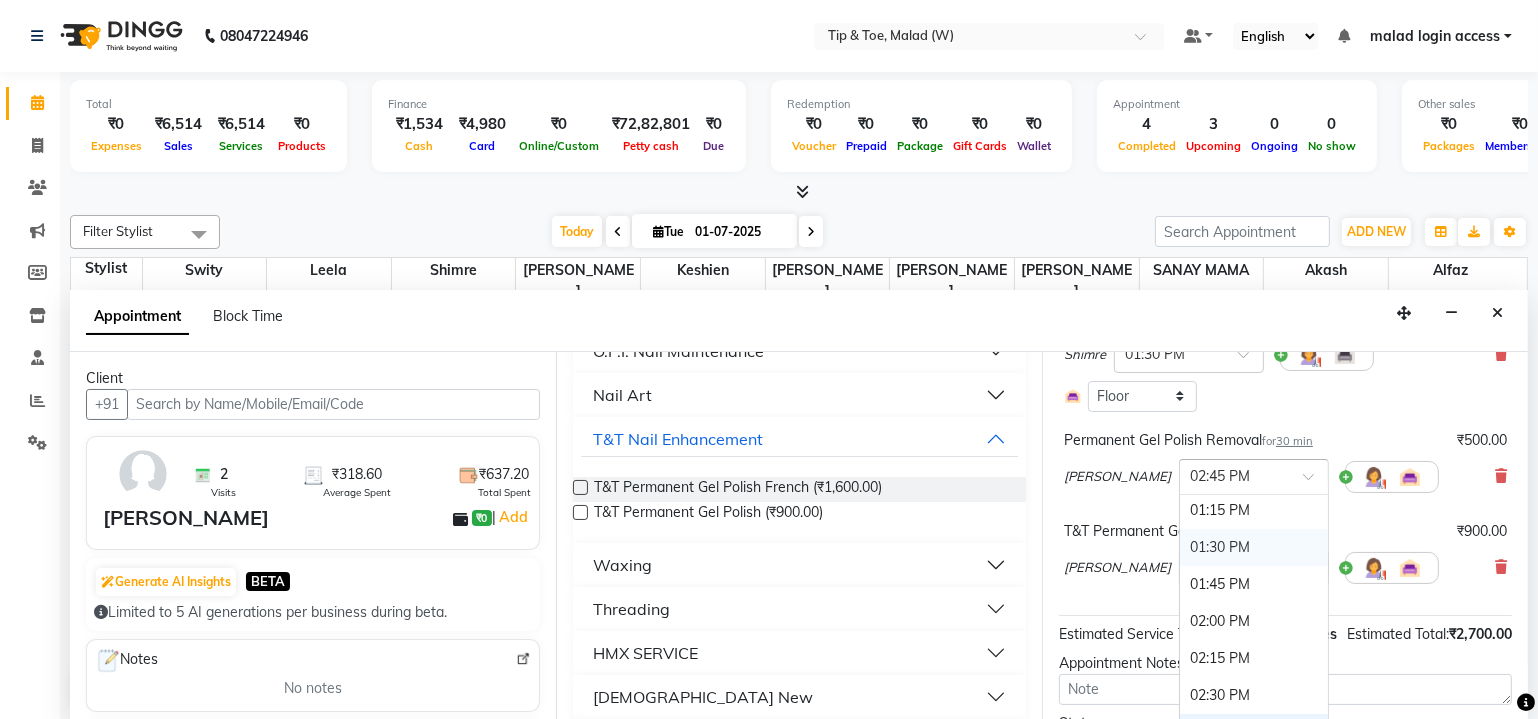 click on "01:30 PM" at bounding box center [1254, 547] 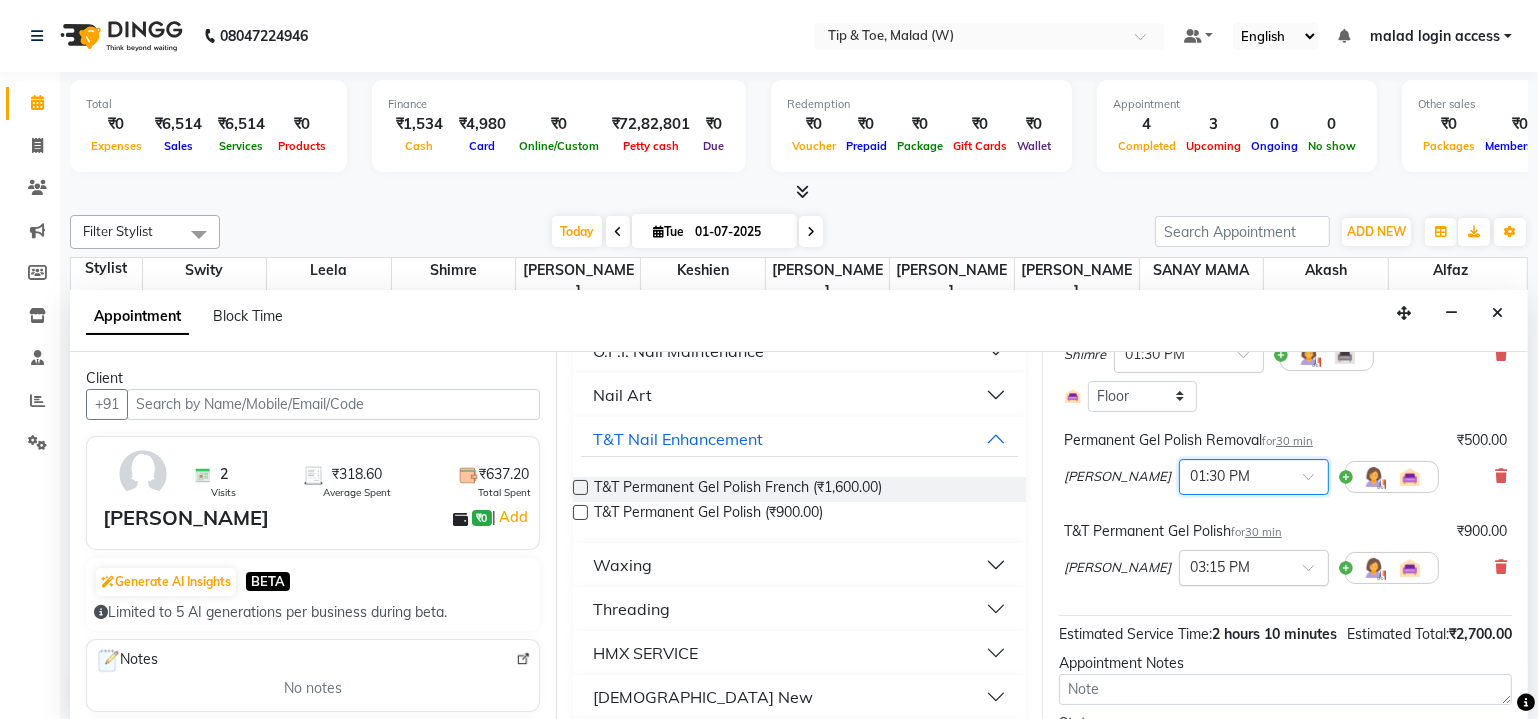 click at bounding box center [1254, 566] 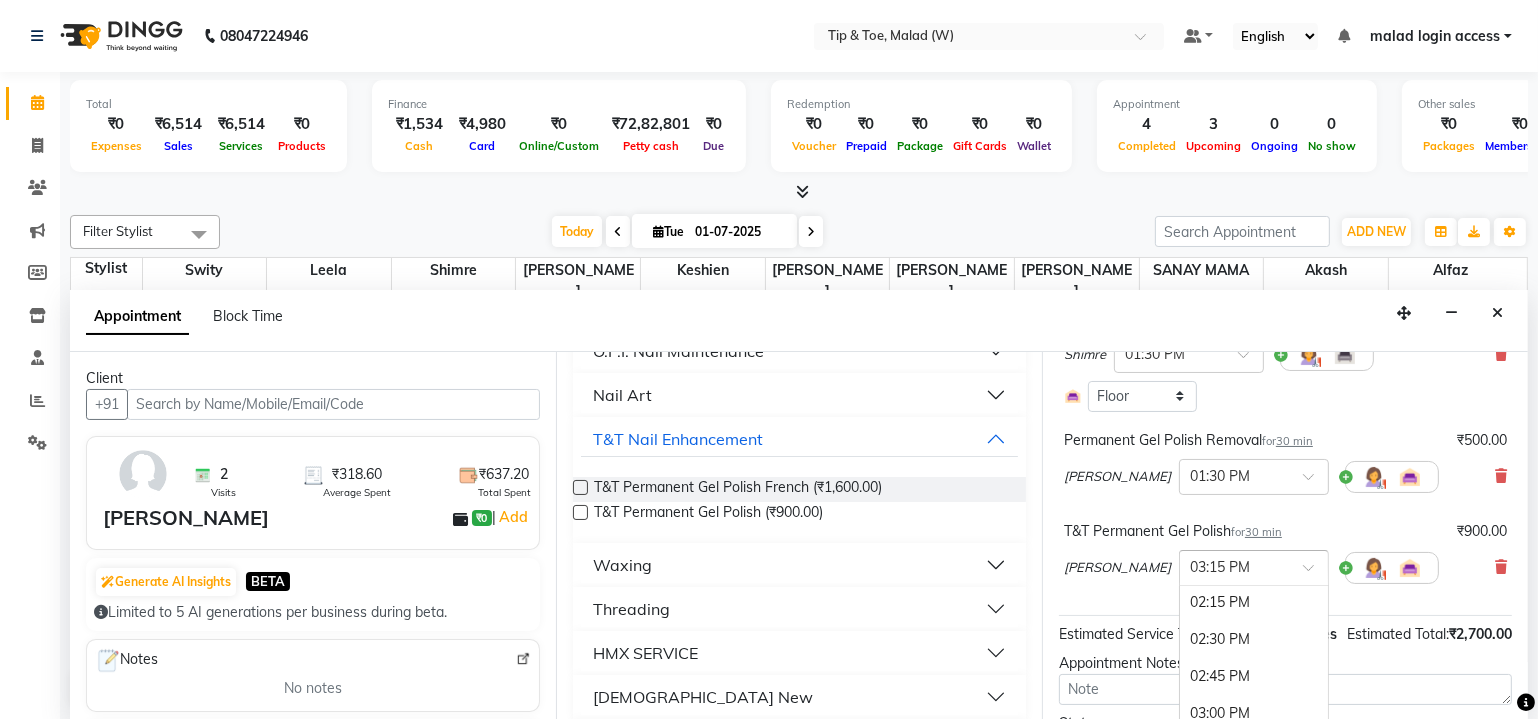 scroll, scrollTop: 742, scrollLeft: 0, axis: vertical 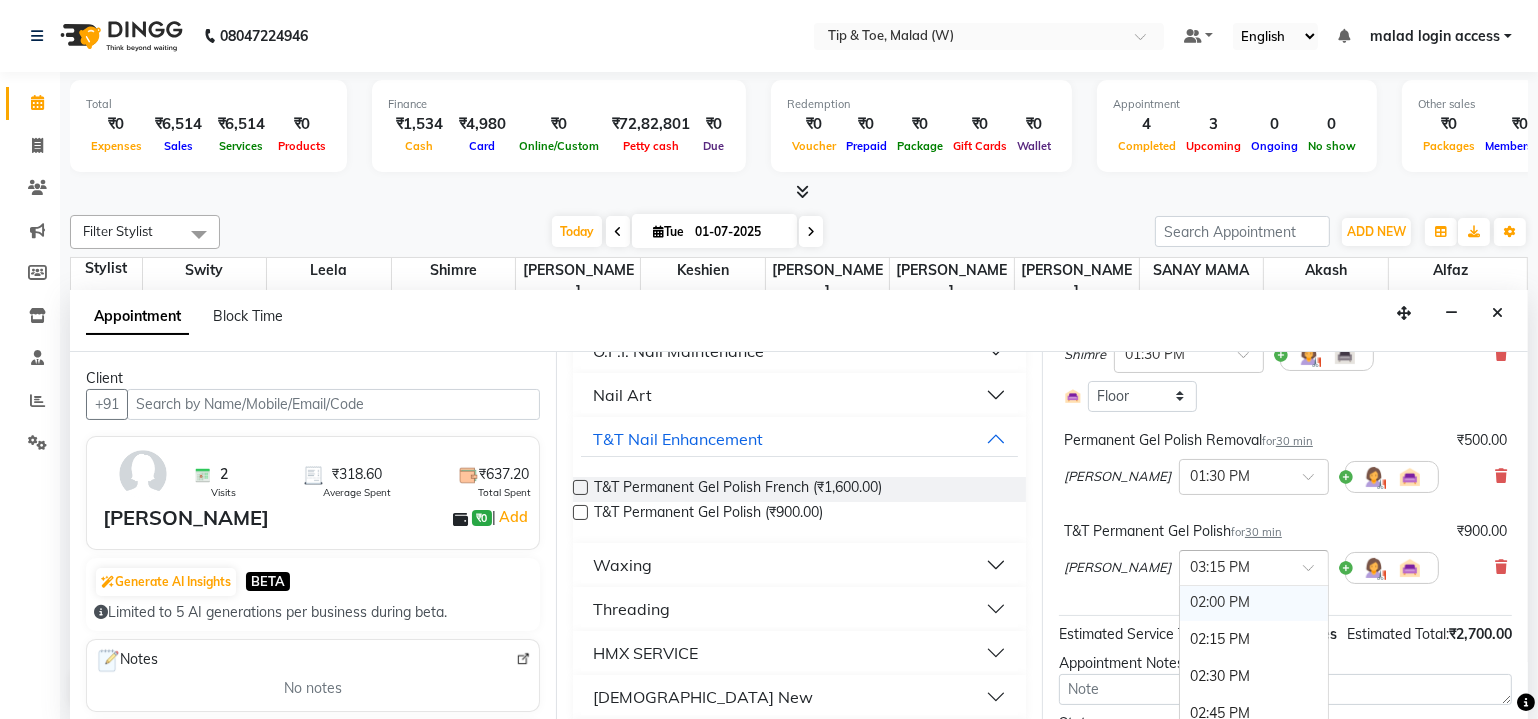 click on "02:00 PM" at bounding box center [1254, 602] 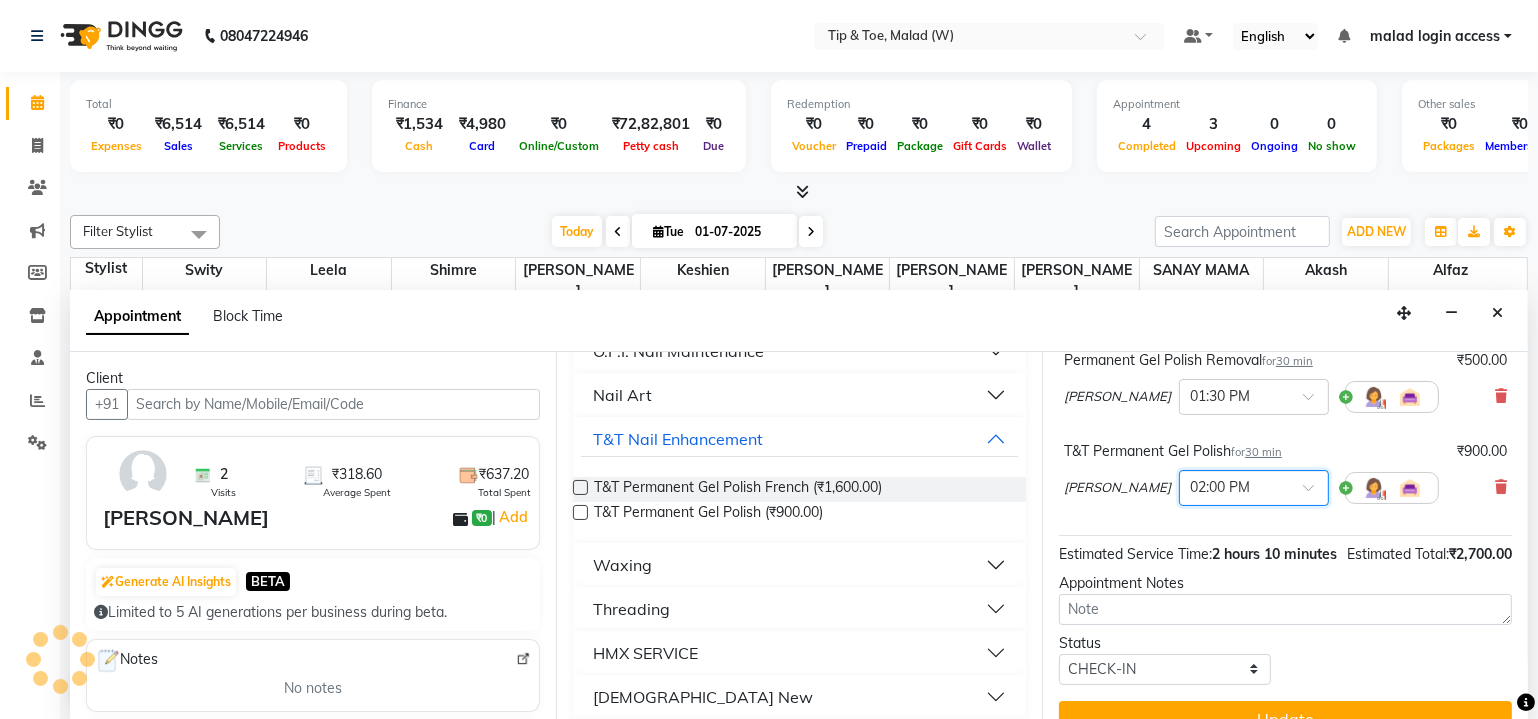 scroll, scrollTop: 310, scrollLeft: 0, axis: vertical 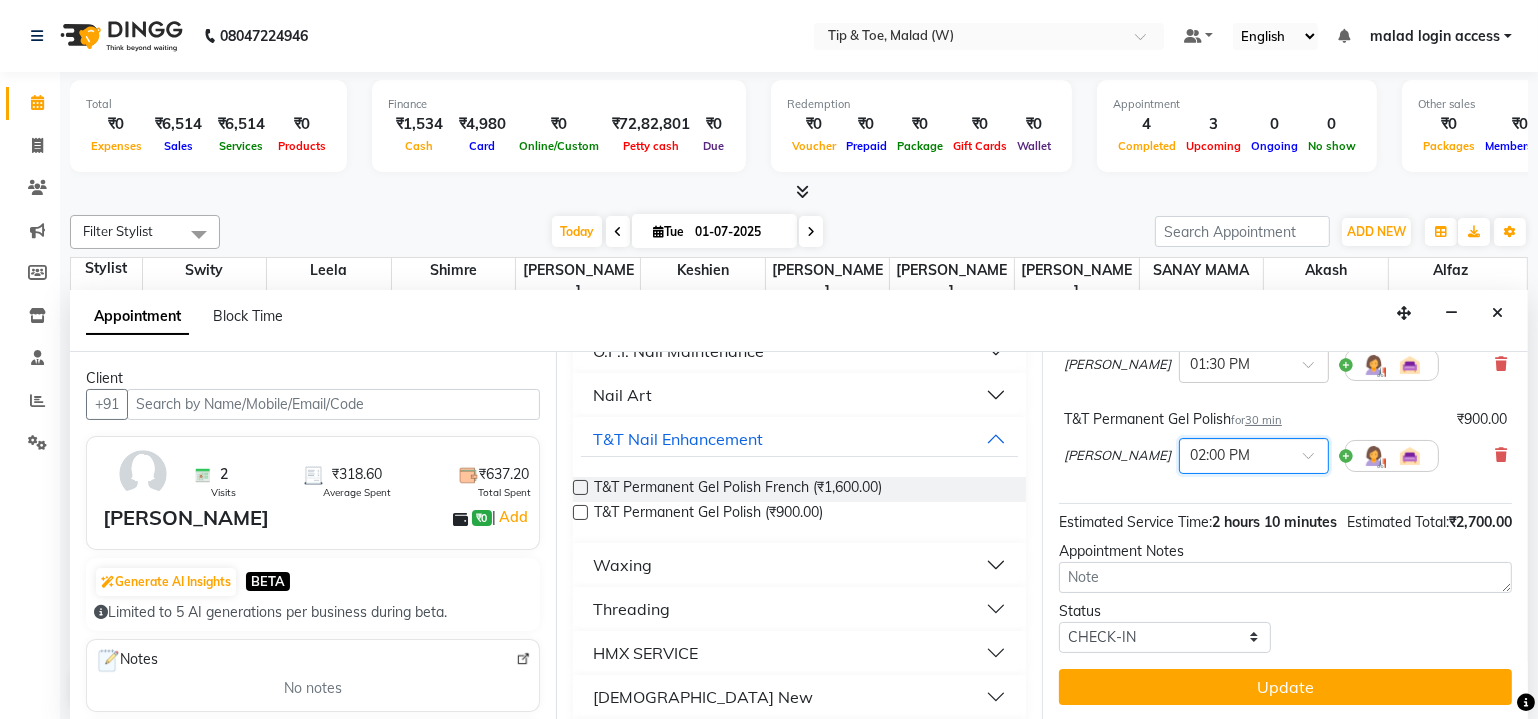 click on "Jump to [DATE] 1 2 3 4 5 6 7 8 Weeks Appointment Date [DATE] Appointment Time Select 09:00 AM 09:15 AM 09:30 AM 09:45 AM 10:00 AM 10:15 AM 10:30 AM 10:45 AM 11:00 AM 11:15 AM 11:30 AM 11:45 AM 12:00 PM 12:15 PM 12:30 PM 12:45 PM 01:00 PM 01:15 PM 01:30 PM 01:45 PM 02:00 PM 02:15 PM 02:30 PM 02:45 PM 03:00 PM 03:15 PM 03:30 PM 03:45 PM 04:00 PM 04:15 PM 04:30 PM 04:45 PM 05:00 PM 05:15 PM 05:30 PM 05:45 PM 06:00 PM 06:15 PM 06:30 PM 06:45 PM 07:00 PM 07:15 PM 07:30 PM 07:45 PM 08:00 PM Permanent Gel Polish   for  1 hr 10 min ₹1,300.00 Shimre × 01:30 PM Select Room Floor Permanent Gel Polish Removal   for  30 min ₹500.00 [PERSON_NAME] × 01:30 PM T&T Permanent Gel Polish   for  30 min ₹900.00 [PERSON_NAME] × 02:00 PM Estimated Service Time:  2 hours 10 minutes Estimated Total:  ₹2,700.00 Appointment Notes Status Select TENTATIVE CONFIRM CHECK-IN UPCOMING  Update" at bounding box center (1285, 536) 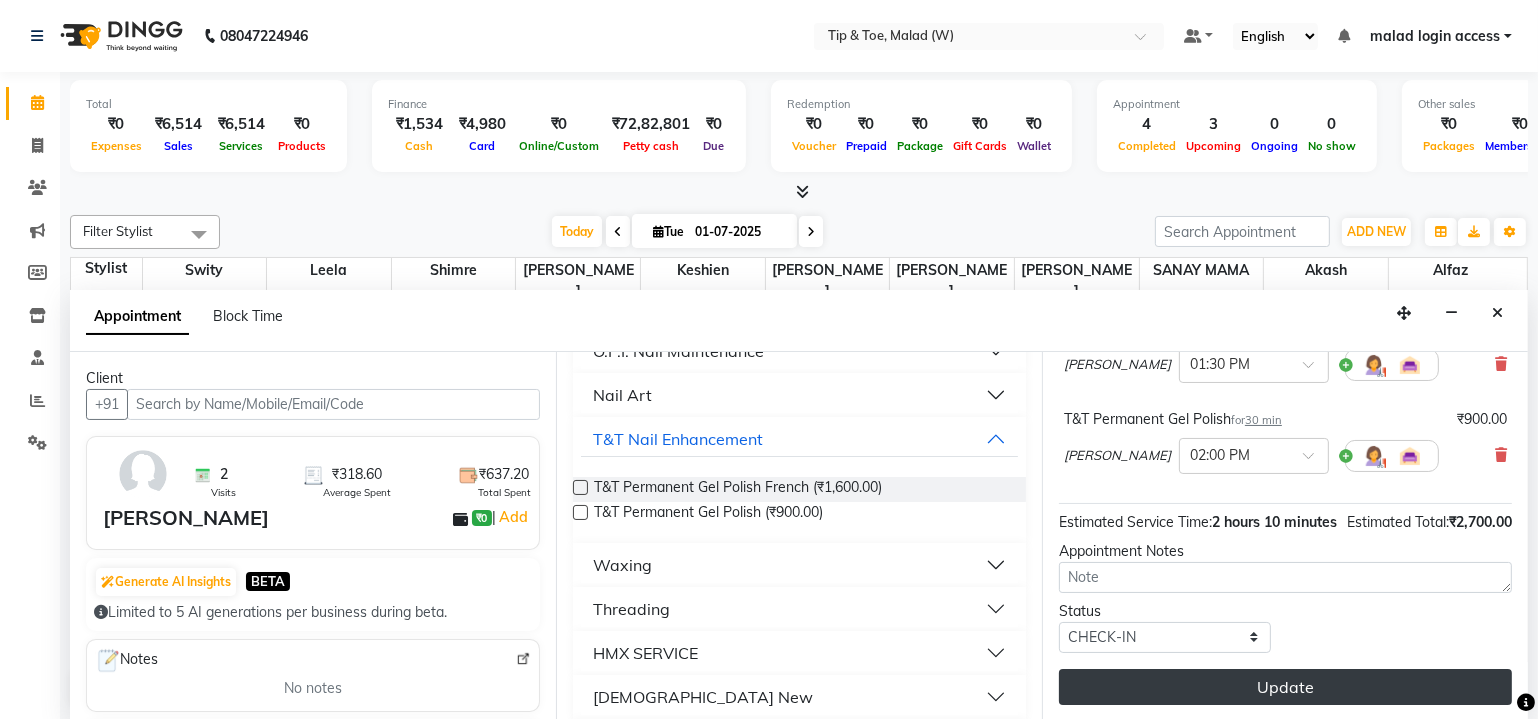 click on "Update" at bounding box center [1285, 687] 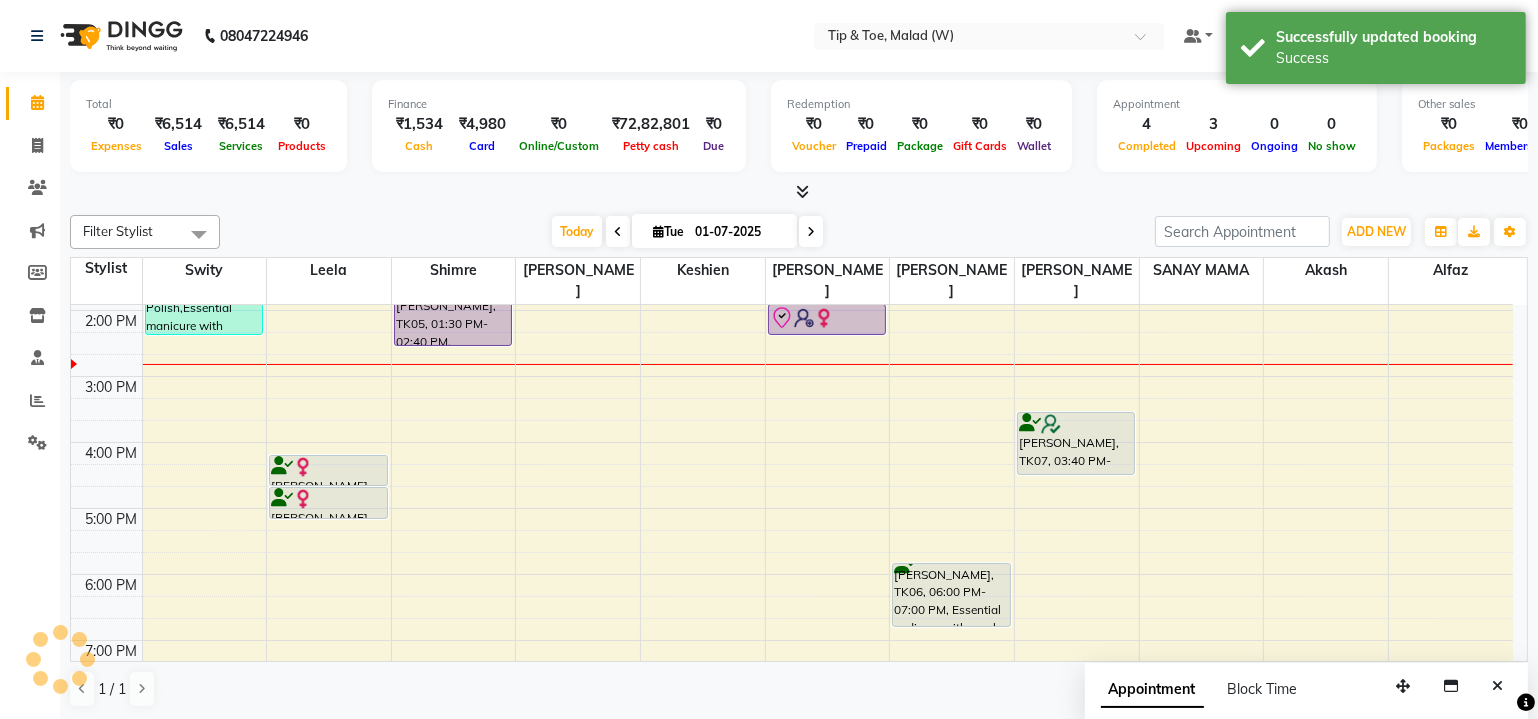 scroll, scrollTop: 0, scrollLeft: 0, axis: both 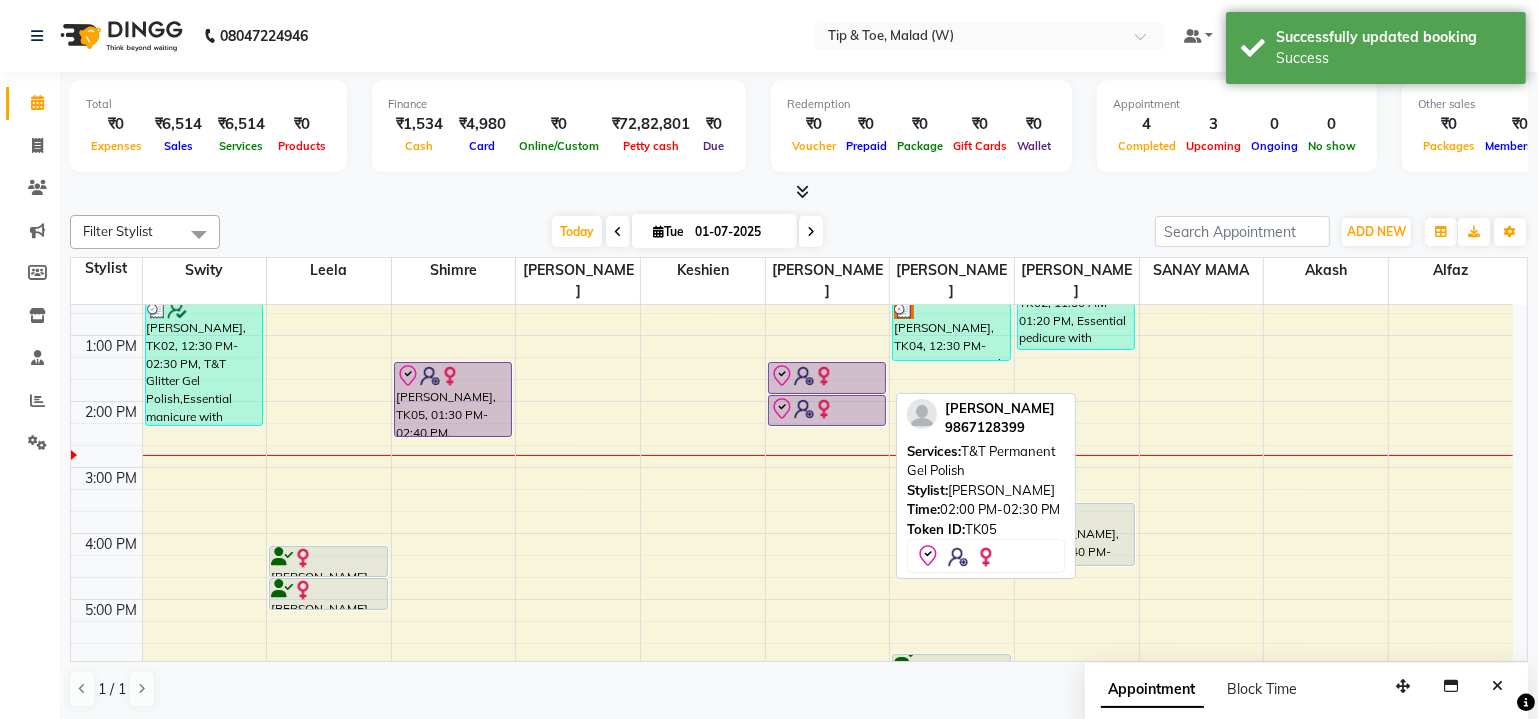 click at bounding box center [827, 409] 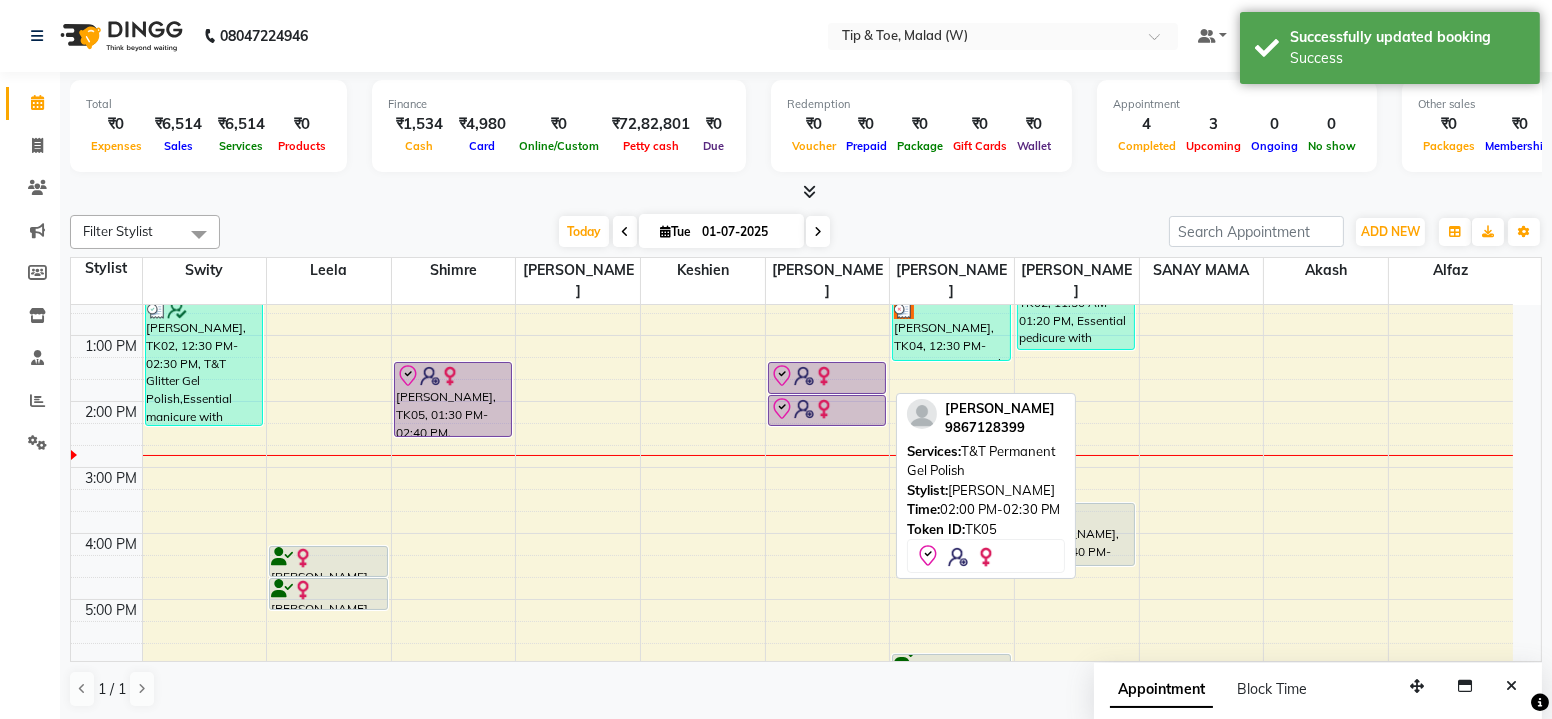 select on "8" 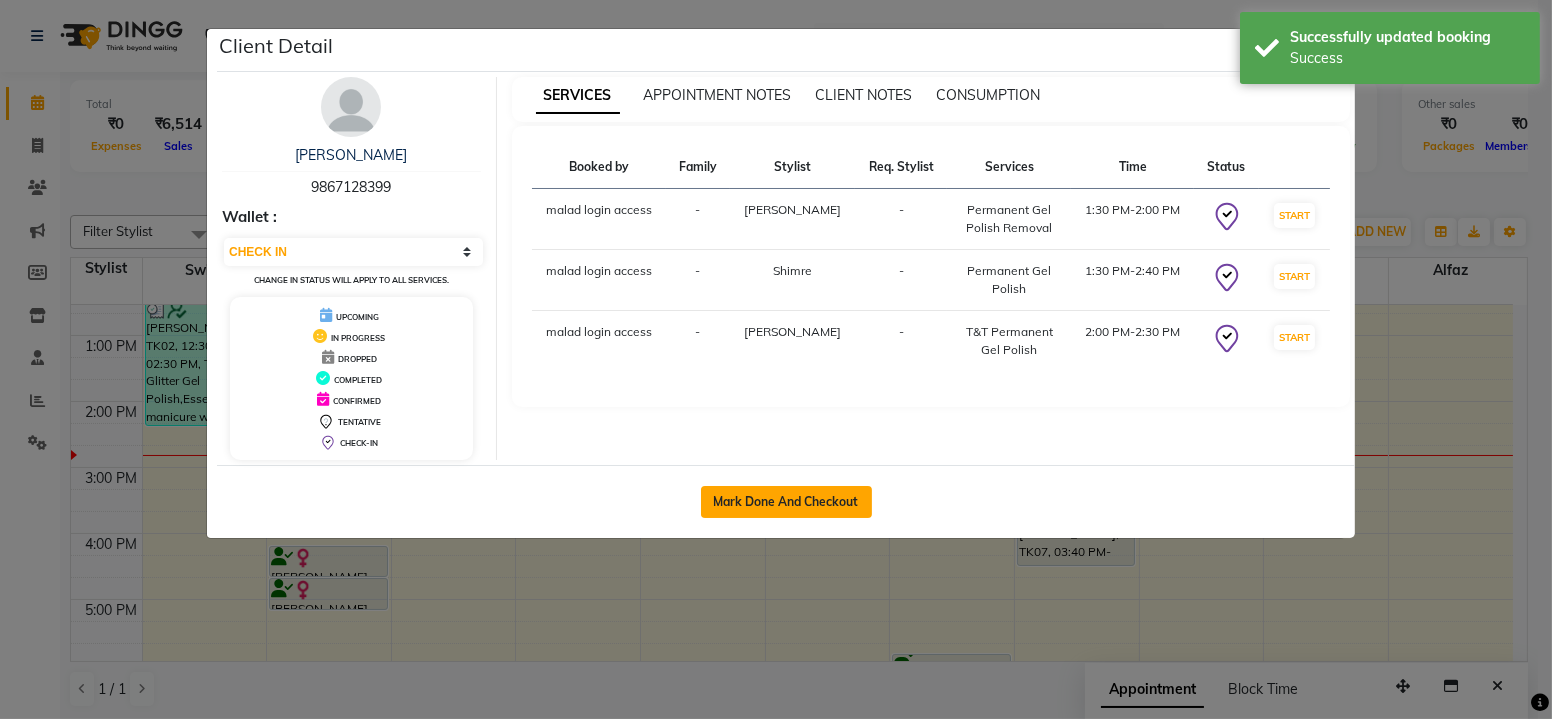 click on "Mark Done And Checkout" 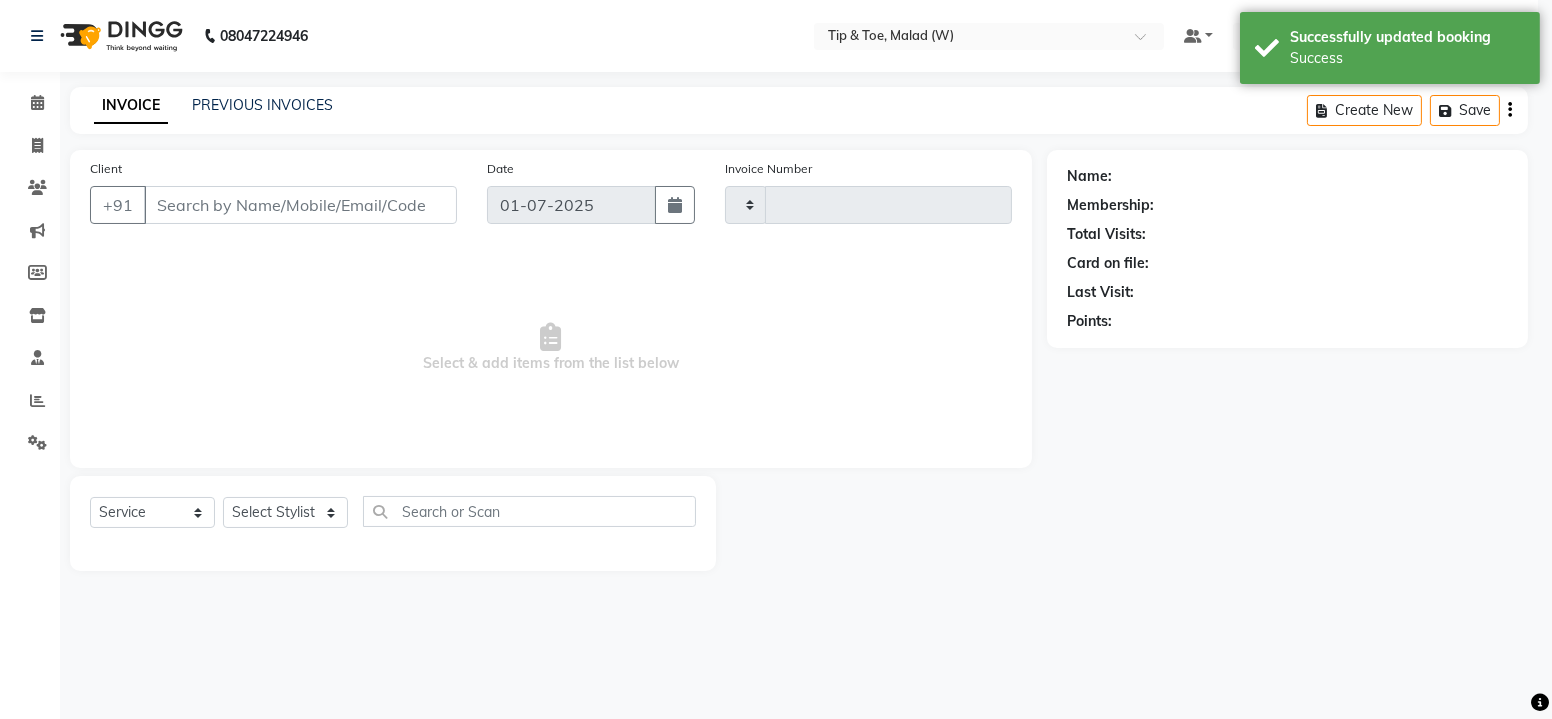 type on "1502" 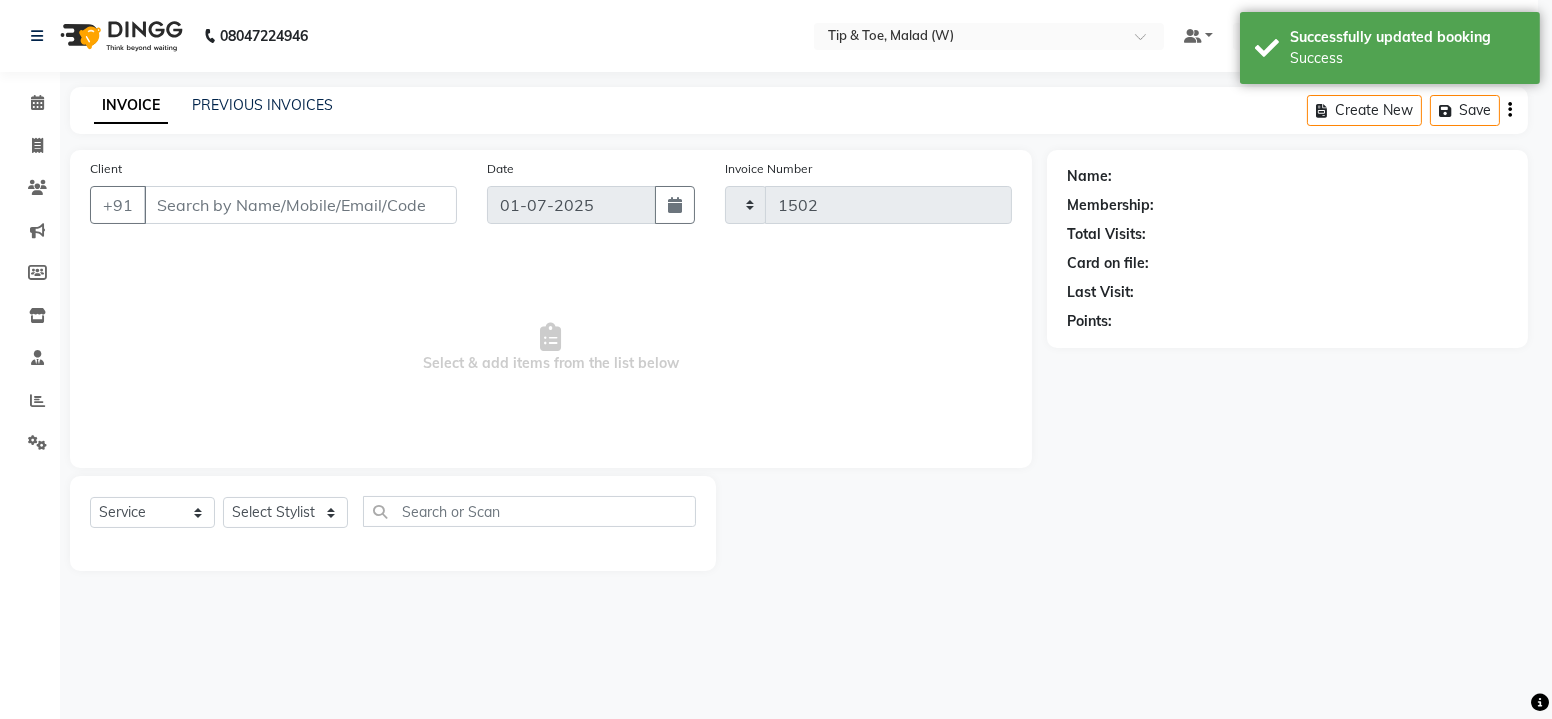 select on "5930" 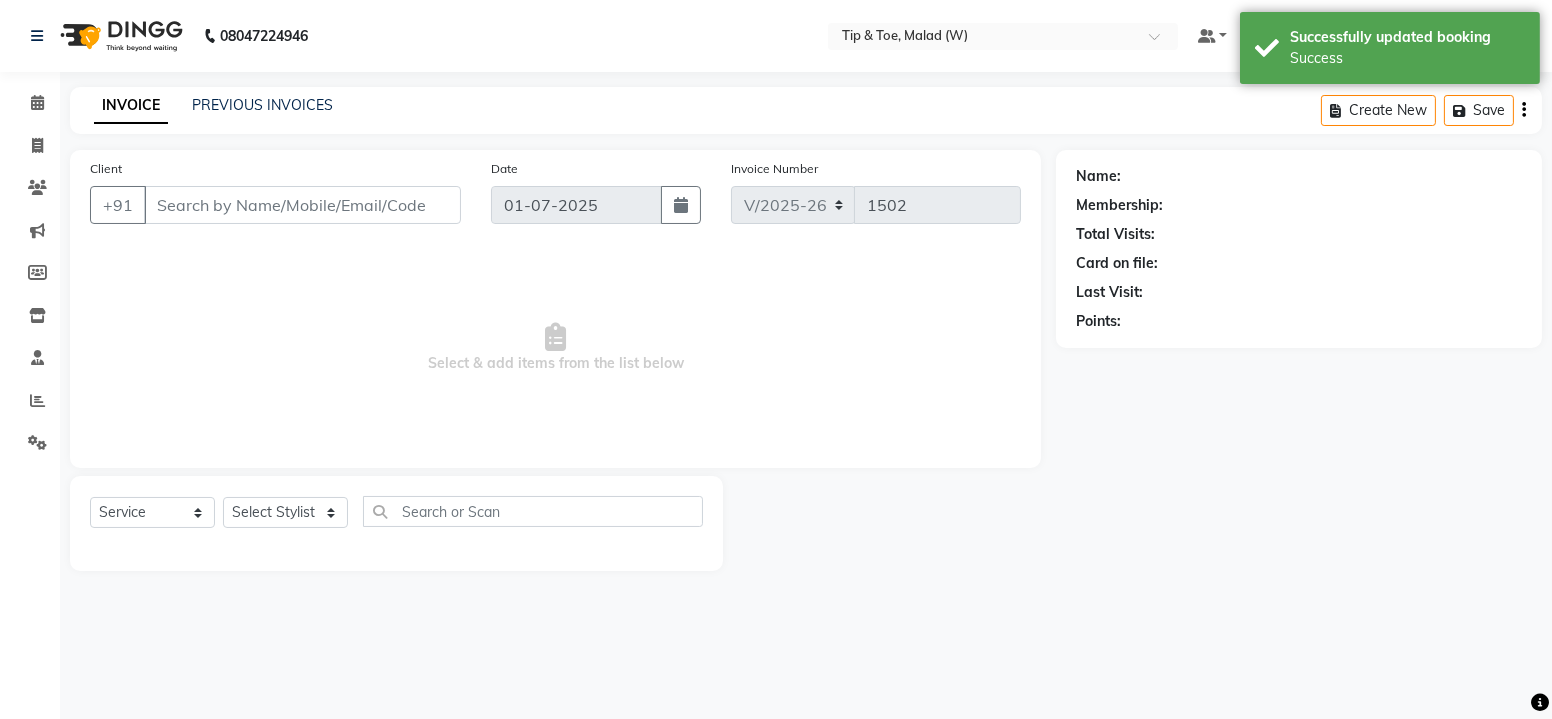 type on "9867128399" 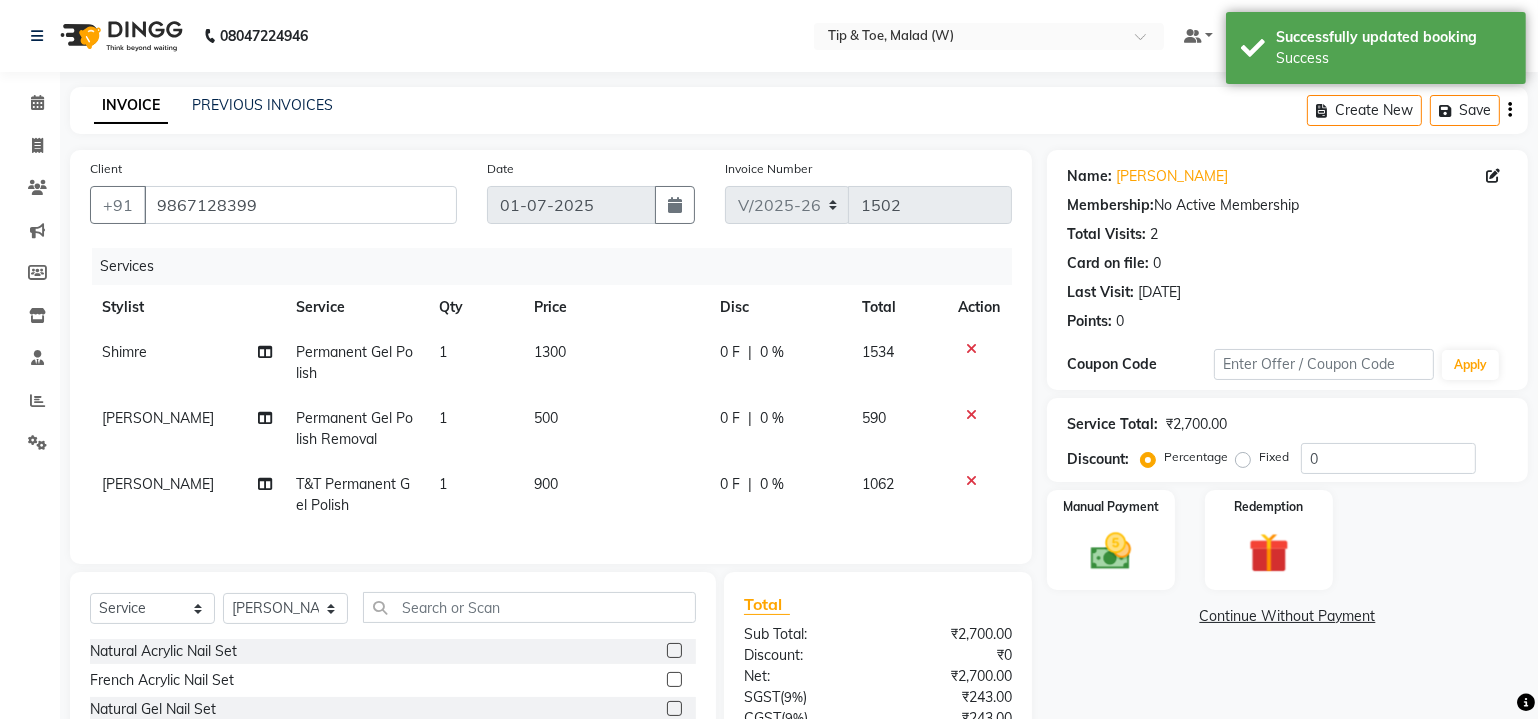 scroll, scrollTop: 181, scrollLeft: 0, axis: vertical 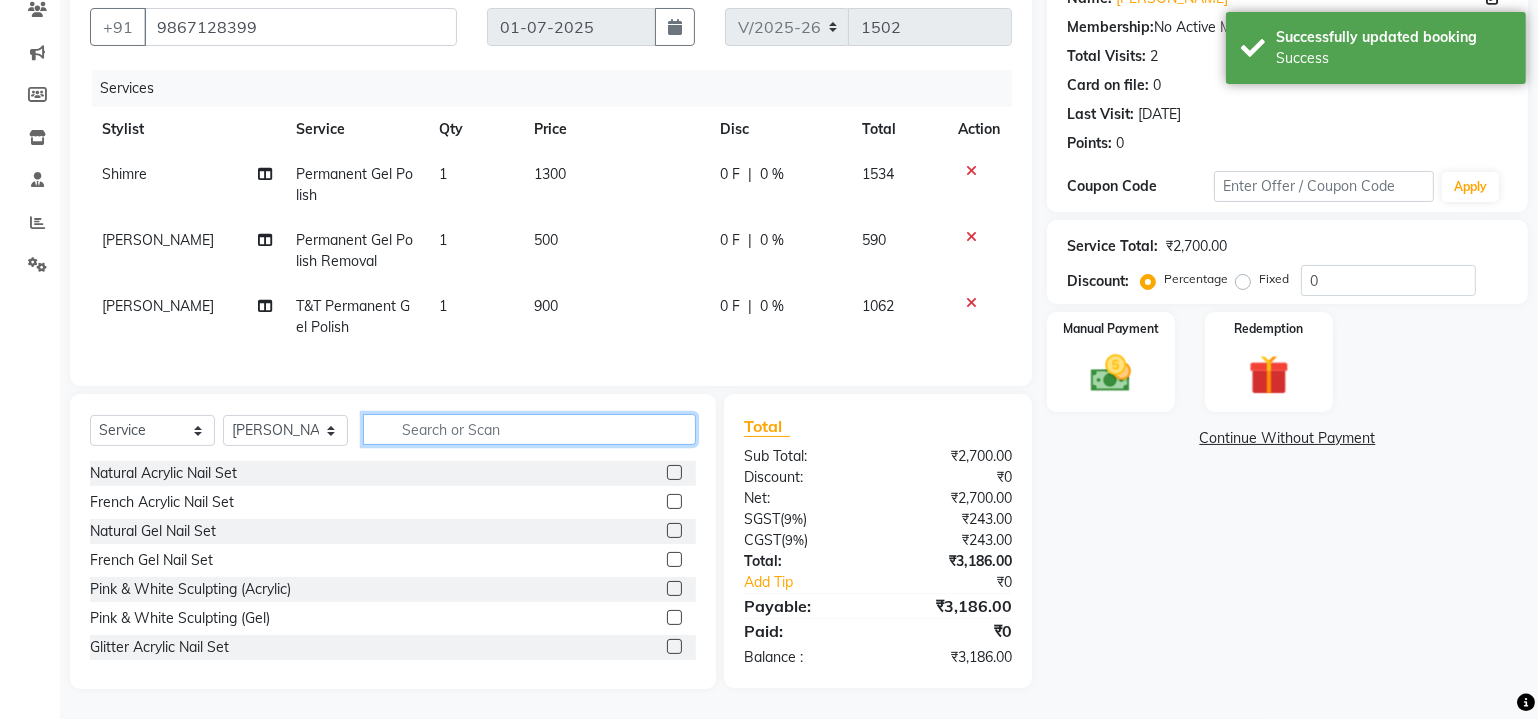 click 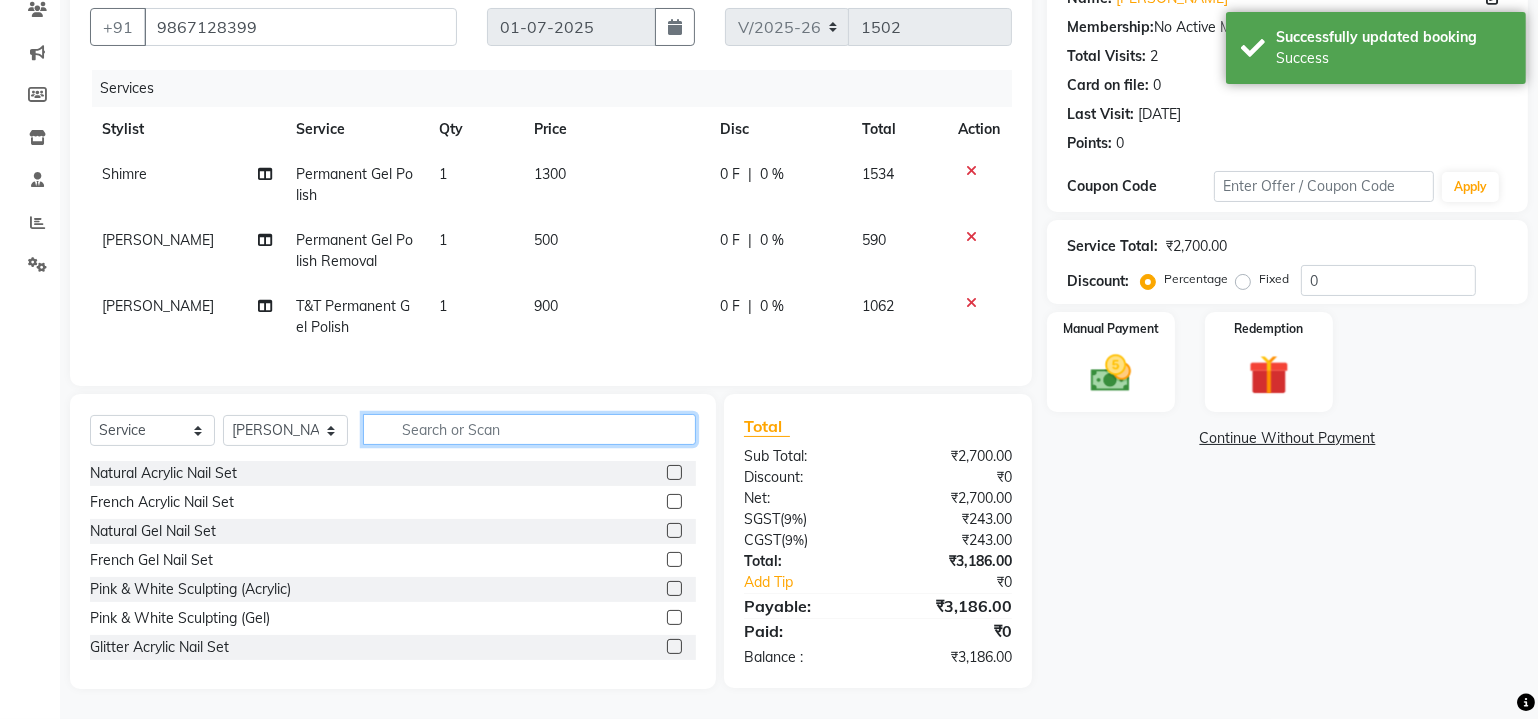 click 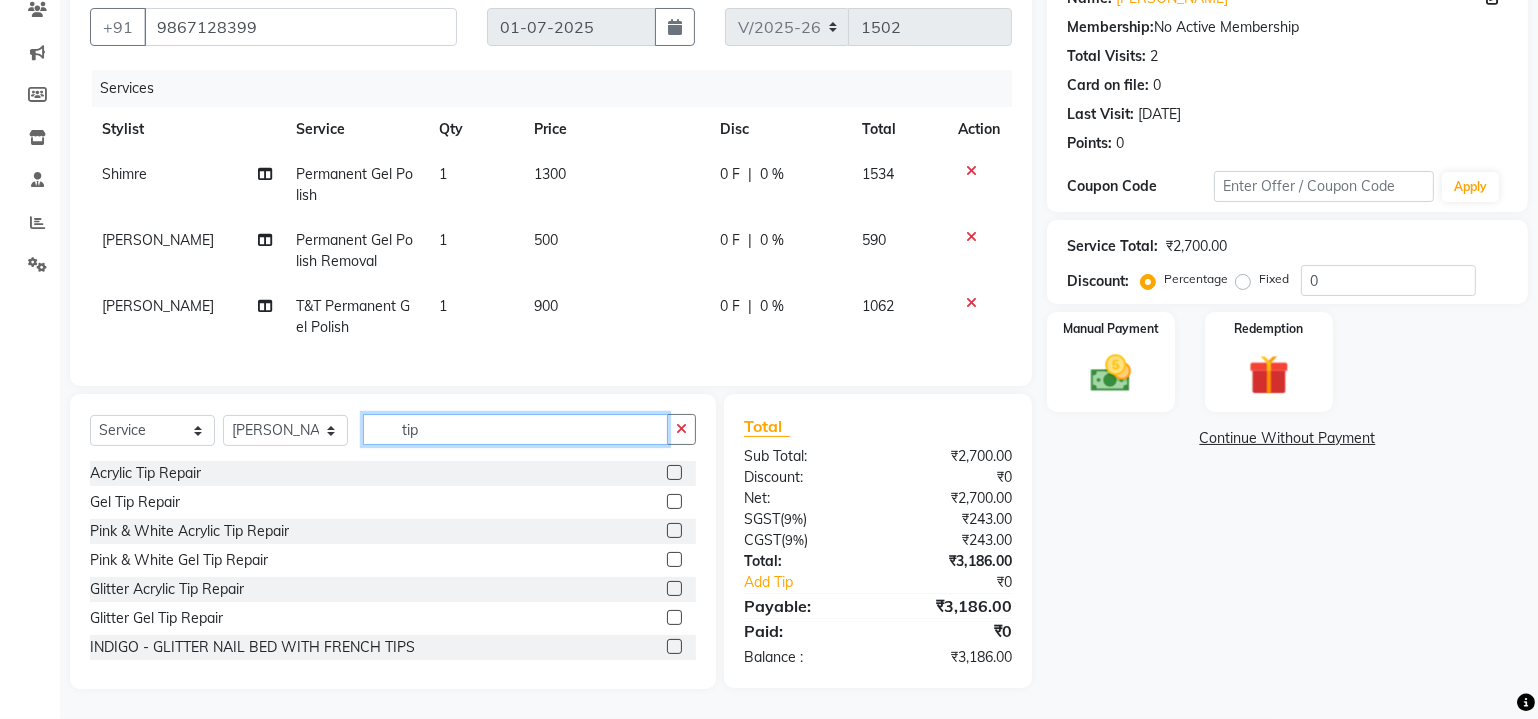 type on "tip" 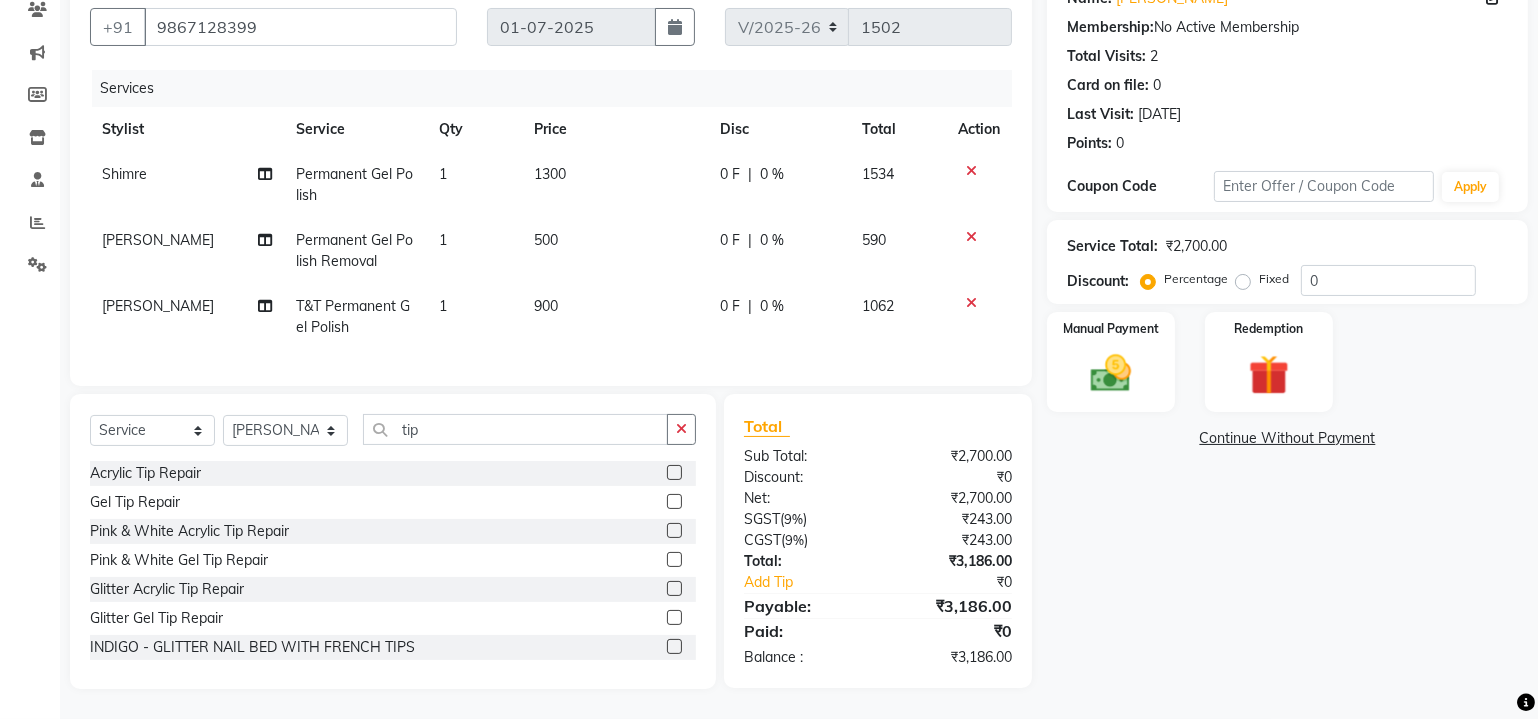 click on "Name: [PERSON_NAME]  Membership:  No Active Membership  Total Visits:  2 Card on file:  0 Last Visit:   [DATE] Points:   0  Coupon Code Apply Service Total:  ₹2,700.00  Discount:  Percentage   Fixed  0 Manual Payment Redemption  Continue Without Payment" 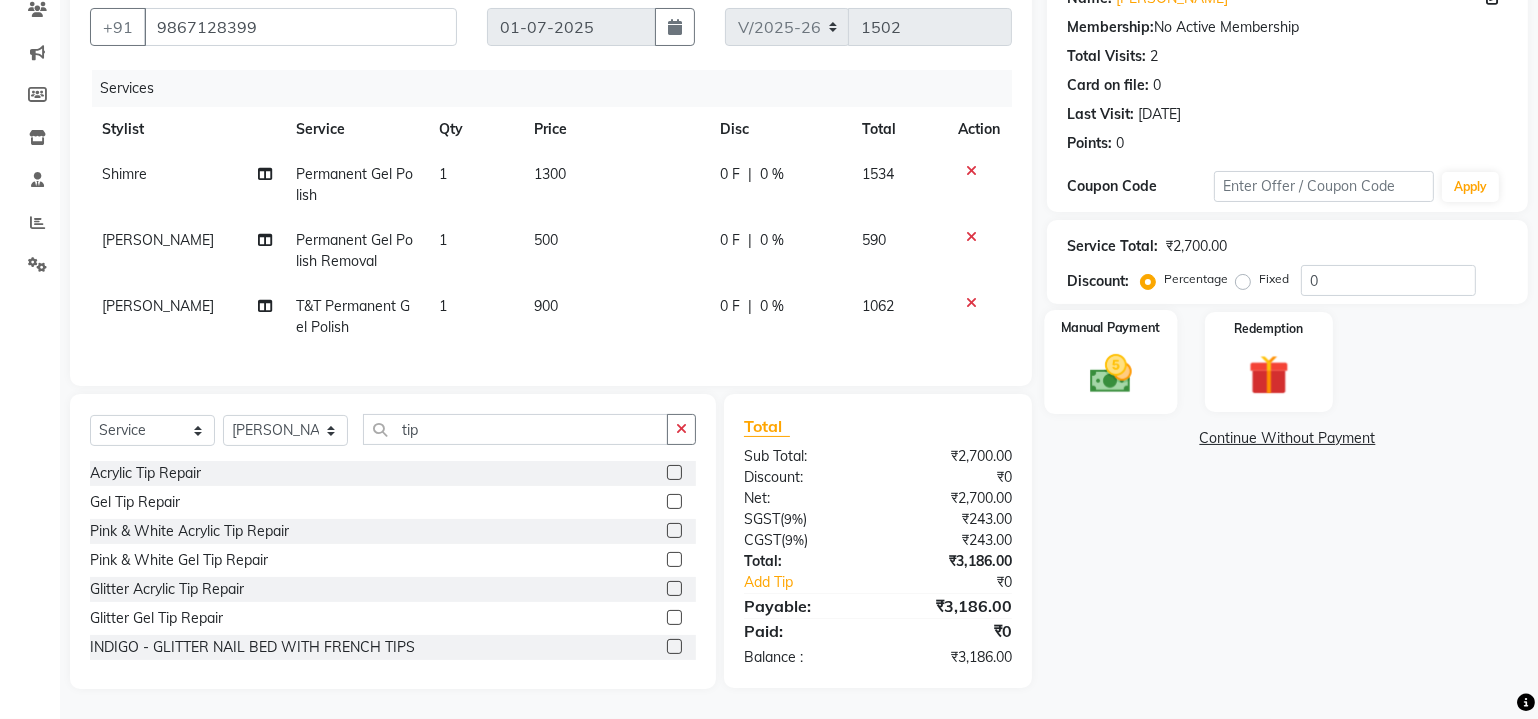 click on "Manual Payment" 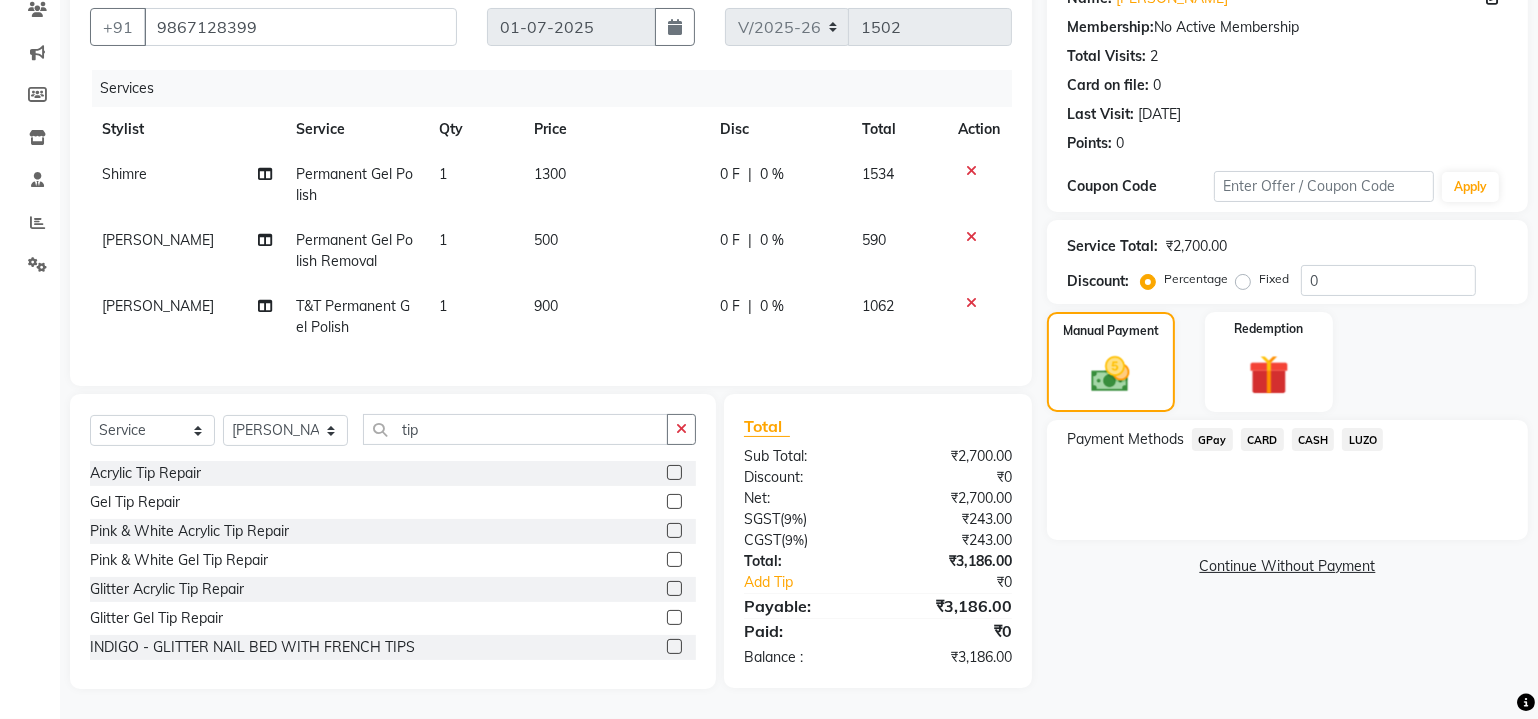 click on "500" 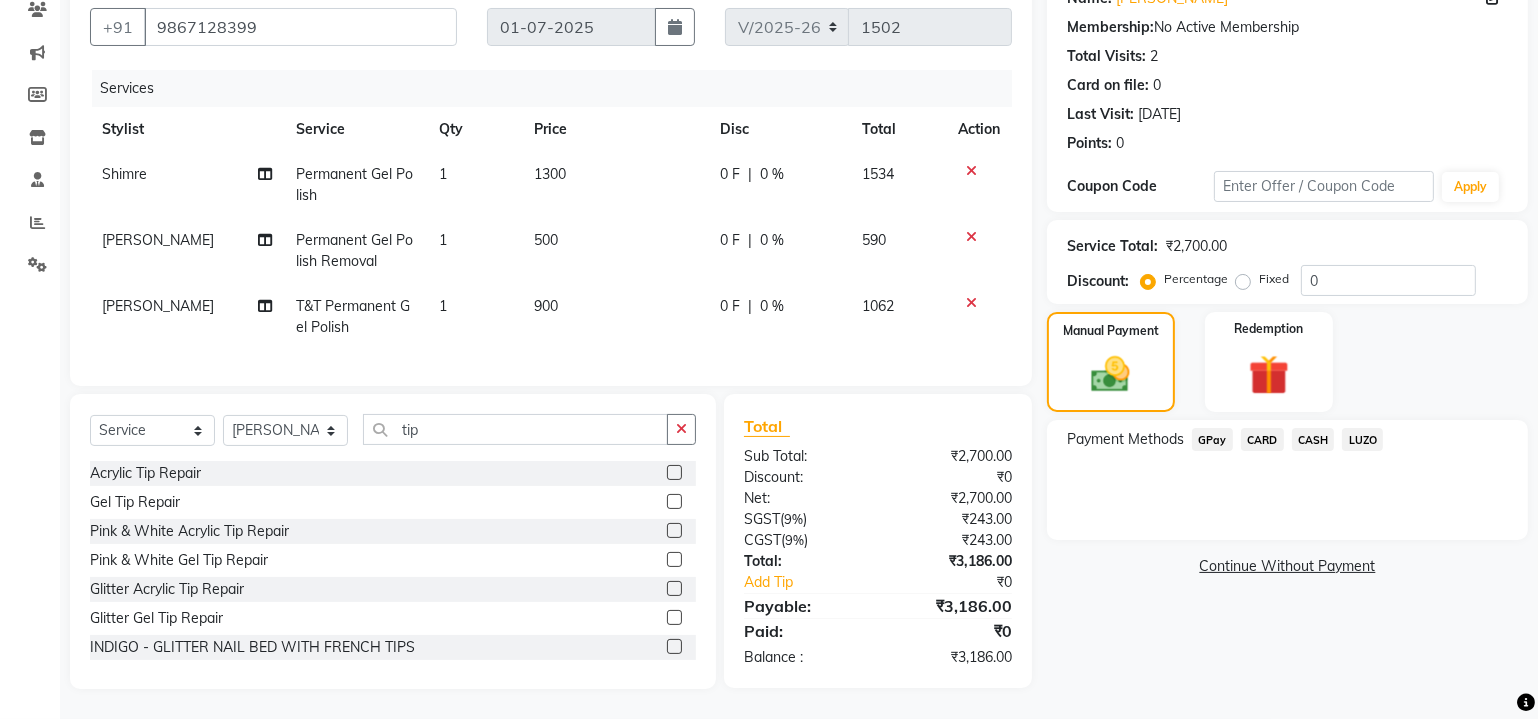 scroll, scrollTop: 166, scrollLeft: 0, axis: vertical 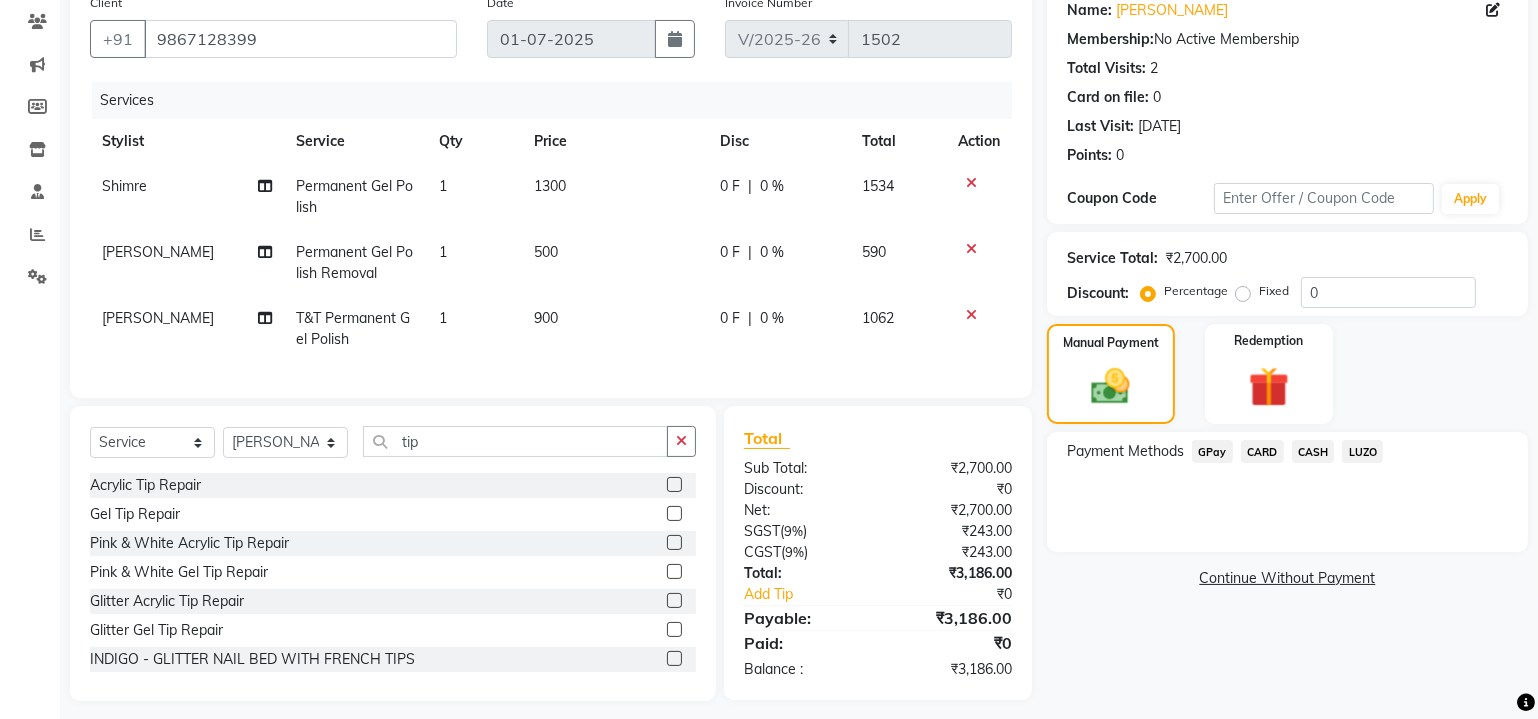 select on "77019" 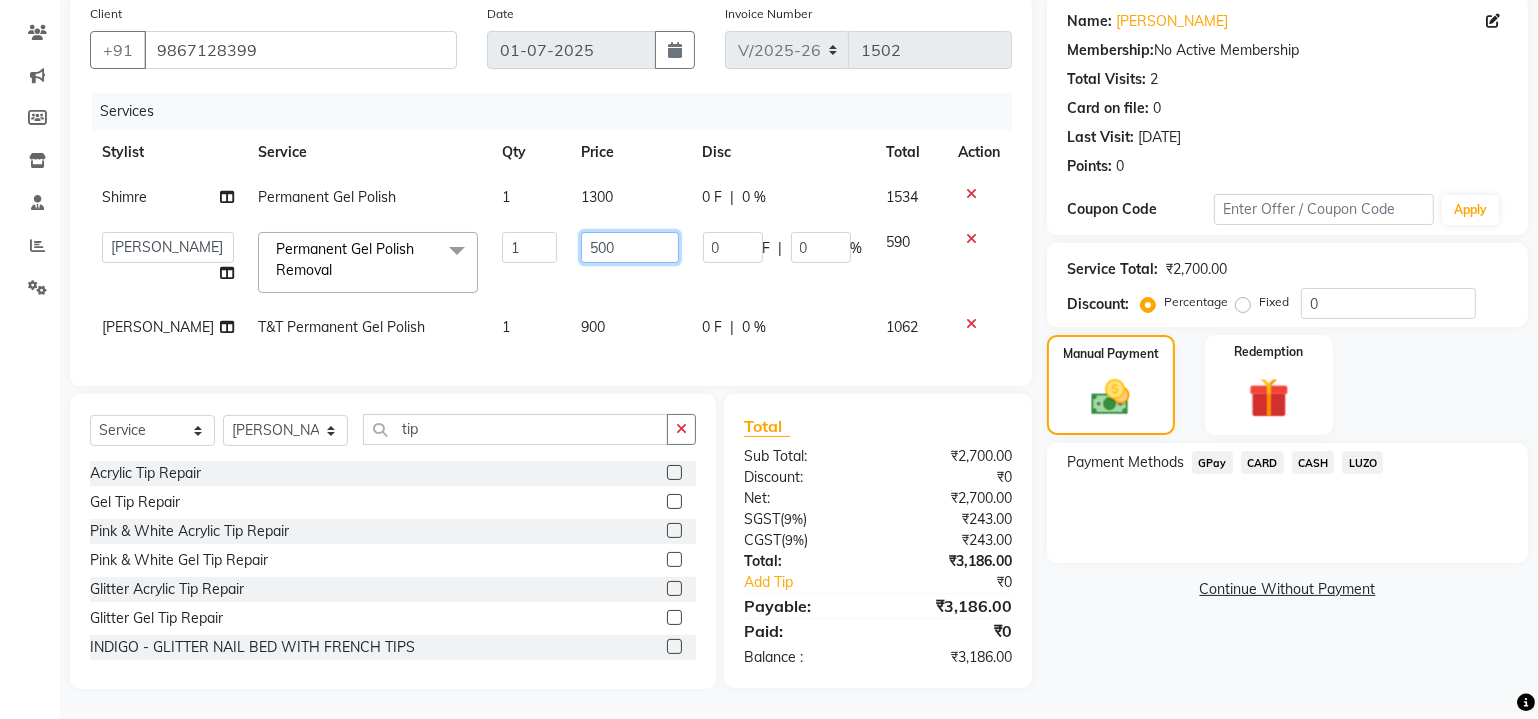 click on "500" 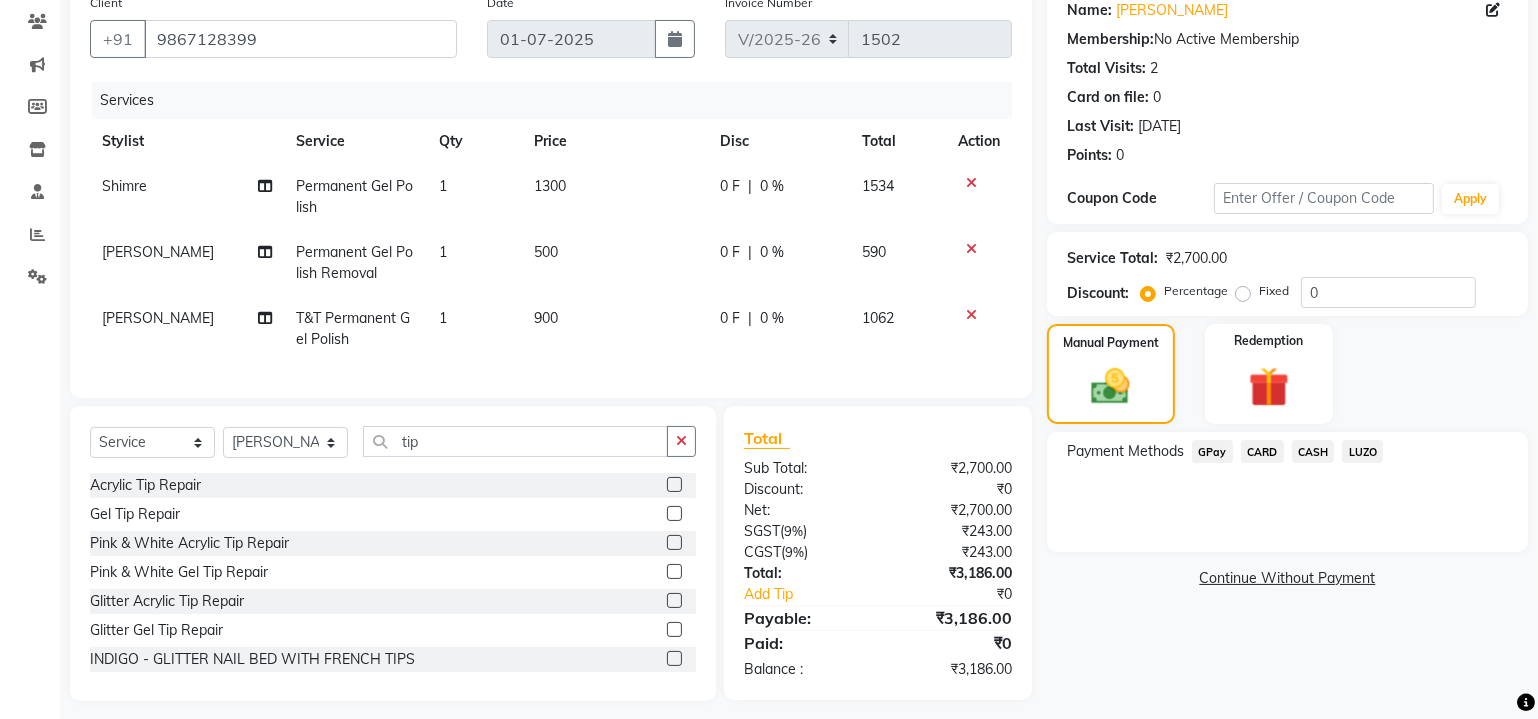 click on "Name: [PERSON_NAME]  Membership:  No Active Membership  Total Visits:  2 Card on file:  0 Last Visit:   [DATE] Points:   0  Coupon Code Apply Service Total:  ₹2,700.00  Discount:  Percentage   Fixed  0 Manual Payment Redemption Payment Methods  GPay   CARD   CASH   LUZO   Continue Without Payment" 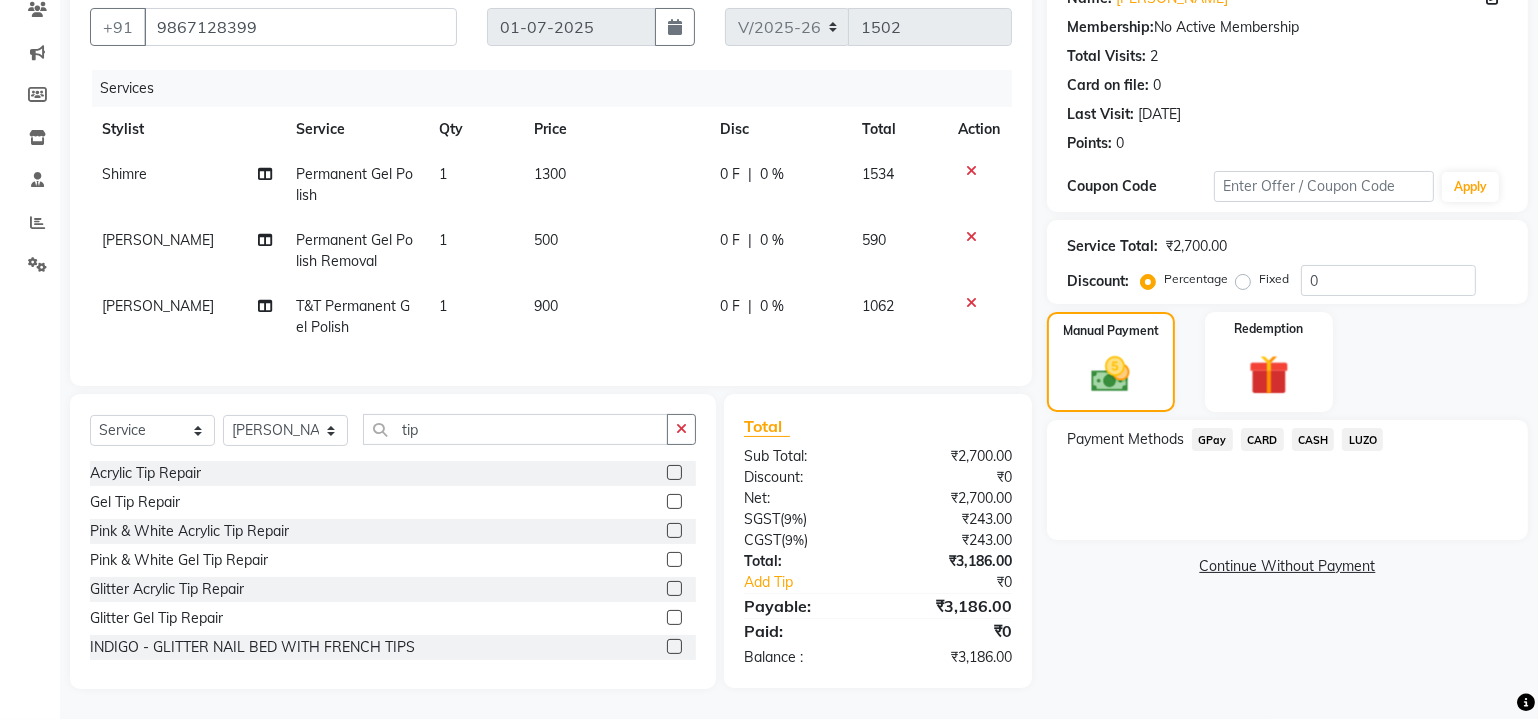 click on "Permanent Gel Polish" 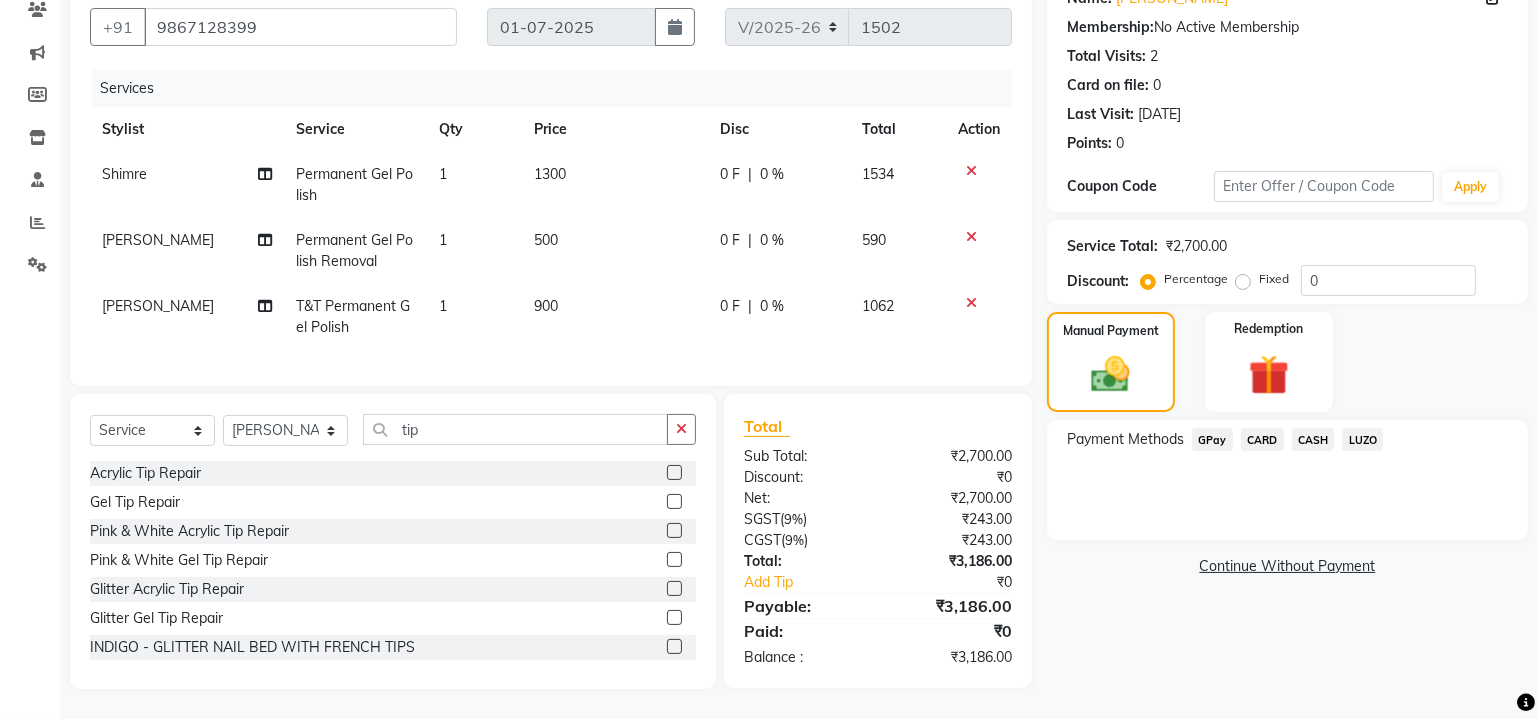 select on "41842" 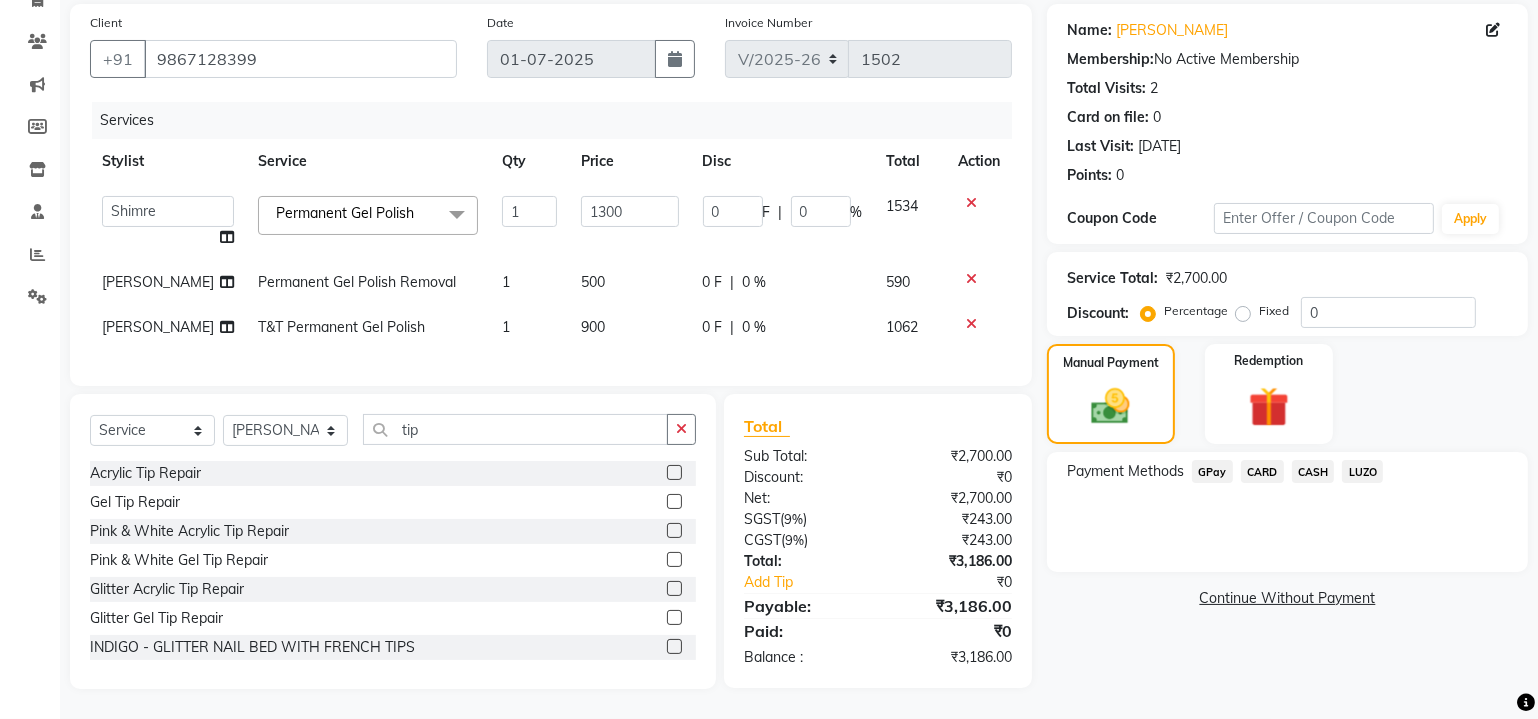 scroll, scrollTop: 158, scrollLeft: 0, axis: vertical 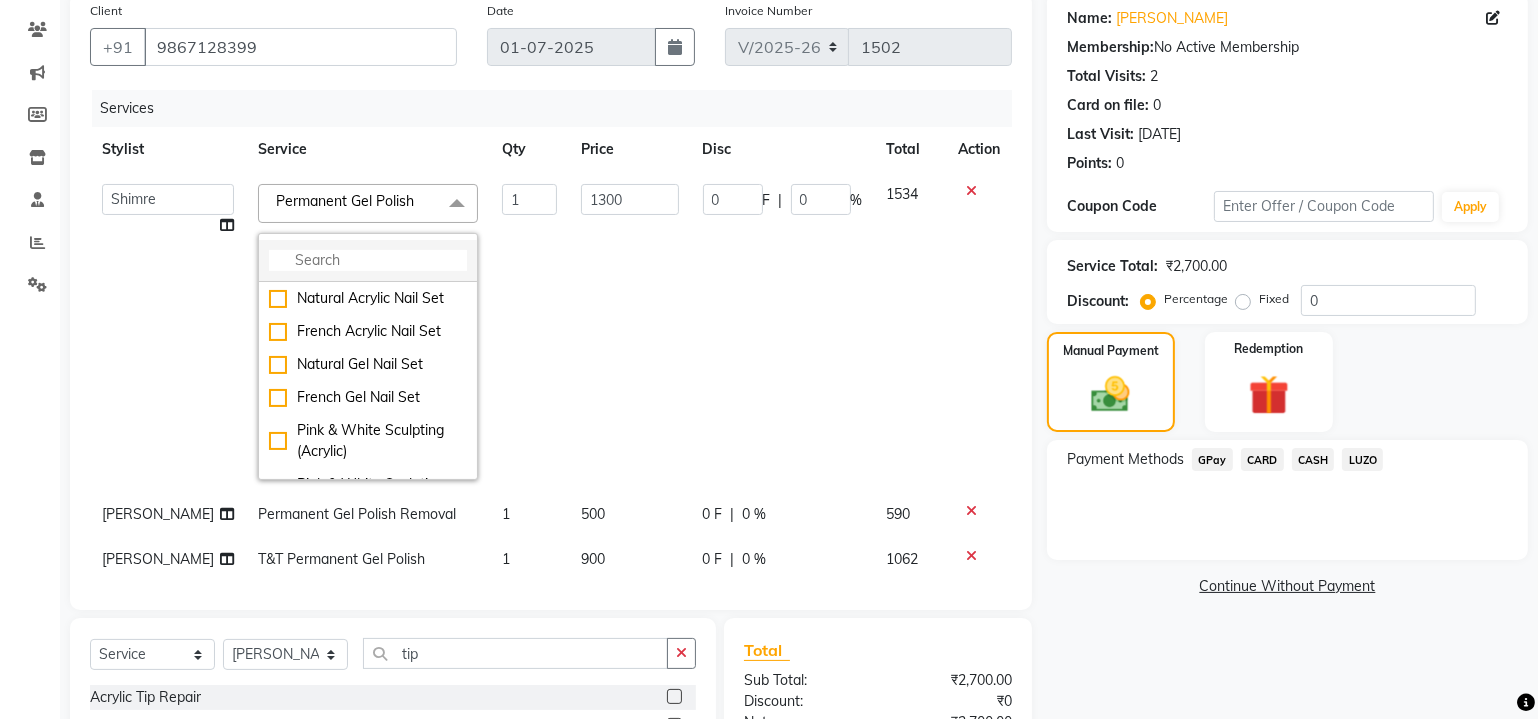 click 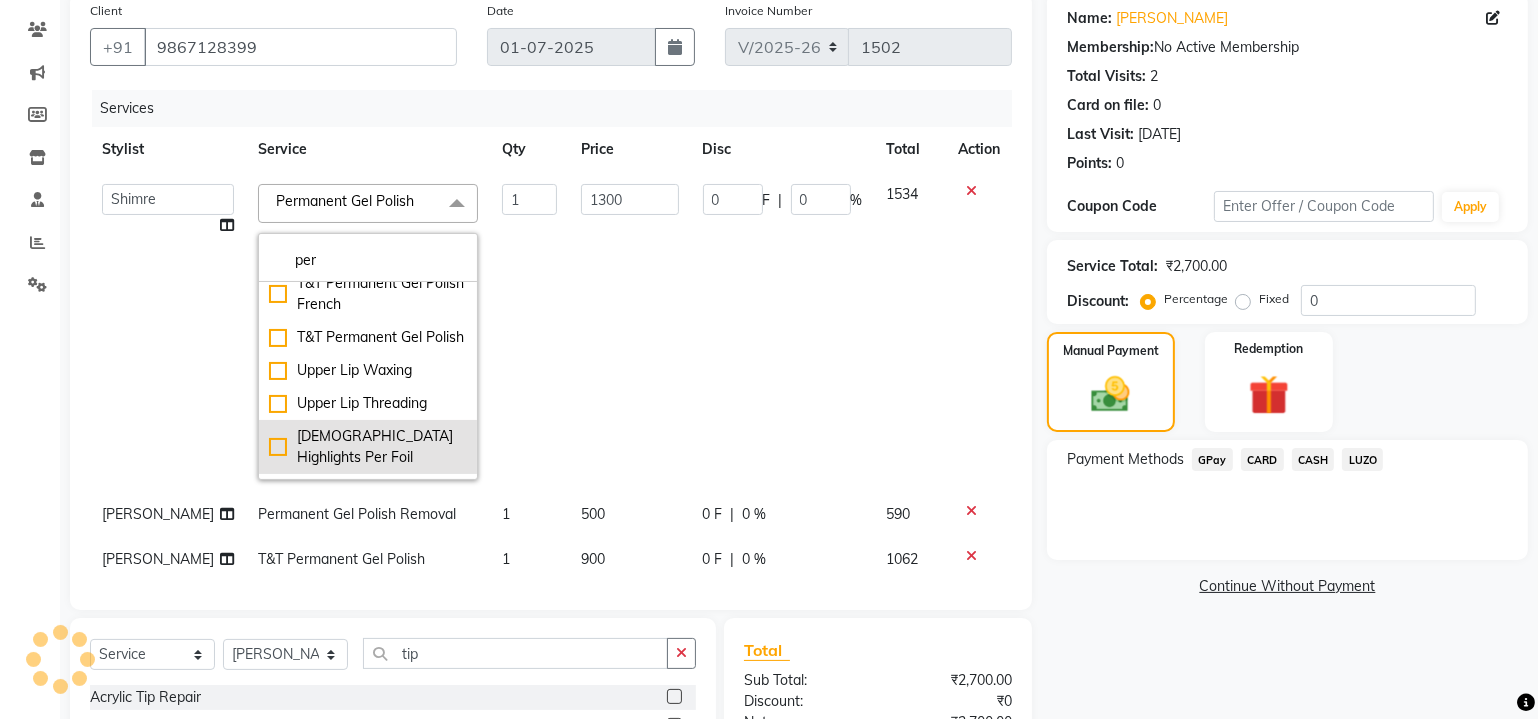 scroll, scrollTop: 181, scrollLeft: 0, axis: vertical 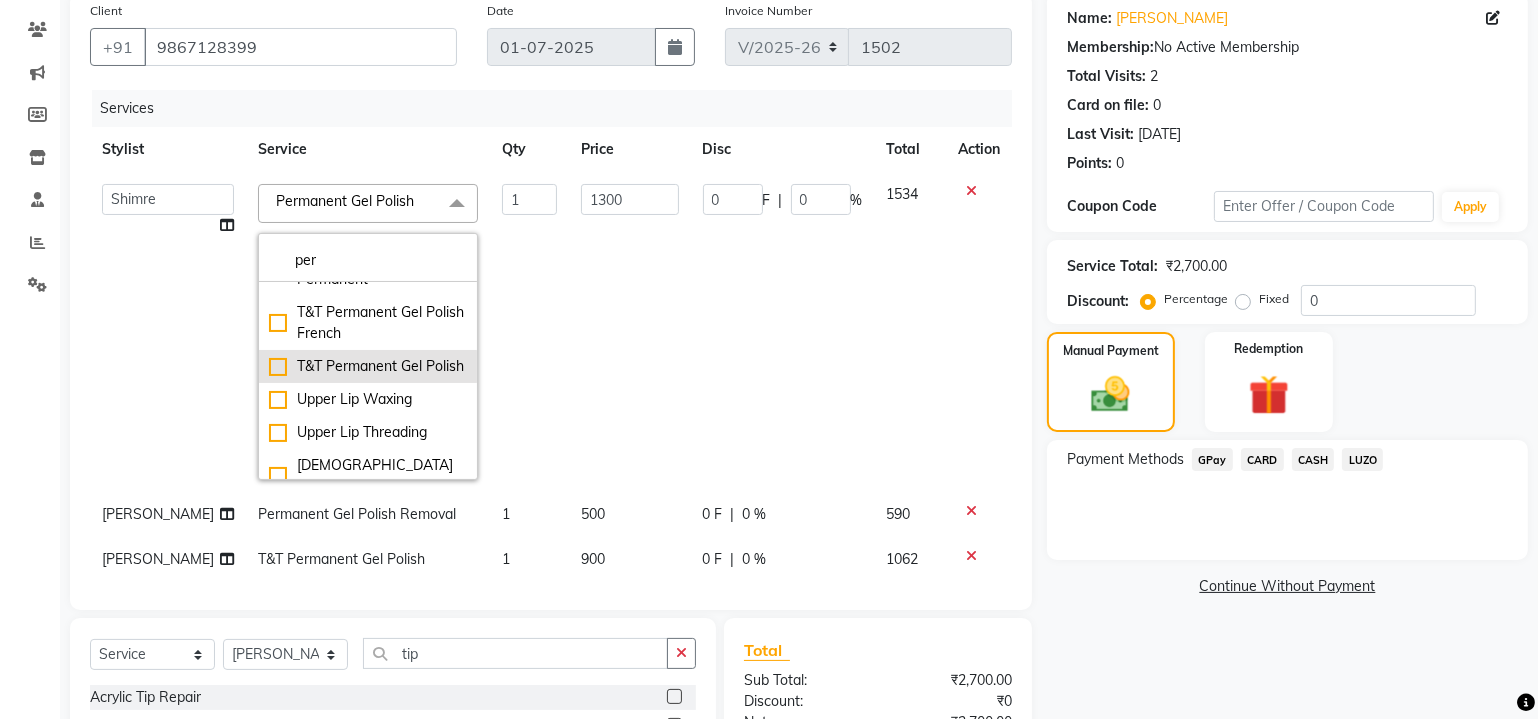 type on "per" 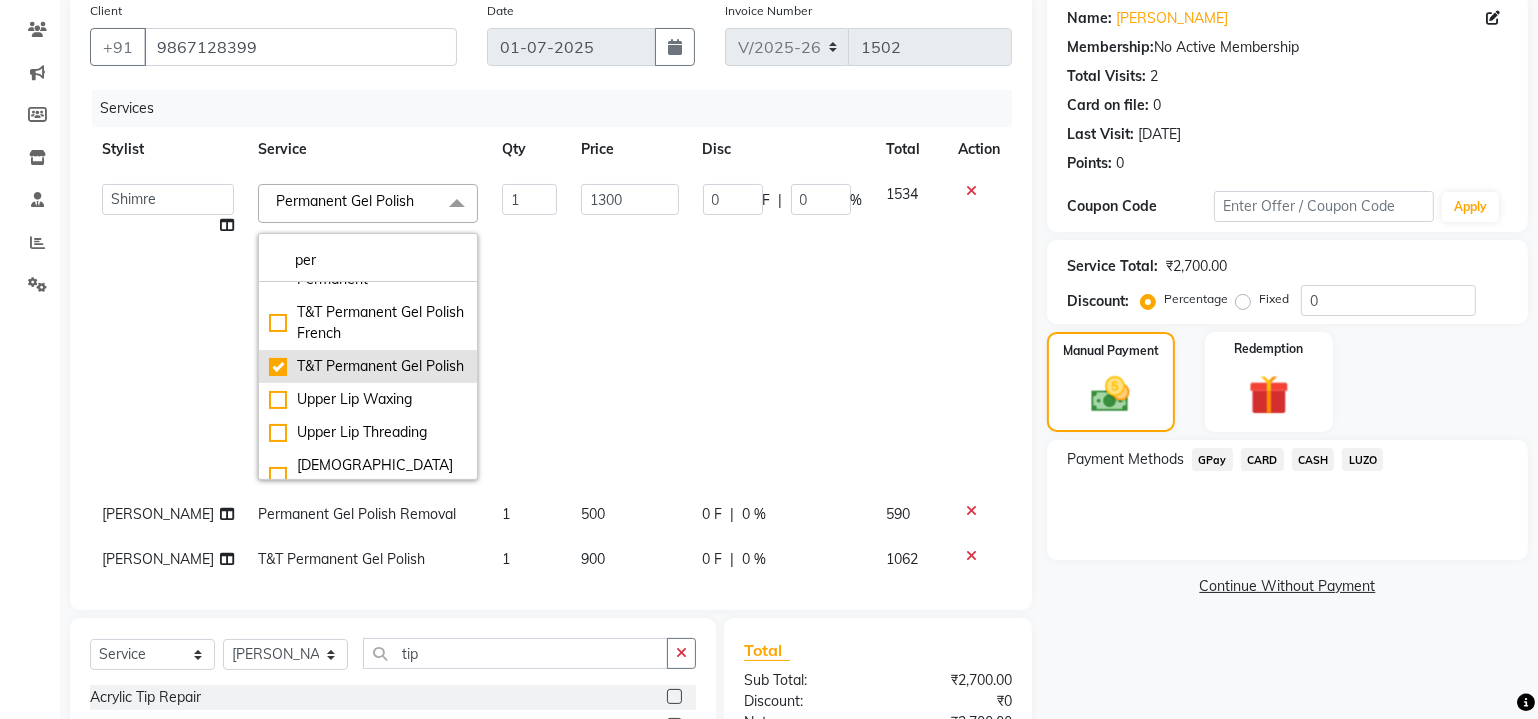 checkbox on "false" 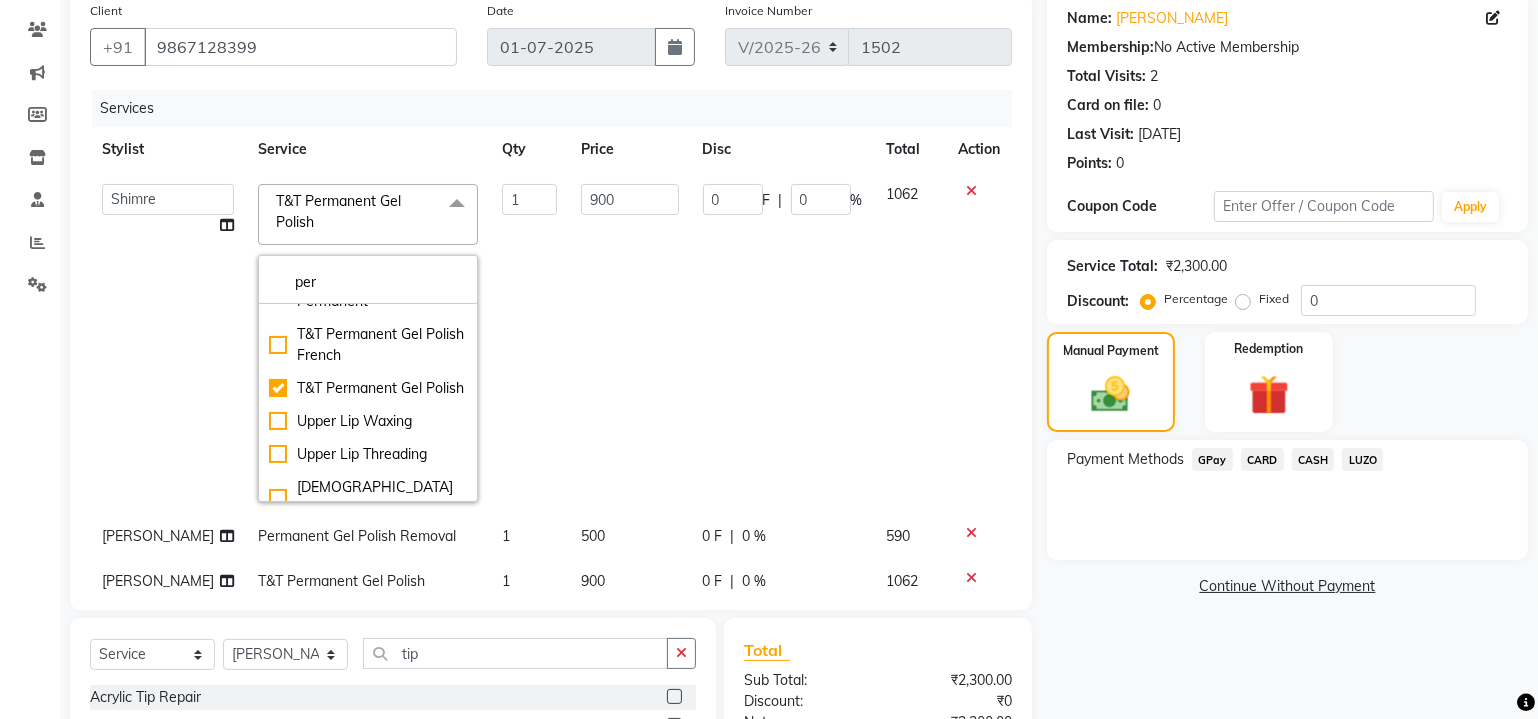 click on "0 F | 0 %" 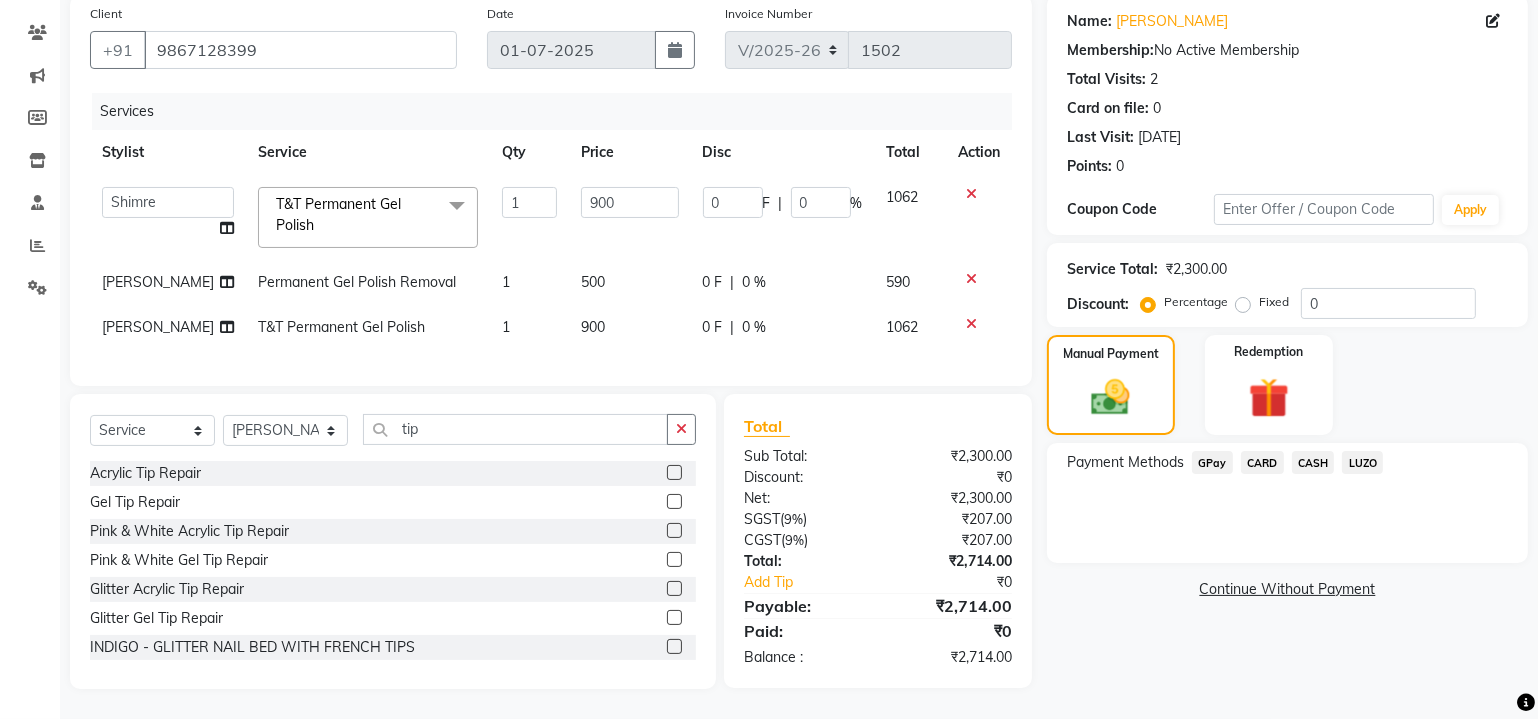 scroll, scrollTop: 166, scrollLeft: 0, axis: vertical 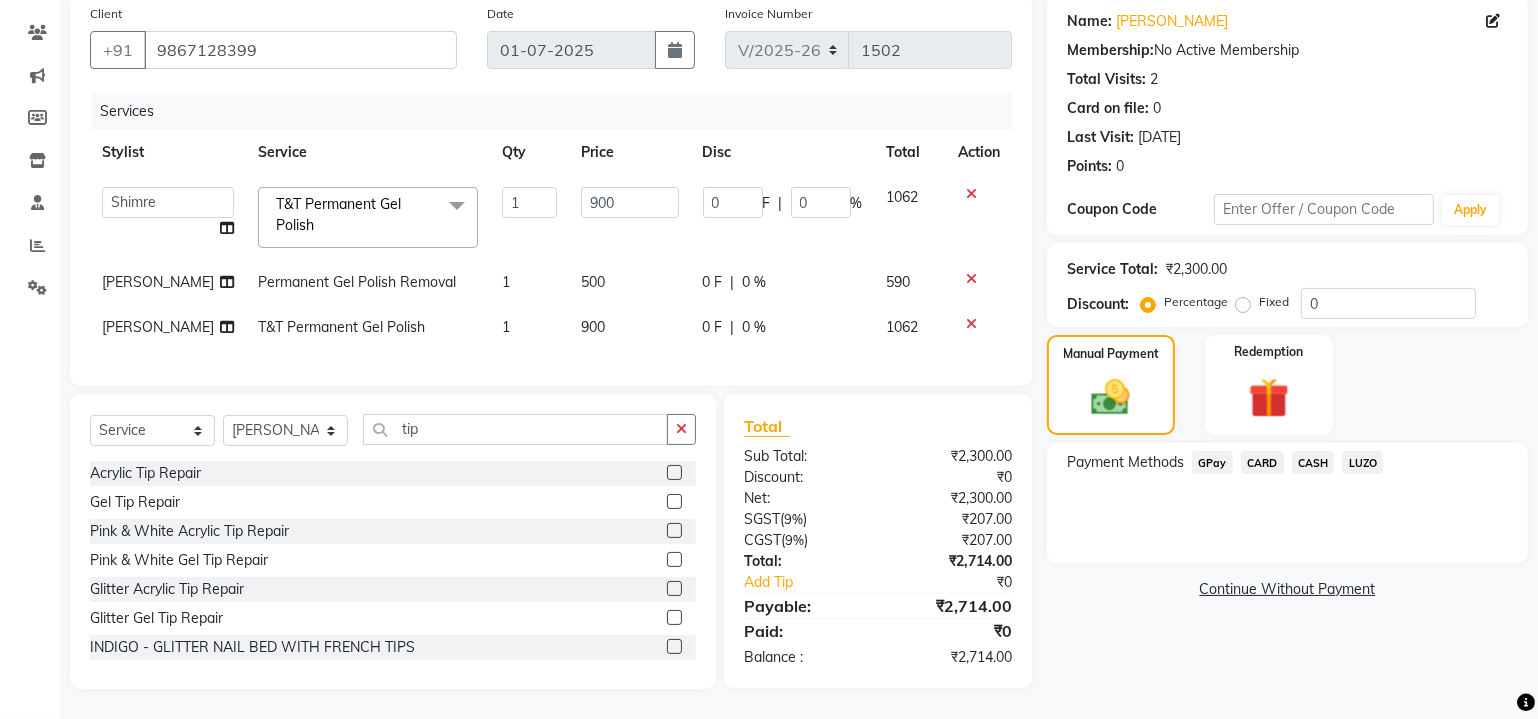 click on "CARD" 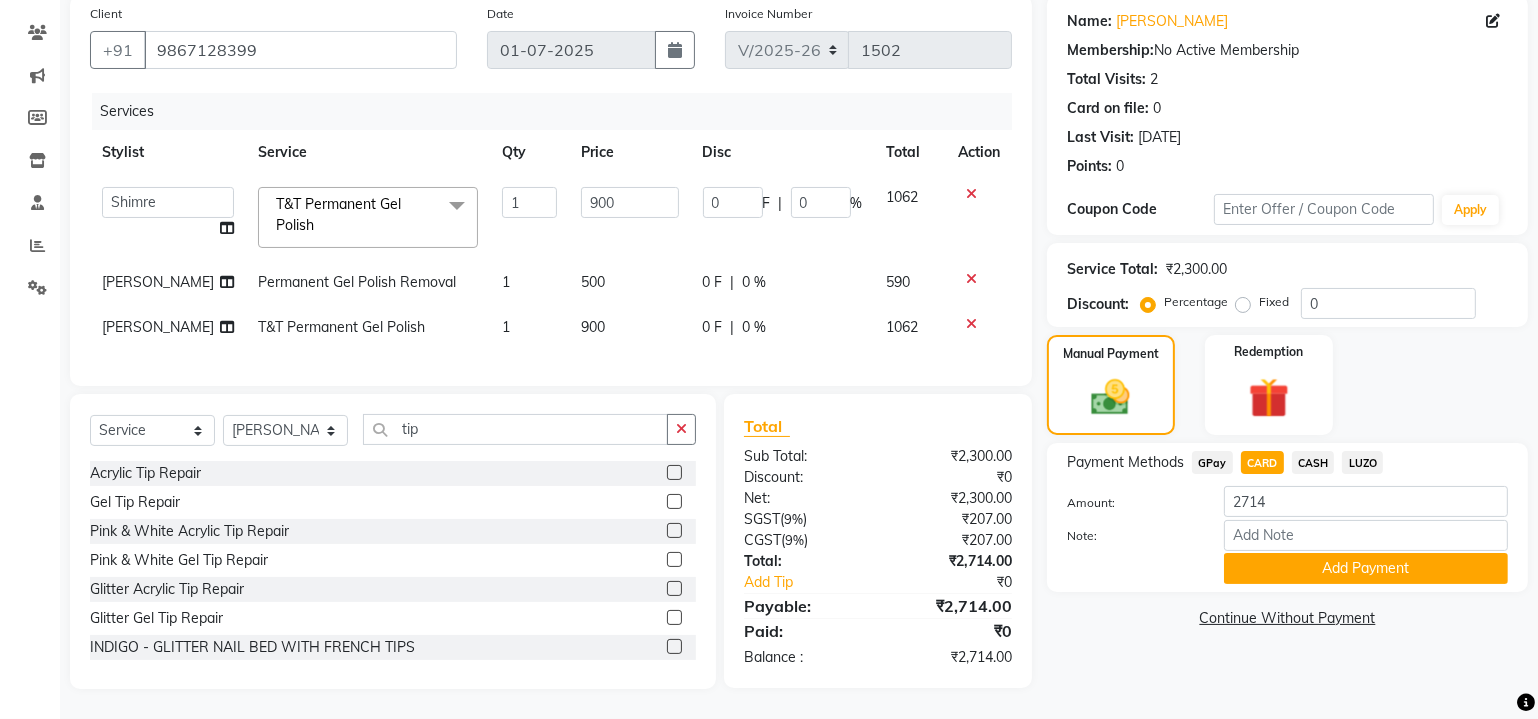 click on "GPay" 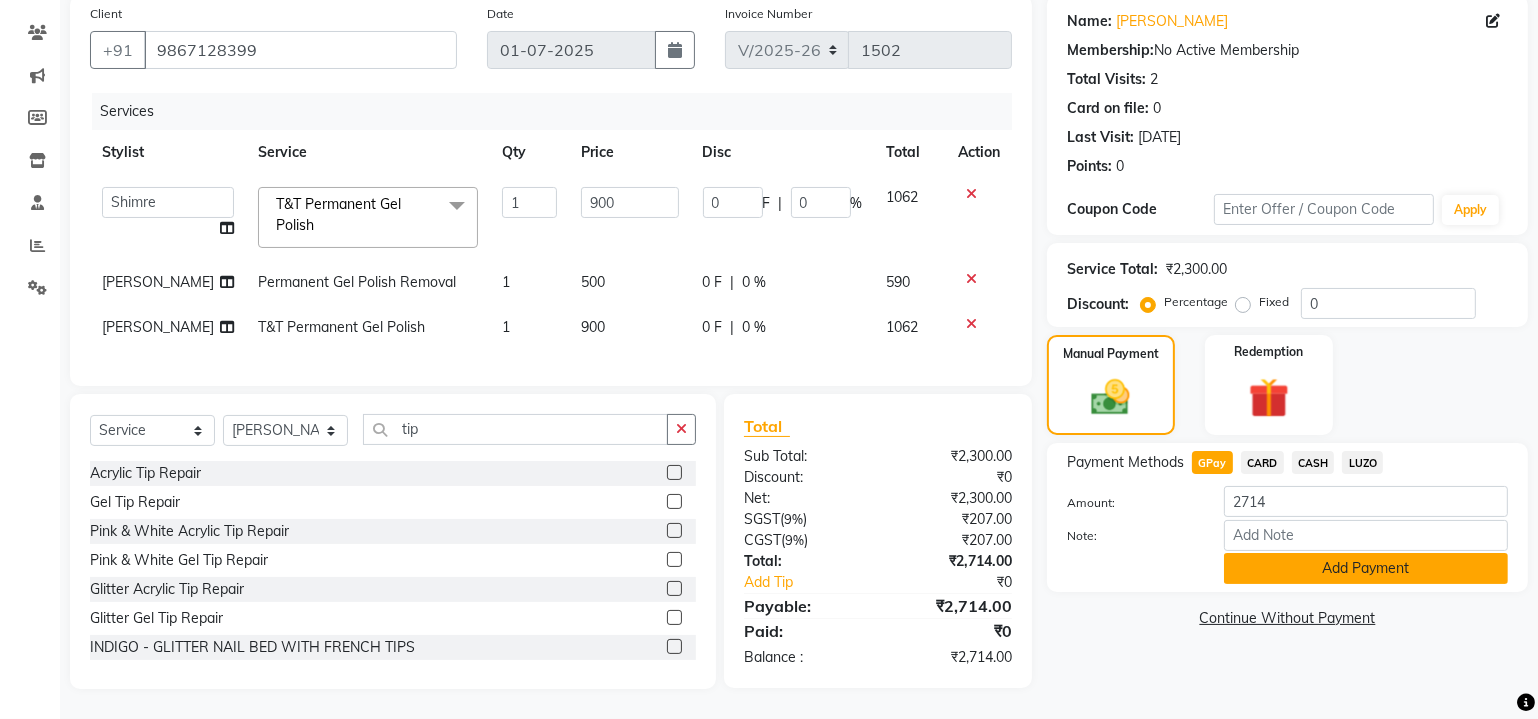 click on "Add Payment" 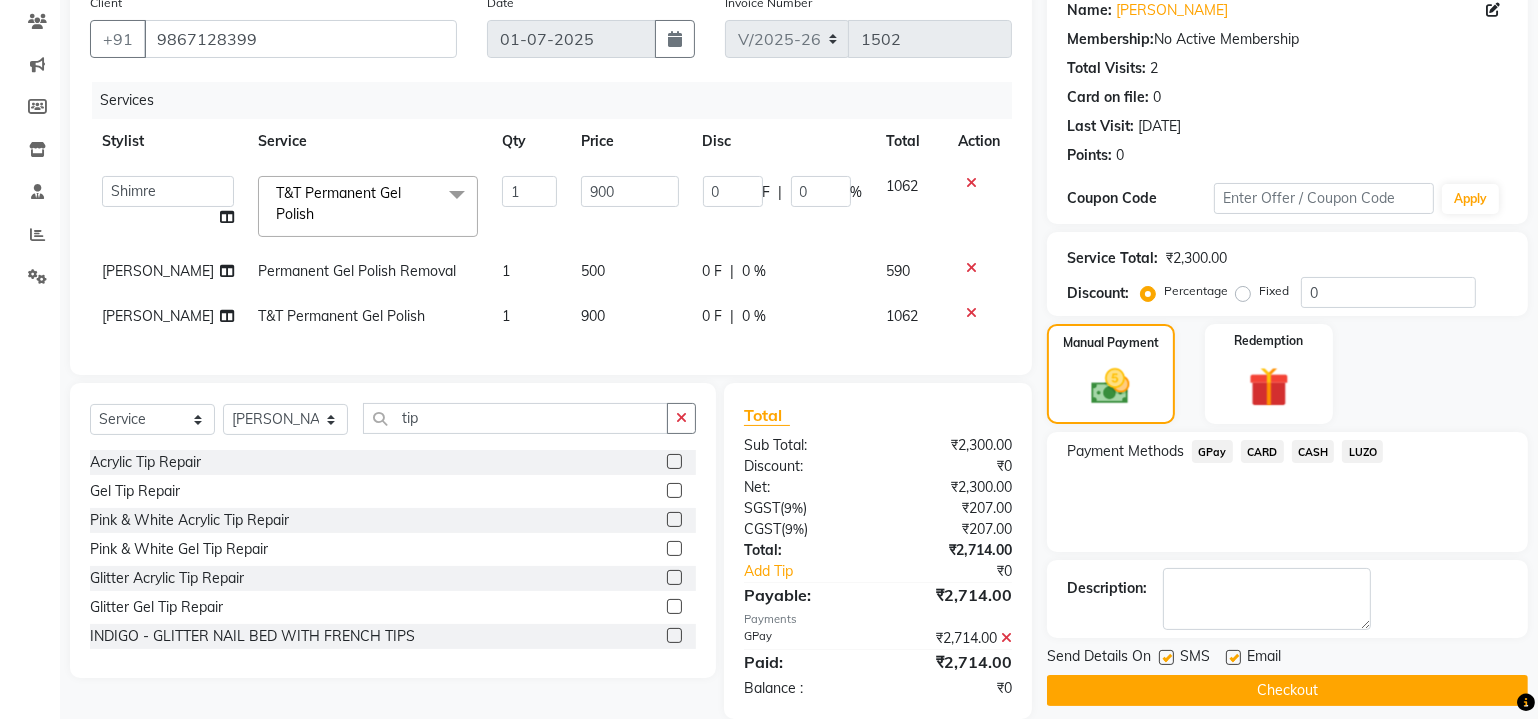 scroll, scrollTop: 206, scrollLeft: 0, axis: vertical 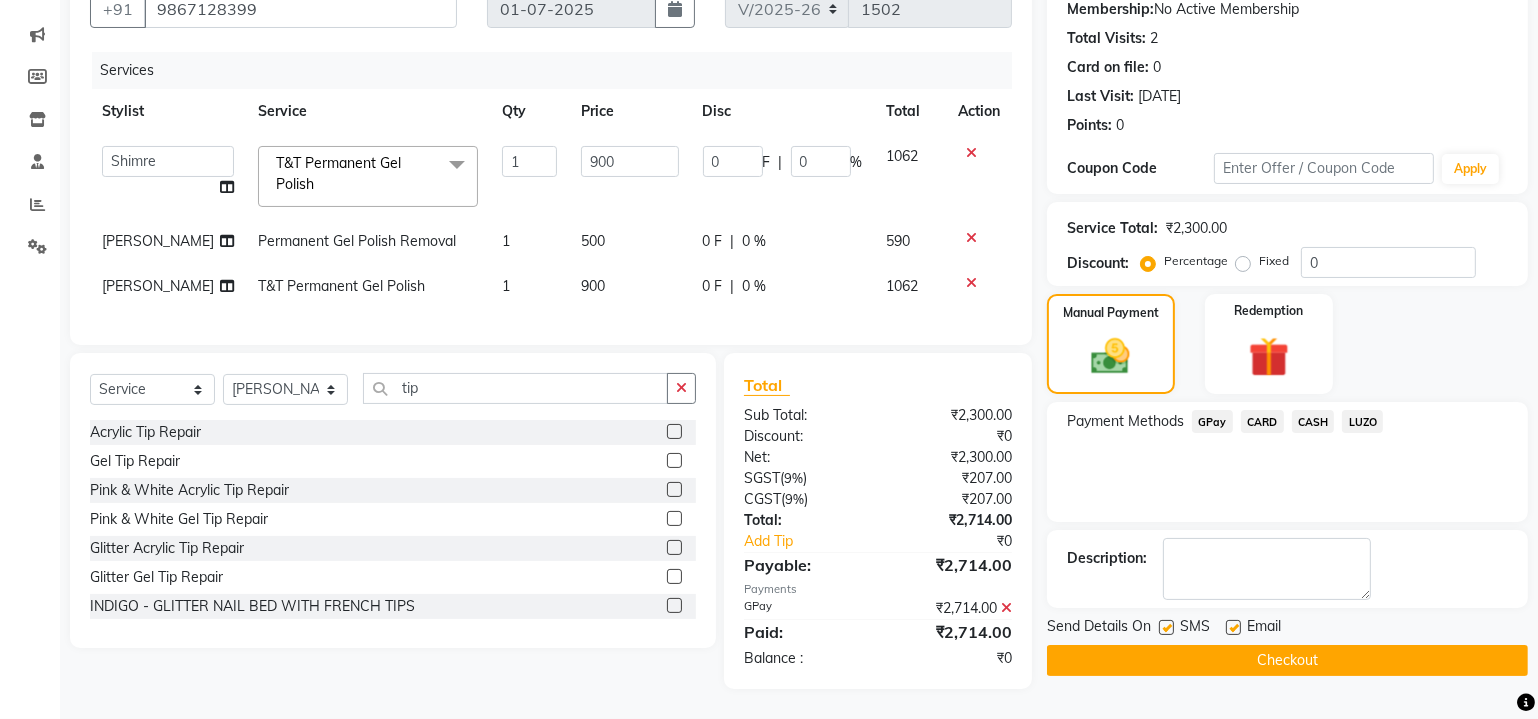 click 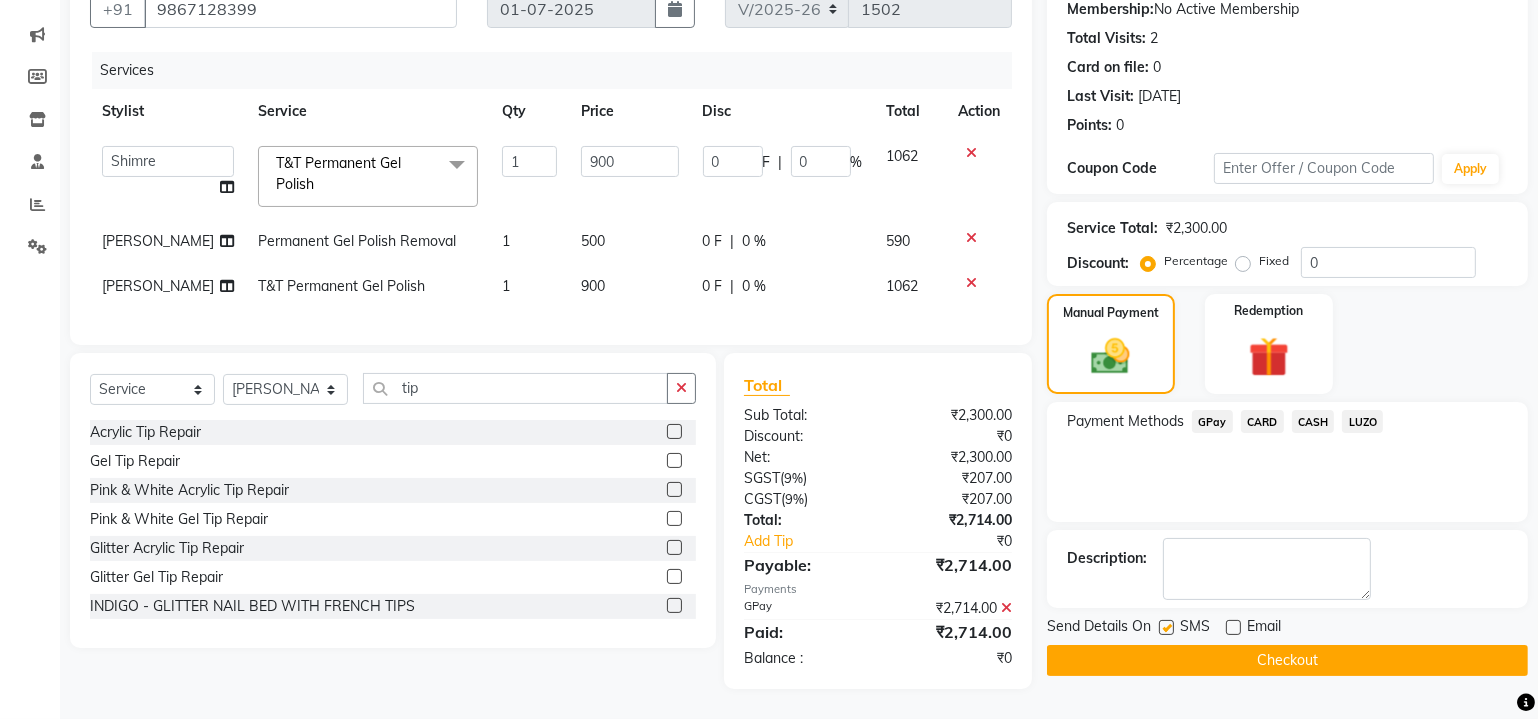 click 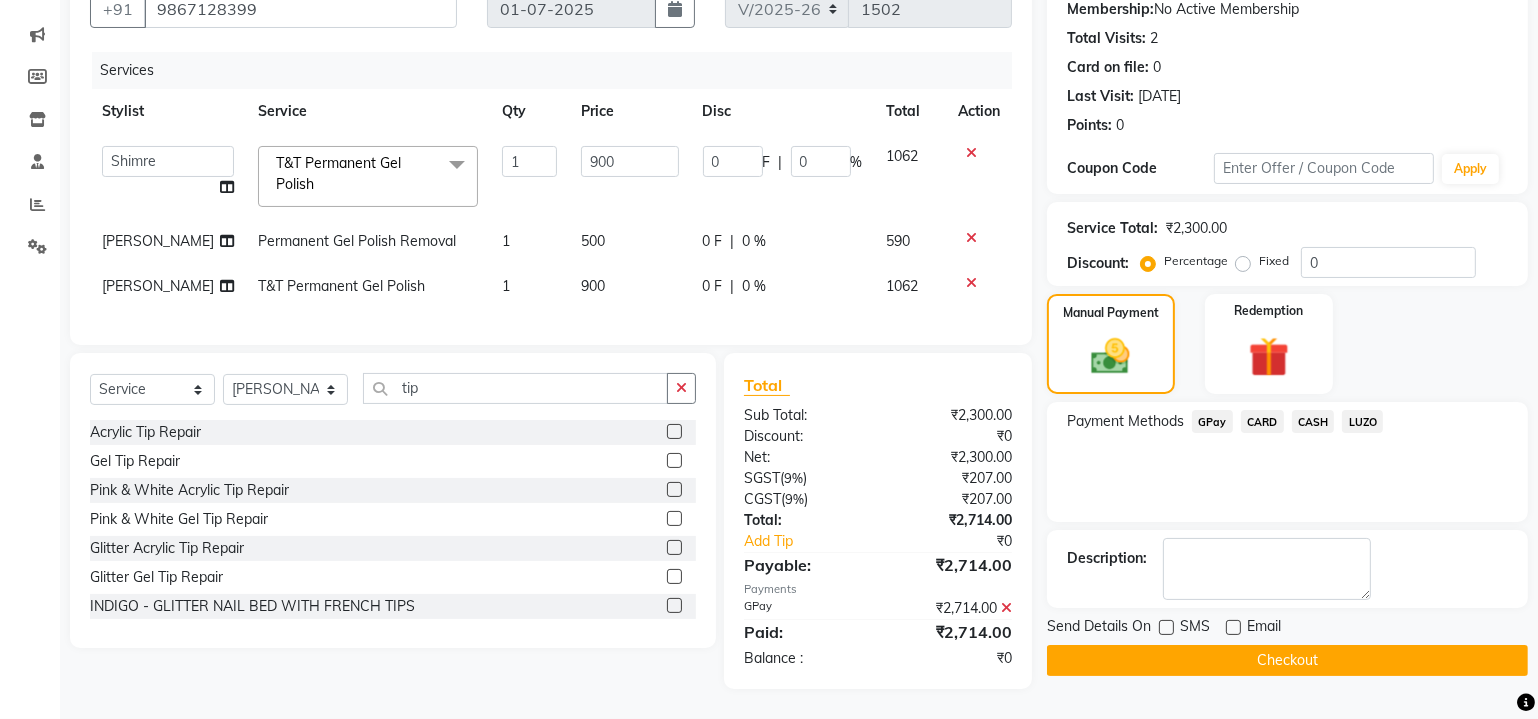 click on "Checkout" 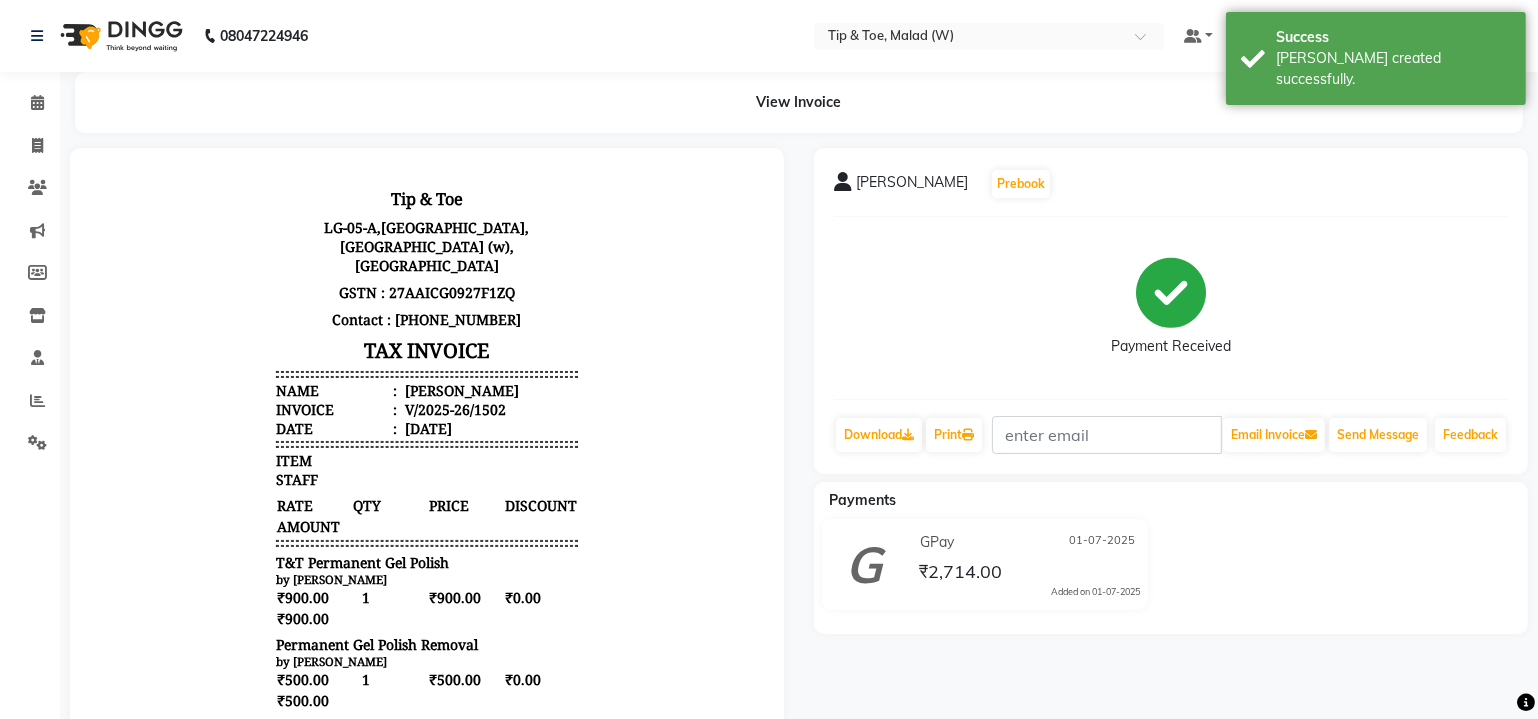 scroll, scrollTop: 0, scrollLeft: 0, axis: both 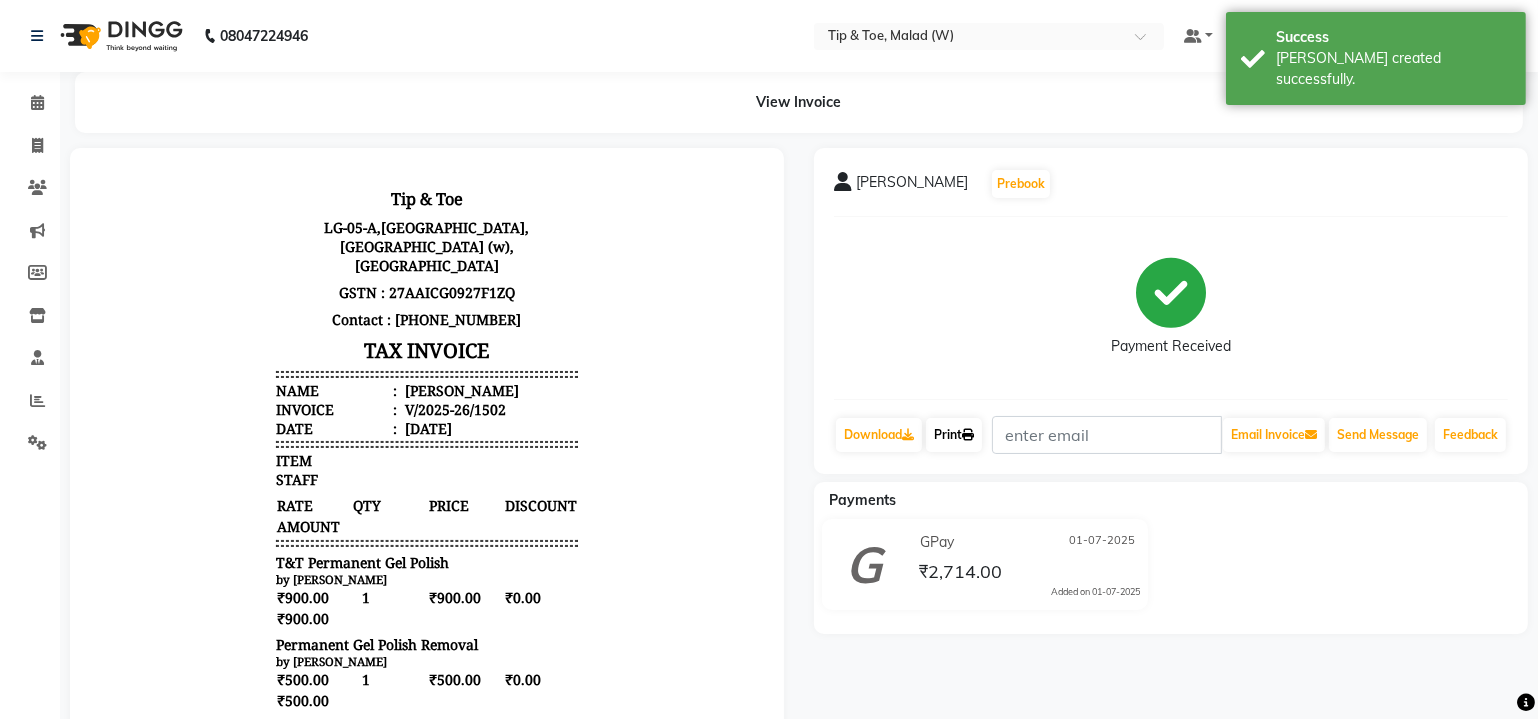 click on "Print" 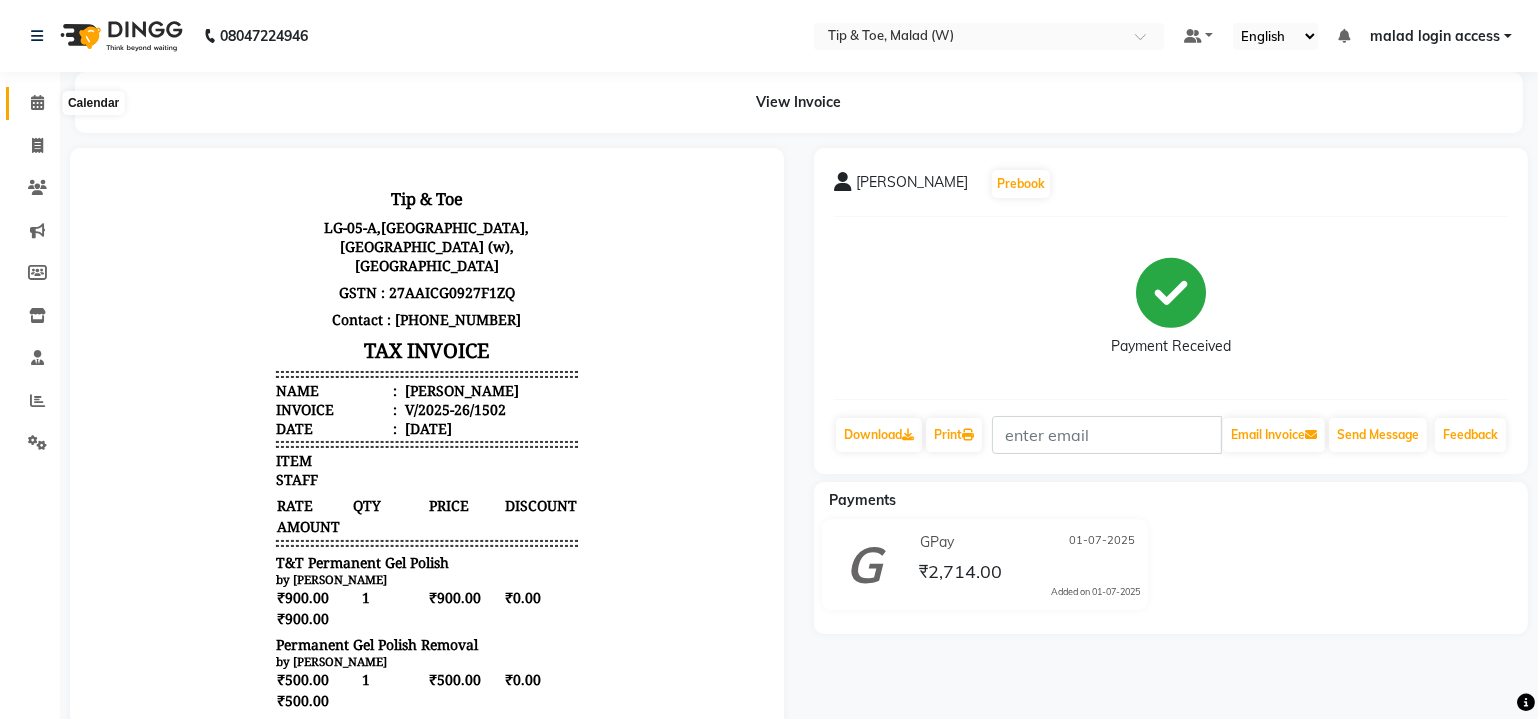 click 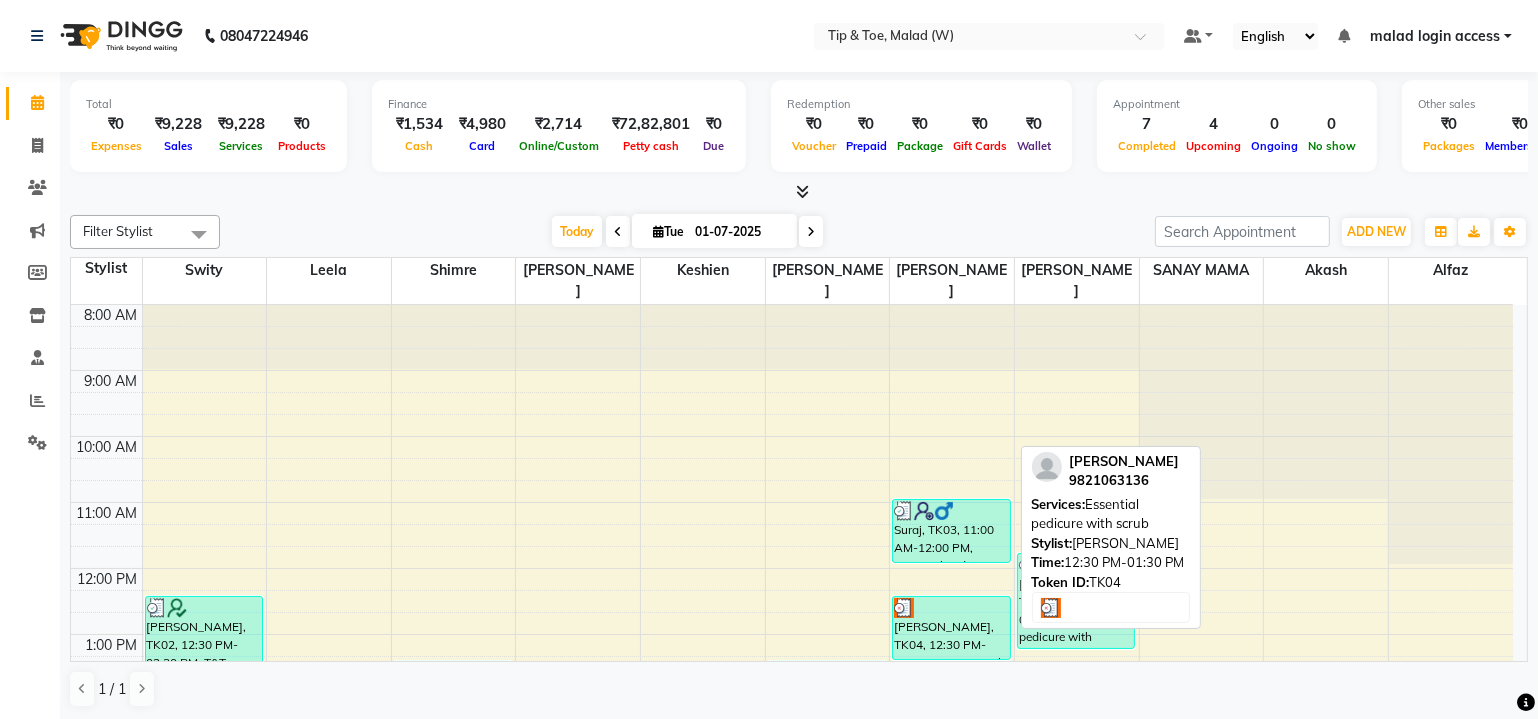 scroll, scrollTop: 363, scrollLeft: 0, axis: vertical 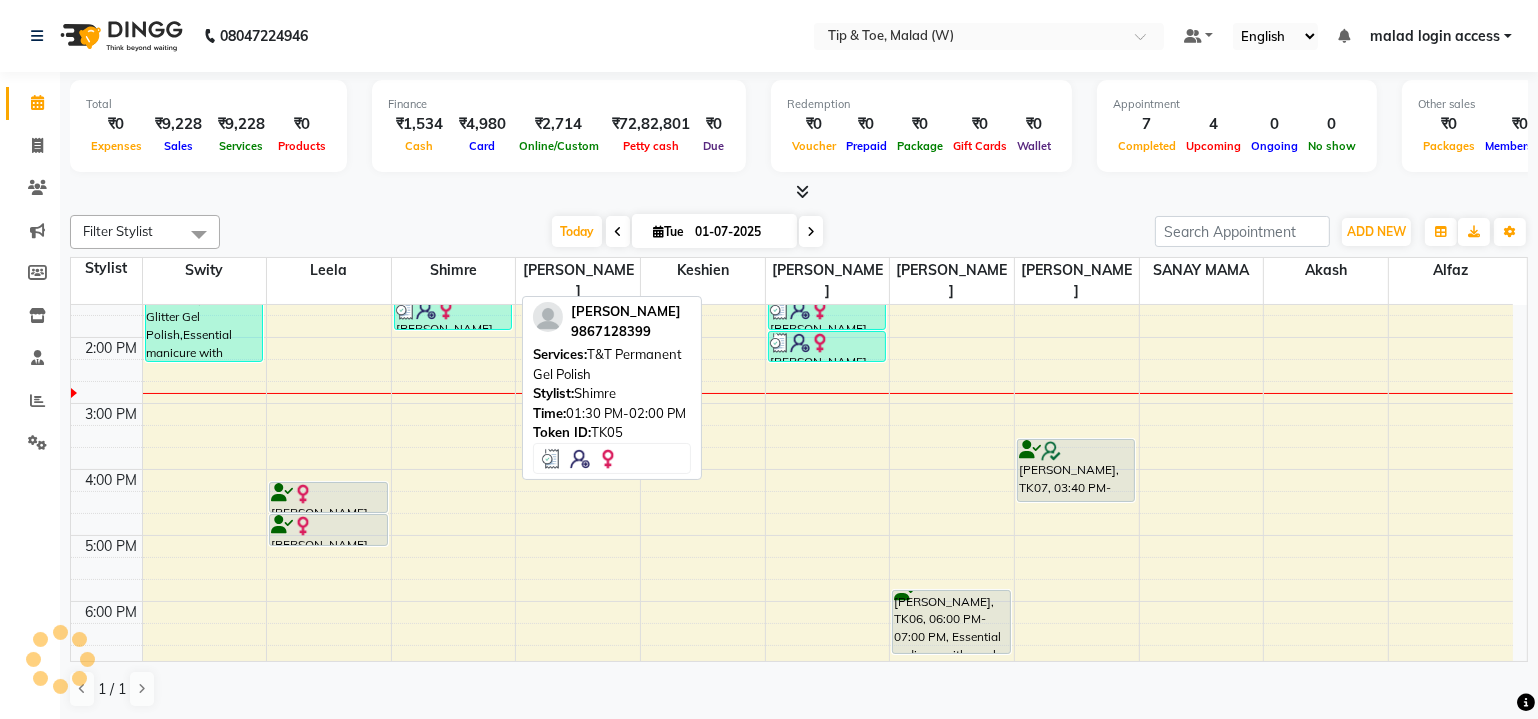 click at bounding box center (406, 310) 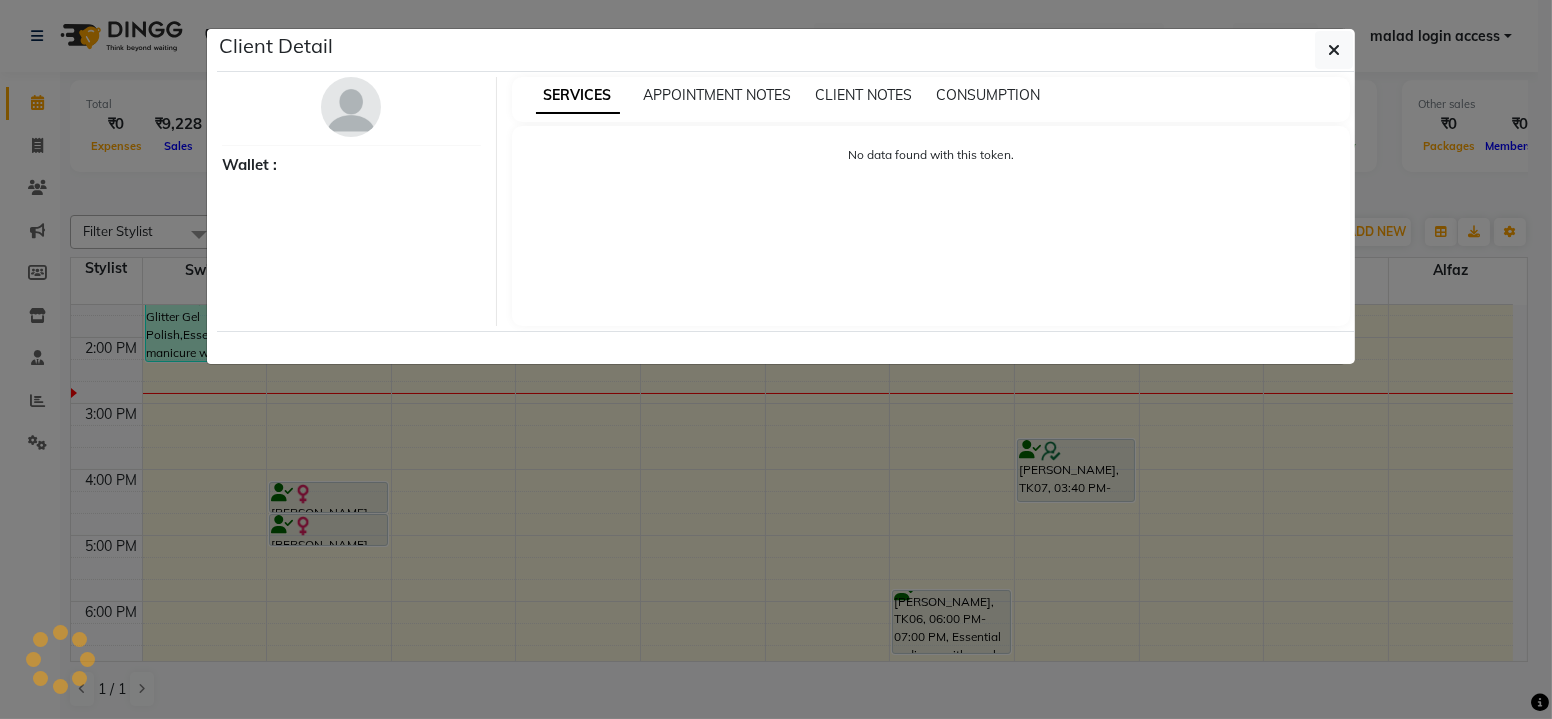 select on "3" 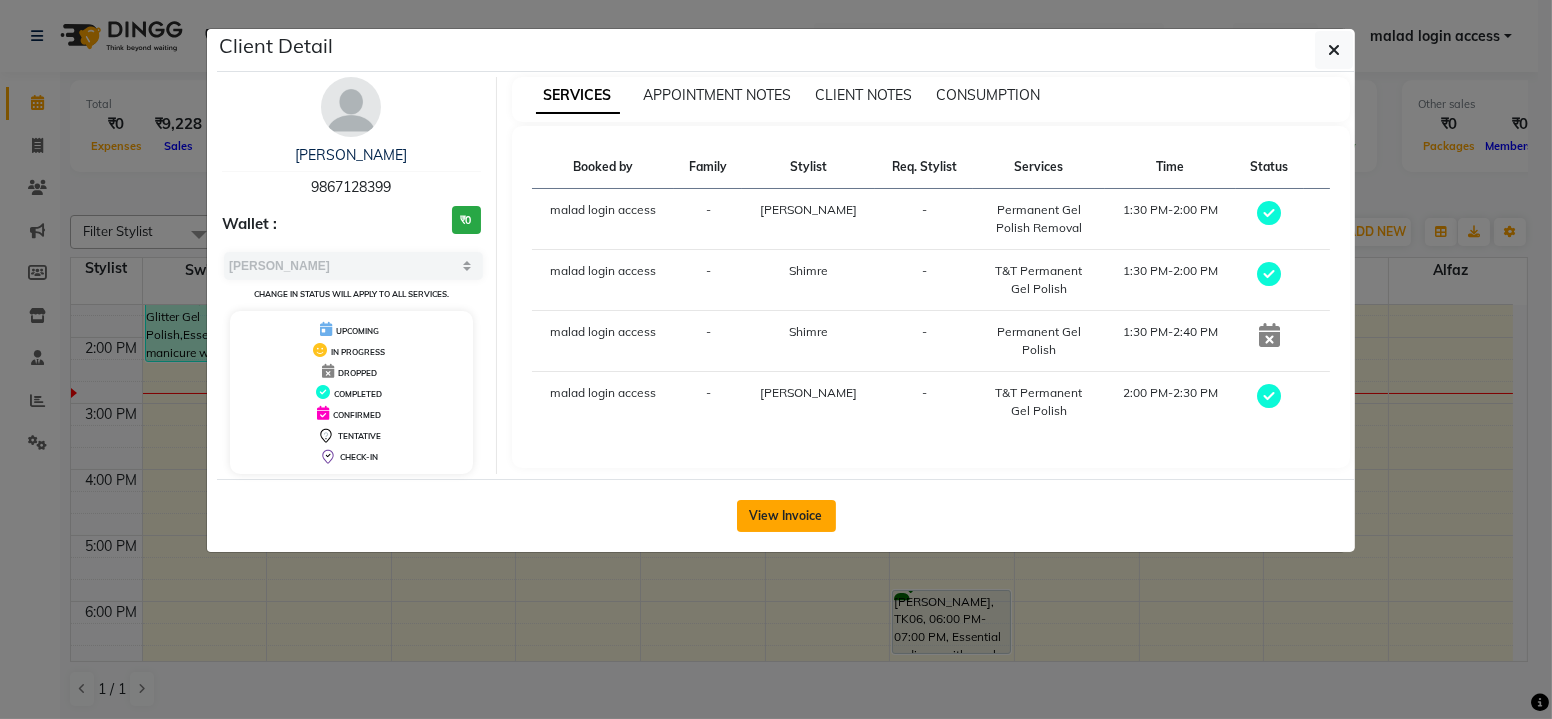 click on "View Invoice" 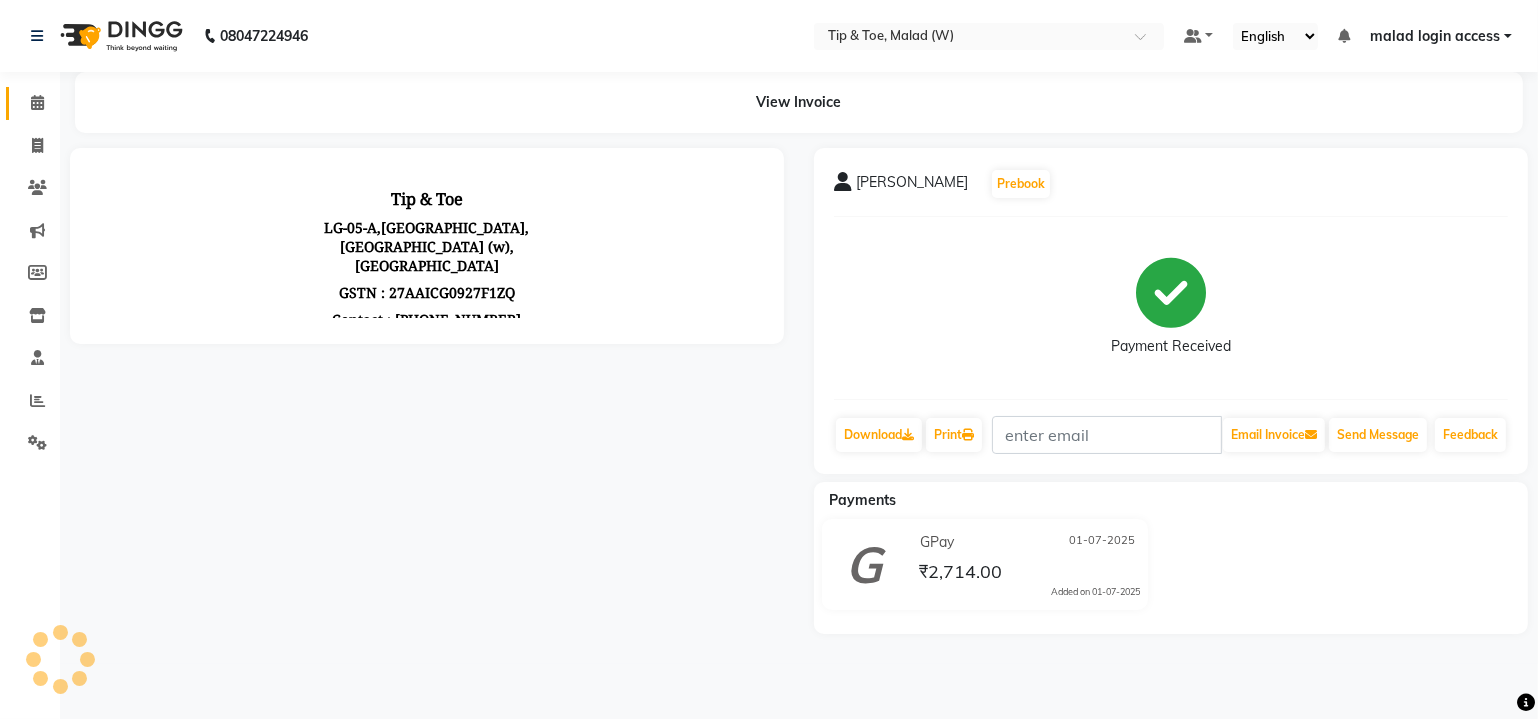 scroll, scrollTop: 0, scrollLeft: 0, axis: both 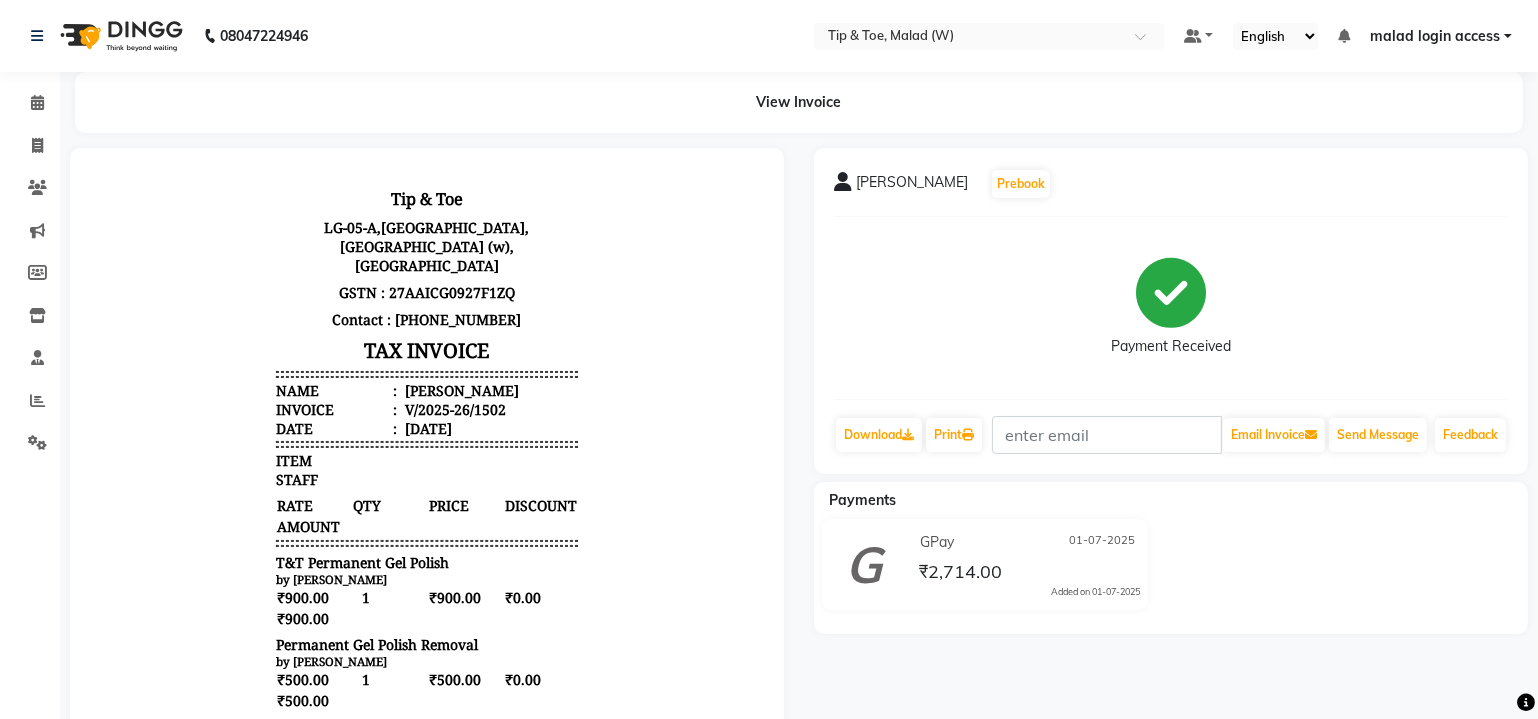 click on "Download" 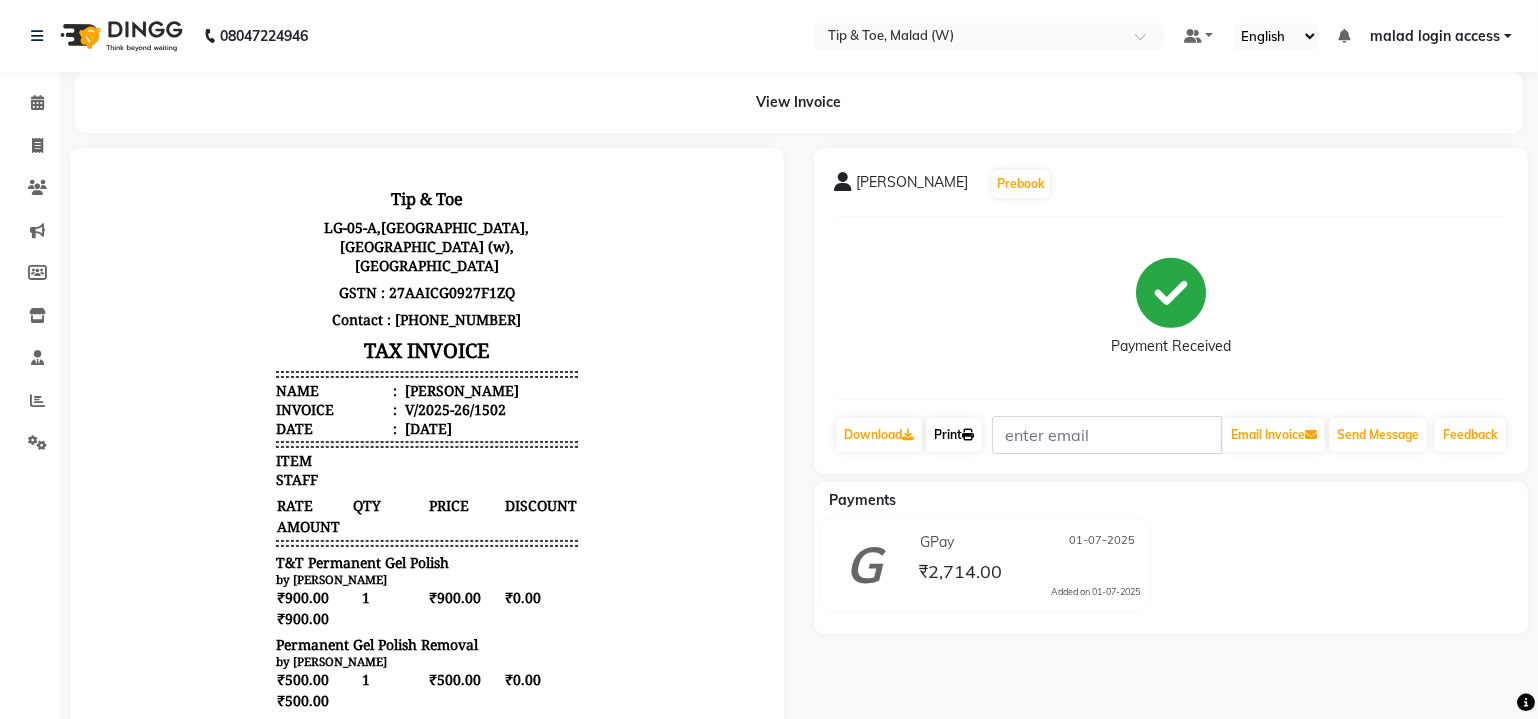 click on "Print" 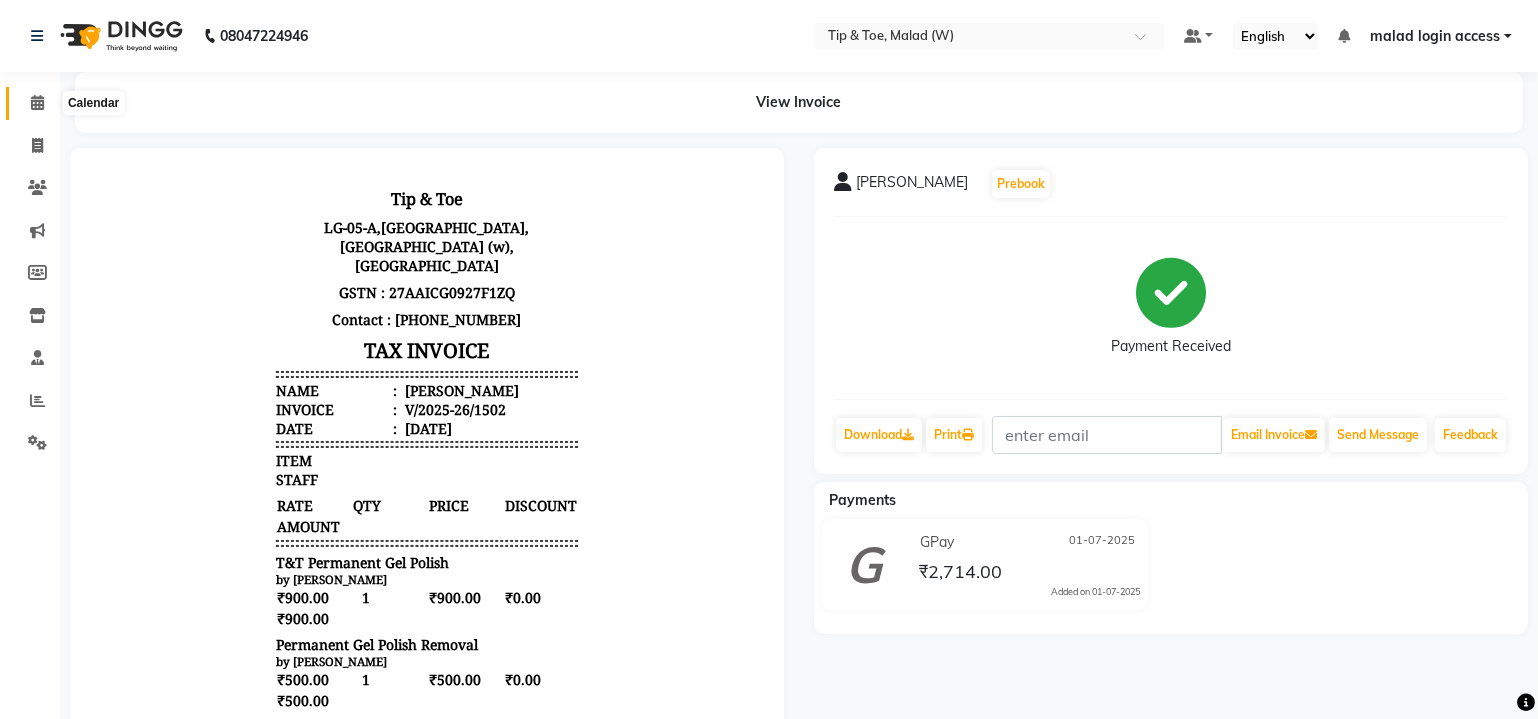 click 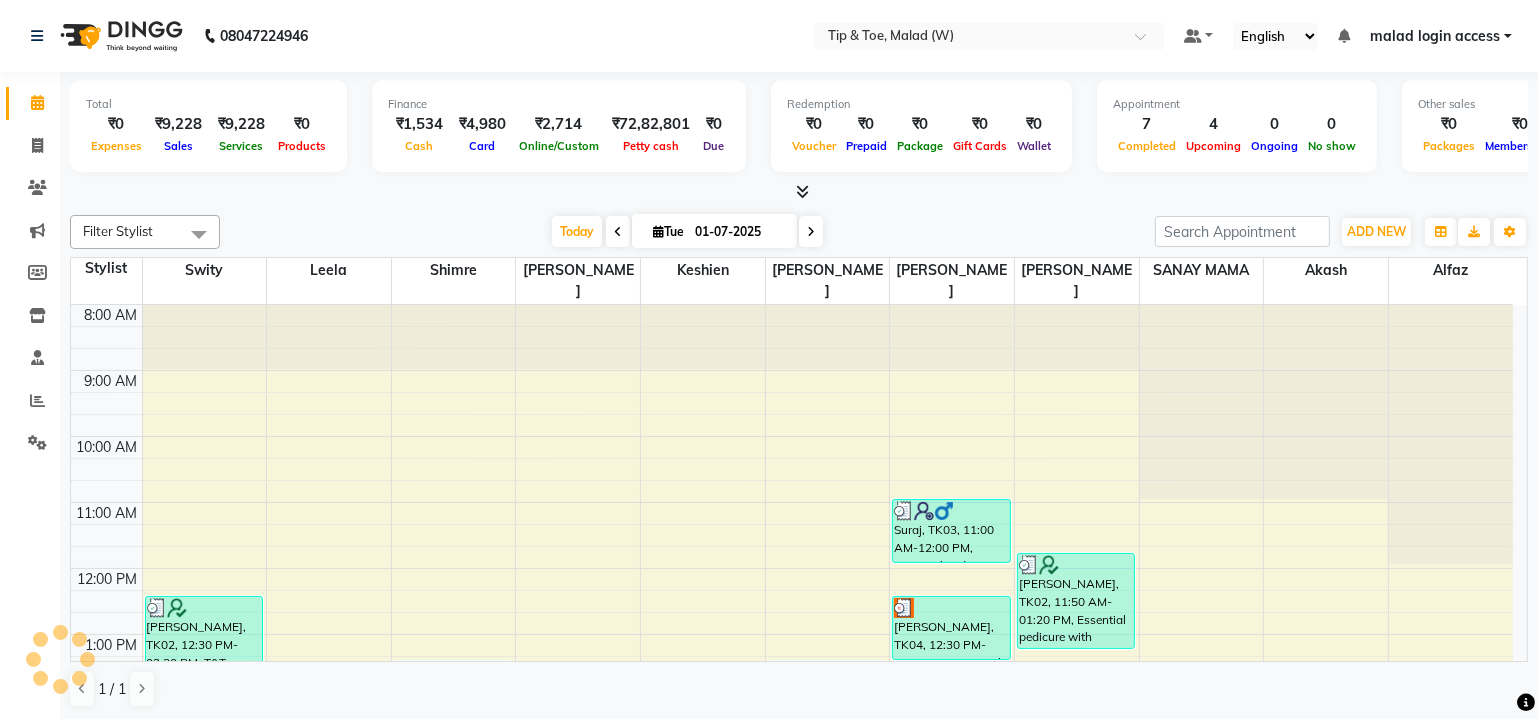 scroll, scrollTop: 0, scrollLeft: 0, axis: both 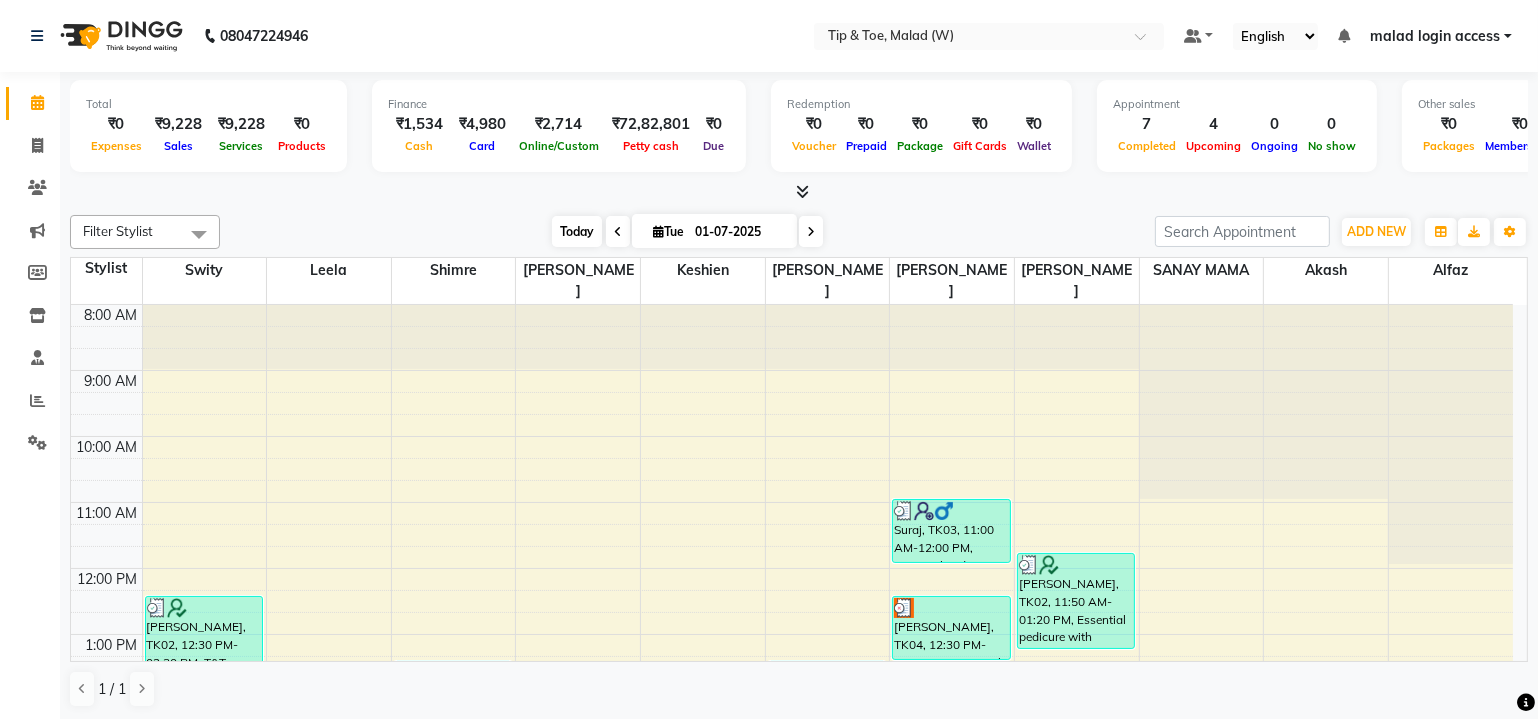 click on "Today" at bounding box center (577, 231) 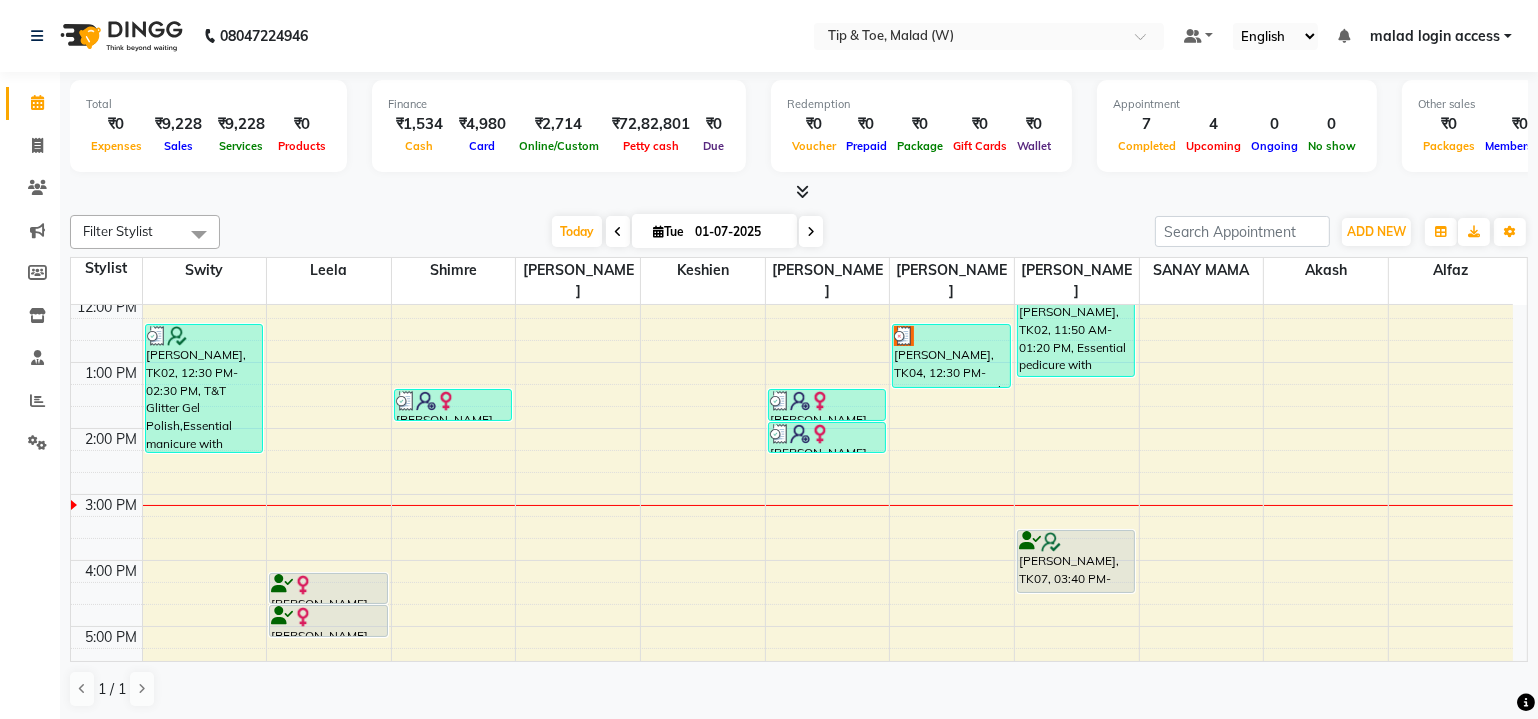 scroll, scrollTop: 463, scrollLeft: 0, axis: vertical 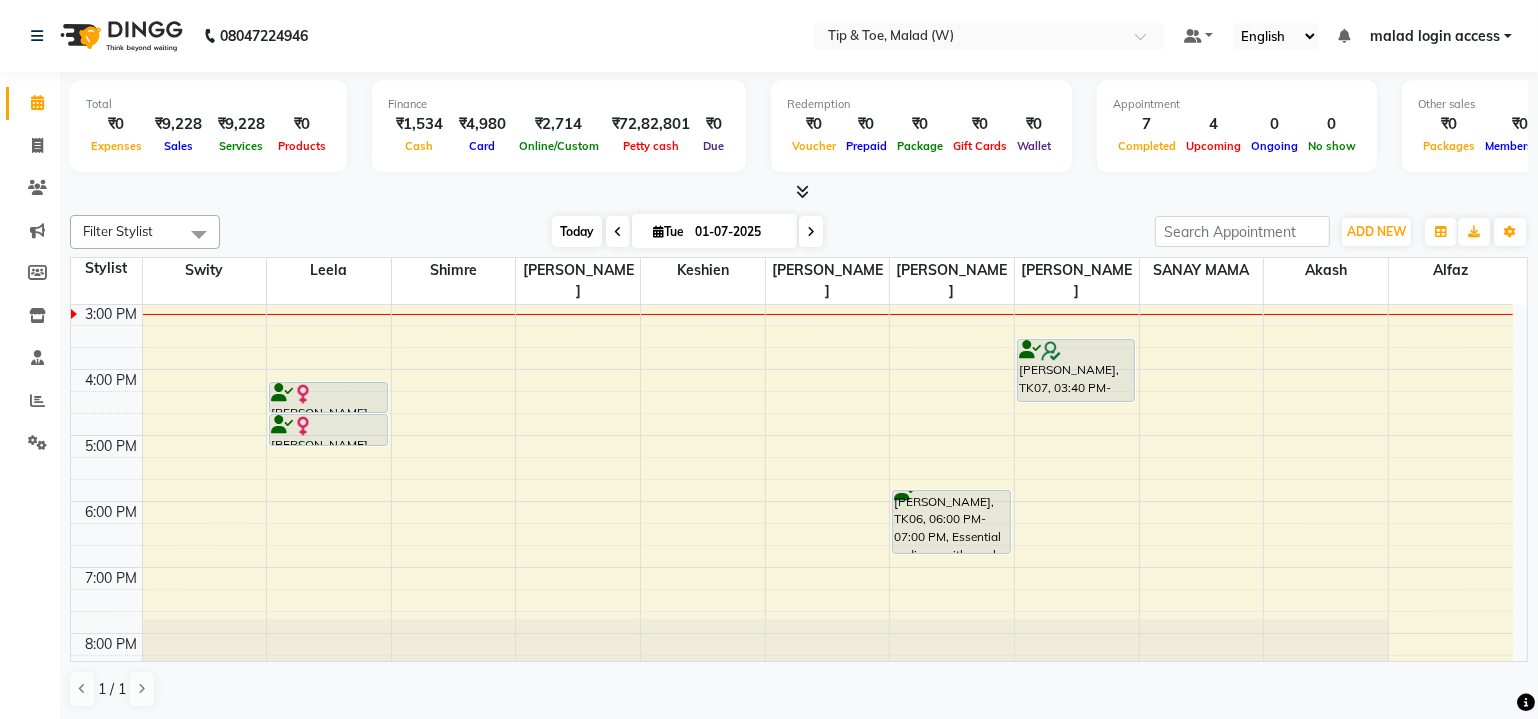click on "Today" at bounding box center [577, 231] 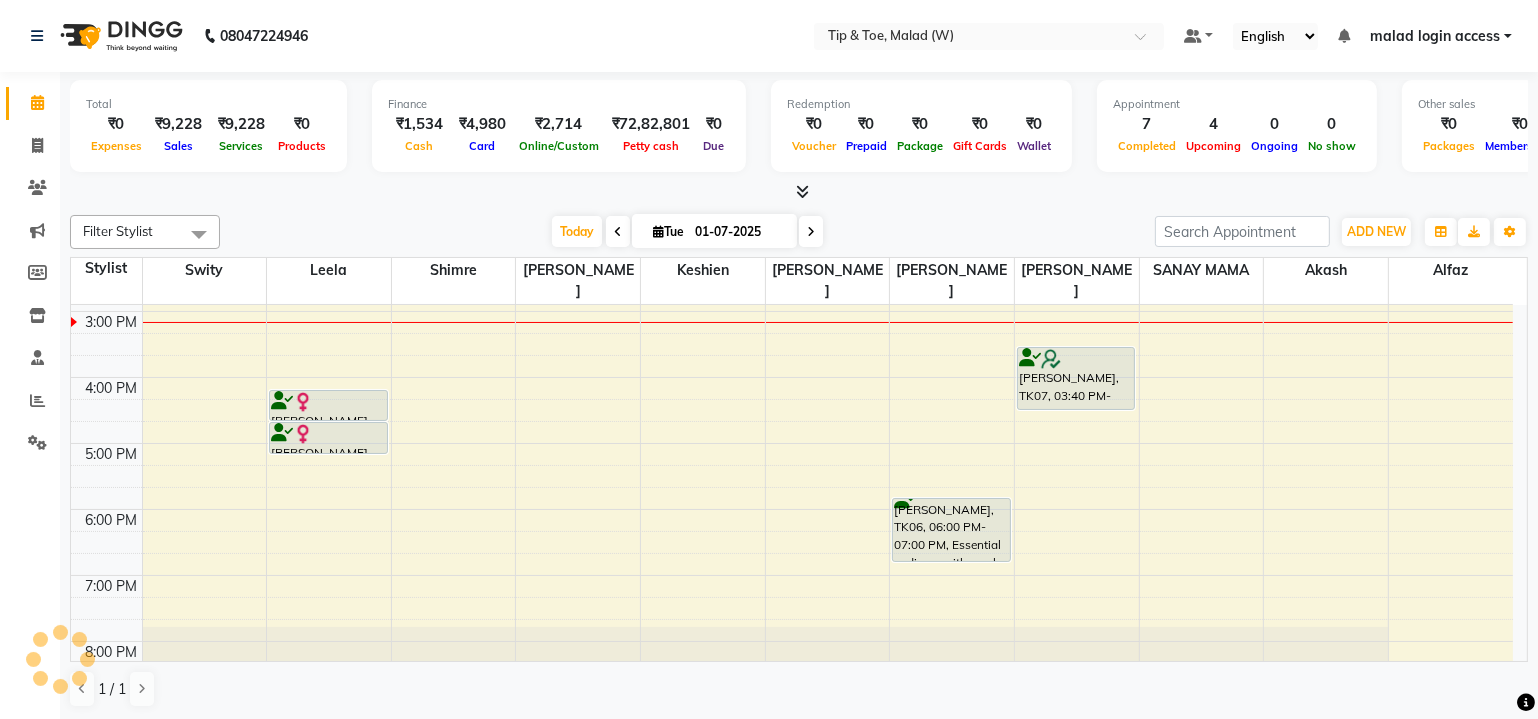 scroll, scrollTop: 364, scrollLeft: 0, axis: vertical 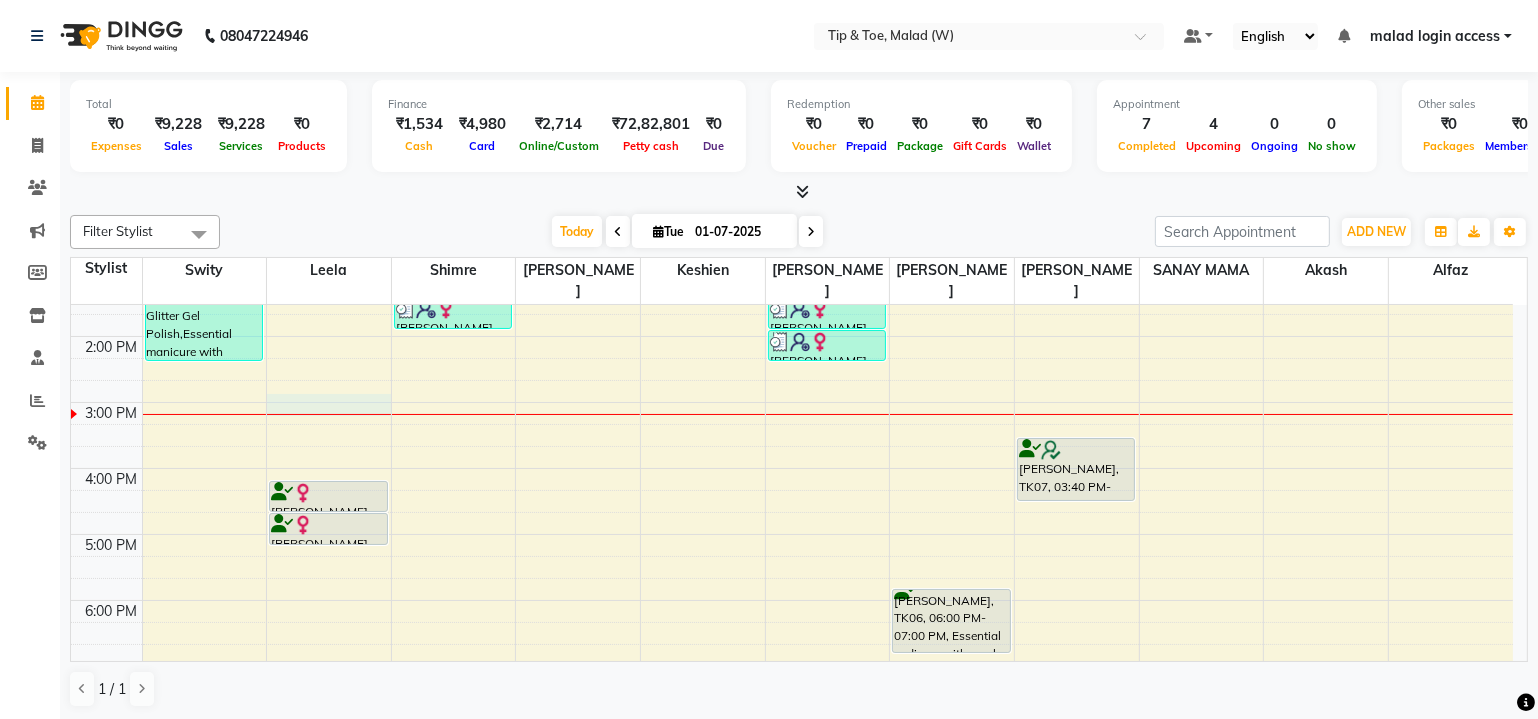 click on "8:00 AM 9:00 AM 10:00 AM 11:00 AM 12:00 PM 1:00 PM 2:00 PM 3:00 PM 4:00 PM 5:00 PM 6:00 PM 7:00 PM 8:00 PM     [PERSON_NAME], TK02, 12:30 PM-02:30 PM, T&T Glitter Gel Polish,Essential manicure with scrub,T&T Glitter Gel Polish     [PERSON_NAME], TK01, 04:20 PM-04:50 PM, Full Legs Waxing     [PERSON_NAME], TK01, 04:50 PM-05:20 PM, Half Legs Waxing     [PERSON_NAME], TK05, 01:30 PM-02:00 PM, T&T Permanent Gel Polish     [PERSON_NAME], TK05, 01:30 PM-02:00 PM, Permanent Gel Polish Removal     [PERSON_NAME], TK05, 02:00 PM-02:30 PM, T&T Permanent Gel Polish     Suraj, TK03, 11:00 AM-12:00 PM, Essential pedicure with scrub     [PERSON_NAME], TK04, 12:30 PM-01:30 PM, Essential pedicure with scrub     [PERSON_NAME], TK06, 06:00 PM-07:00 PM, Essential pedicure with scrub     [PERSON_NAME], TK02, 11:50 AM-01:20 PM, Essential pedicure with scrub,Permanent Gel Polish Removal     [PERSON_NAME], TK07, 03:40 PM-04:40 PM, Essential pedicure with scrub" at bounding box center [792, 369] 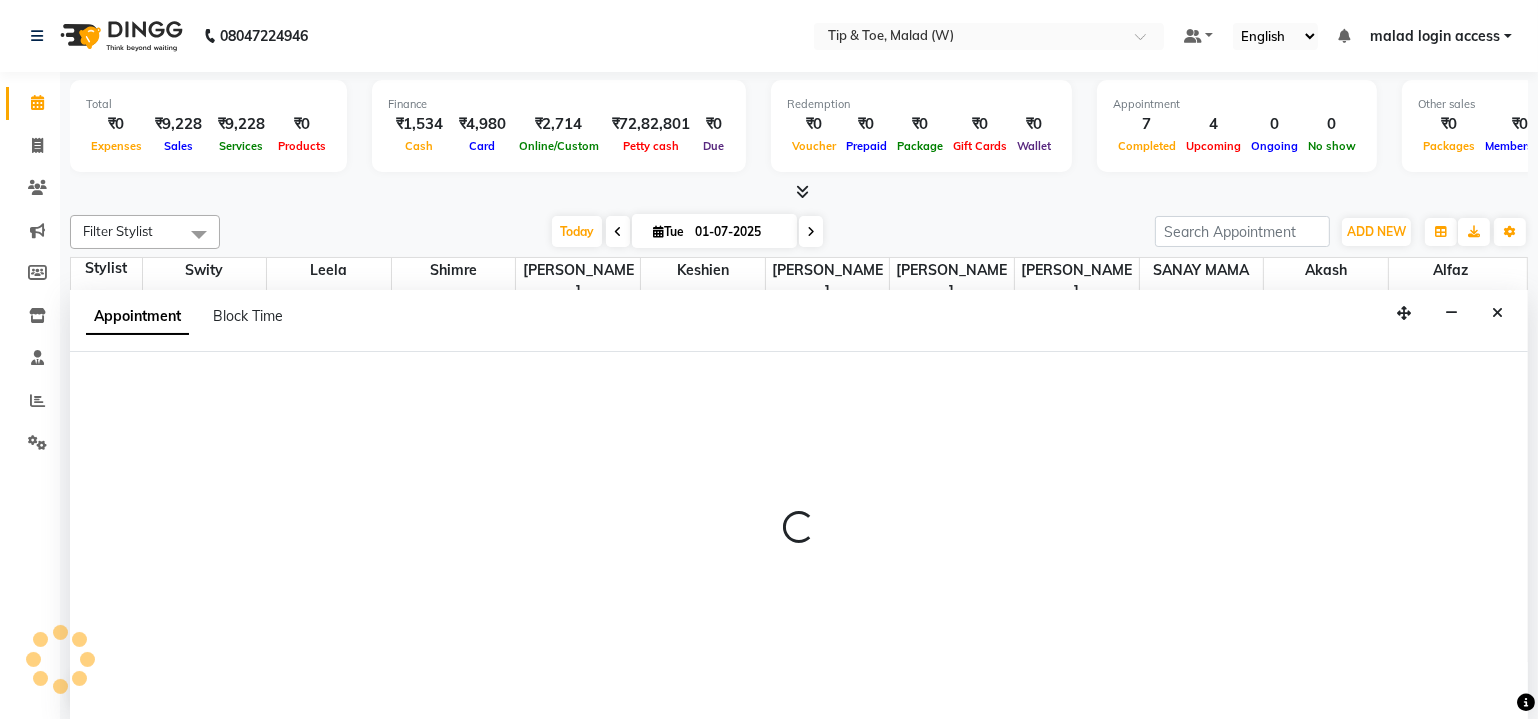 scroll, scrollTop: 0, scrollLeft: 0, axis: both 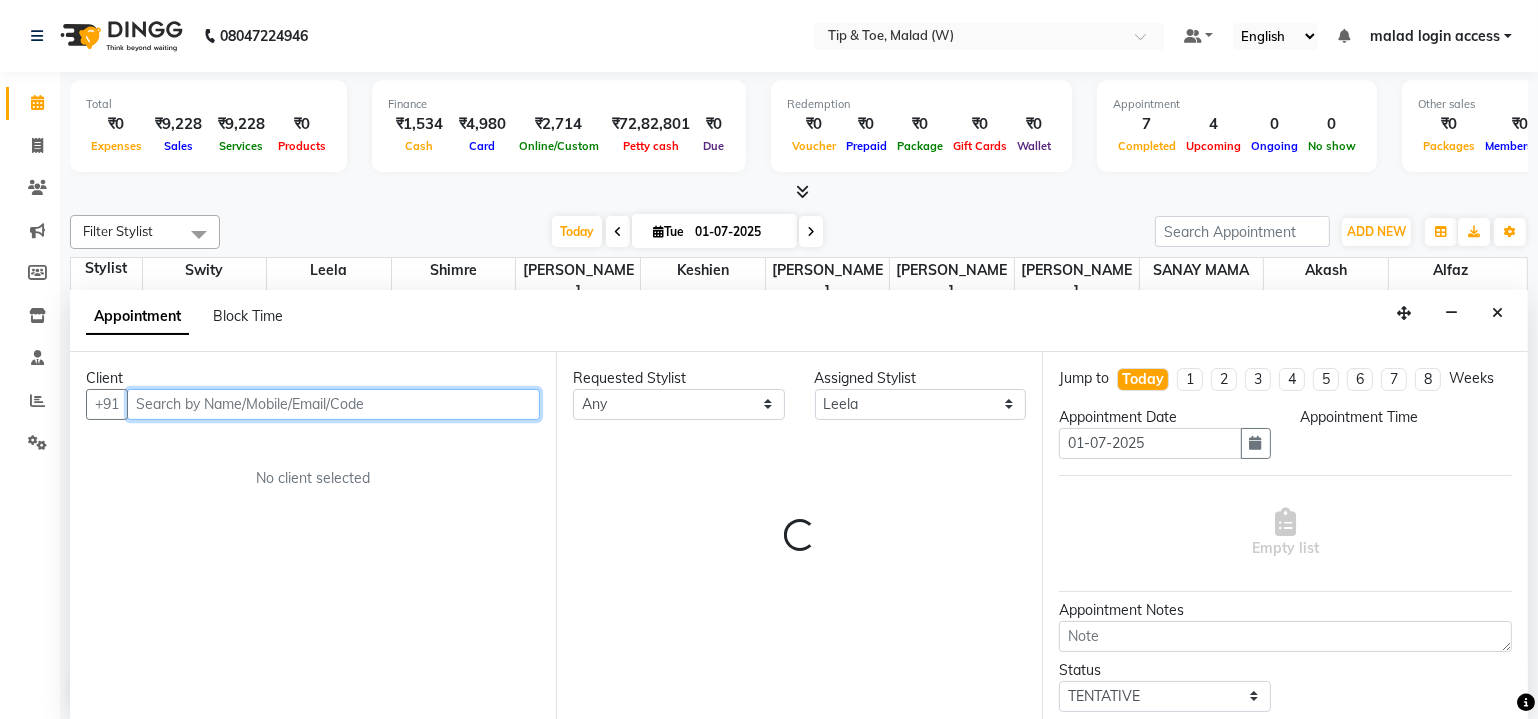 select on "900" 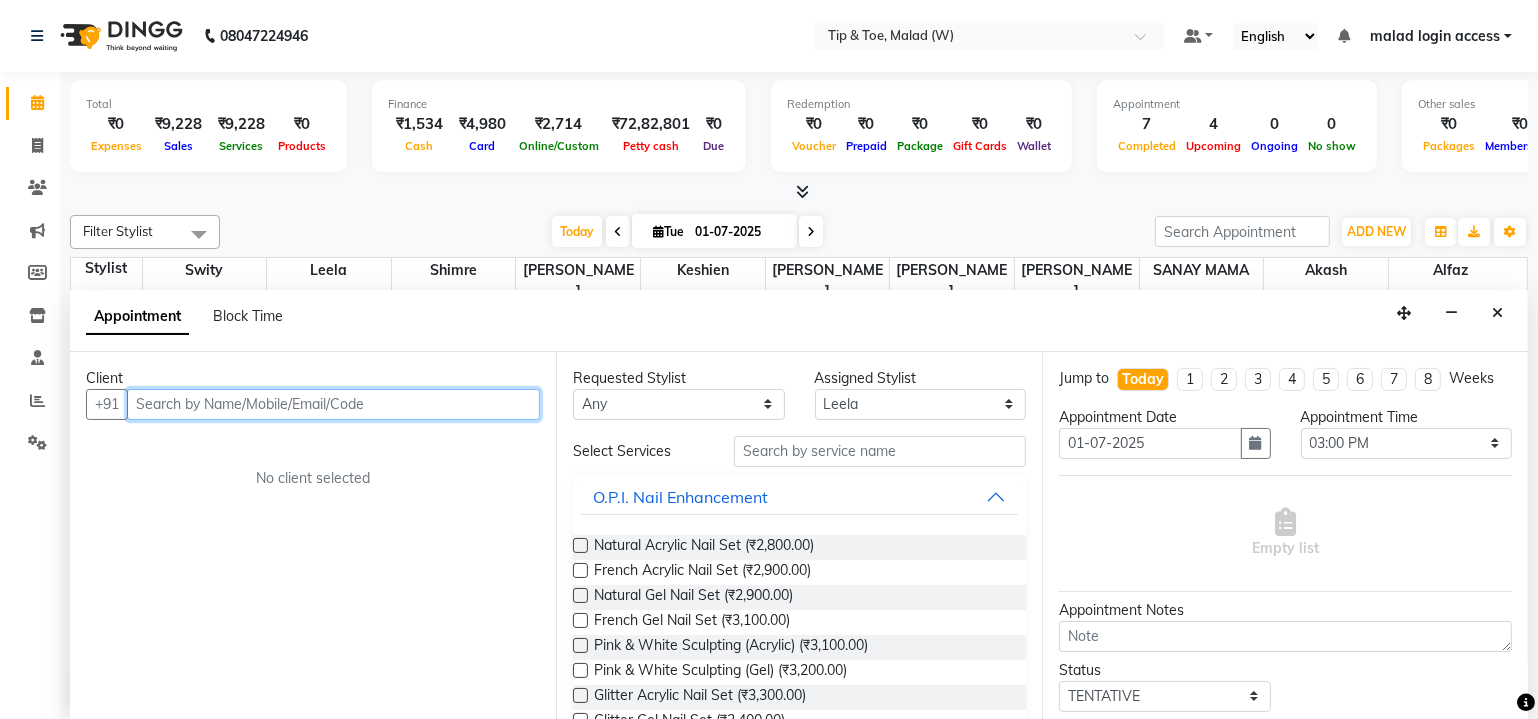 click at bounding box center (333, 404) 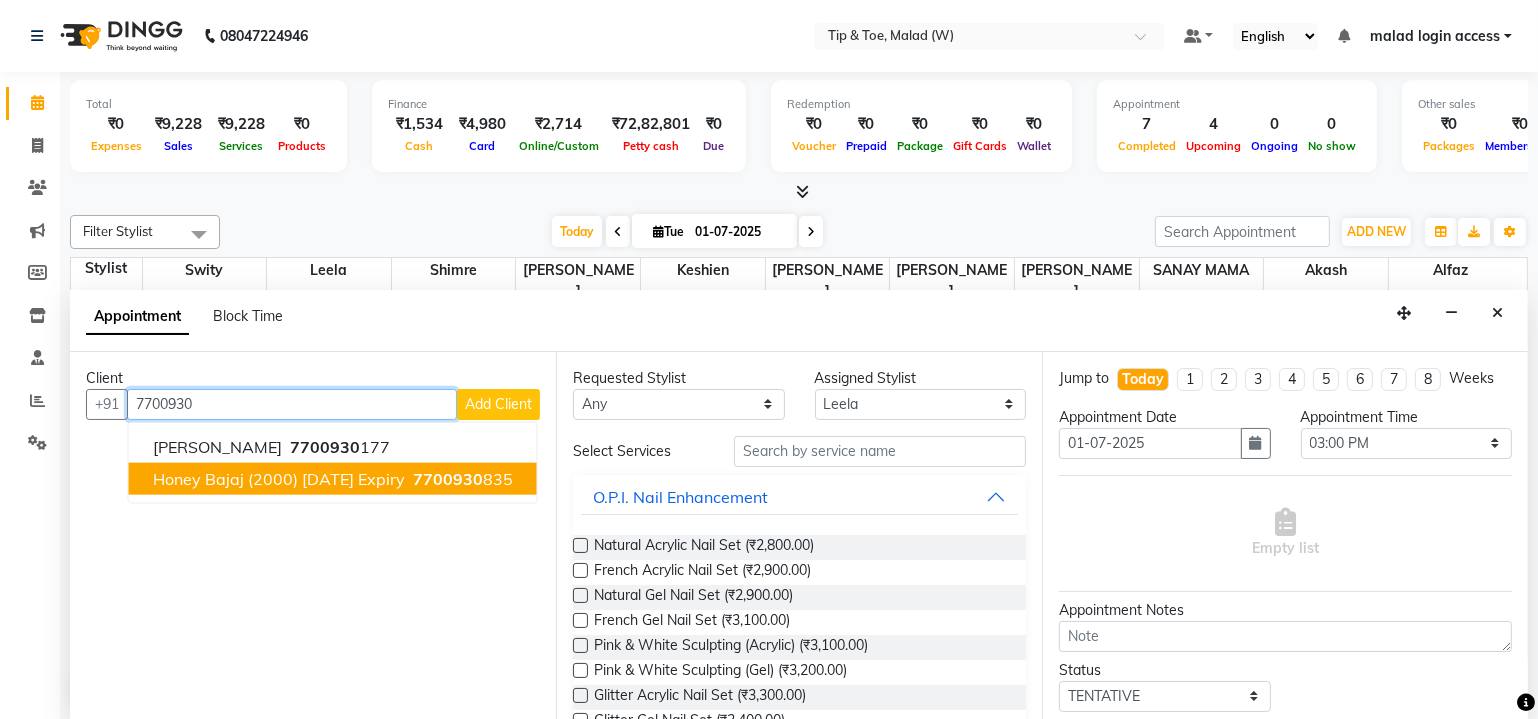 click on "Honey Bajaj (2000) [DATE] expiry" at bounding box center (279, 478) 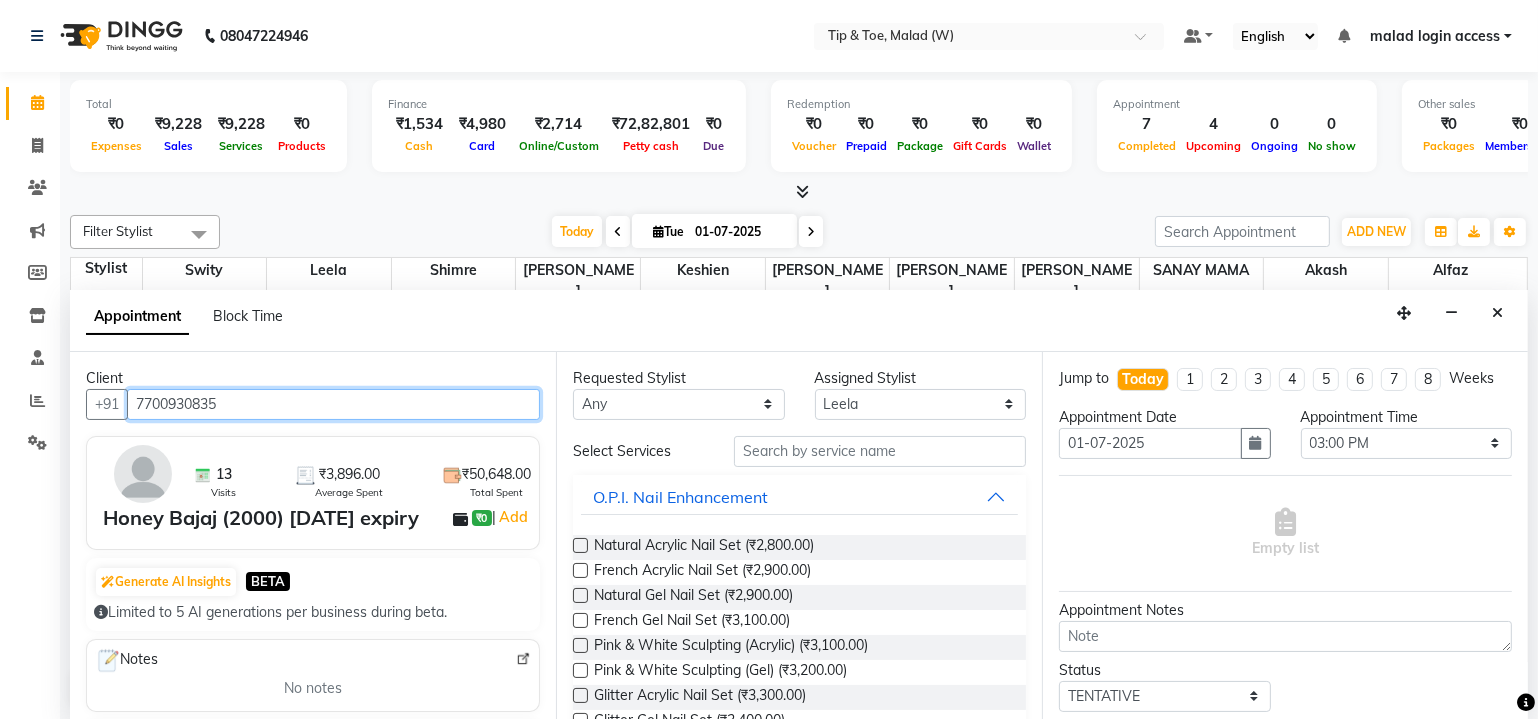 type on "7700930835" 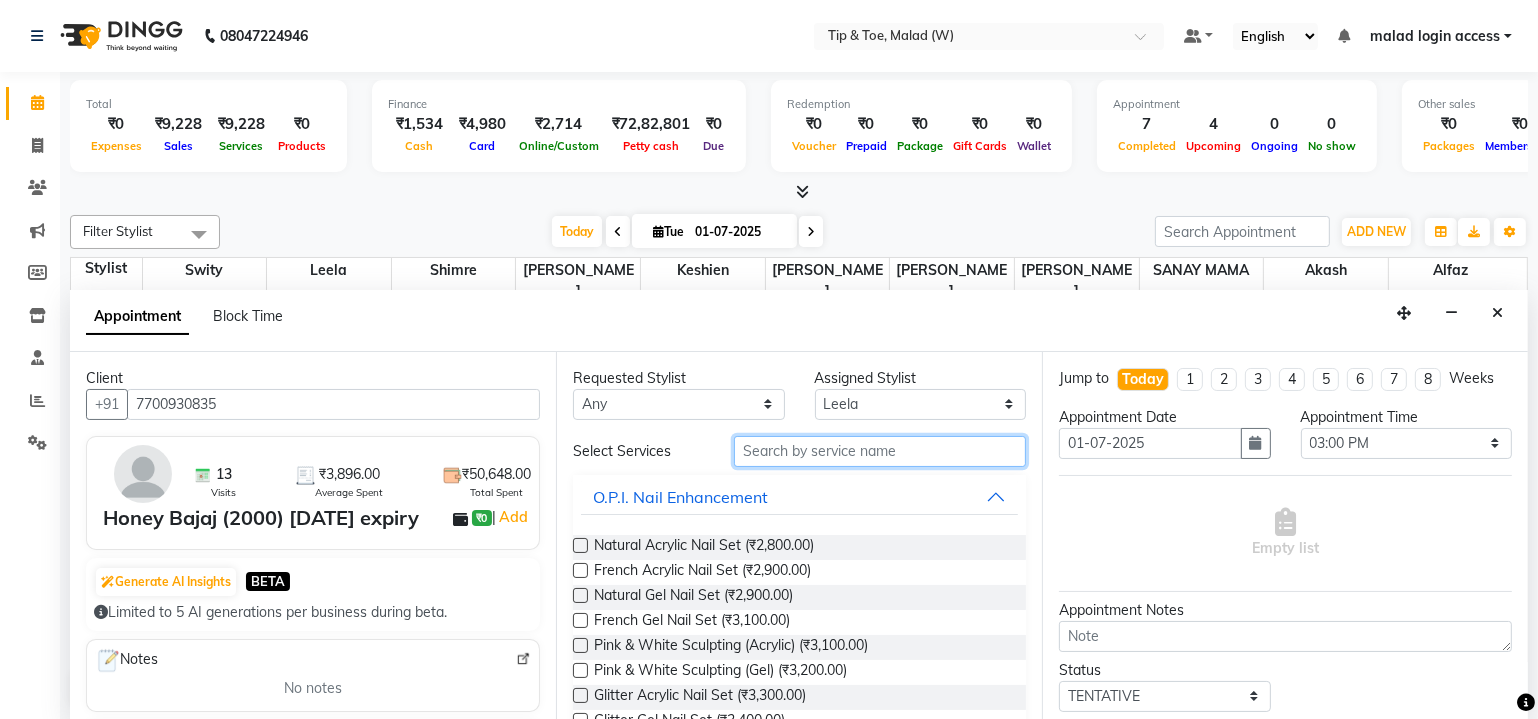 click at bounding box center [880, 451] 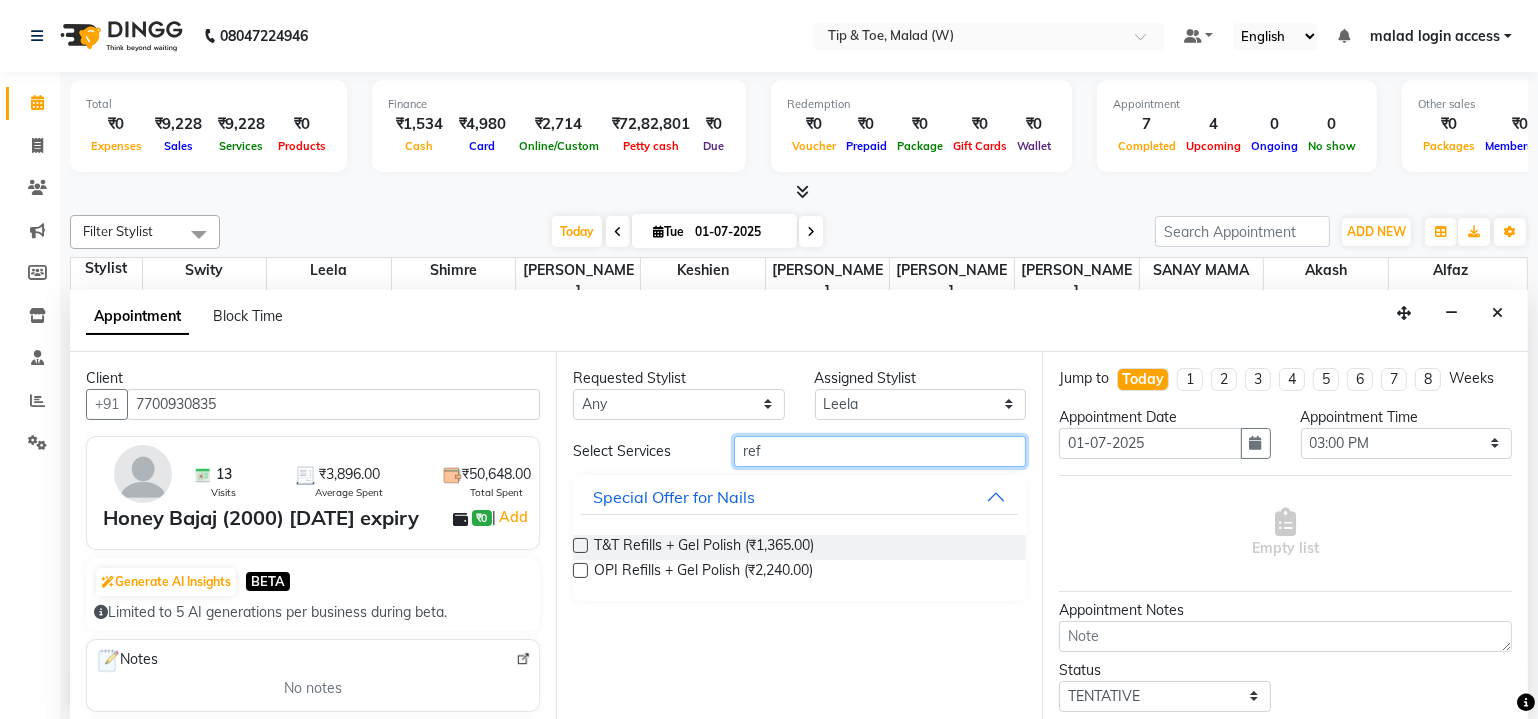 click on "ref" at bounding box center (880, 451) 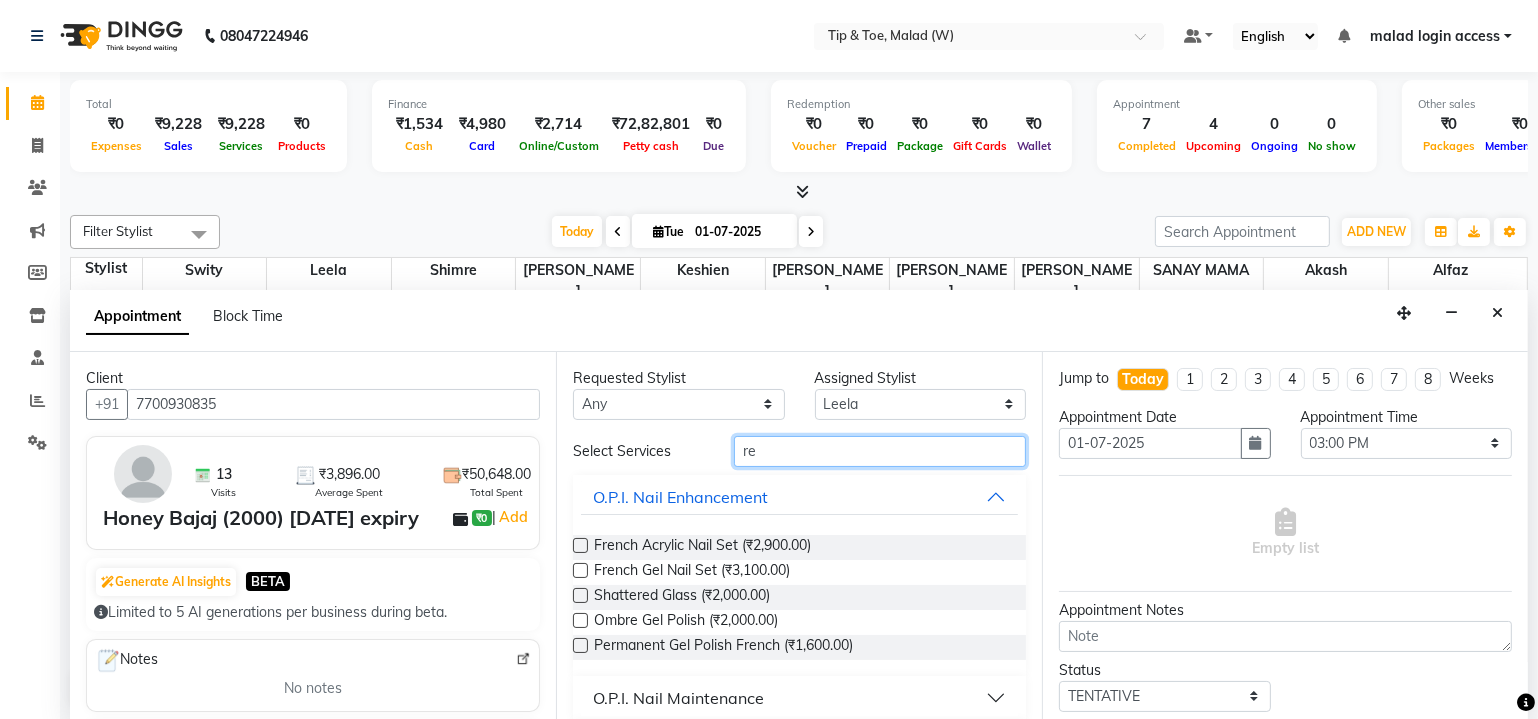 type on "re" 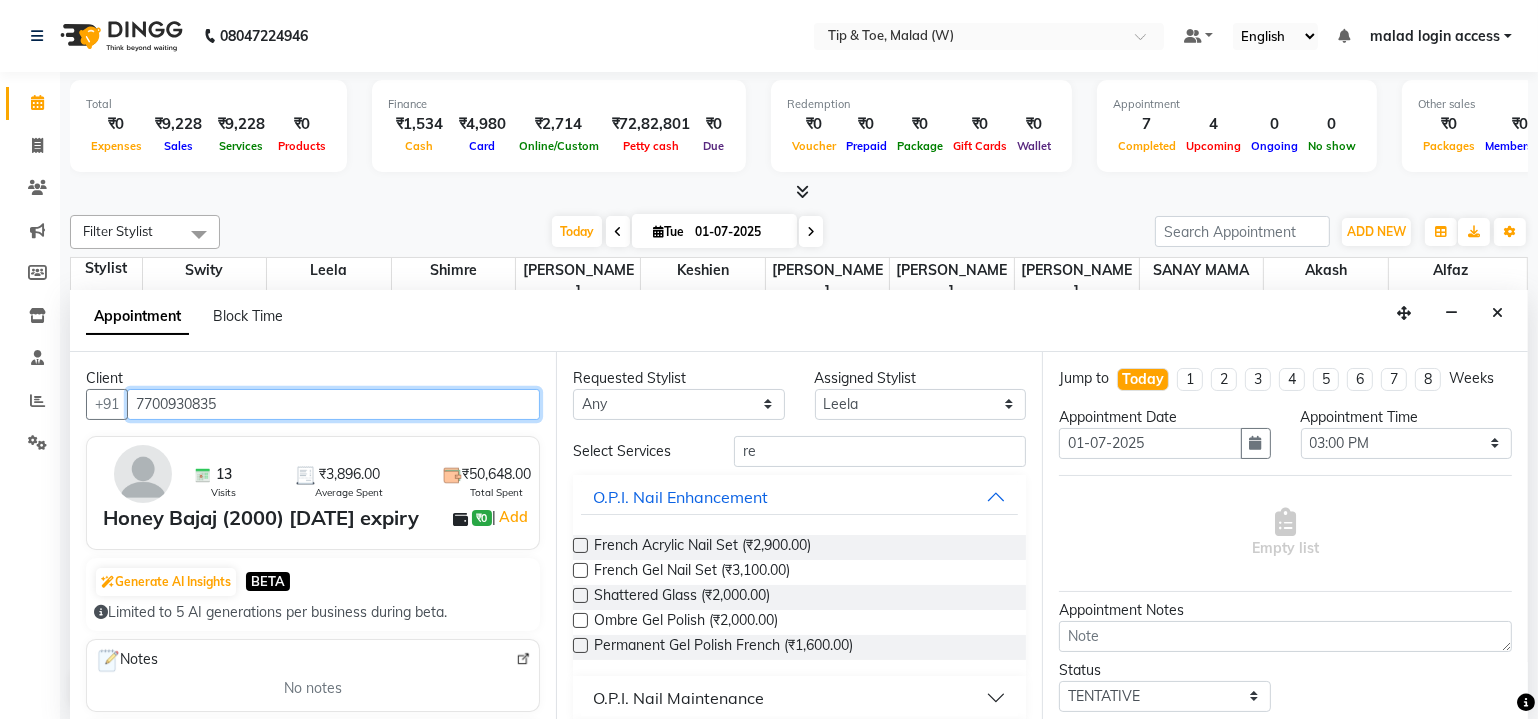 click on "7700930835" at bounding box center (333, 404) 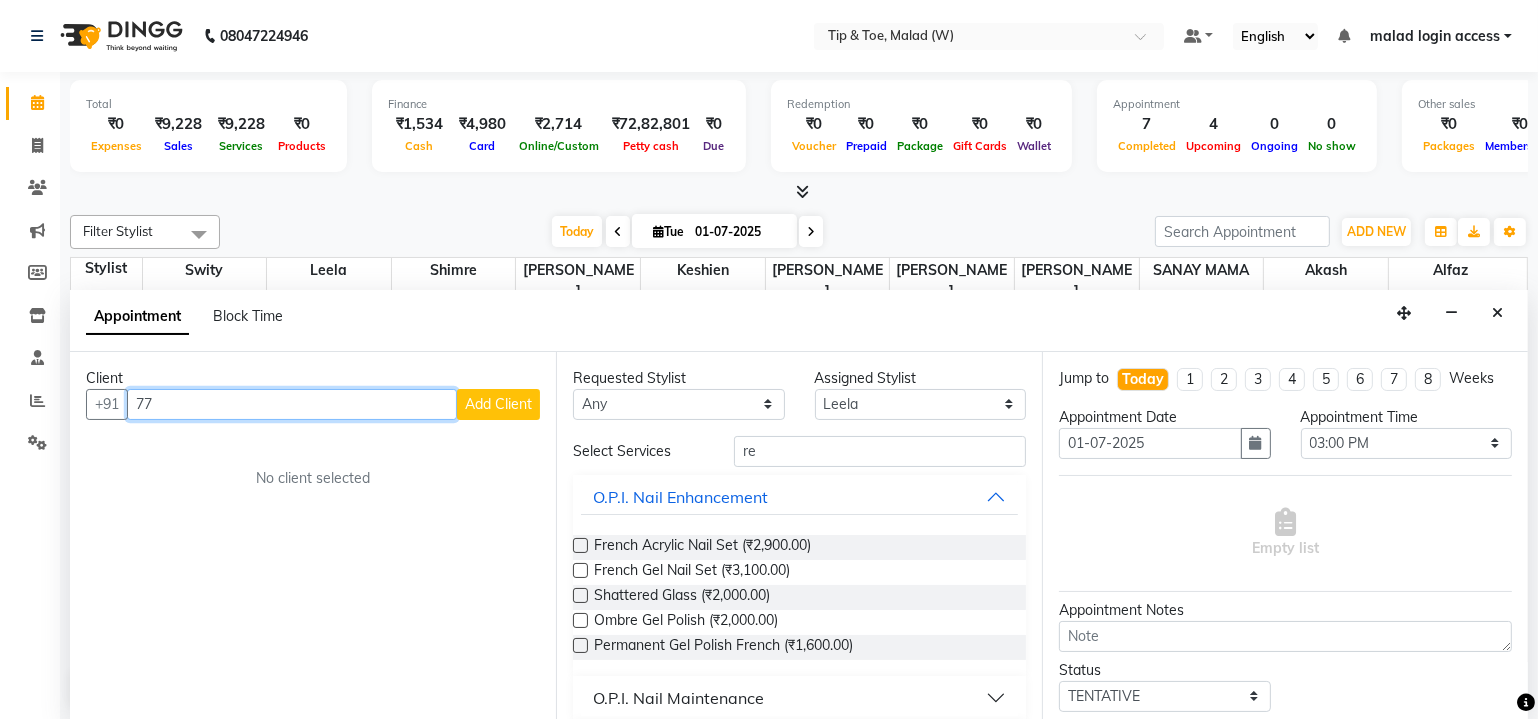 type on "7" 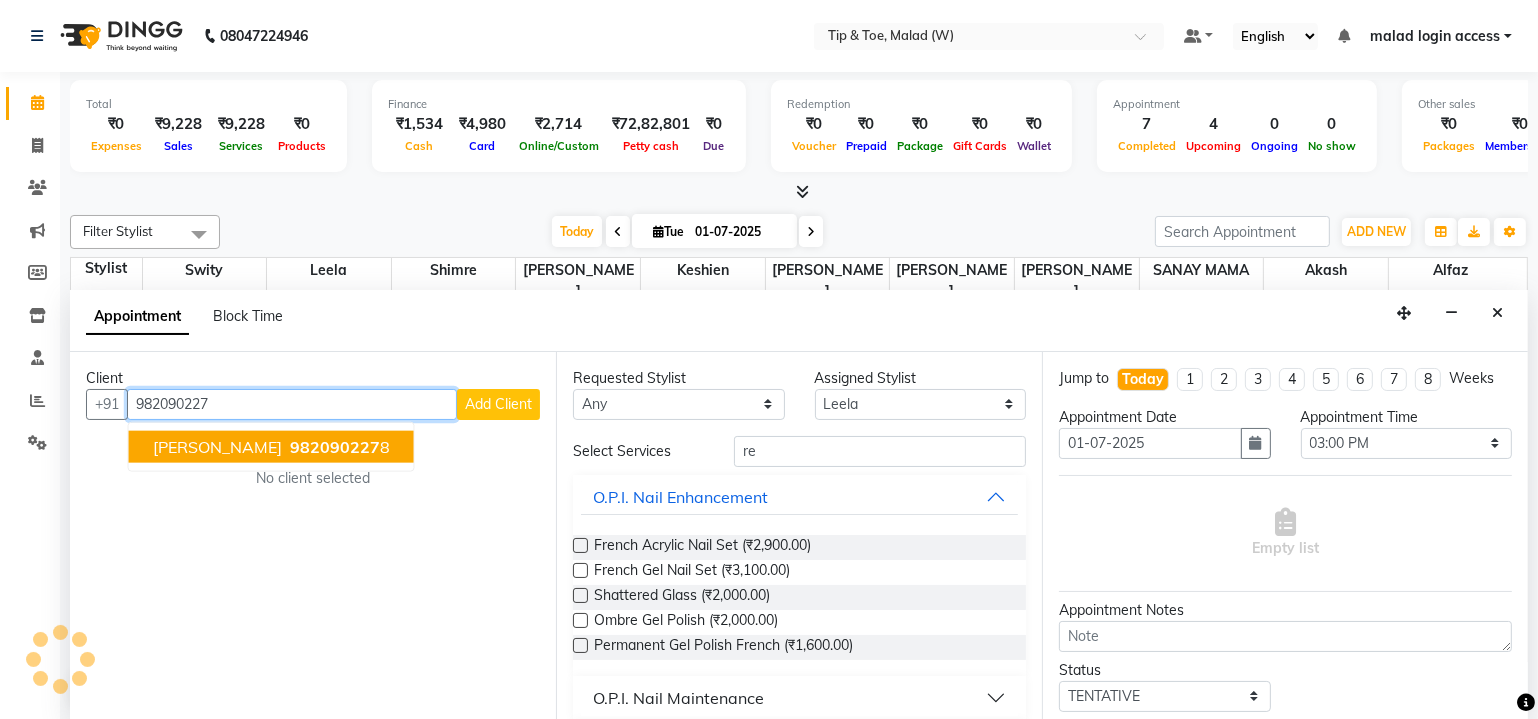 click on "[PERSON_NAME]" at bounding box center (217, 446) 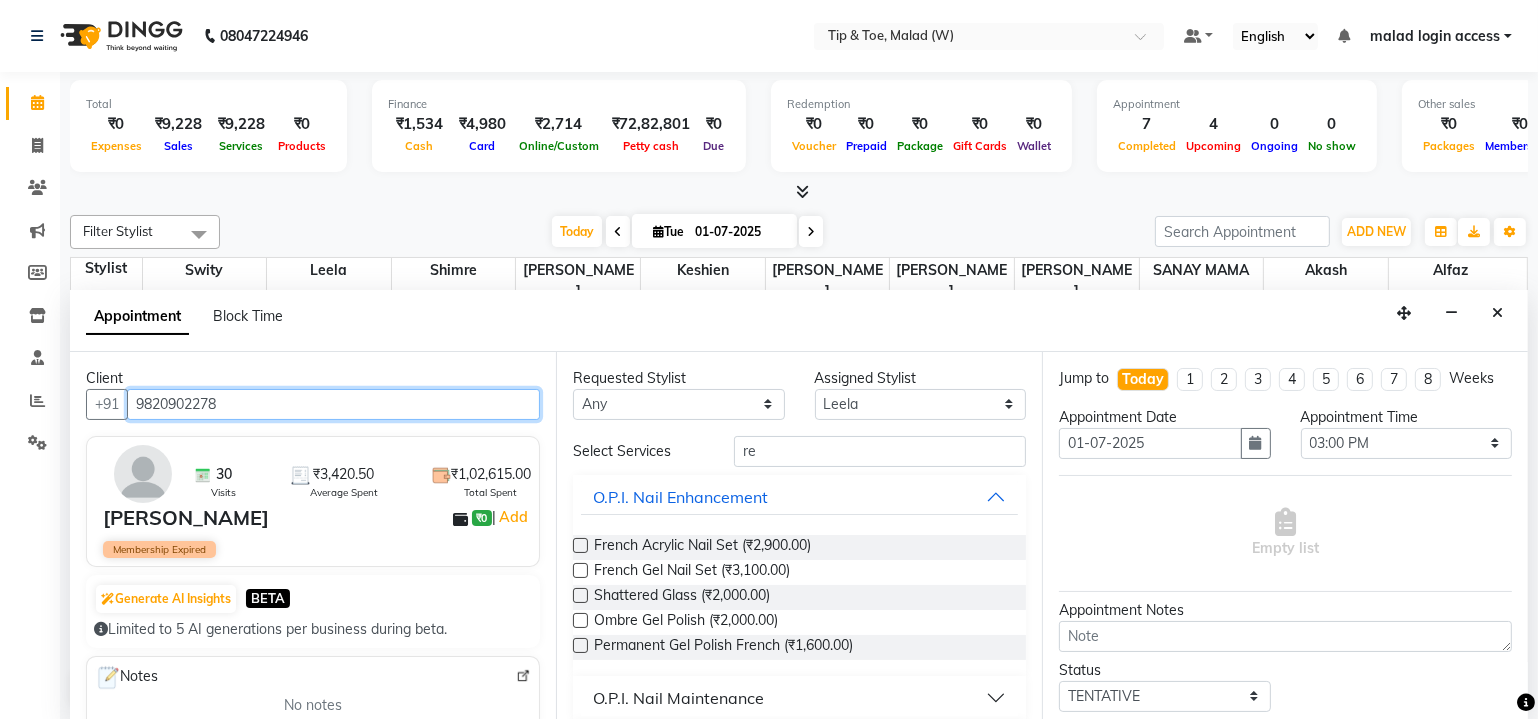 type on "9820902278" 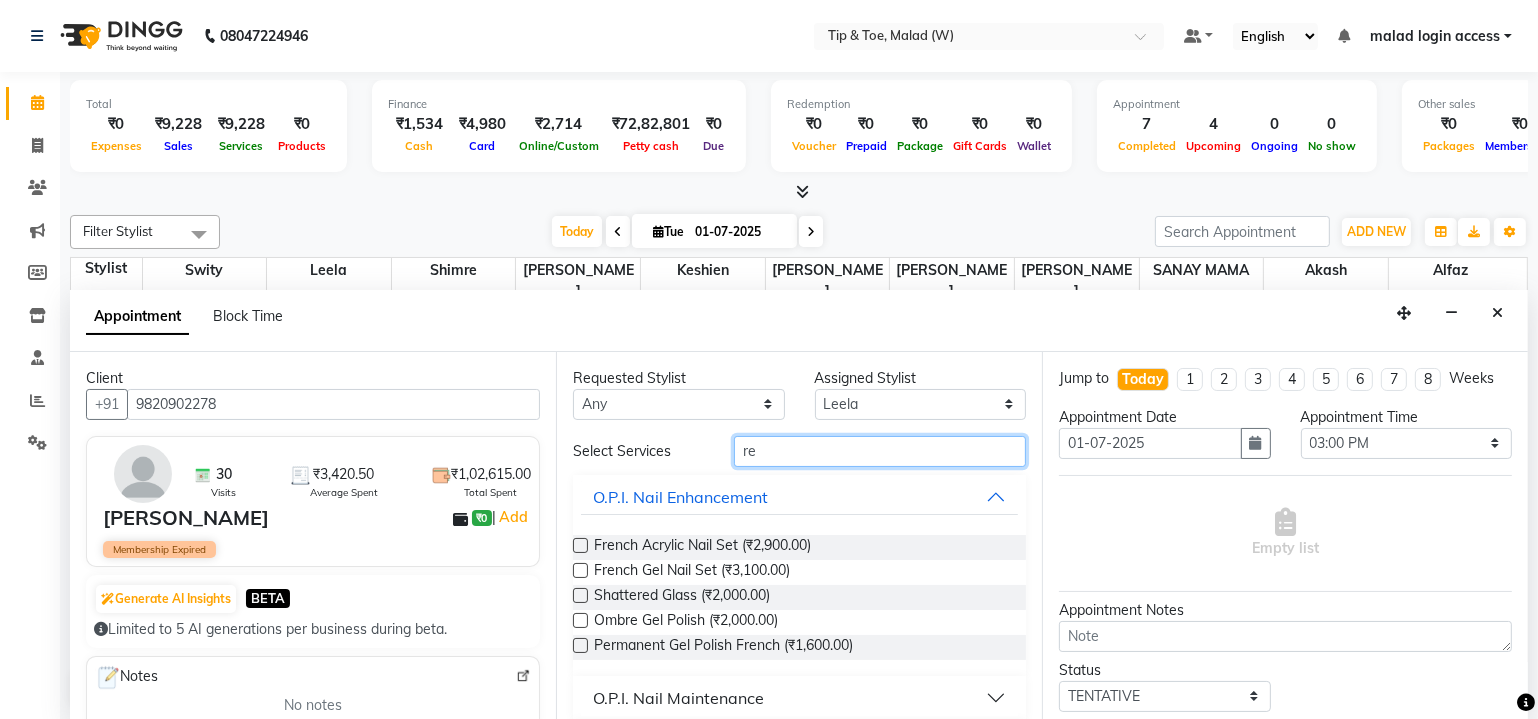 click on "re" at bounding box center (880, 451) 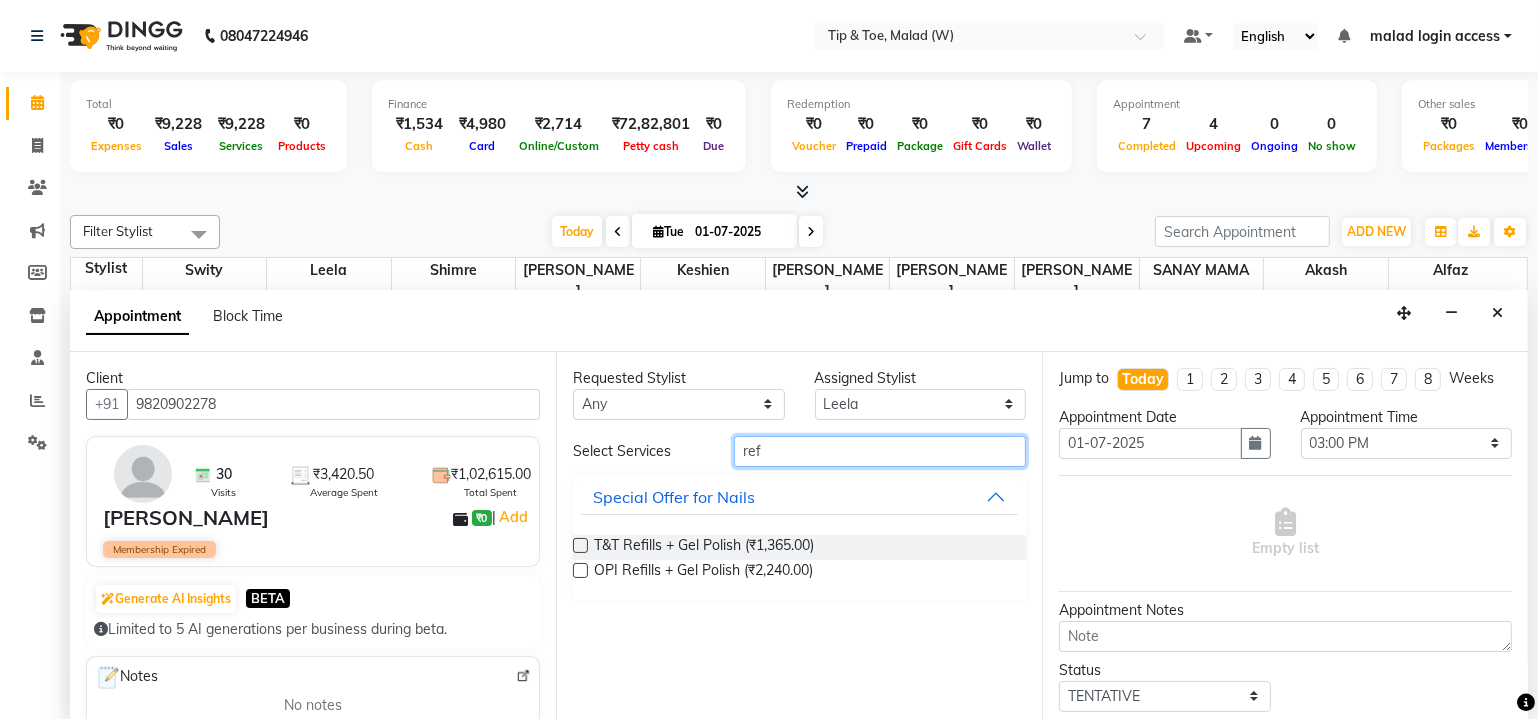 click on "ref" at bounding box center [880, 451] 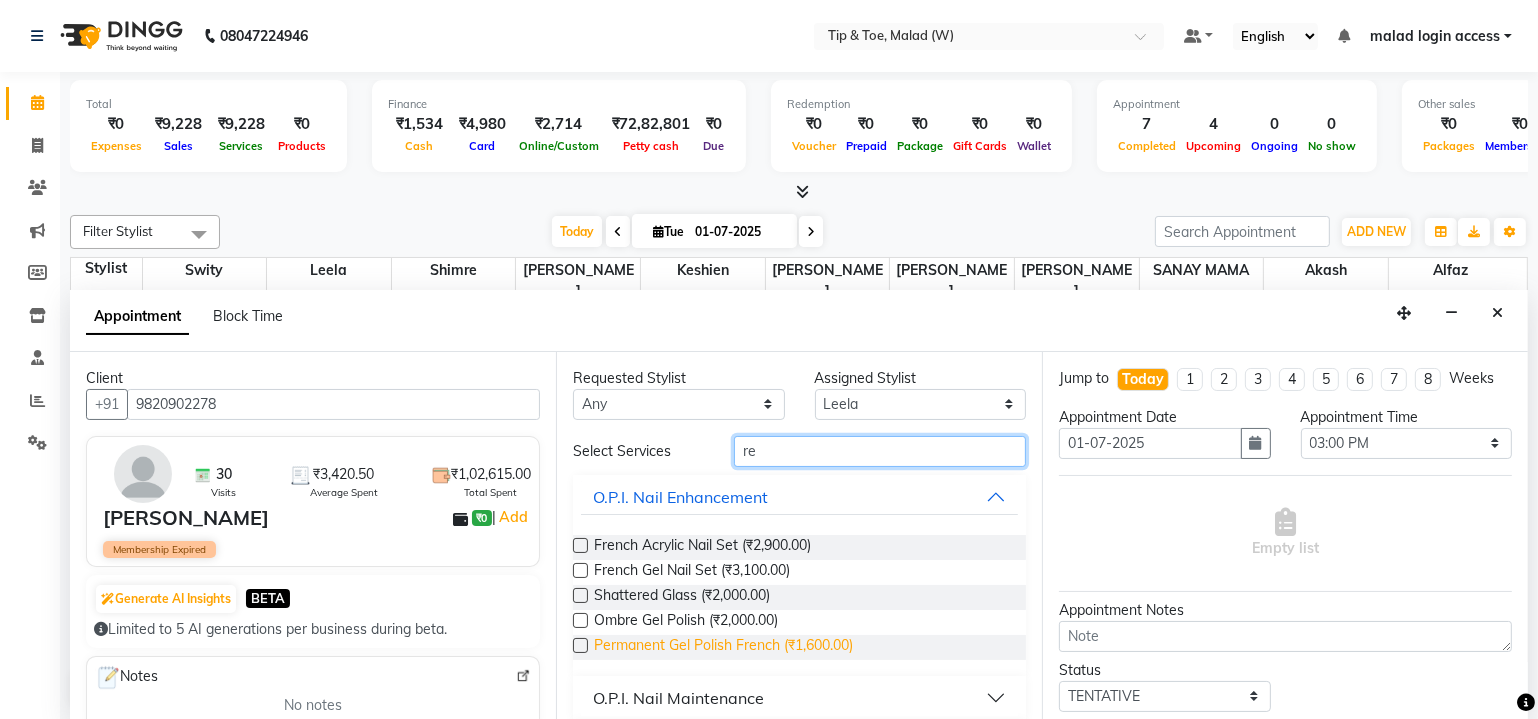 scroll, scrollTop: 181, scrollLeft: 0, axis: vertical 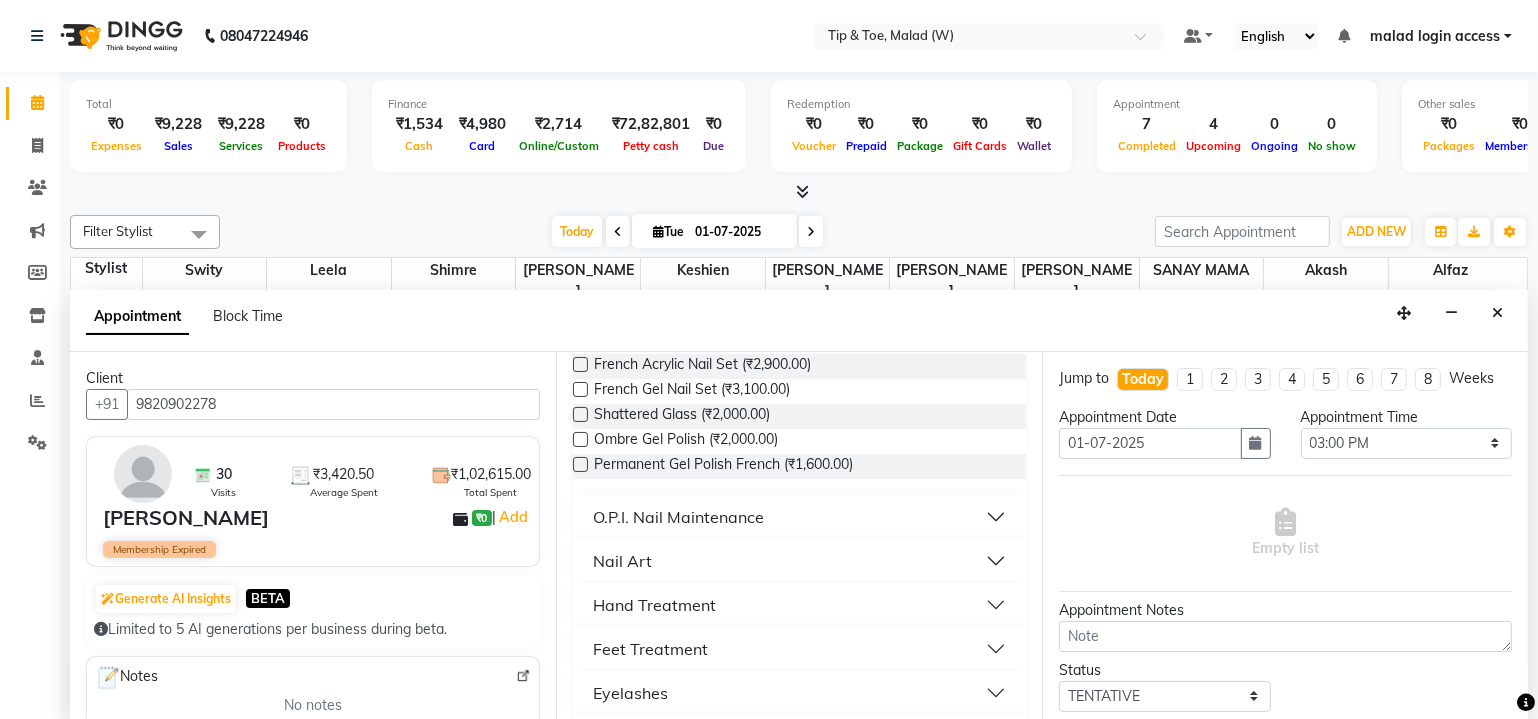 click on "Hand Treatment" at bounding box center [654, 605] 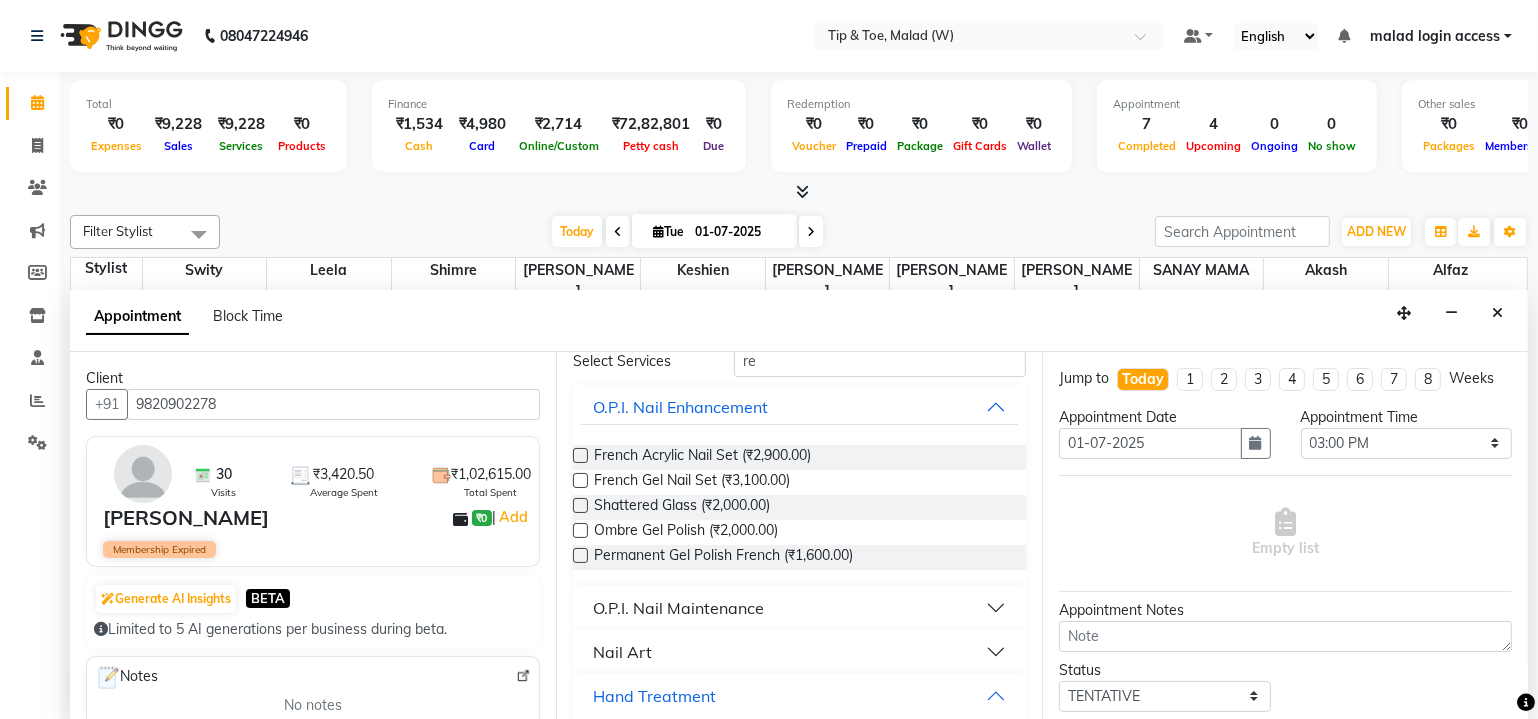 scroll, scrollTop: 0, scrollLeft: 0, axis: both 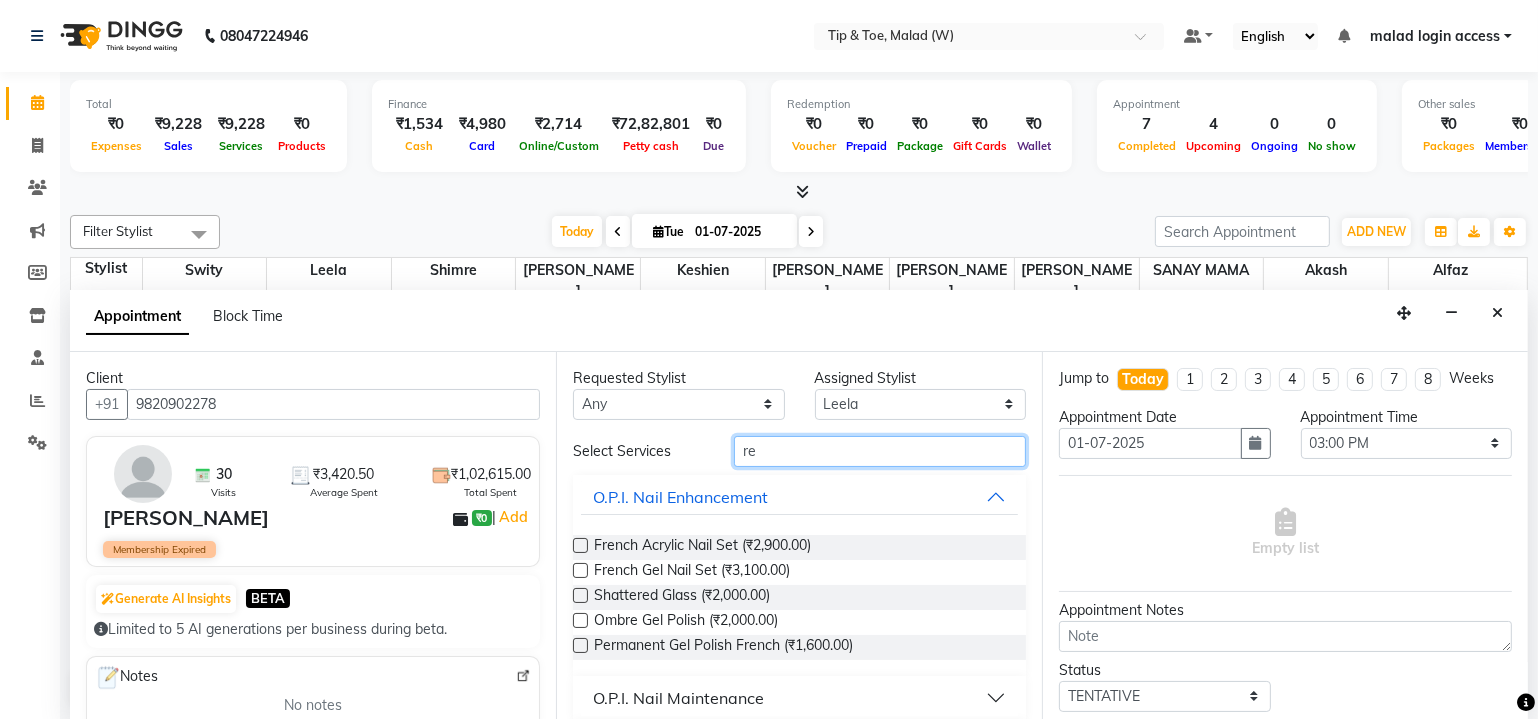 click on "re" at bounding box center (880, 451) 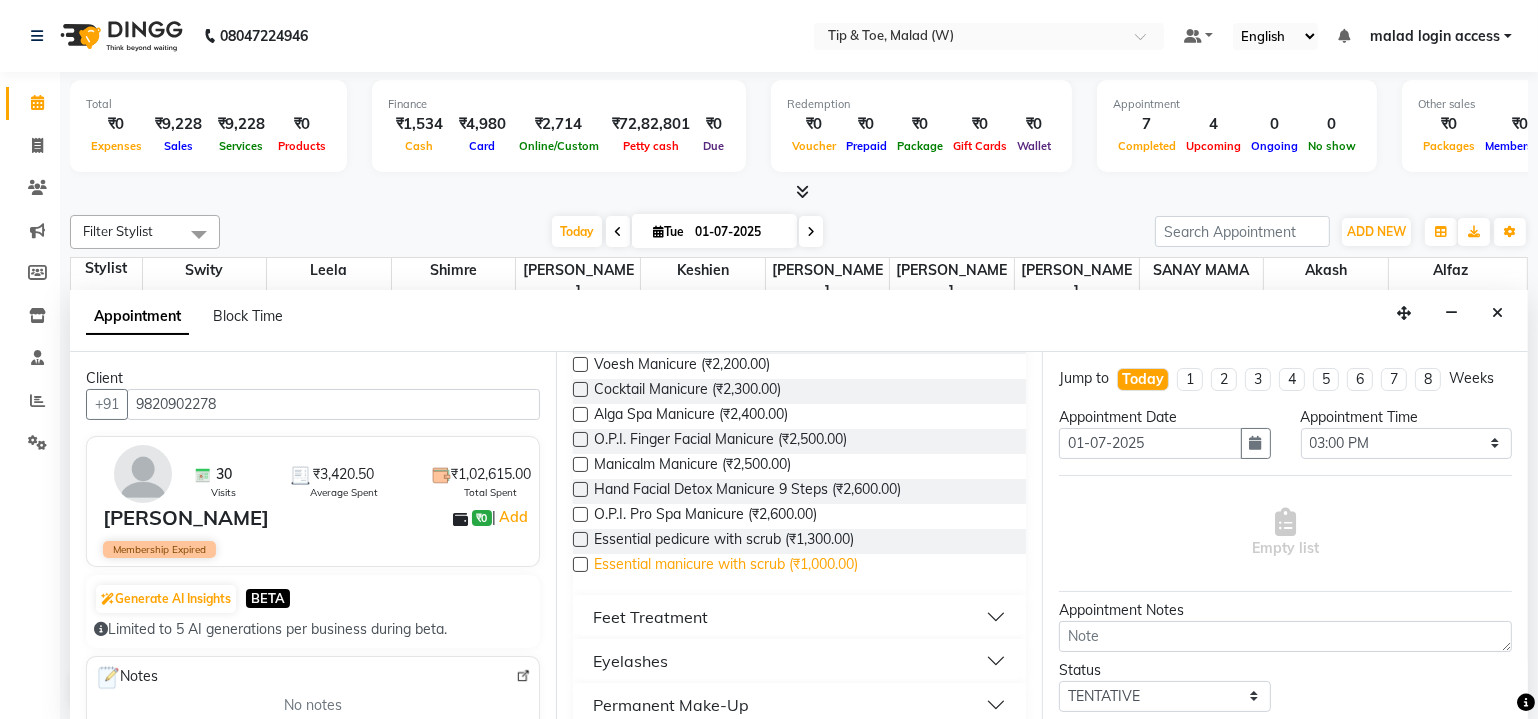 scroll, scrollTop: 363, scrollLeft: 0, axis: vertical 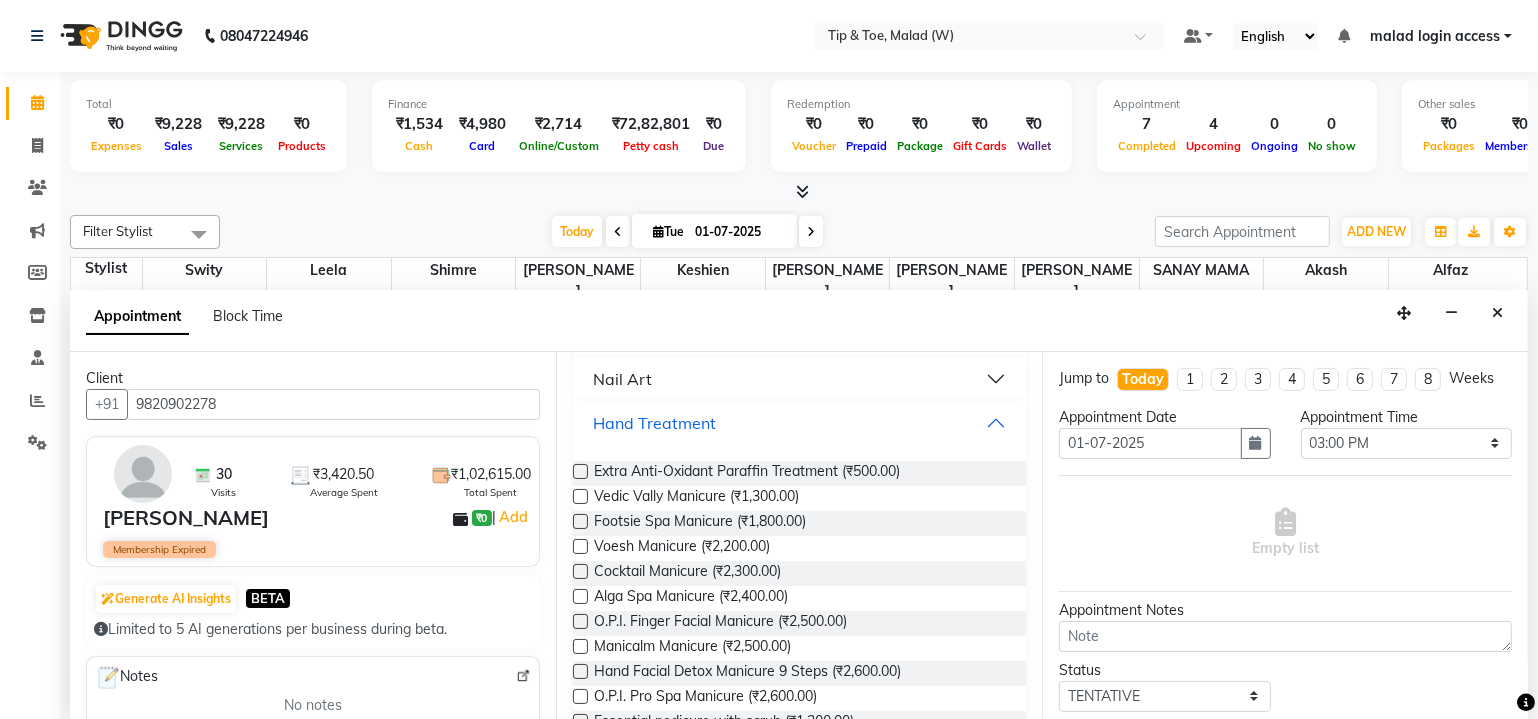 click on "Hand Treatment" at bounding box center (654, 423) 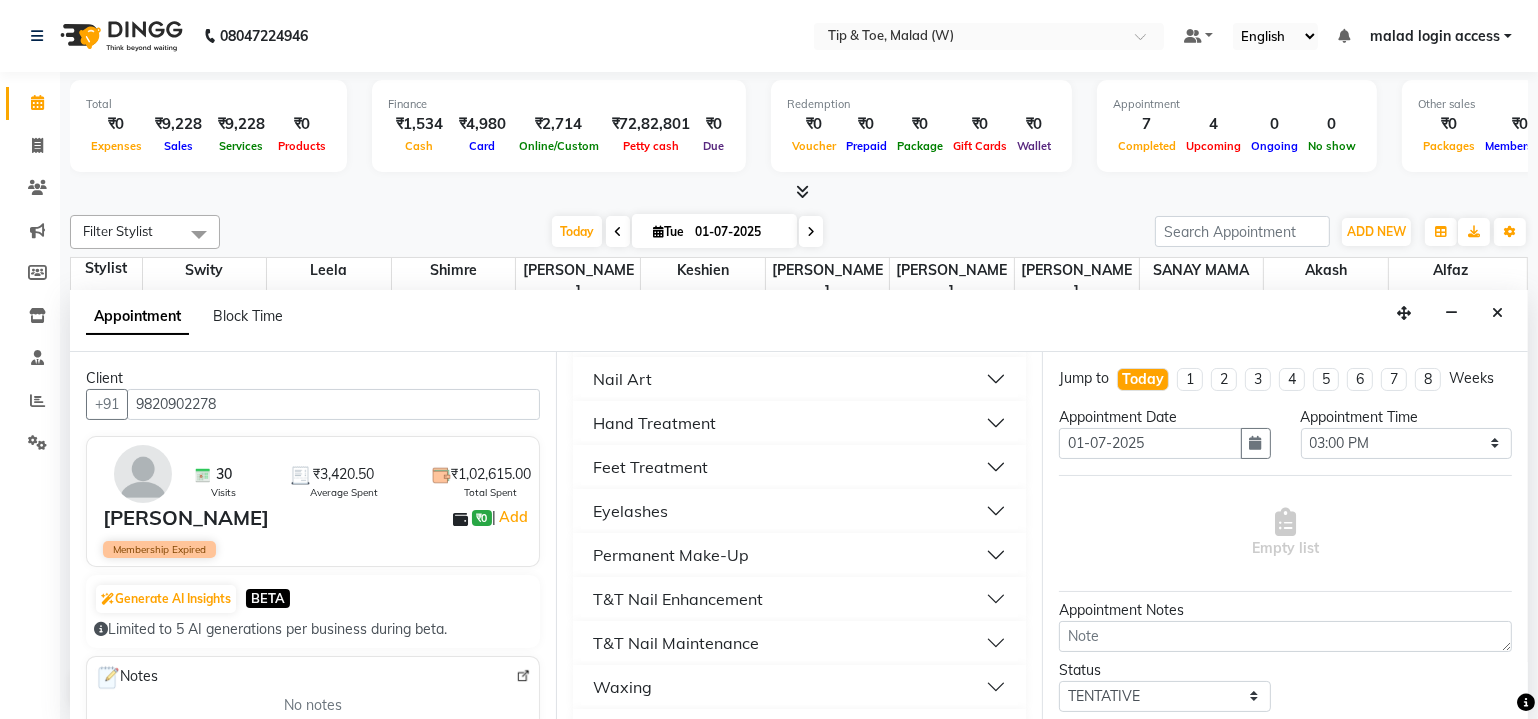 click on "Hand Treatment" at bounding box center (654, 423) 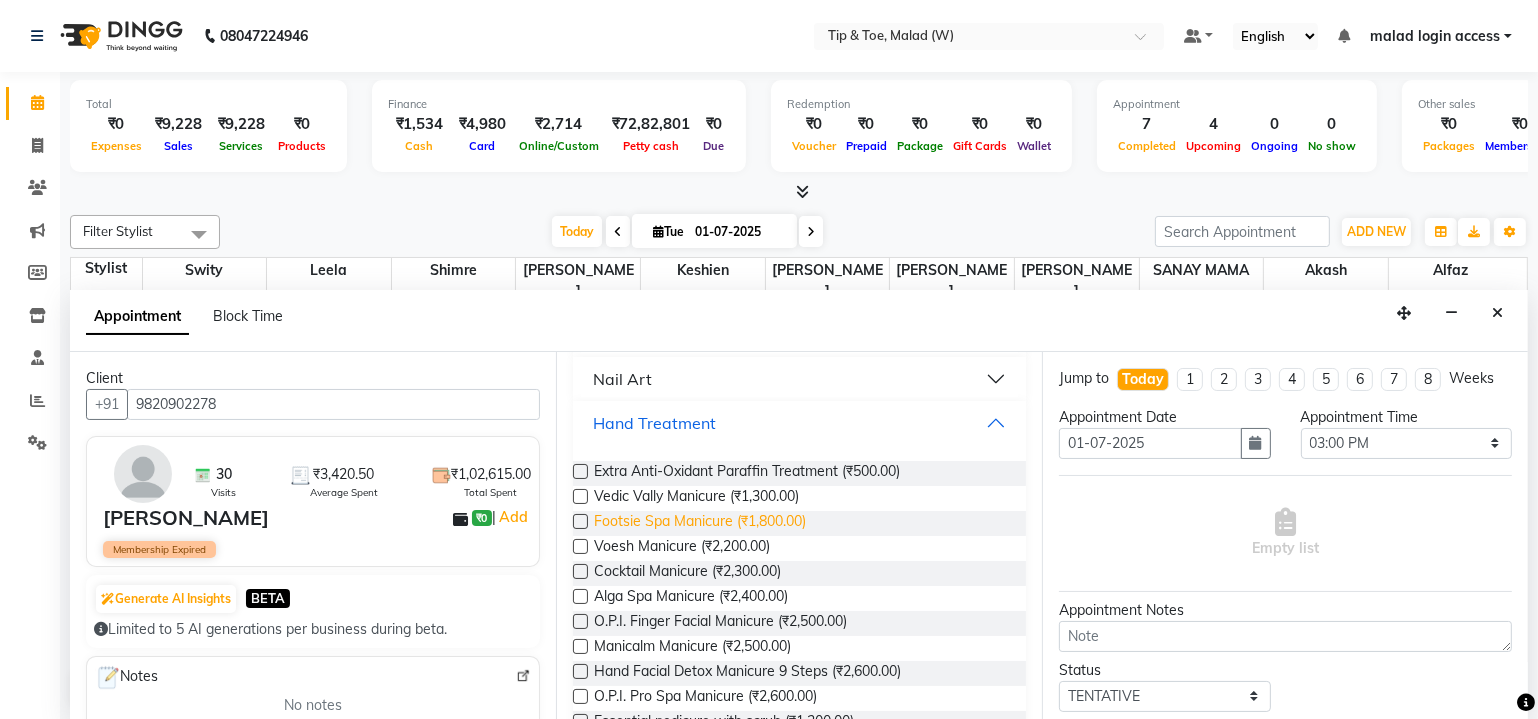 scroll, scrollTop: 181, scrollLeft: 0, axis: vertical 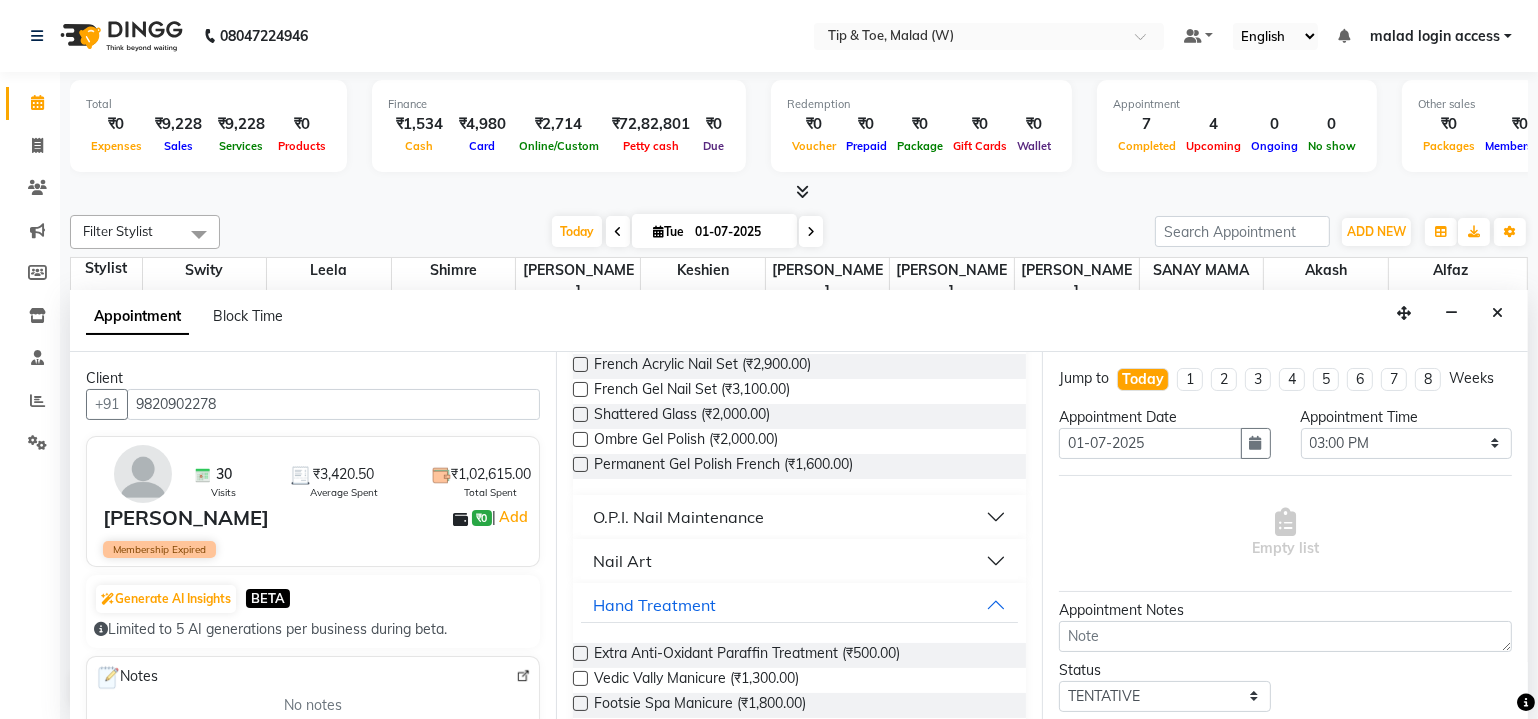 click on "O.P.I. Nail Maintenance" at bounding box center [678, 517] 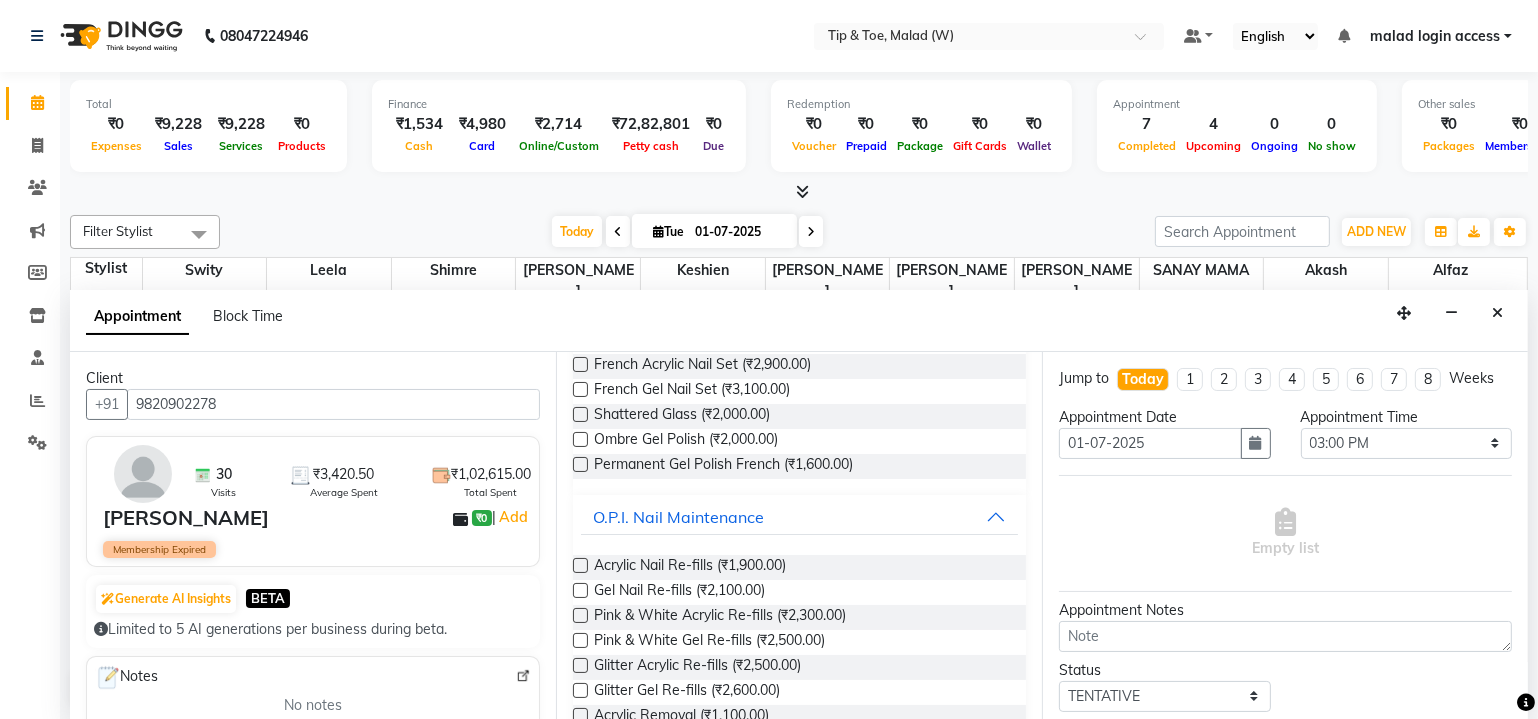 click at bounding box center (580, 565) 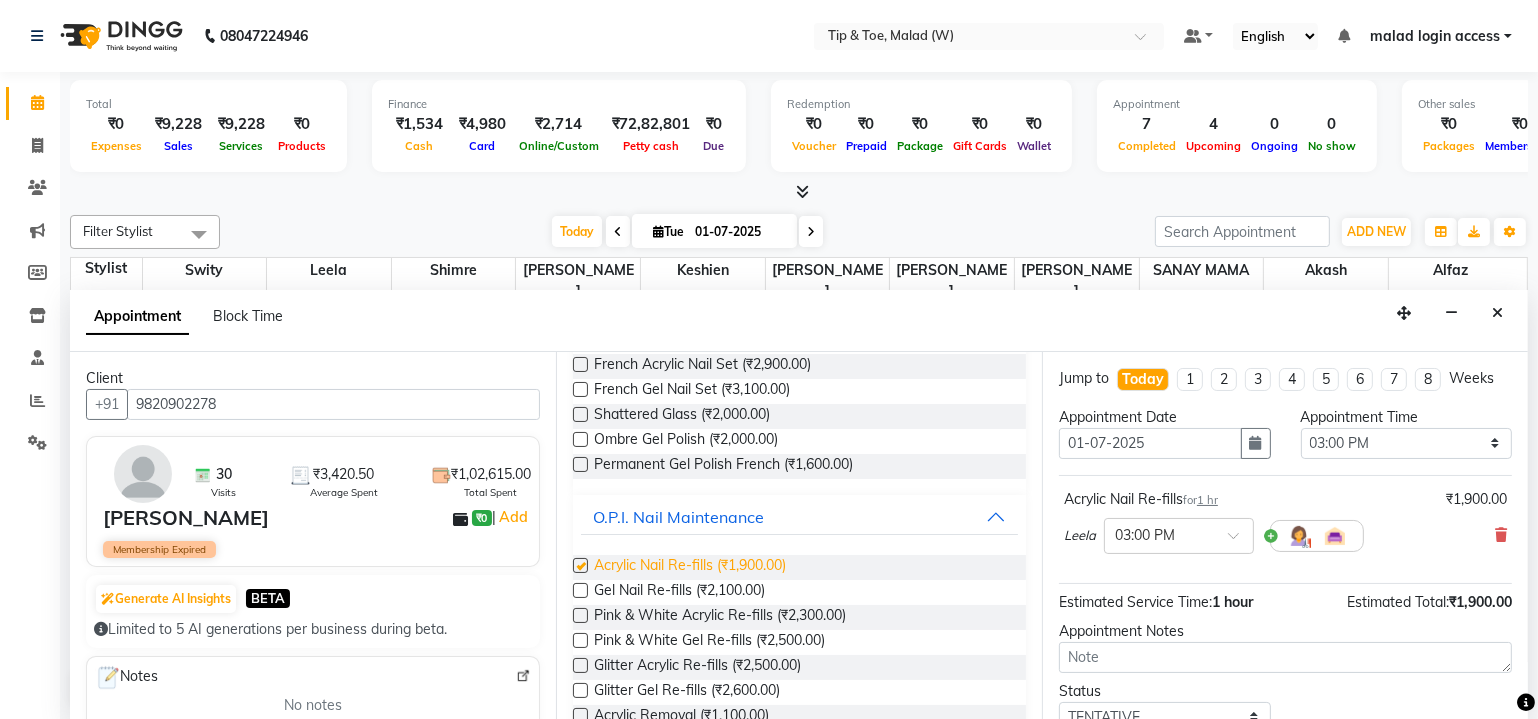 scroll, scrollTop: 52, scrollLeft: 0, axis: vertical 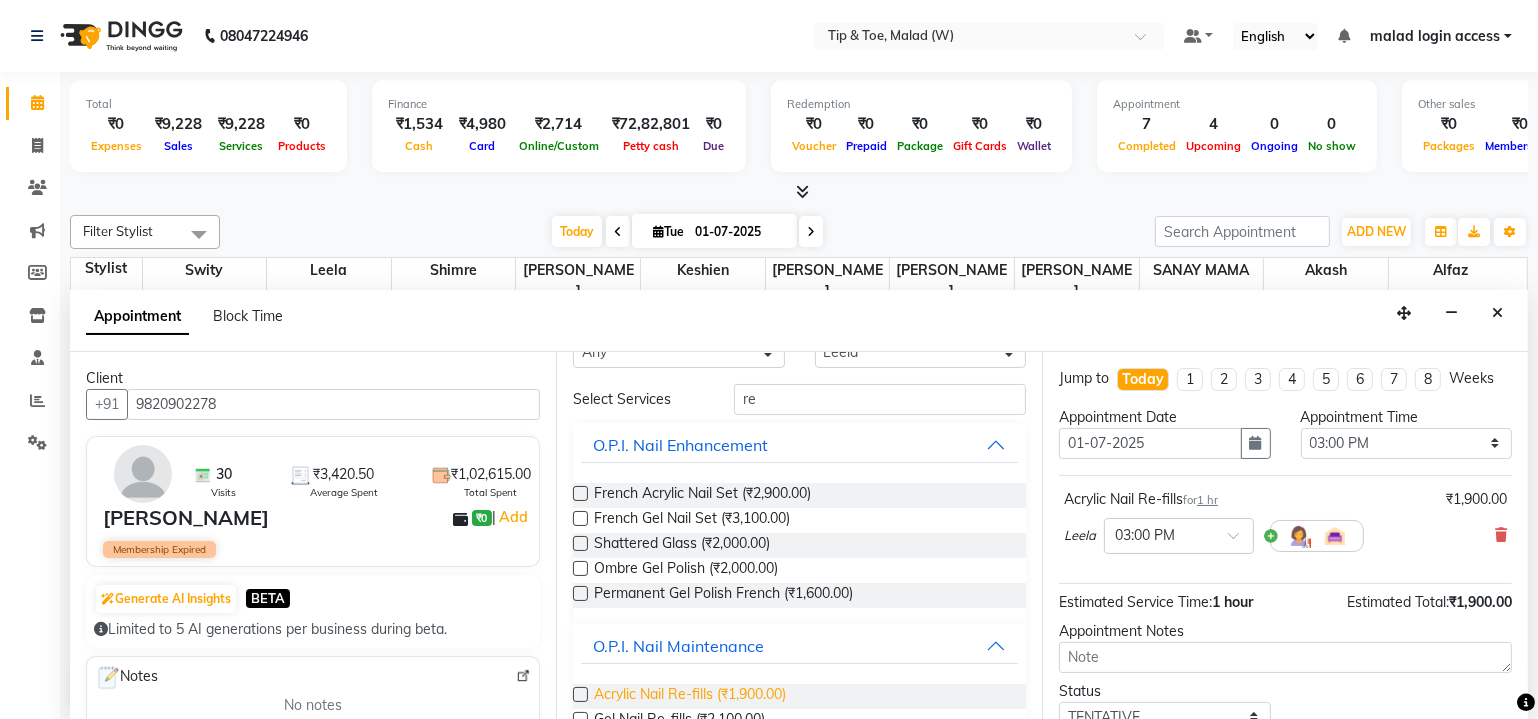 checkbox on "false" 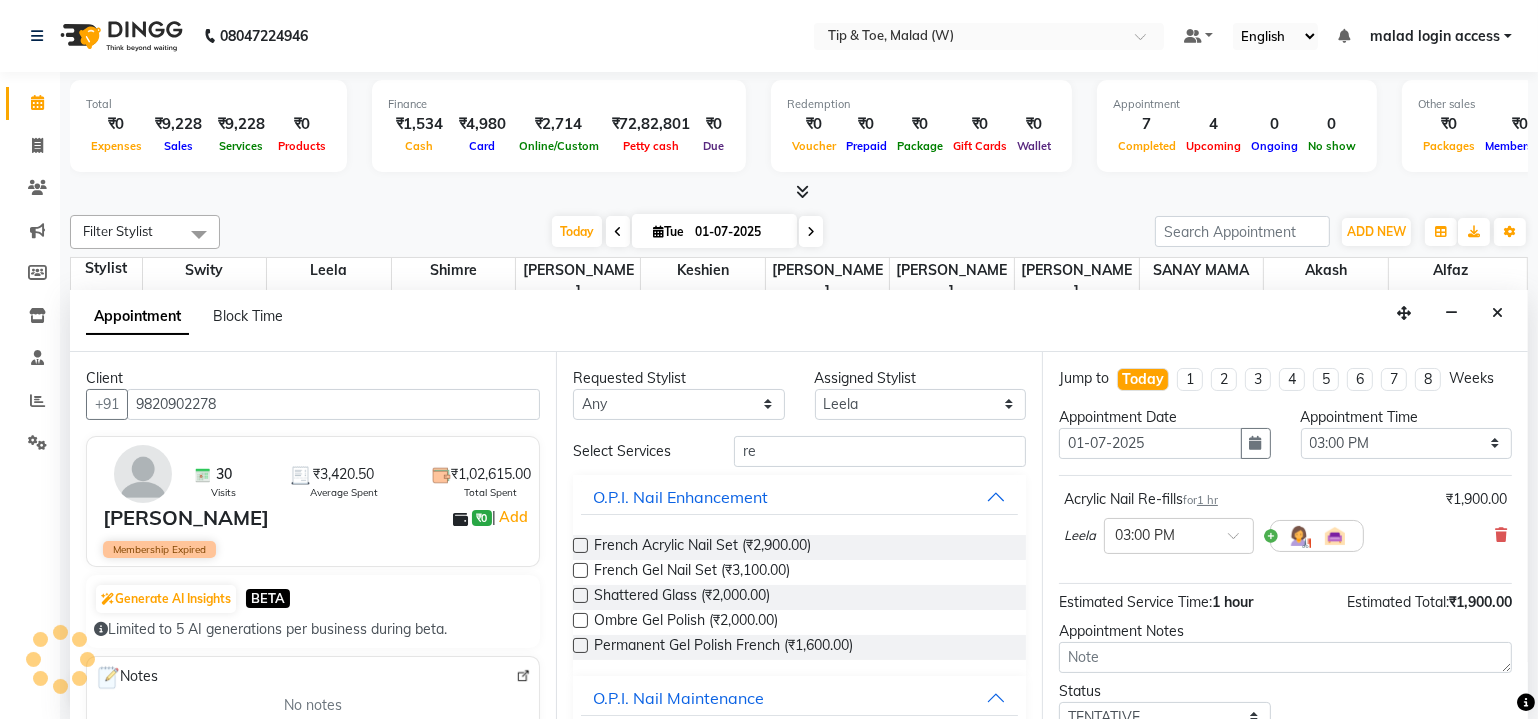scroll, scrollTop: 0, scrollLeft: 0, axis: both 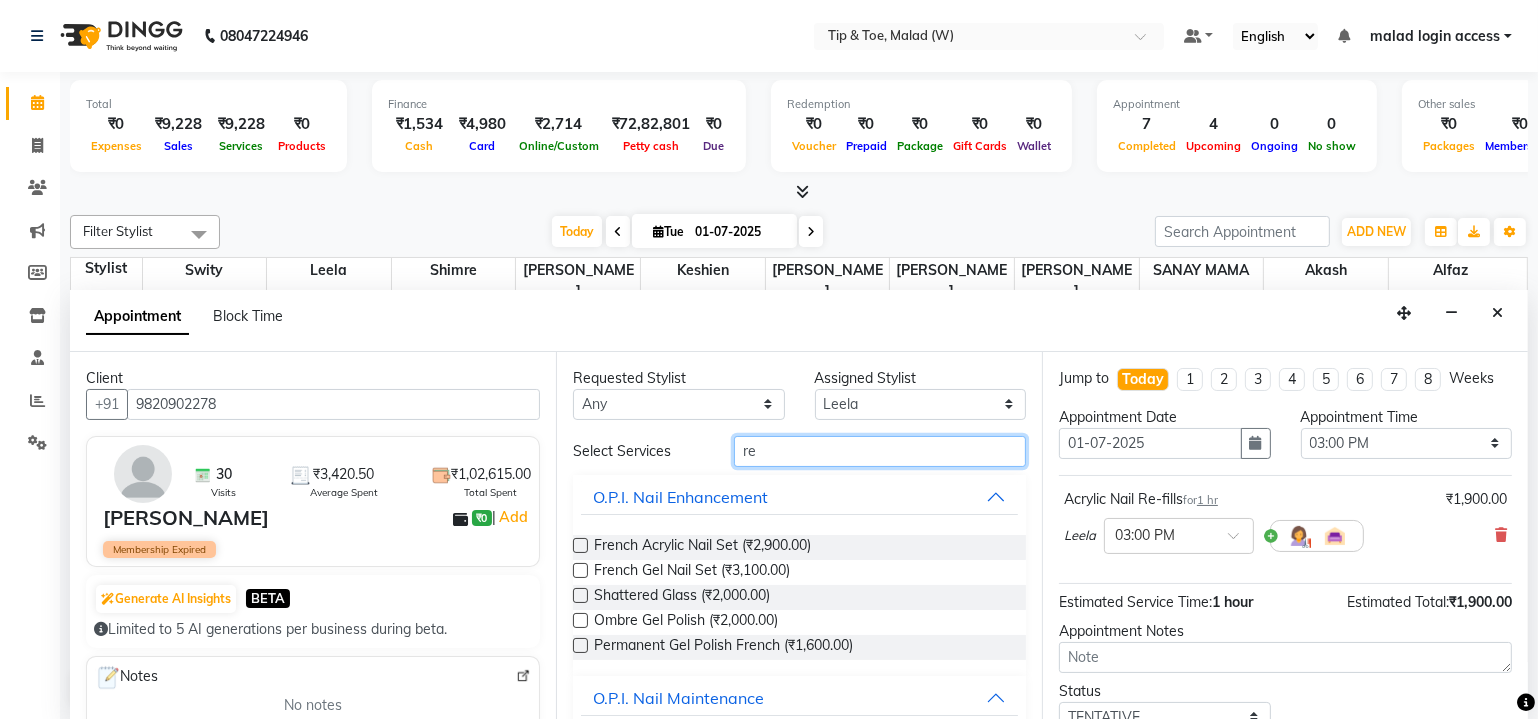 click on "re" at bounding box center (880, 451) 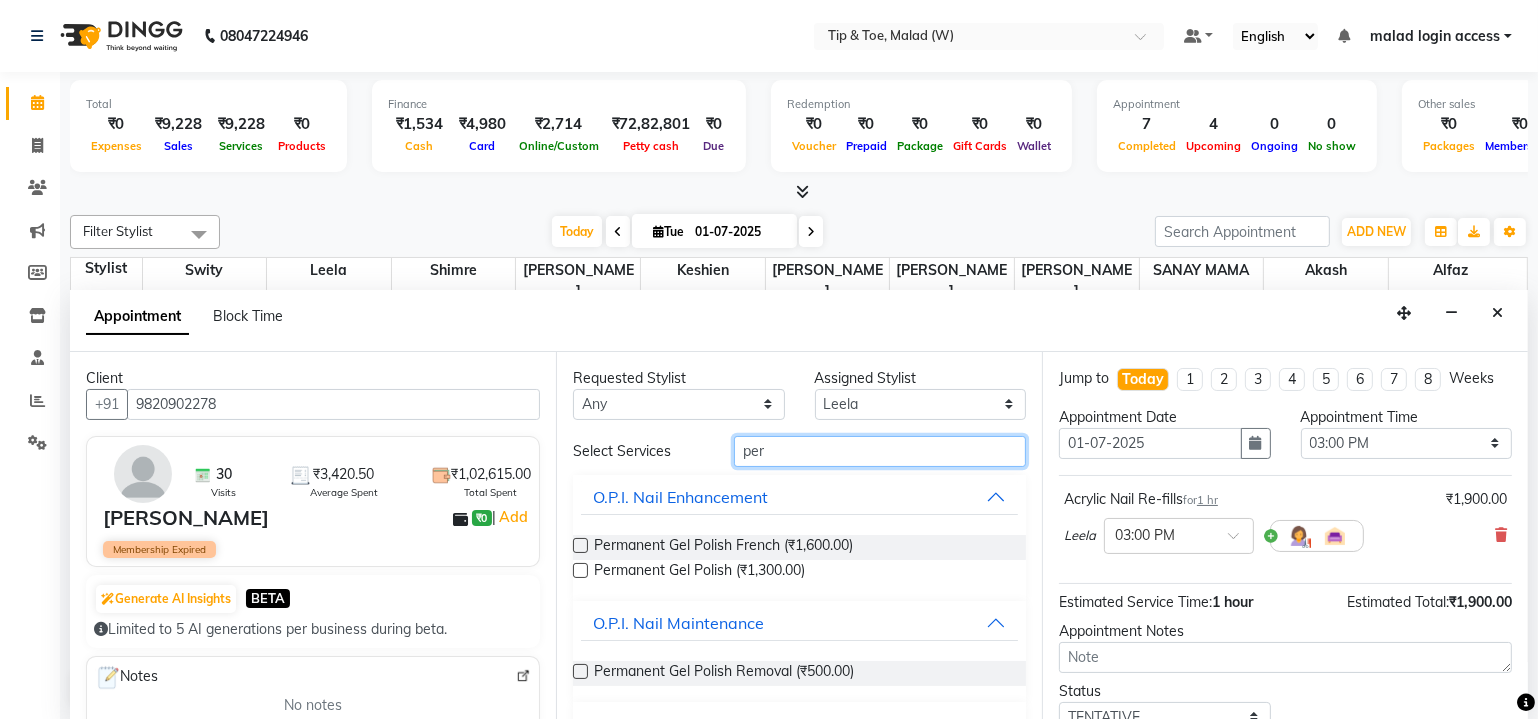 type on "per" 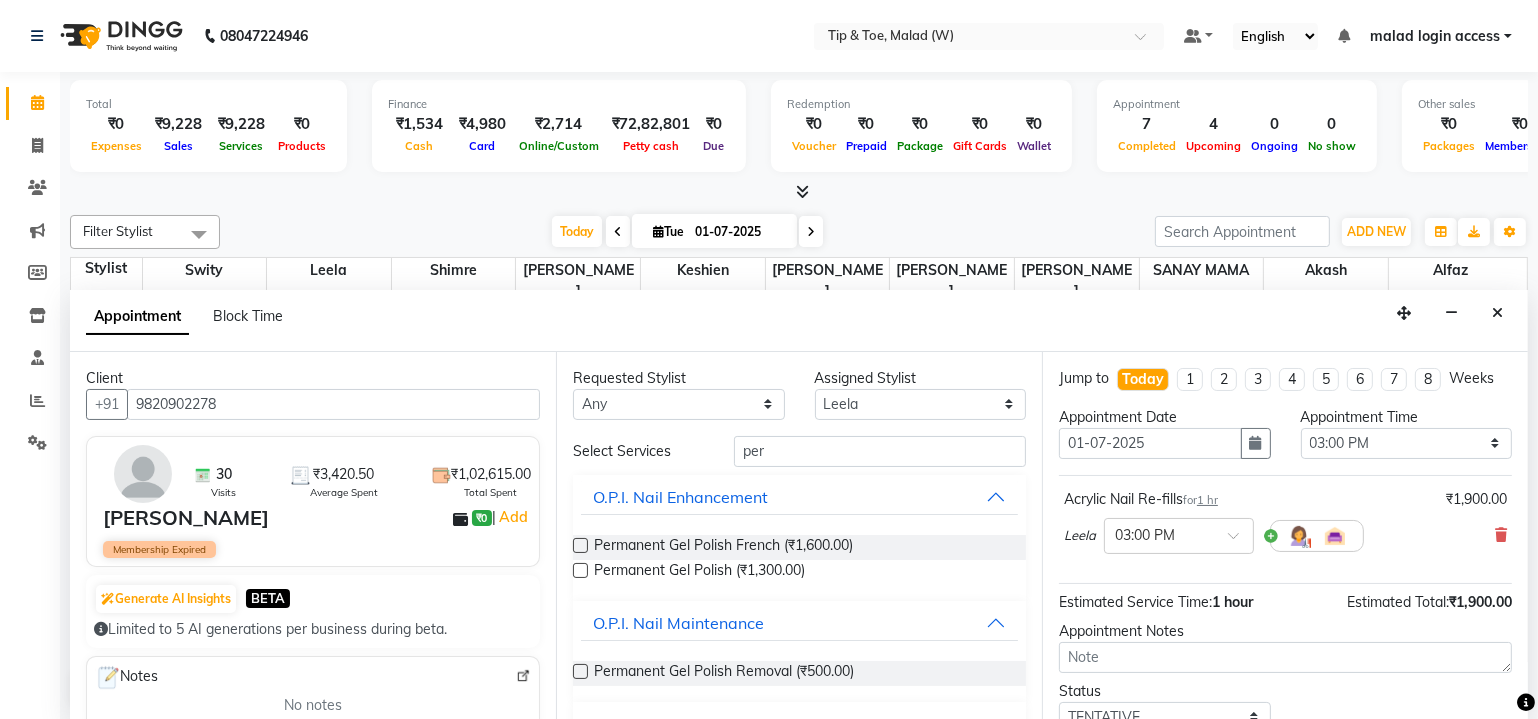 click at bounding box center (580, 570) 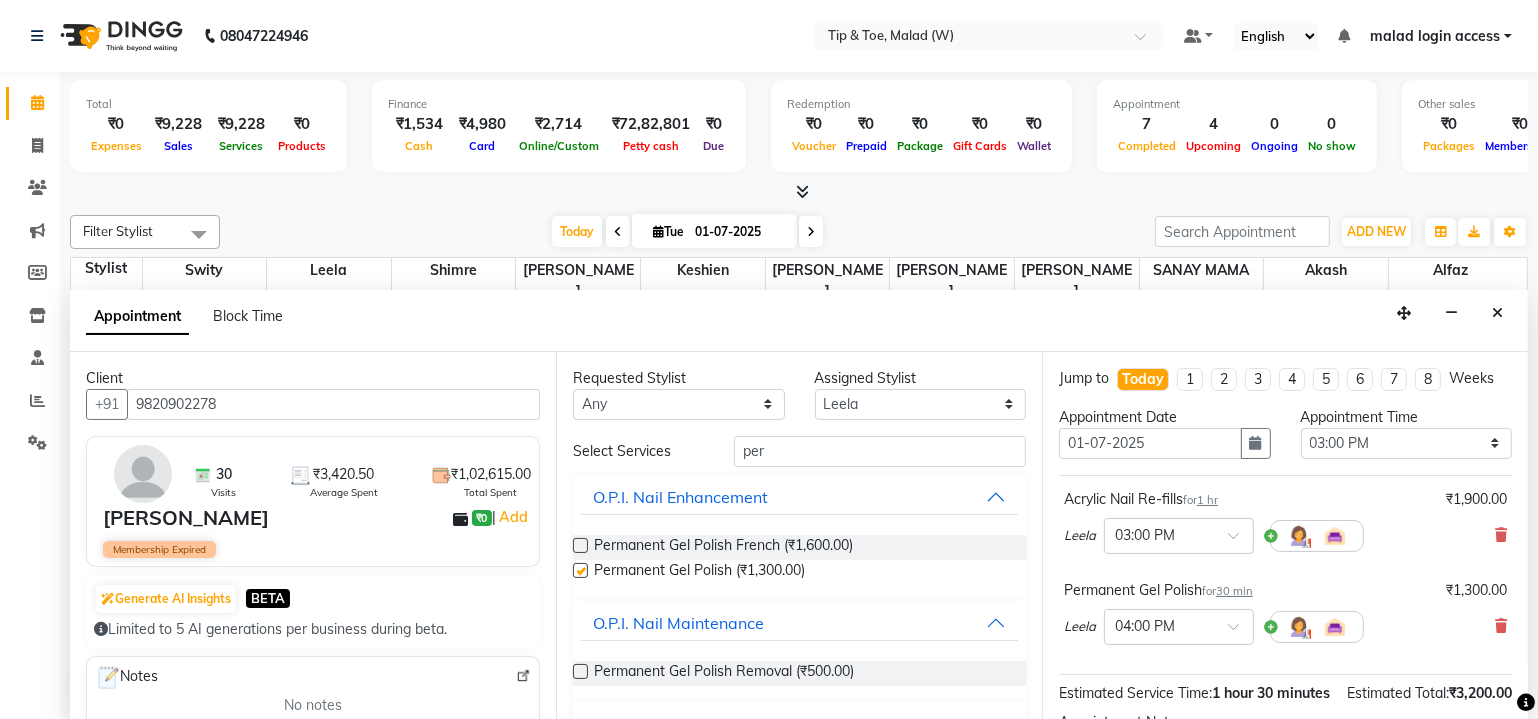 checkbox on "false" 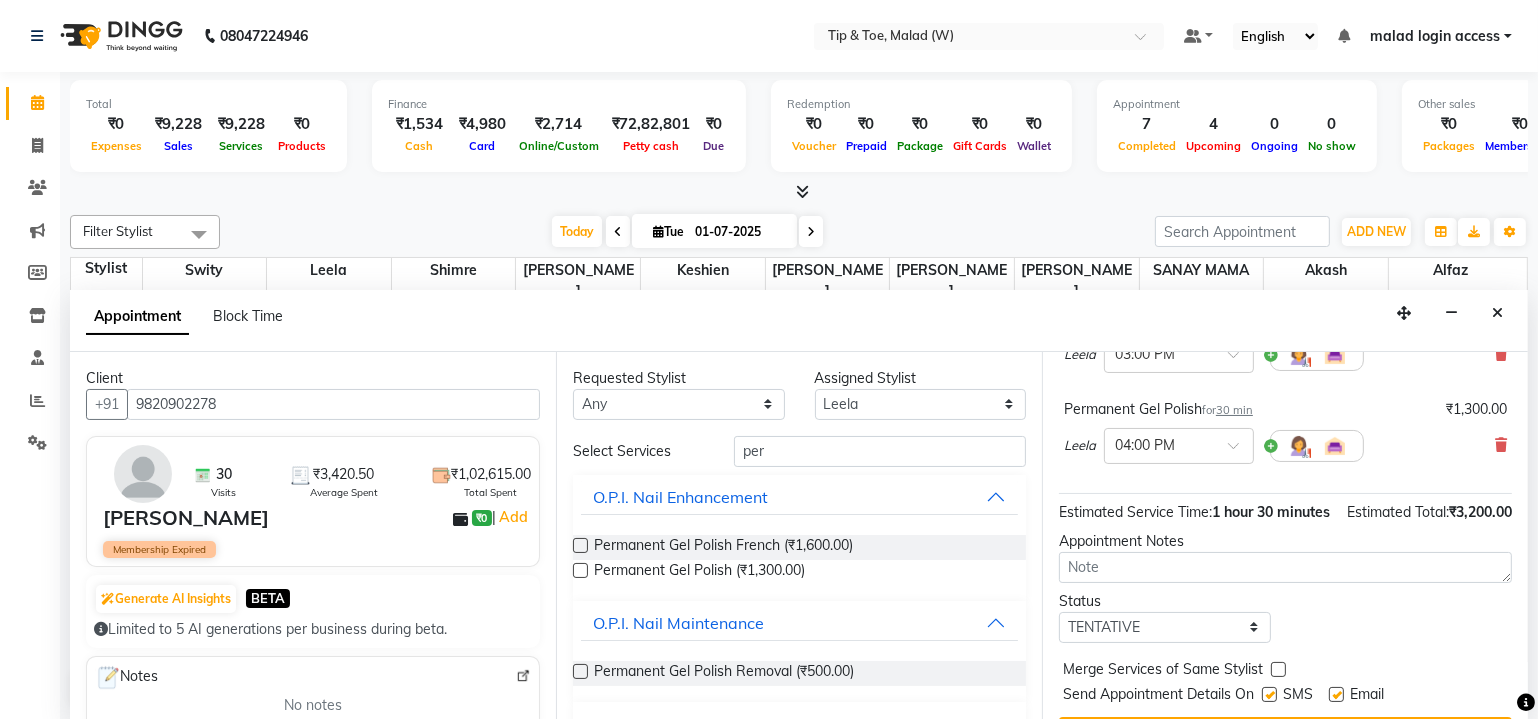scroll, scrollTop: 90, scrollLeft: 0, axis: vertical 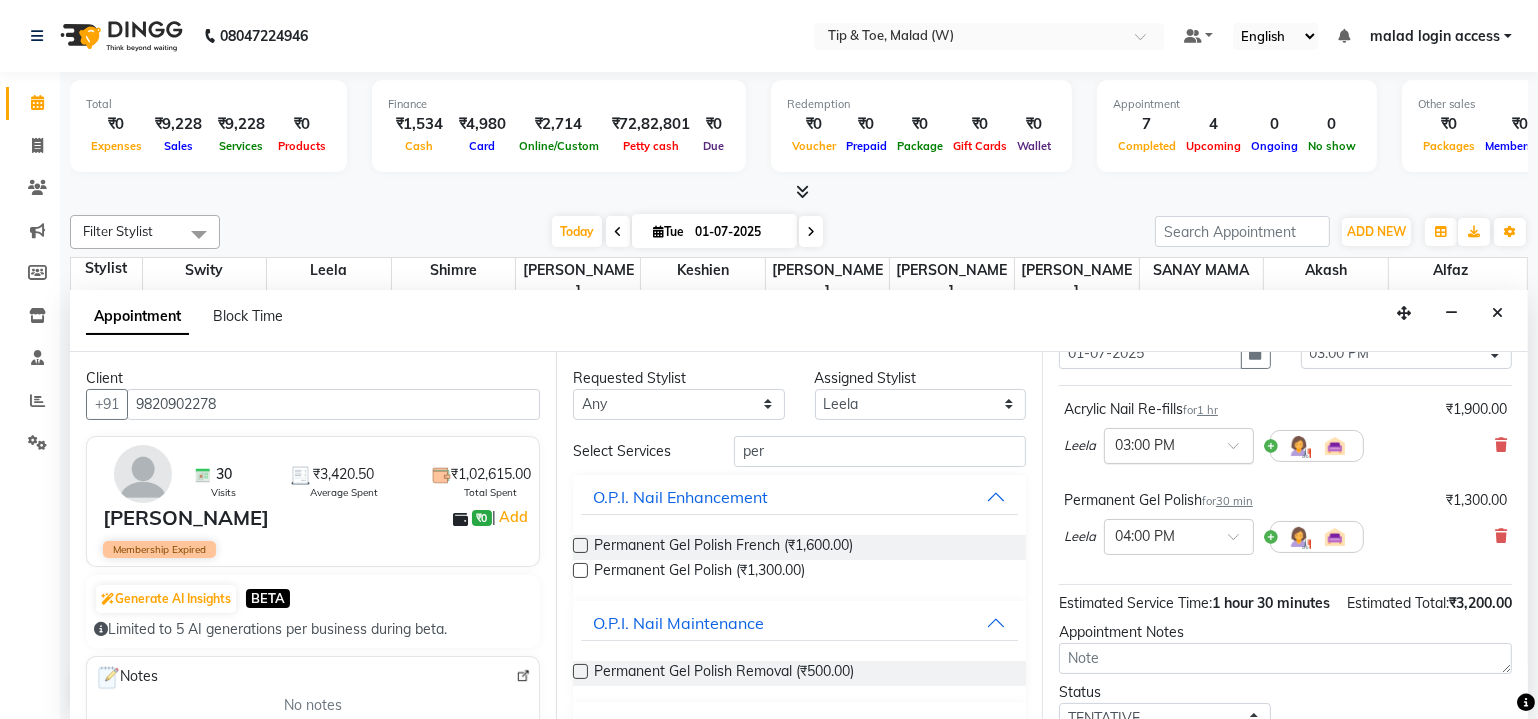 click at bounding box center [1159, 444] 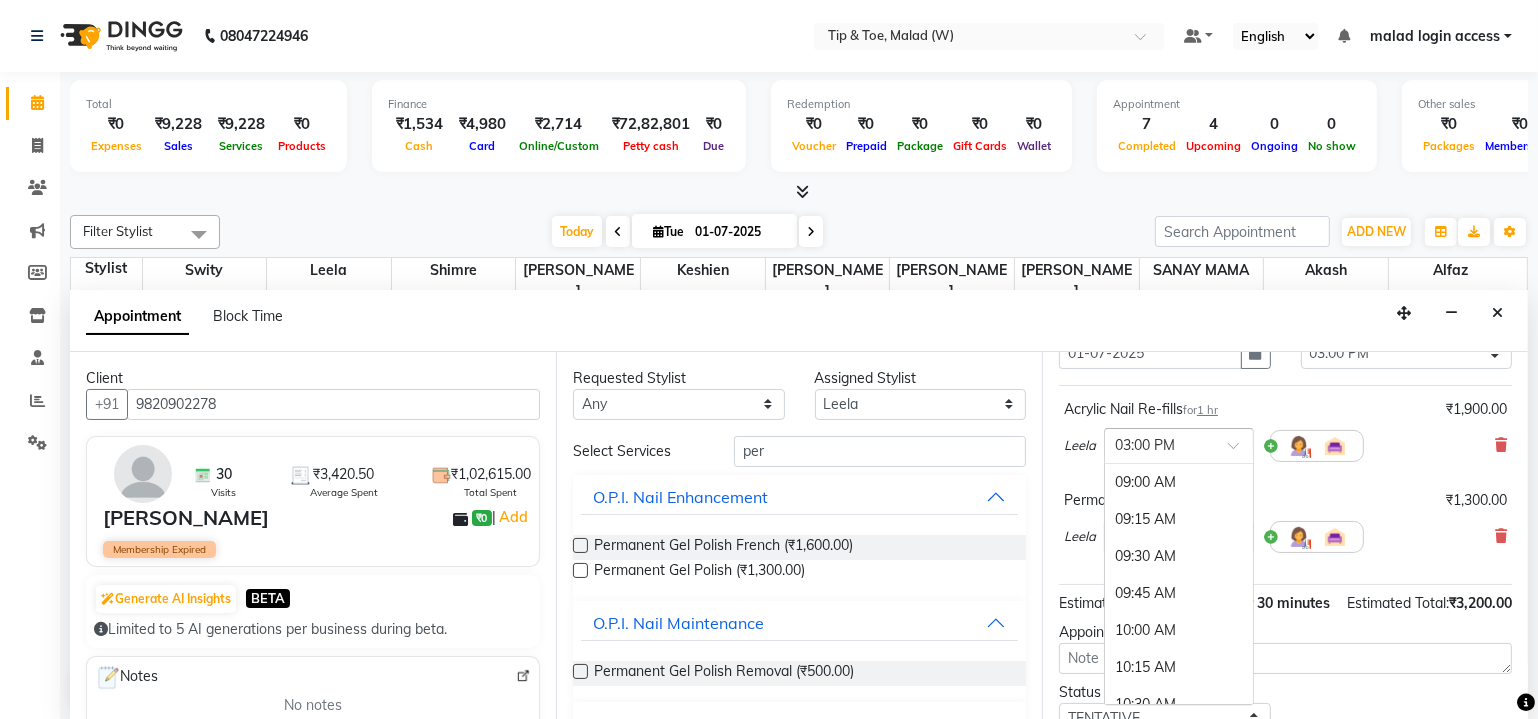 scroll, scrollTop: 887, scrollLeft: 0, axis: vertical 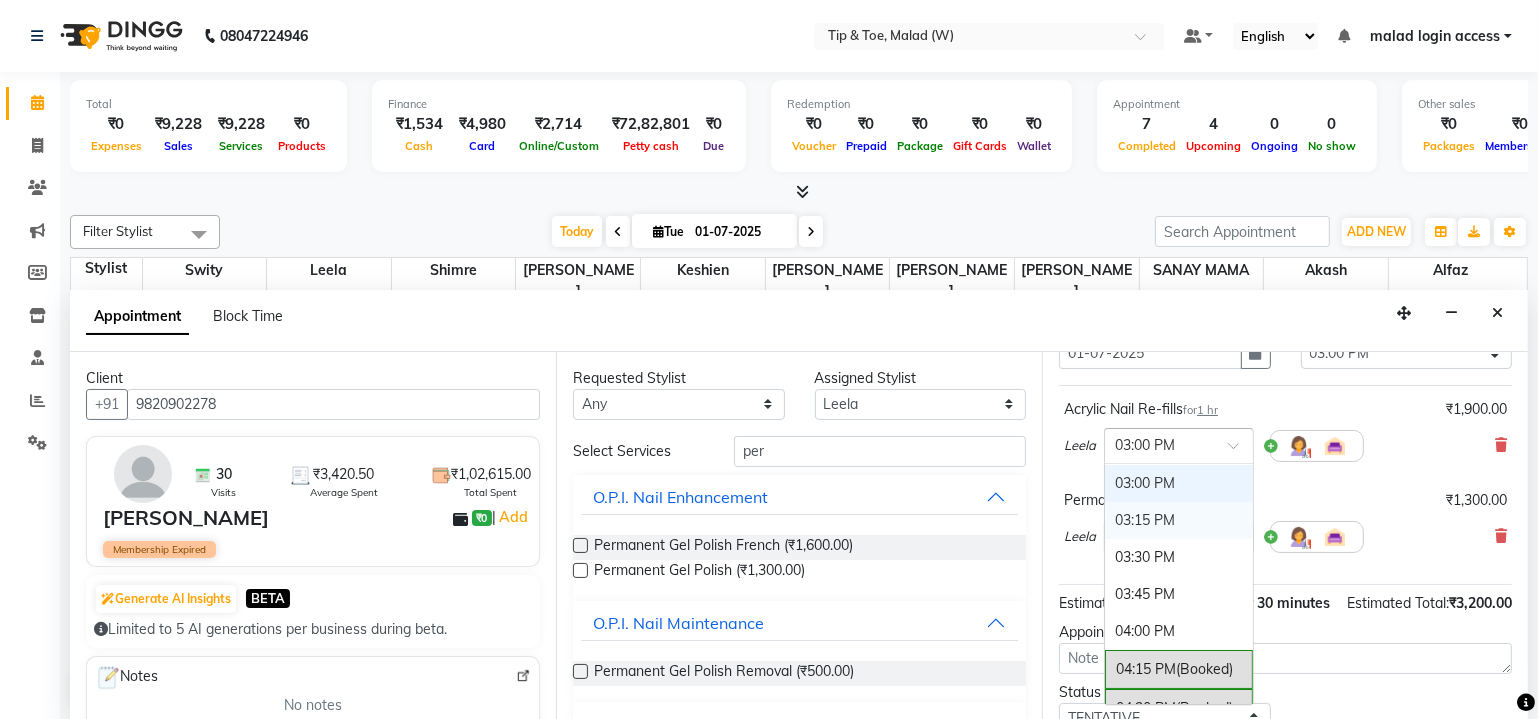 click on "03:15 PM" at bounding box center [1179, 520] 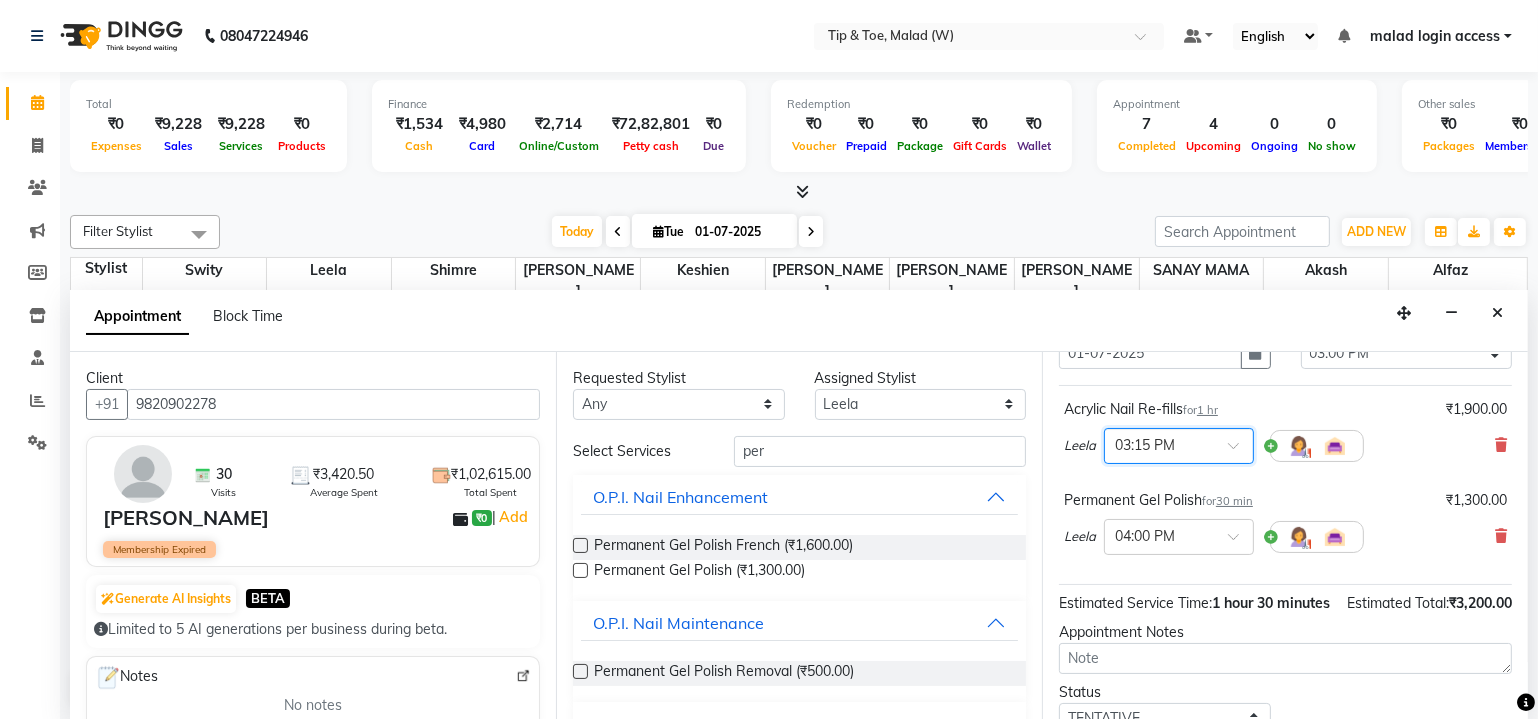 scroll, scrollTop: 246, scrollLeft: 0, axis: vertical 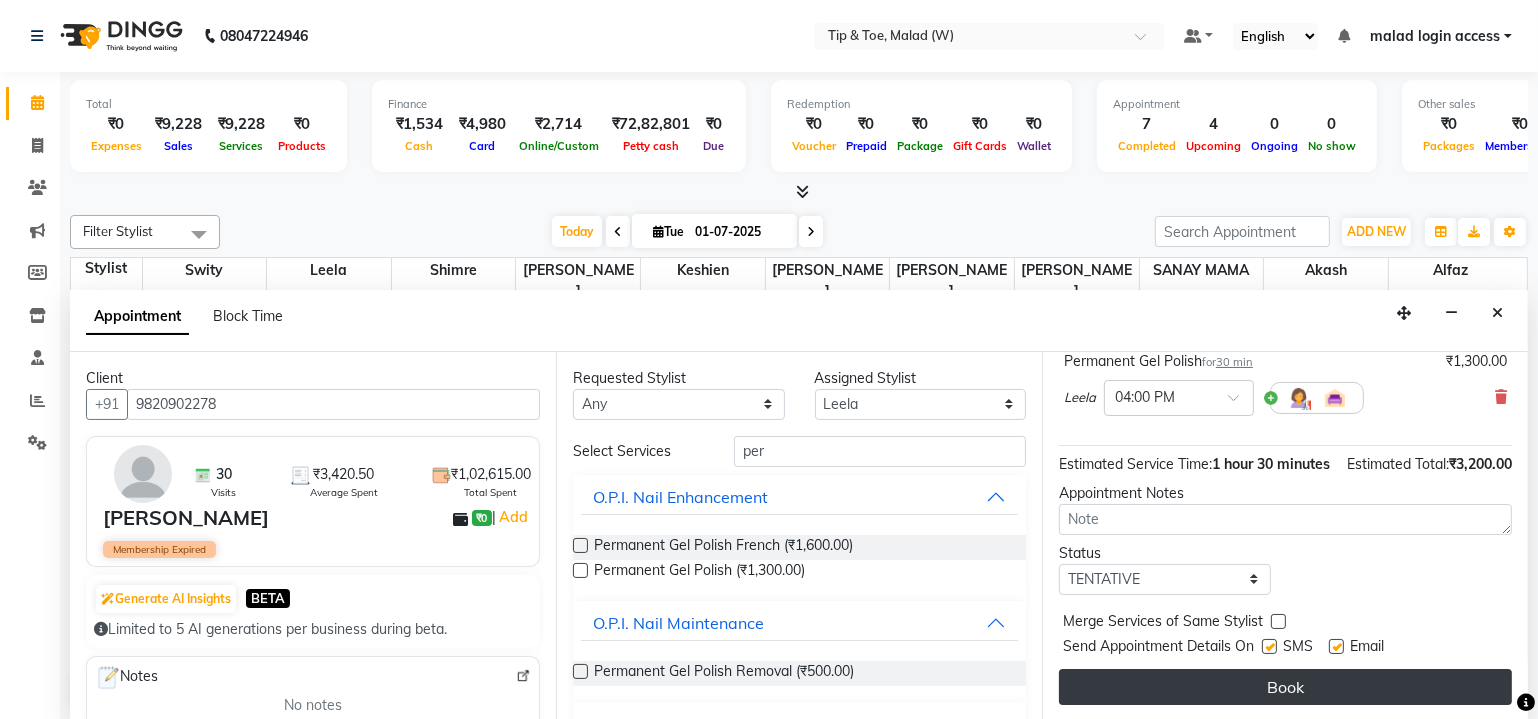 click on "Book" at bounding box center (1285, 687) 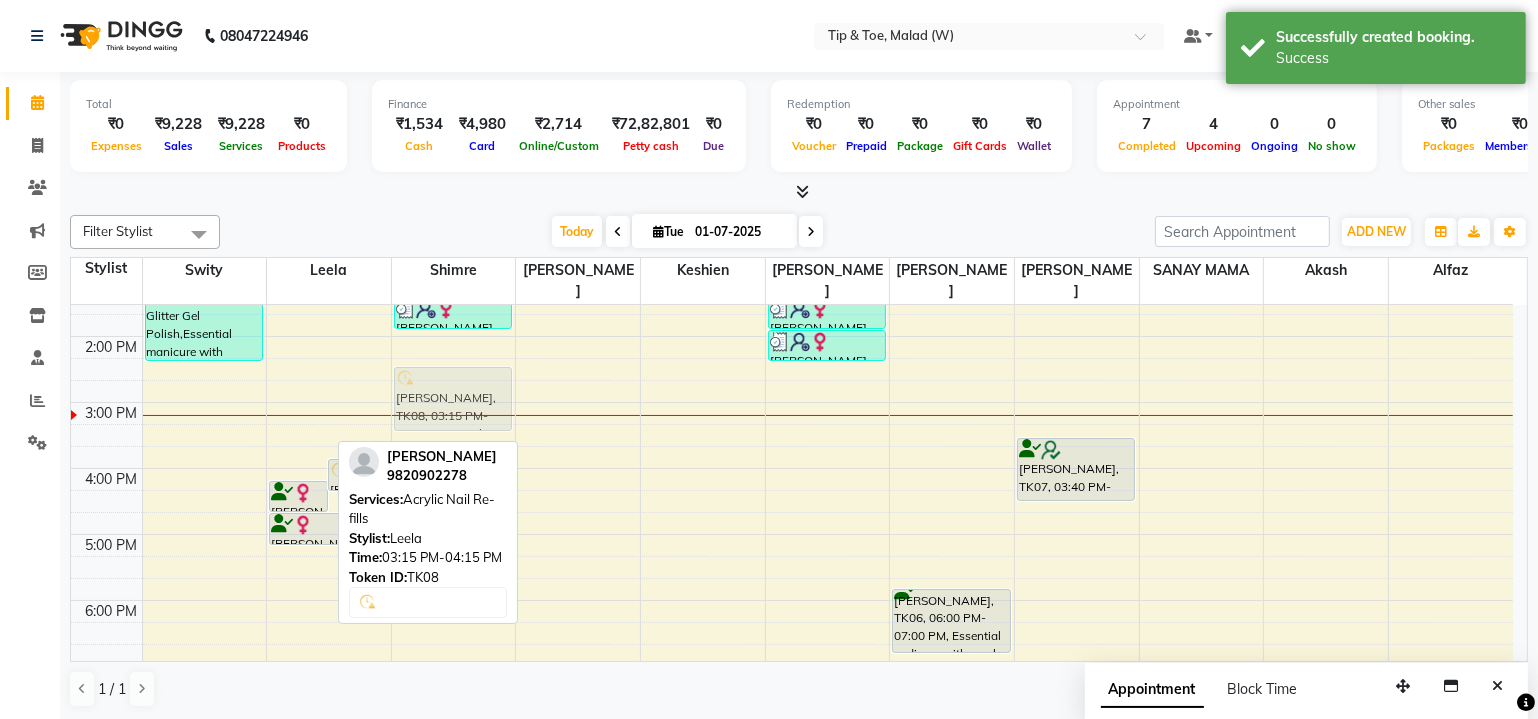drag, startPoint x: 297, startPoint y: 423, endPoint x: 437, endPoint y: 381, distance: 146.16429 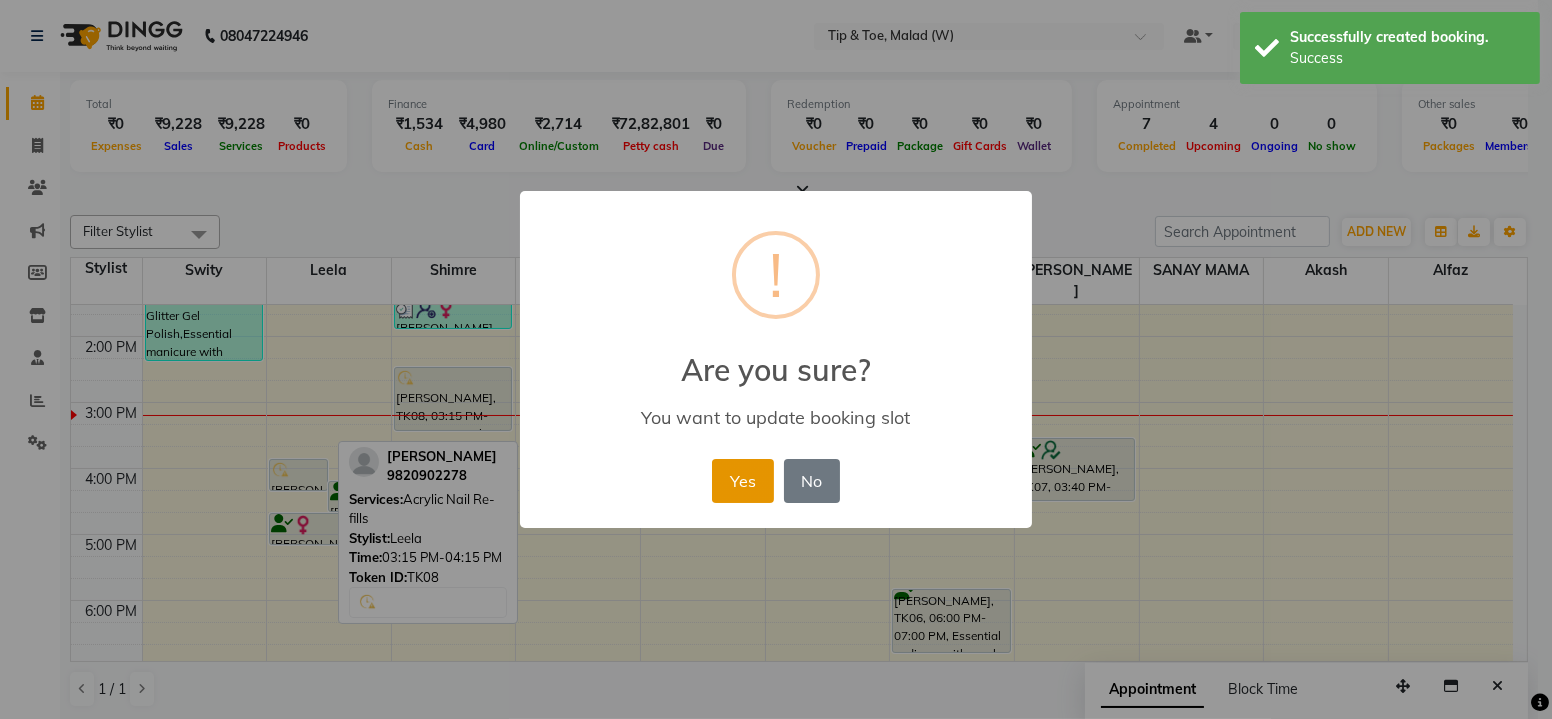 click on "Yes" at bounding box center (742, 481) 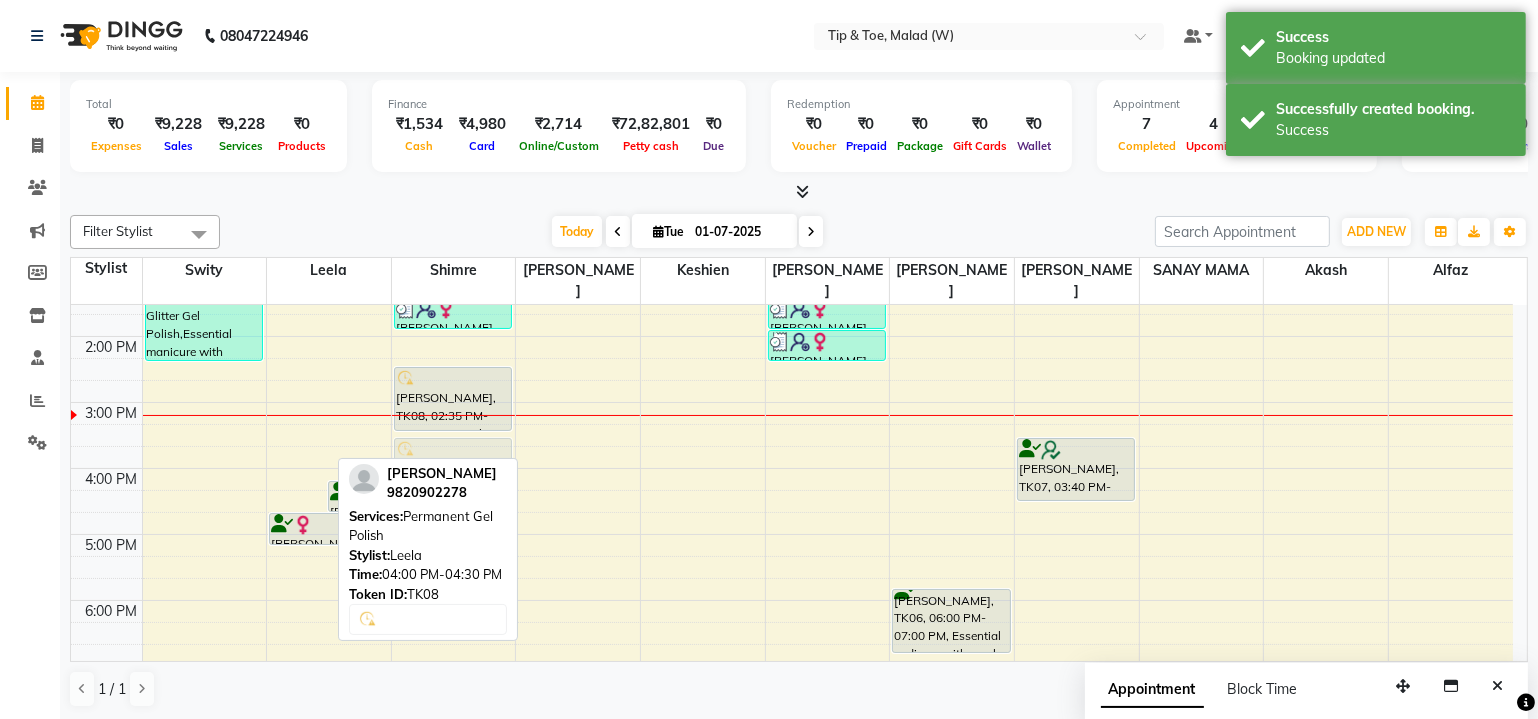 drag, startPoint x: 302, startPoint y: 454, endPoint x: 454, endPoint y: 427, distance: 154.37941 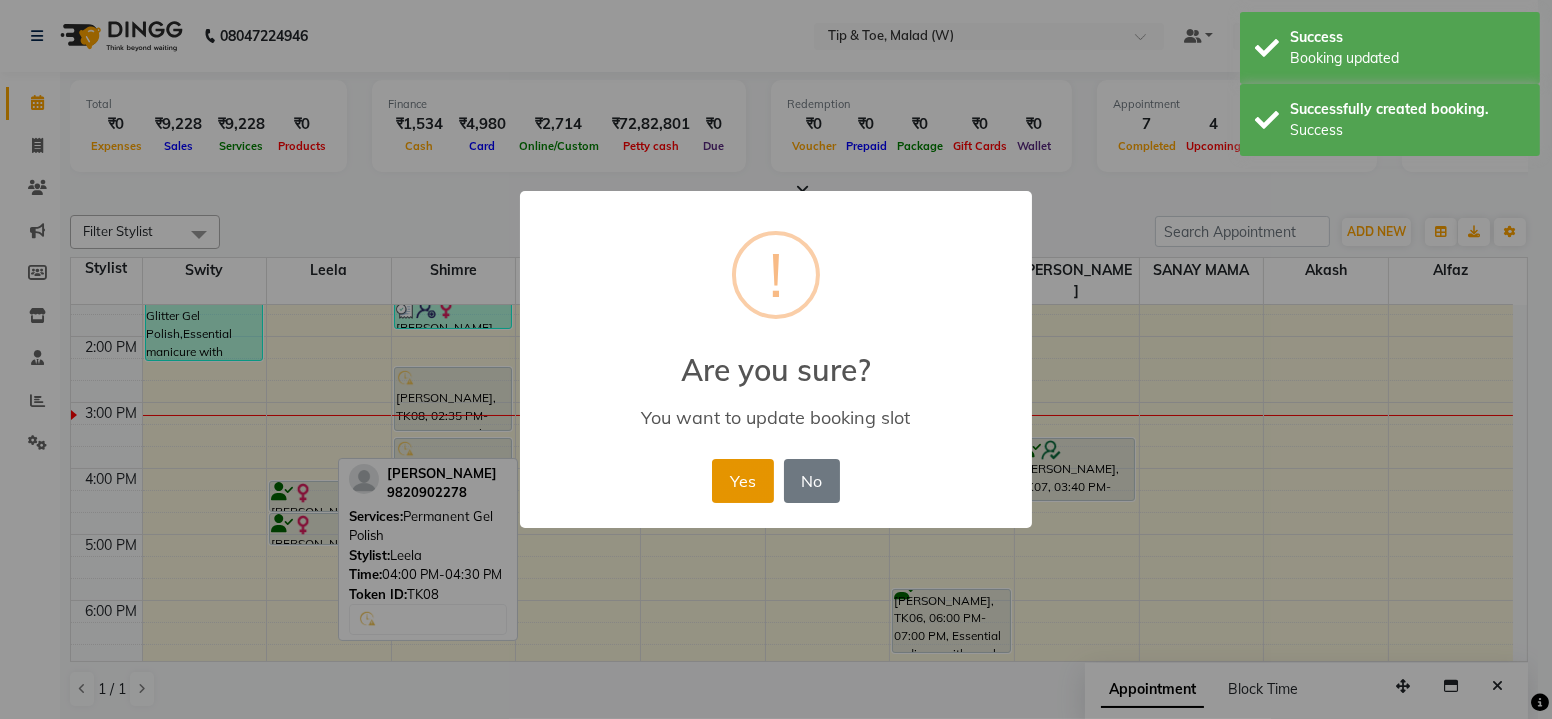 click on "Yes" at bounding box center (742, 481) 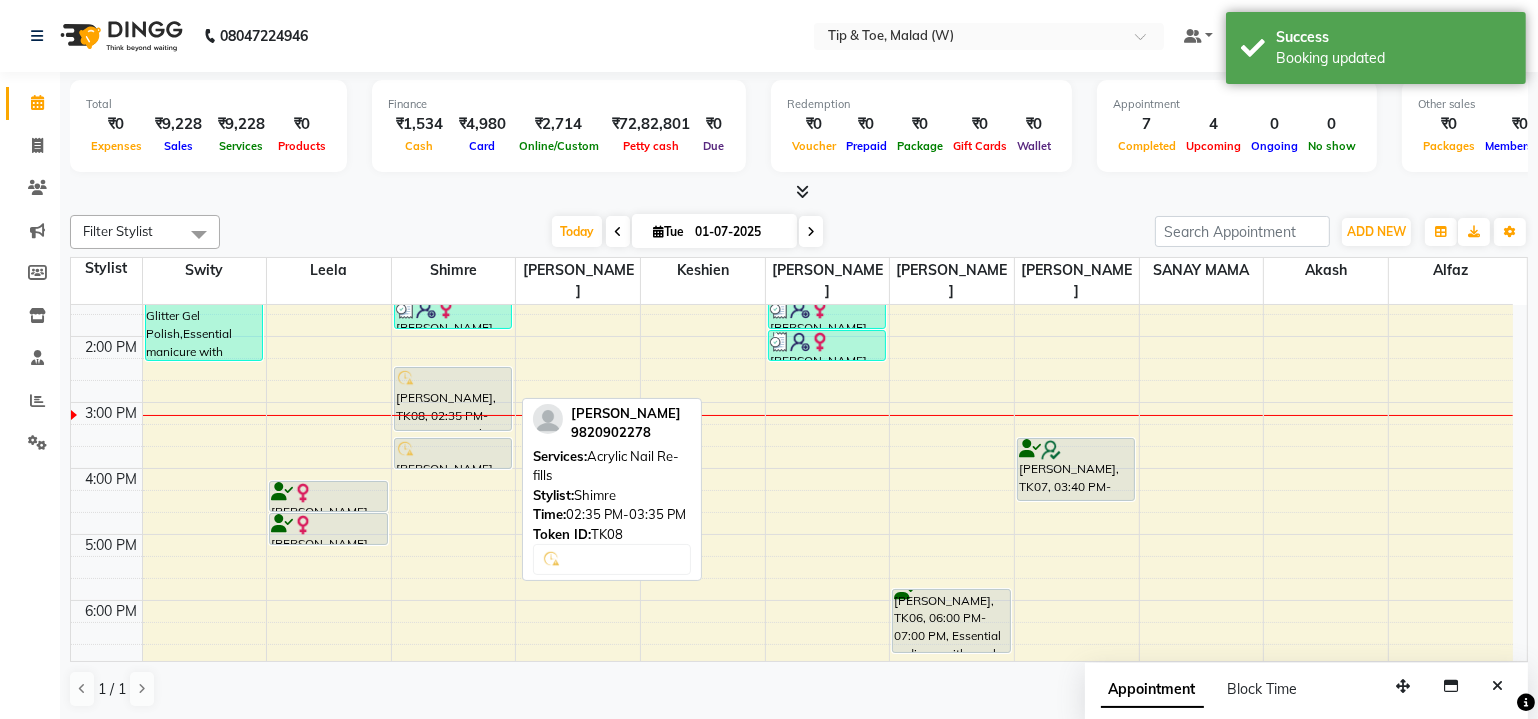 click on "[PERSON_NAME], TK08, 02:35 PM-03:35 PM, Acrylic Nail Re-fills" at bounding box center (453, 399) 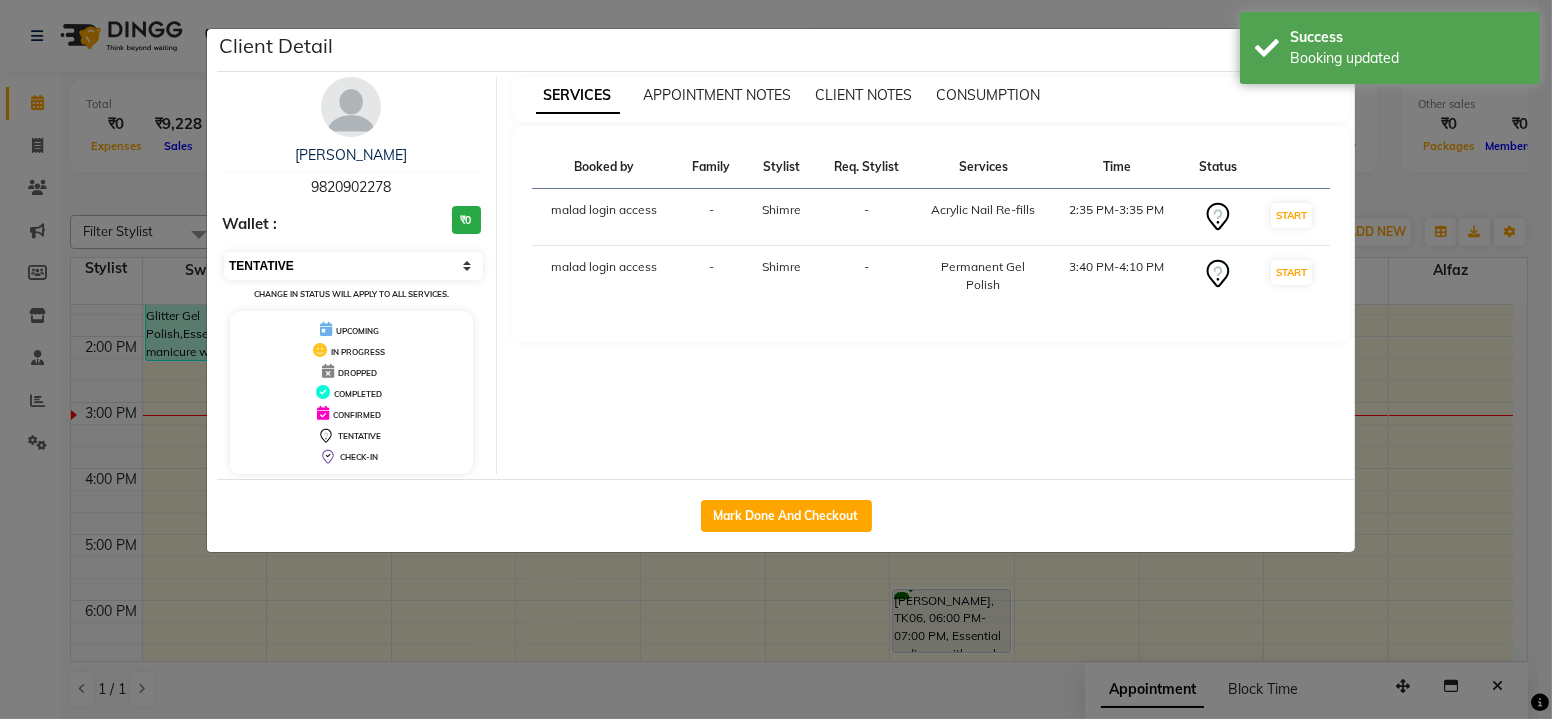 click on "Select IN SERVICE CONFIRMED TENTATIVE CHECK IN MARK DONE DROPPED UPCOMING" at bounding box center (353, 266) 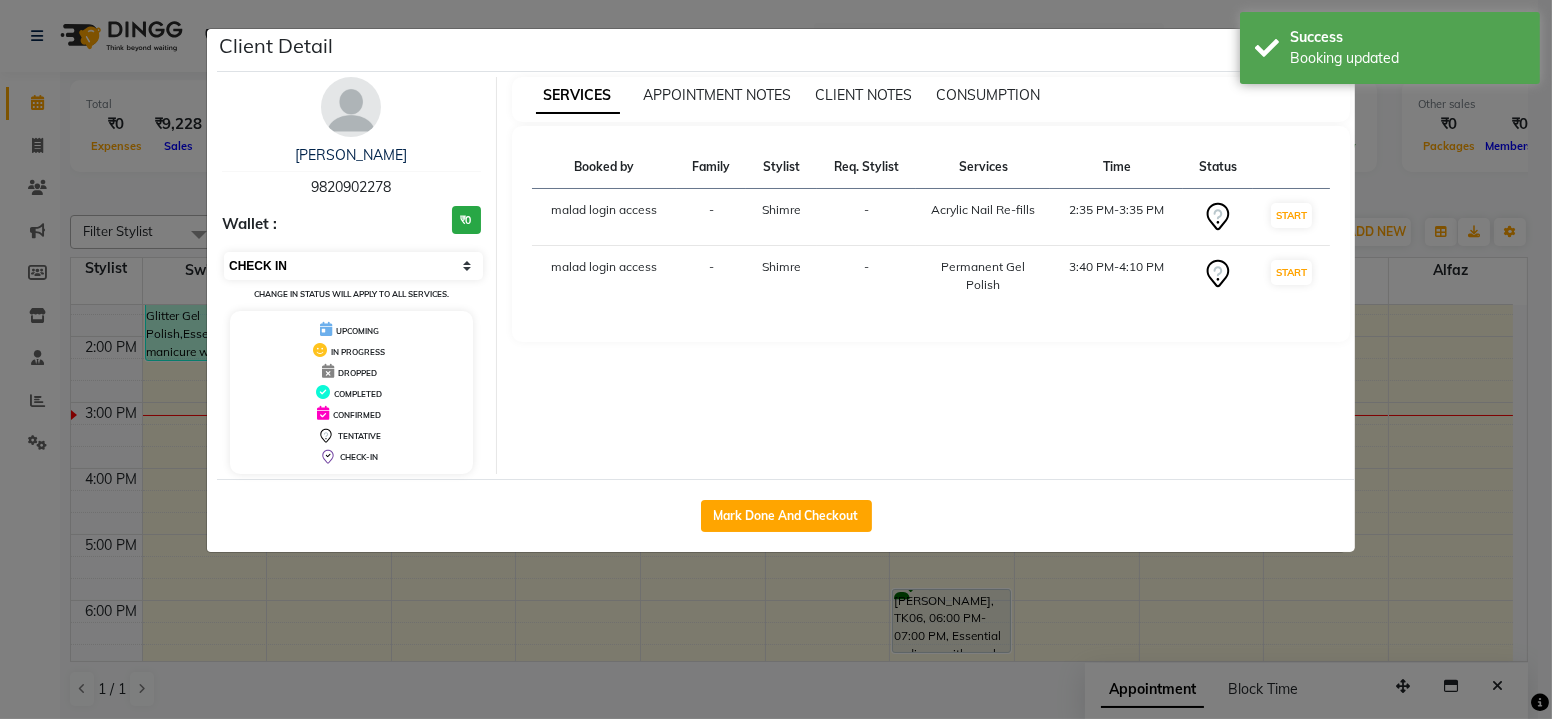 click on "Select IN SERVICE CONFIRMED TENTATIVE CHECK IN MARK DONE DROPPED UPCOMING" at bounding box center [353, 266] 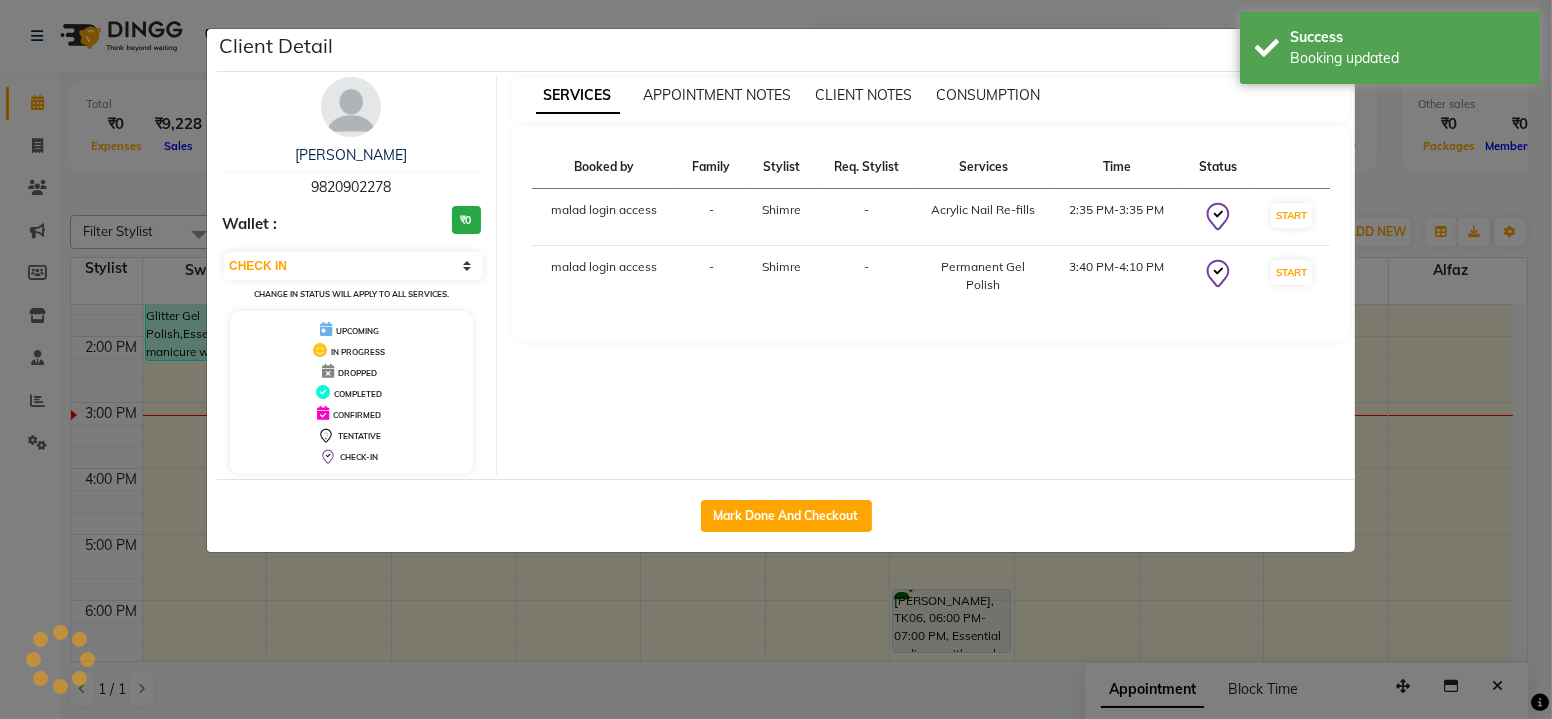 click on "Client Detail  [PERSON_NAME]   9820902278 Wallet : ₹0 Select IN SERVICE CONFIRMED TENTATIVE CHECK IN MARK DONE DROPPED UPCOMING Change in status will apply to all services. UPCOMING IN PROGRESS DROPPED COMPLETED CONFIRMED TENTATIVE CHECK-IN SERVICES APPOINTMENT NOTES CLIENT NOTES CONSUMPTION Booked by Family Stylist Req. Stylist Services Time Status  malad login access  - Shimre -  Acrylic Nail Re-fills   2:35 PM-3:35 PM   START   malad login access  - Shimre -  Permanent Gel Polish   3:40 PM-4:10 PM   START   Mark Done And Checkout" 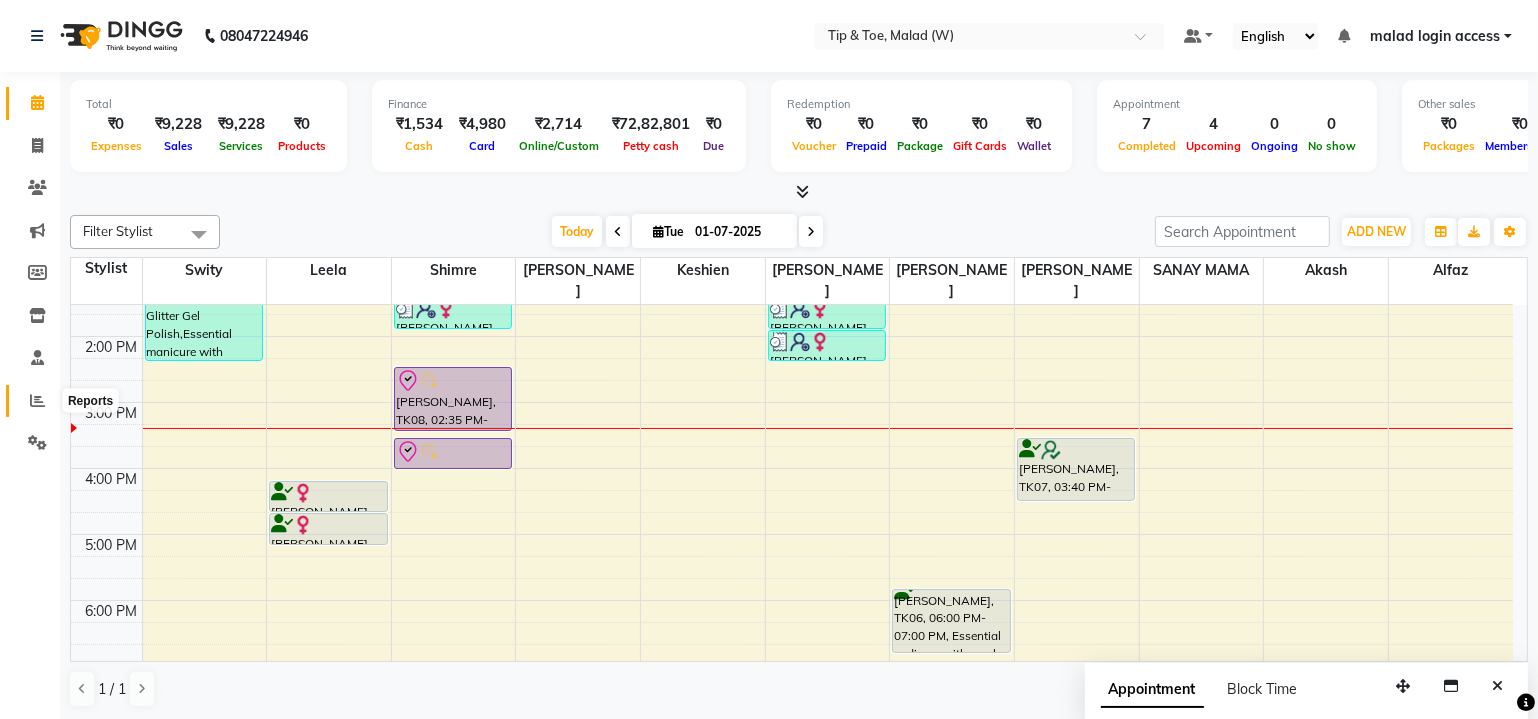 click 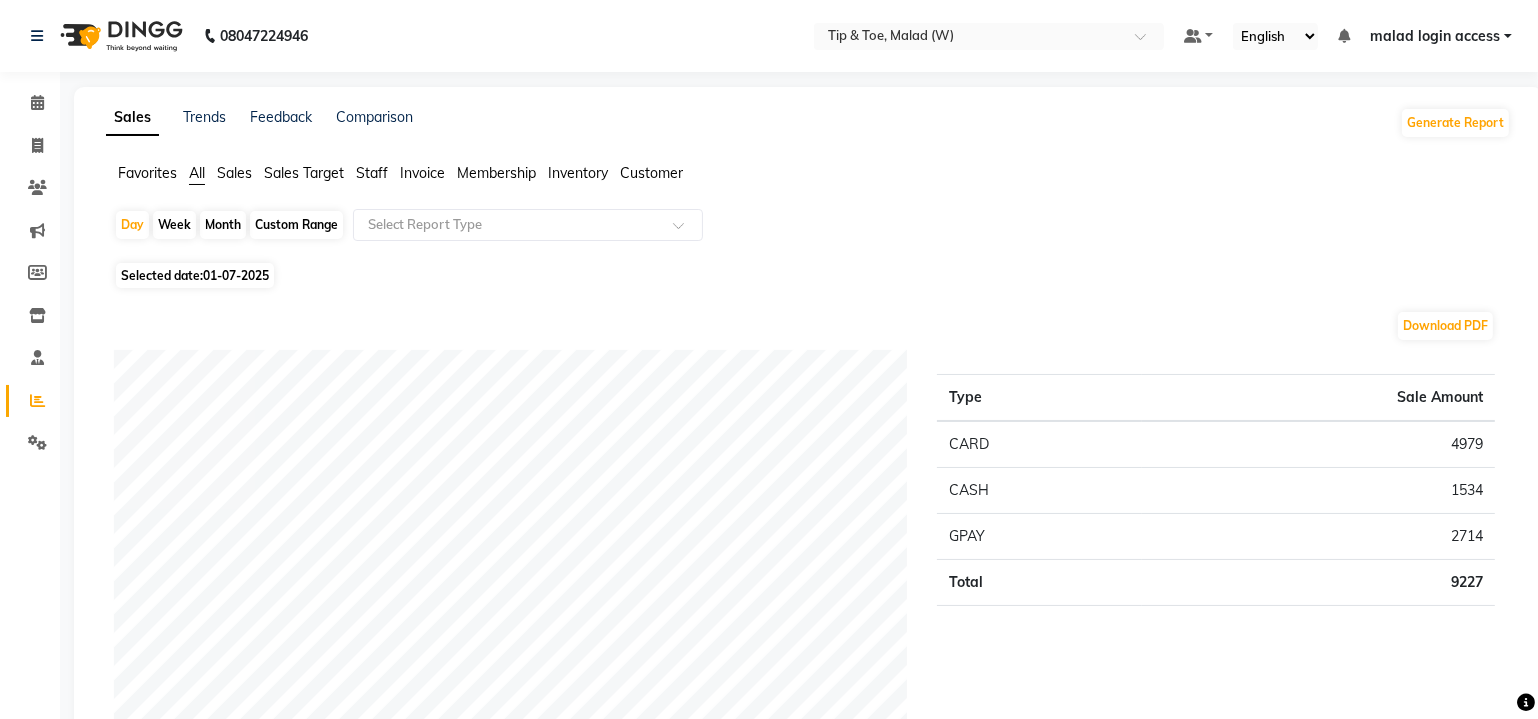 click on "Sales" 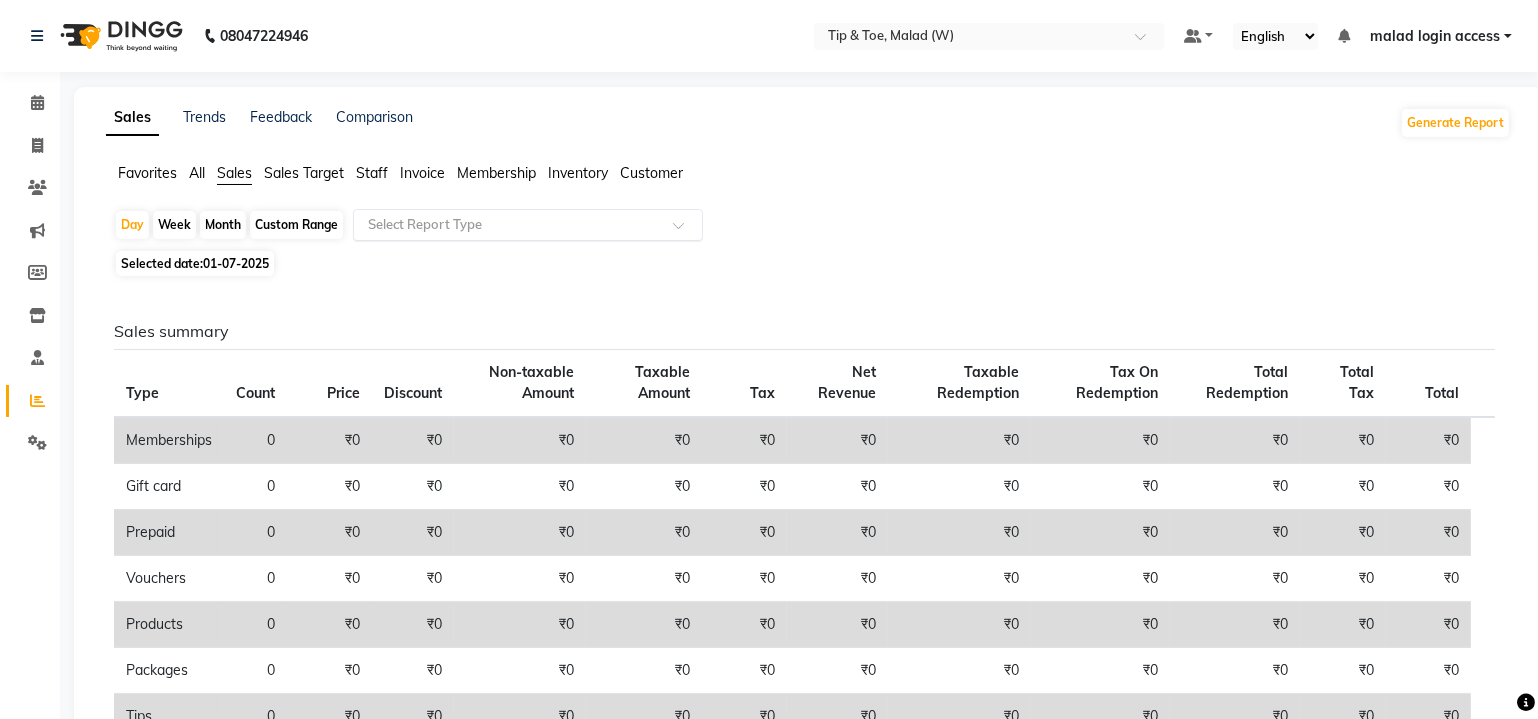 click 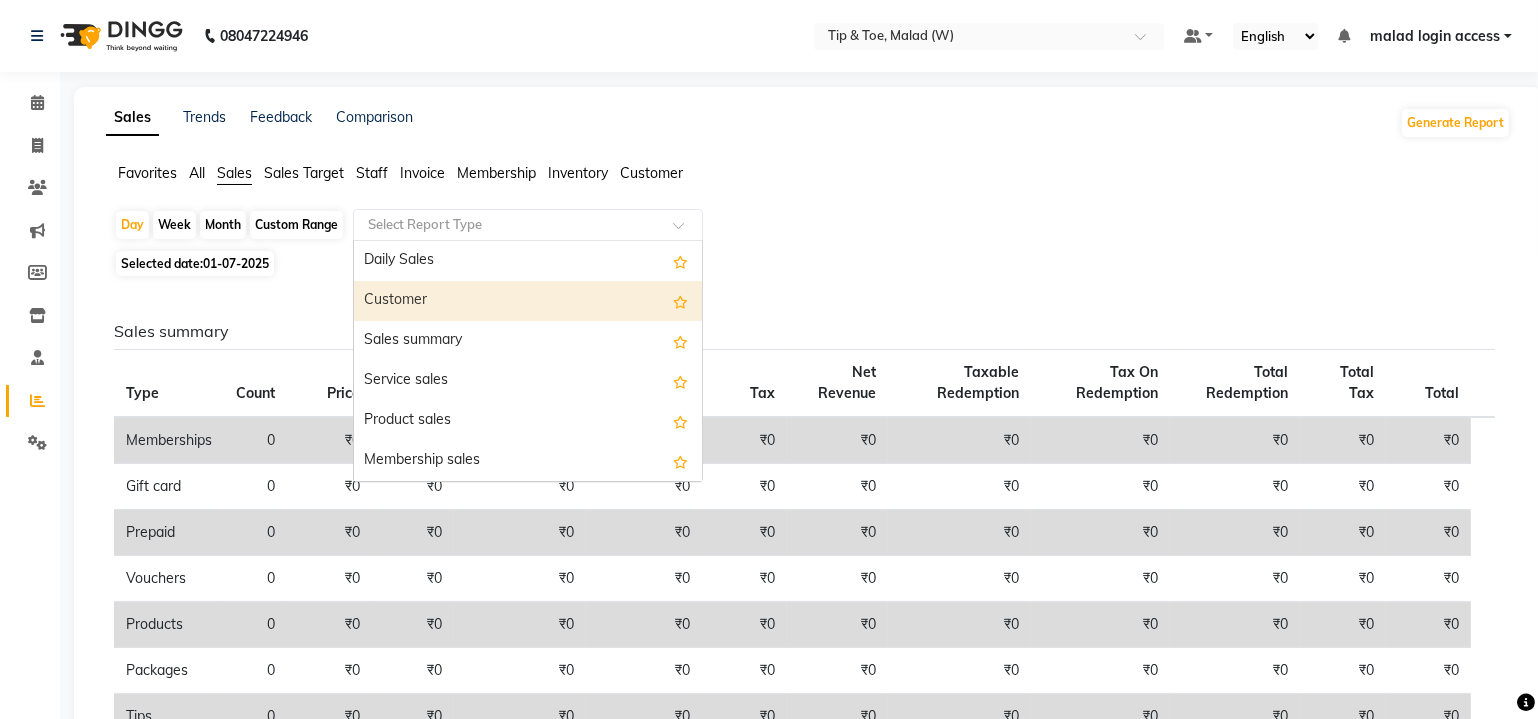 click on "Customer" at bounding box center (528, 301) 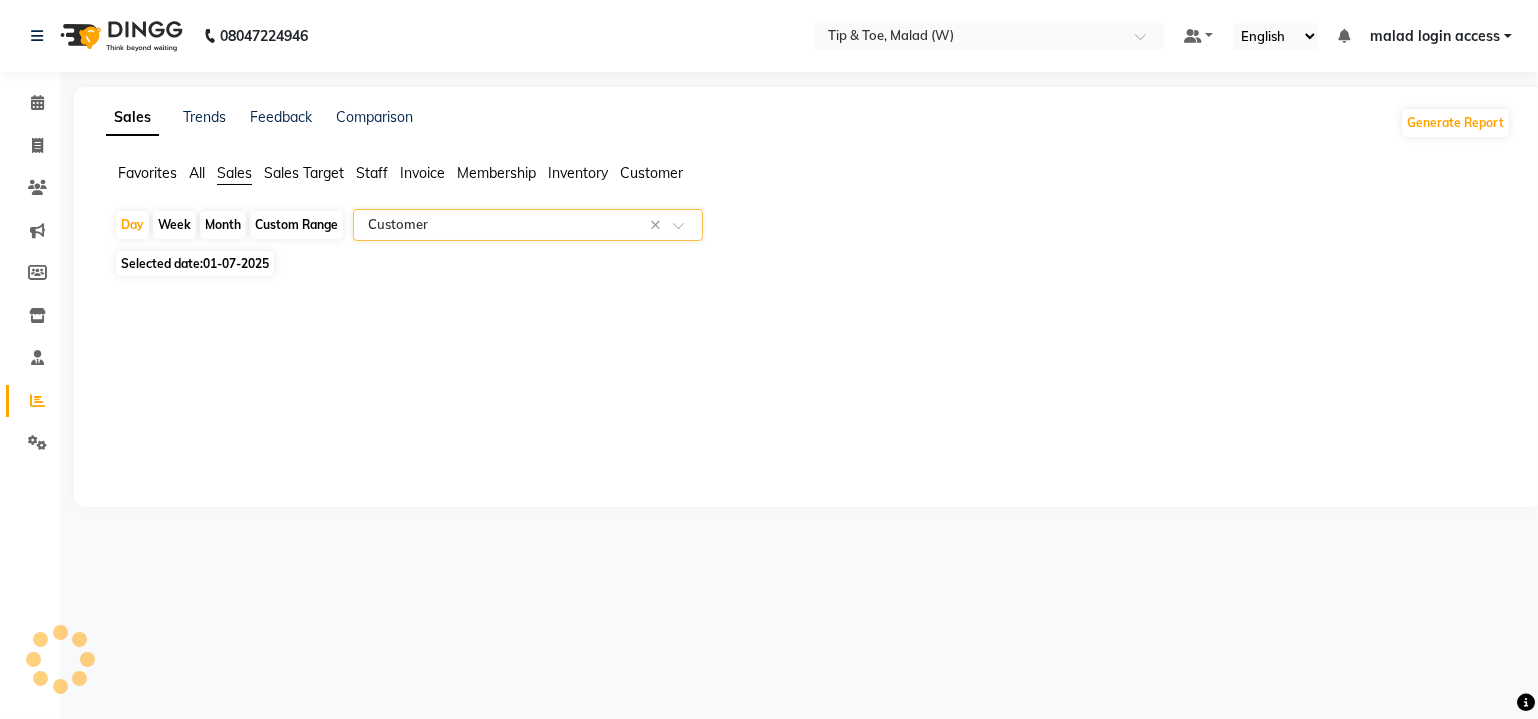 select on "filtered_report" 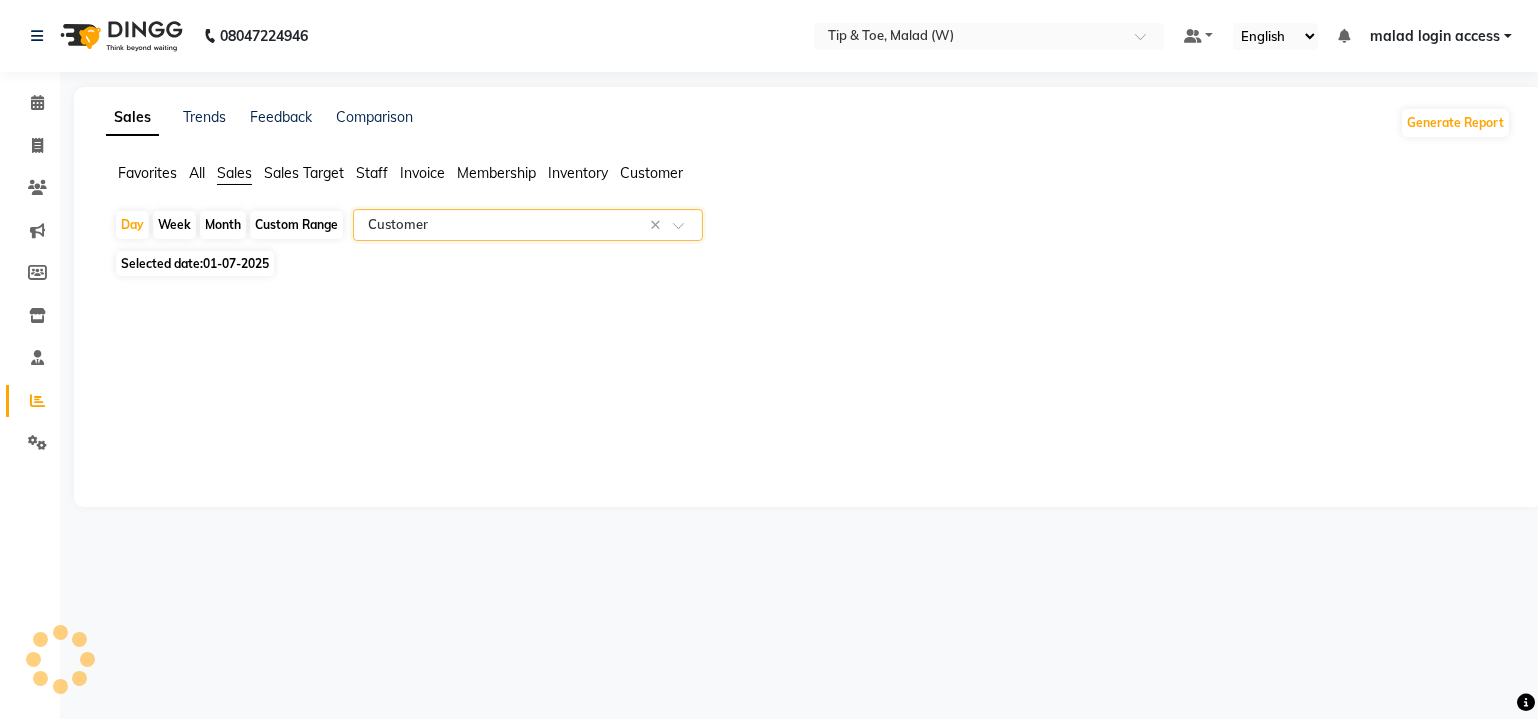 select on "csv" 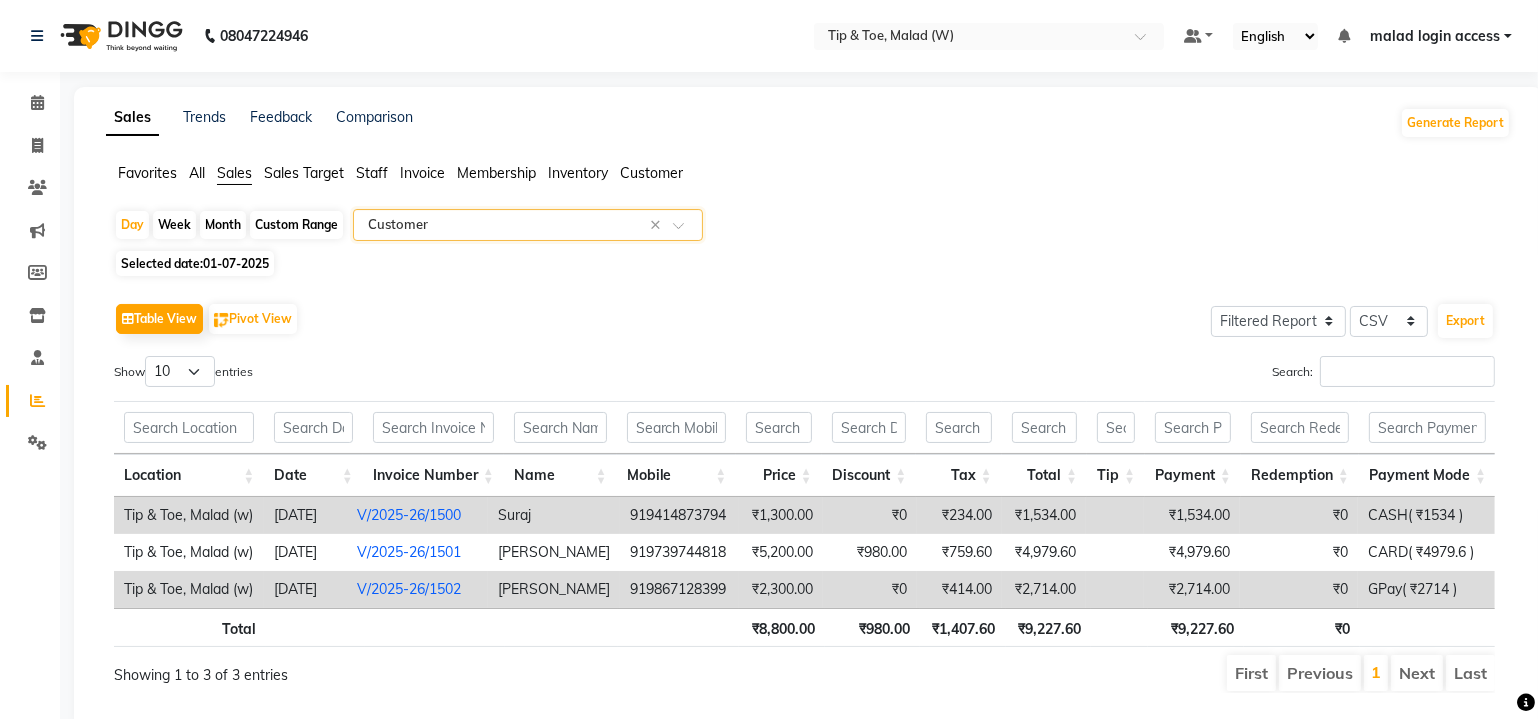scroll, scrollTop: 63, scrollLeft: 0, axis: vertical 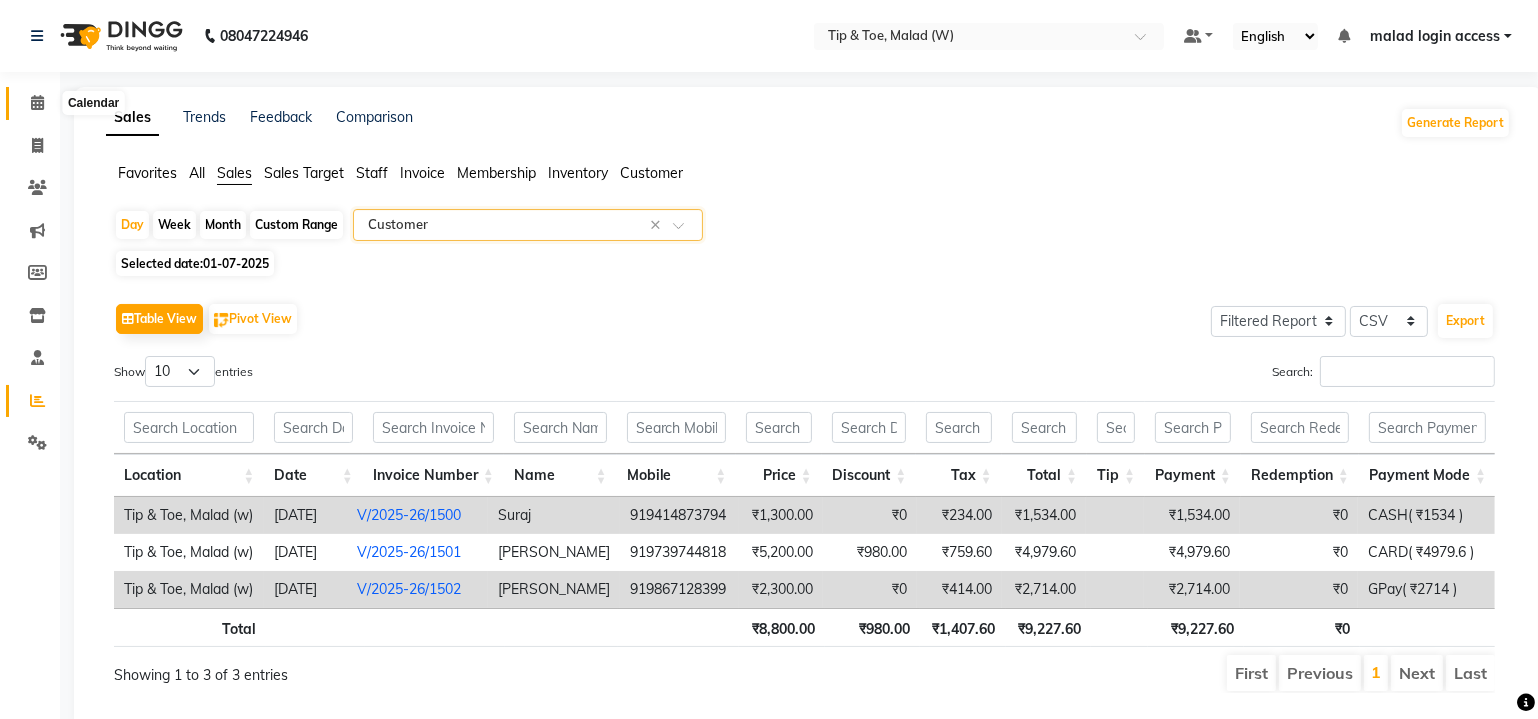 click 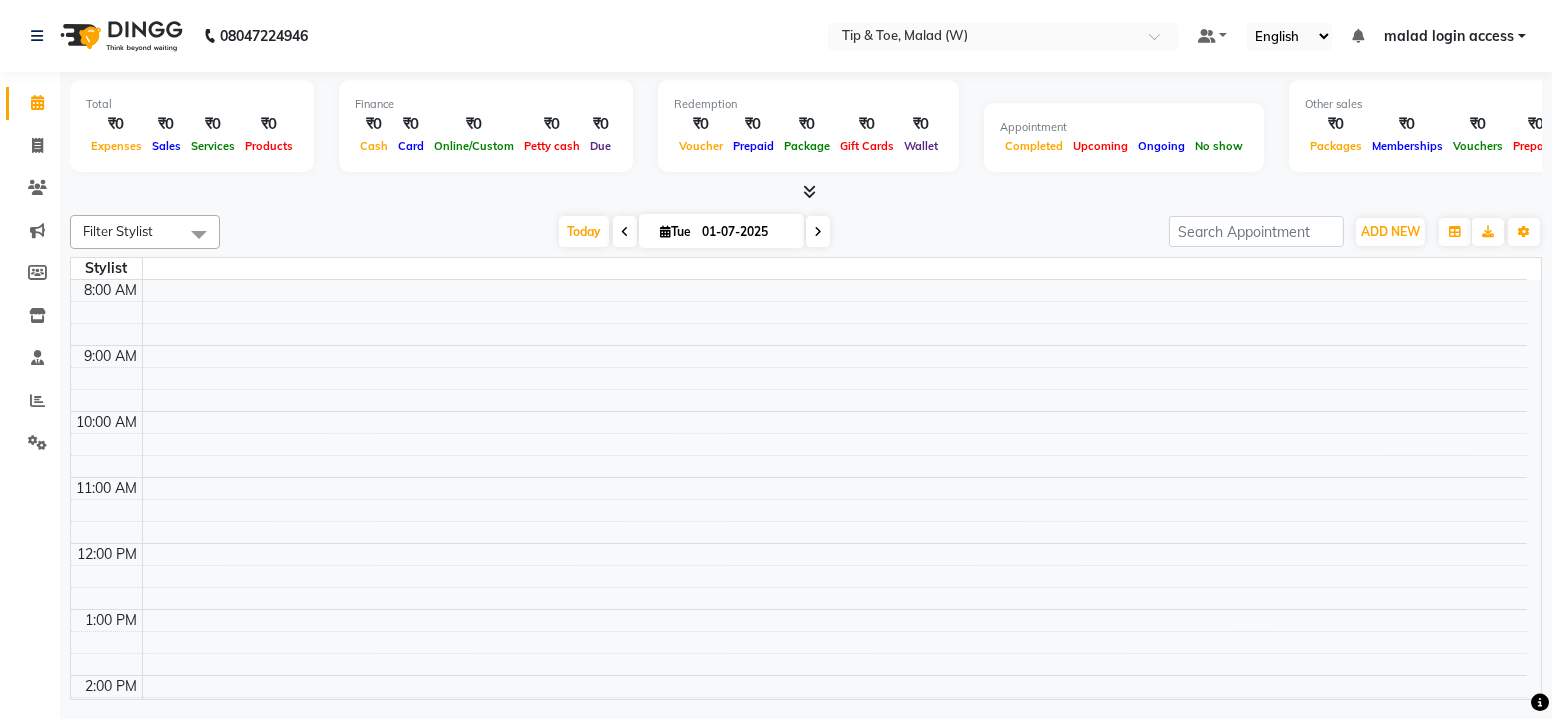 drag, startPoint x: 861, startPoint y: 343, endPoint x: 872, endPoint y: 333, distance: 14.866069 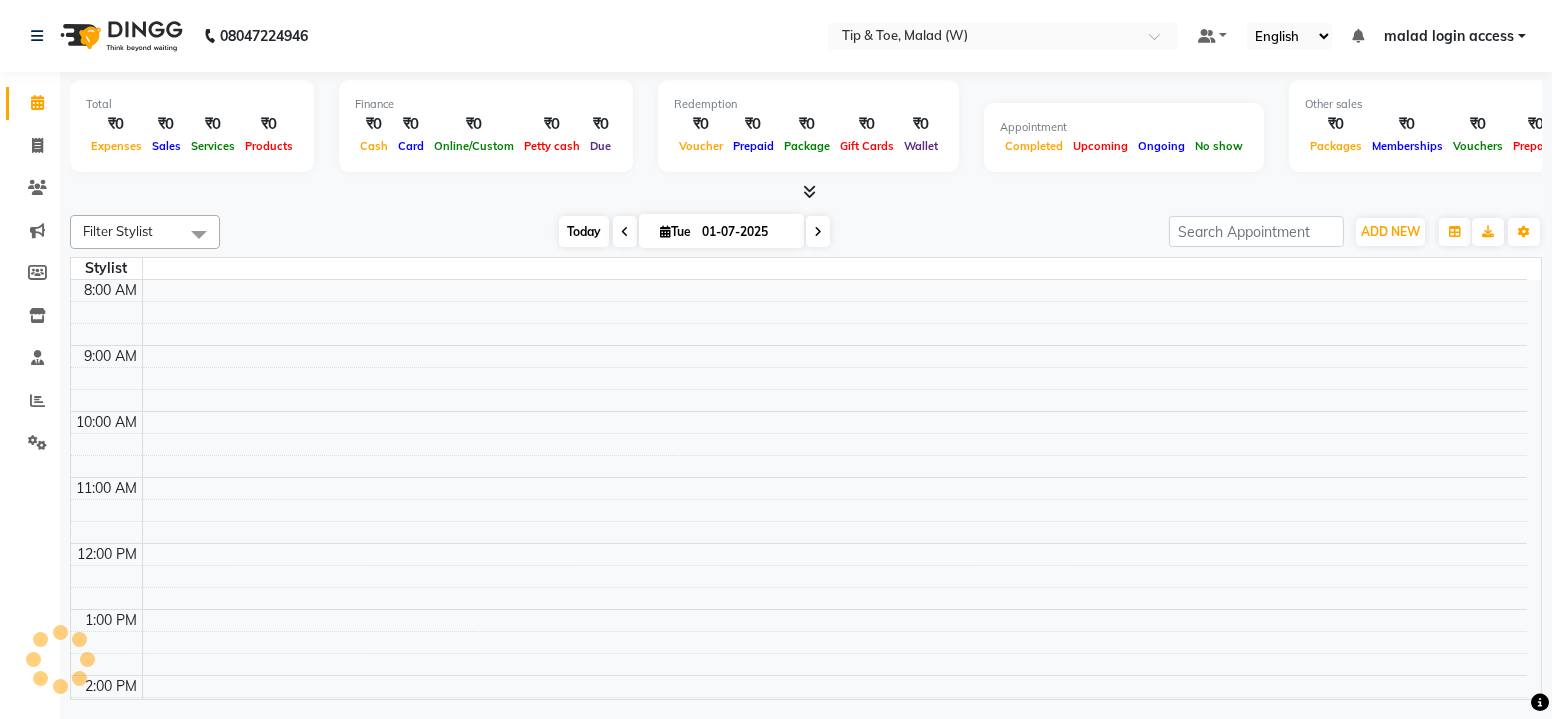 click on "Today" at bounding box center (584, 231) 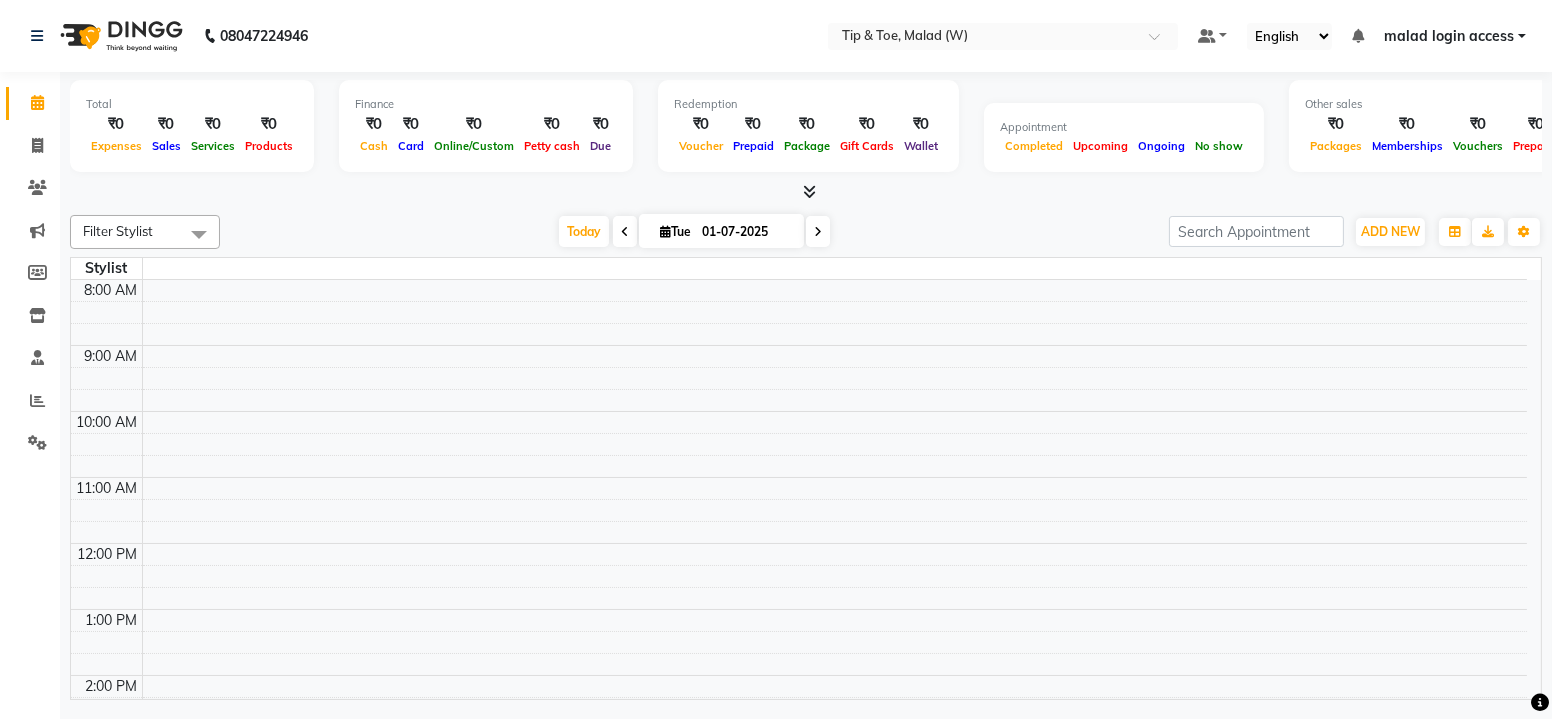 click on "Filter Stylist No data available [DATE]  [DATE] Toggle Dropdown Add Appointment Add Invoice Add Attendance Add Client Toggle Dropdown Add Appointment Add Invoice Add Attendance Add Client ADD NEW Toggle Dropdown Add Appointment Add Invoice Add Attendance Add Client Filter Stylist No data available Group By  Staff View   Room View  View as Vertical  Vertical - Week View  Horizontal  Horizontal - Week View  List  Toggle Dropdown Calendar Settings Manage Tags   Arrange Stylists   Reset Stylists  Full Screen Appointment Form Zoom 75% Staff/Room Display Count 11 Stylist   8:00 AM 9:00 AM 10:00 AM 11:00 AM 12:00 PM 1:00 PM 2:00 PM 3:00 PM 4:00 PM 5:00 PM 6:00 PM 7:00 PM" 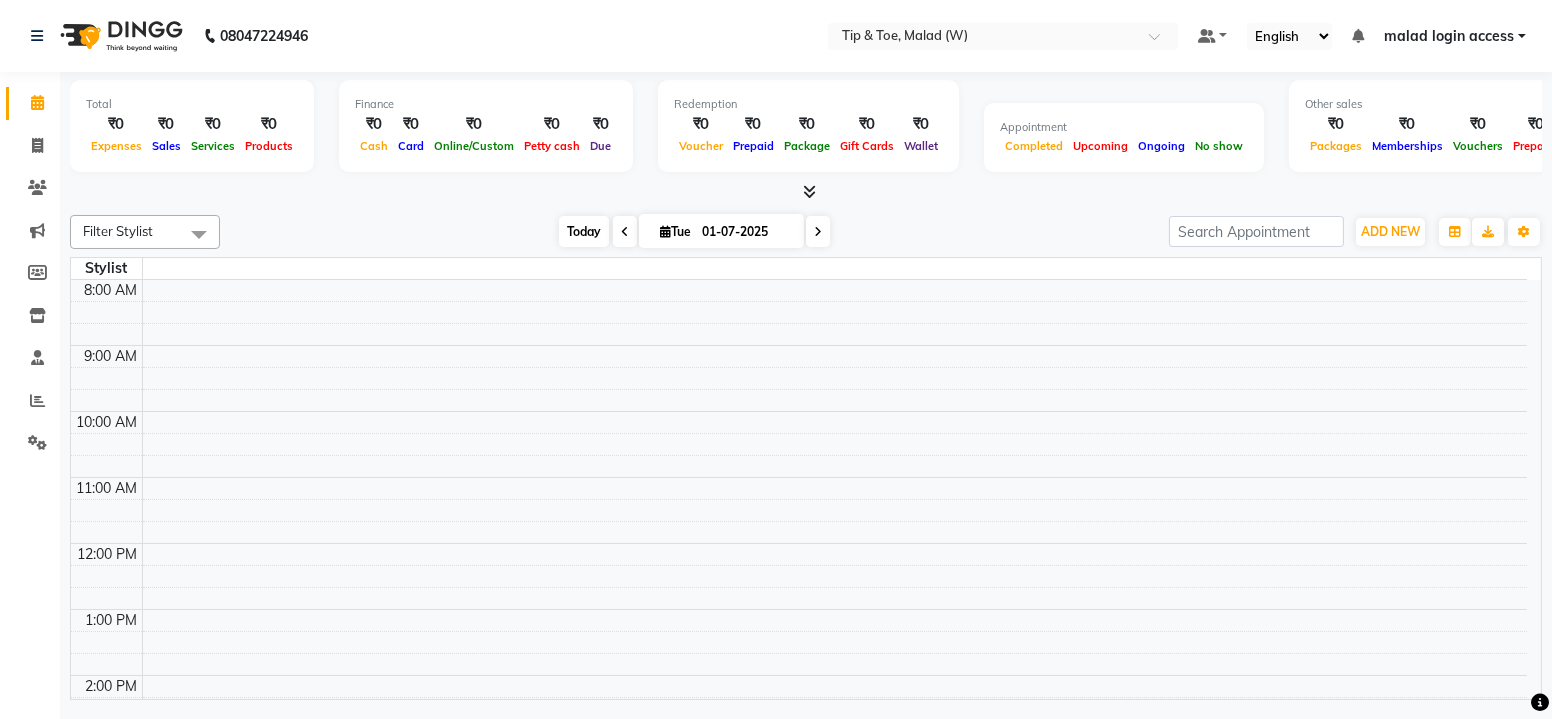 click on "Today" at bounding box center (584, 231) 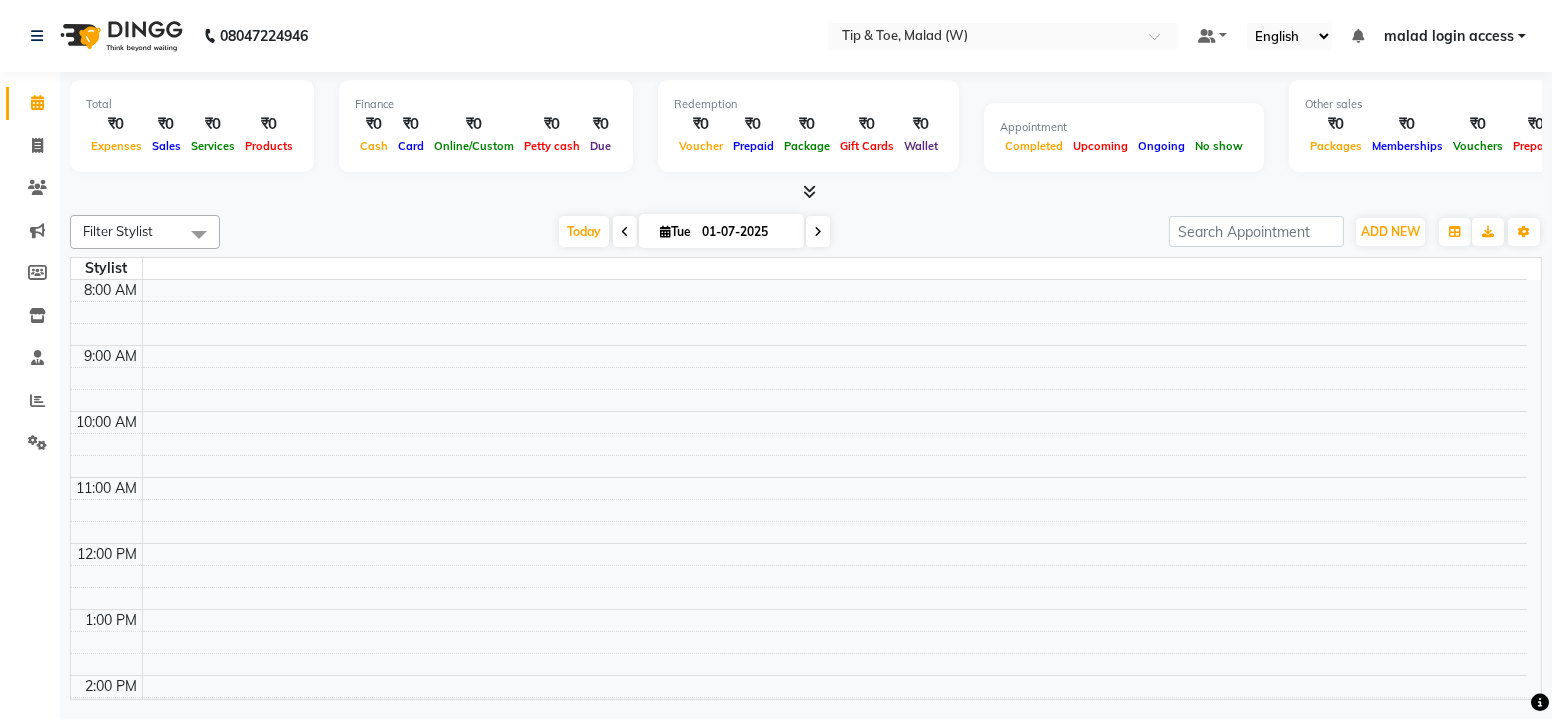 click at bounding box center (834, 422) 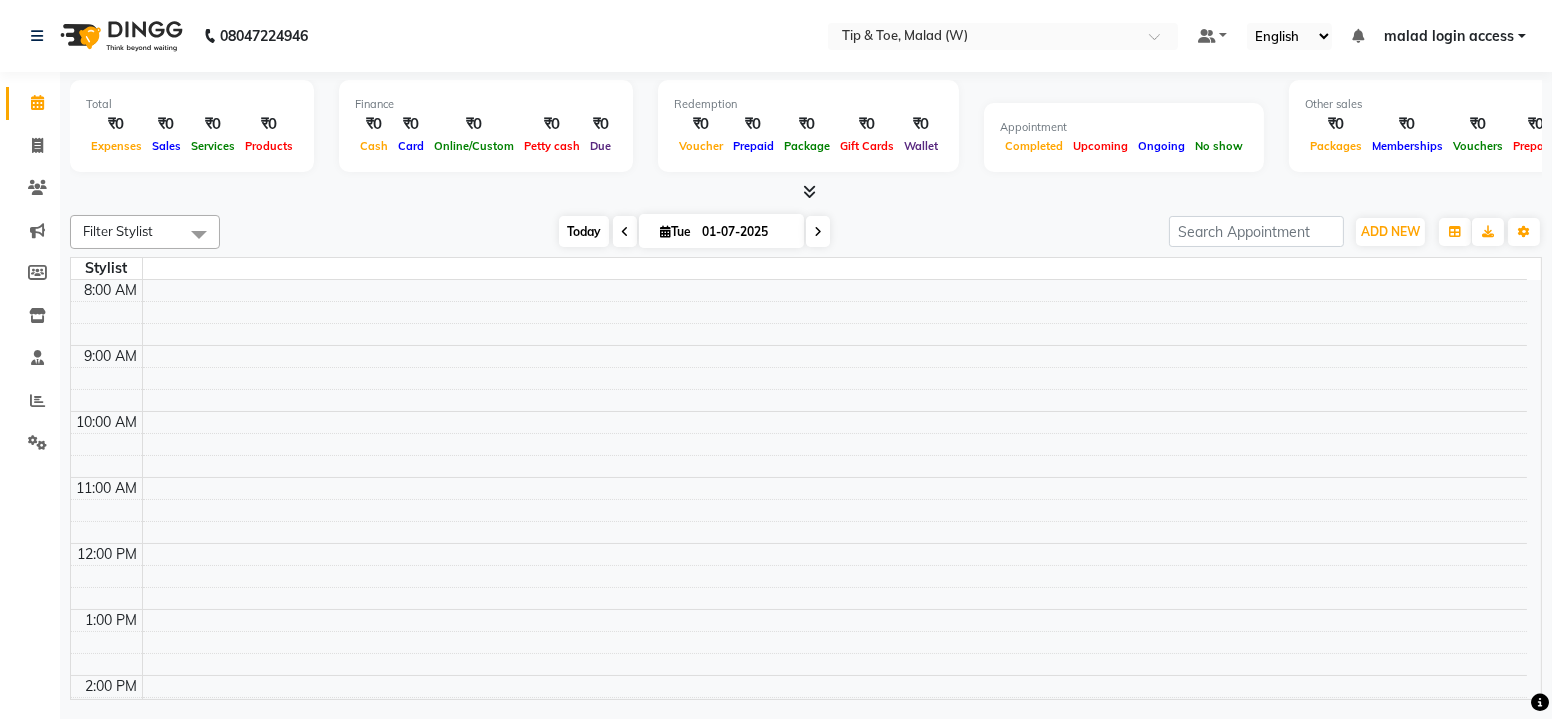 click on "Today" at bounding box center (584, 231) 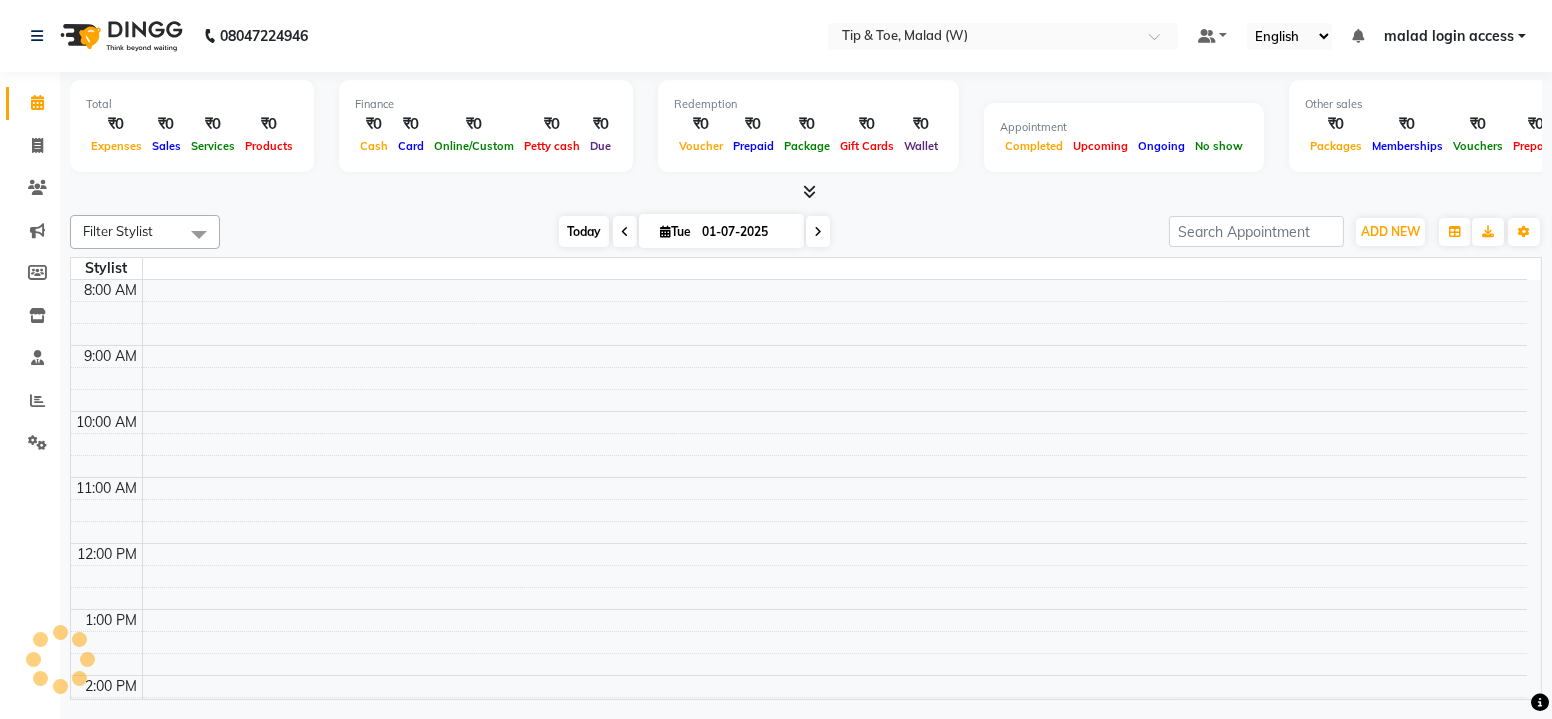 click on "Today" at bounding box center [584, 231] 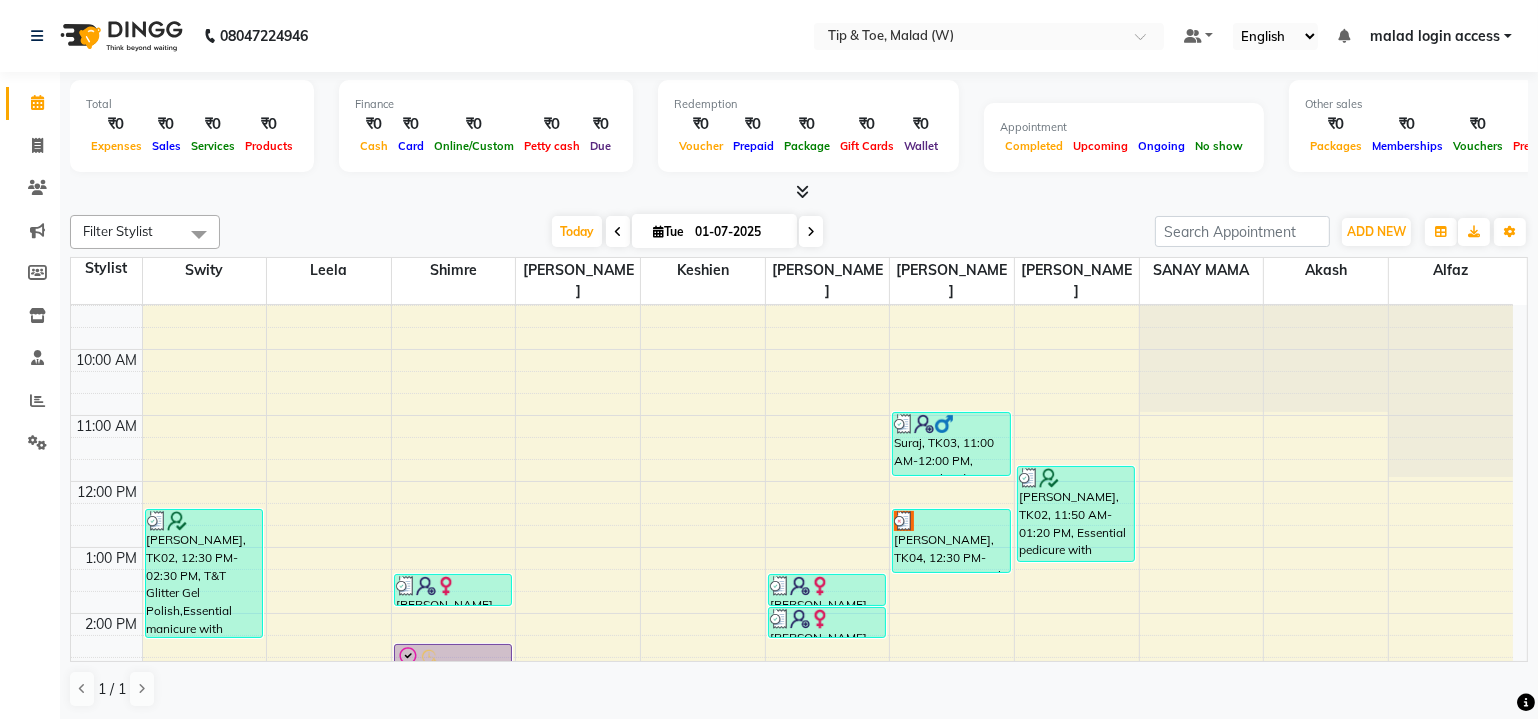 scroll, scrollTop: 269, scrollLeft: 0, axis: vertical 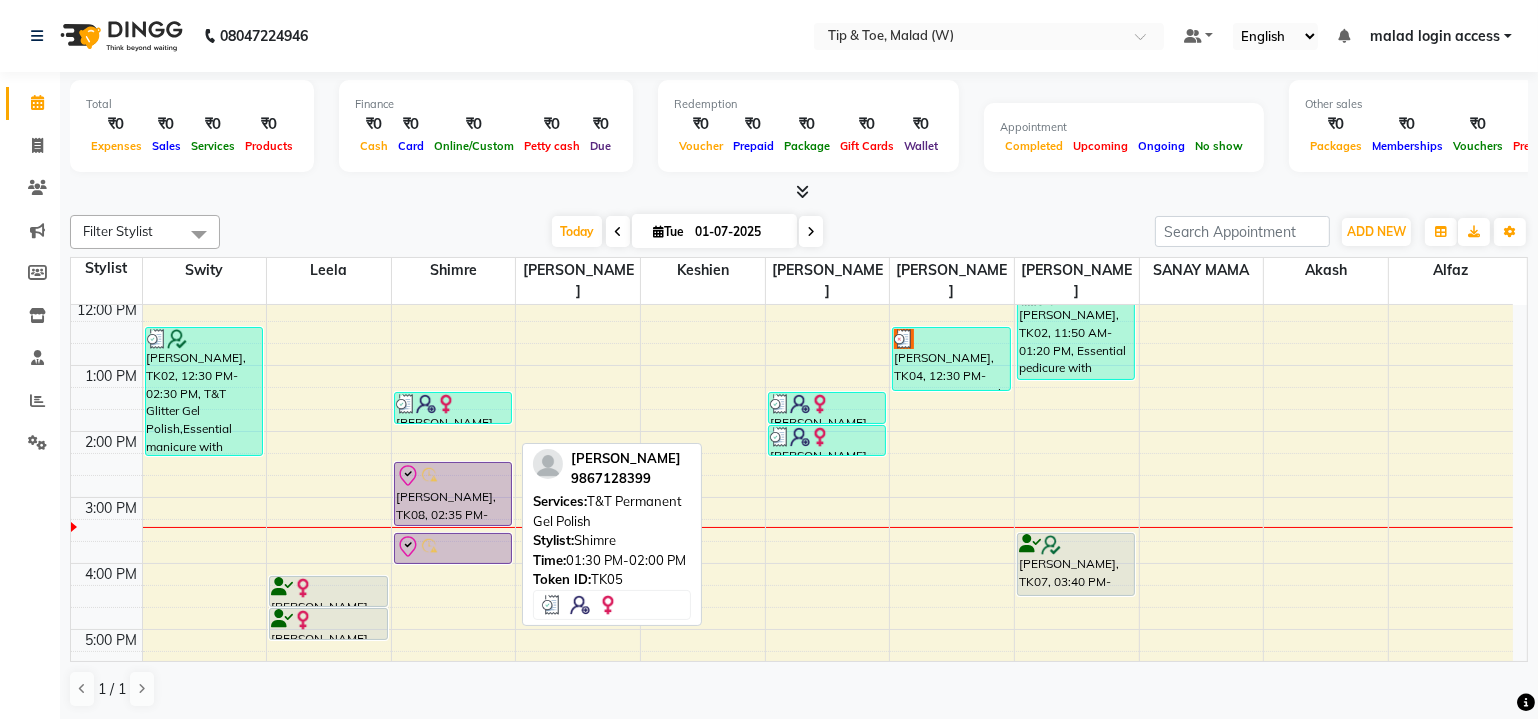 click on "[PERSON_NAME], TK05, 01:30 PM-02:00 PM, T&T Permanent Gel Polish" at bounding box center [453, 408] 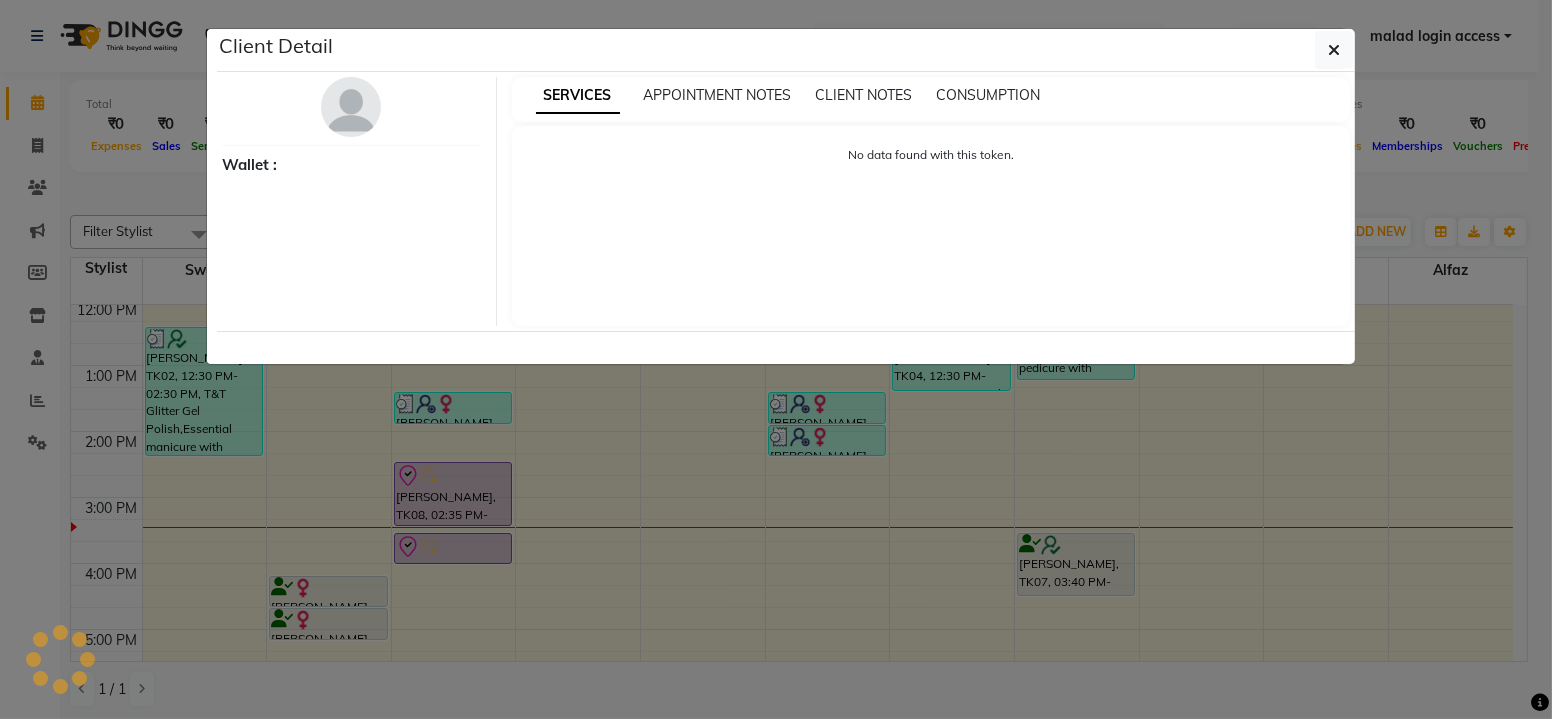 select on "3" 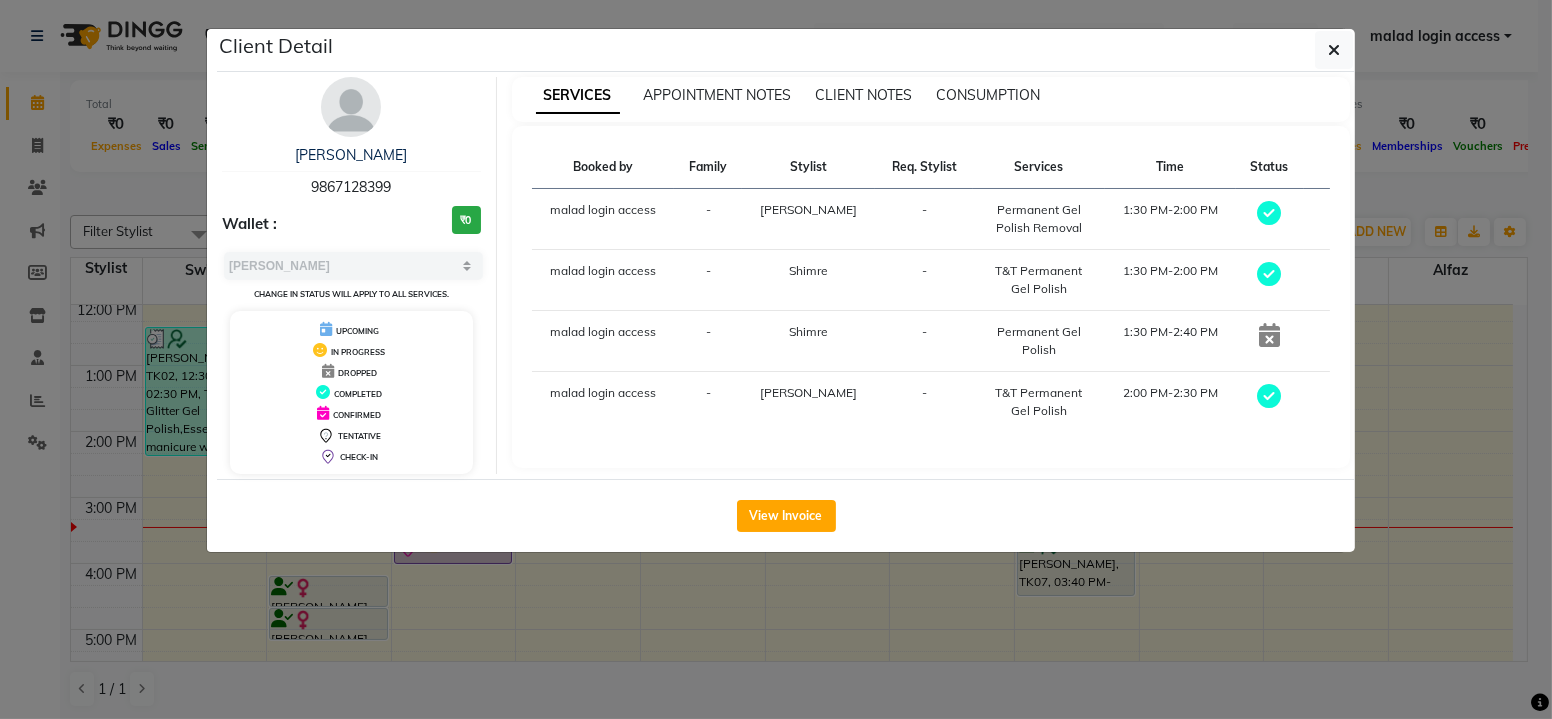 click on "Client Detail" 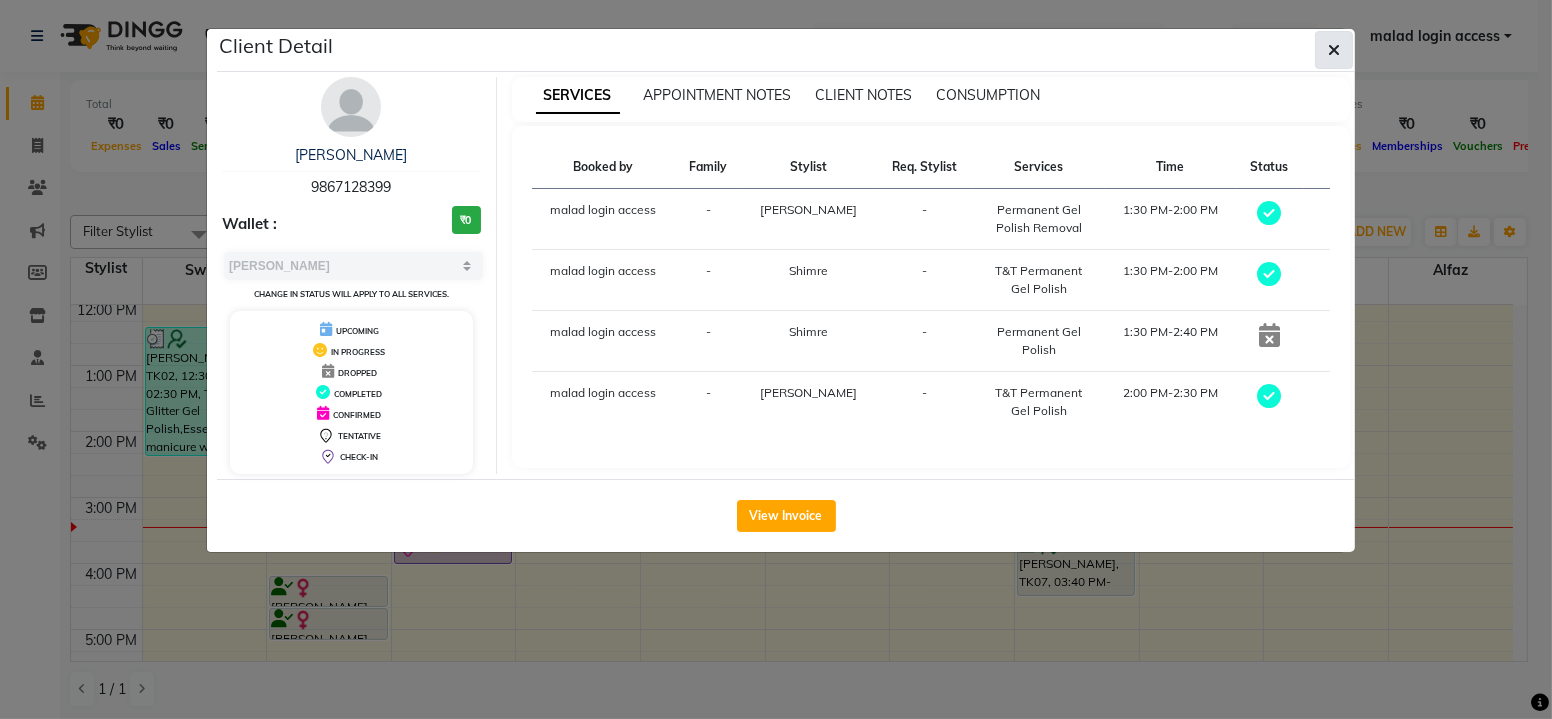 click 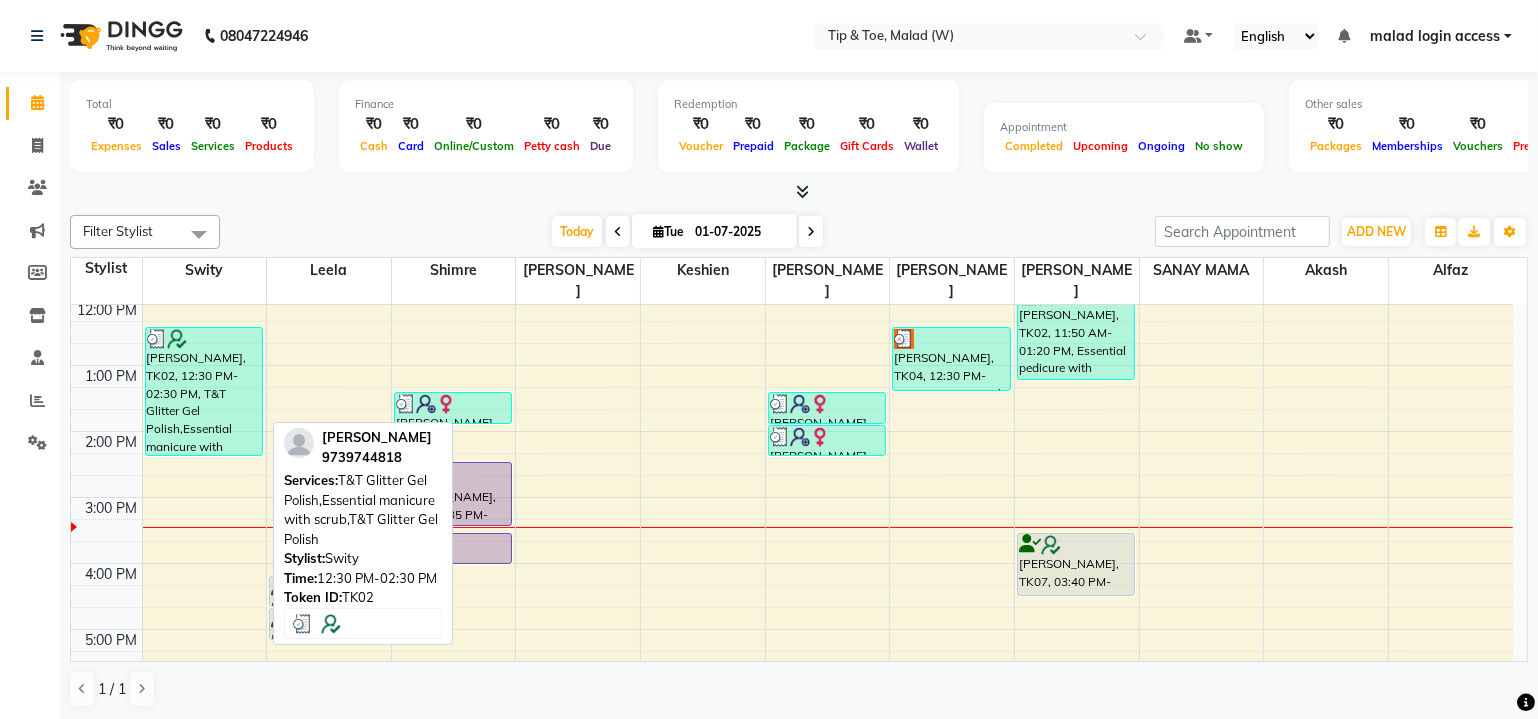 click on "[PERSON_NAME], TK02, 12:30 PM-02:30 PM, T&T Glitter Gel Polish,Essential manicure with scrub,T&T Glitter Gel Polish" at bounding box center (204, 391) 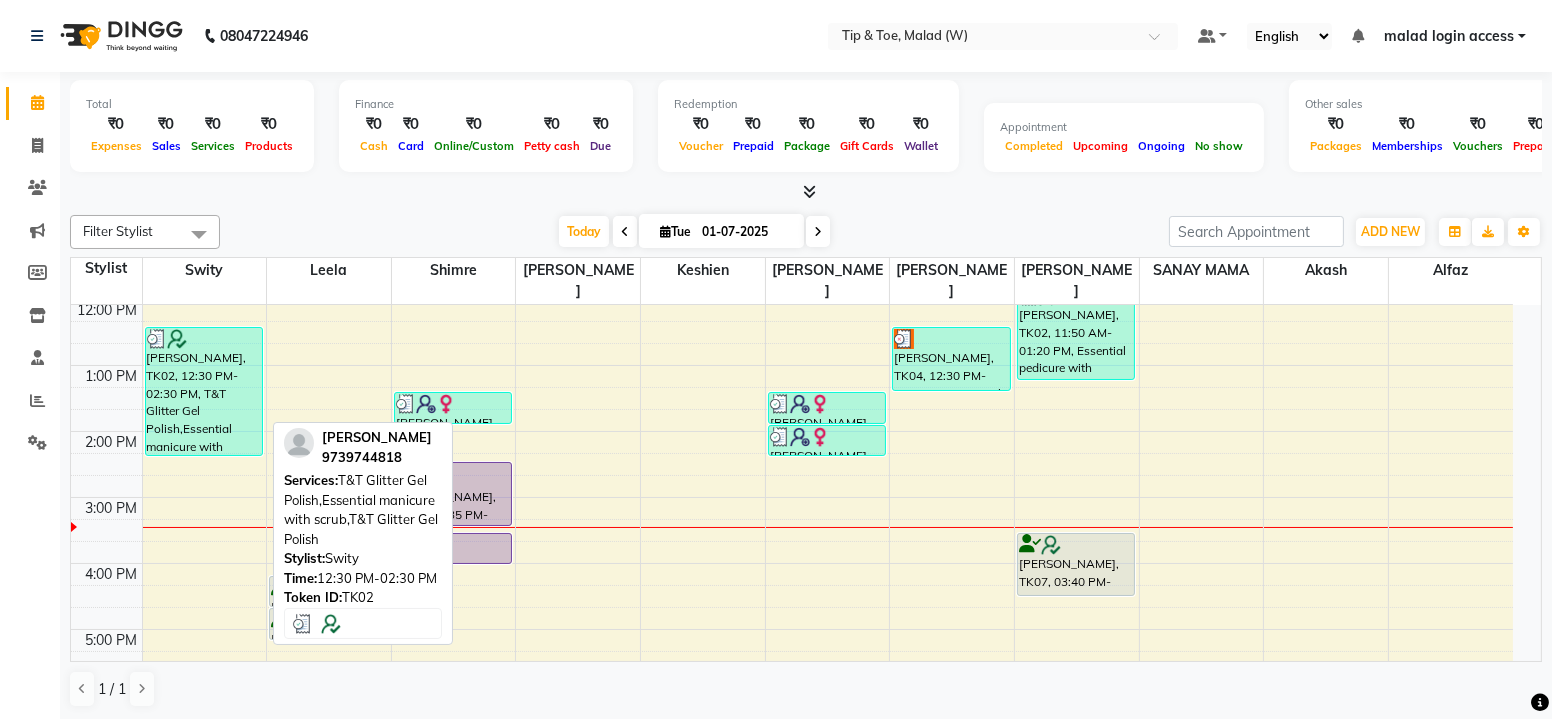 select on "3" 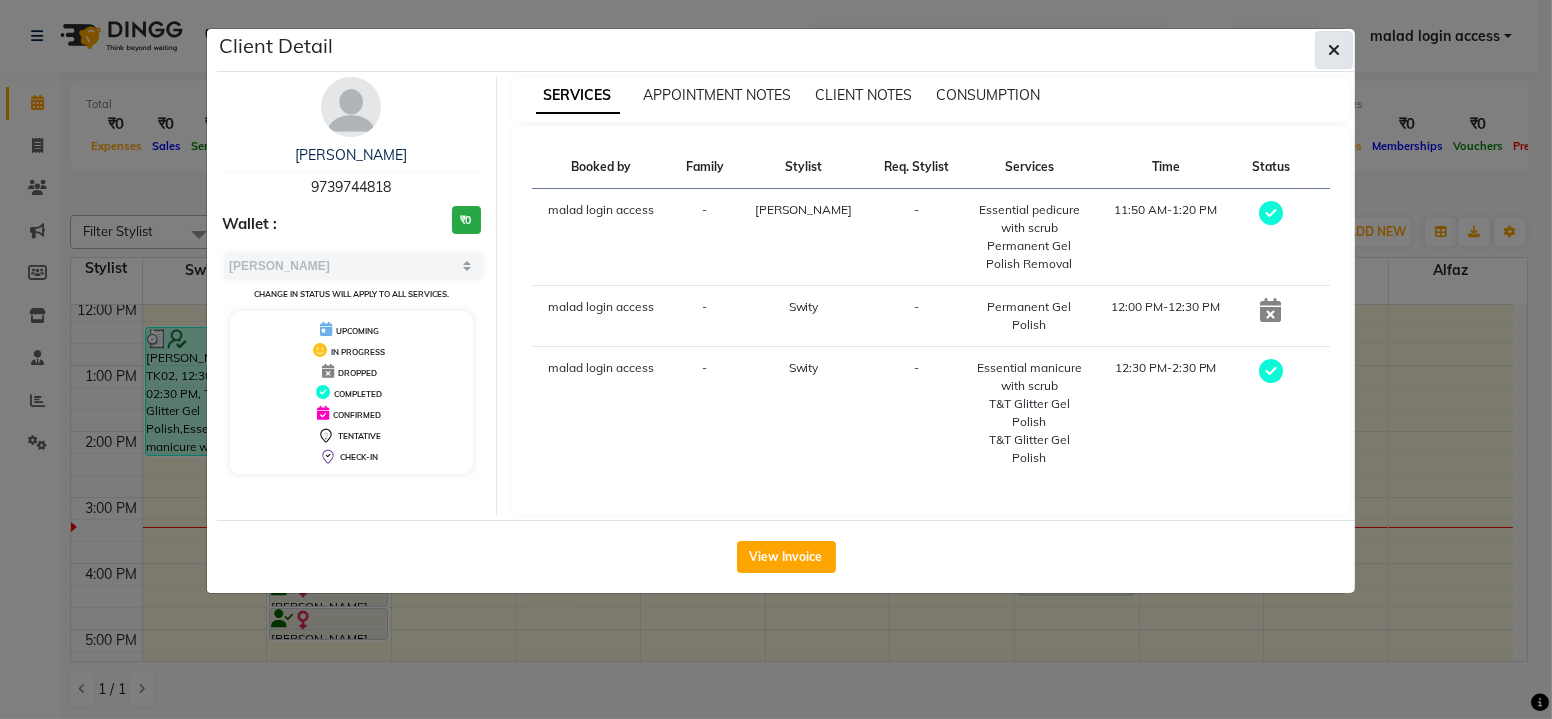 click 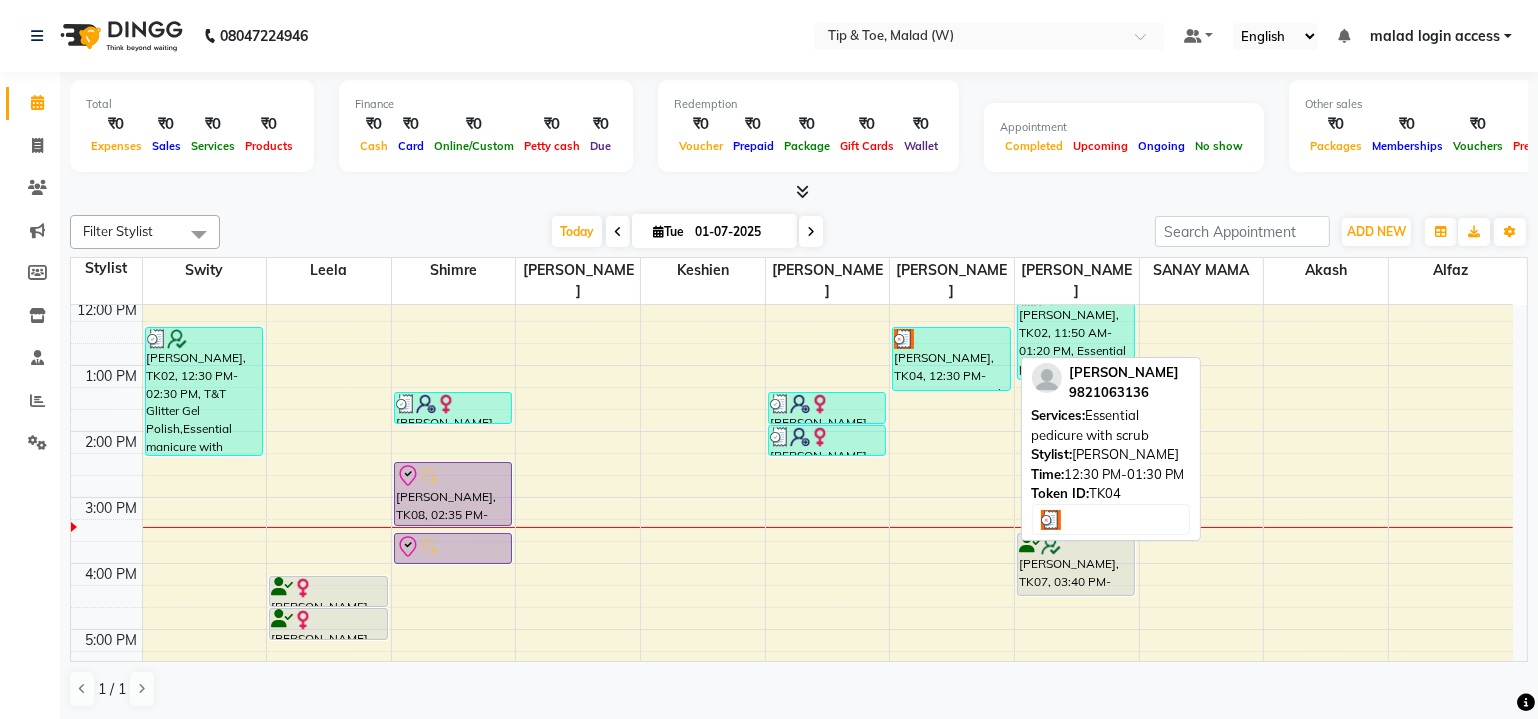 click at bounding box center (951, 339) 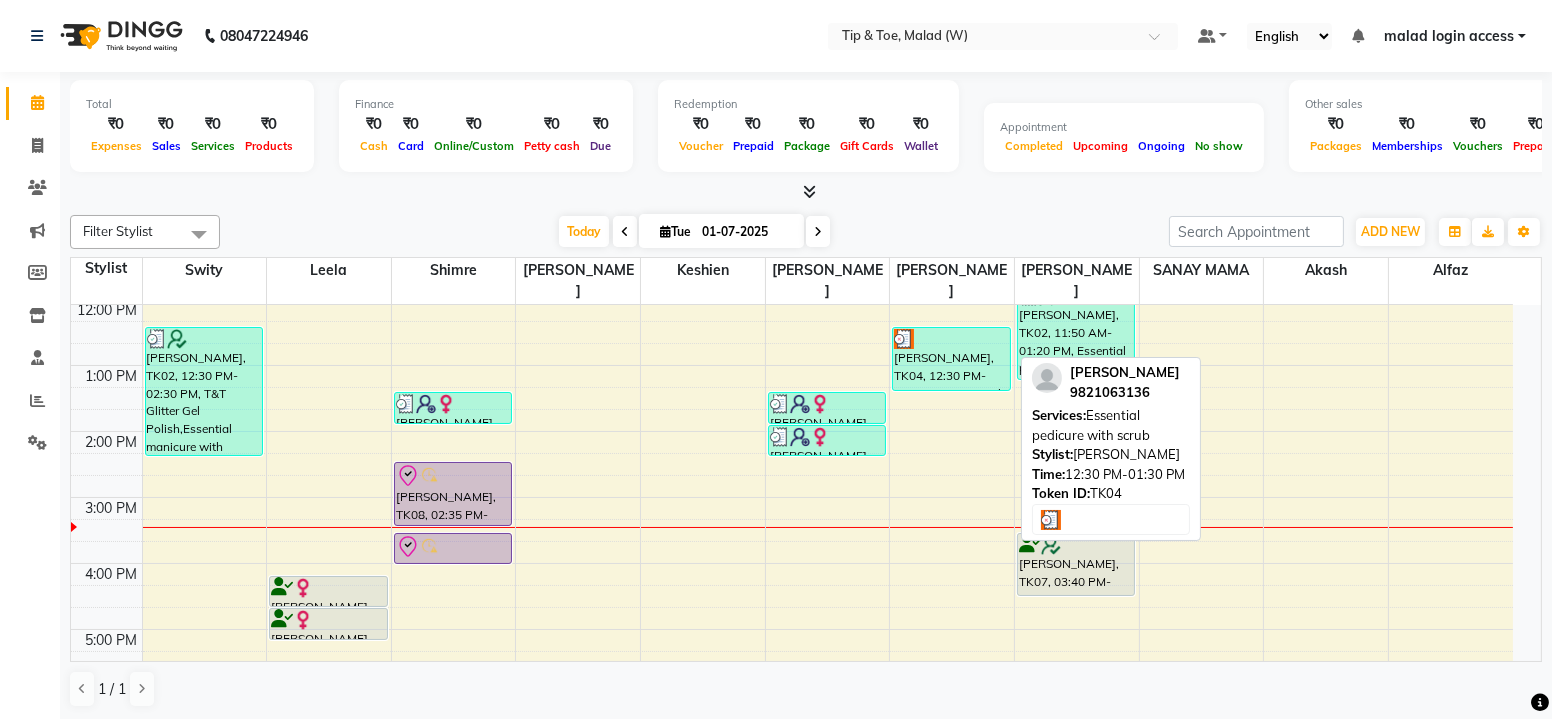 select on "3" 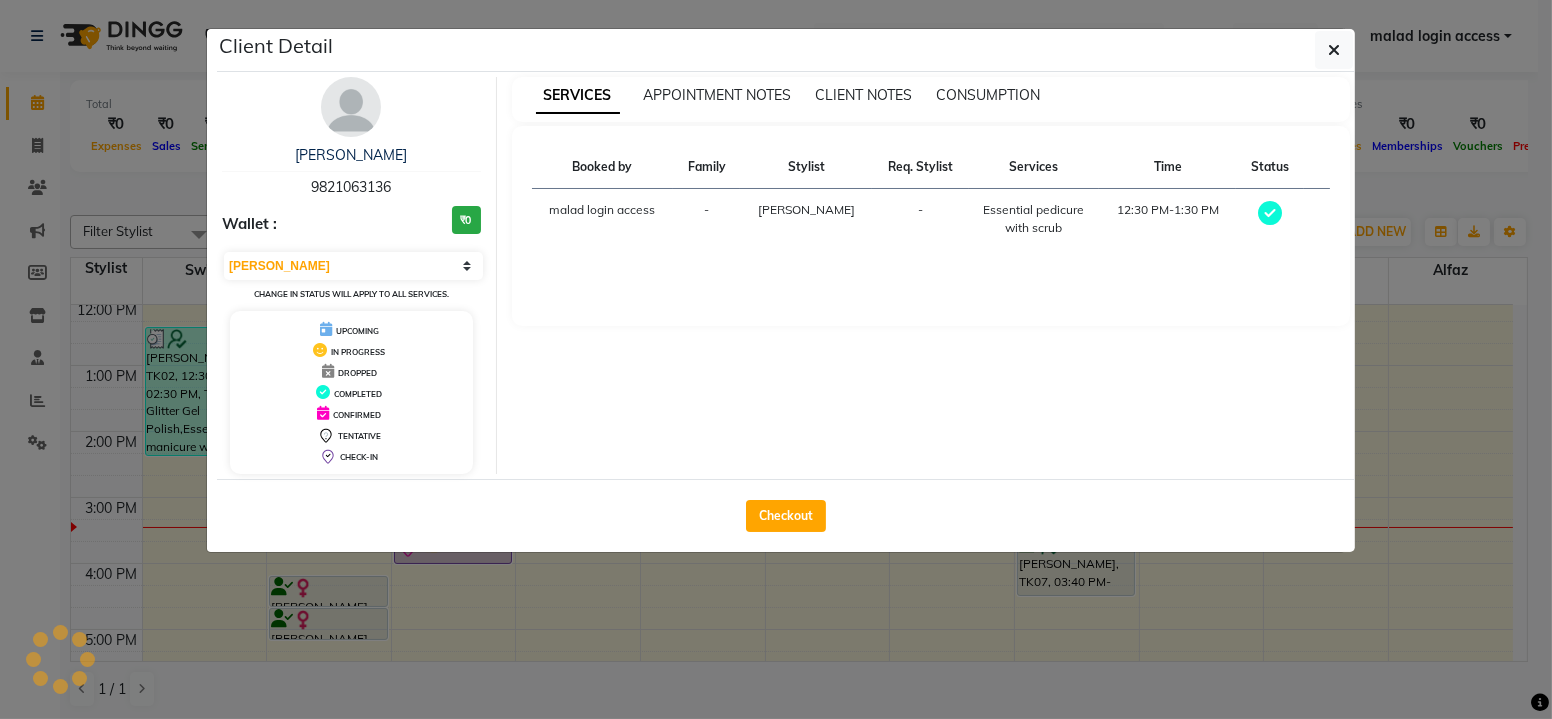click on "Checkout" 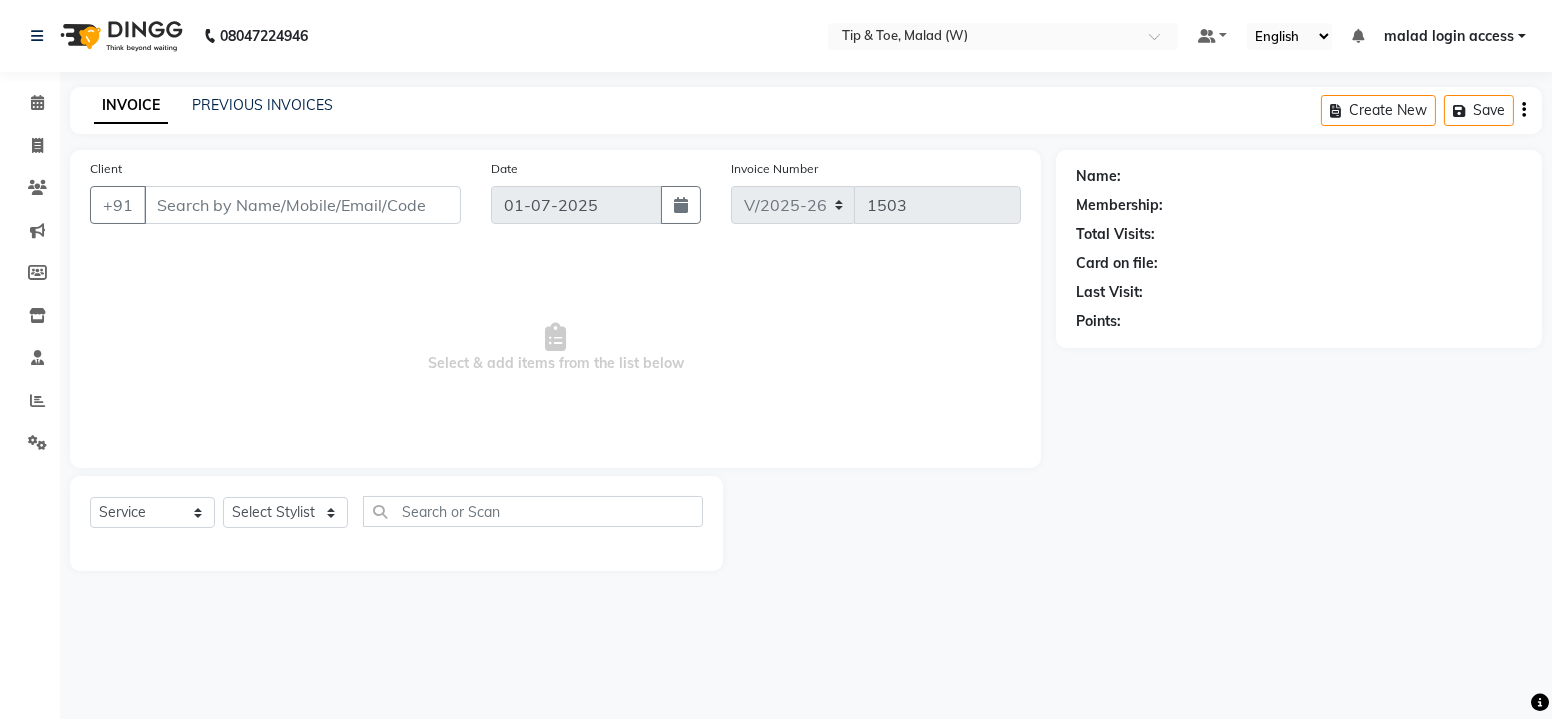 type on "9821063136" 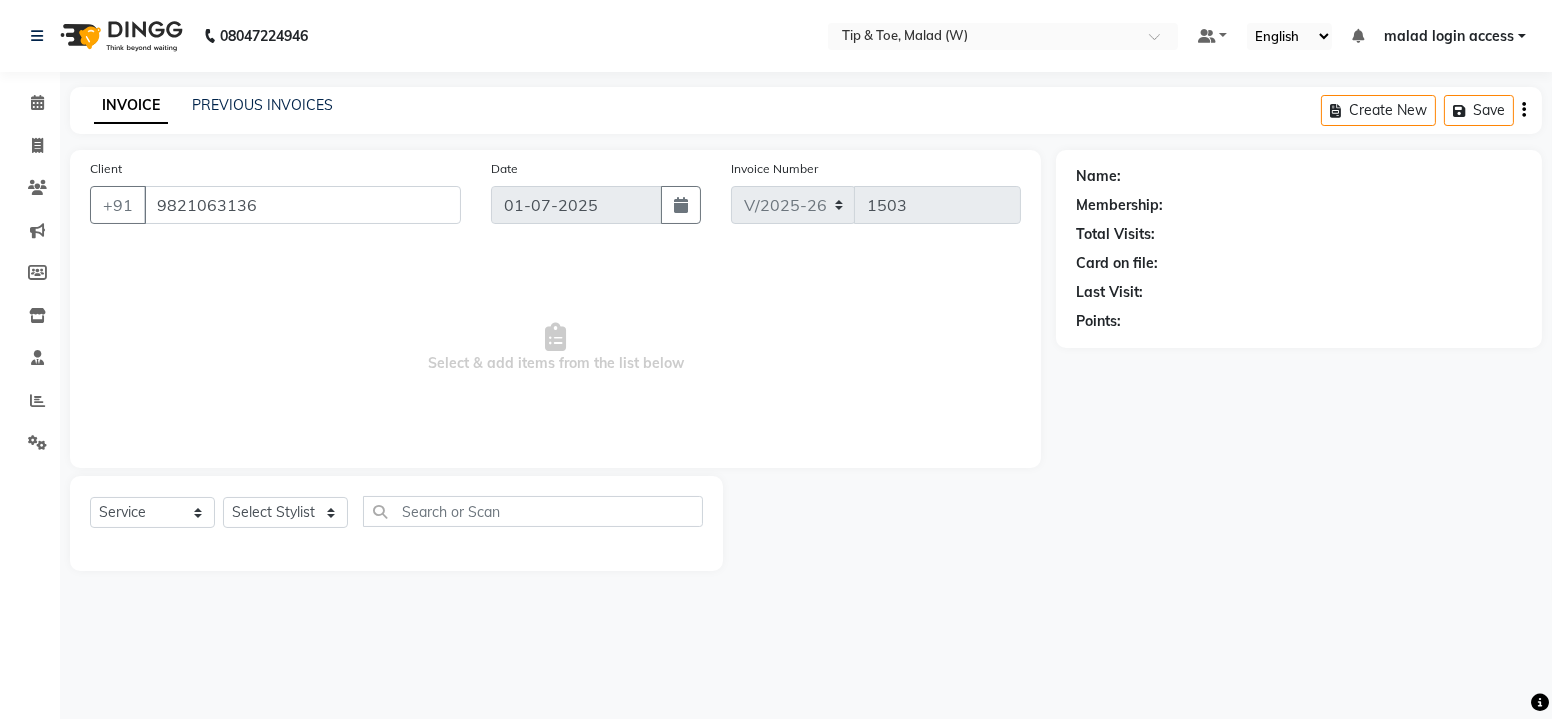 select on "41799" 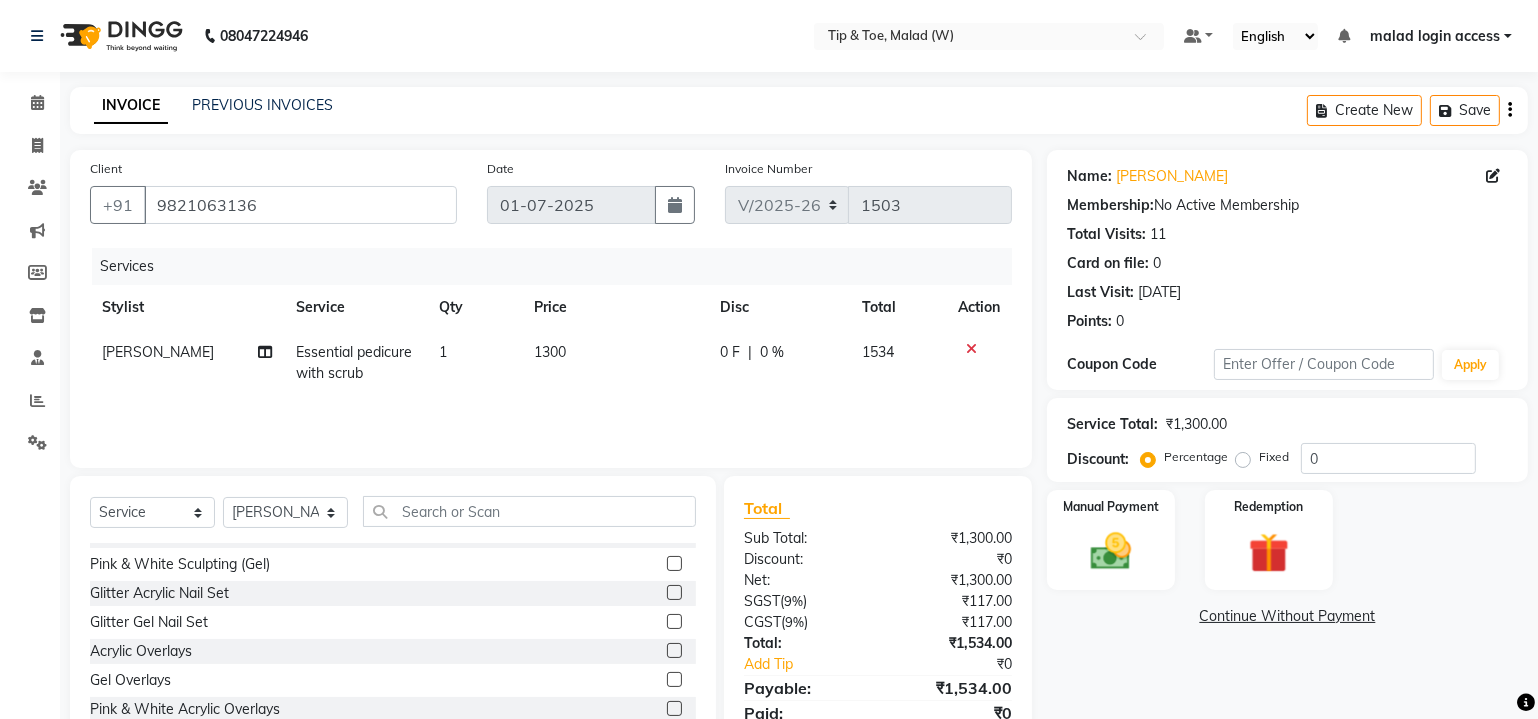 scroll, scrollTop: 272, scrollLeft: 0, axis: vertical 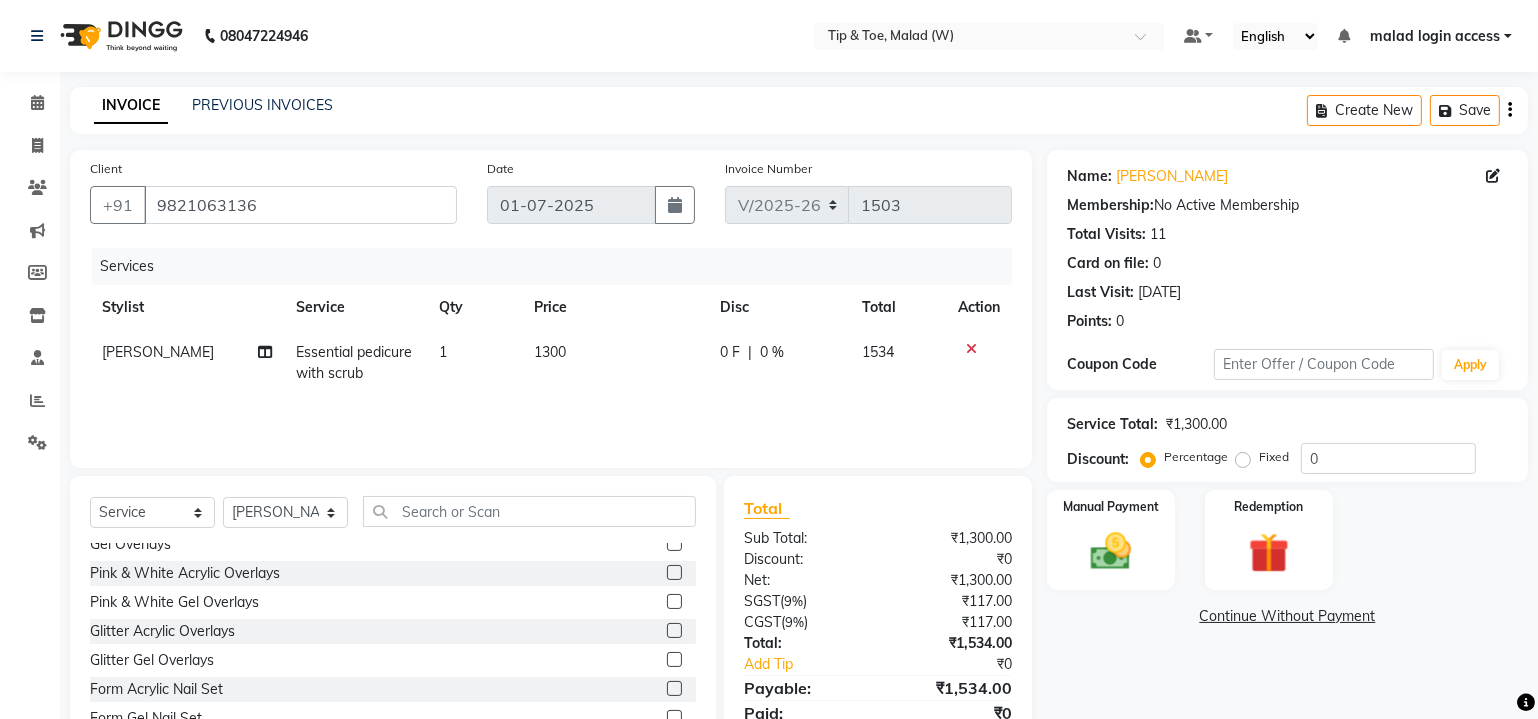 click on "1300" 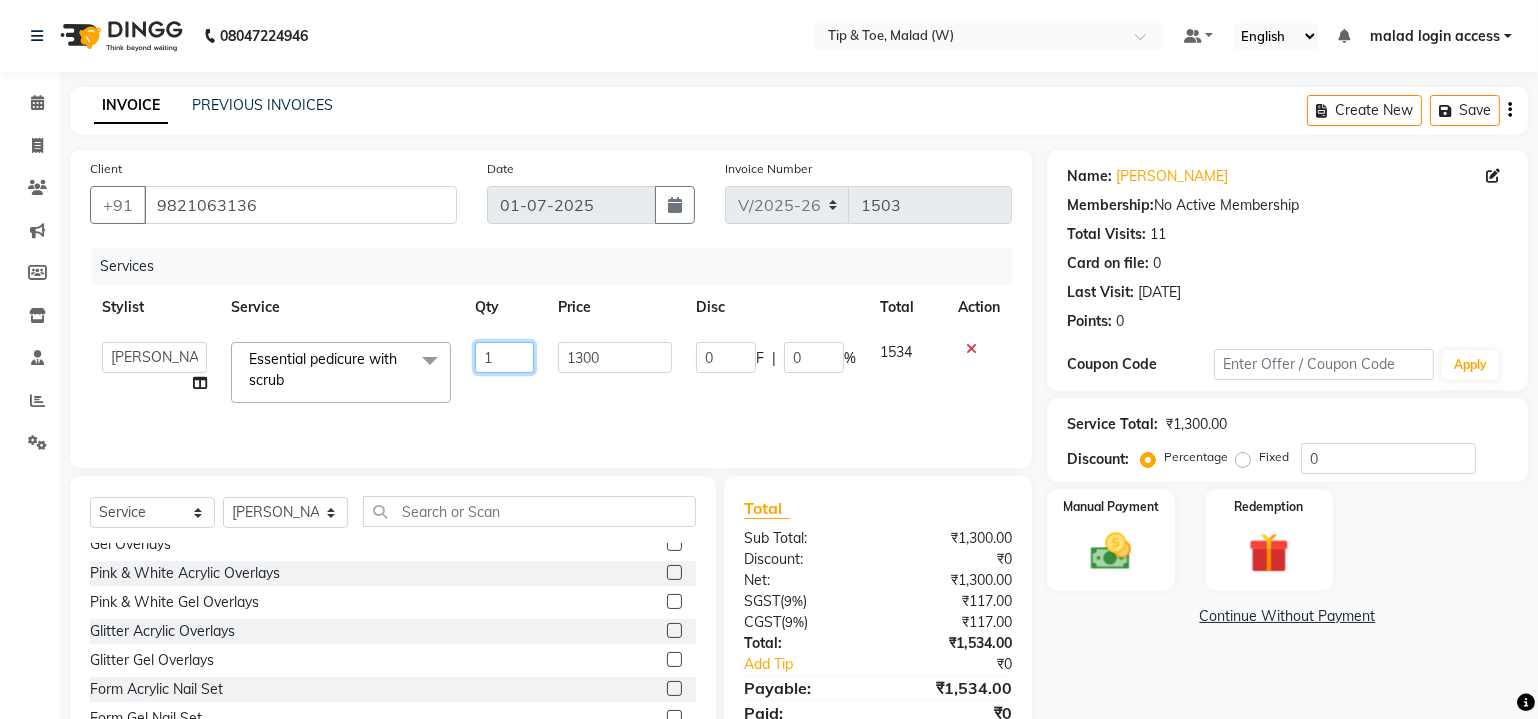click on "1" 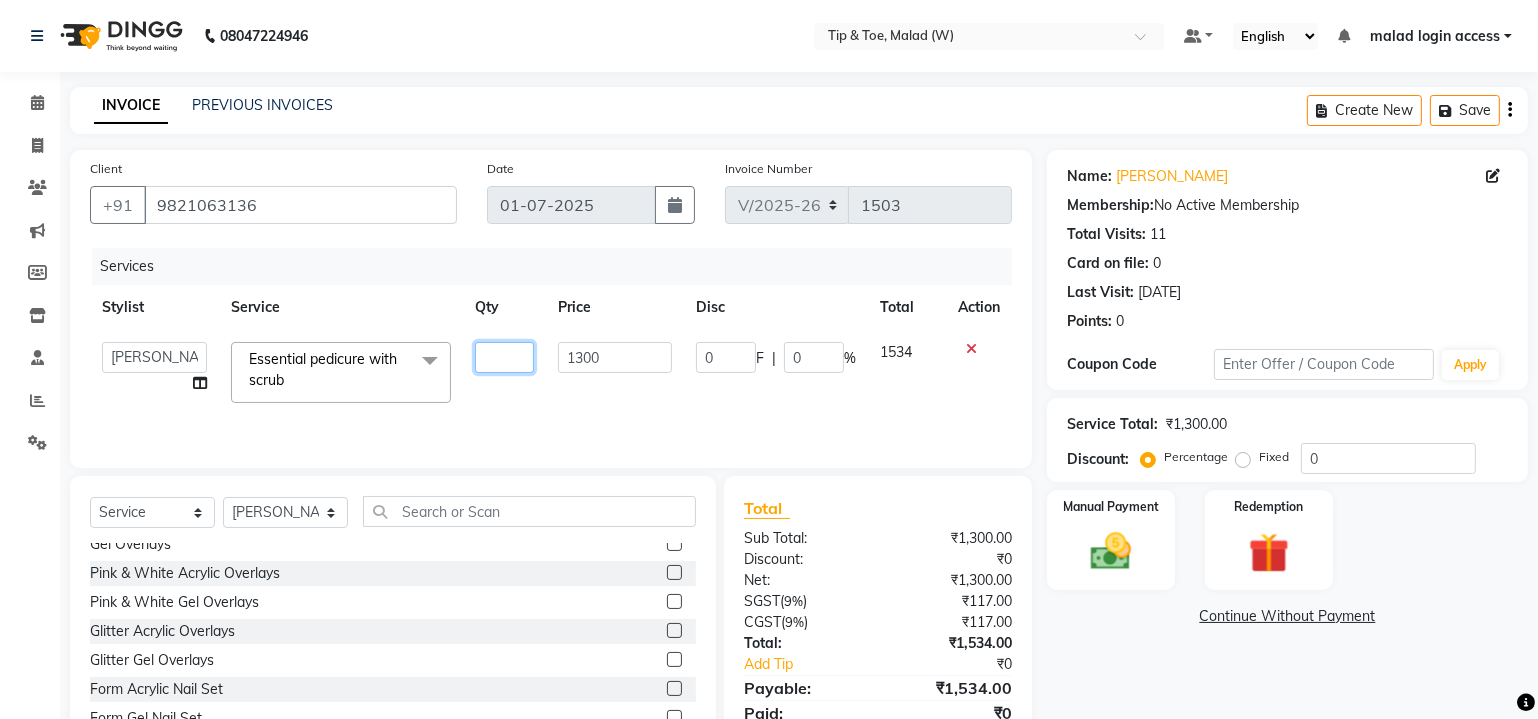 type on "2" 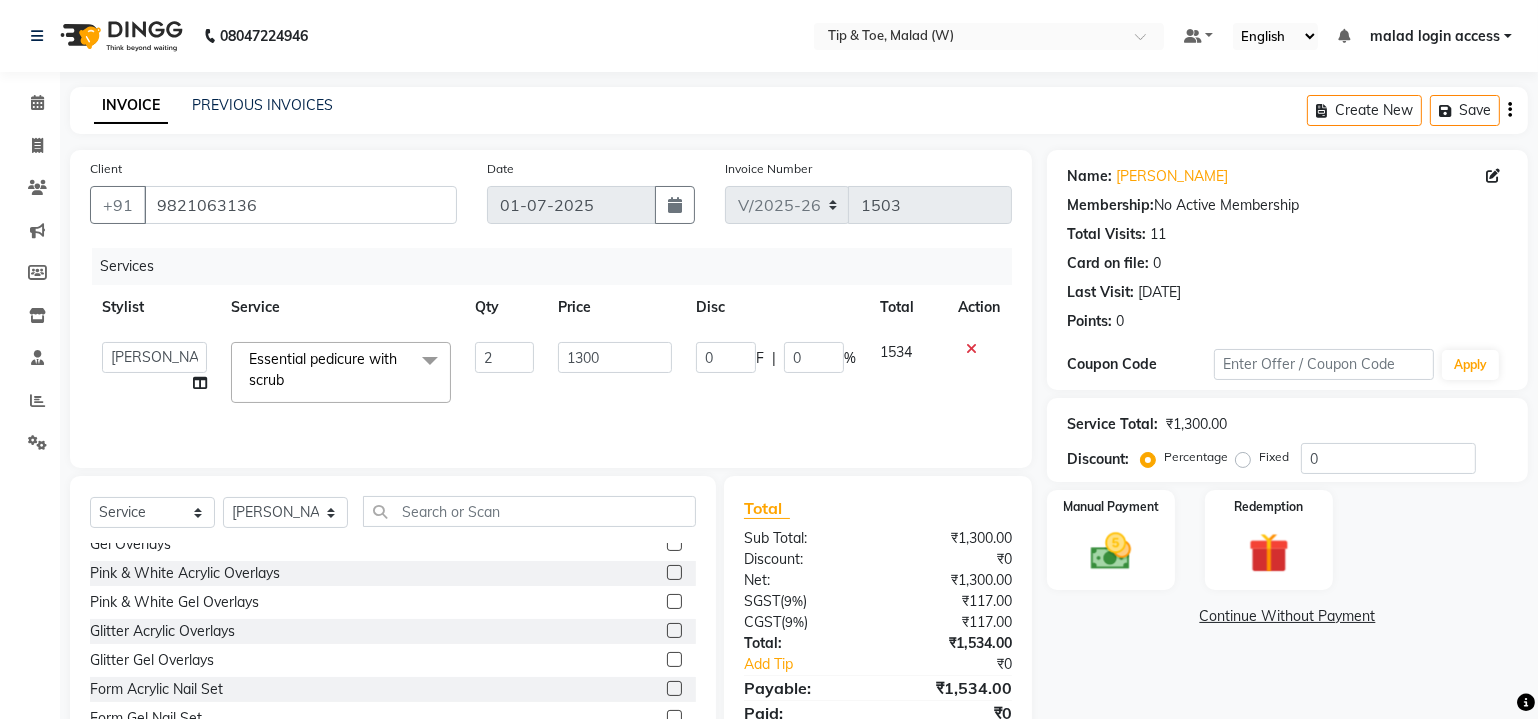 click on "Services Stylist Service Qty Price Disc Total Action  [PERSON_NAME]   Akash    Alfaz    [PERSON_NAME]    [PERSON_NAME]   Danish   [PERSON_NAME]   [PERSON_NAME]   House Sale   [PERSON_NAME]   Kaikasha [PERSON_NAME]   Keshien   [PERSON_NAME]   malad login access   [PERSON_NAME]   [PERSON_NAME]   Neem   [PERSON_NAME]   Ninshing   [PERSON_NAME]   Pooja   [PERSON_NAME] MAMA   [PERSON_NAME]   Shimre   [PERSON_NAME]   Swity   [PERSON_NAME]   Vikram  Essential pedicure with scrub  x Natural Acrylic Nail Set French Acrylic Nail Set Natural Gel Nail Set French Gel Nail Set Pink & White Sculpting (Acrylic) Pink & White Sculpting (Gel) Glitter Acrylic Nail Set Glitter Gel Nail Set Acrylic Overlays Gel Overlays Pink & White Acrylic Overlays Pink & White Gel Overlays Glitter Acrylic Overlays Glitter Gel Overlays Form Acrylic Nail Set Form Gel Nail Set Shattered Glass Holographic Nails Ombre Gel Polish Chameleon Nails Chrome/Metallic Nails Cateye Gel Polish Glitter Gel Polish Permanent Gel Polish French Permanent Gel Polish Temporary Nail Extension 2" 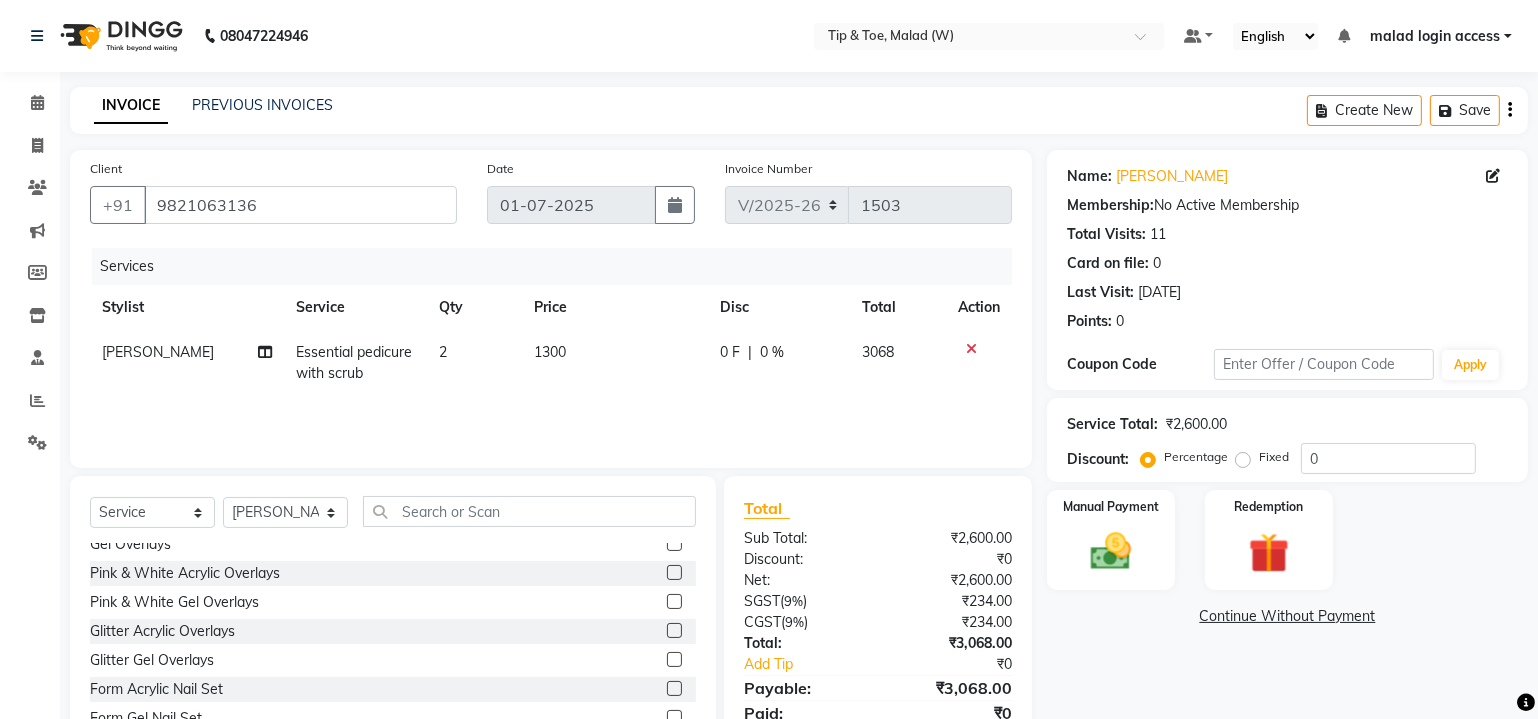 scroll, scrollTop: 80, scrollLeft: 0, axis: vertical 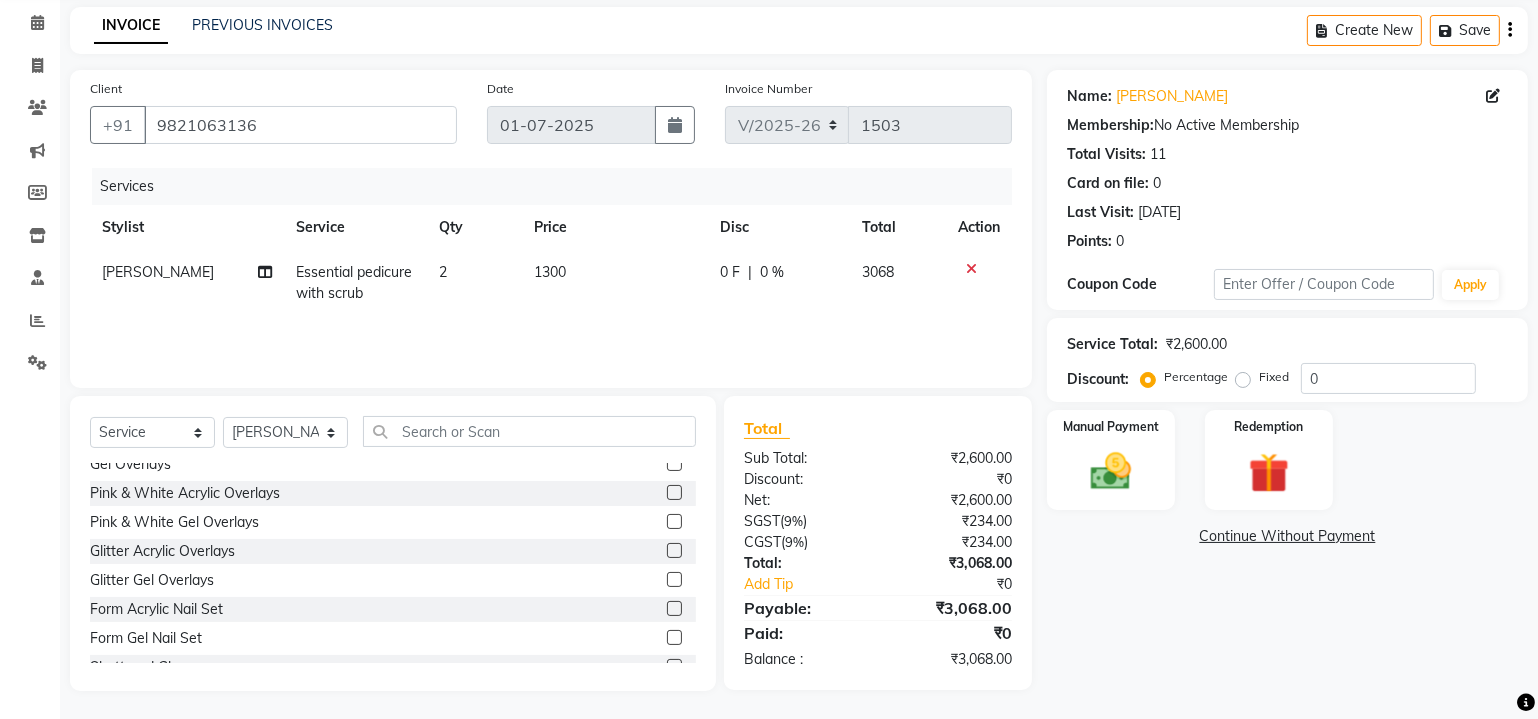 click on "2" 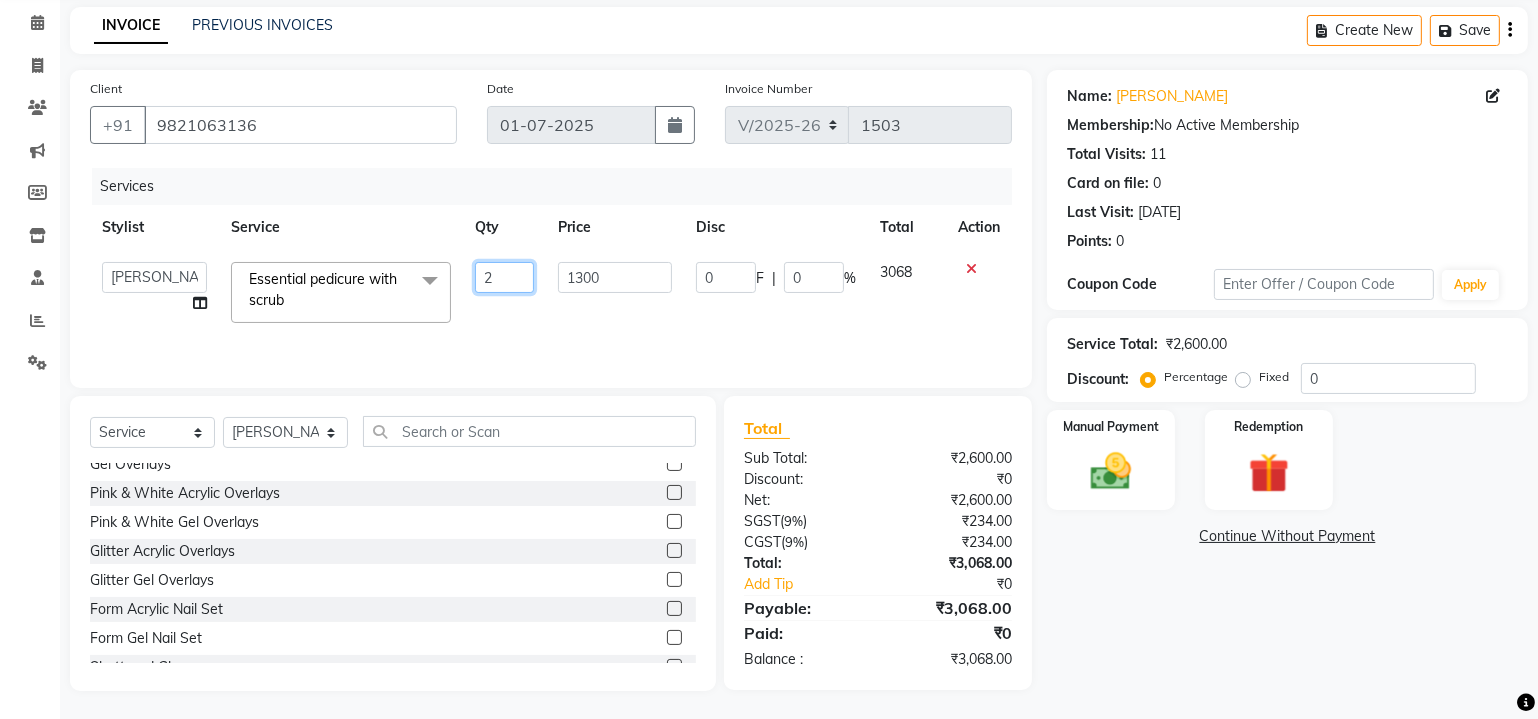 click on "2" 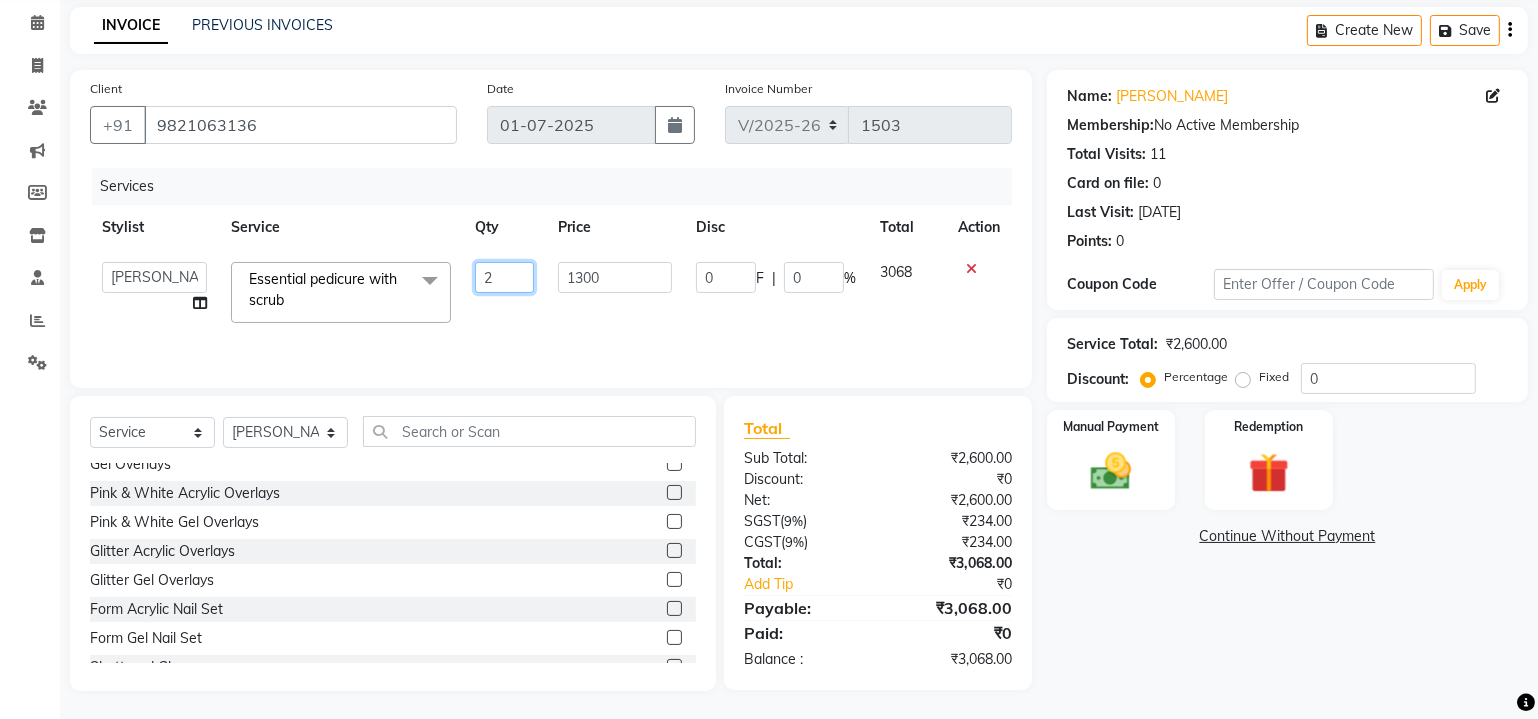 type 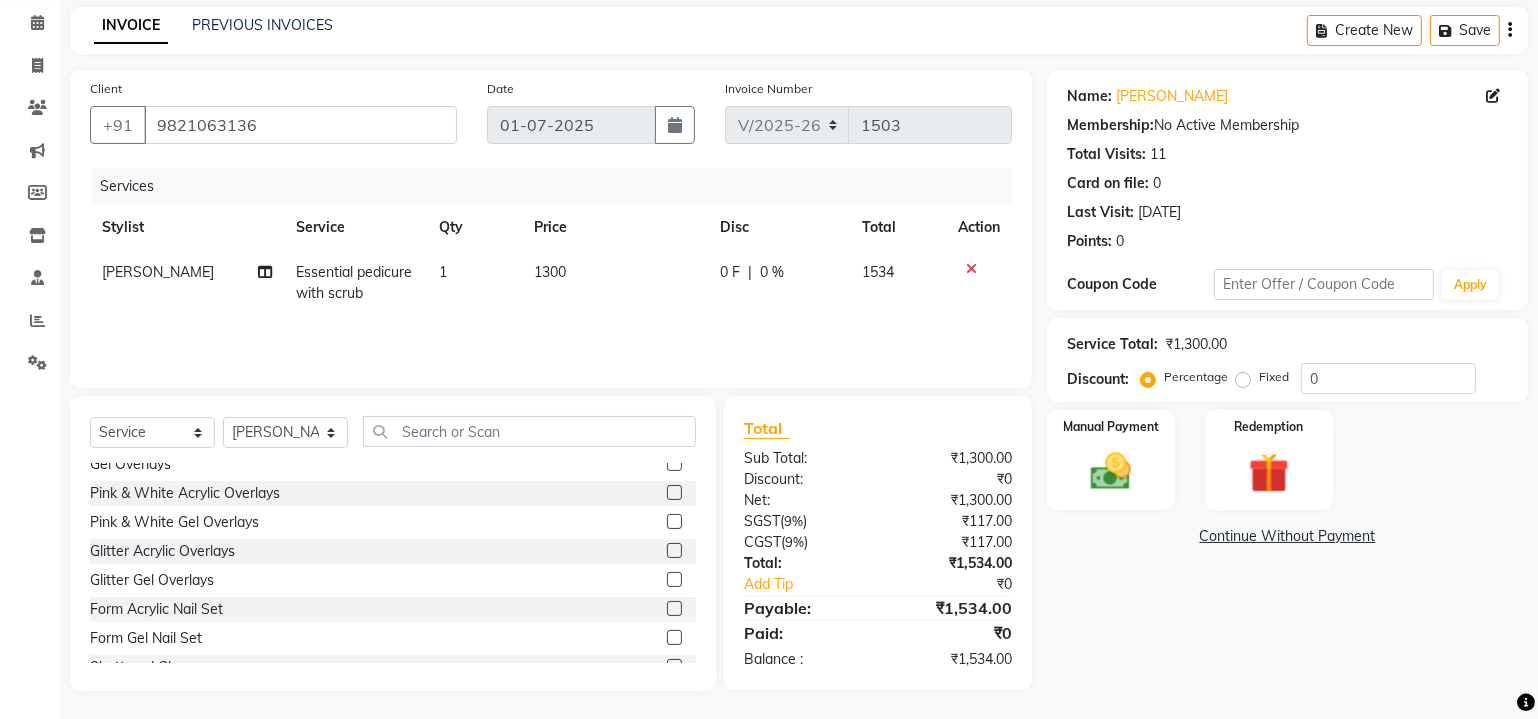 click on "1300" 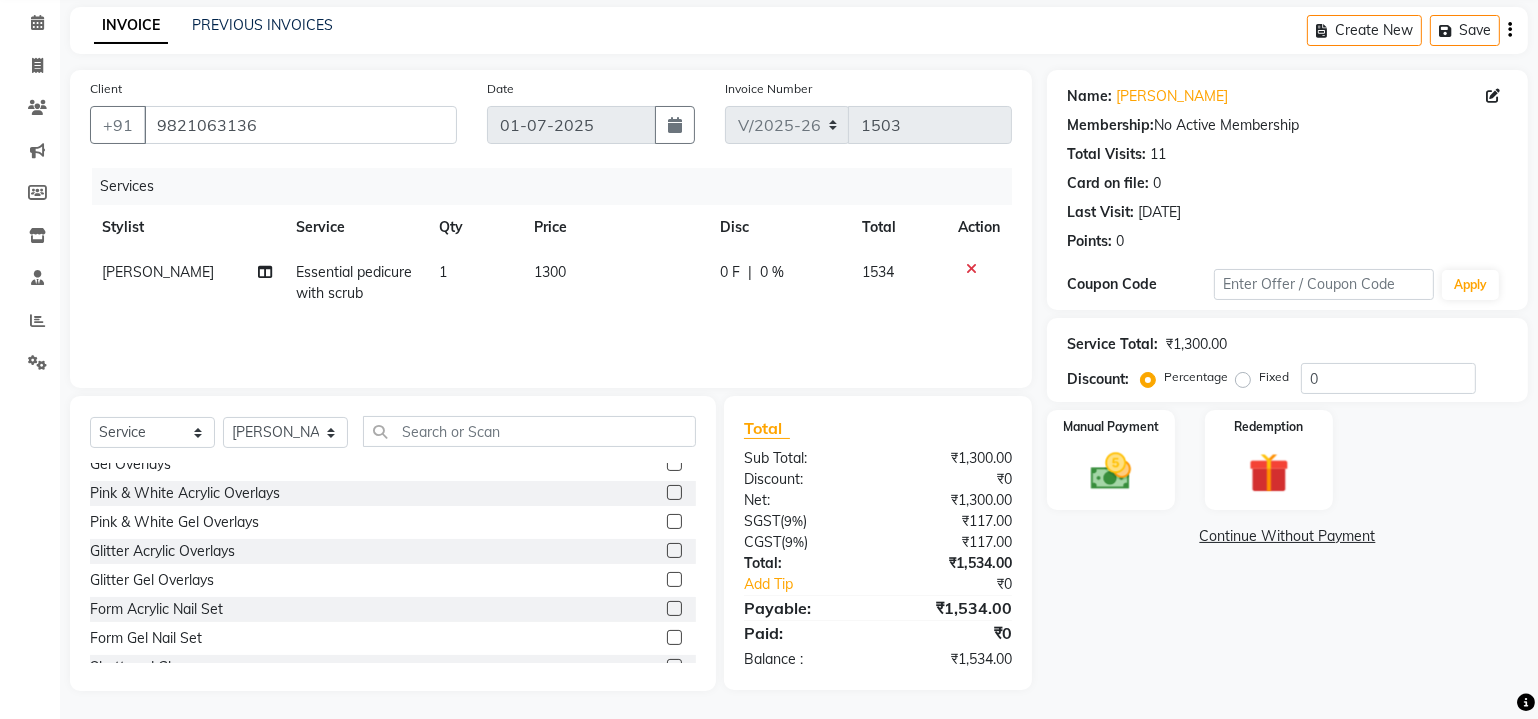select on "41799" 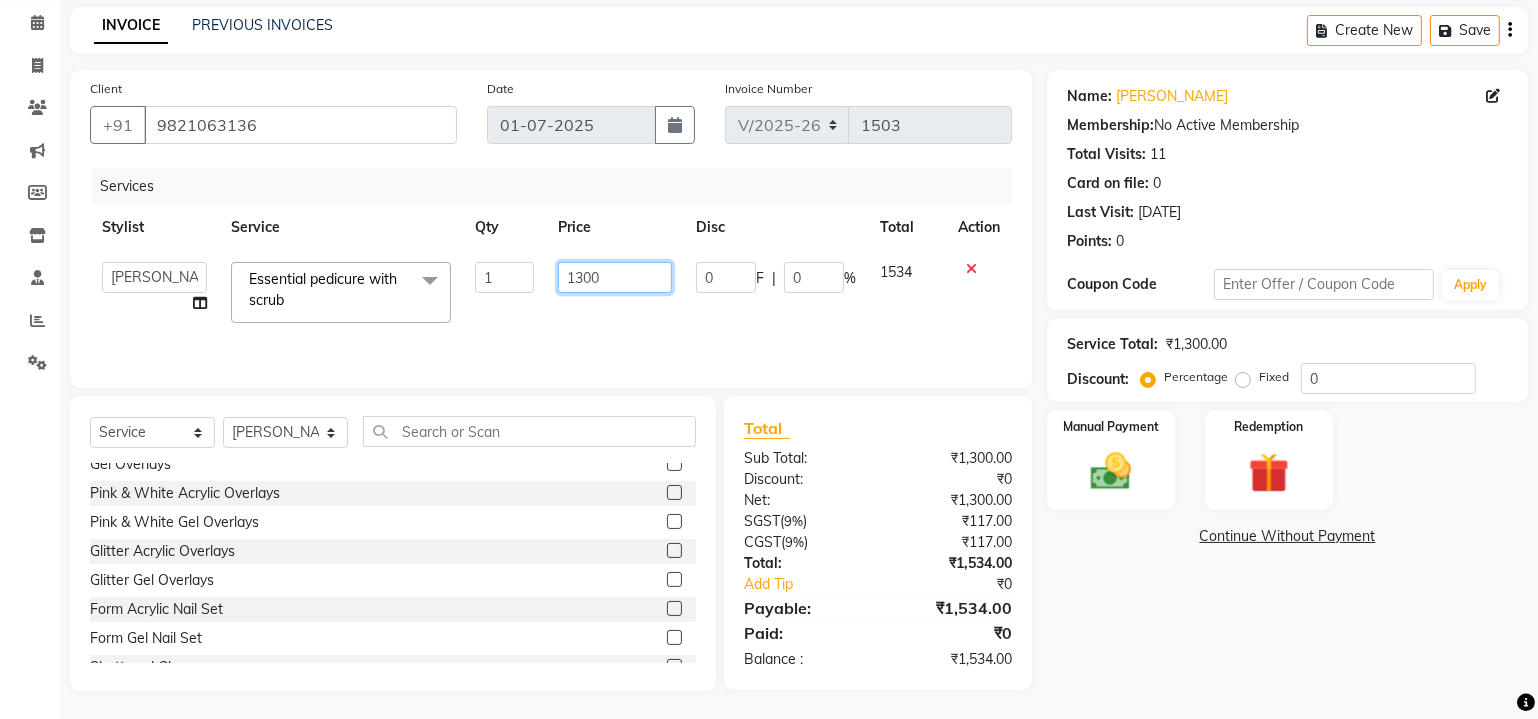 click on "1300" 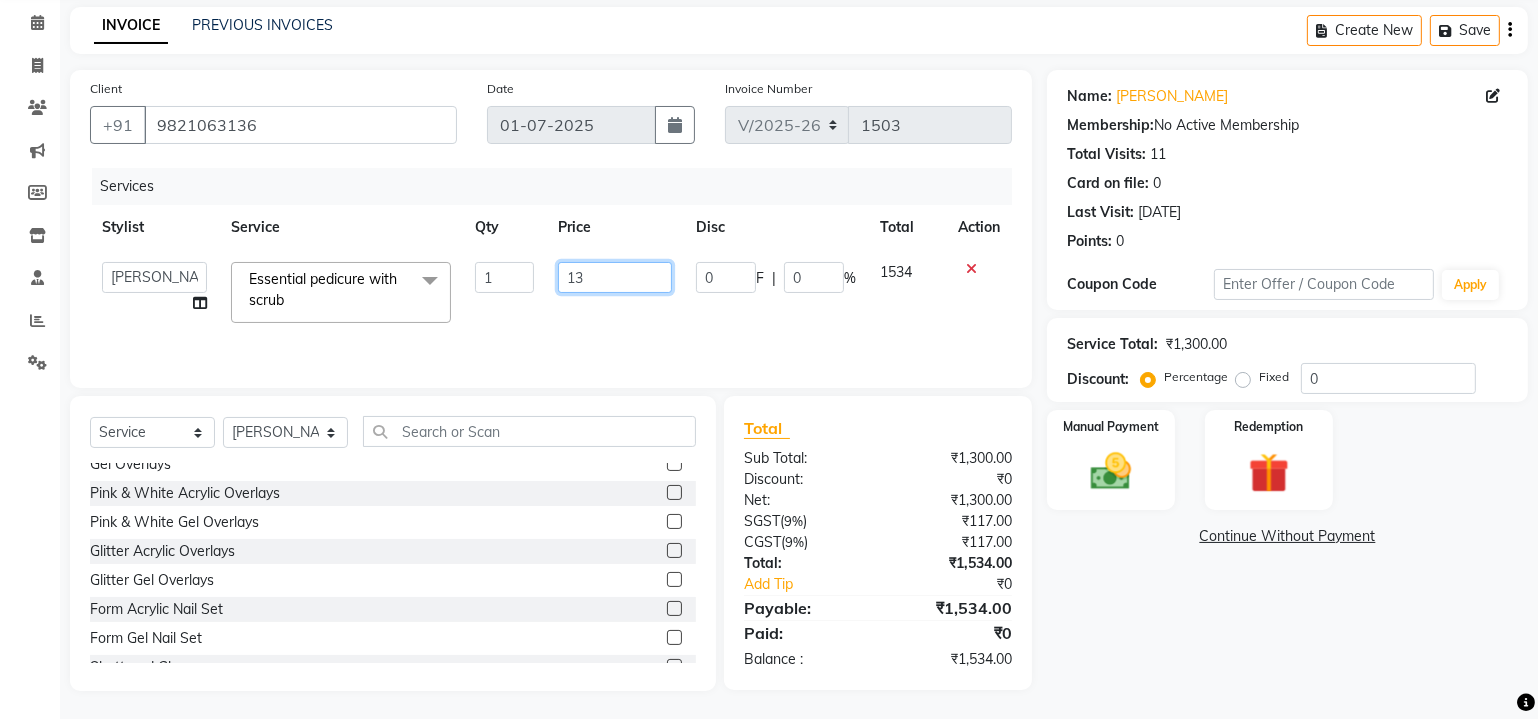 type on "1" 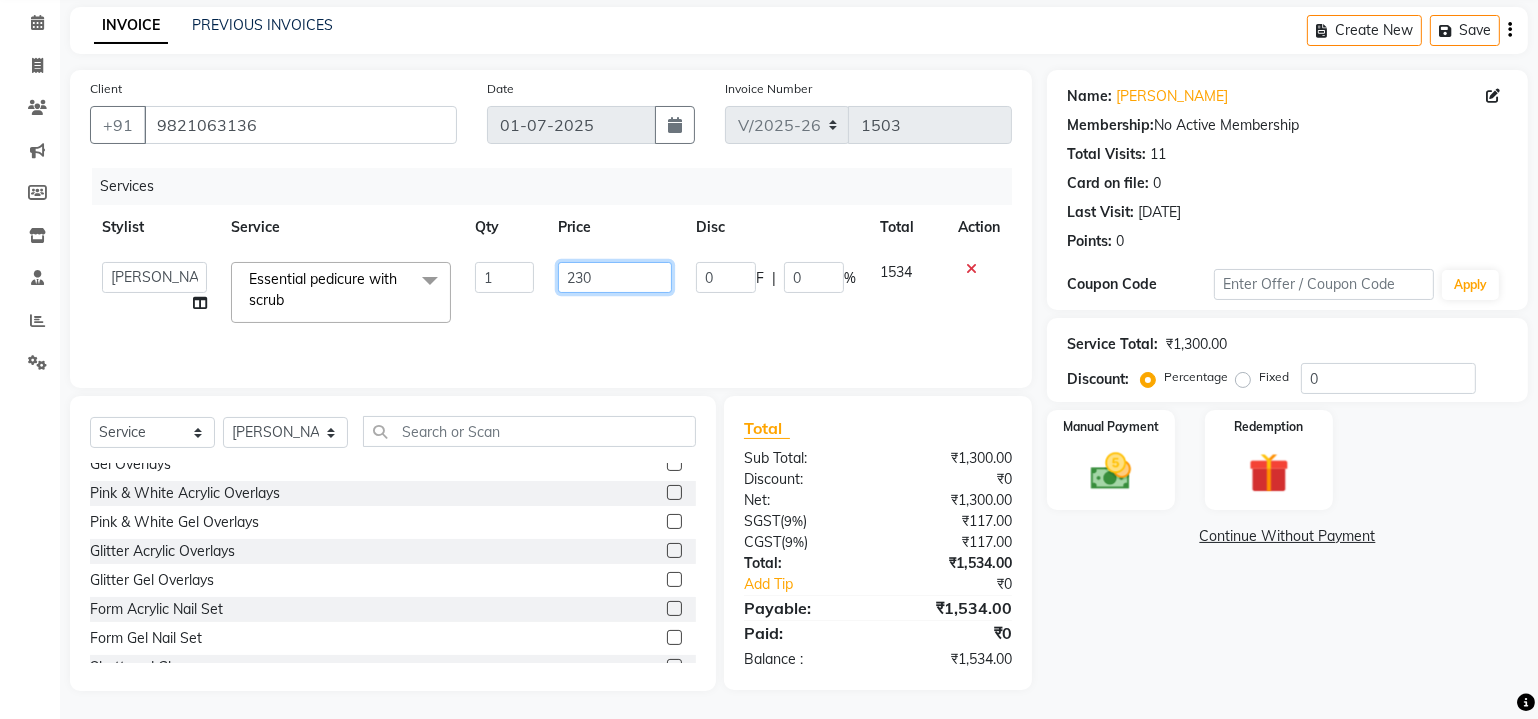 type on "2300" 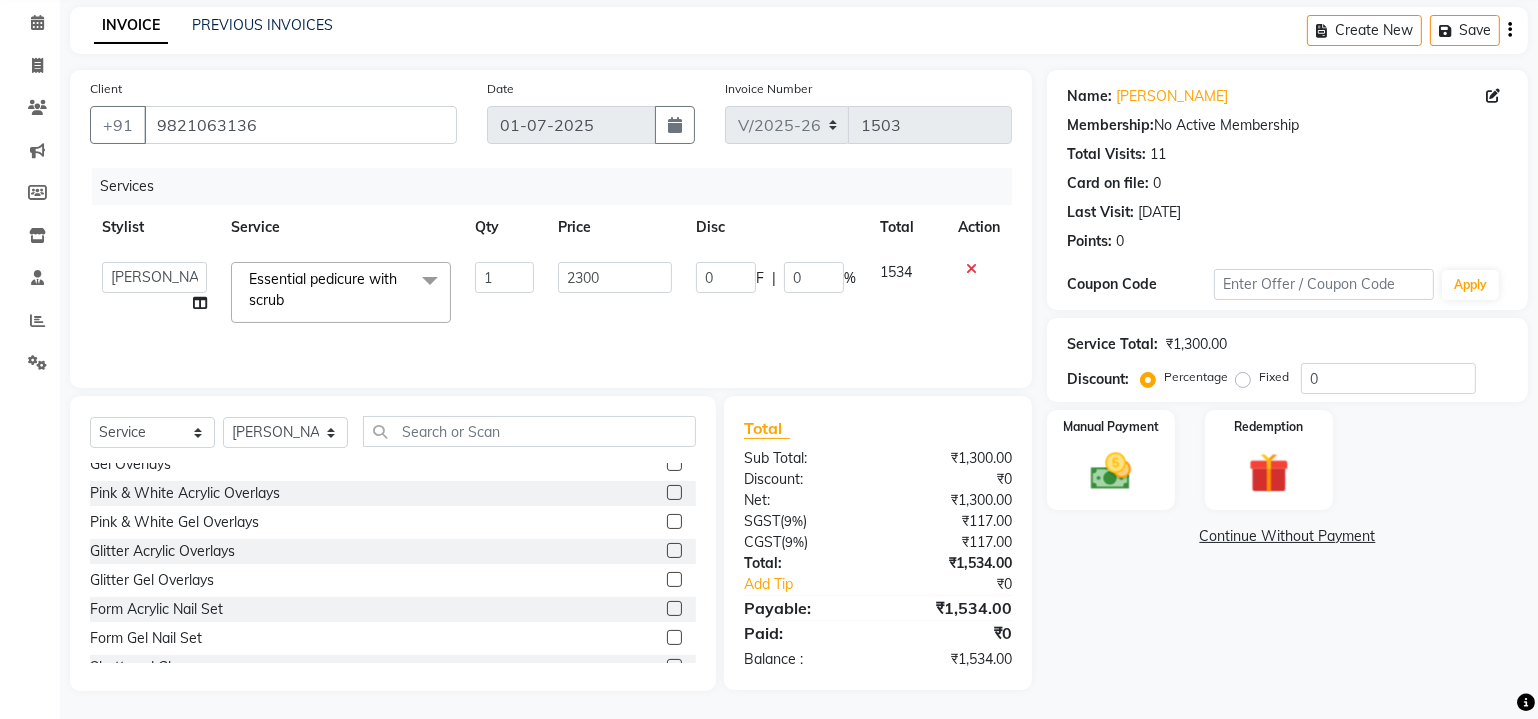 click on "Services Stylist Service Qty Price Disc Total Action  [PERSON_NAME]   Akash    Alfaz    [PERSON_NAME]    [PERSON_NAME]   Danish   [PERSON_NAME]   [PERSON_NAME]   House Sale   [PERSON_NAME]   Kaikasha [PERSON_NAME]   Keshien   [PERSON_NAME]   malad login access   [PERSON_NAME]   [PERSON_NAME]   Neem   [PERSON_NAME]   Ninshing   [PERSON_NAME]   Pooja   [PERSON_NAME] MAMA   [PERSON_NAME]   Shimre   [PERSON_NAME]   Swity   [PERSON_NAME]   Vikram  Essential pedicure with scrub  x Natural Acrylic Nail Set French Acrylic Nail Set Natural Gel Nail Set French Gel Nail Set Pink & White Sculpting (Acrylic) Pink & White Sculpting (Gel) Glitter Acrylic Nail Set Glitter Gel Nail Set Acrylic Overlays Gel Overlays Pink & White Acrylic Overlays Pink & White Gel Overlays Glitter Acrylic Overlays Glitter Gel Overlays Form Acrylic Nail Set Form Gel Nail Set Shattered Glass Holographic Nails Ombre Gel Polish Chameleon Nails Chrome/Metallic Nails Cateye Gel Polish Glitter Gel Polish Permanent Gel Polish French Permanent Gel Polish Temporary Nail Extension 1" 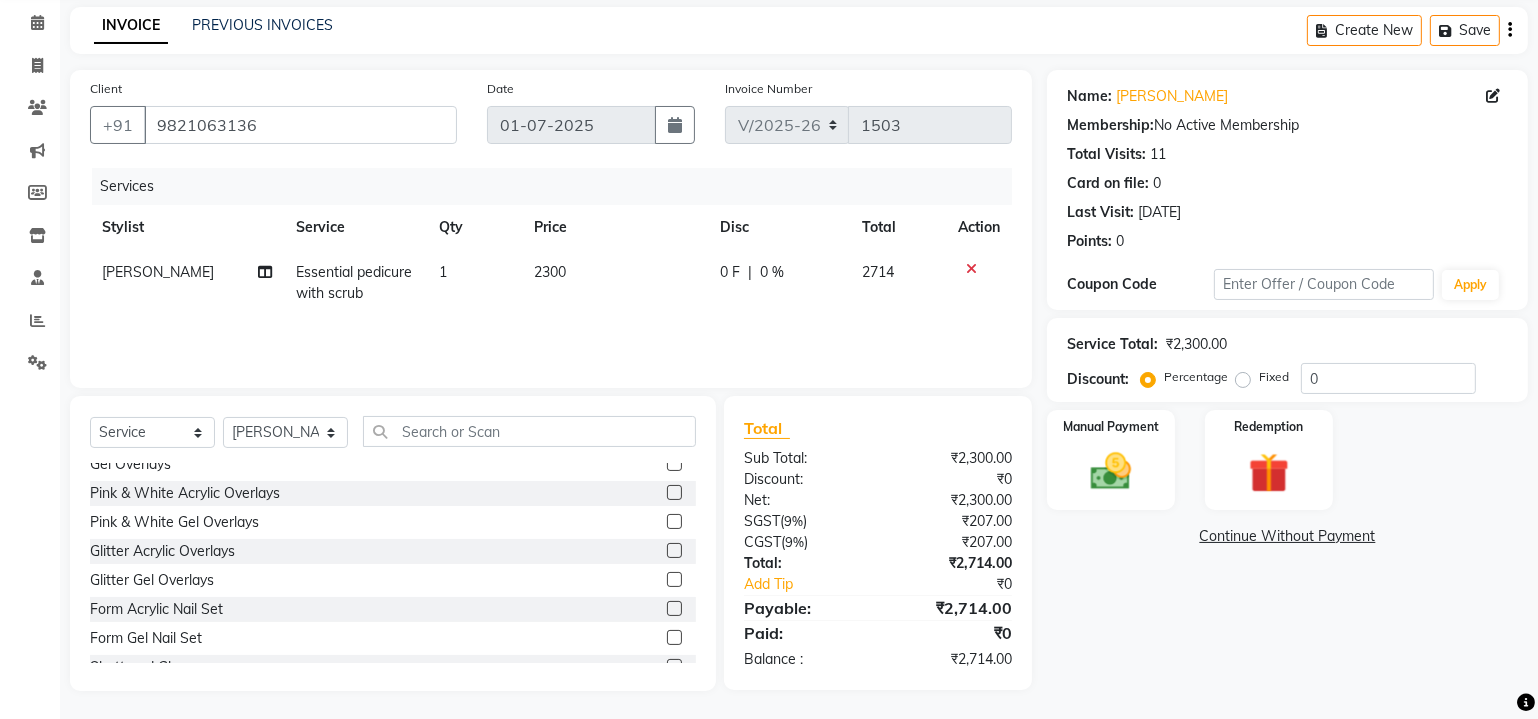 click on "Services Stylist Service Qty Price Disc Total Action [PERSON_NAME] Essential pedicure with scrub 1 2300 0 F | 0 % 2714" 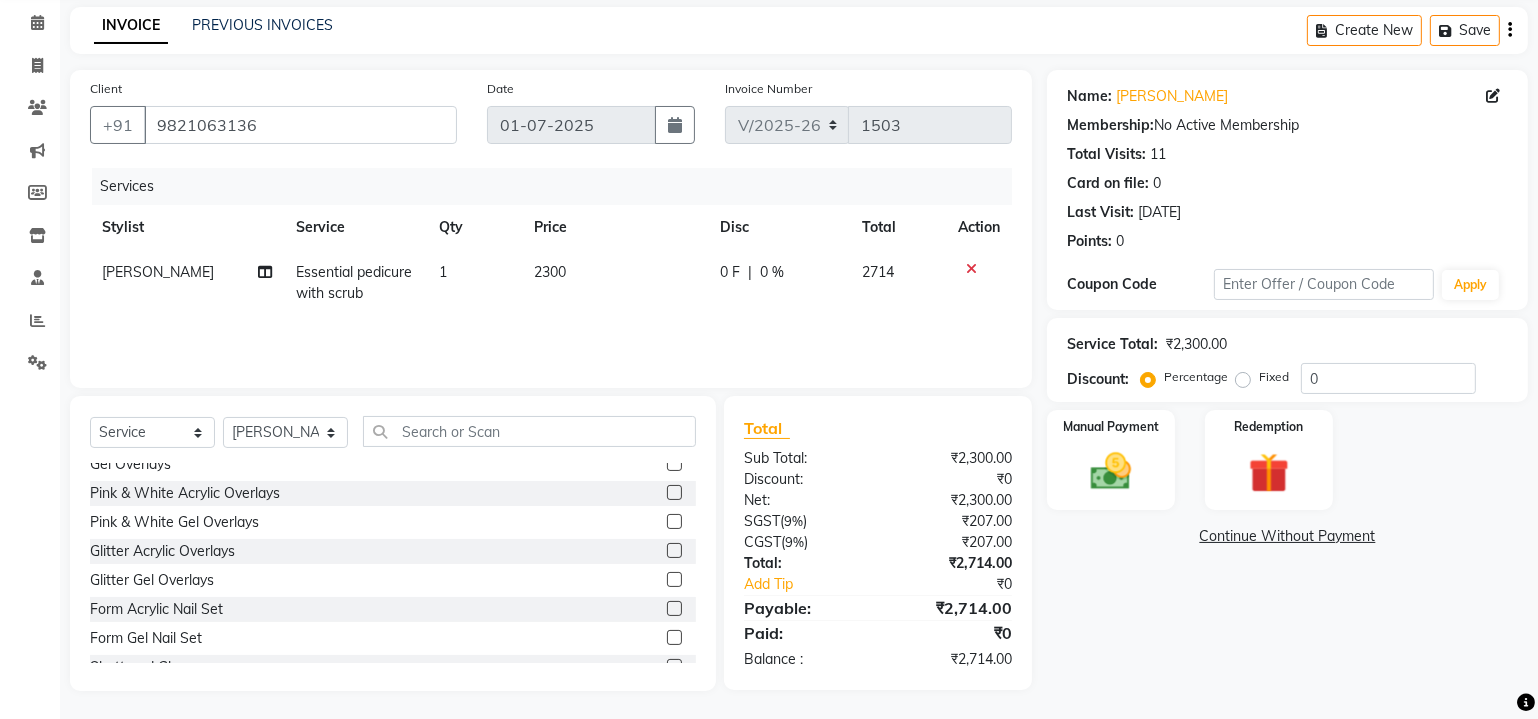 click on "Name: [PERSON_NAME] Membership:  No Active Membership  Total Visits:  11 Card on file:  0 Last Visit:   [DATE] Points:   0  Coupon Code Apply Service Total:  ₹2,300.00  Discount:  Percentage   Fixed  0 Manual Payment Redemption  Continue Without Payment" 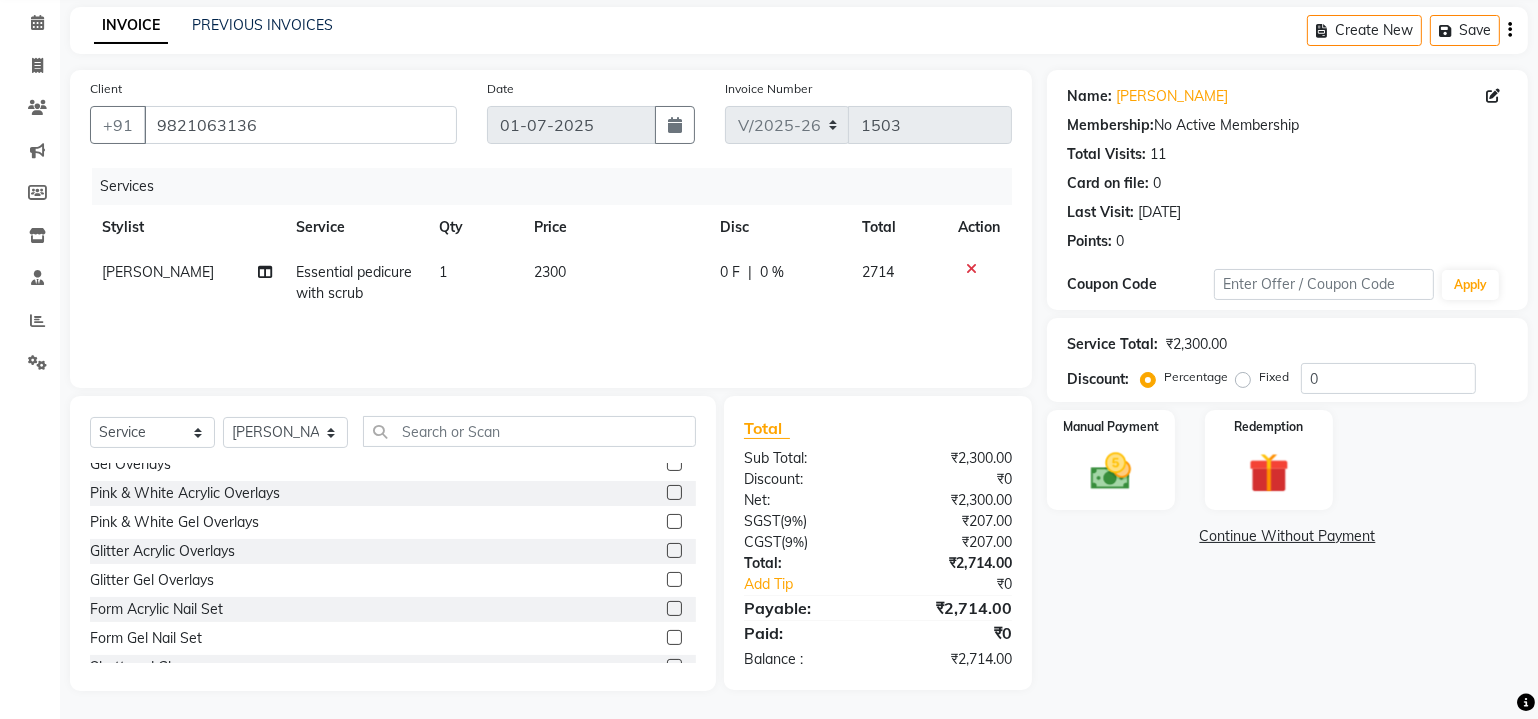 click on "2300" 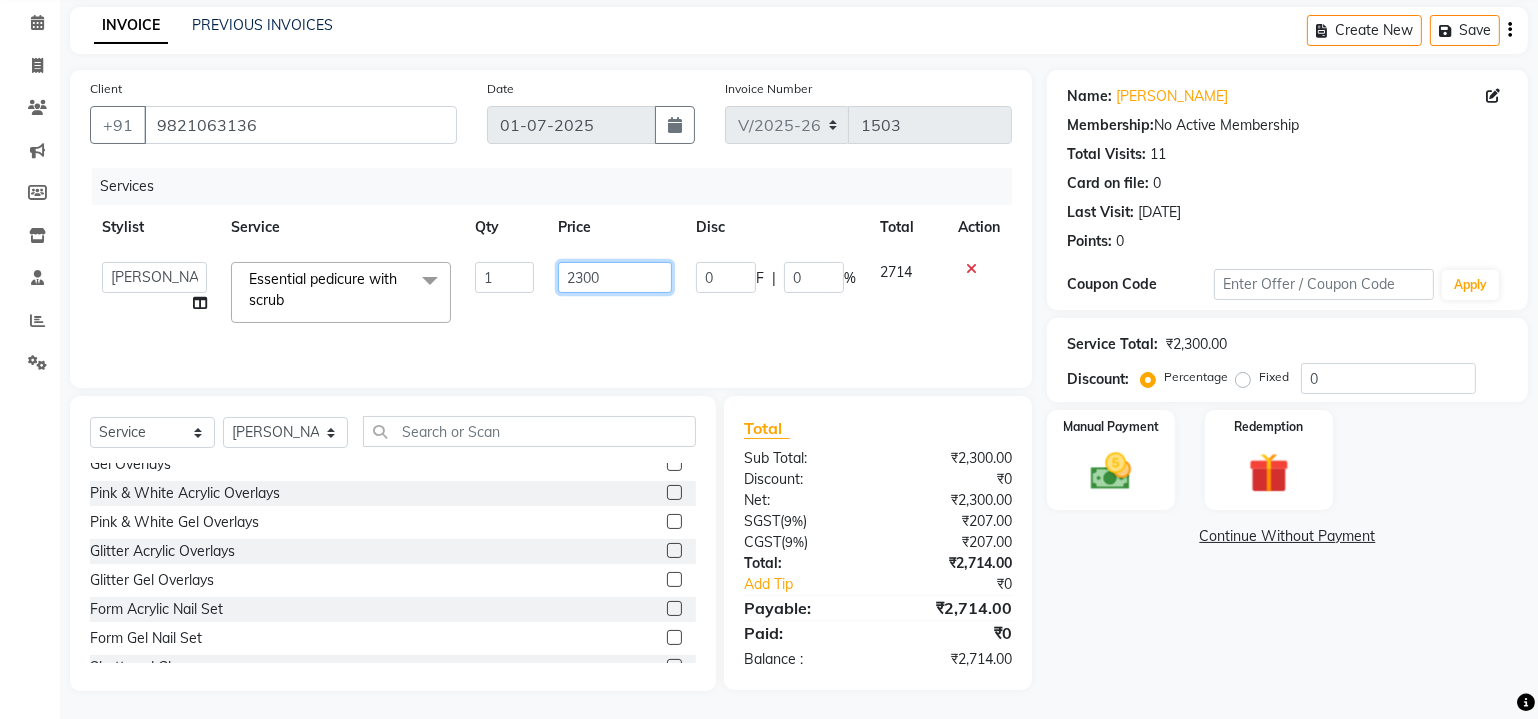 click on "2300" 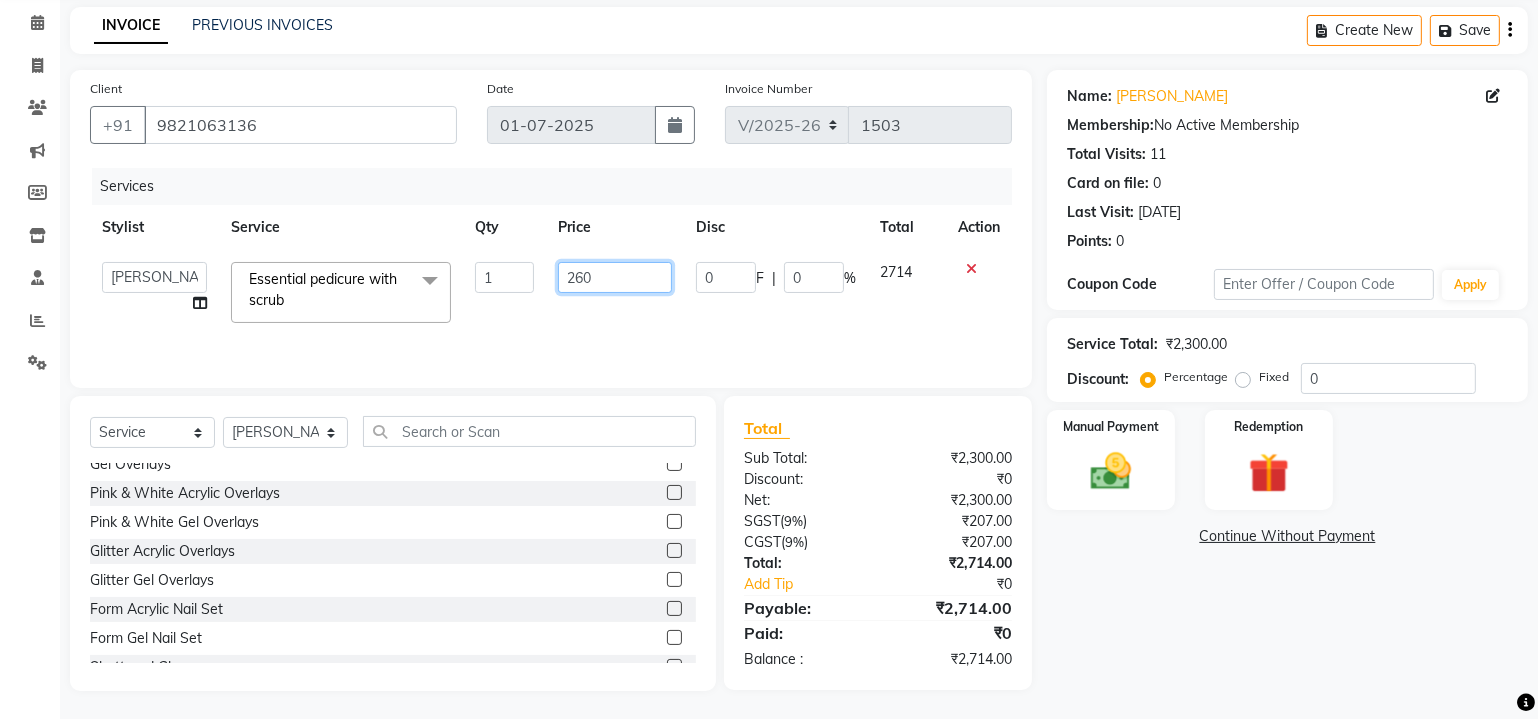 type on "2600" 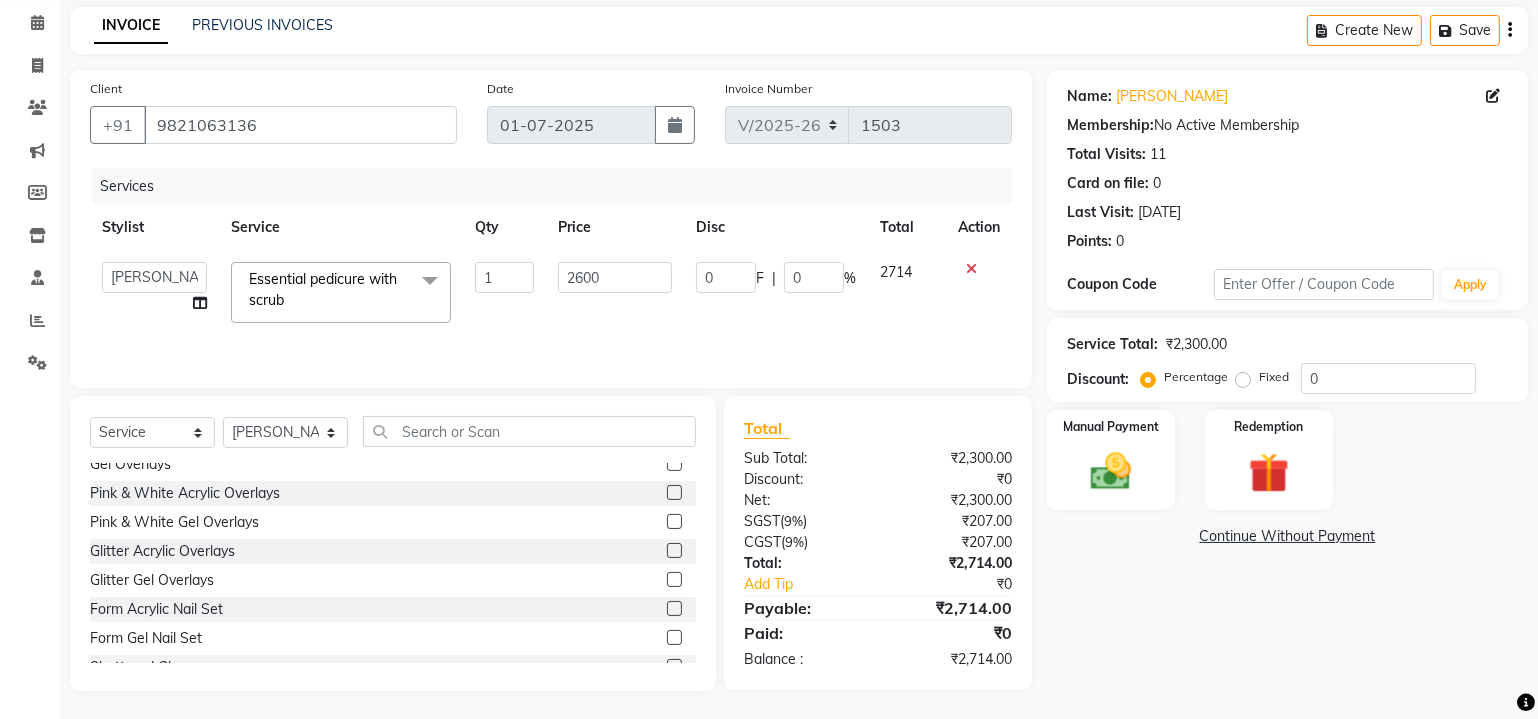 click on "2600" 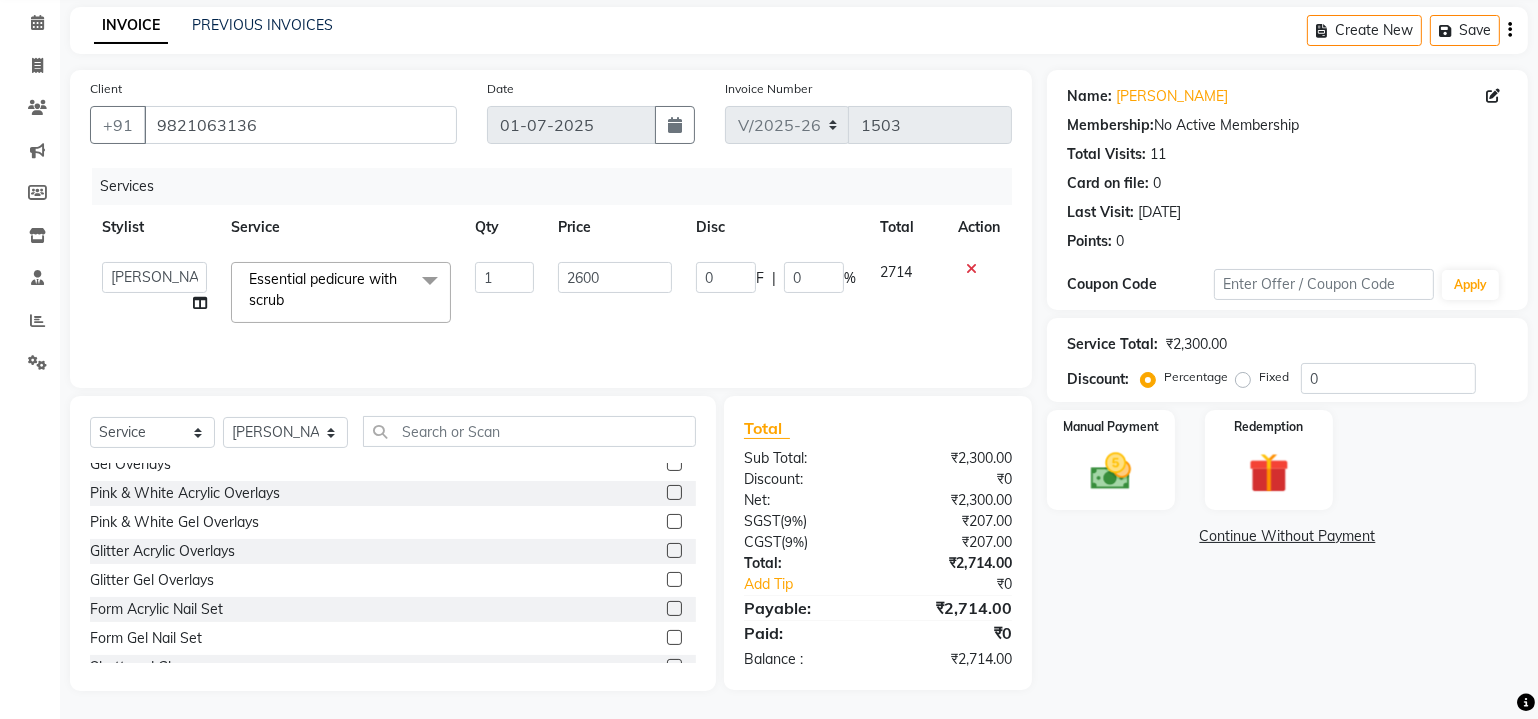 select on "41799" 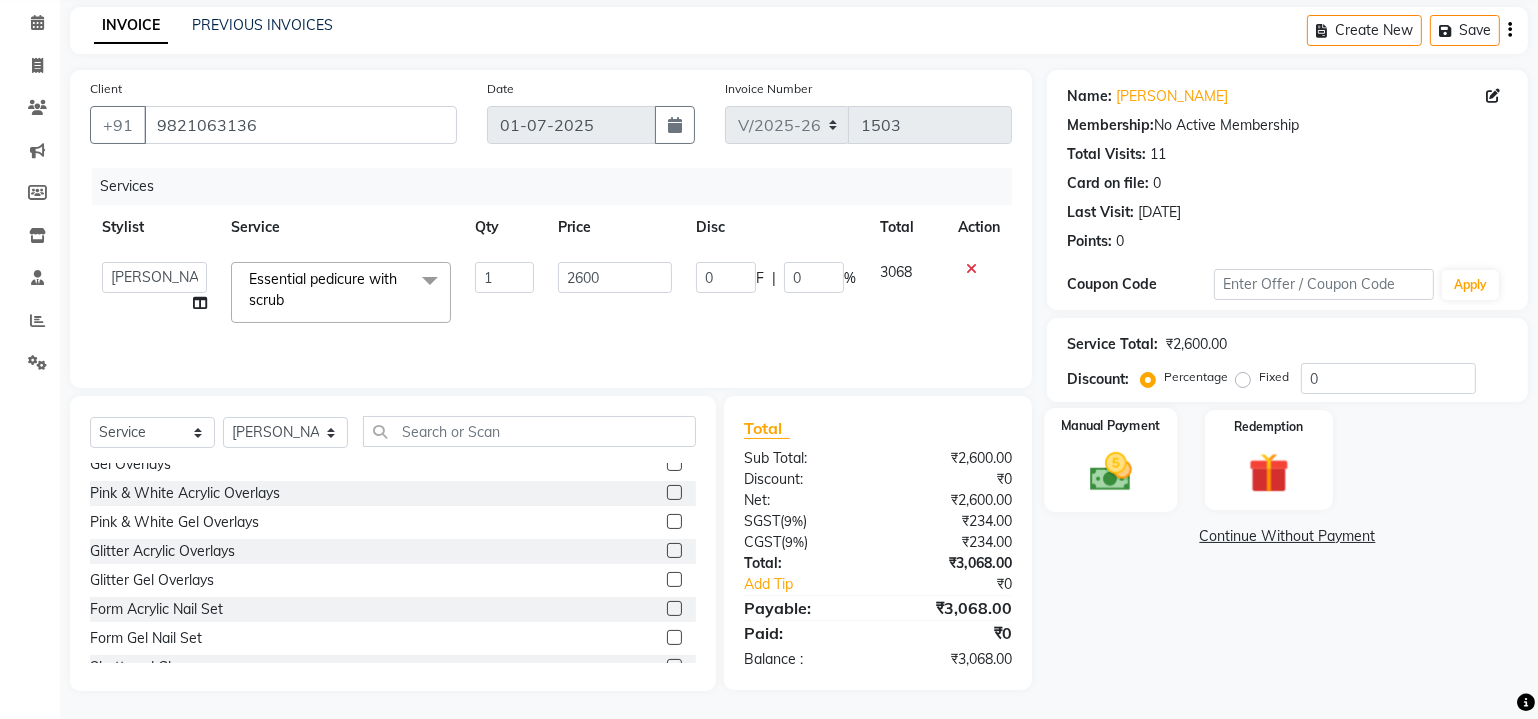 click 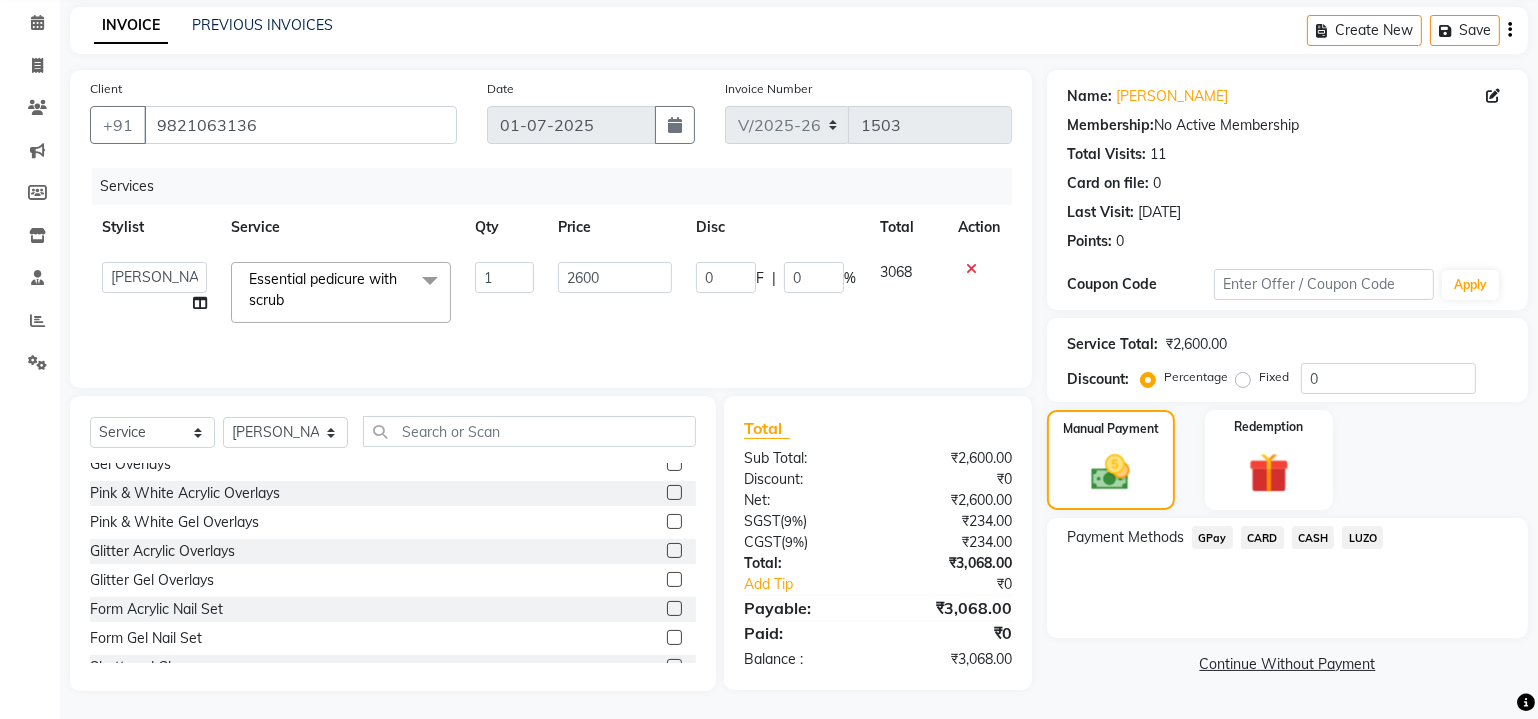 click on "CASH" 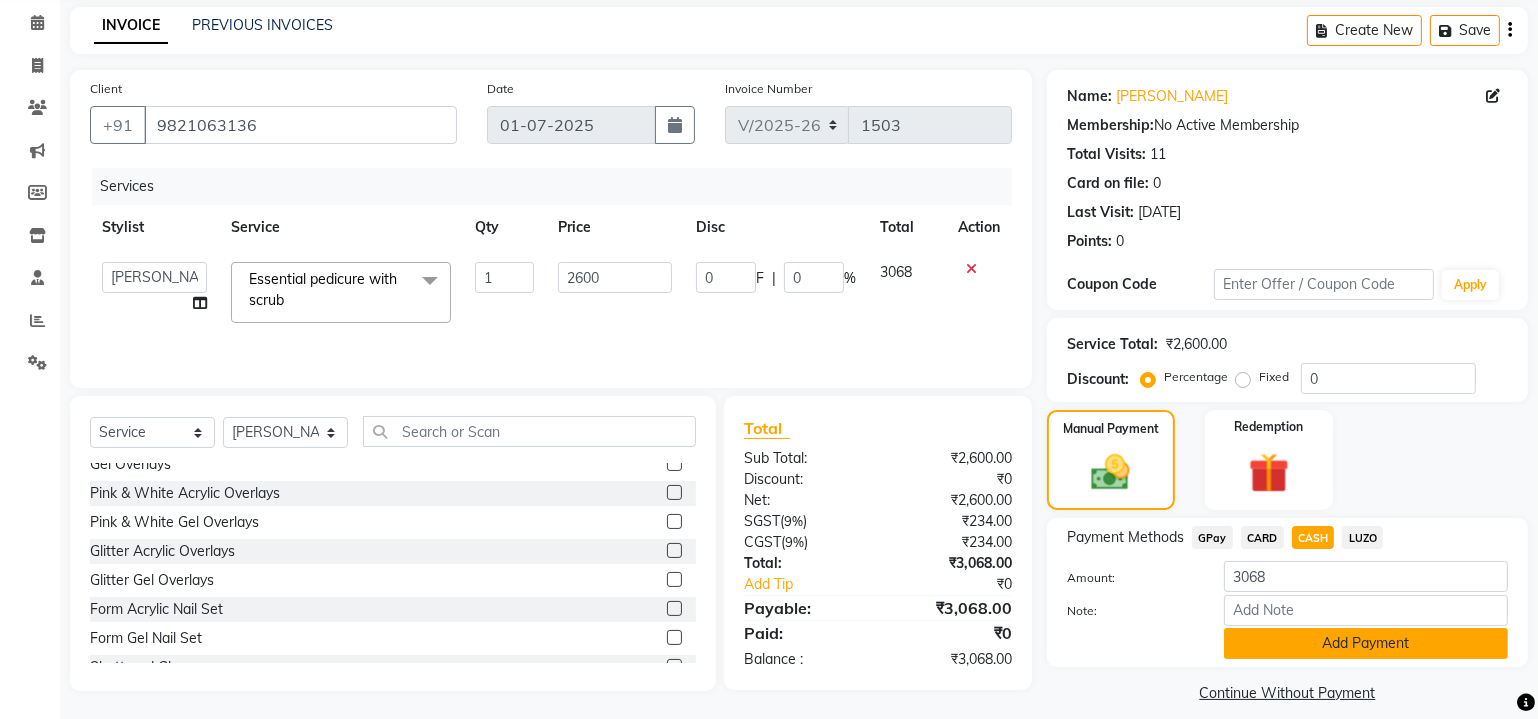 click on "Add Payment" 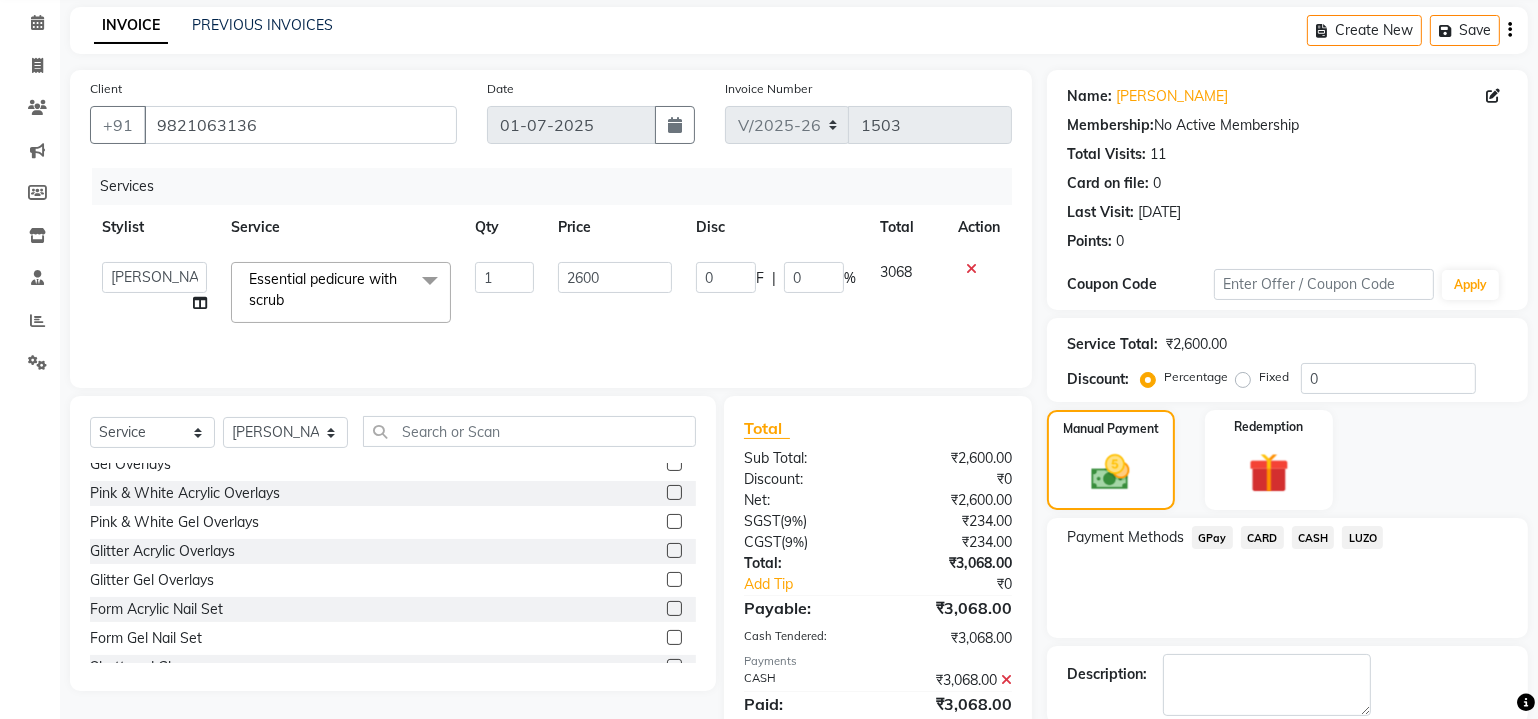 scroll, scrollTop: 179, scrollLeft: 0, axis: vertical 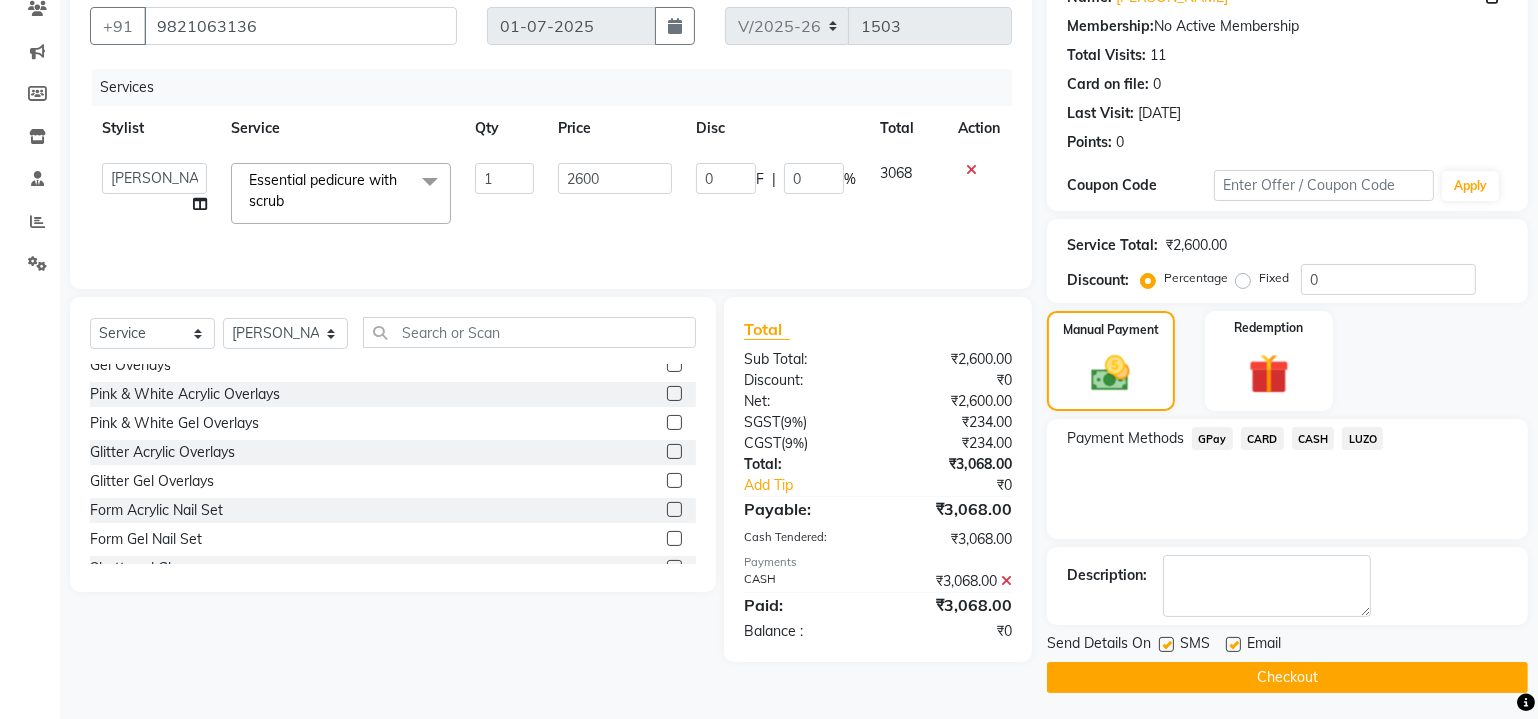 click 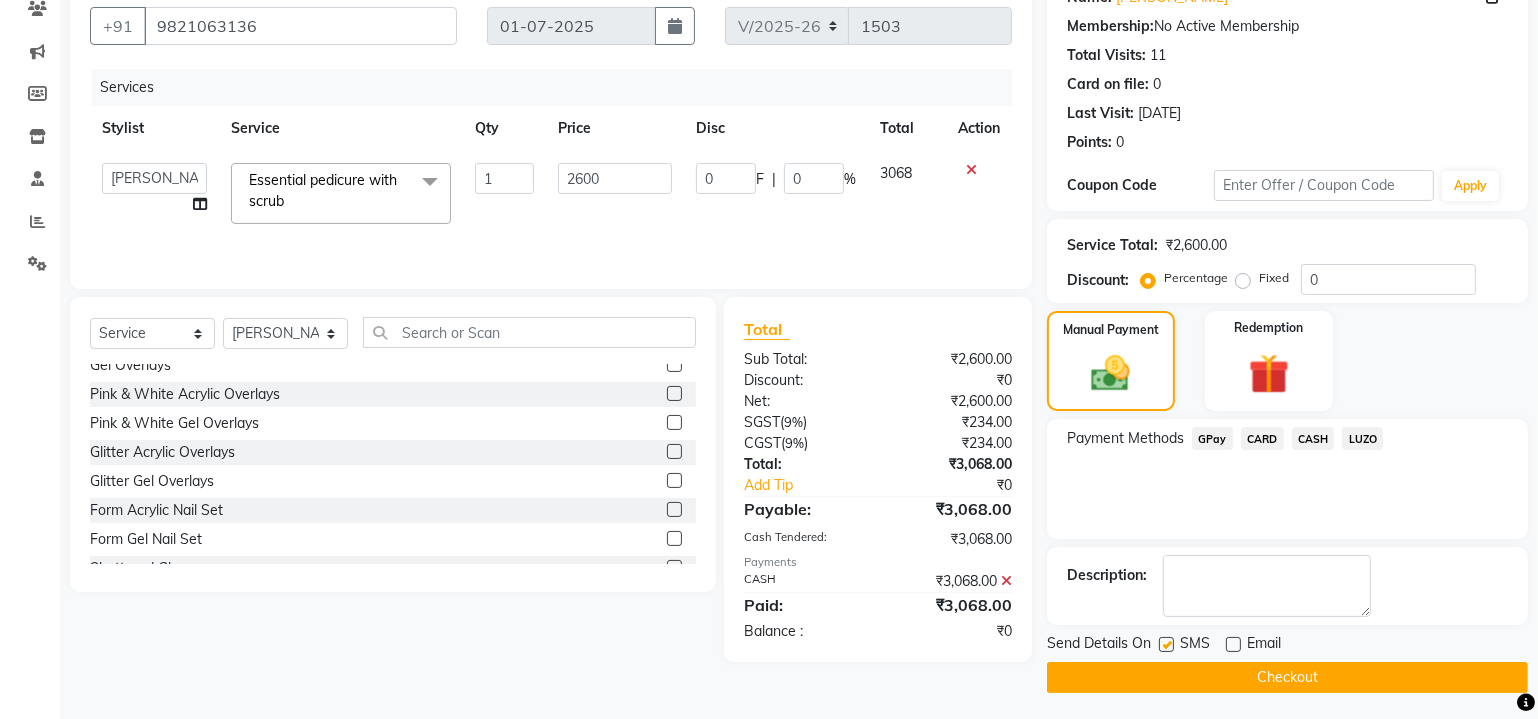click on "SMS" 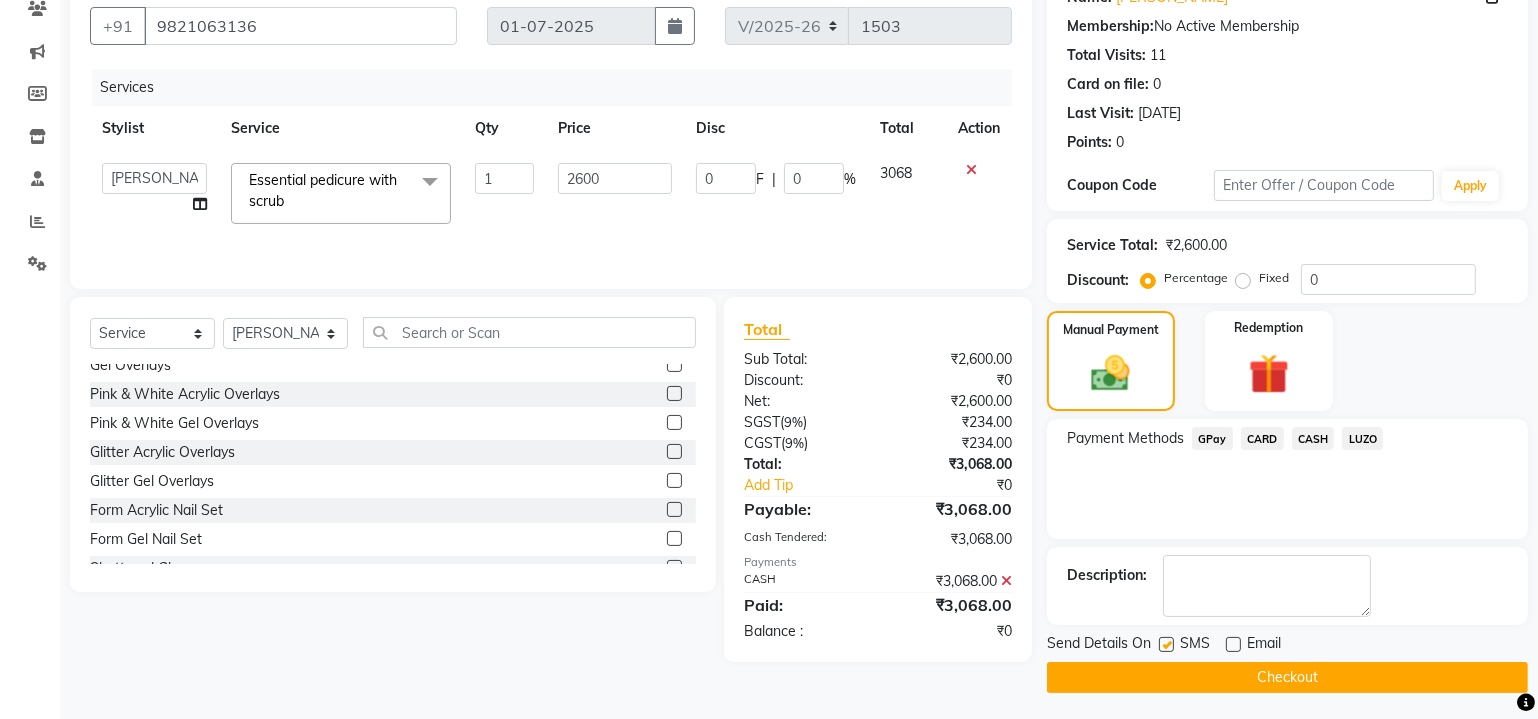 click at bounding box center [1165, 645] 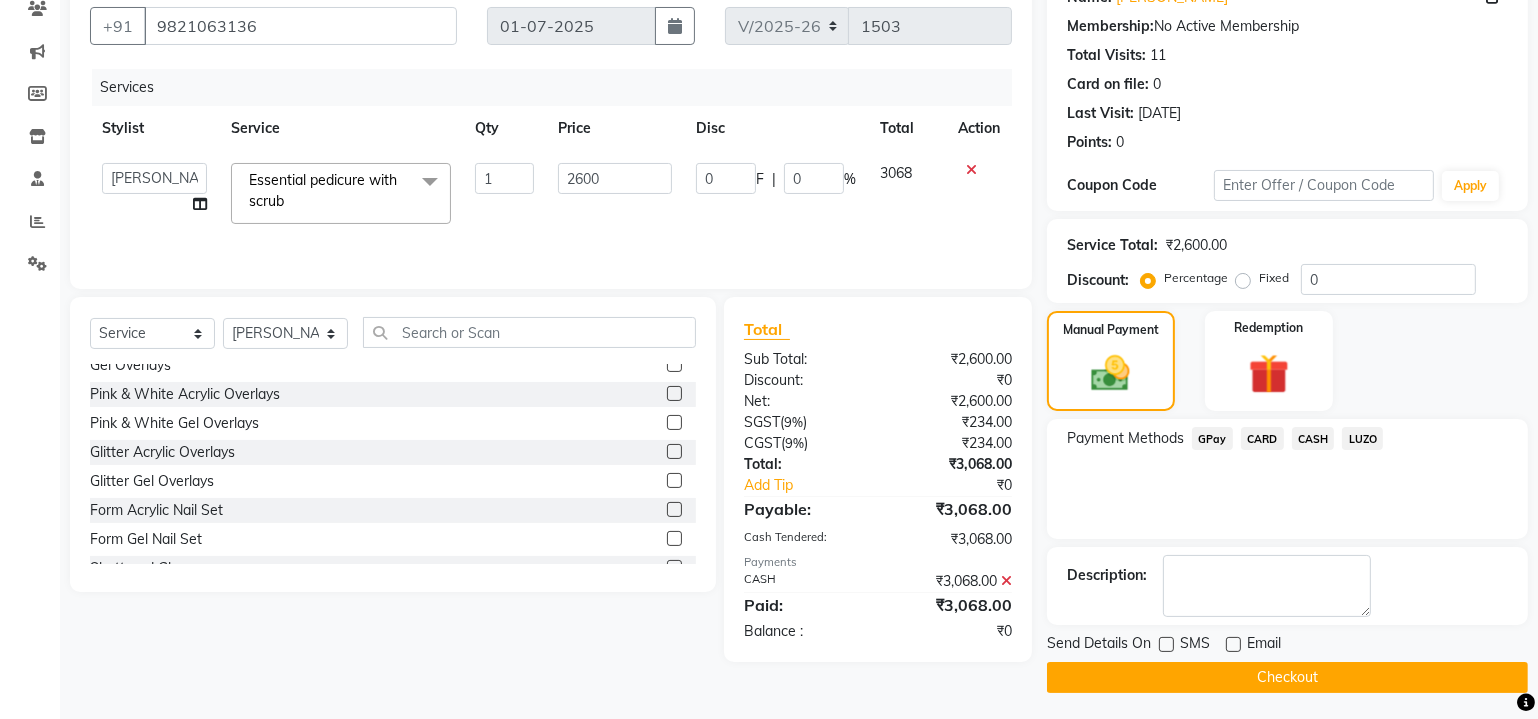 click on "Checkout" 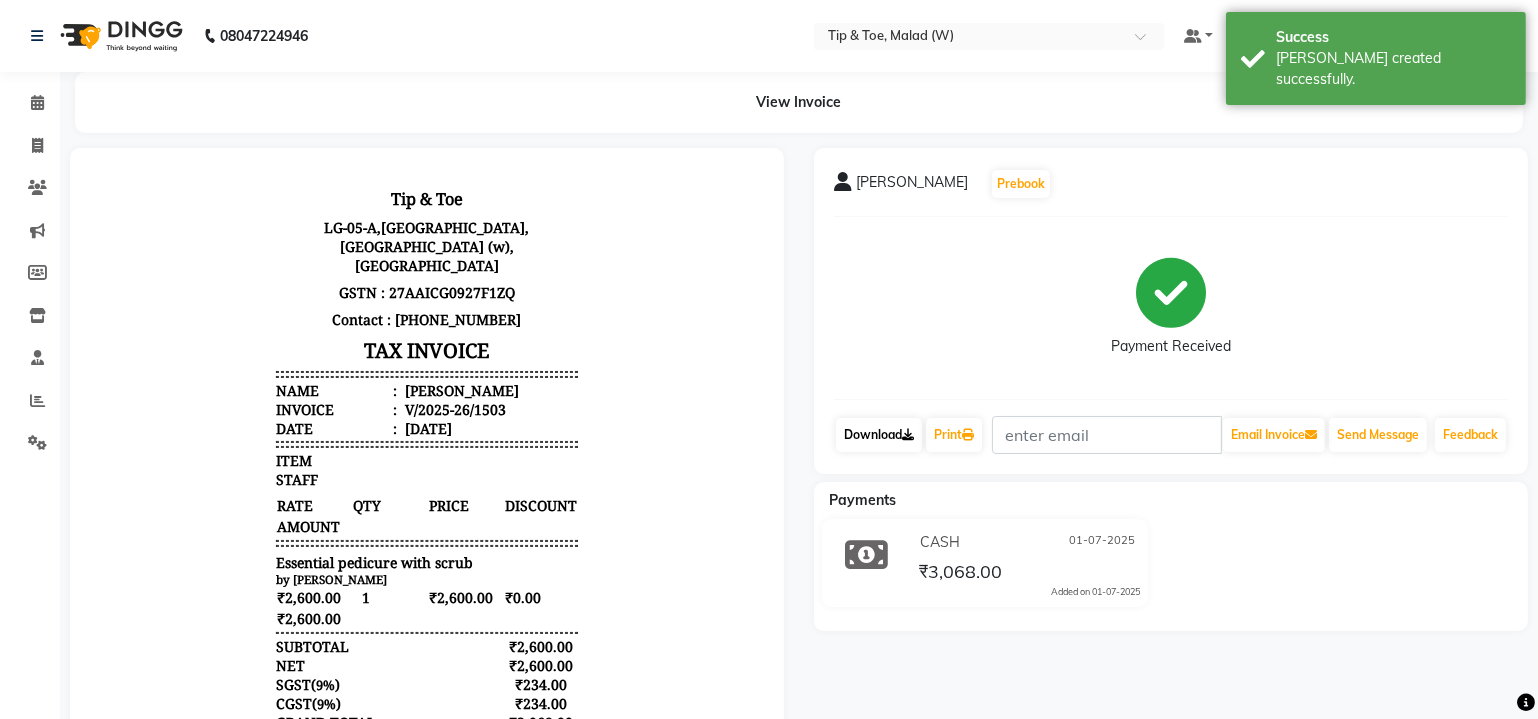 scroll, scrollTop: 0, scrollLeft: 0, axis: both 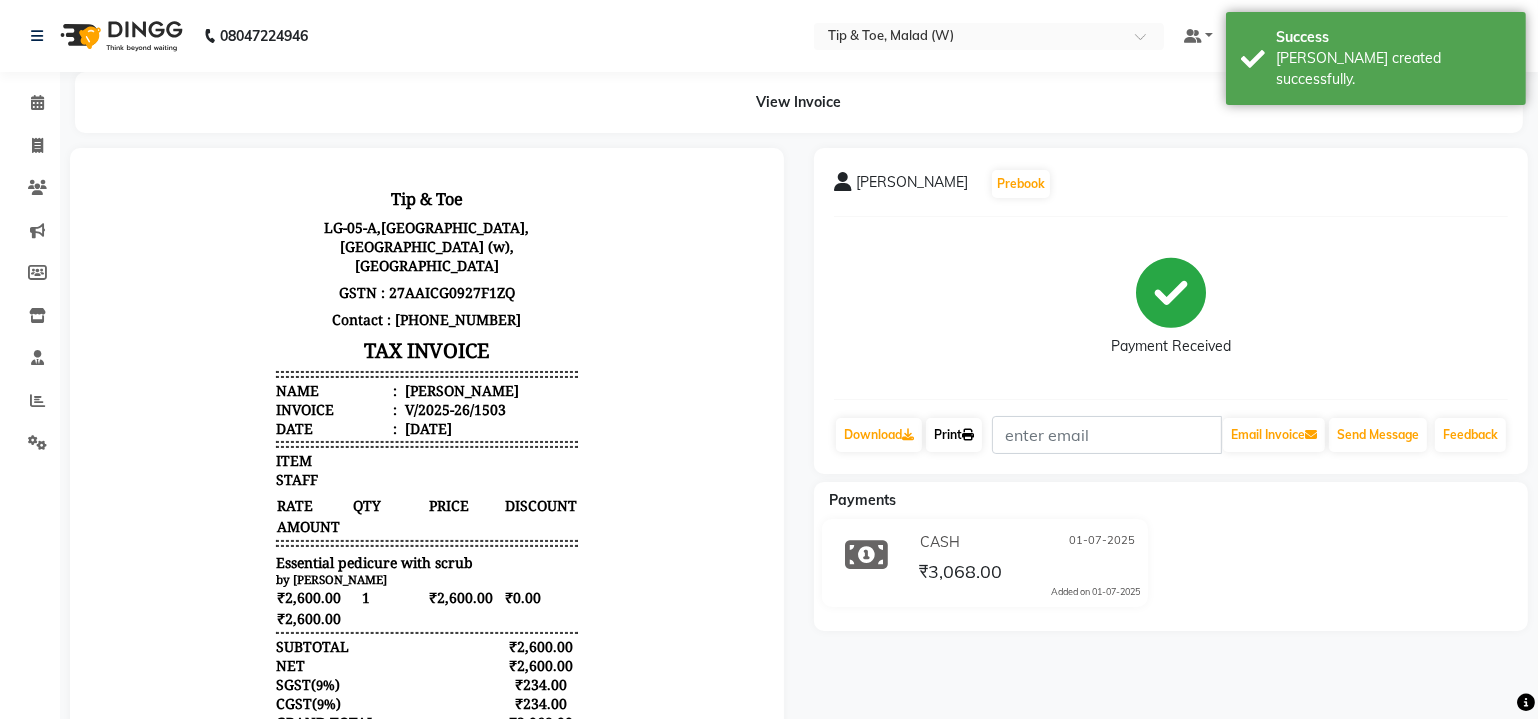 click on "Print" 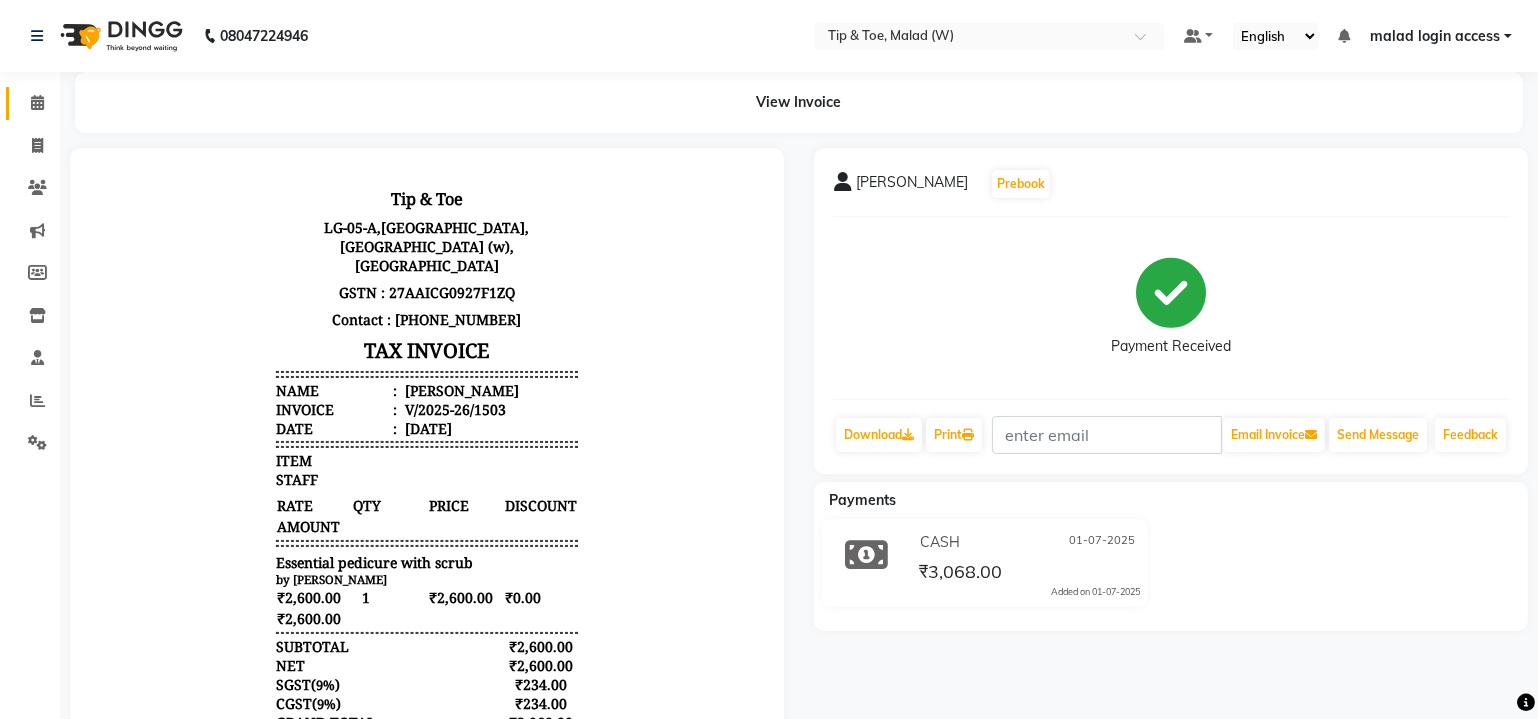 click on "Calendar" 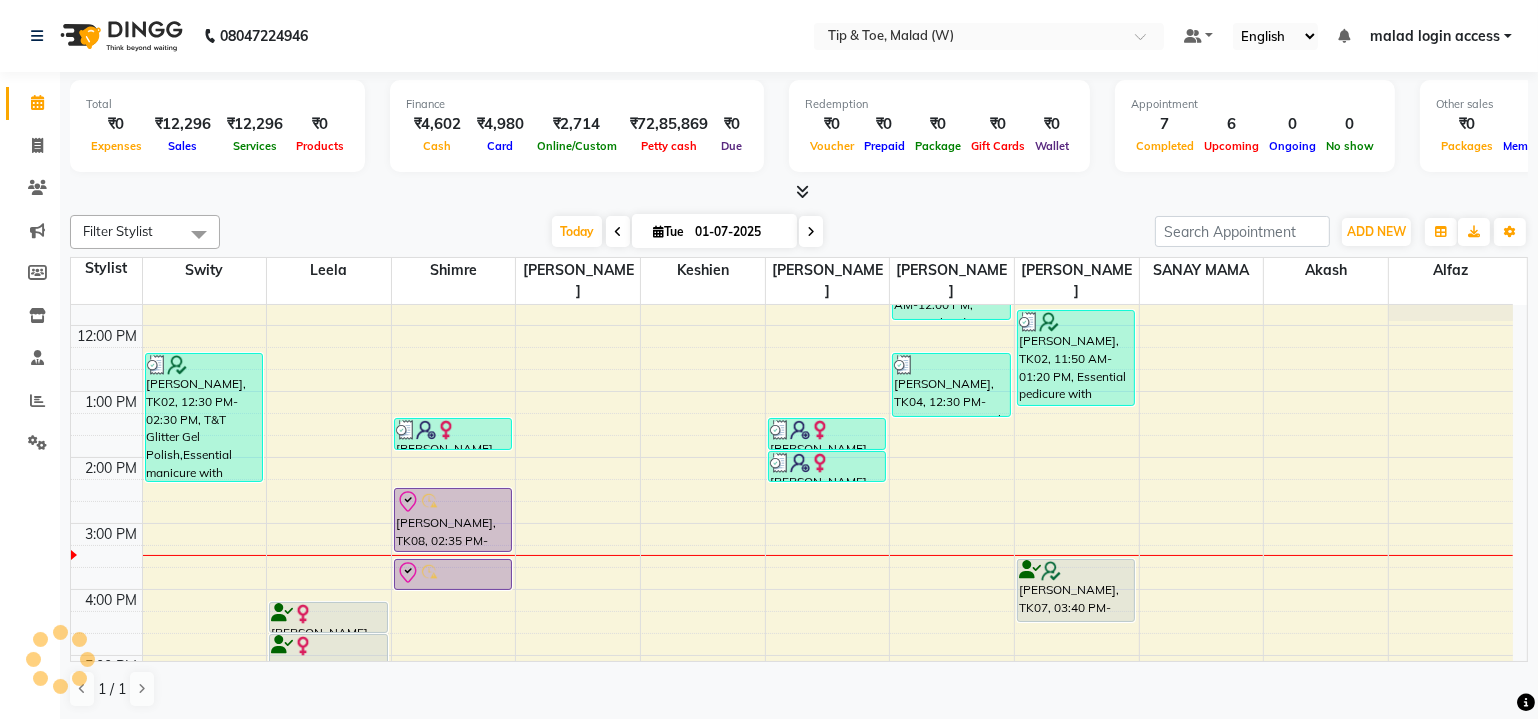 scroll, scrollTop: 425, scrollLeft: 0, axis: vertical 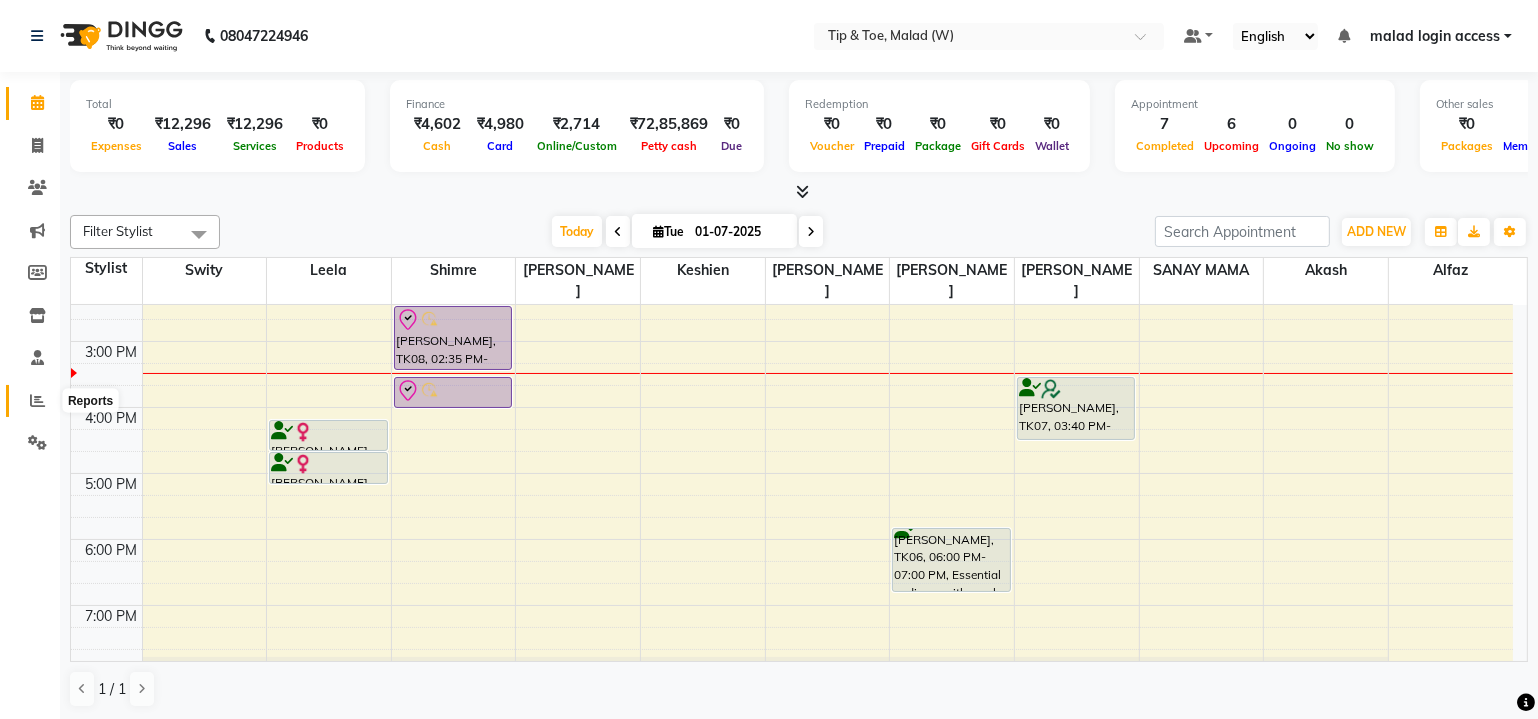 click 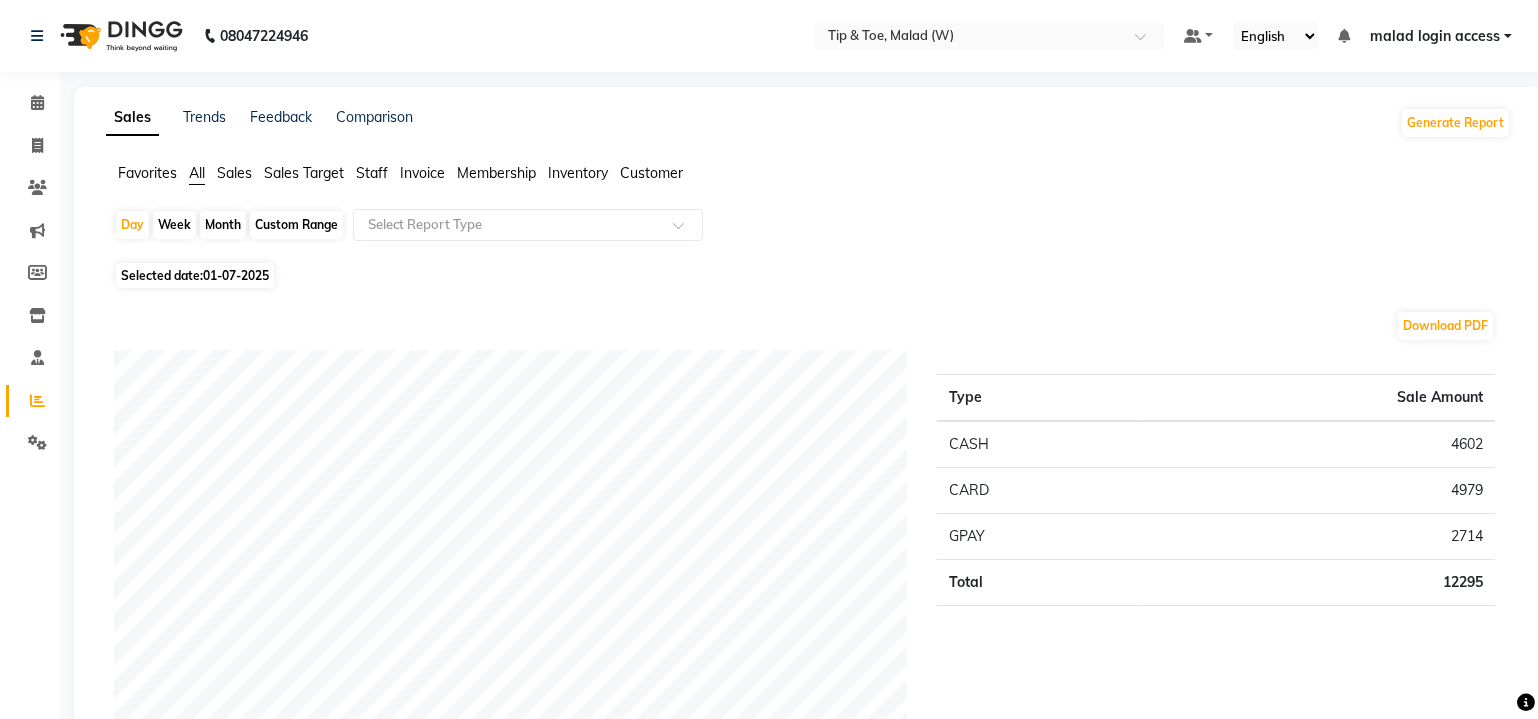 click on "All" 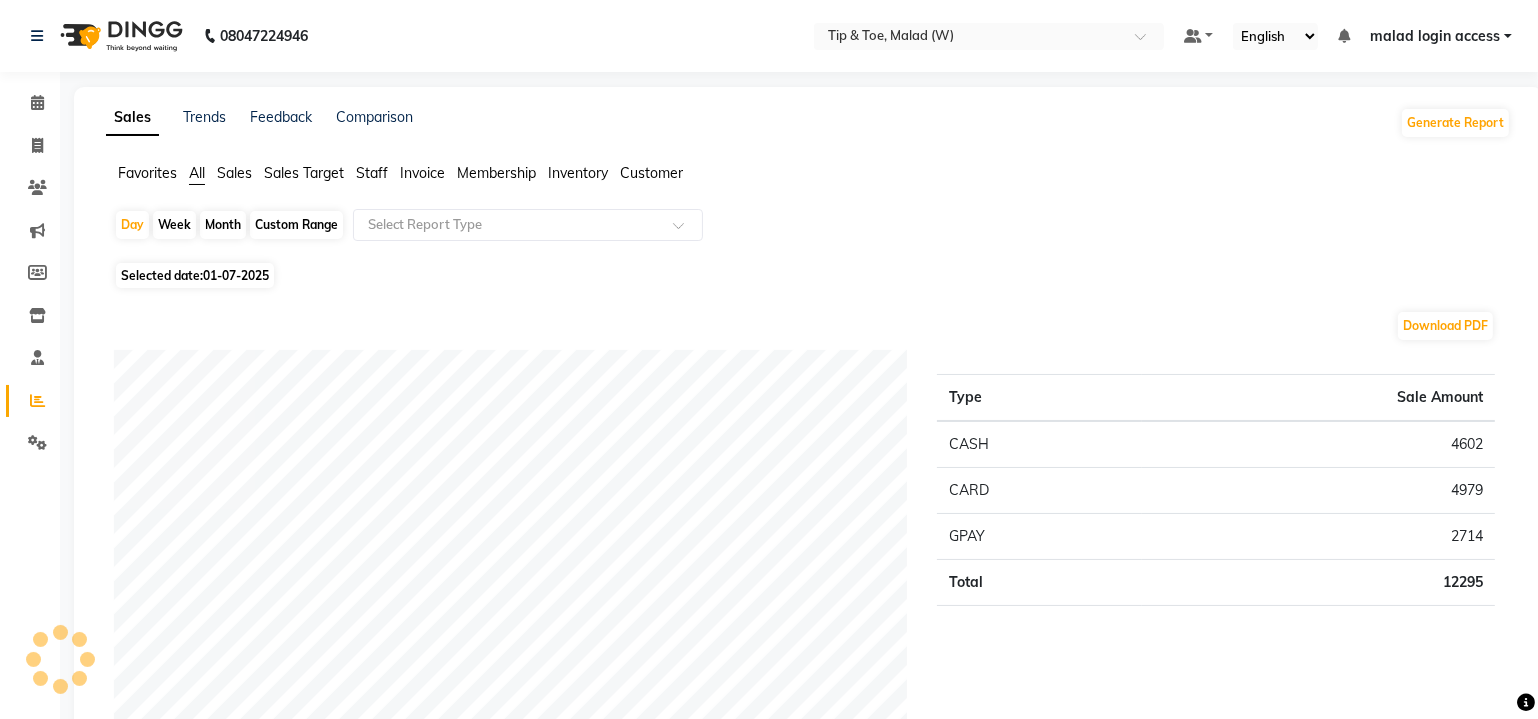 click on "Sales" 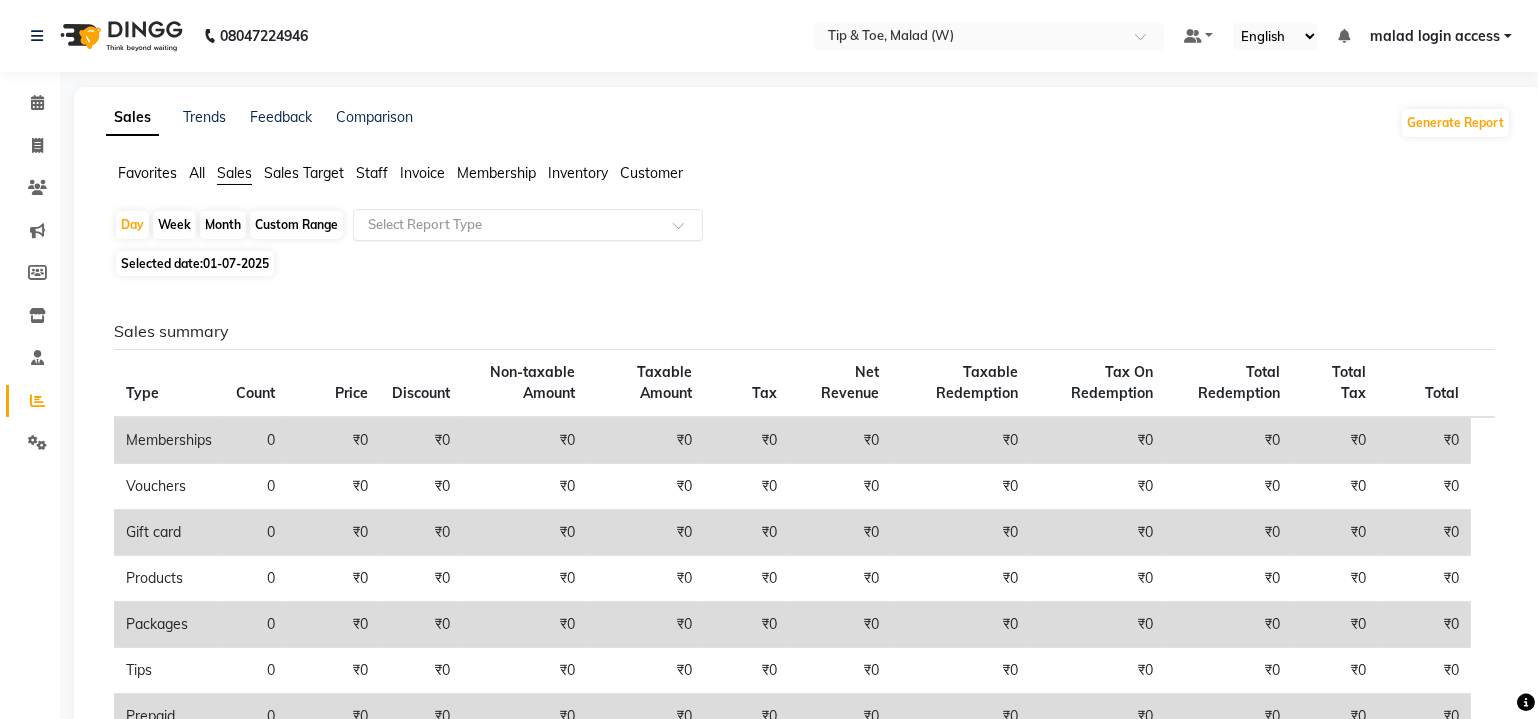 click 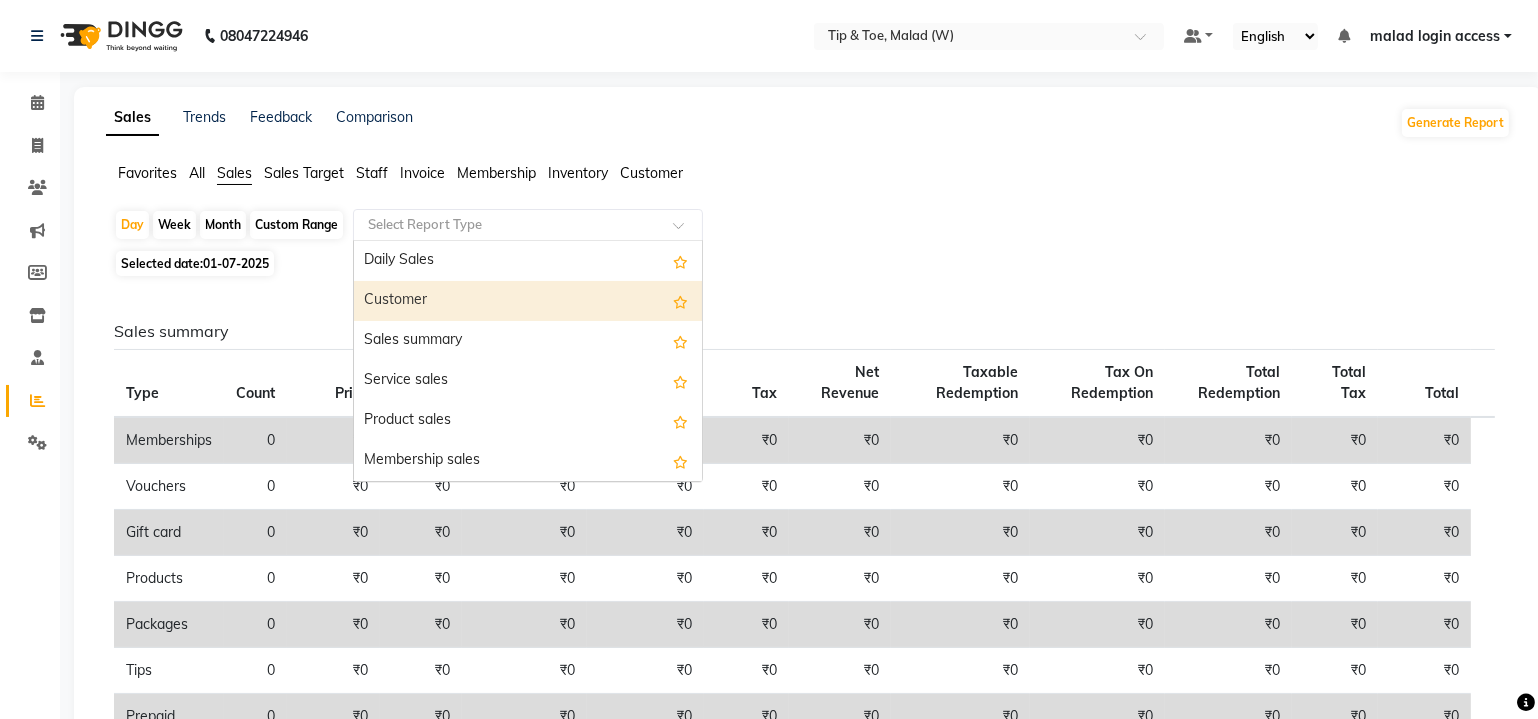click on "Customer" at bounding box center [528, 301] 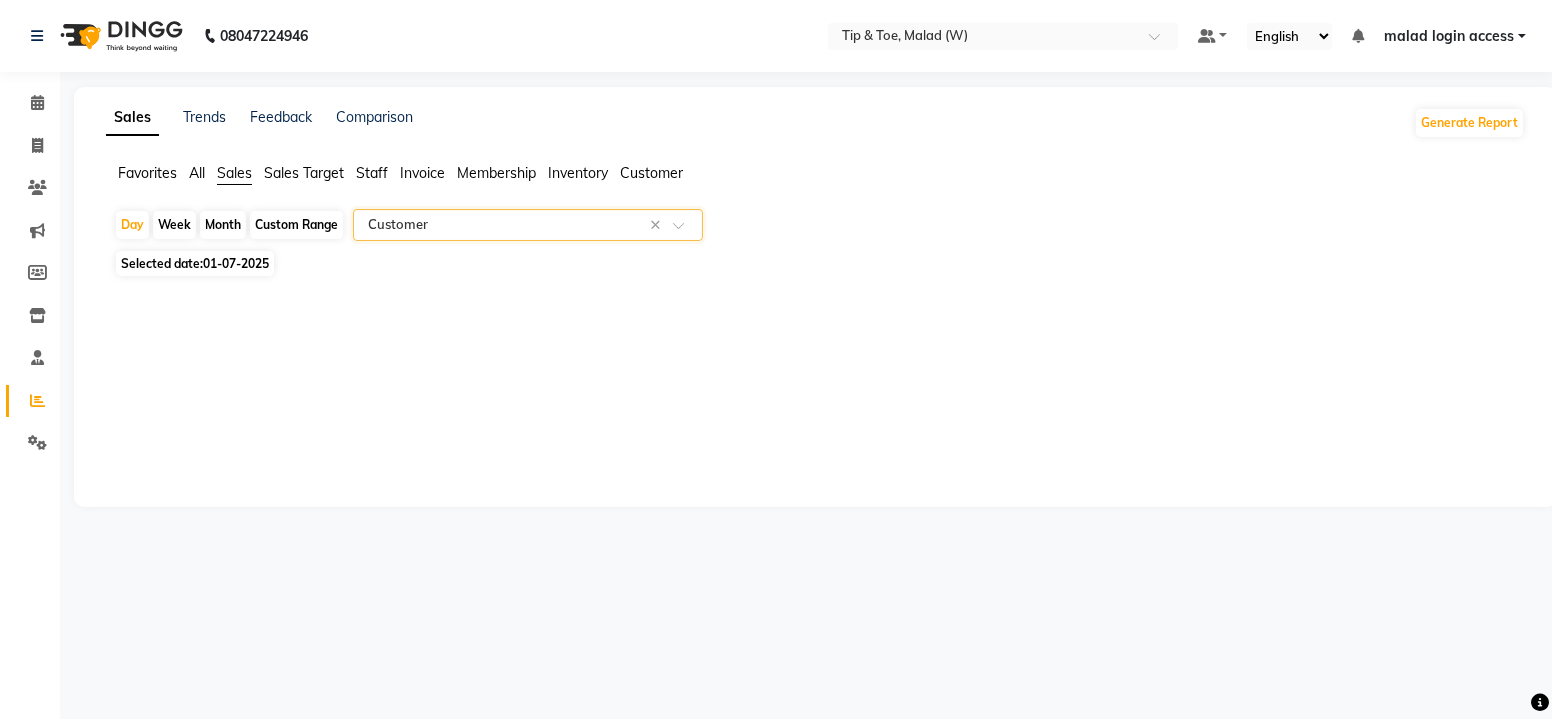 select on "filtered_report" 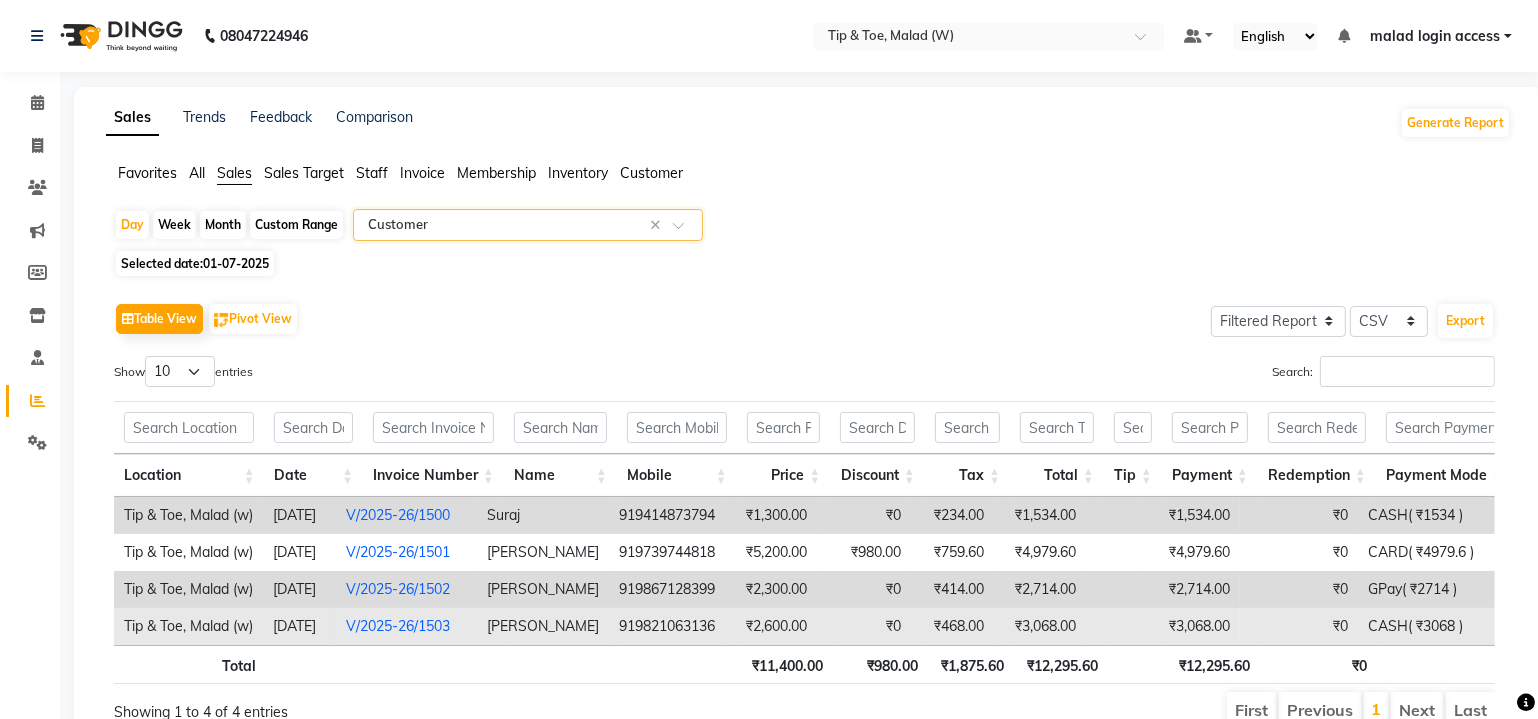 scroll, scrollTop: 100, scrollLeft: 0, axis: vertical 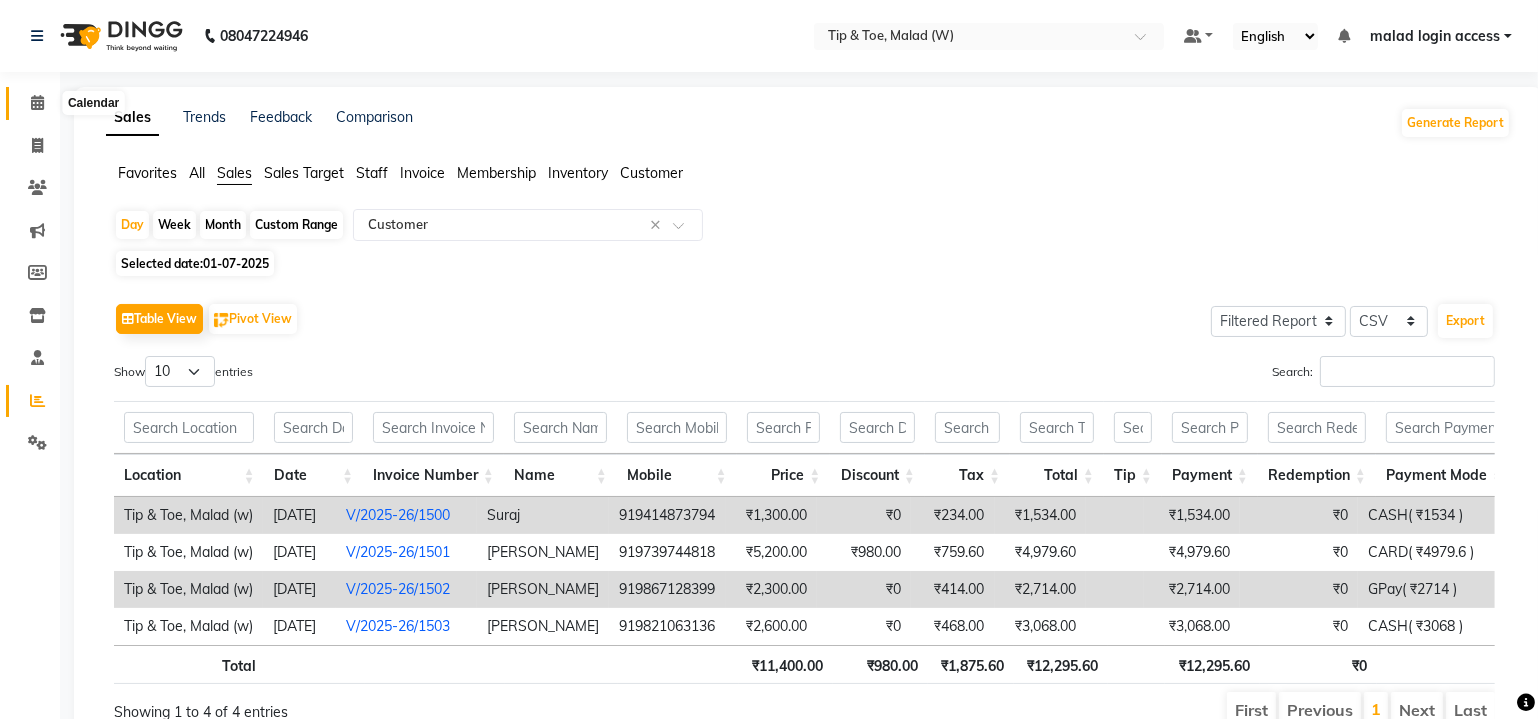 click 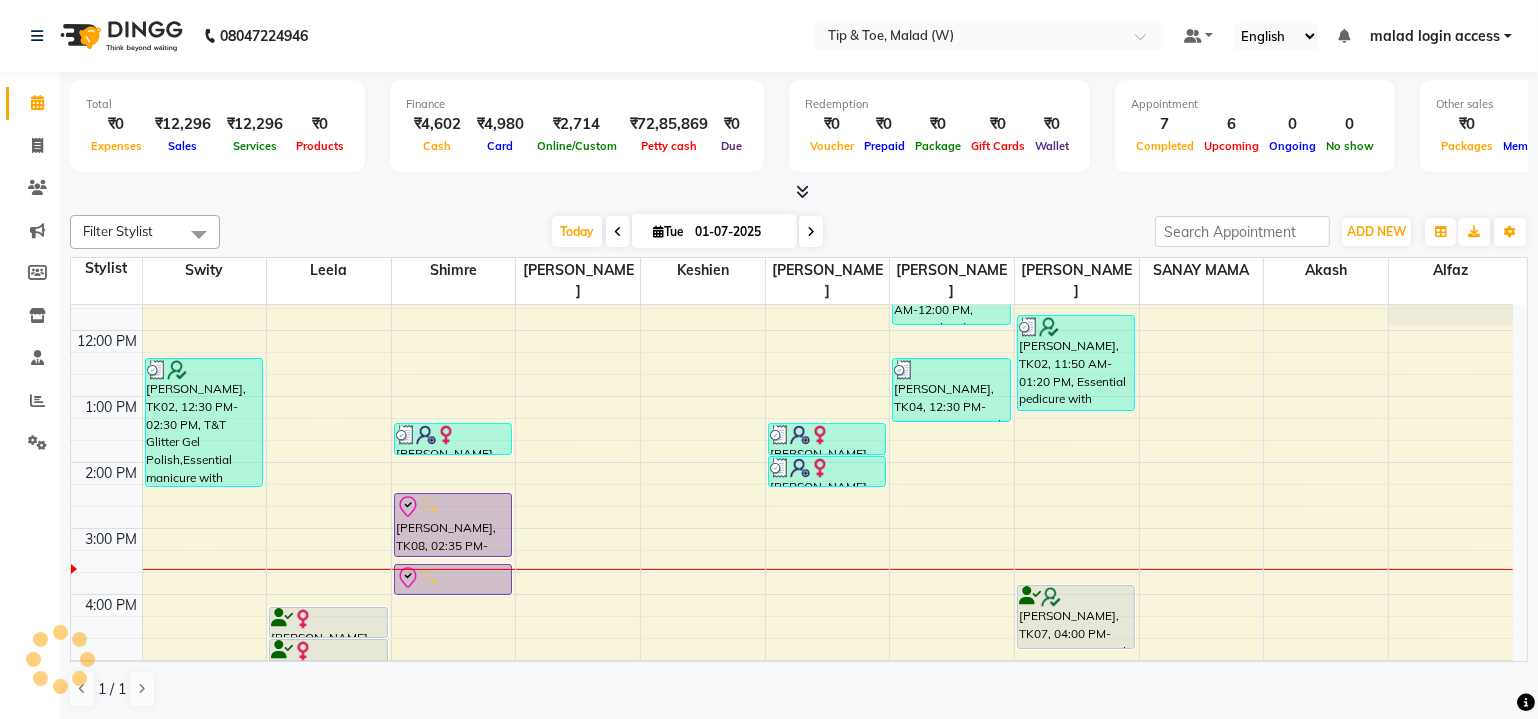 scroll, scrollTop: 363, scrollLeft: 0, axis: vertical 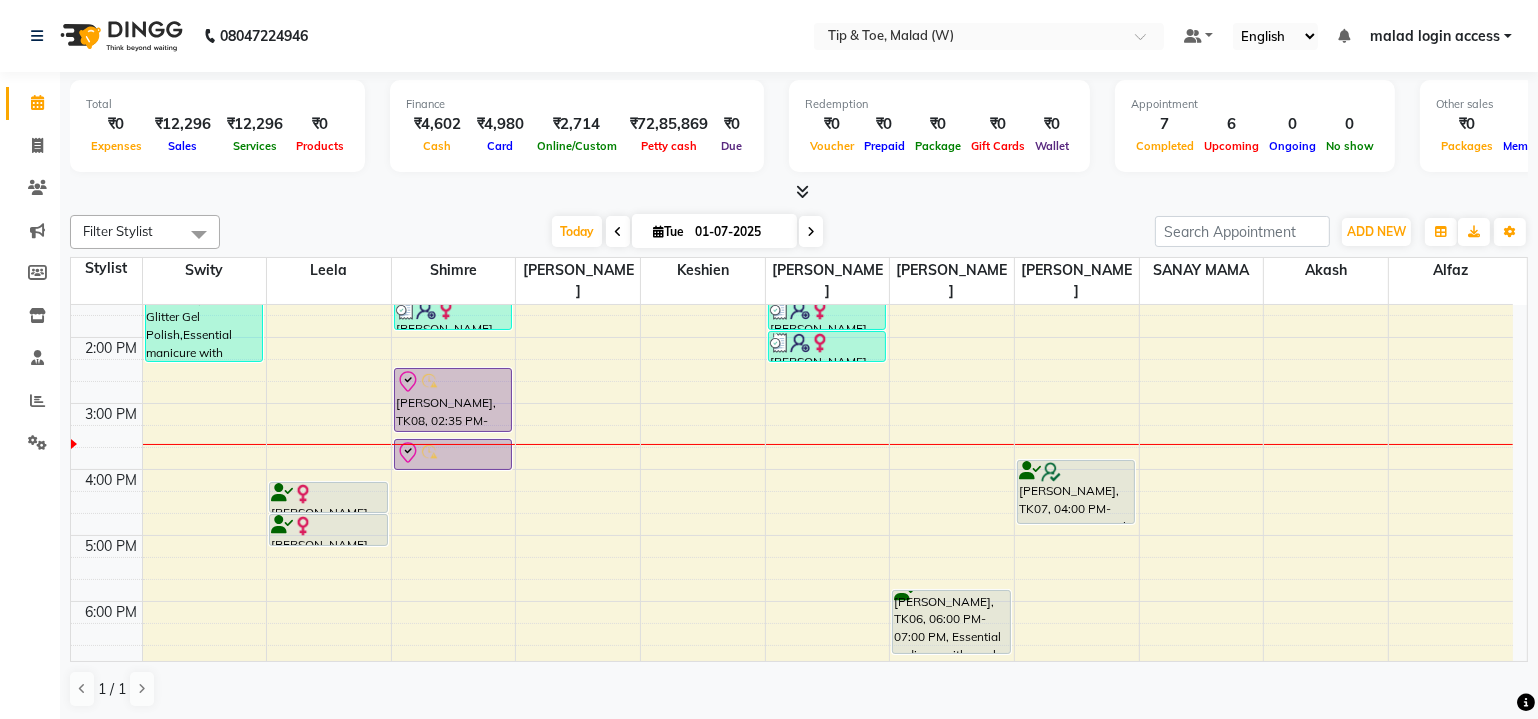 click at bounding box center [827, 480] 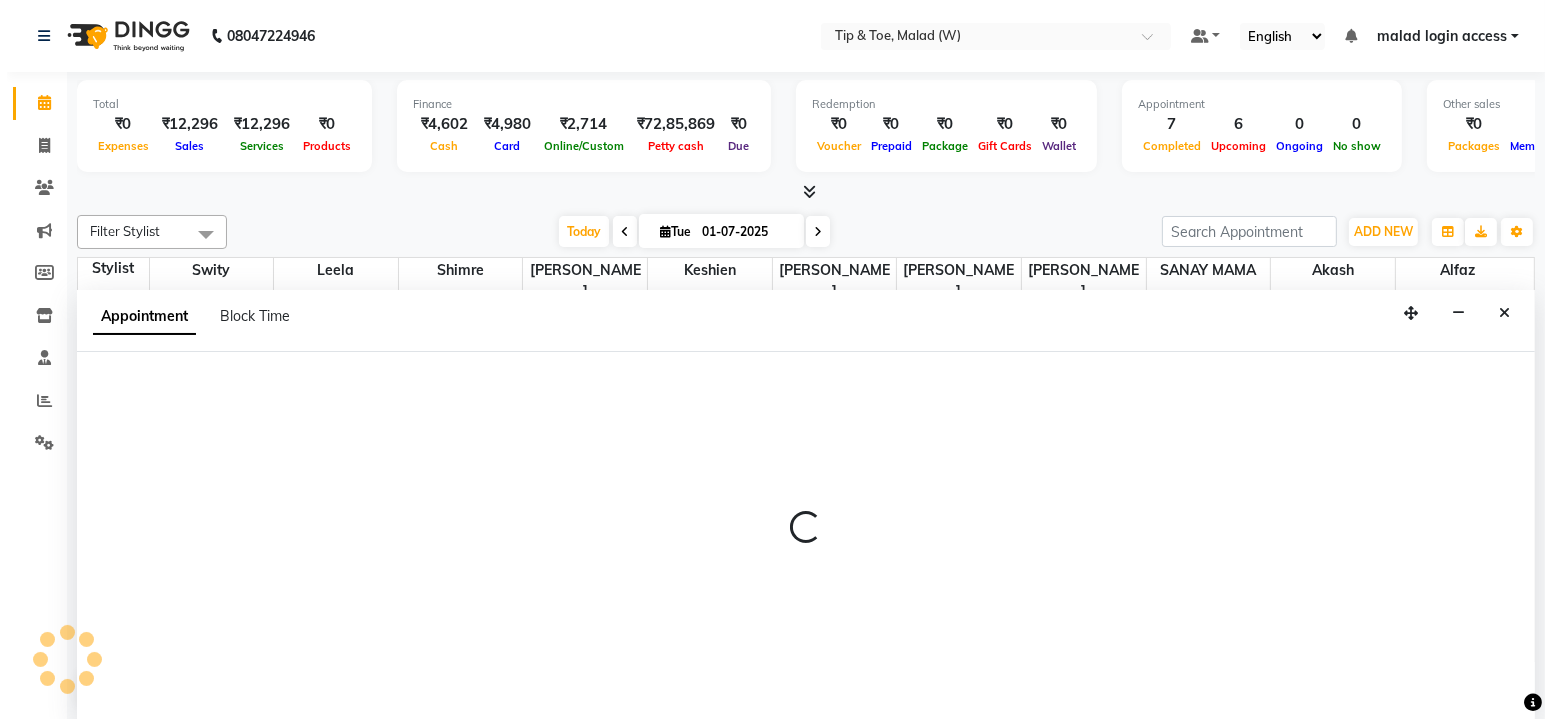scroll, scrollTop: 0, scrollLeft: 0, axis: both 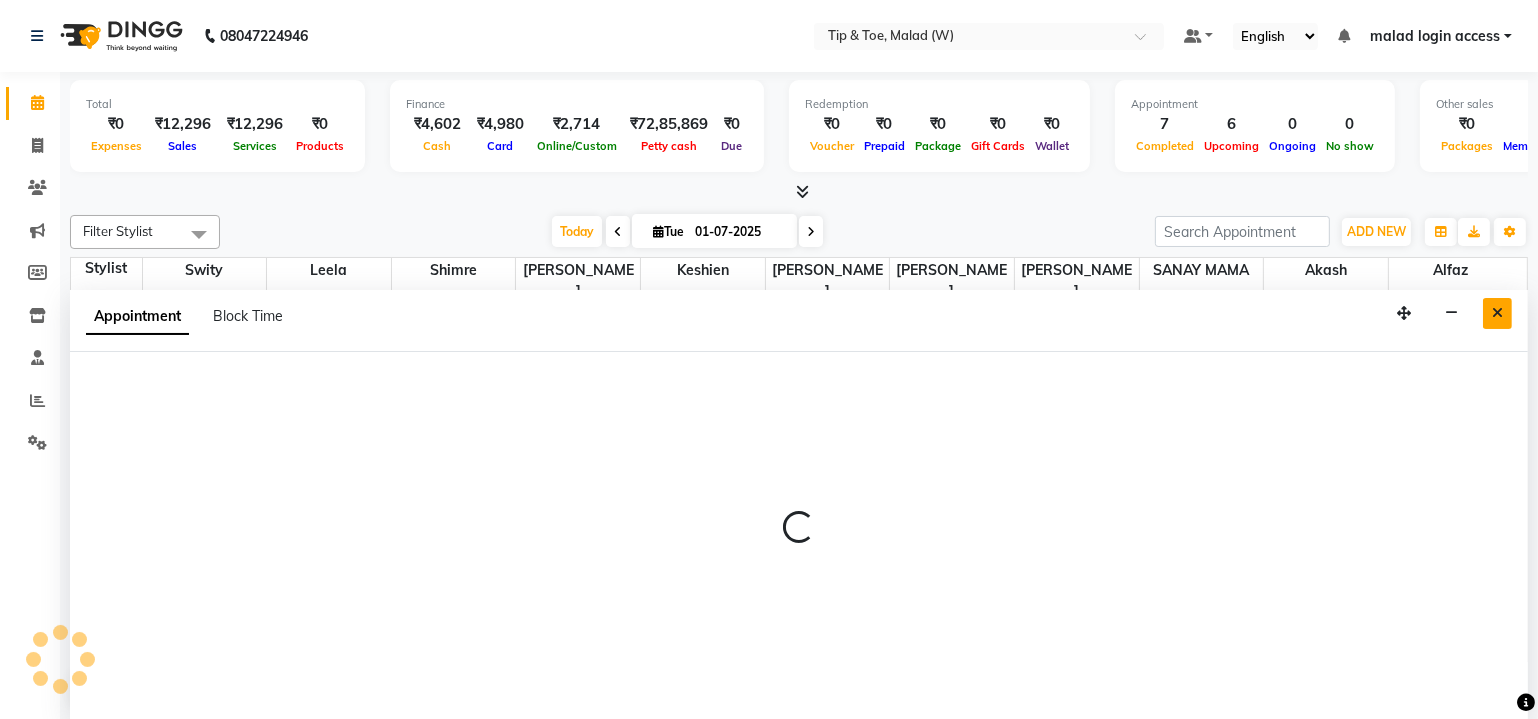select on "48549" 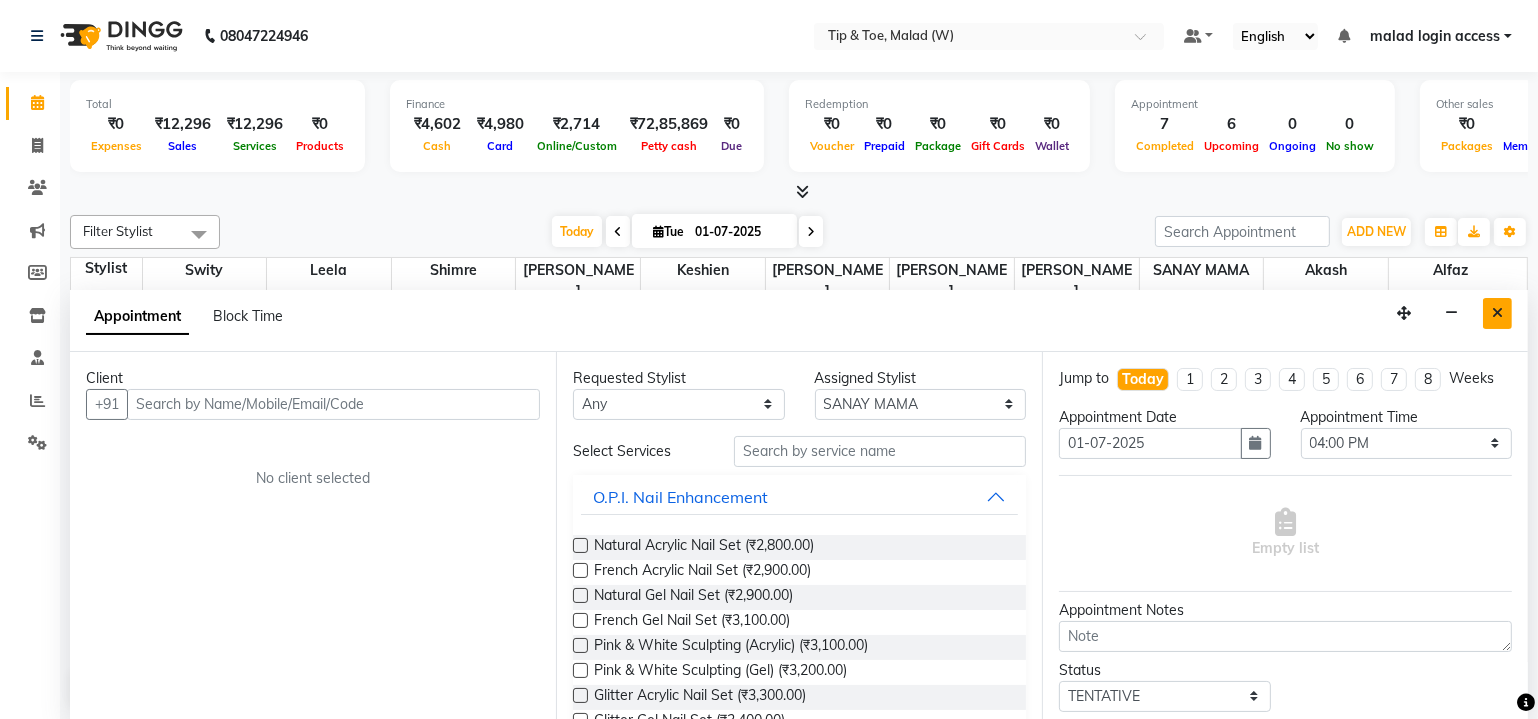 click at bounding box center [1497, 313] 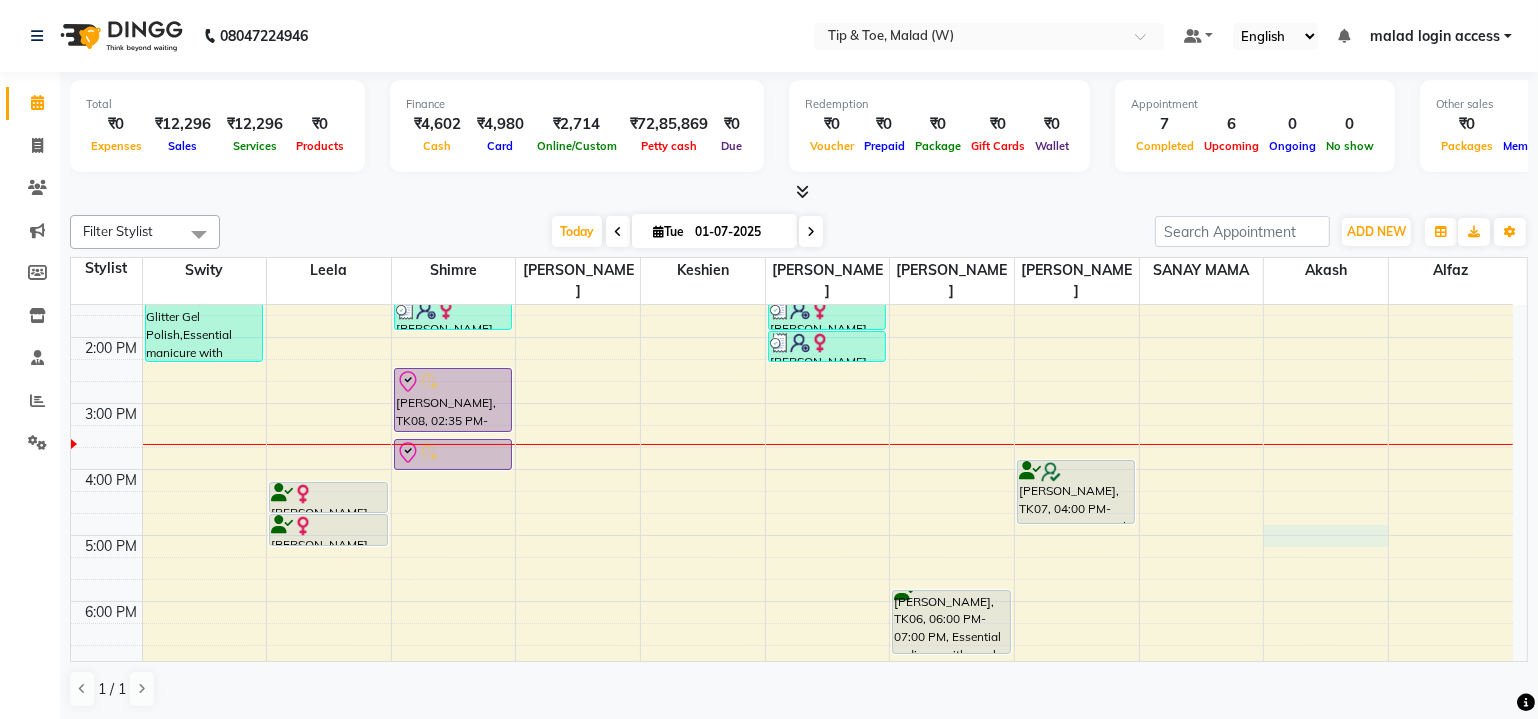 click on "8:00 AM 9:00 AM 10:00 AM 11:00 AM 12:00 PM 1:00 PM 2:00 PM 3:00 PM 4:00 PM 5:00 PM 6:00 PM 7:00 PM 8:00 PM     [PERSON_NAME], TK02, 12:30 PM-02:30 PM, T&T Glitter Gel Polish,Essential manicure with scrub,T&T Glitter Gel Polish     [PERSON_NAME], TK01, 04:20 PM-04:50 PM, Full Legs Waxing     [PERSON_NAME], TK01, 04:50 PM-05:20 PM, Half Legs Waxing     [PERSON_NAME], TK05, 01:30 PM-02:00 PM, T&T Permanent Gel Polish
[PERSON_NAME], TK08, 02:35 PM-03:35 PM, Acrylic Nail Re-fills
[PERSON_NAME], TK08, 03:40 PM-04:10 PM, Permanent Gel Polish     [PERSON_NAME], TK05, 01:30 PM-02:00 PM, Permanent Gel Polish Removal     [PERSON_NAME], TK05, 02:00 PM-02:30 PM, T&T Permanent Gel Polish     Suraj, TK03, 11:00 AM-12:00 PM, Essential pedicure with scrub     [PERSON_NAME], TK04, 12:30 PM-01:30 PM, Essential pedicure with scrub     [PERSON_NAME], TK06, 06:00 PM-07:00 PM, Essential pedicure with scrub     [PERSON_NAME], TK02, 11:50 AM-01:20 PM, Essential pedicure with scrub,Permanent Gel Polish Removal" at bounding box center [792, 370] 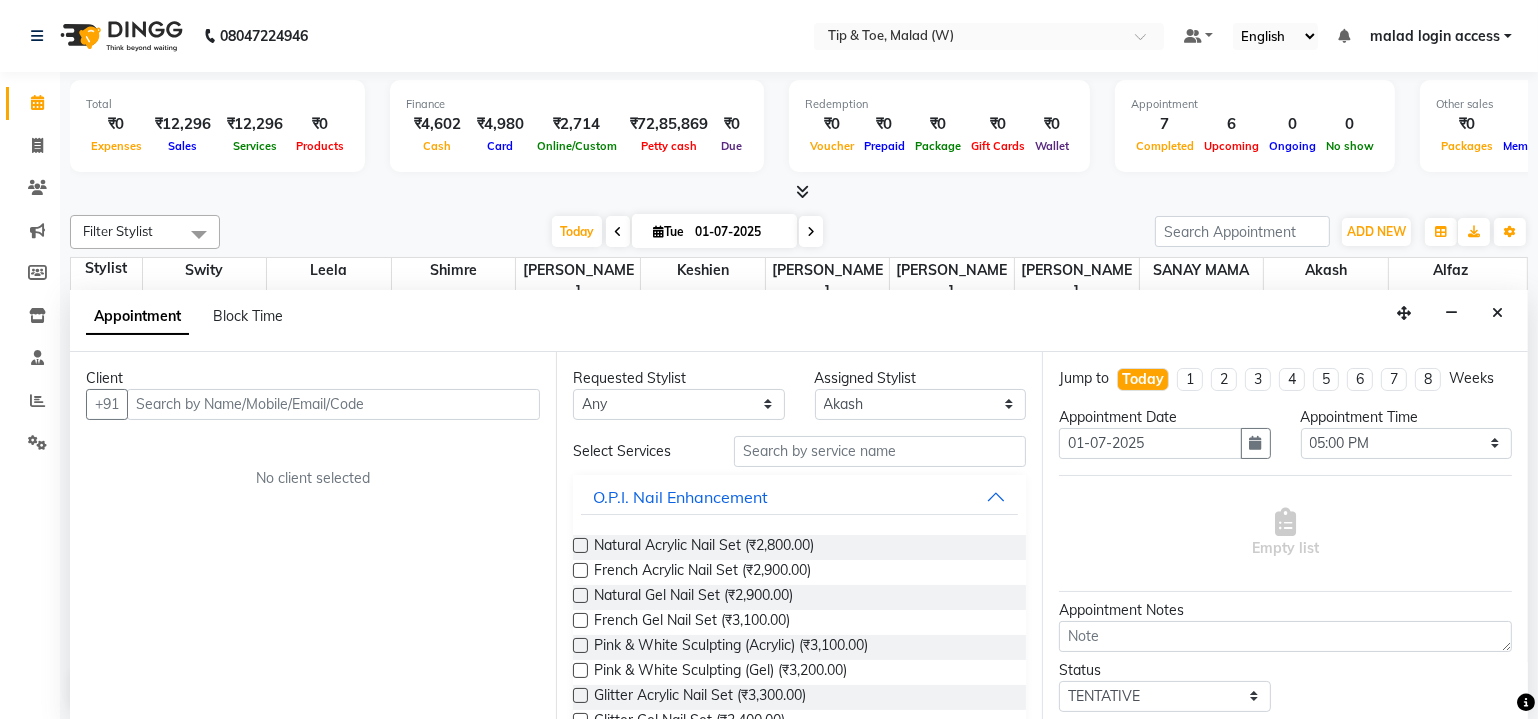 click at bounding box center (333, 404) 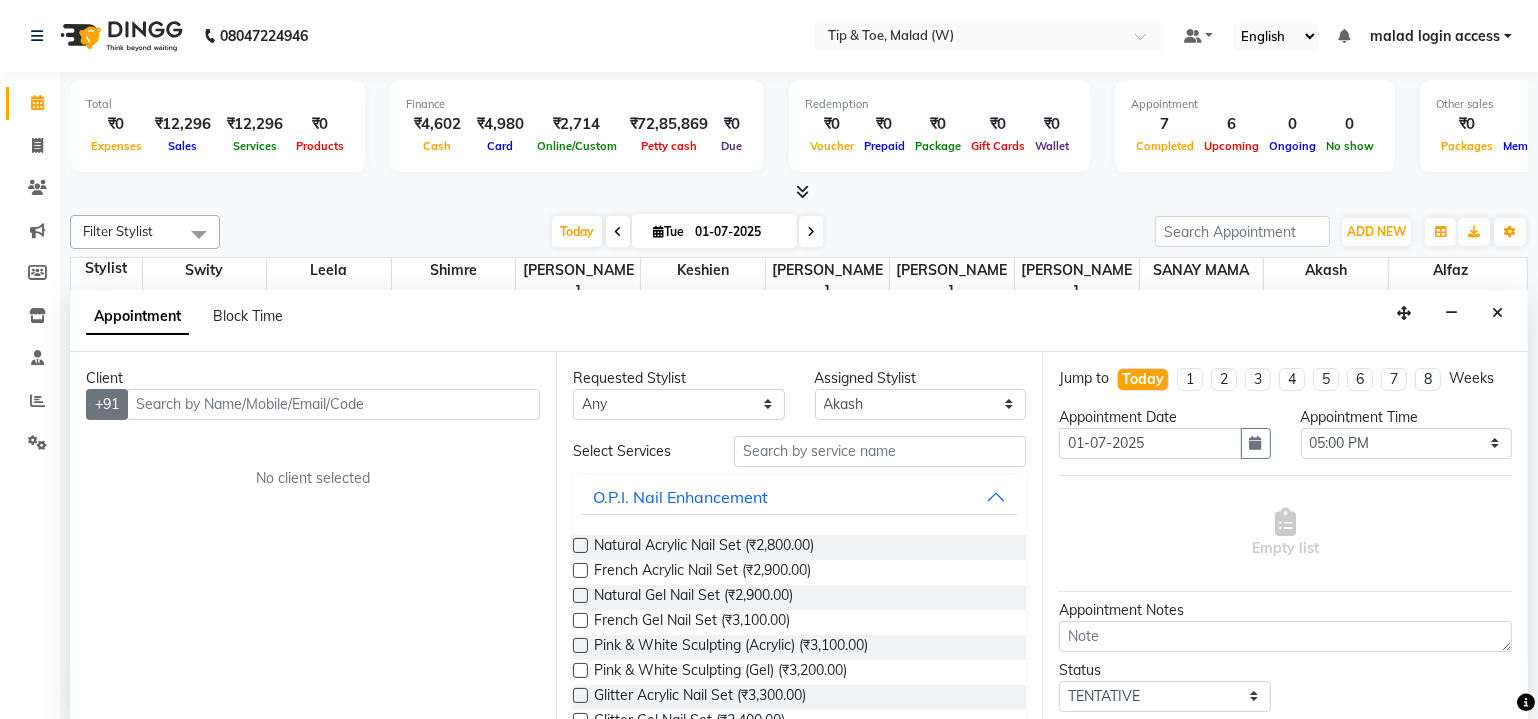 click on "+91" at bounding box center [107, 404] 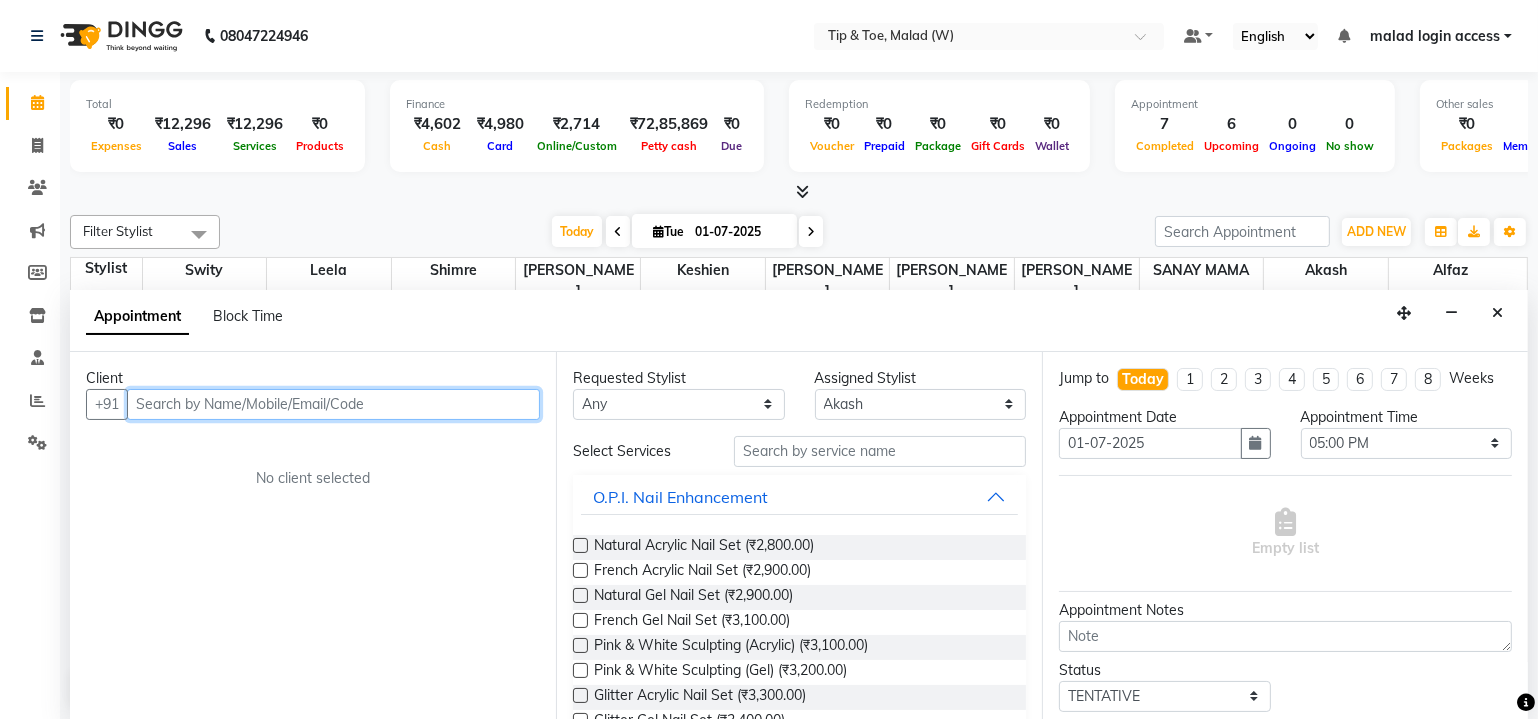 click at bounding box center (333, 404) 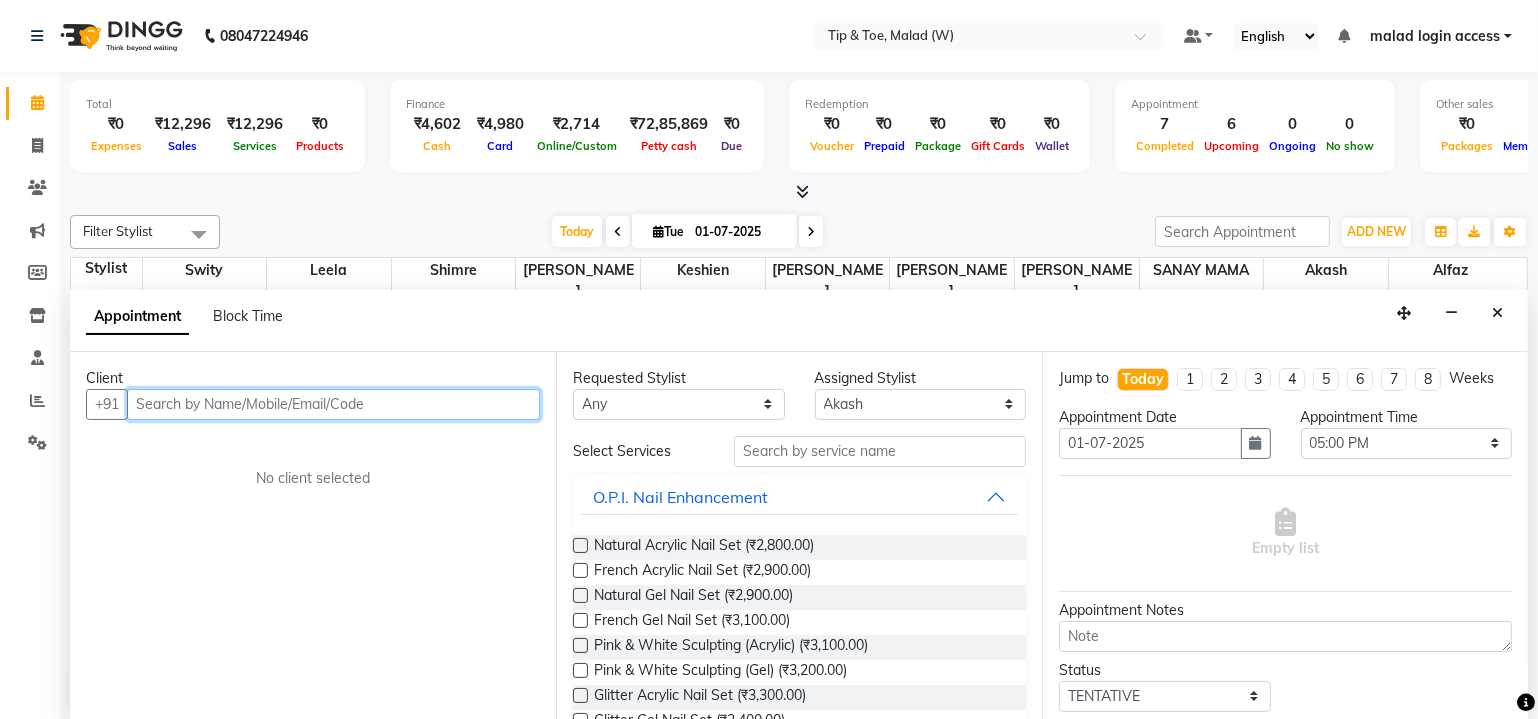 click at bounding box center (333, 404) 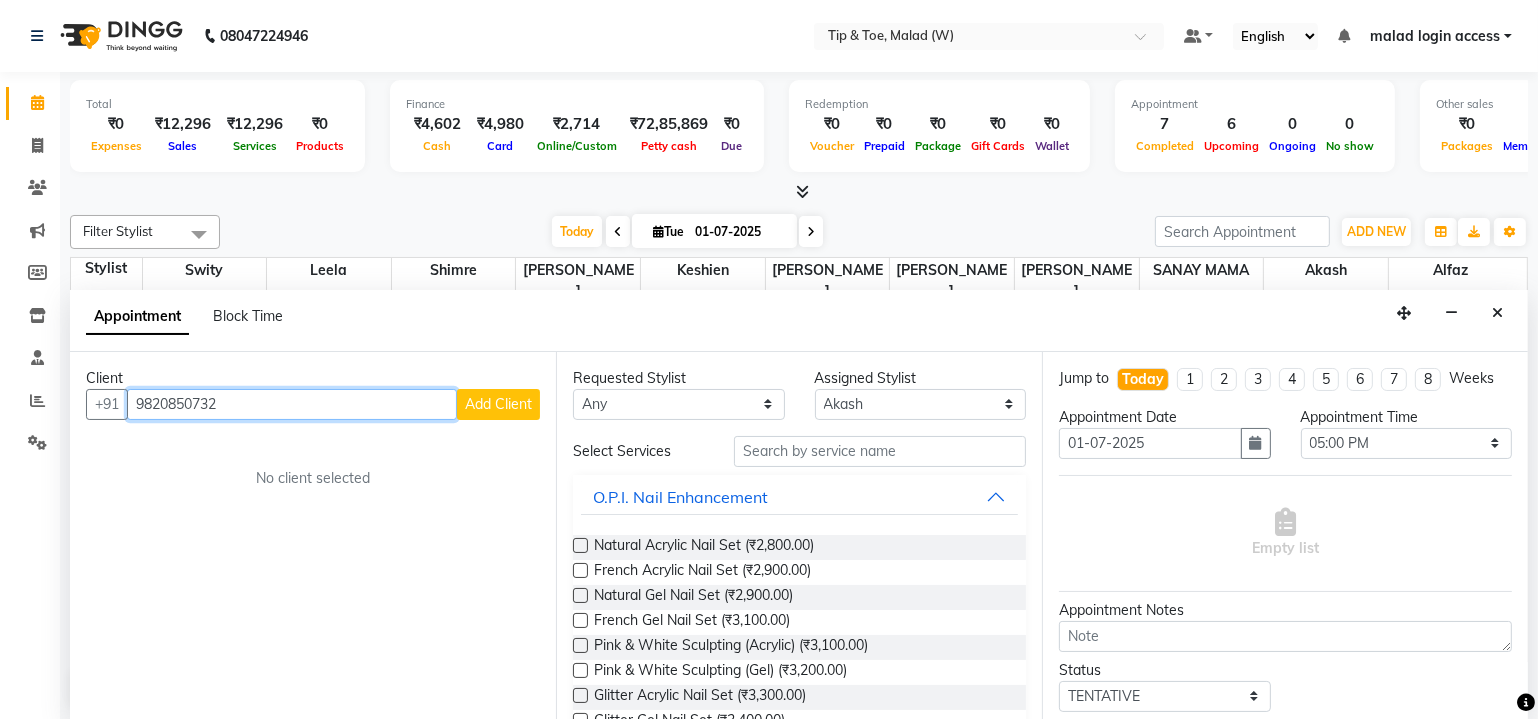 type on "9820850732" 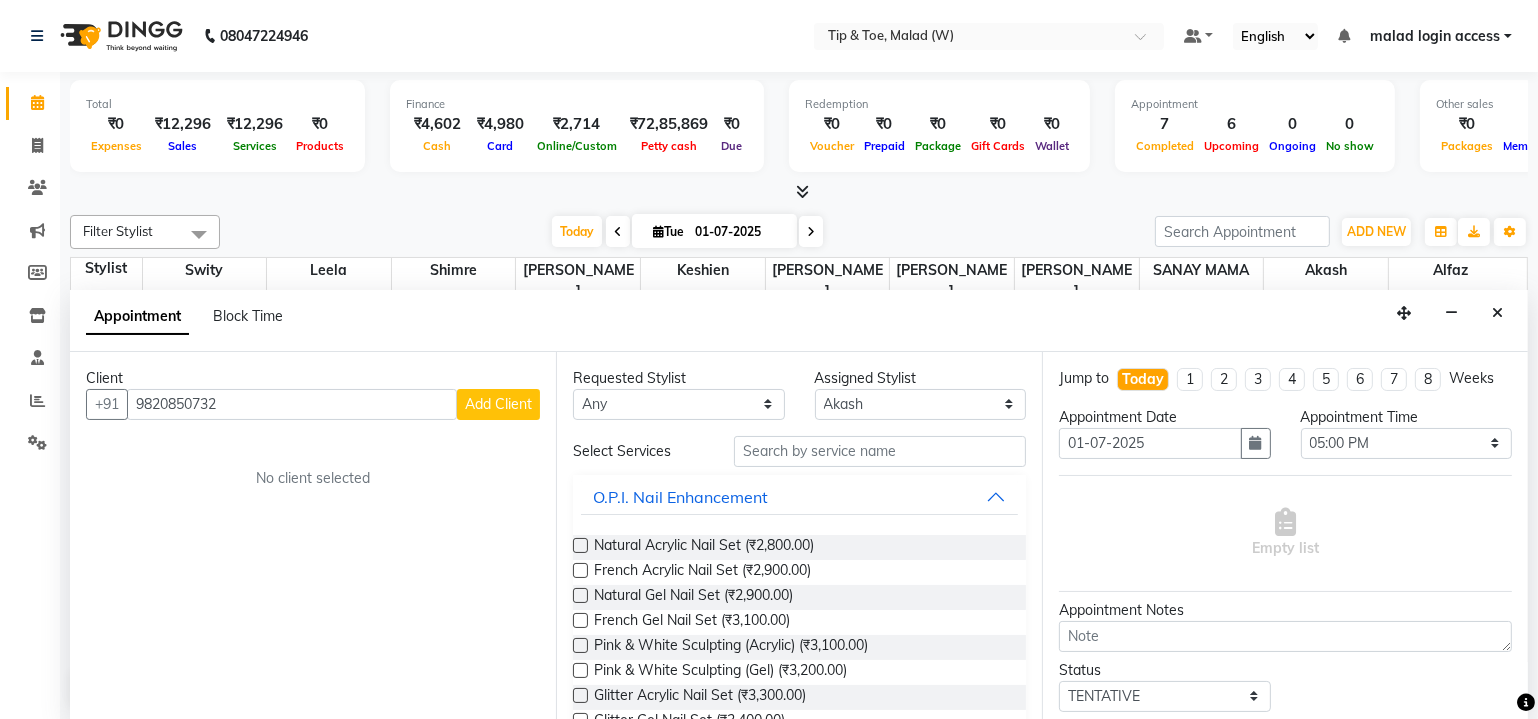 click on "Add Client" at bounding box center (498, 404) 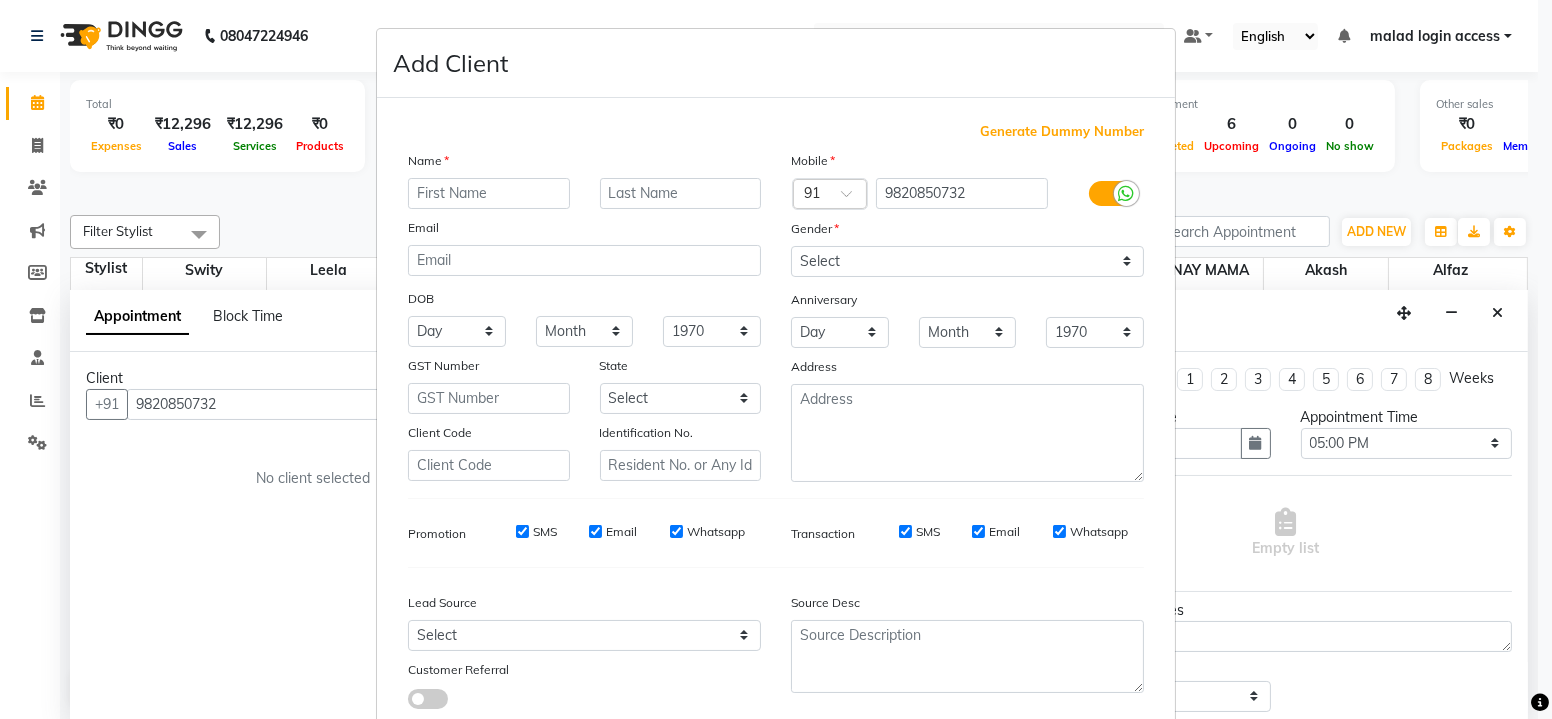 click at bounding box center [489, 193] 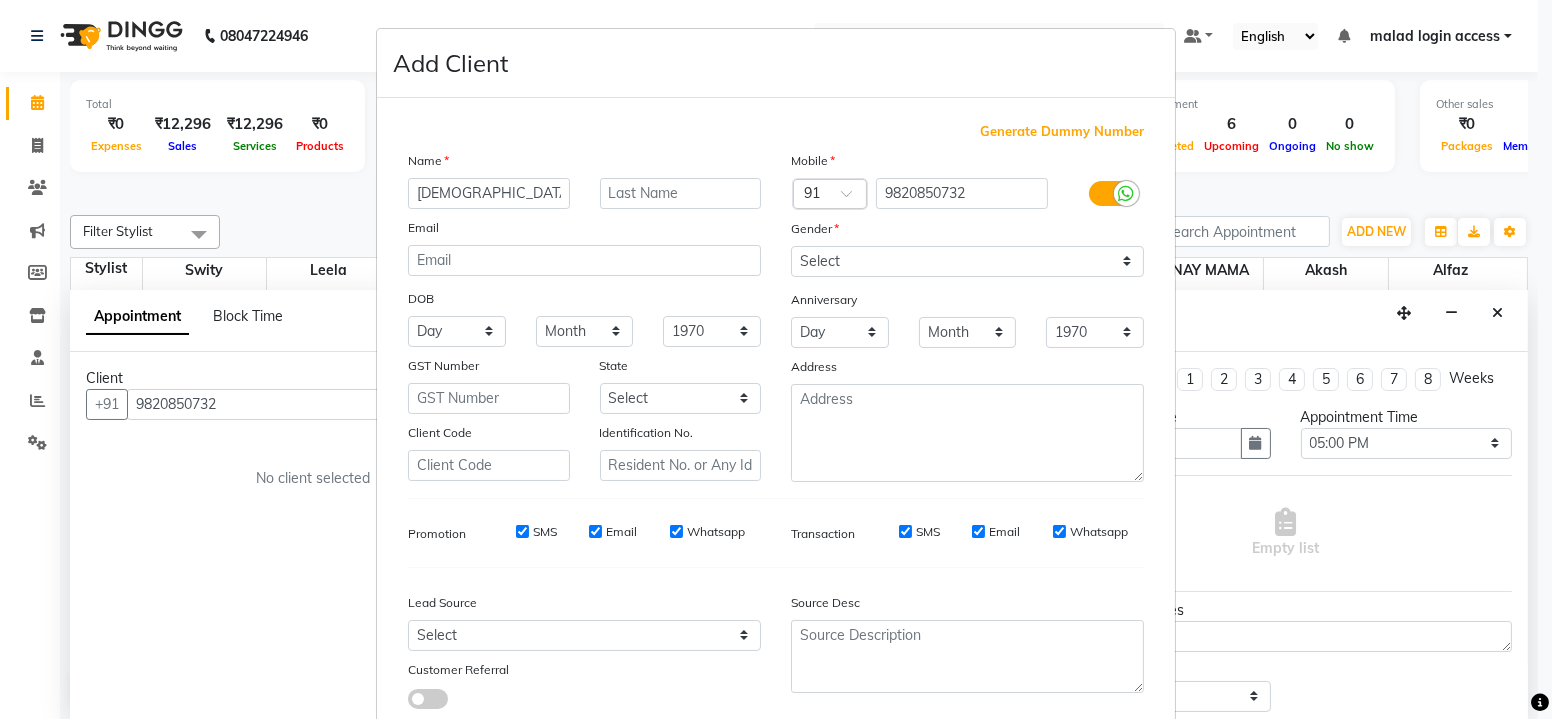 type on "[DEMOGRAPHIC_DATA]" 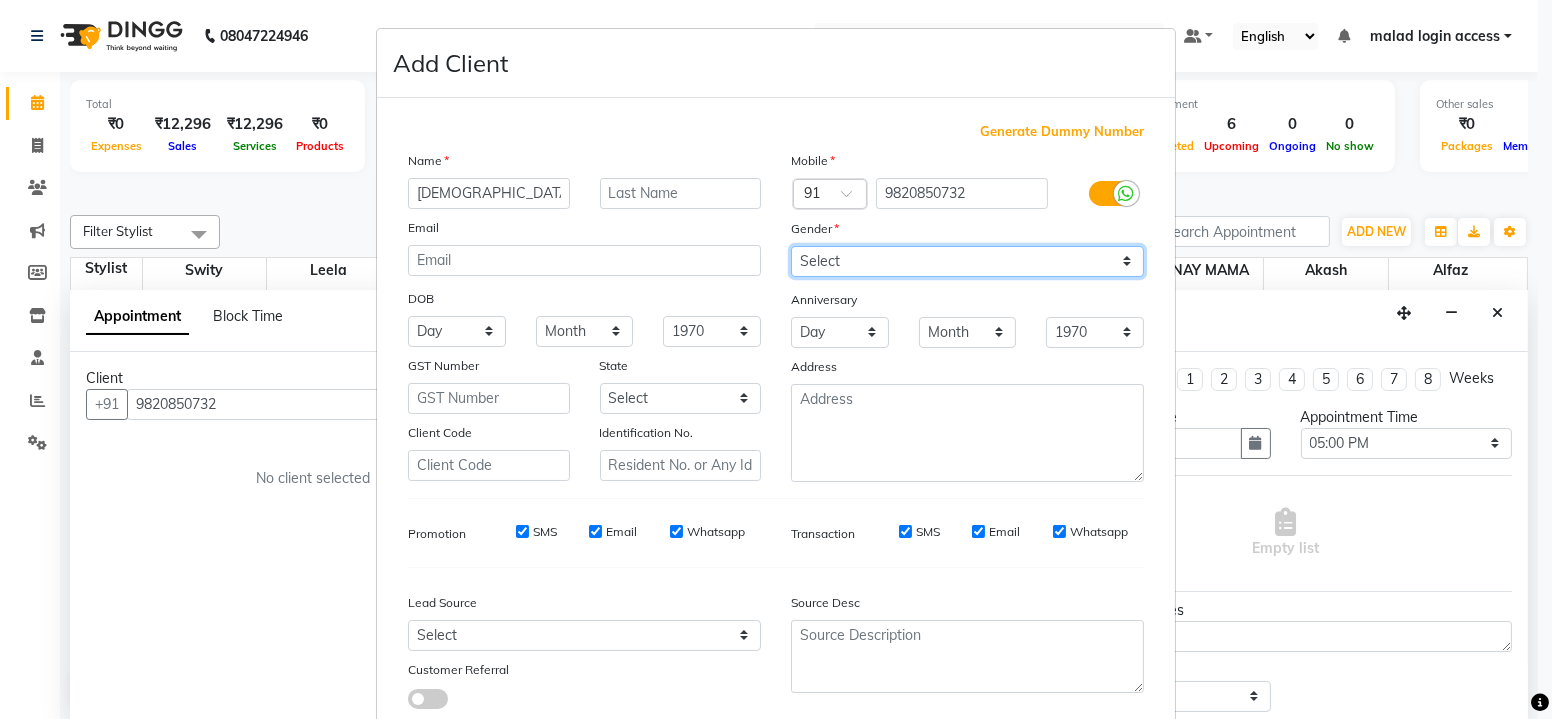 click on "Select [DEMOGRAPHIC_DATA] [DEMOGRAPHIC_DATA] Other Prefer Not To Say" at bounding box center (967, 261) 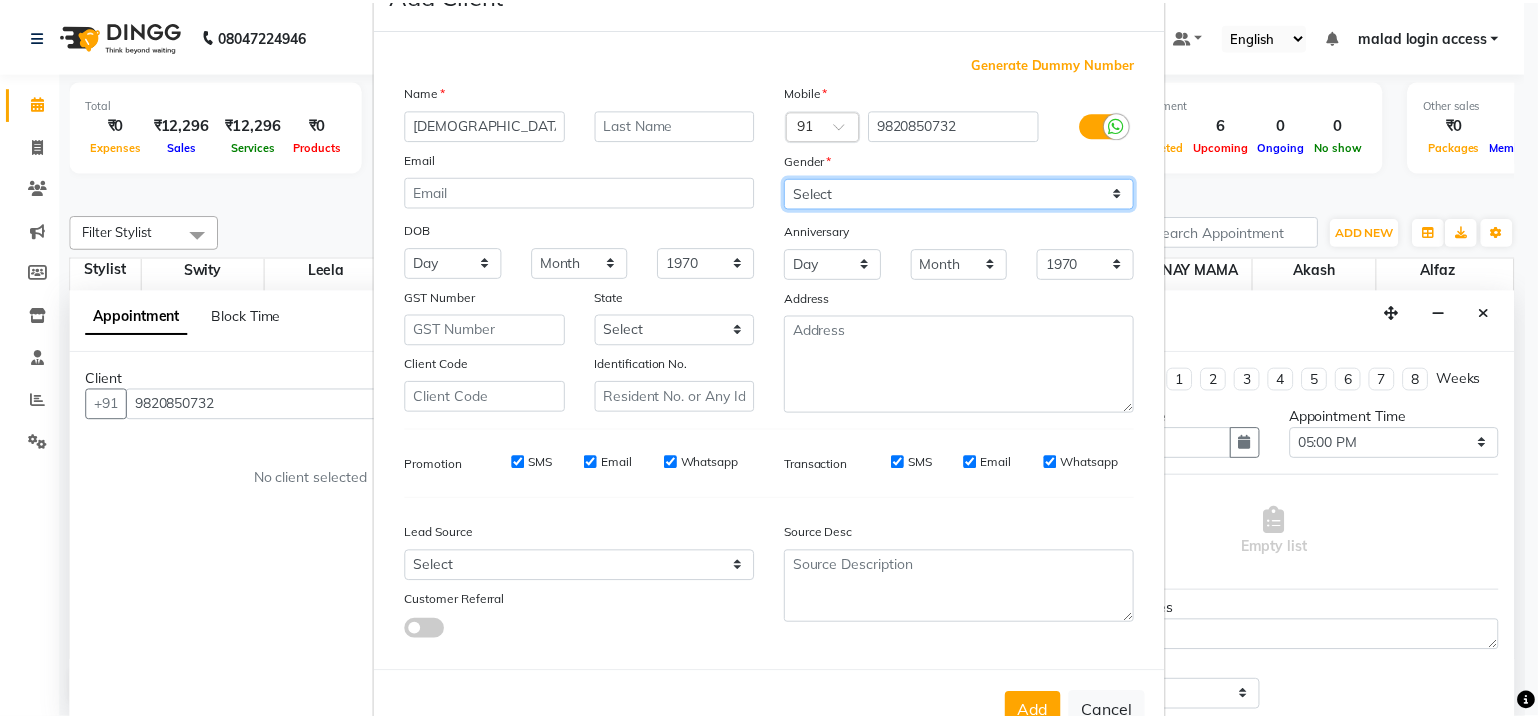 scroll, scrollTop: 123, scrollLeft: 0, axis: vertical 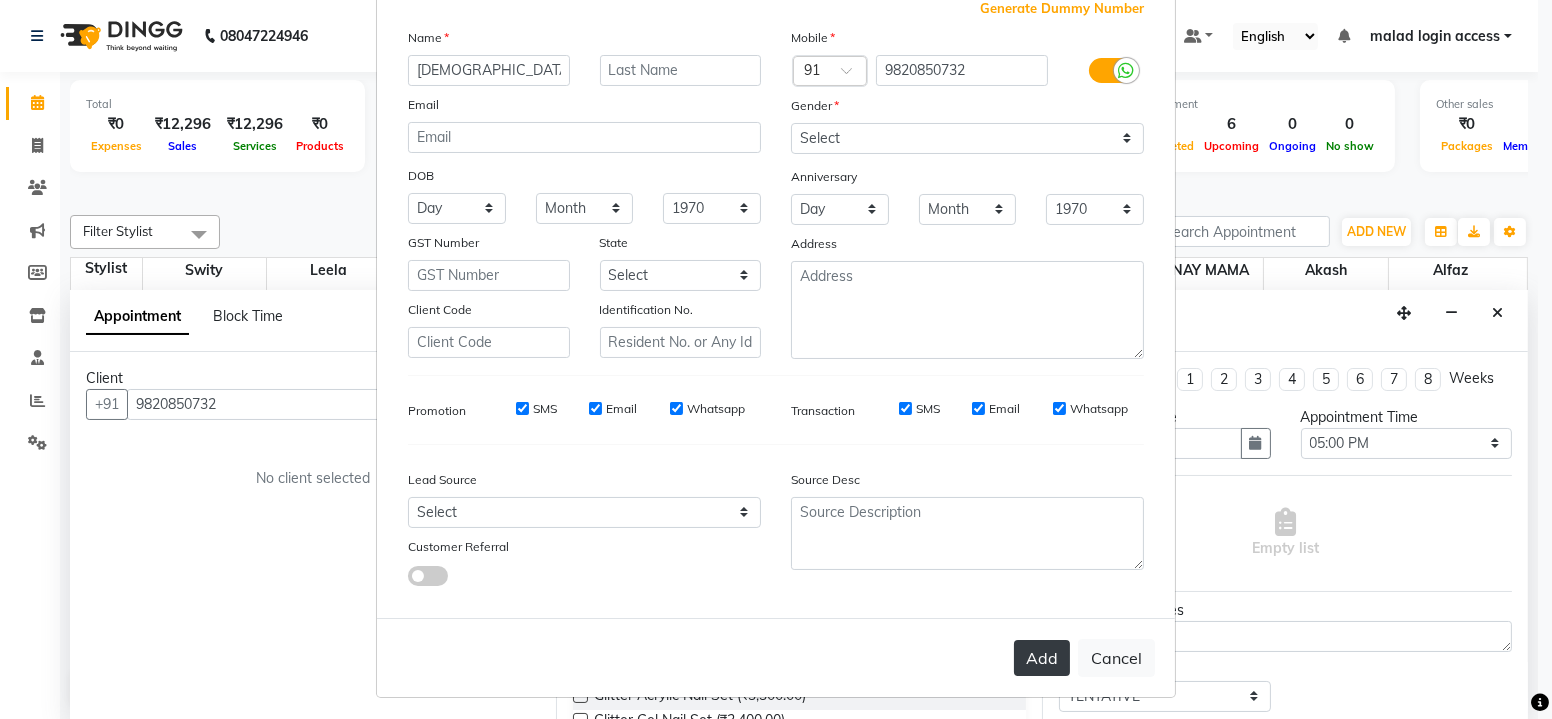 click on "Add" at bounding box center (1042, 658) 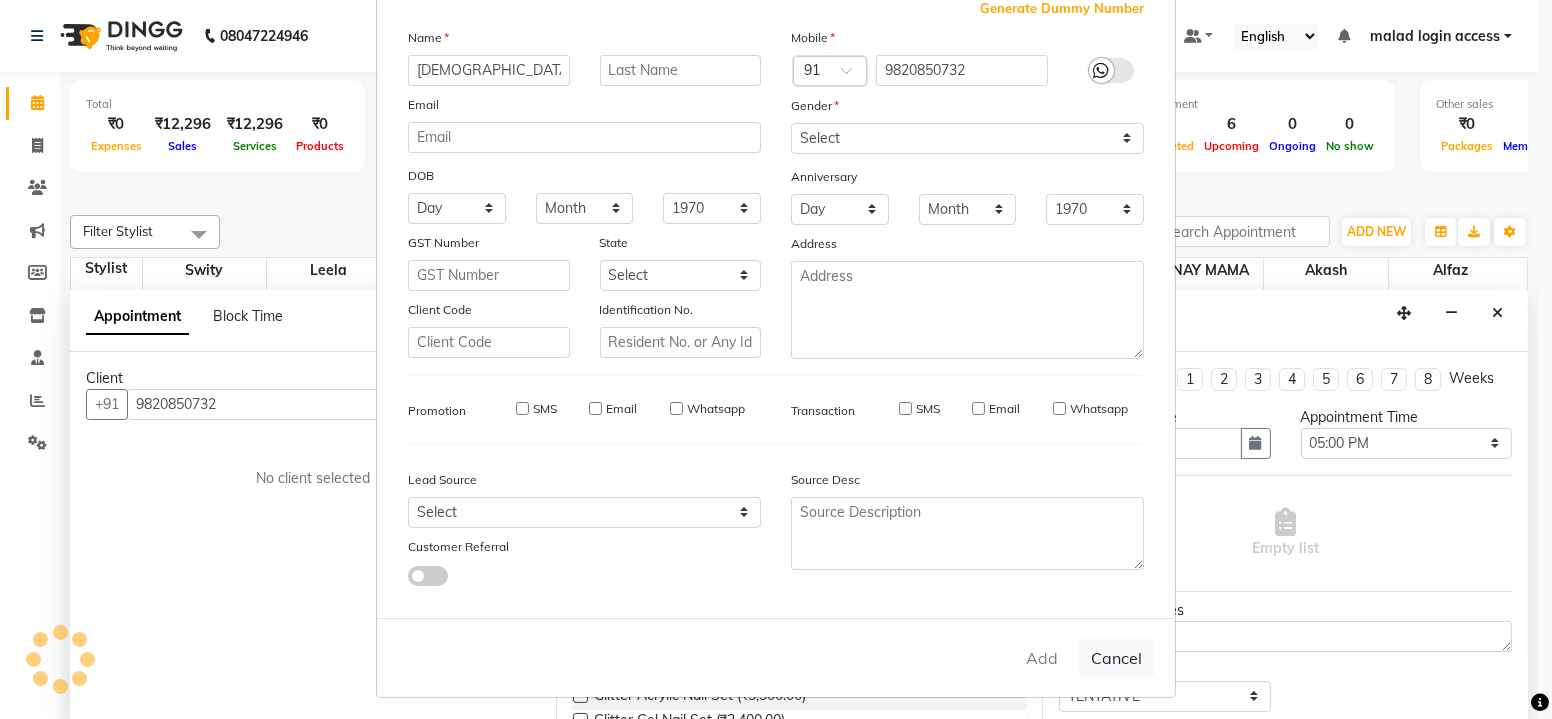 type 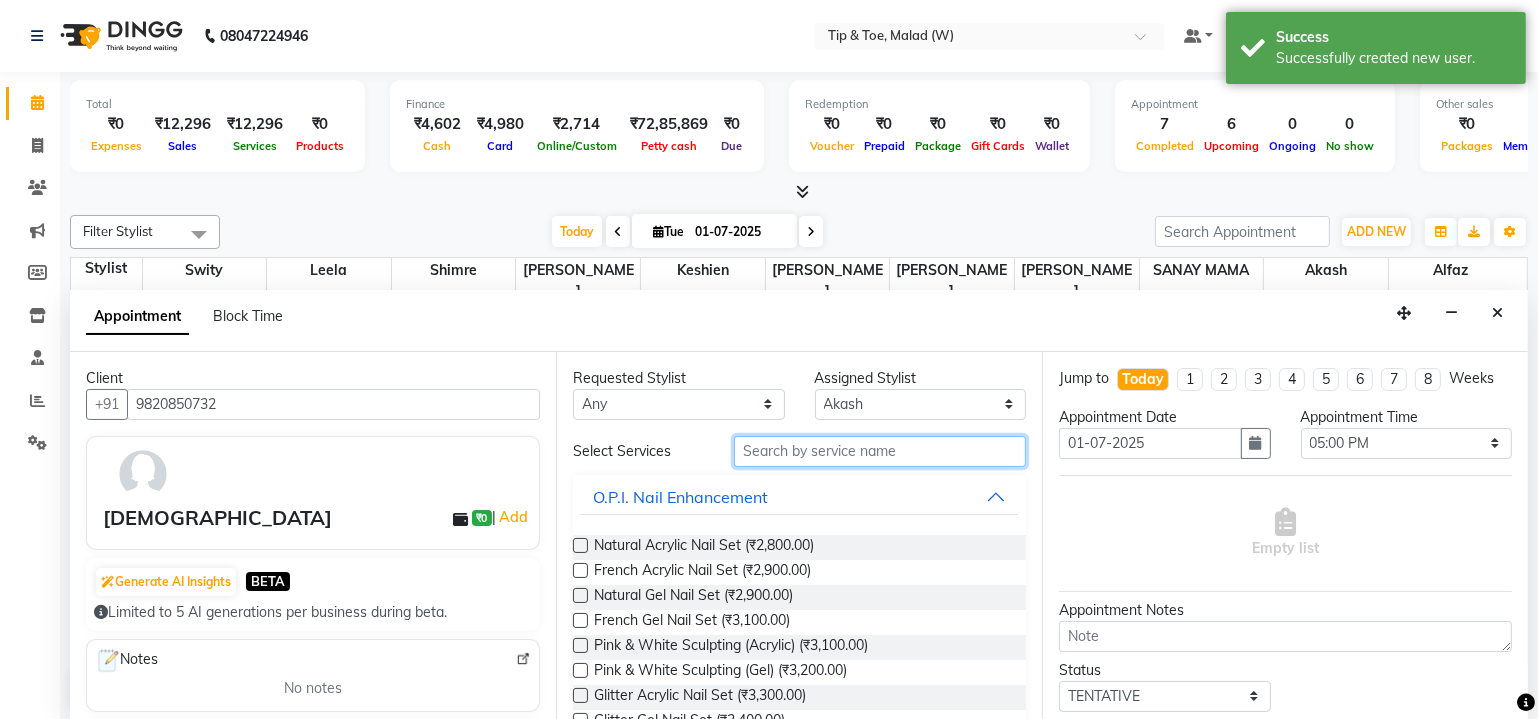 drag, startPoint x: 831, startPoint y: 460, endPoint x: 817, endPoint y: 452, distance: 16.124516 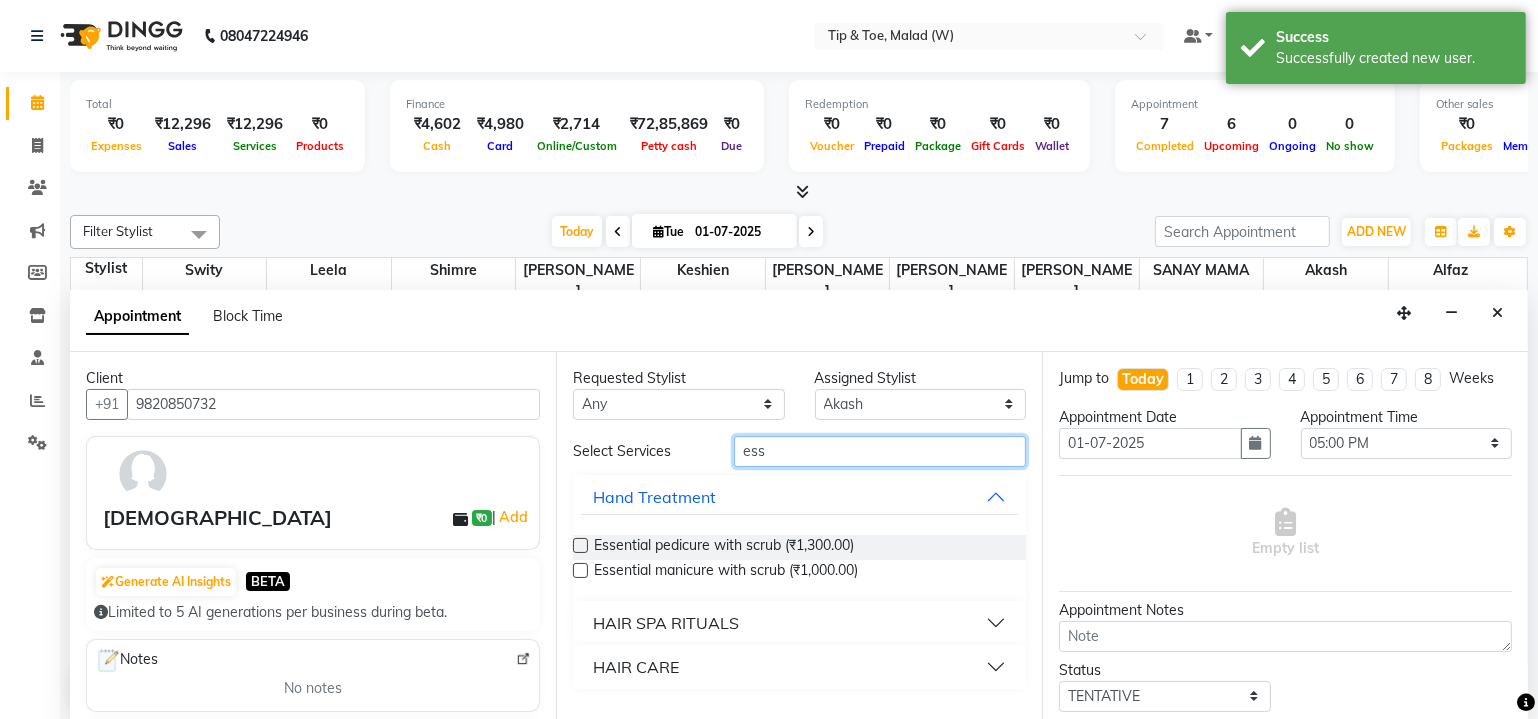 type on "ess" 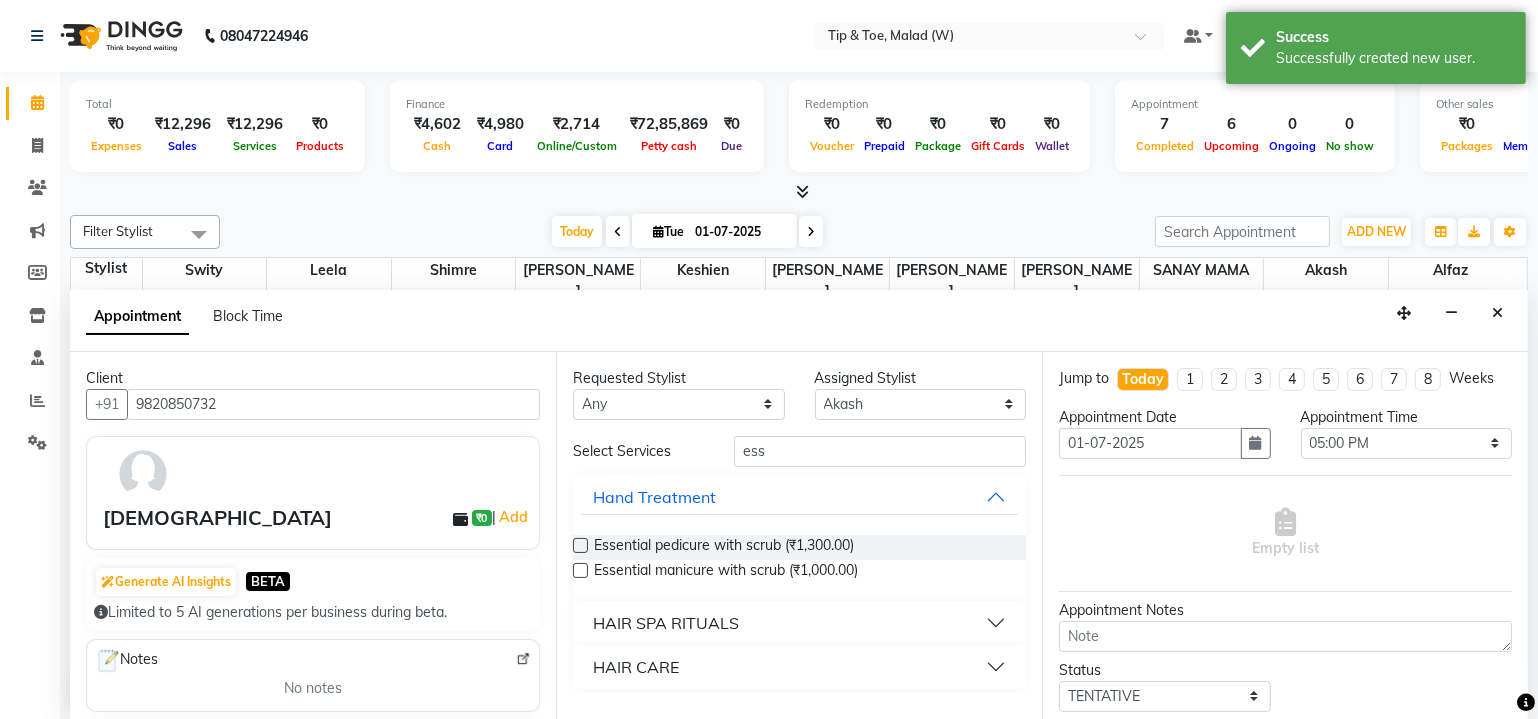 click at bounding box center (580, 545) 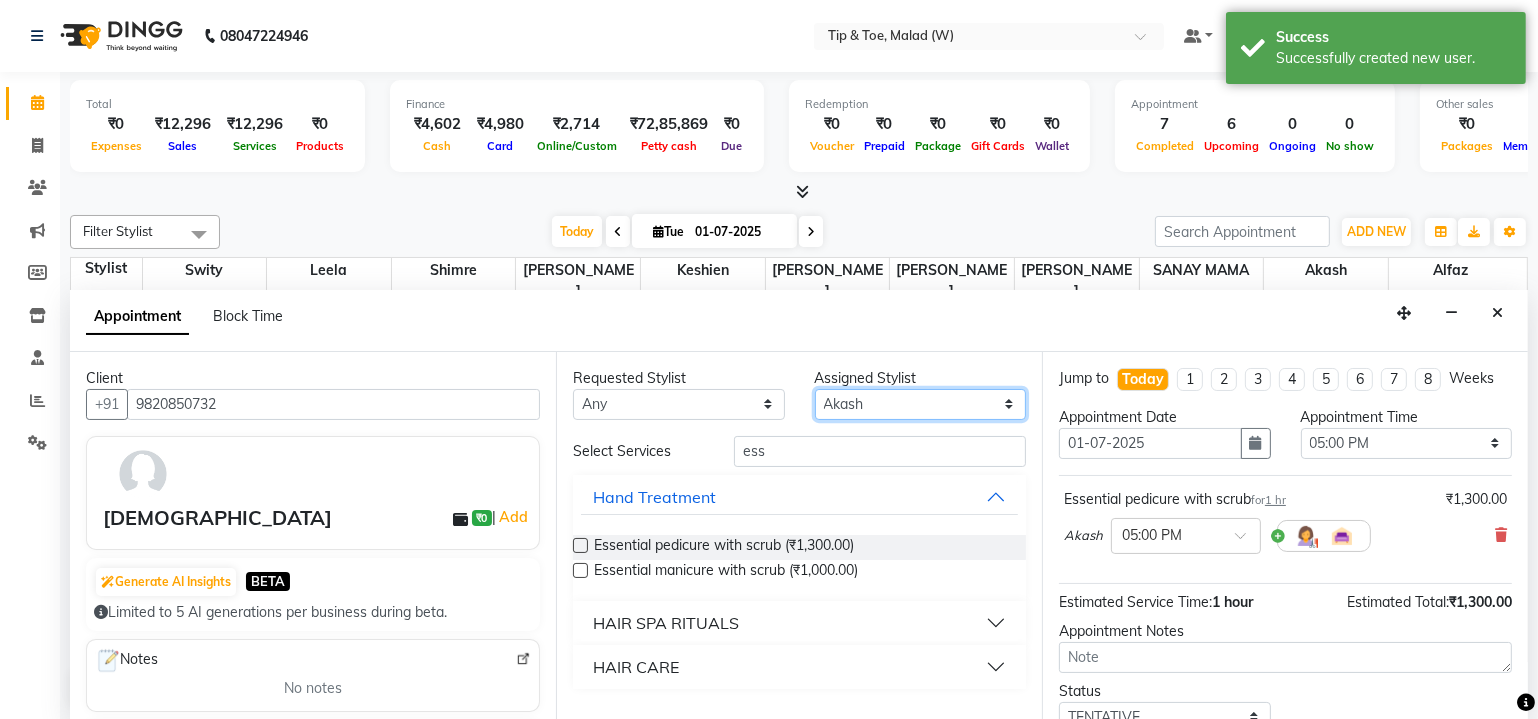 checkbox on "false" 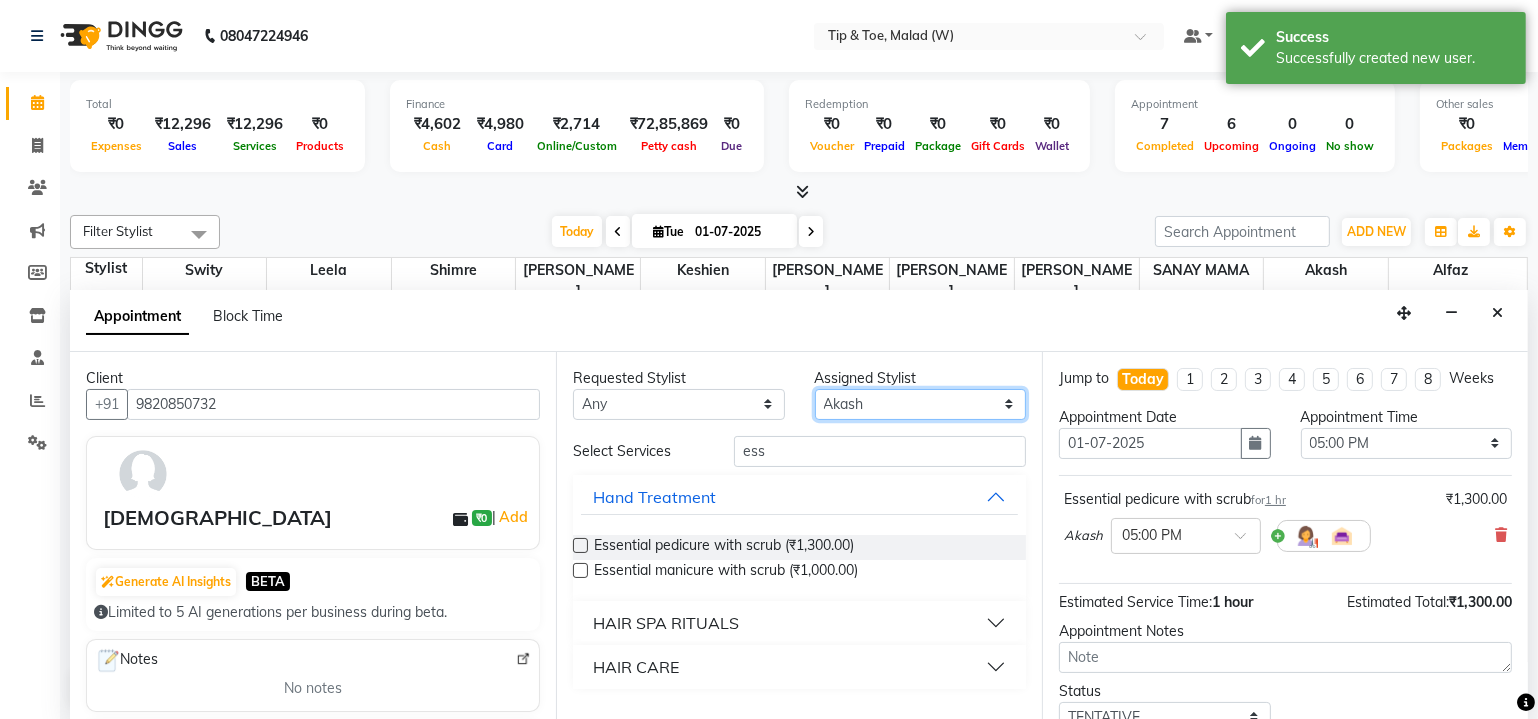 select on "41832" 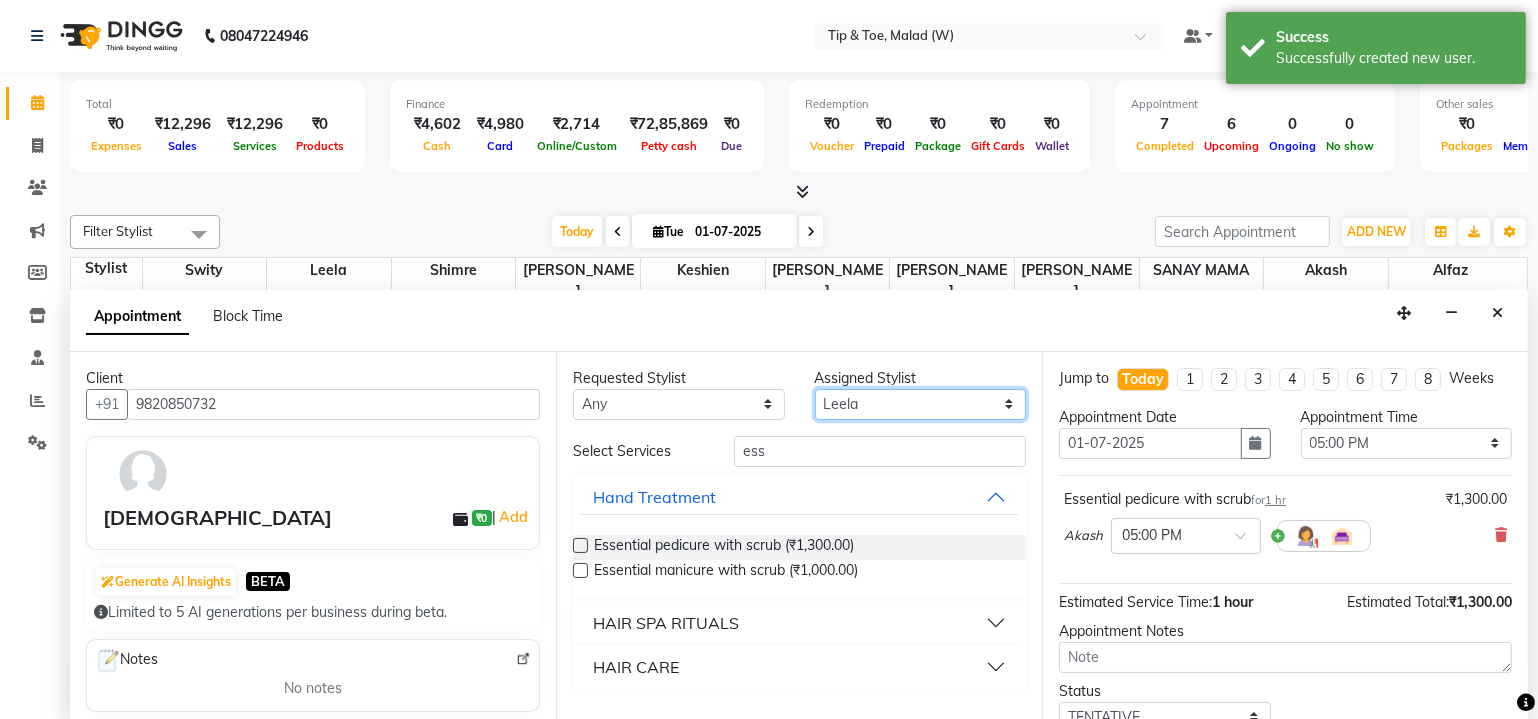 click on "Select Akash  Alfaz  [PERSON_NAME] Keshien Leela [PERSON_NAME] [PERSON_NAME] MAMA [PERSON_NAME]" at bounding box center [921, 404] 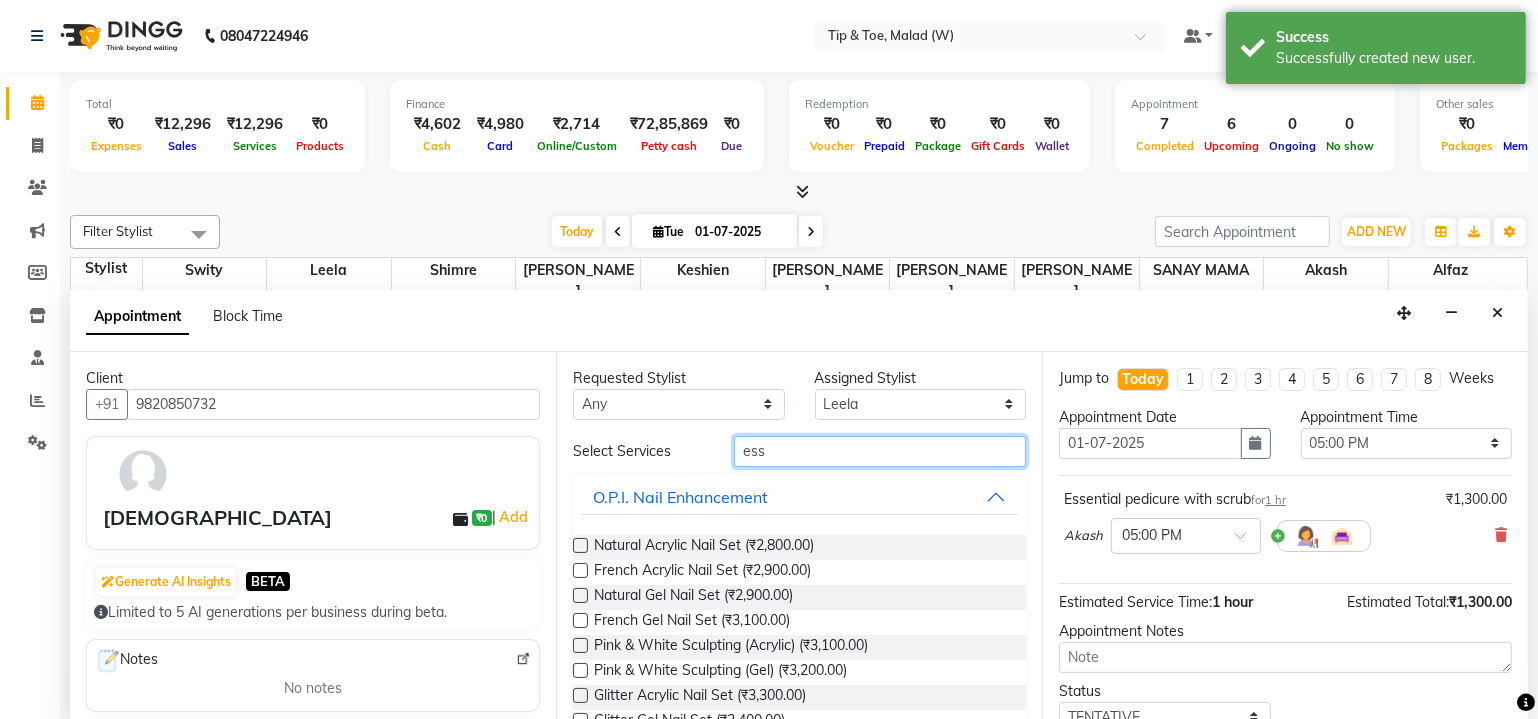 click on "ess" at bounding box center (880, 451) 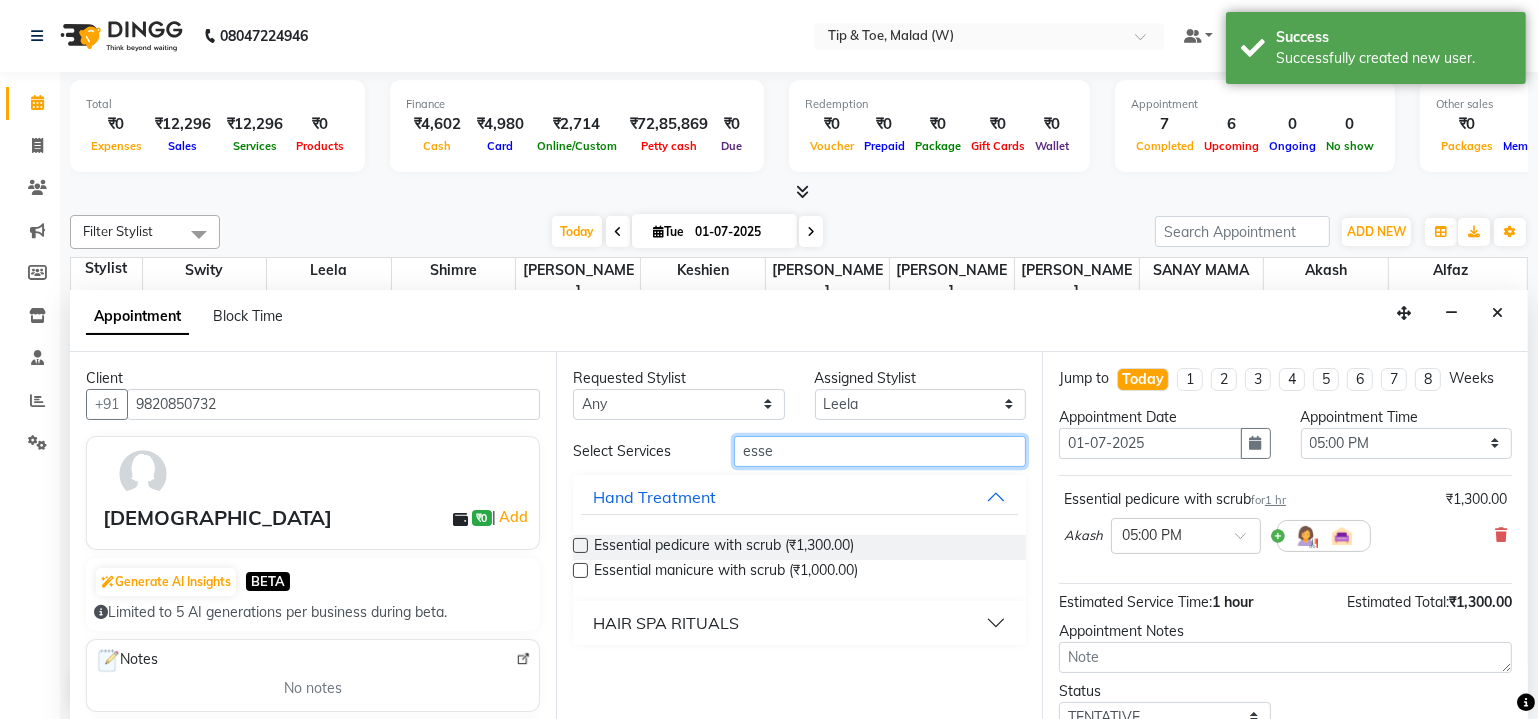 type on "esse" 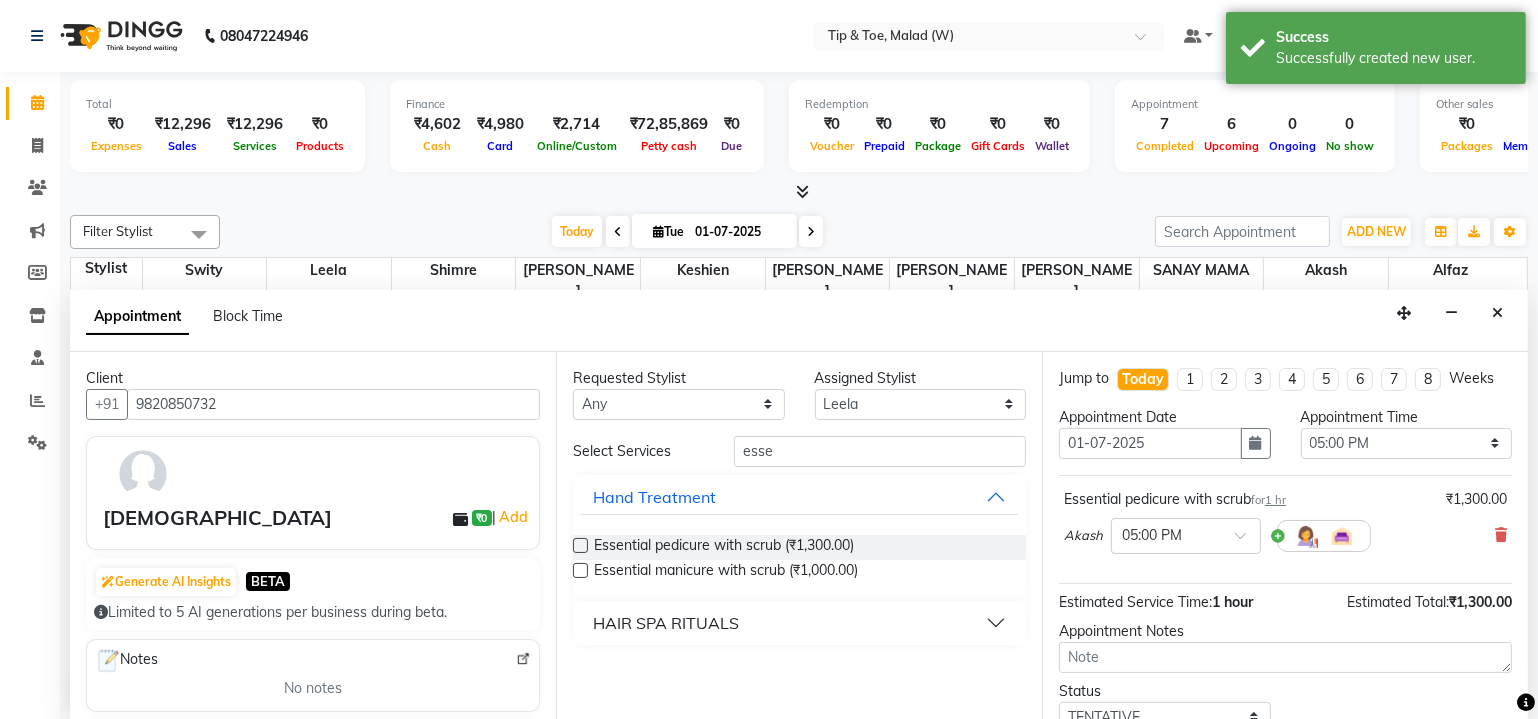click at bounding box center (580, 570) 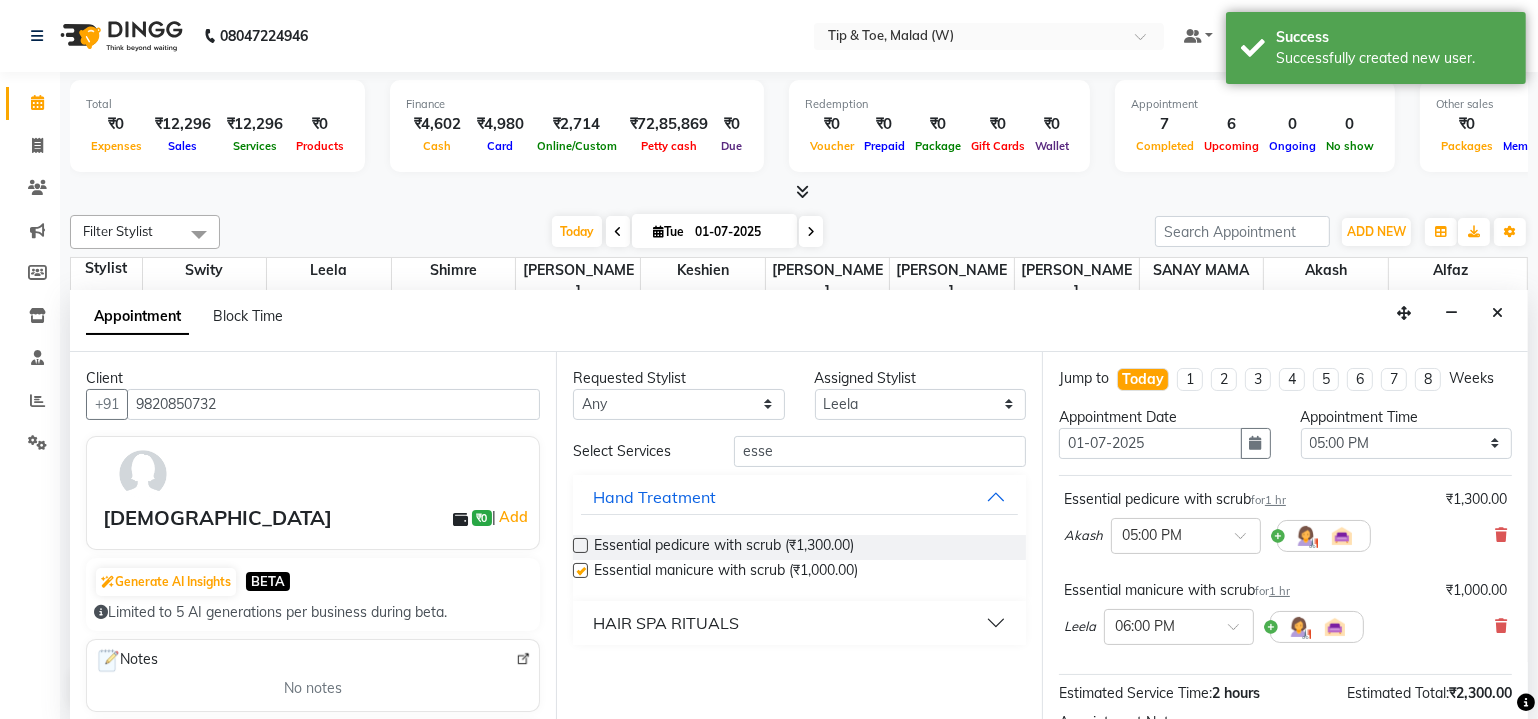 checkbox on "false" 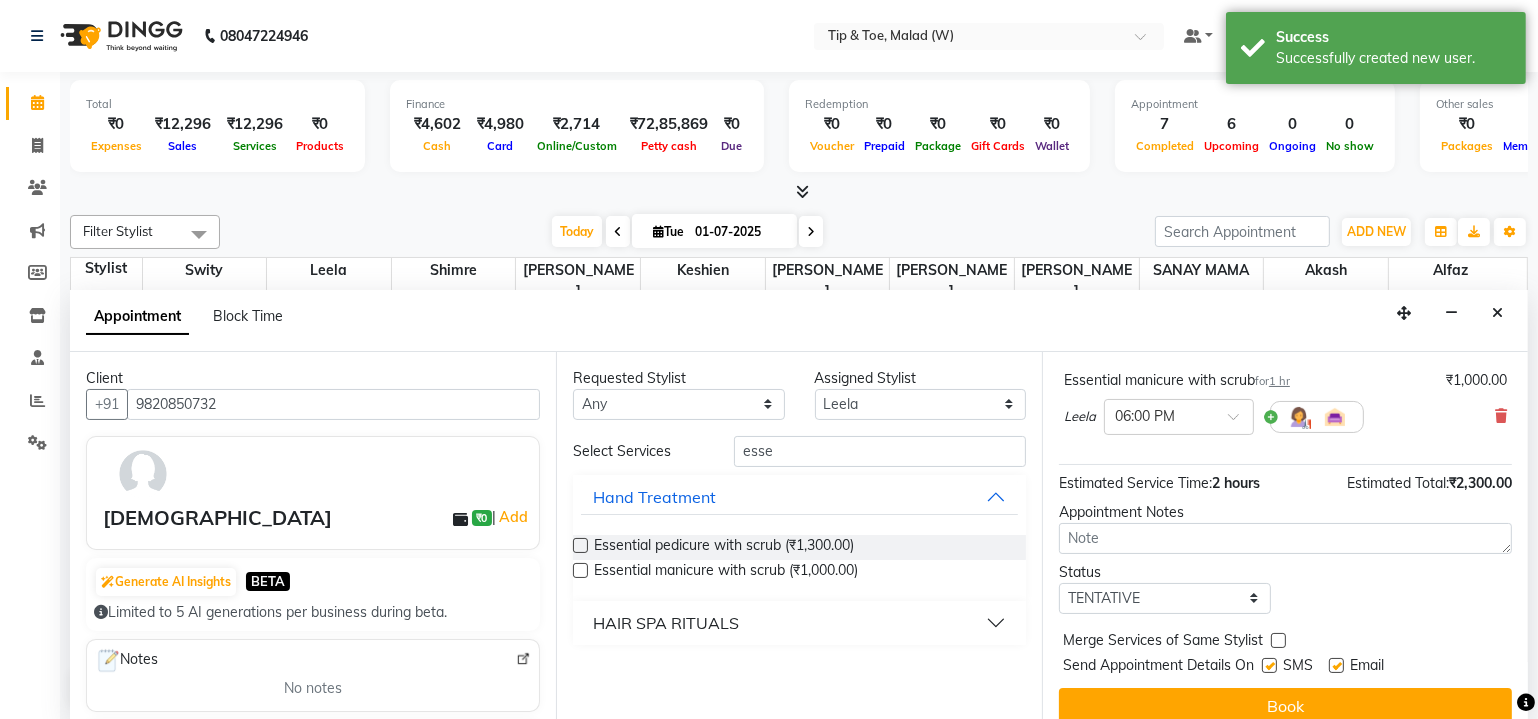 scroll, scrollTop: 226, scrollLeft: 0, axis: vertical 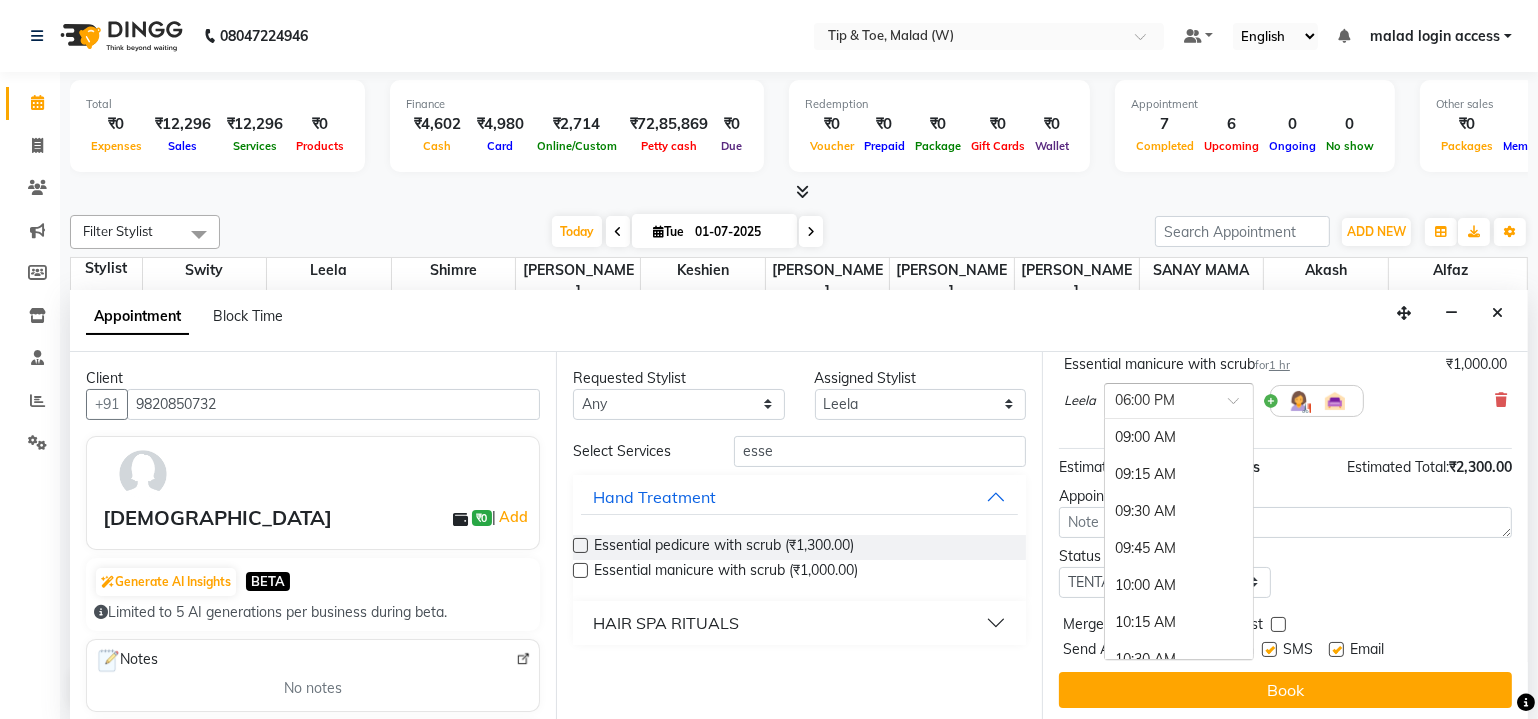 click at bounding box center [1179, 399] 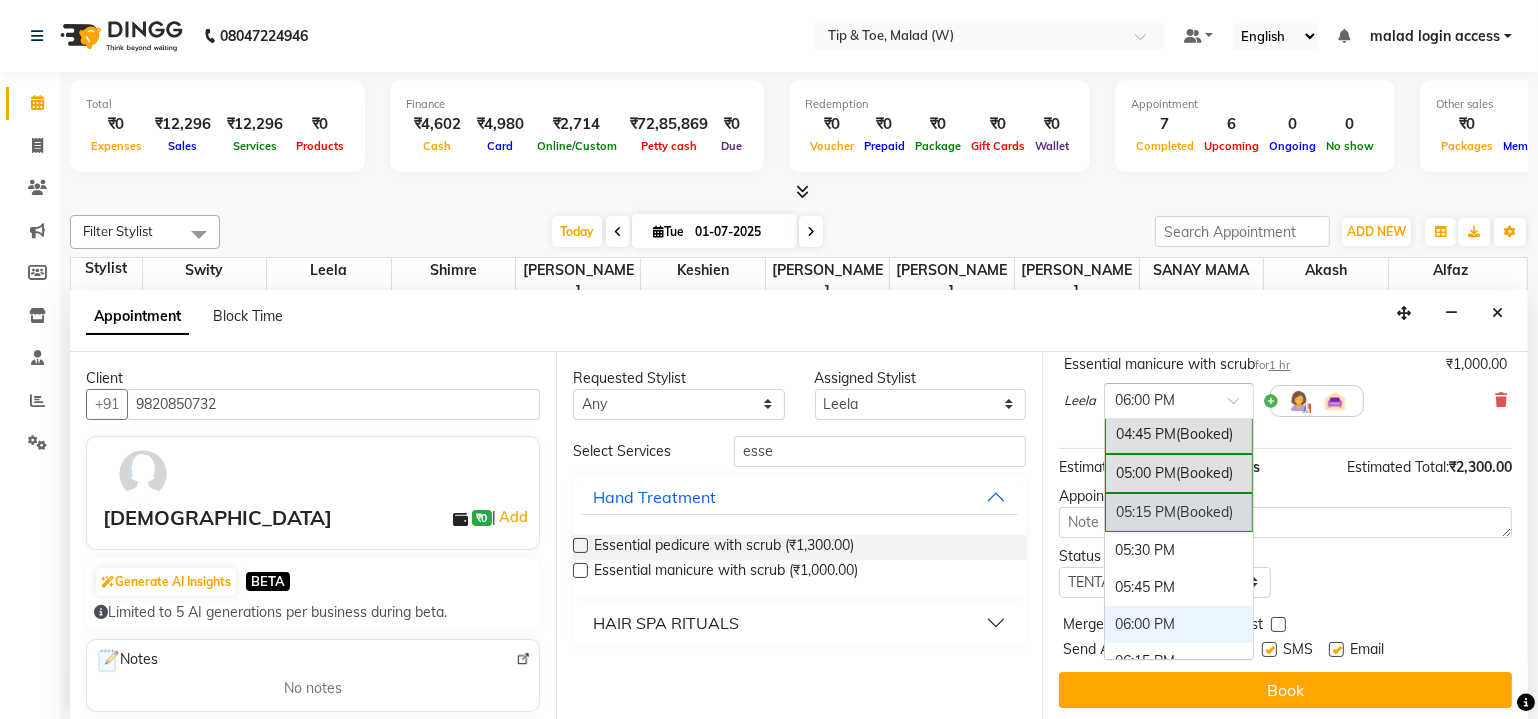 scroll, scrollTop: 1064, scrollLeft: 0, axis: vertical 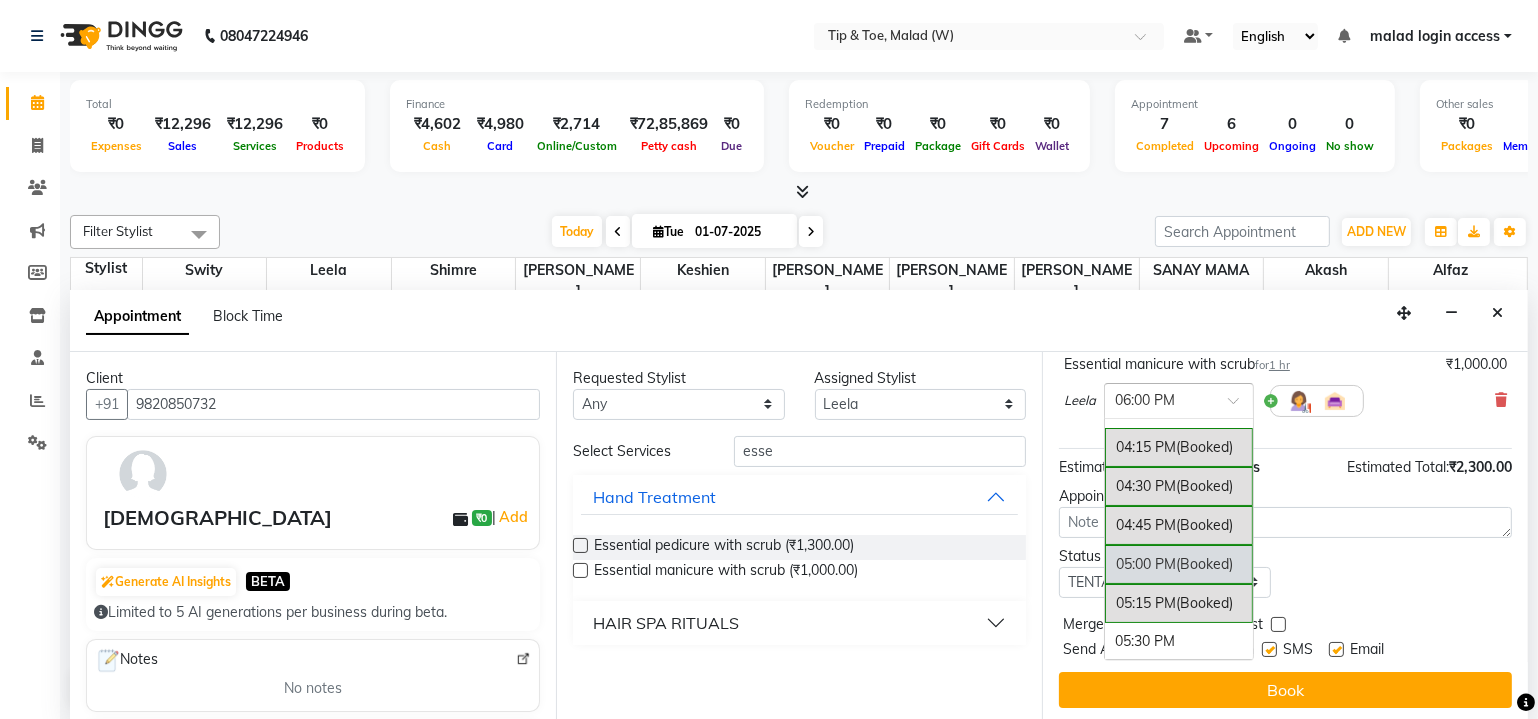 click on "05:00 PM   (Booked)" at bounding box center [1179, 564] 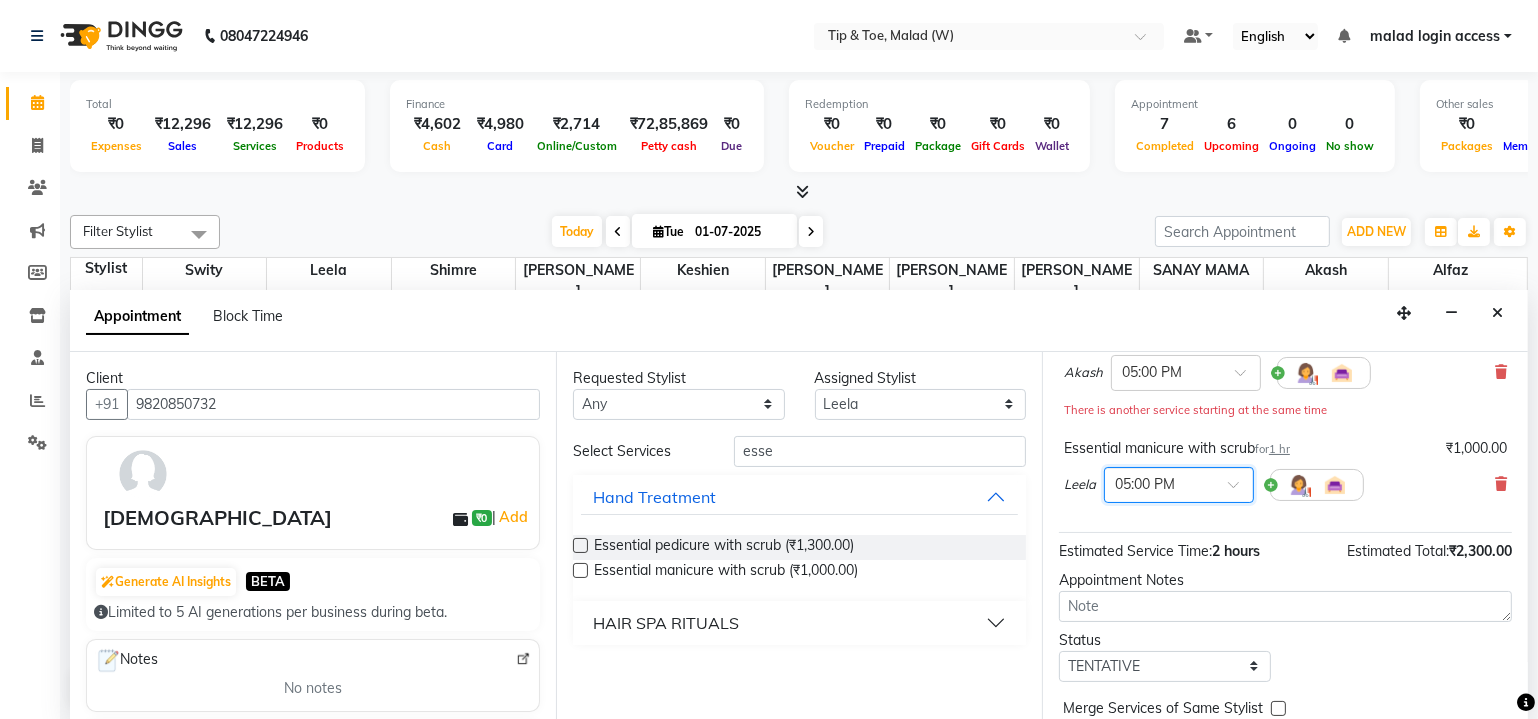 scroll, scrollTop: 246, scrollLeft: 0, axis: vertical 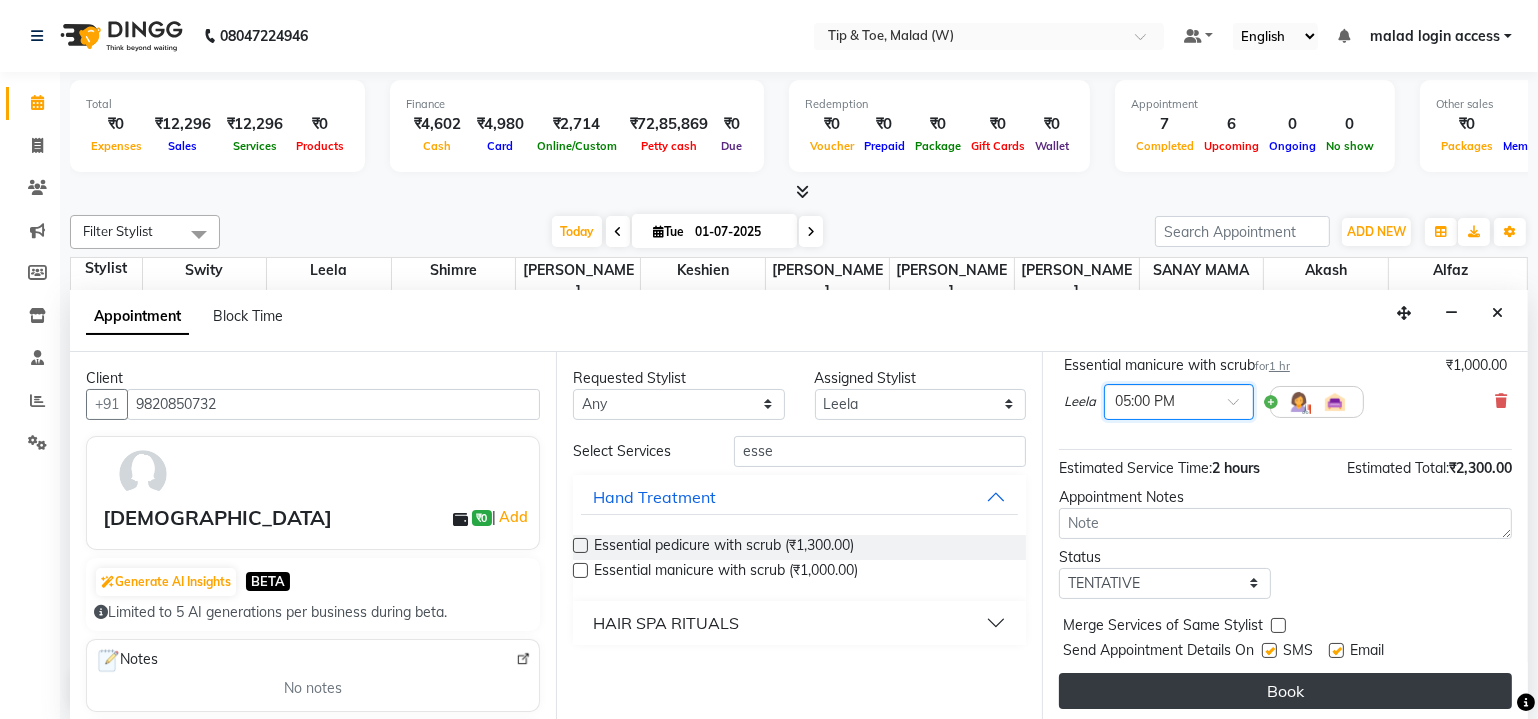 click on "Book" at bounding box center (1285, 691) 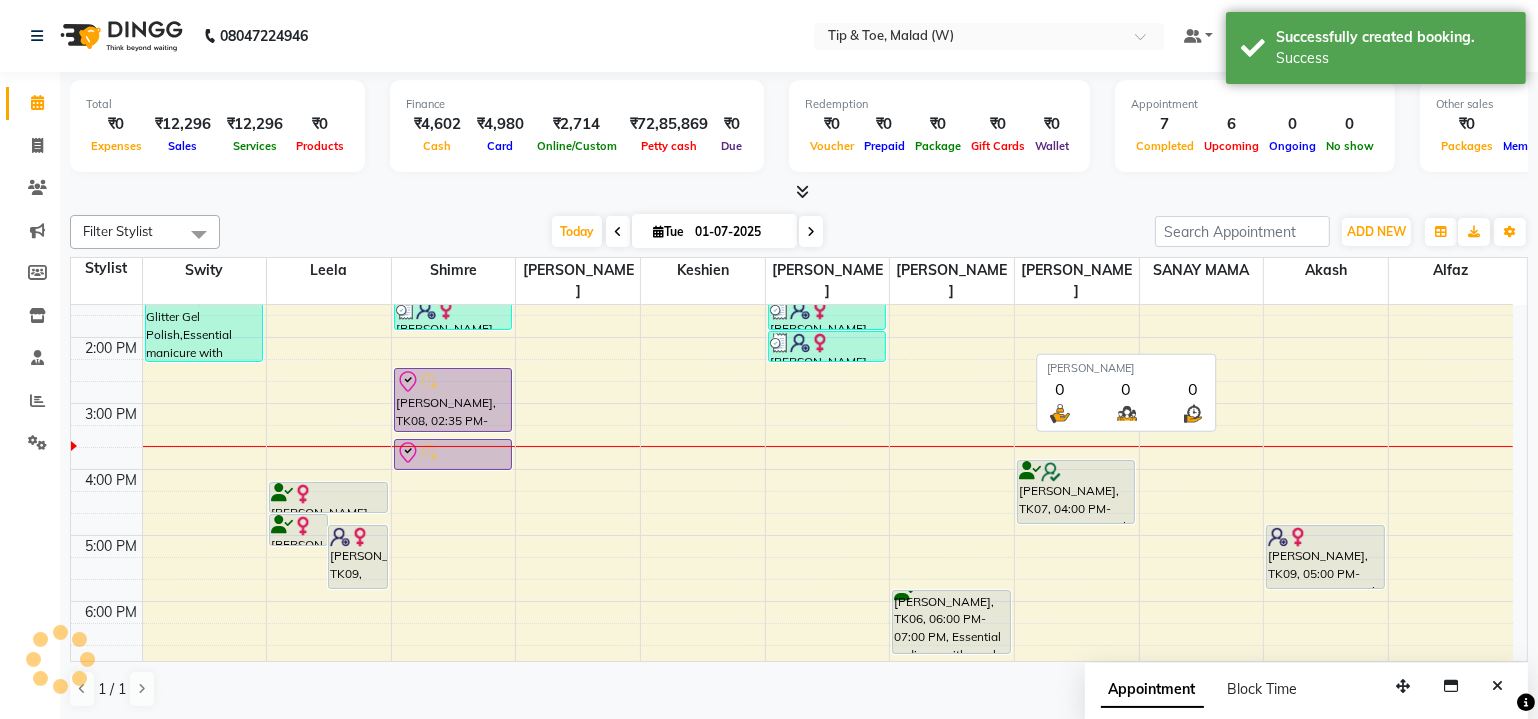 scroll, scrollTop: 0, scrollLeft: 0, axis: both 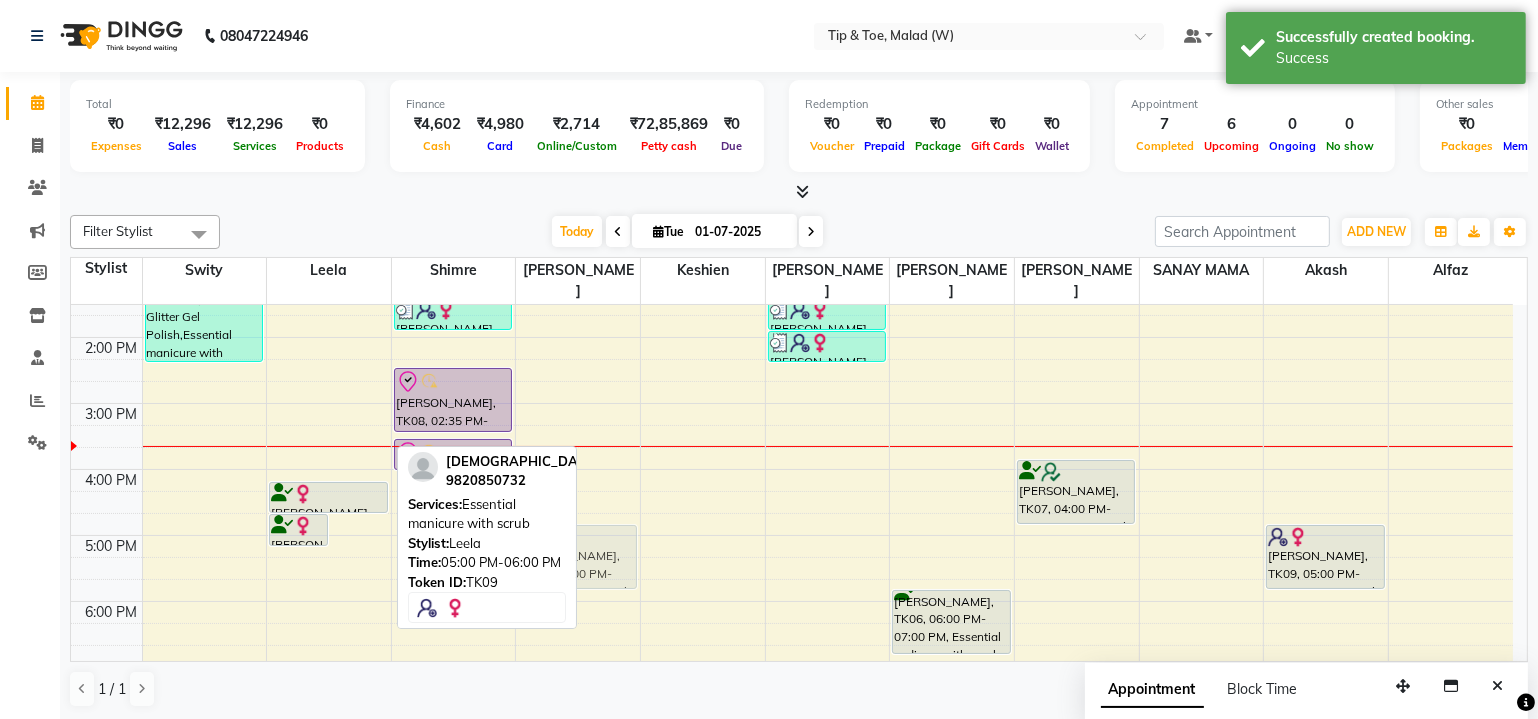 drag, startPoint x: 350, startPoint y: 533, endPoint x: 581, endPoint y: 528, distance: 231.05411 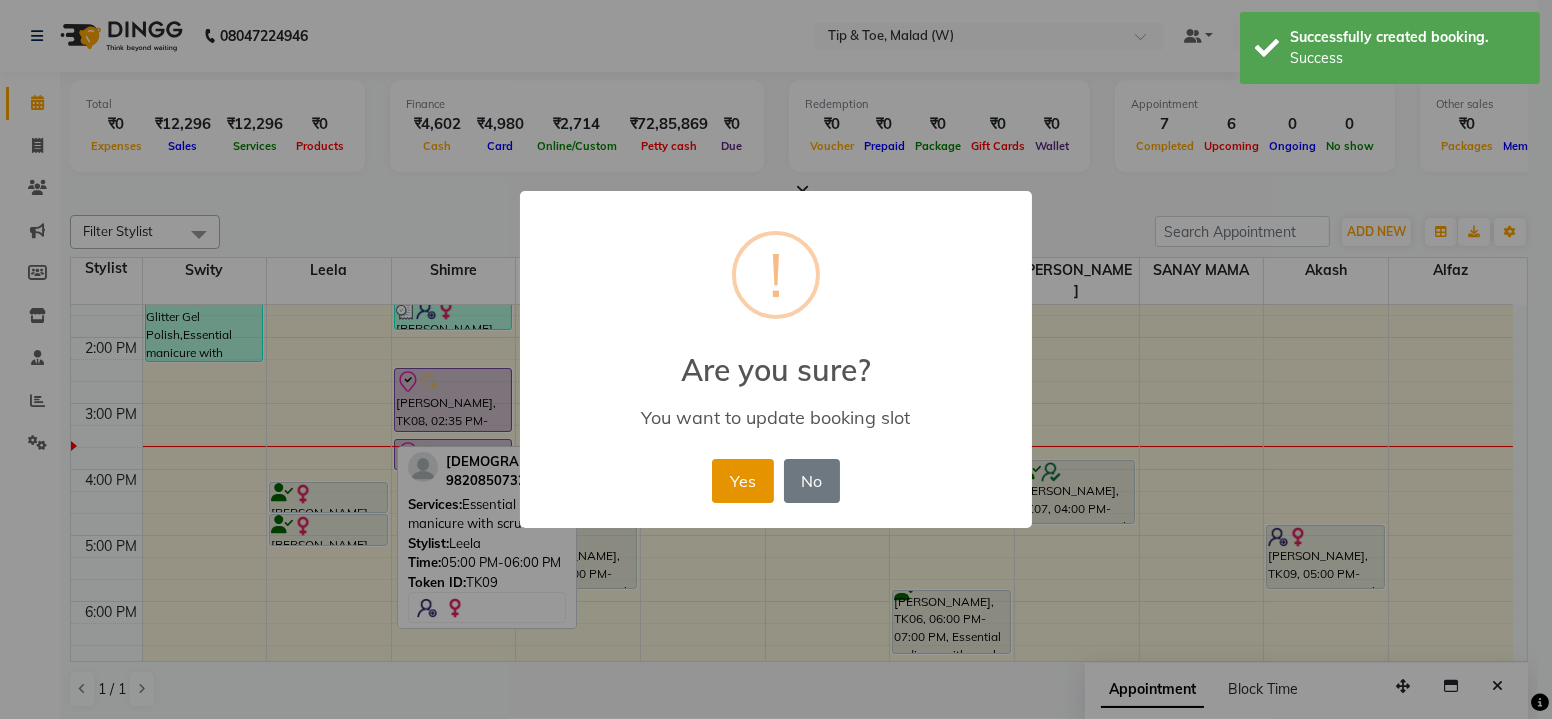 click on "Yes" at bounding box center (742, 481) 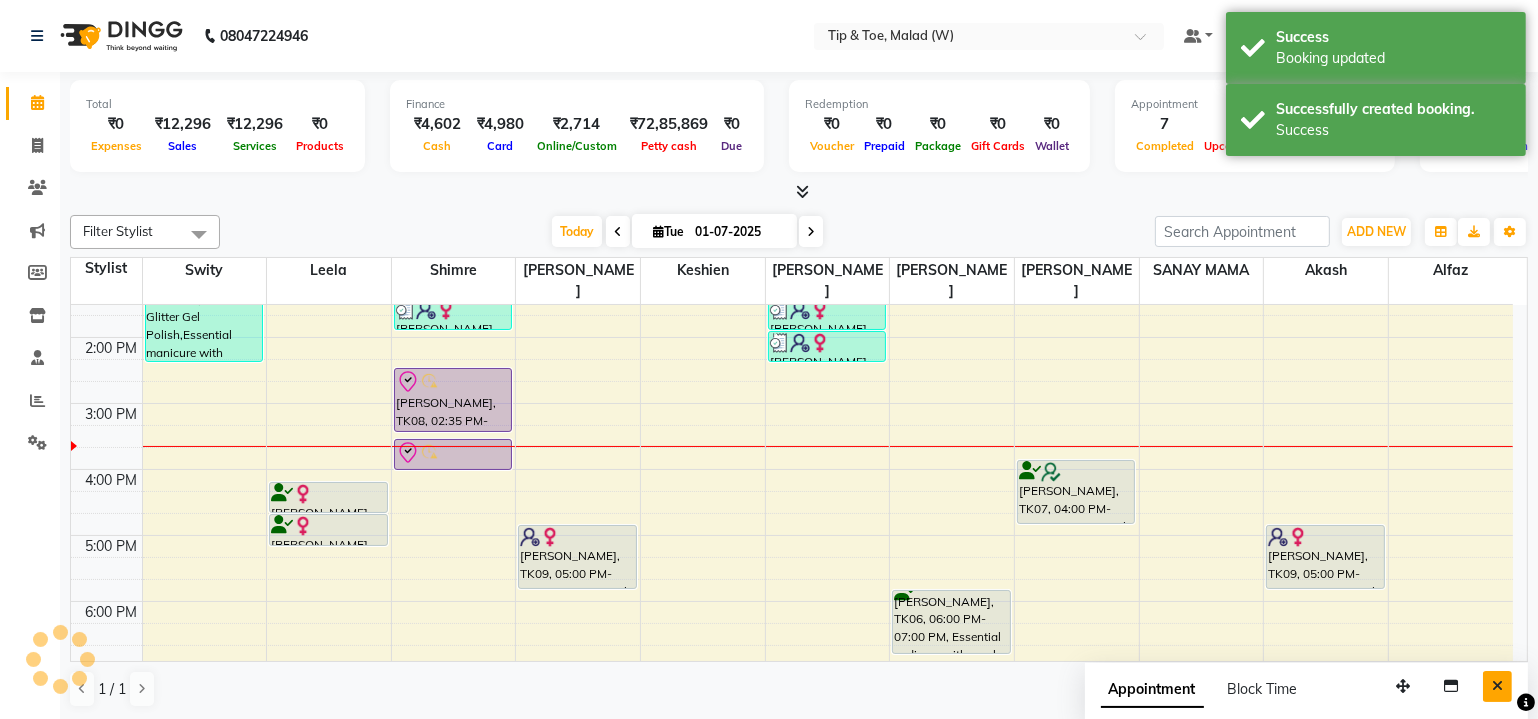 click at bounding box center [1497, 686] 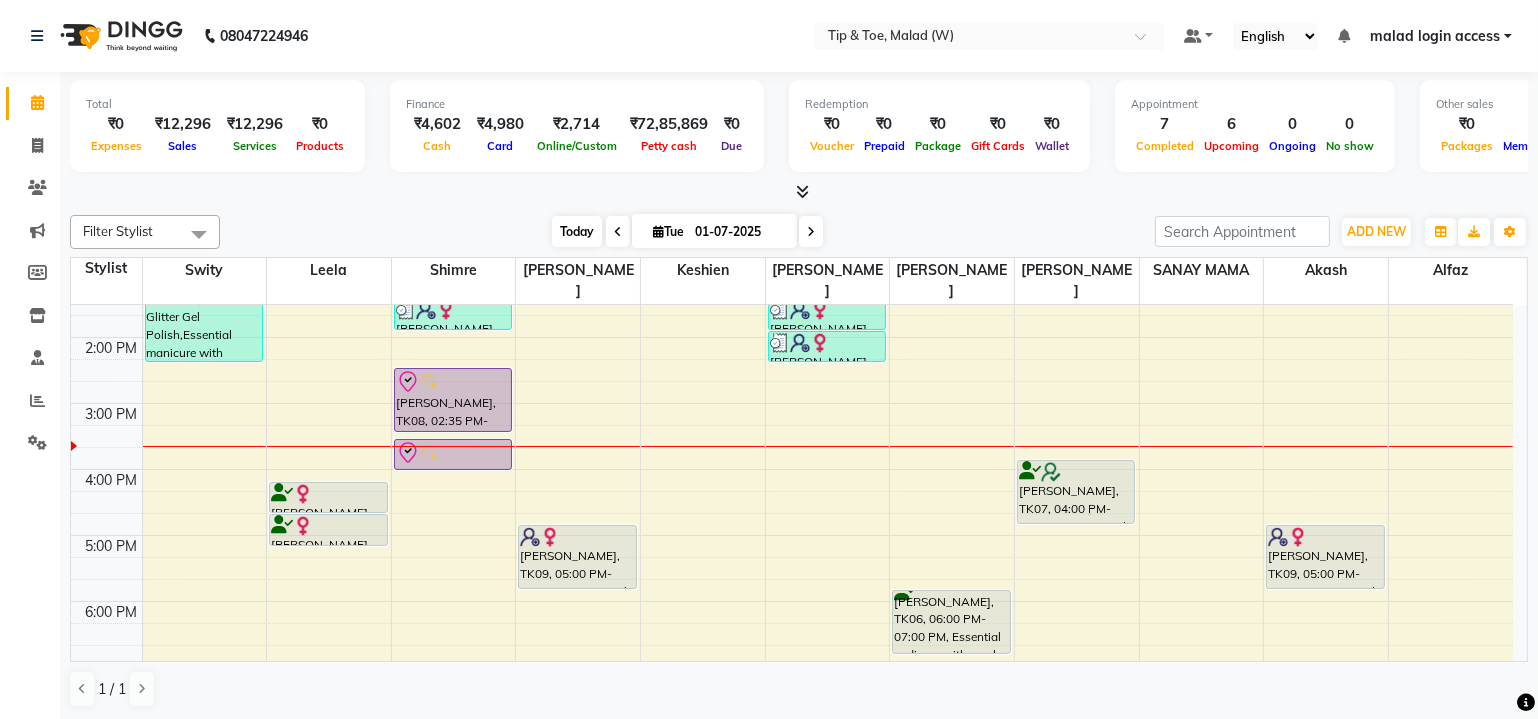 click on "Today" at bounding box center [577, 231] 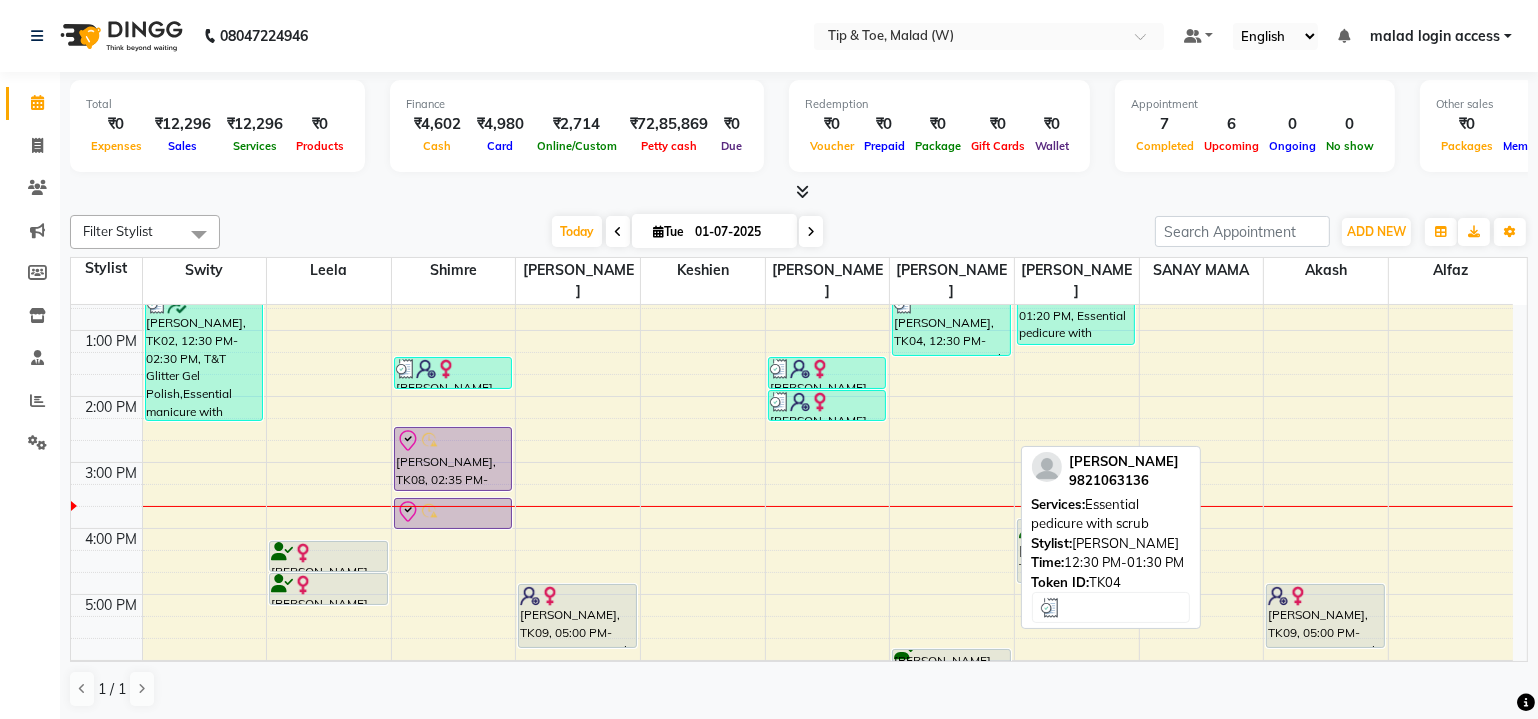 scroll, scrollTop: 363, scrollLeft: 0, axis: vertical 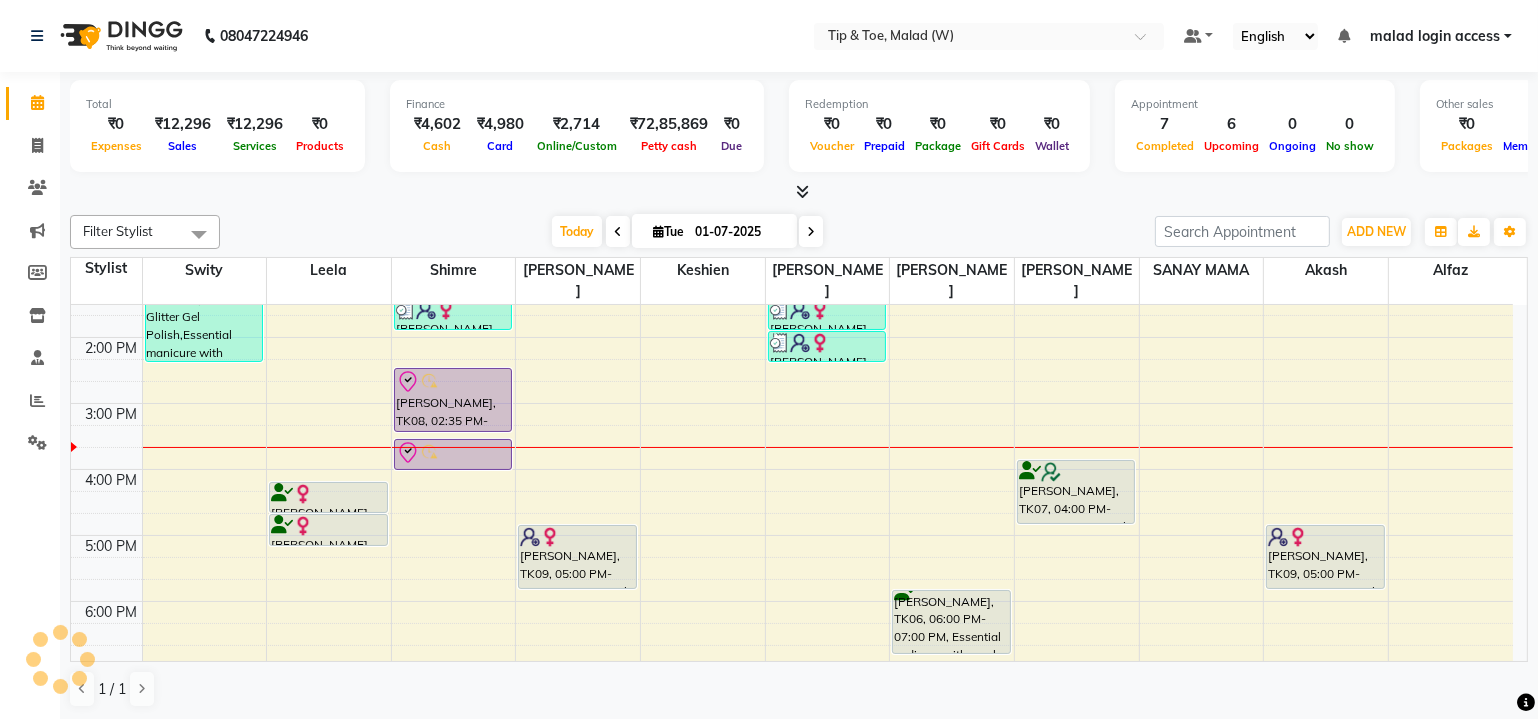 click on "8:00 AM 9:00 AM 10:00 AM 11:00 AM 12:00 PM 1:00 PM 2:00 PM 3:00 PM 4:00 PM 5:00 PM 6:00 PM 7:00 PM 8:00 PM     [PERSON_NAME], TK02, 12:30 PM-02:30 PM, T&T Glitter Gel Polish,Essential manicure with scrub,T&T Glitter Gel Polish     [PERSON_NAME], TK01, 04:20 PM-04:50 PM, Full Legs Waxing     [PERSON_NAME], TK01, 04:50 PM-05:20 PM, Half Legs Waxing     [PERSON_NAME], TK05, 01:30 PM-02:00 PM, T&T Permanent Gel Polish
[PERSON_NAME], TK08, 02:35 PM-03:35 PM, Acrylic Nail Re-fills
[PERSON_NAME], TK08, 03:40 PM-04:10 PM, Permanent Gel Polish     [PERSON_NAME], TK09, 05:00 PM-06:00 PM, Essential manicure with scrub     [PERSON_NAME], TK05, 01:30 PM-02:00 PM, Permanent Gel Polish Removal     [PERSON_NAME], TK05, 02:00 PM-02:30 PM, T&T Permanent Gel Polish     Suraj, TK03, 11:00 AM-12:00 PM, Essential pedicure with scrub     [PERSON_NAME], TK04, 12:30 PM-01:30 PM, Essential pedicure with scrub     [PERSON_NAME], TK06, 06:00 PM-07:00 PM, Essential pedicure with scrub" at bounding box center [792, 370] 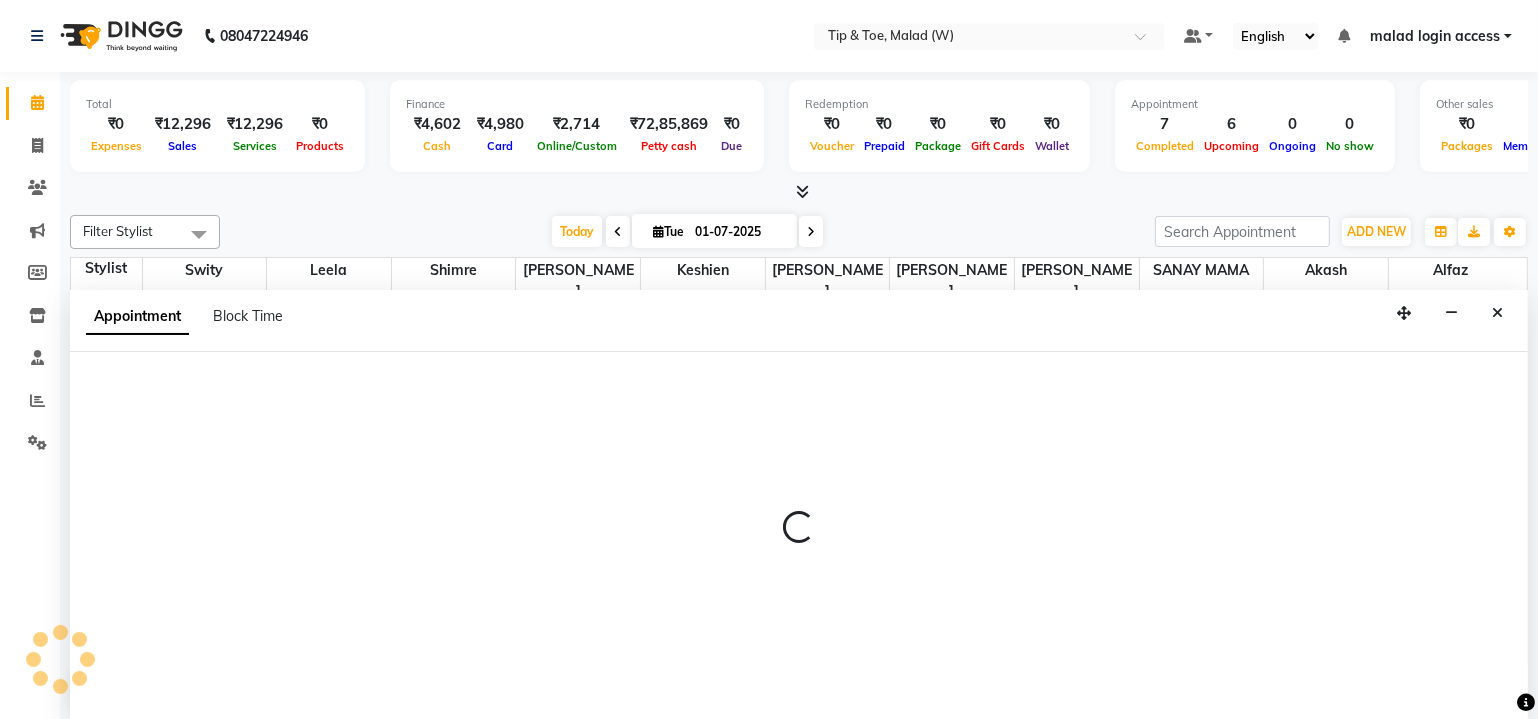 select on "48549" 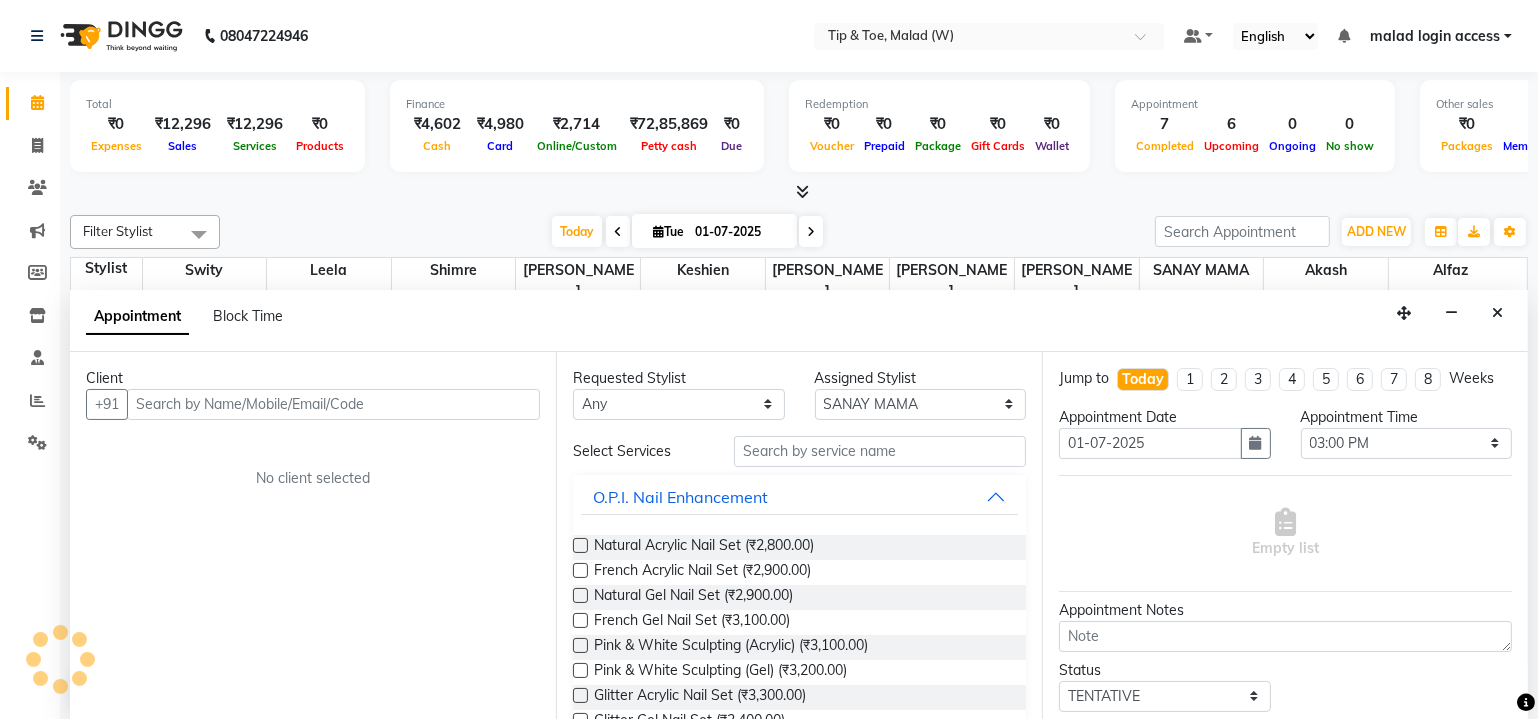 scroll, scrollTop: 0, scrollLeft: 0, axis: both 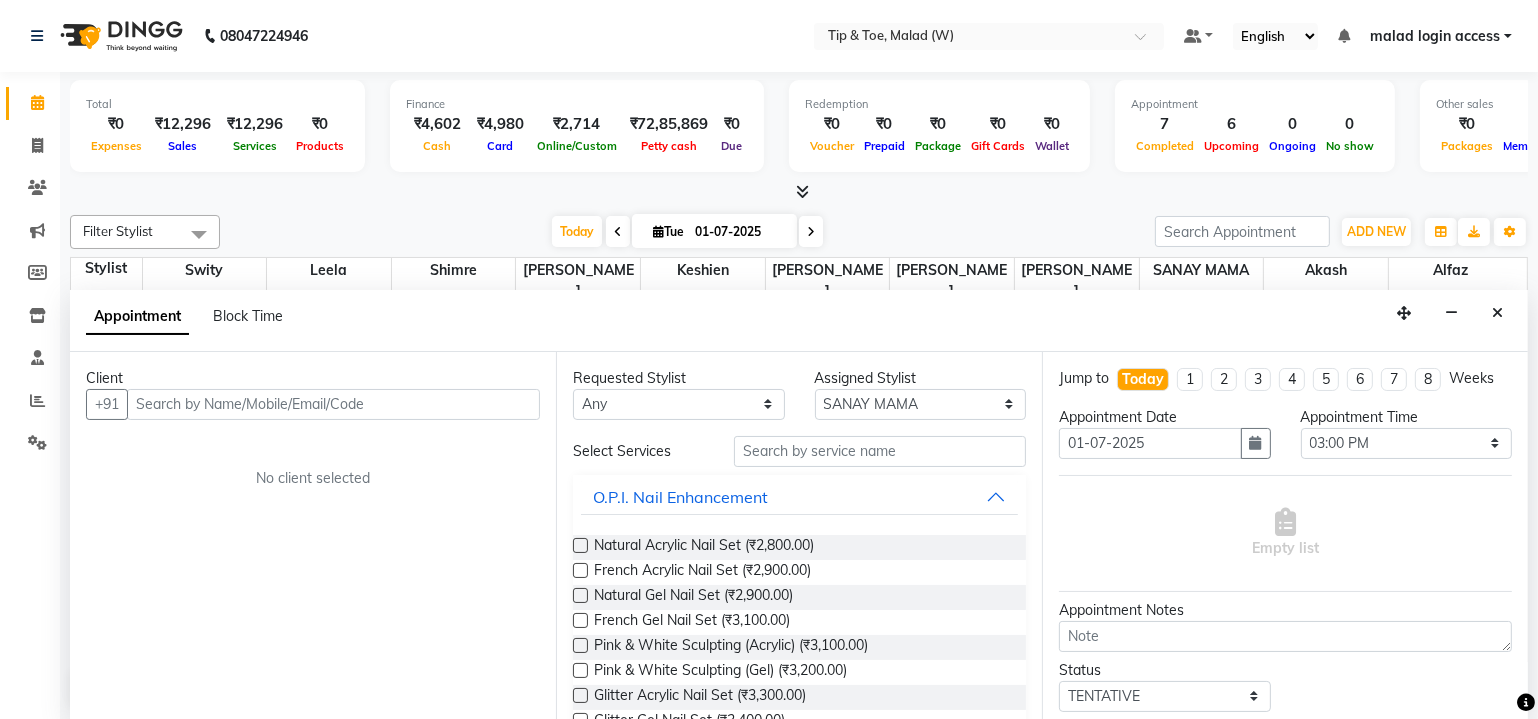 click at bounding box center [333, 404] 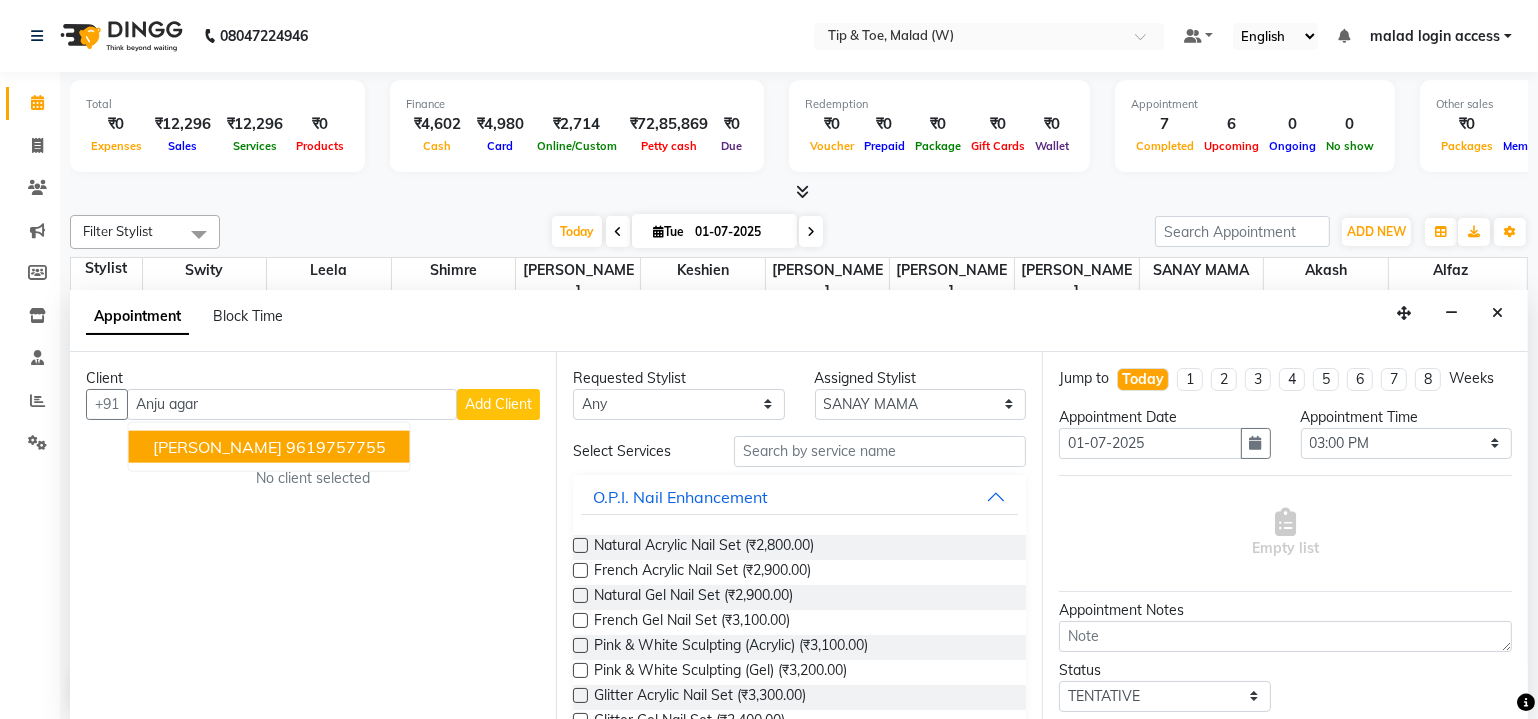 click on "Anju agar" at bounding box center (292, 404) 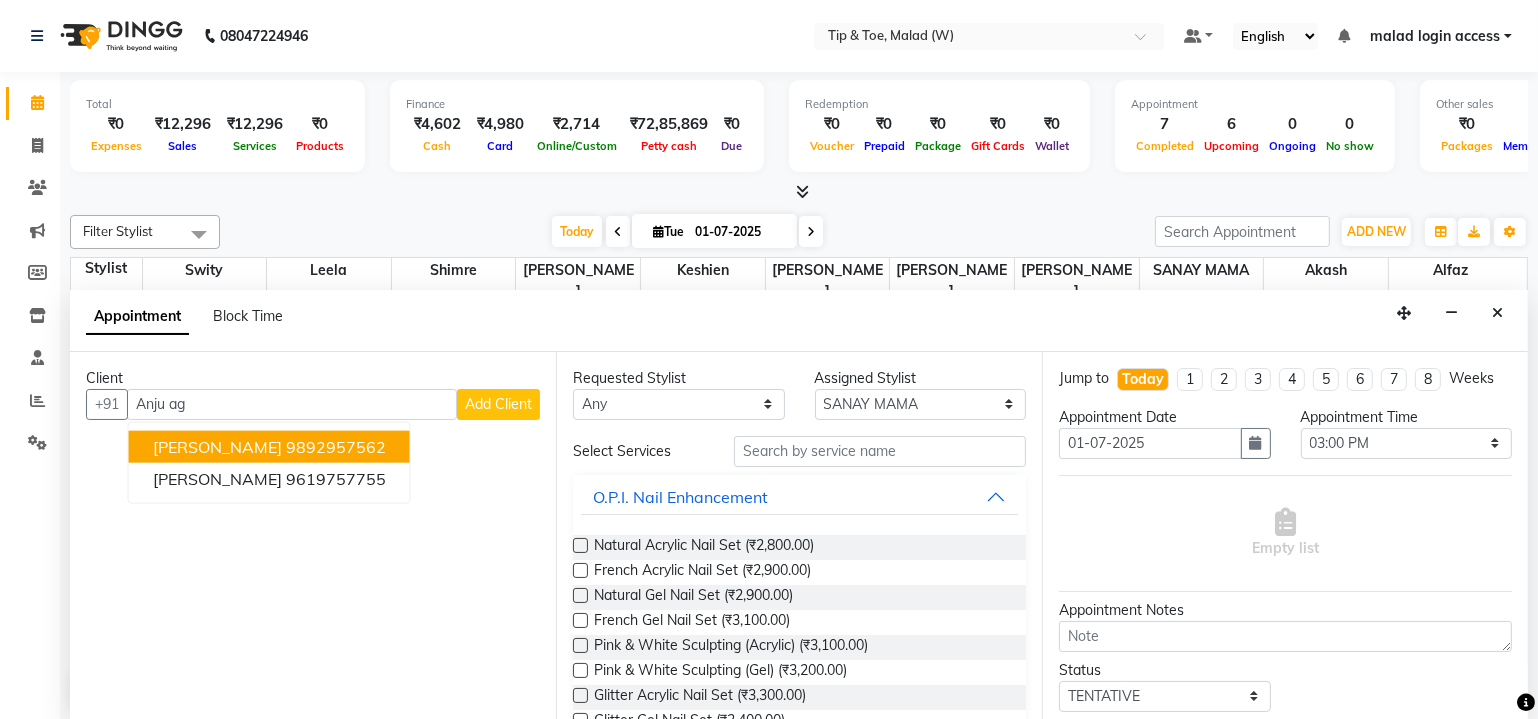 click on "[PERSON_NAME]" at bounding box center [217, 446] 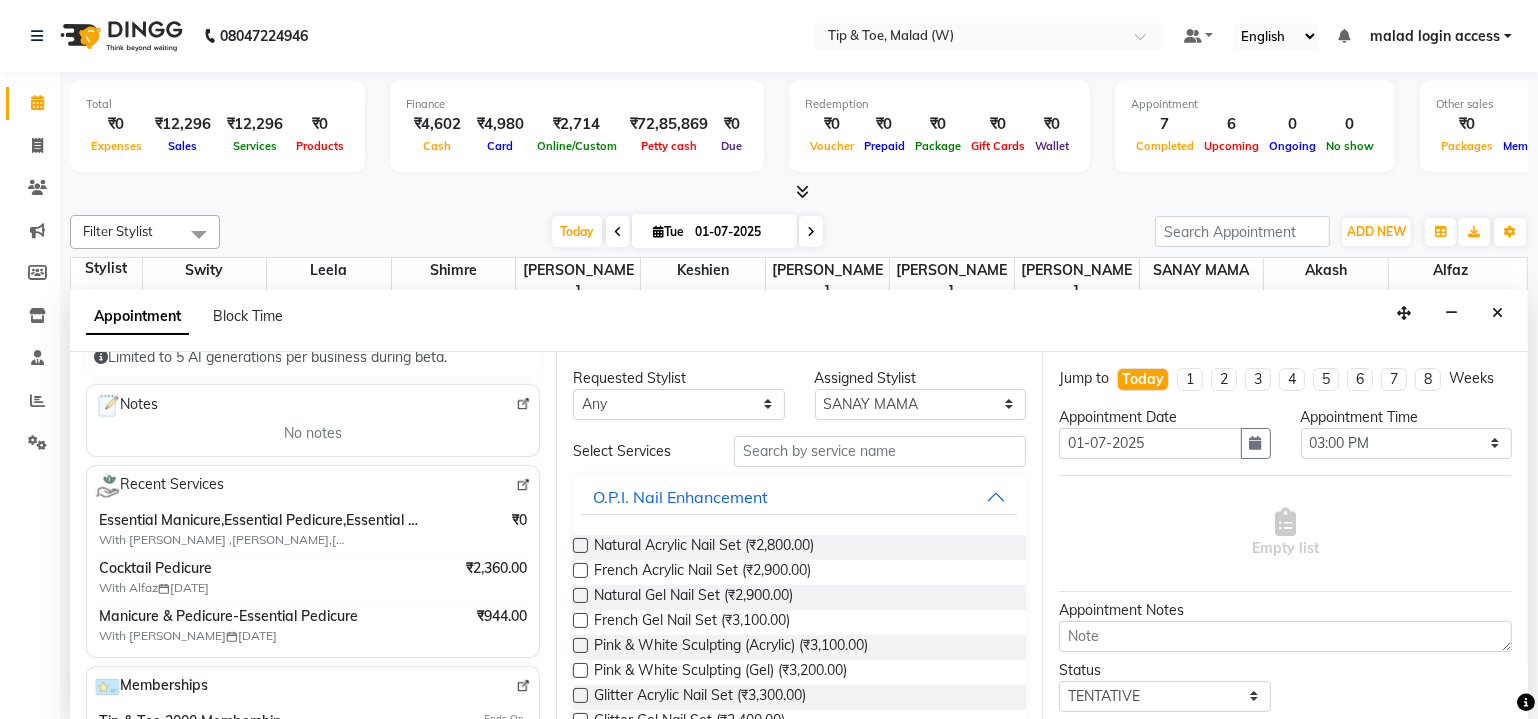 scroll, scrollTop: 90, scrollLeft: 0, axis: vertical 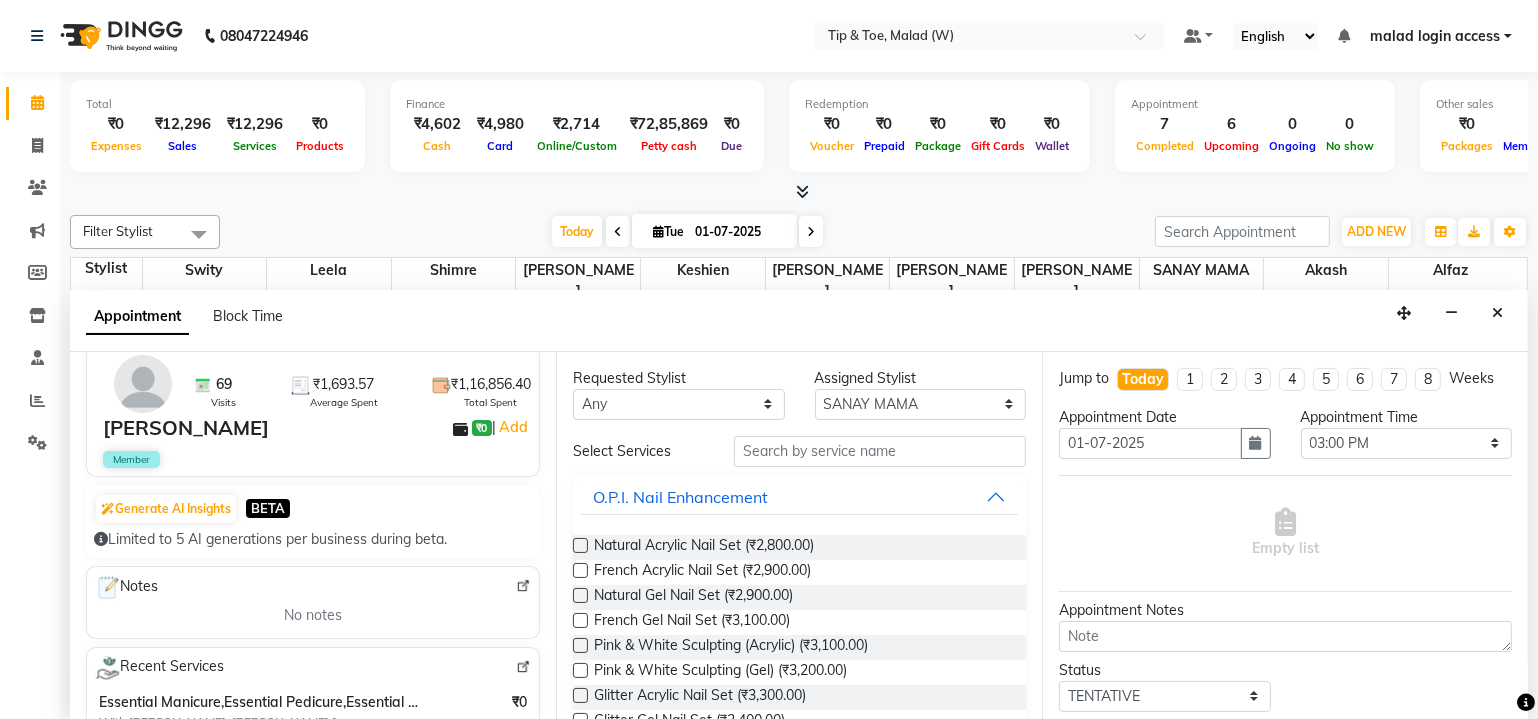 type on "9892957562" 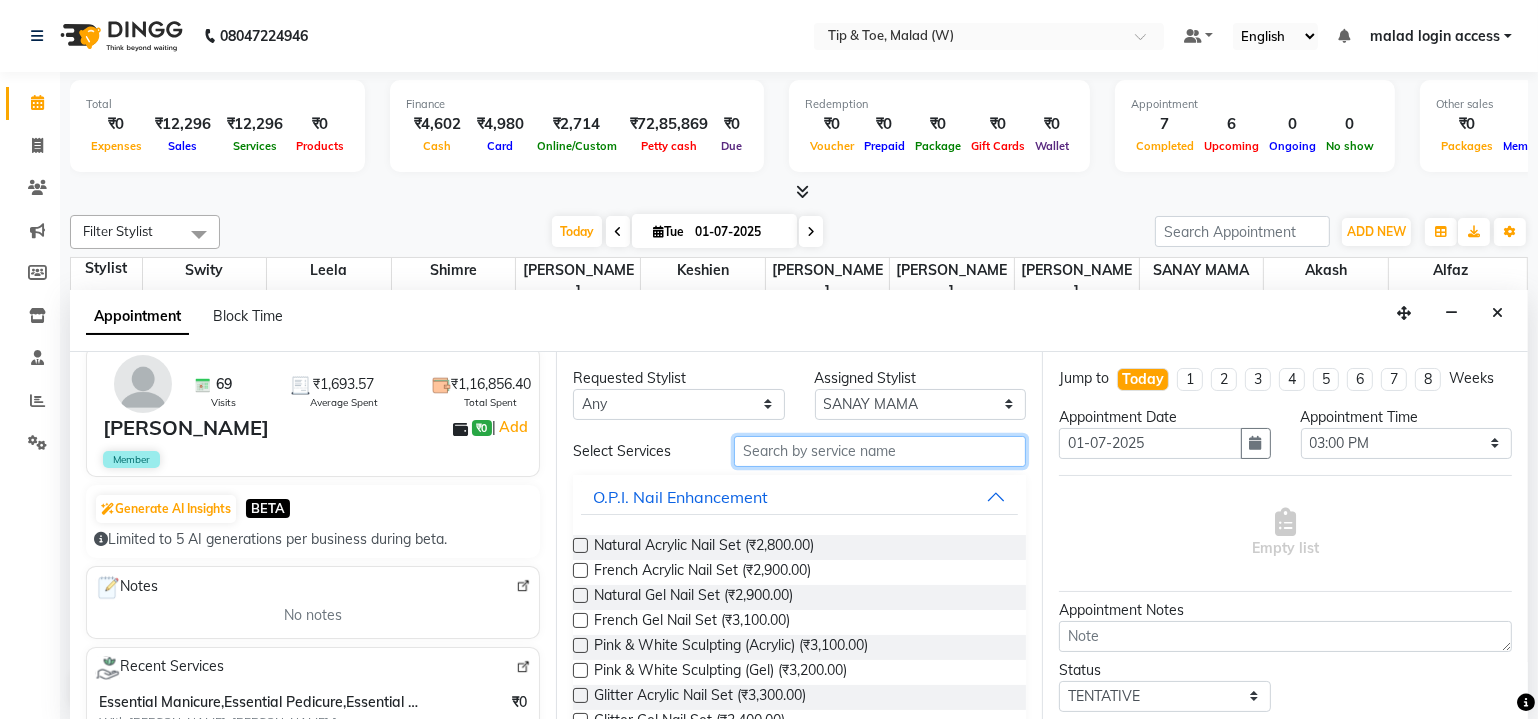 click at bounding box center (880, 451) 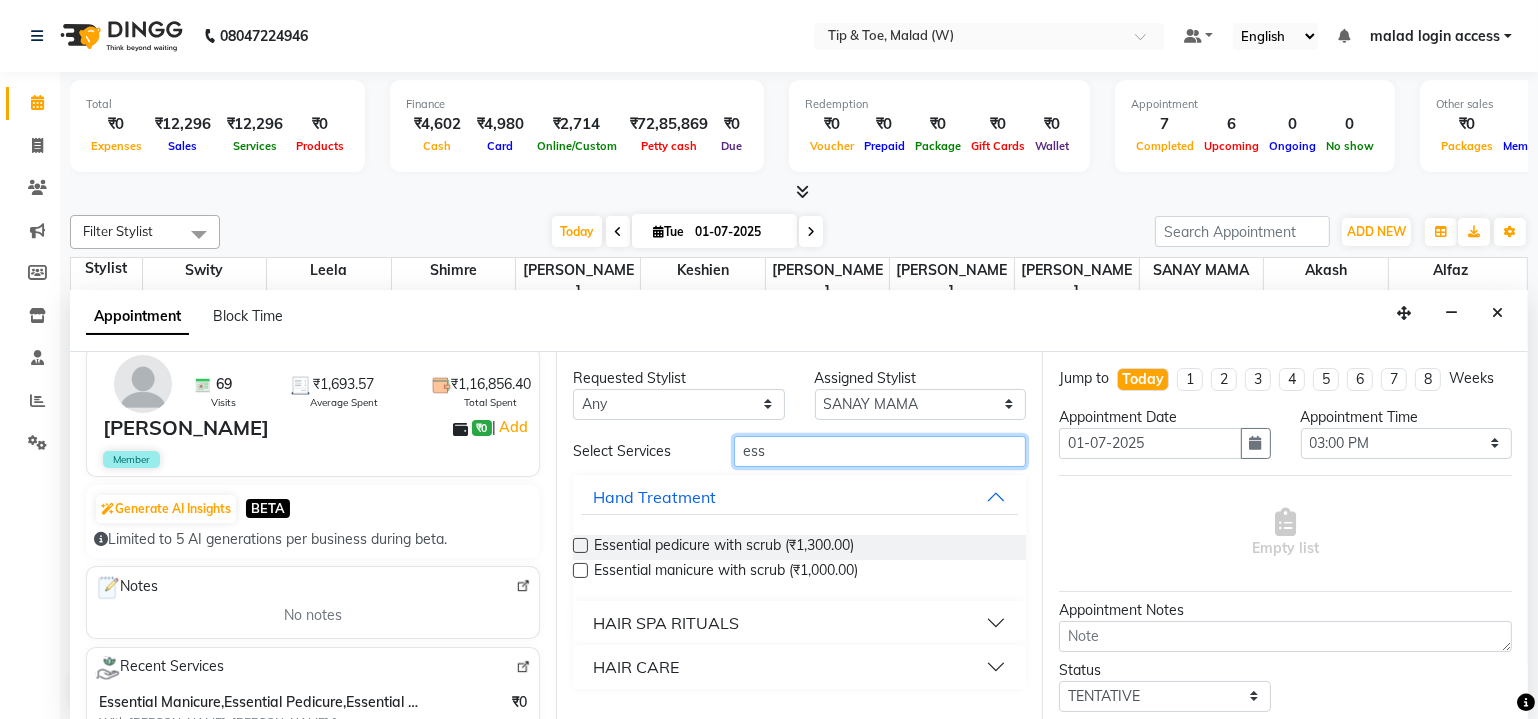 type on "ess" 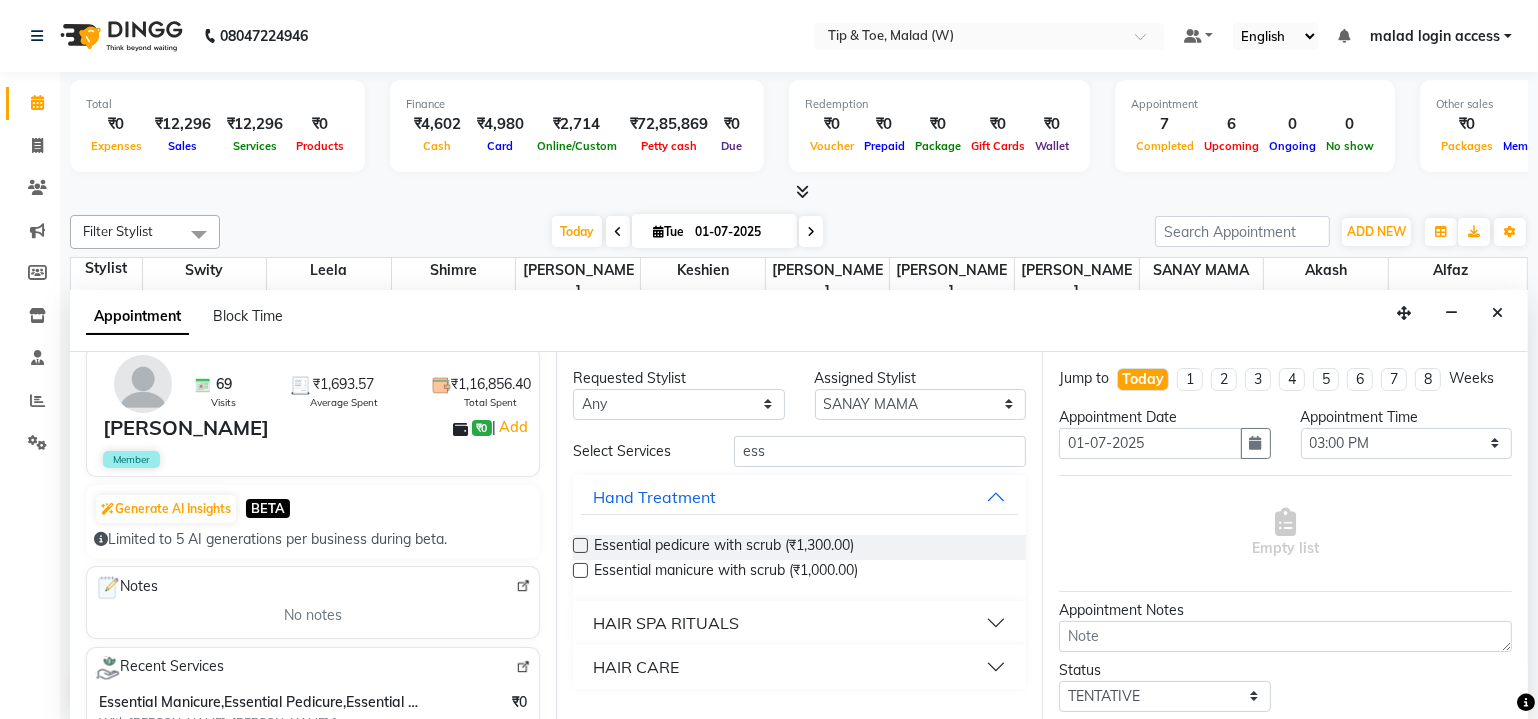 click at bounding box center (580, 545) 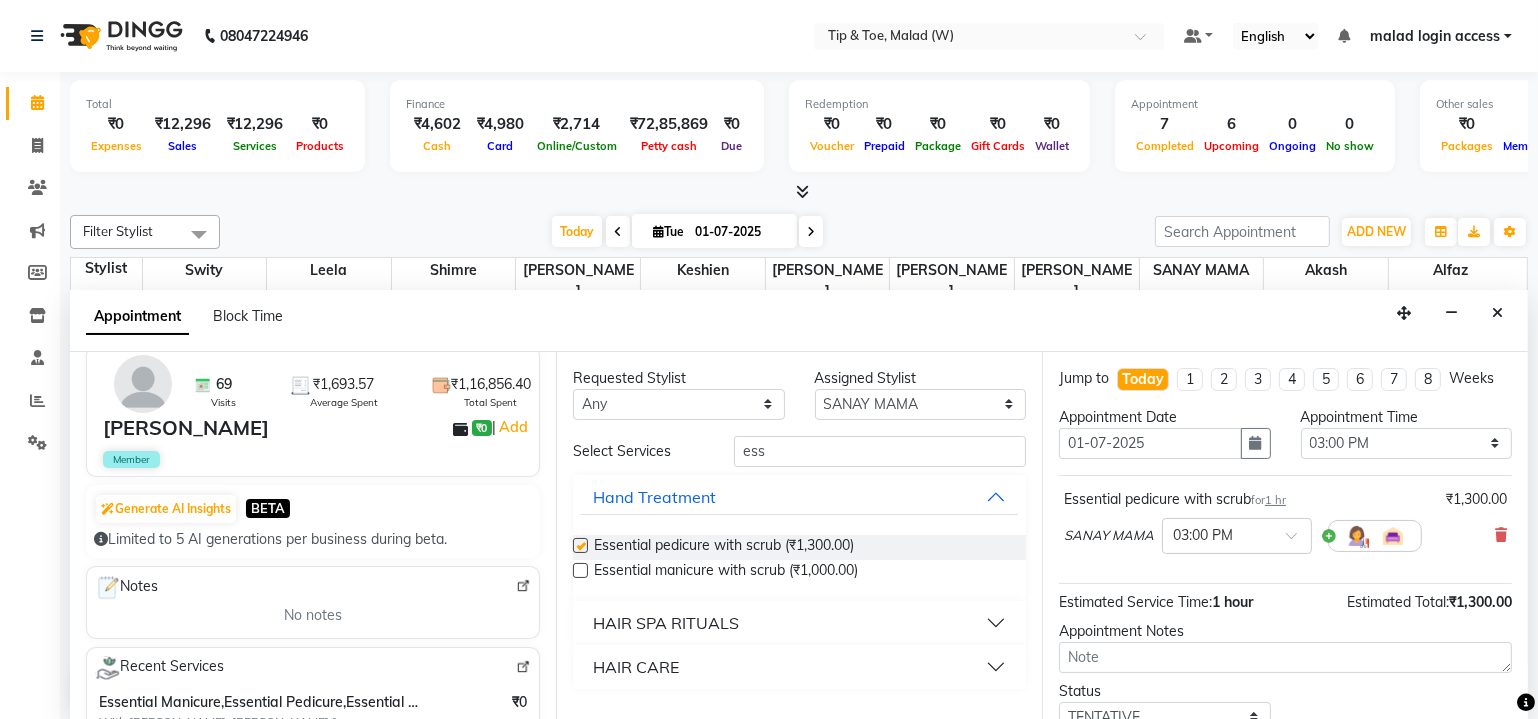 checkbox on "false" 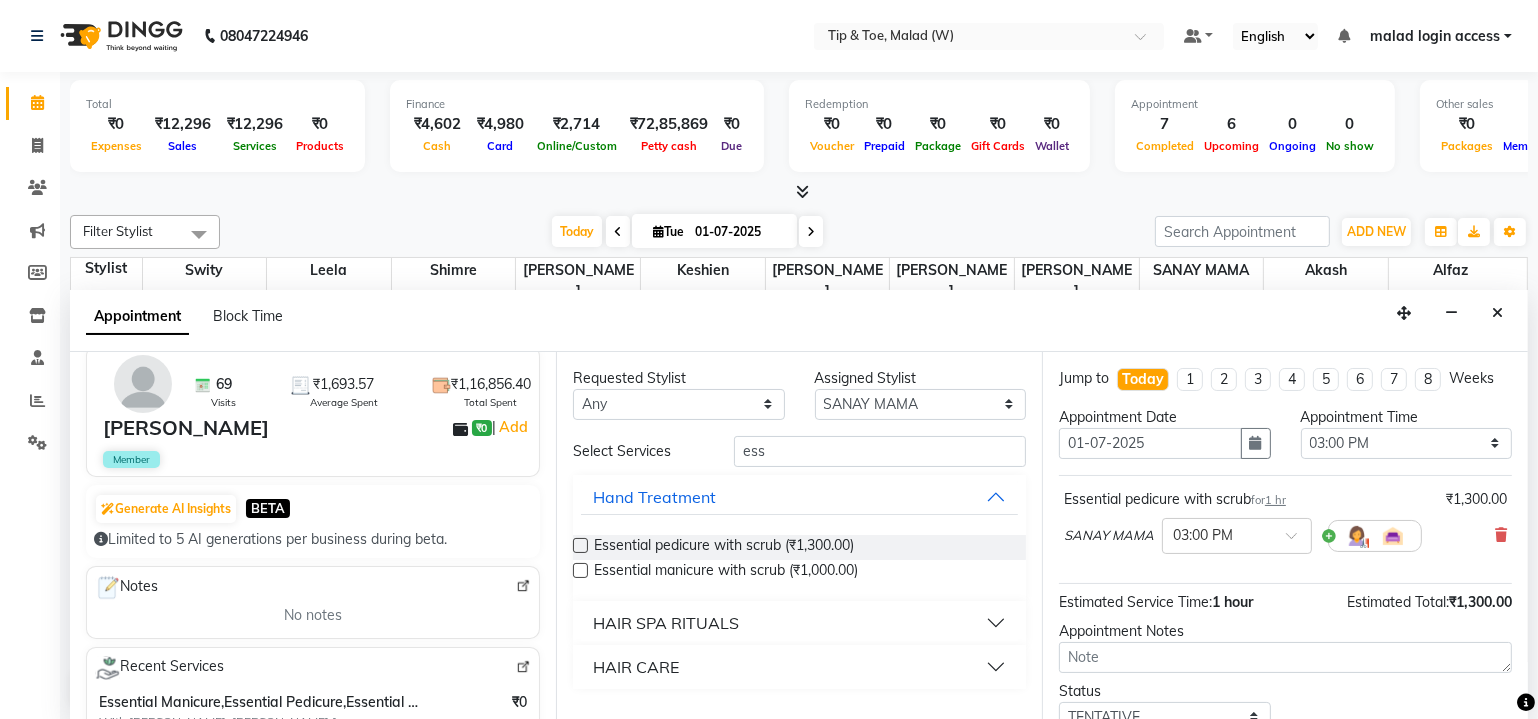 scroll, scrollTop: 135, scrollLeft: 0, axis: vertical 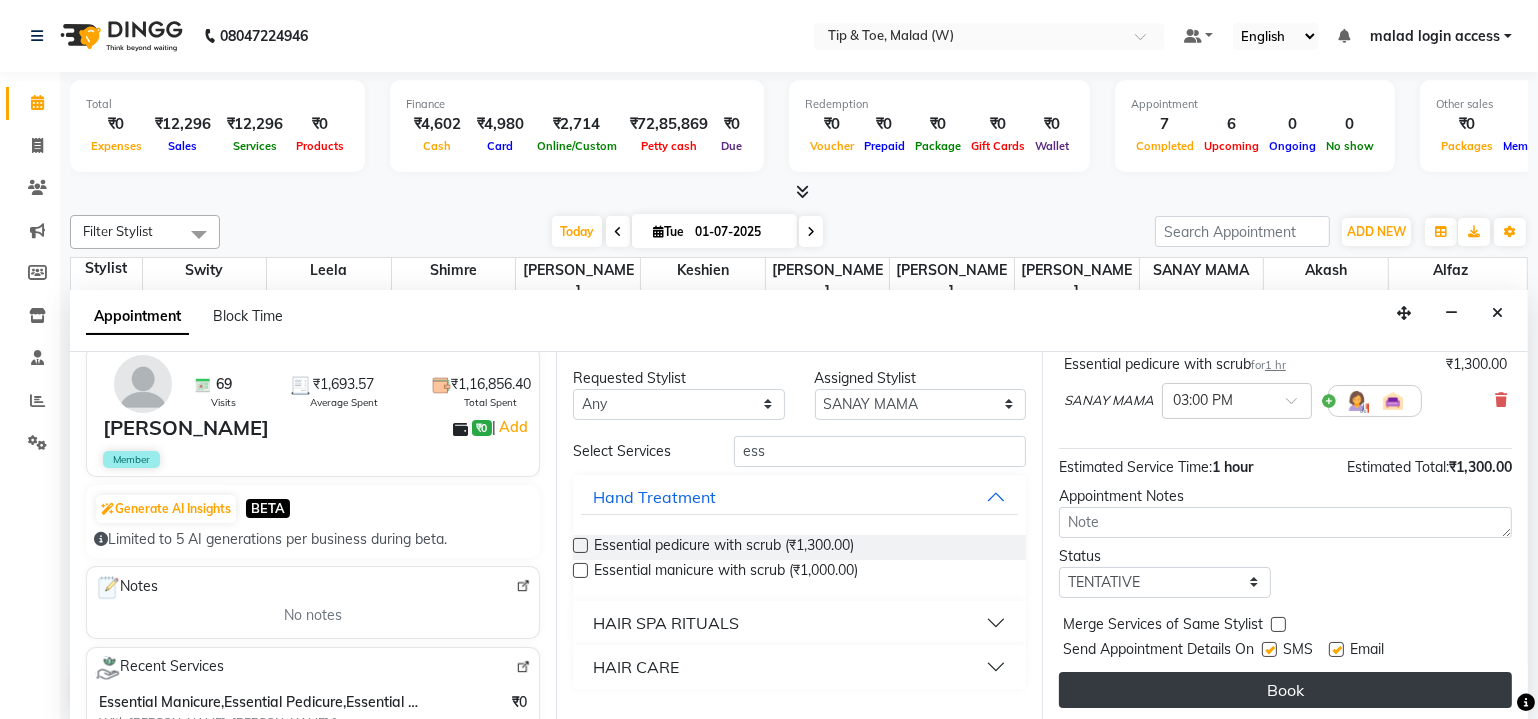 click on "Book" at bounding box center (1285, 690) 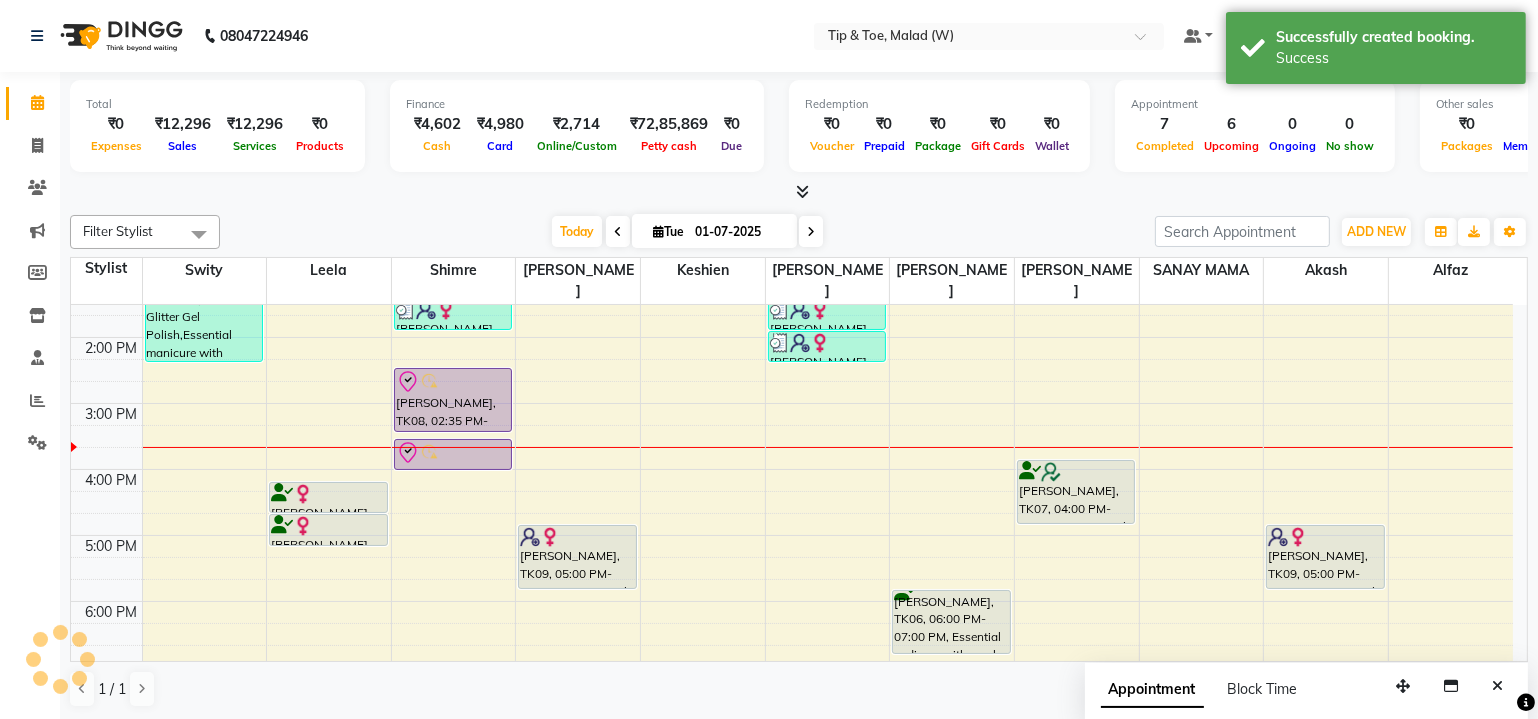 scroll, scrollTop: 0, scrollLeft: 0, axis: both 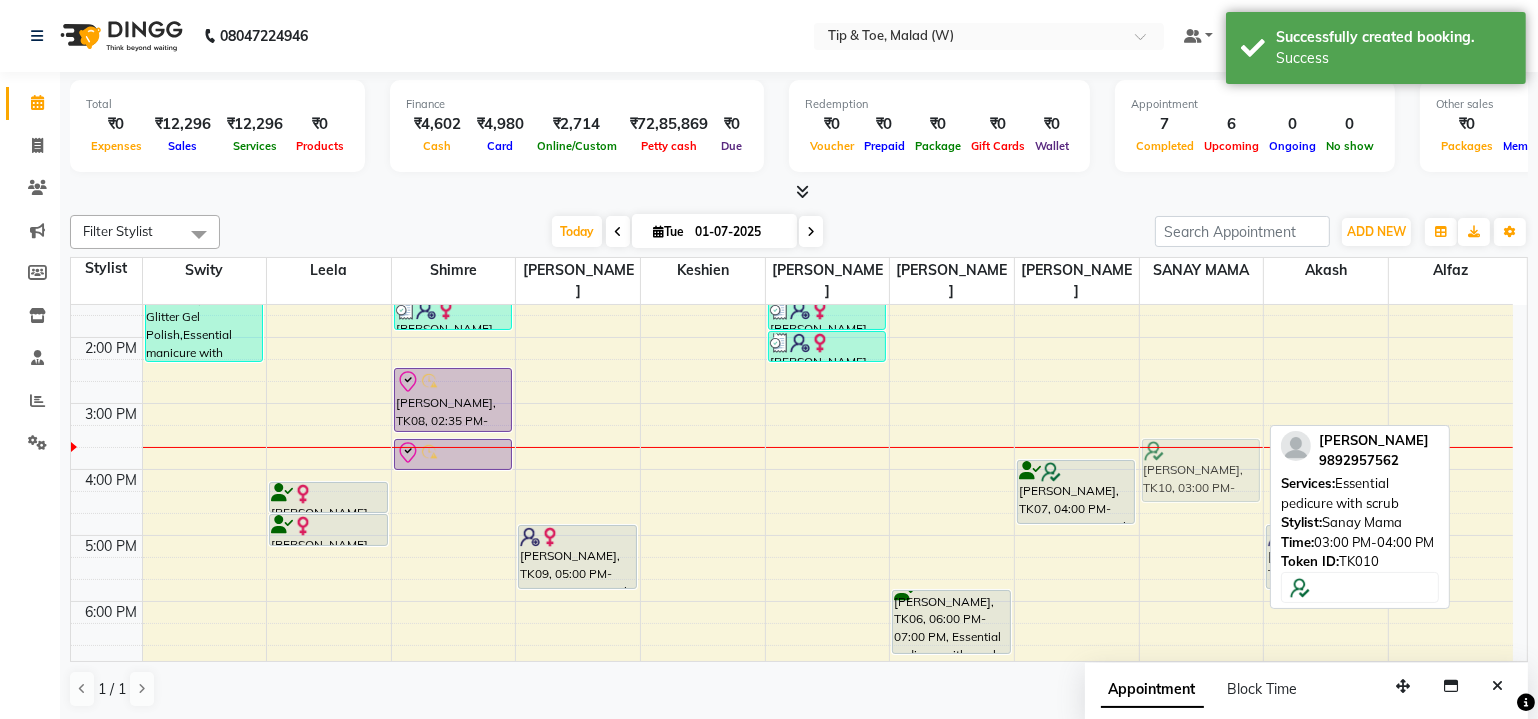 drag, startPoint x: 1163, startPoint y: 412, endPoint x: 1165, endPoint y: 459, distance: 47.042534 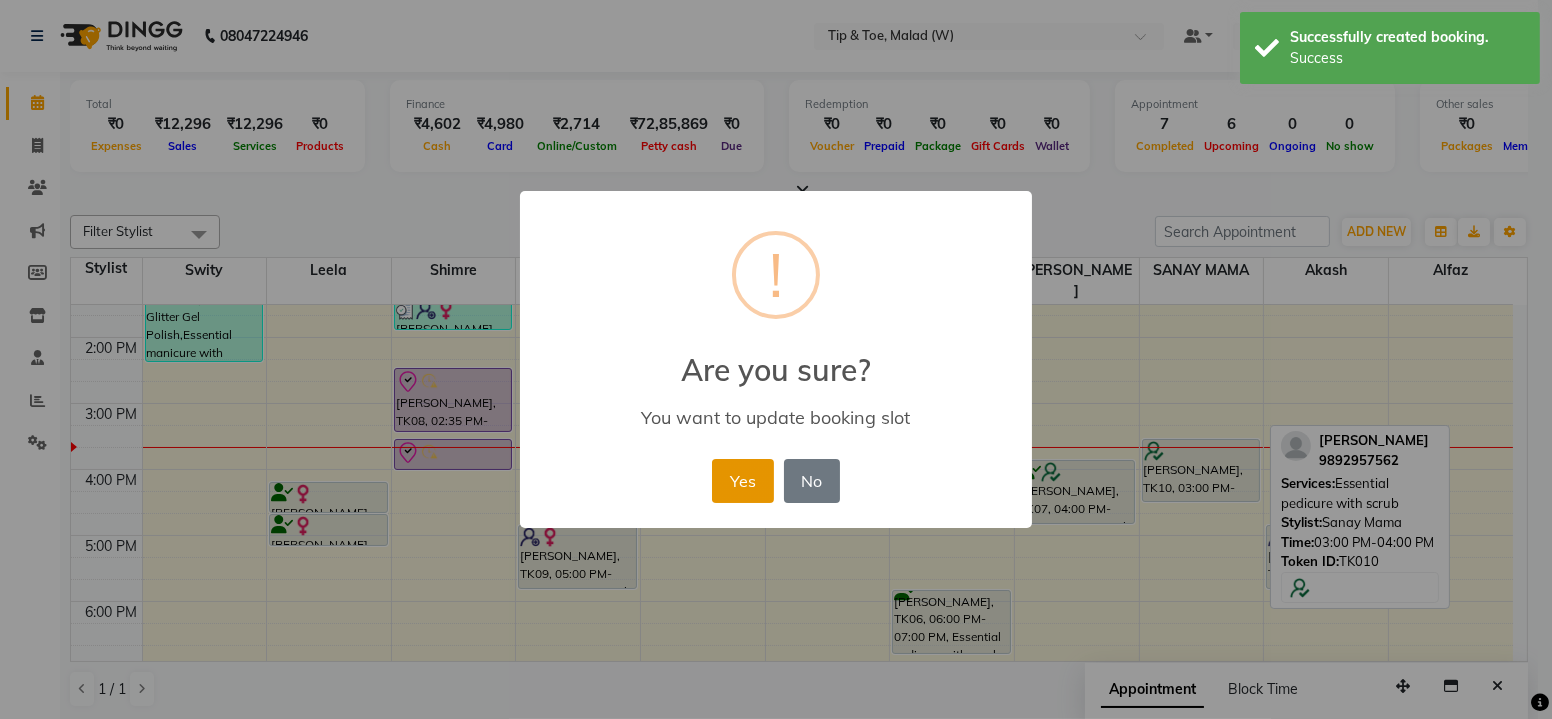 click on "Yes" at bounding box center (742, 481) 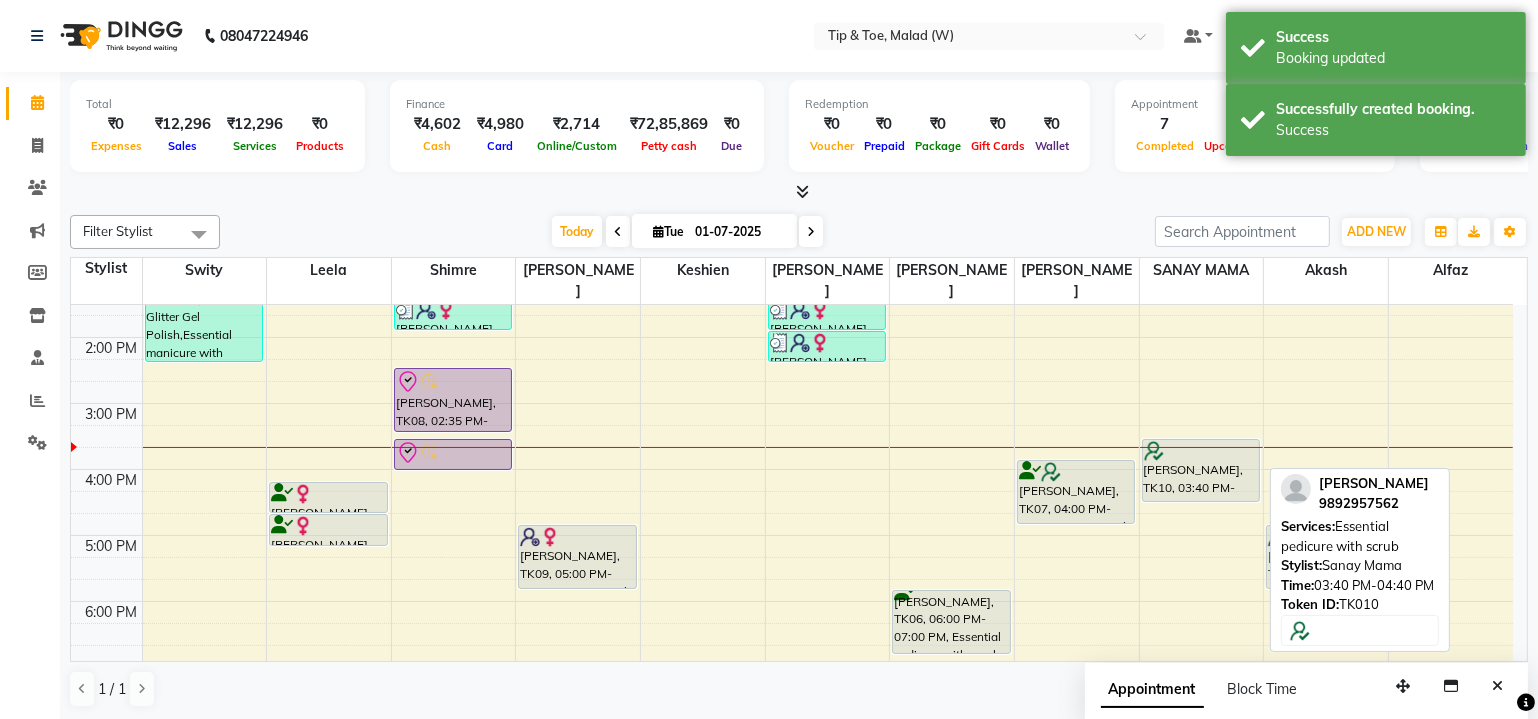 click on "[PERSON_NAME], TK10, 03:40 PM-04:40 PM, Essential pedicure with scrub" at bounding box center [1201, 470] 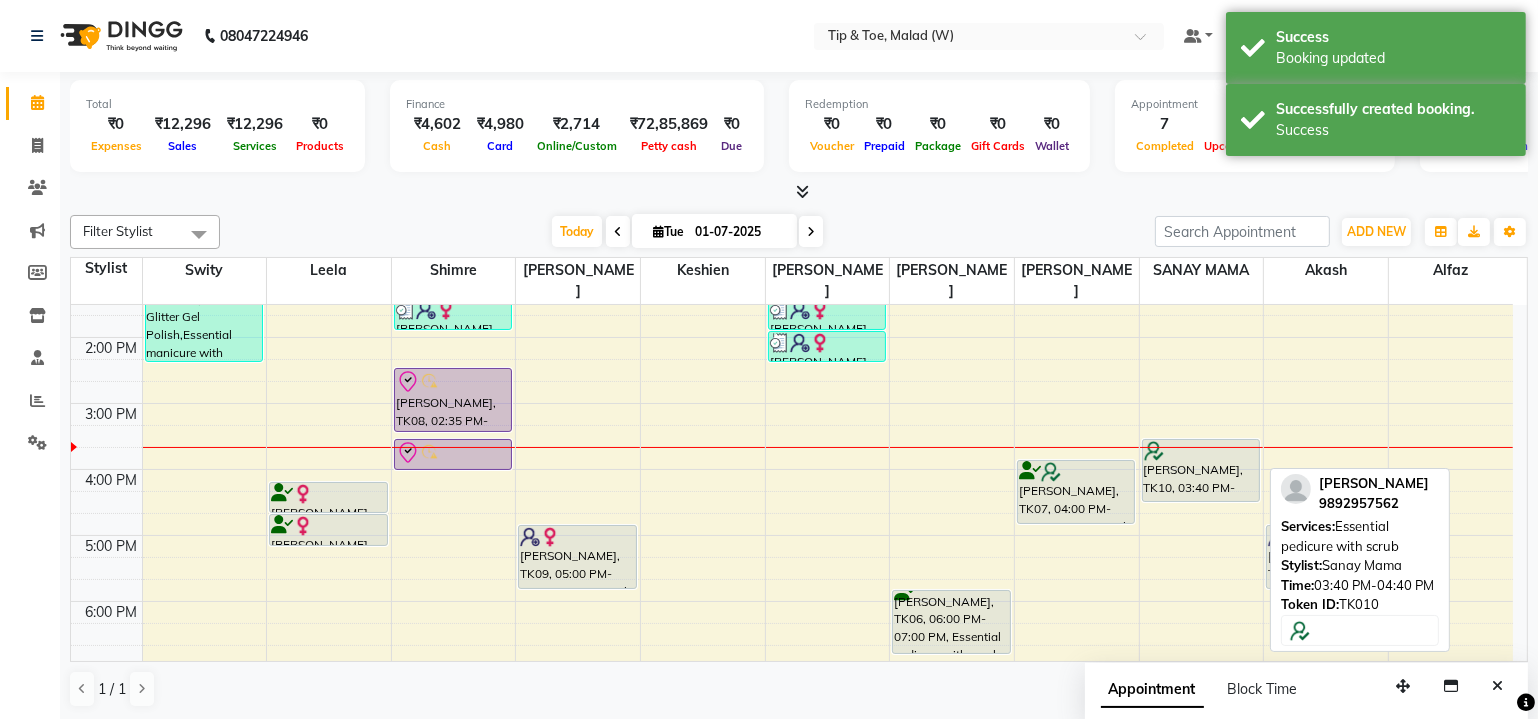 click on "[PERSON_NAME], TK10, 03:40 PM-04:40 PM, Essential pedicure with scrub" at bounding box center [1201, 470] 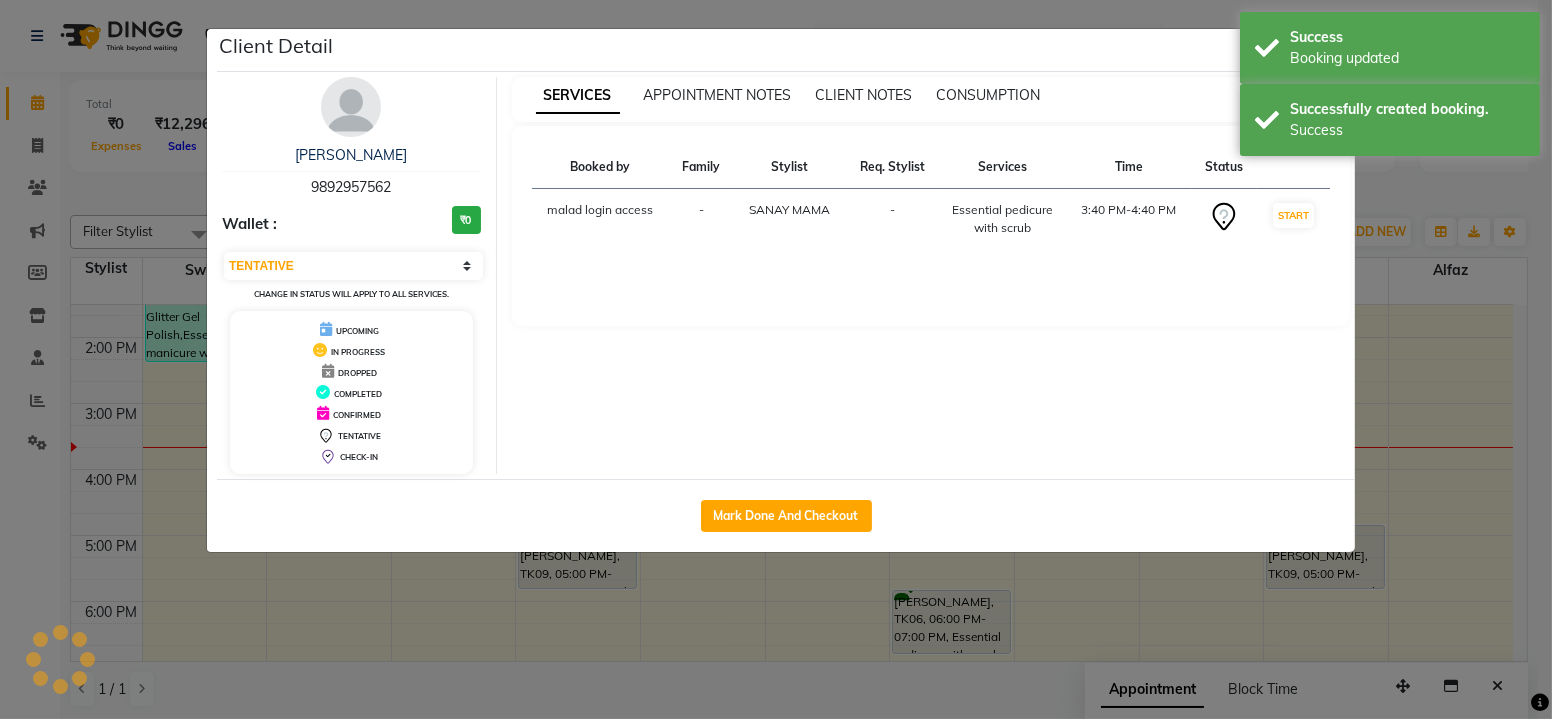 click on "Select IN SERVICE CONFIRMED TENTATIVE CHECK IN MARK DONE DROPPED UPCOMING Change in status will apply to all services." at bounding box center [351, 276] 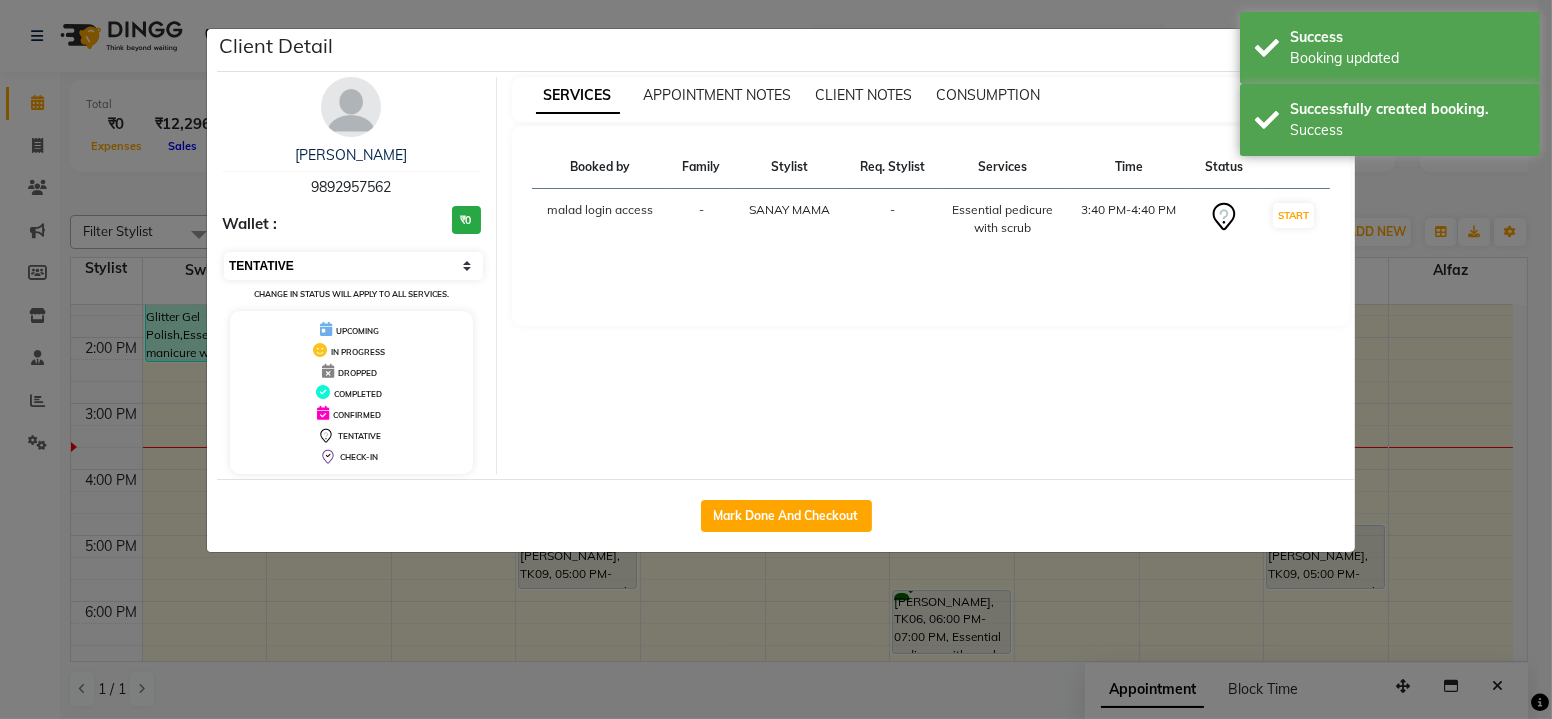 click on "Select IN SERVICE CONFIRMED TENTATIVE CHECK IN MARK DONE DROPPED UPCOMING" at bounding box center [353, 266] 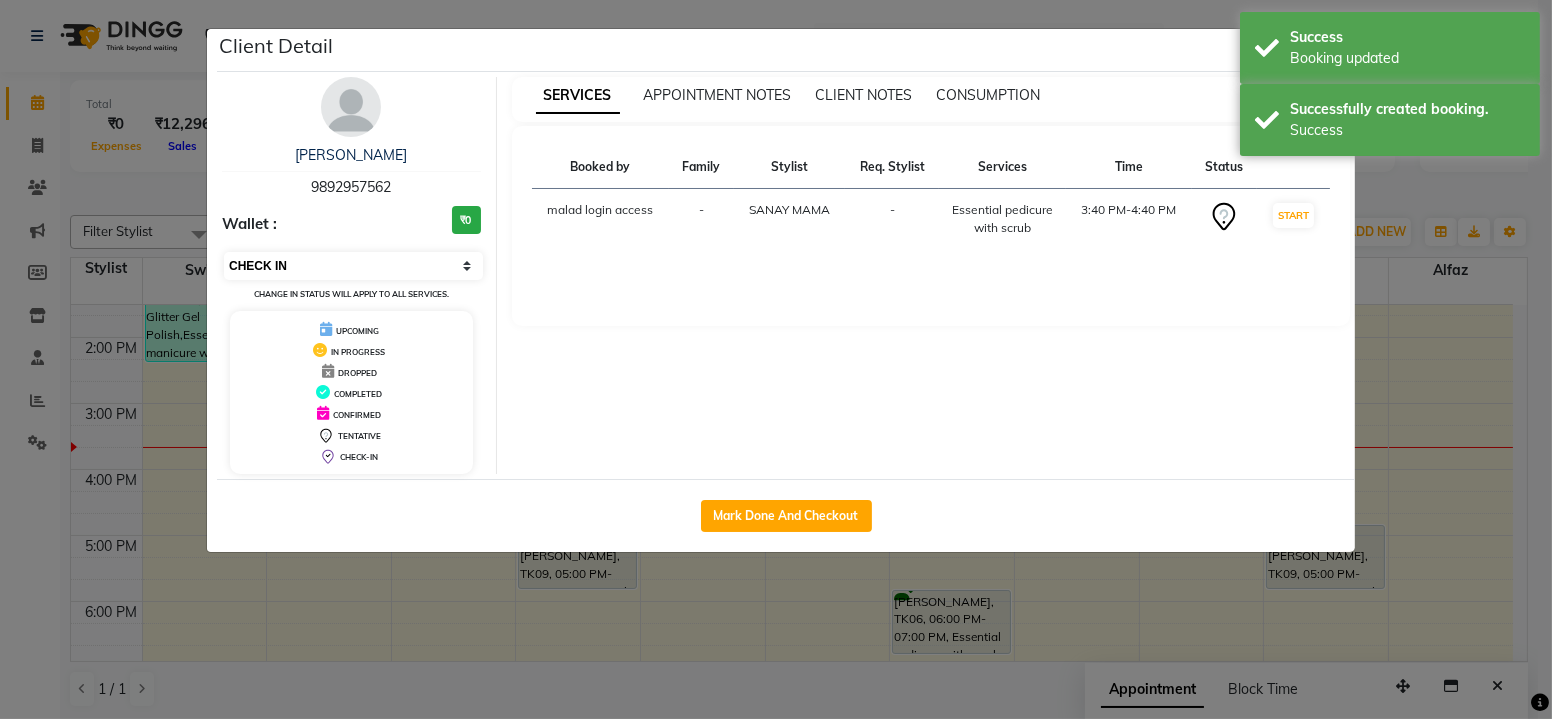 click on "Select IN SERVICE CONFIRMED TENTATIVE CHECK IN MARK DONE DROPPED UPCOMING" at bounding box center (353, 266) 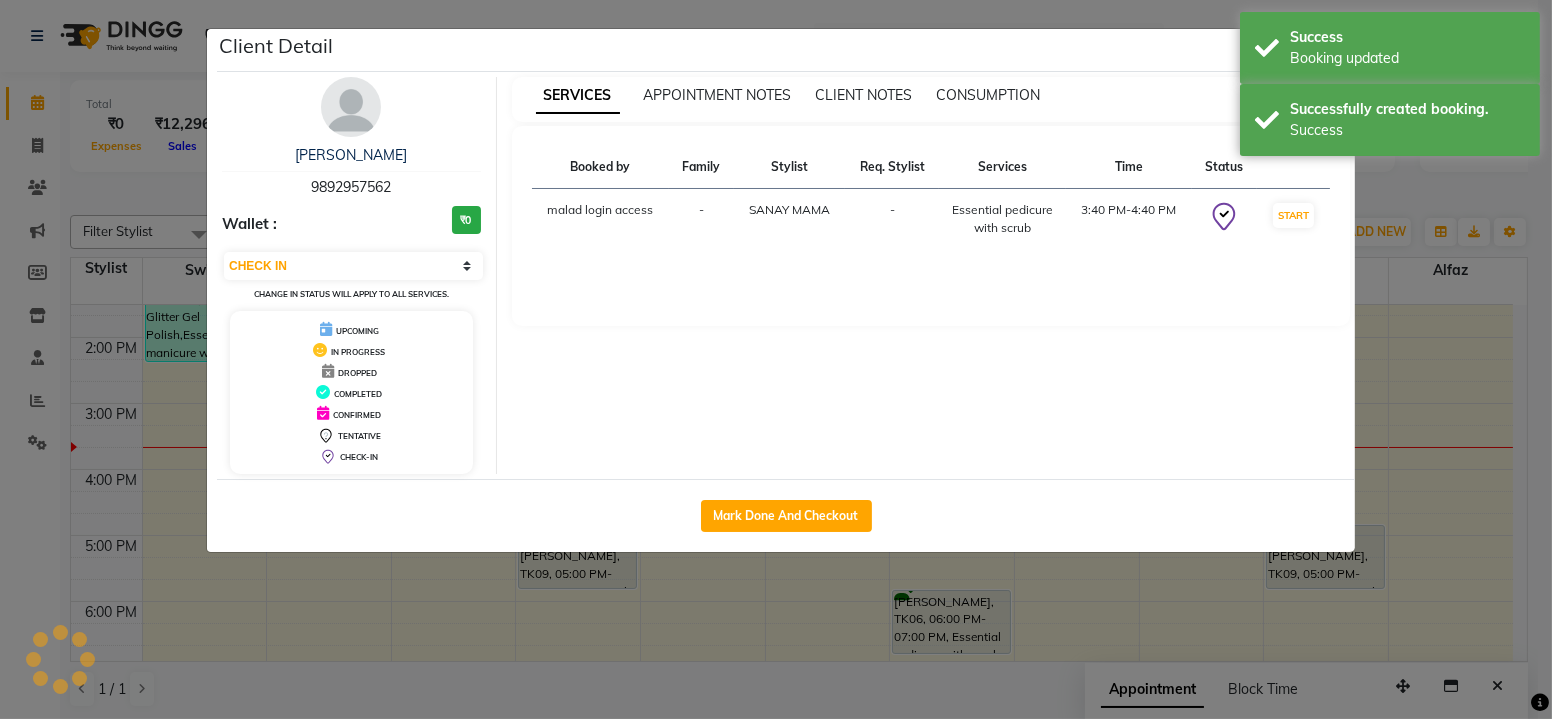 click on "Client Detail  [PERSON_NAME]   9892957562 Wallet : ₹0 Select IN SERVICE CONFIRMED TENTATIVE CHECK IN MARK DONE DROPPED UPCOMING Change in status will apply to all services. UPCOMING IN PROGRESS DROPPED COMPLETED CONFIRMED TENTATIVE CHECK-IN SERVICES APPOINTMENT NOTES CLIENT NOTES CONSUMPTION Booked by Family Stylist Req. Stylist Services Time Status  malad login access  - SANAY MAMA -  Essential pedicure with scrub   3:40 PM-4:40 PM   START   Mark Done And Checkout" 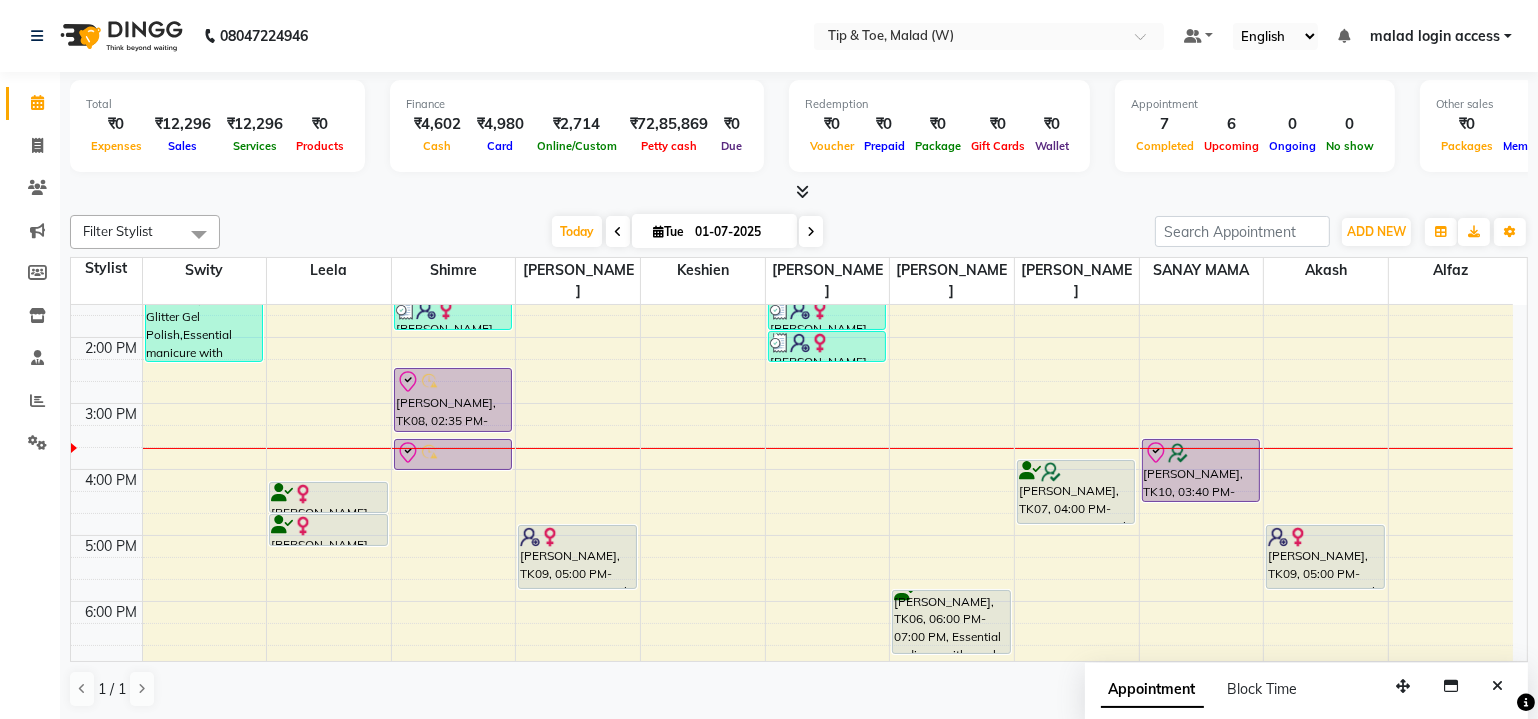 scroll, scrollTop: 181, scrollLeft: 0, axis: vertical 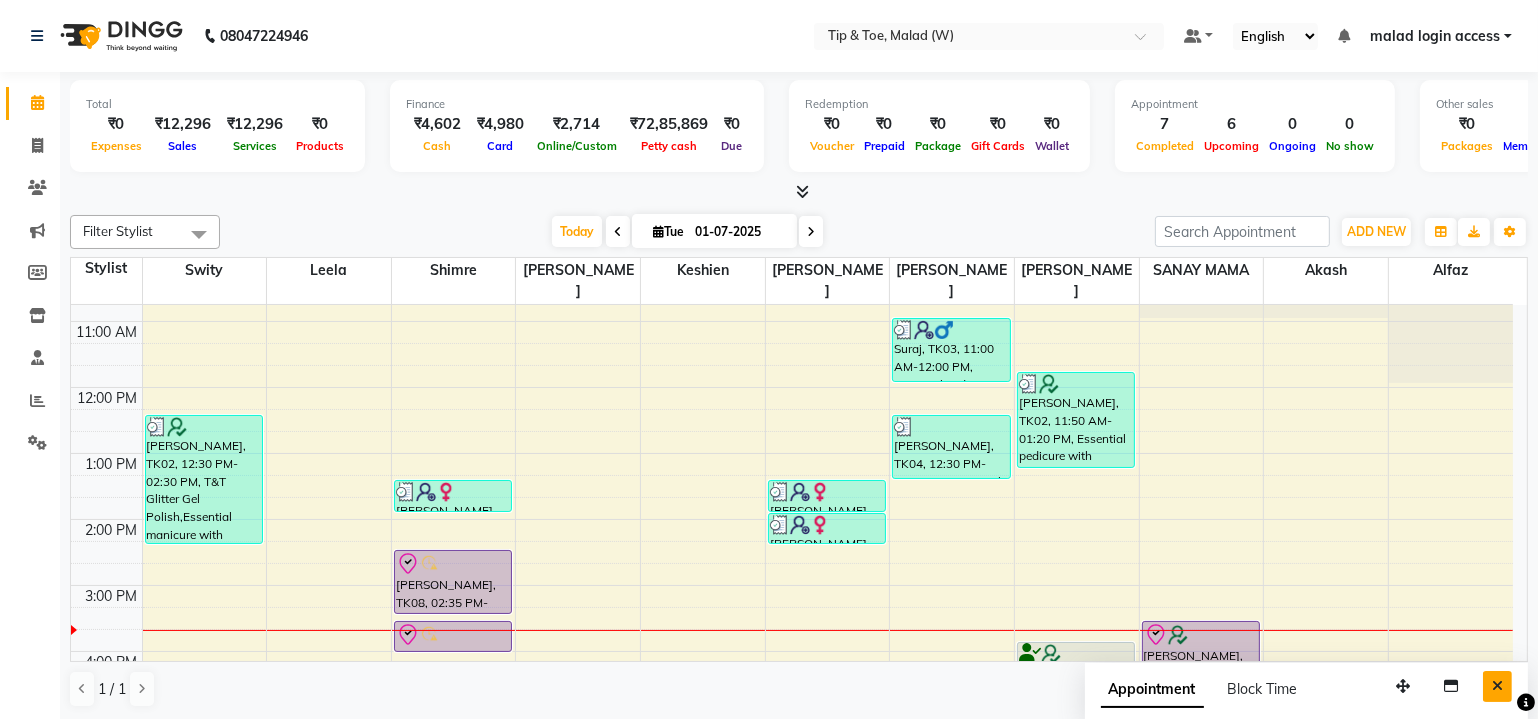 click at bounding box center (1497, 686) 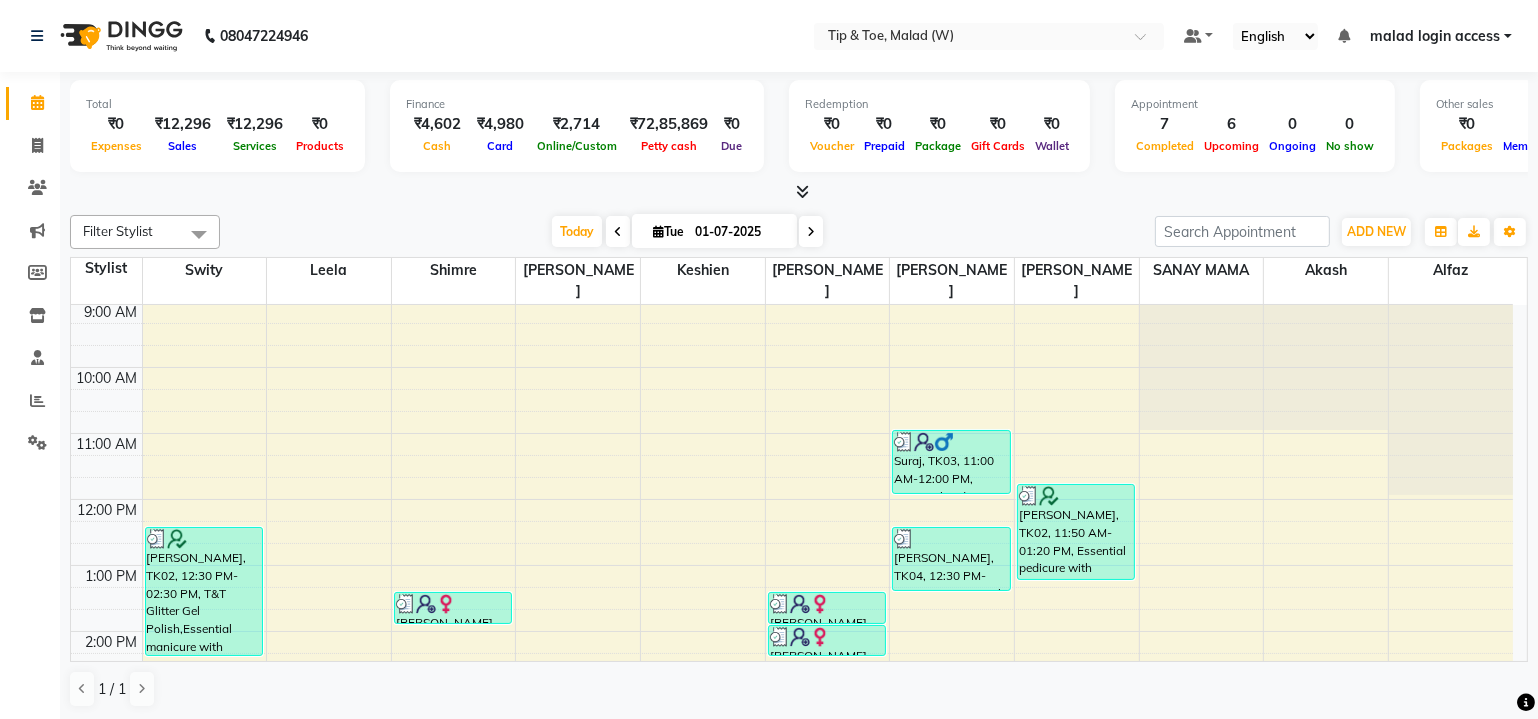 scroll, scrollTop: 0, scrollLeft: 0, axis: both 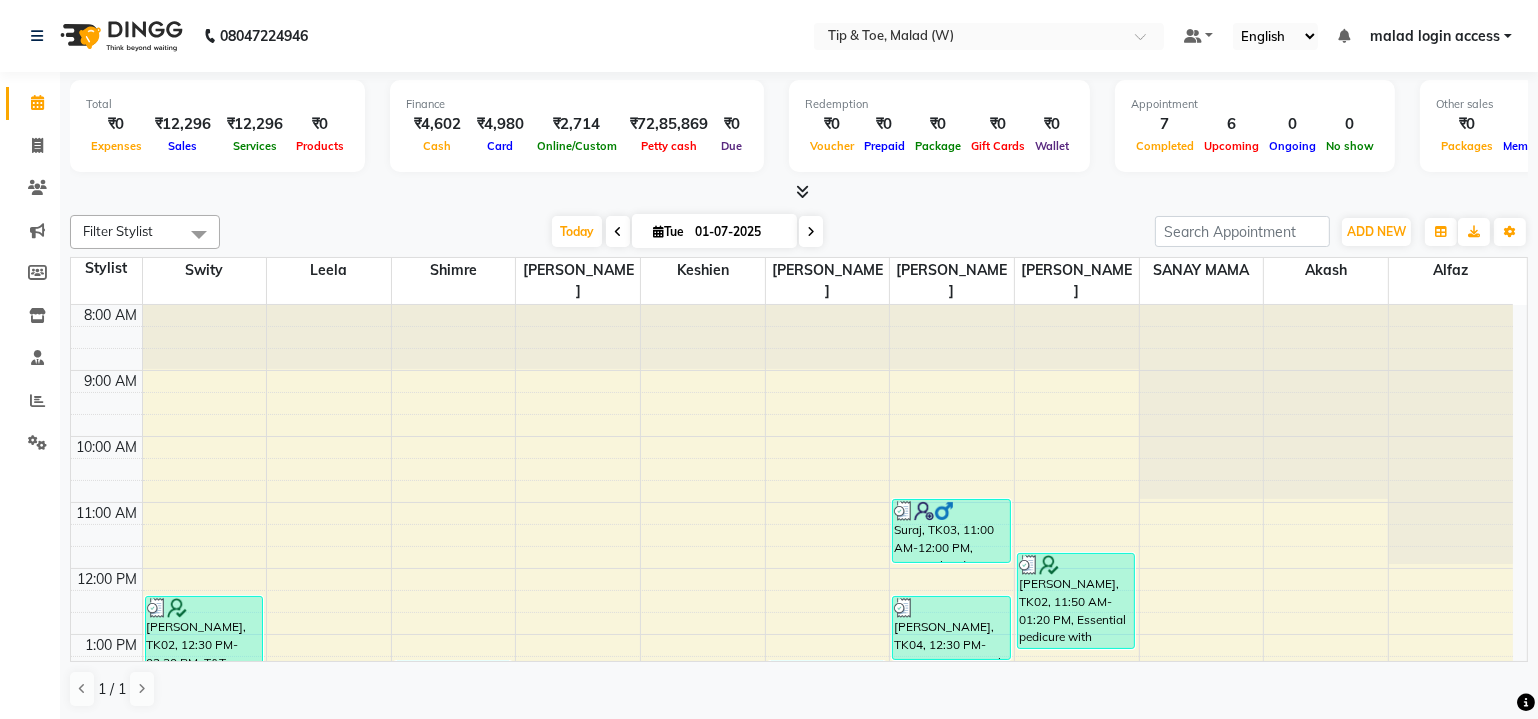 click at bounding box center (811, 232) 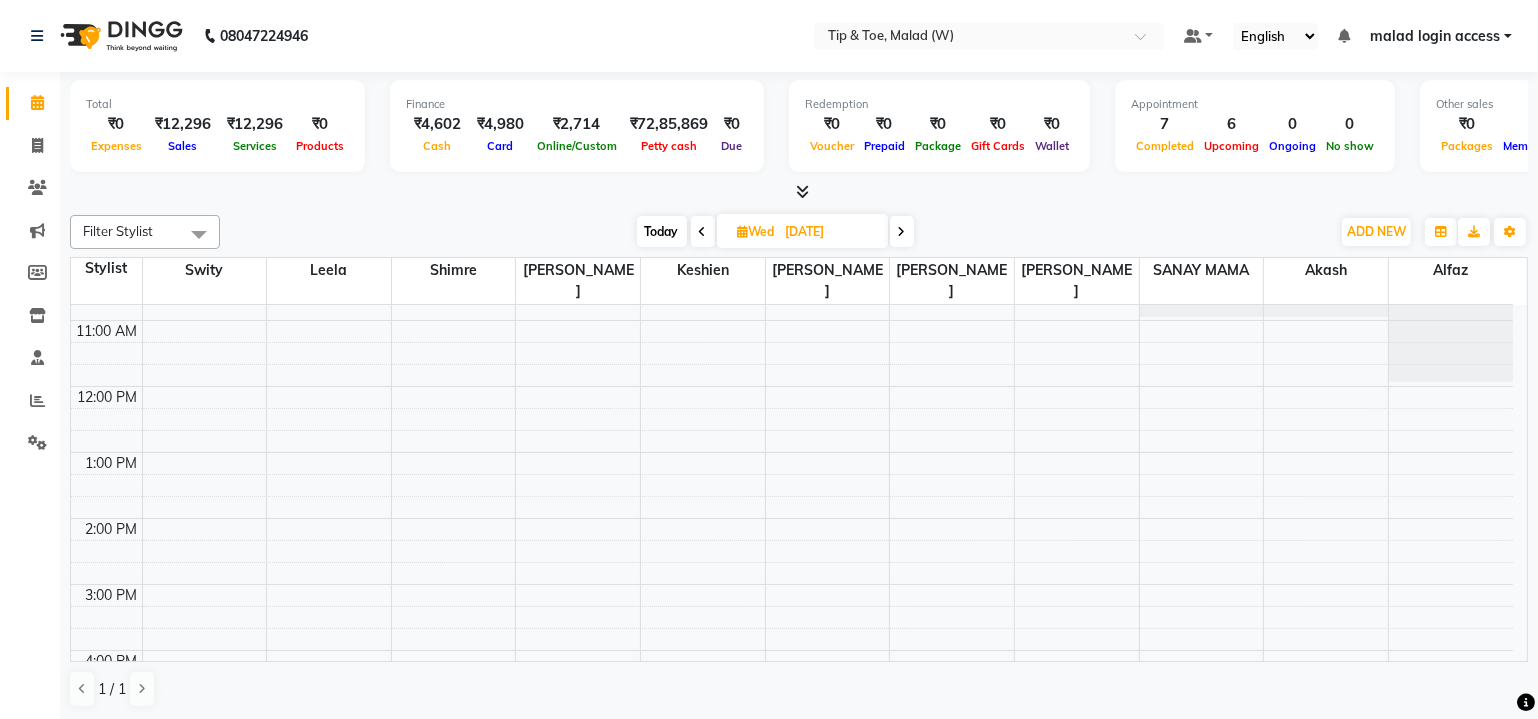 scroll, scrollTop: 91, scrollLeft: 0, axis: vertical 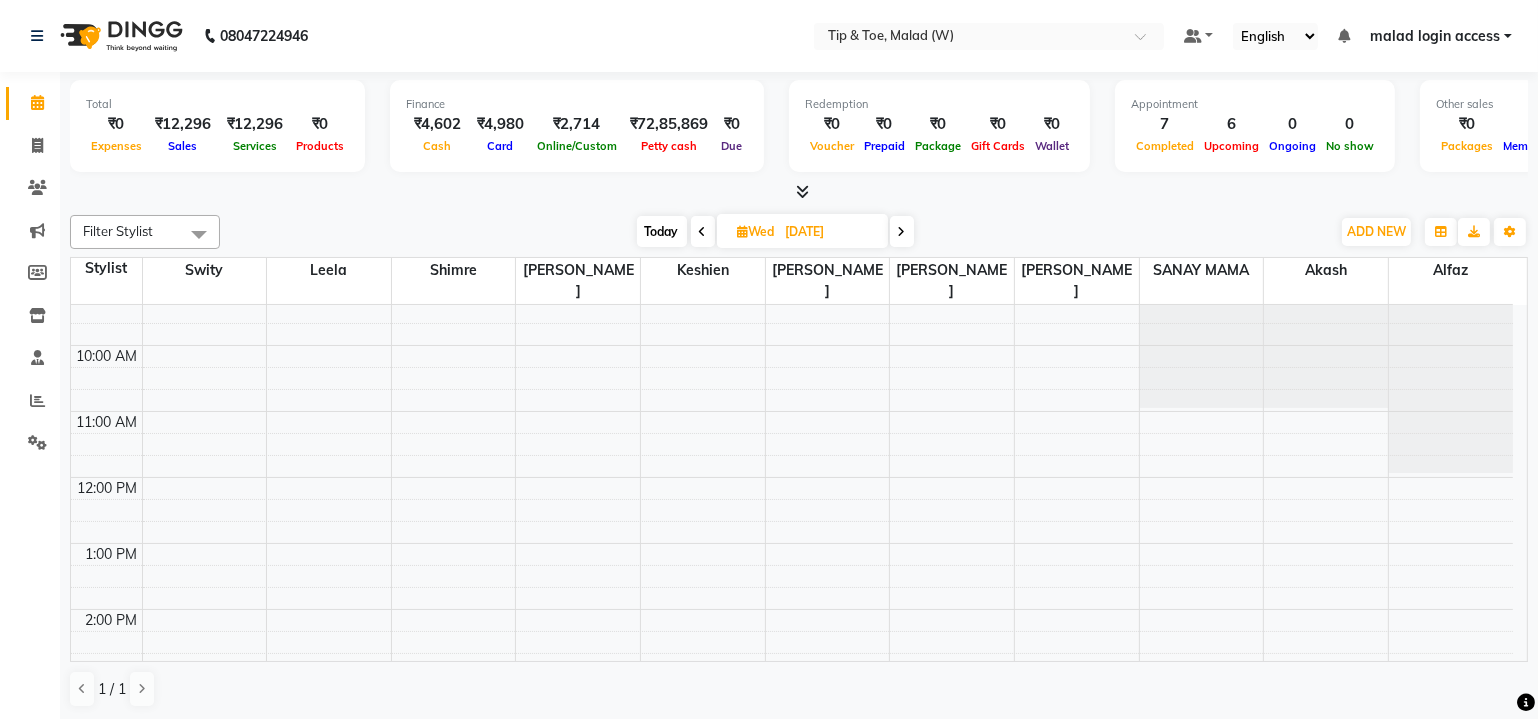 click at bounding box center (902, 232) 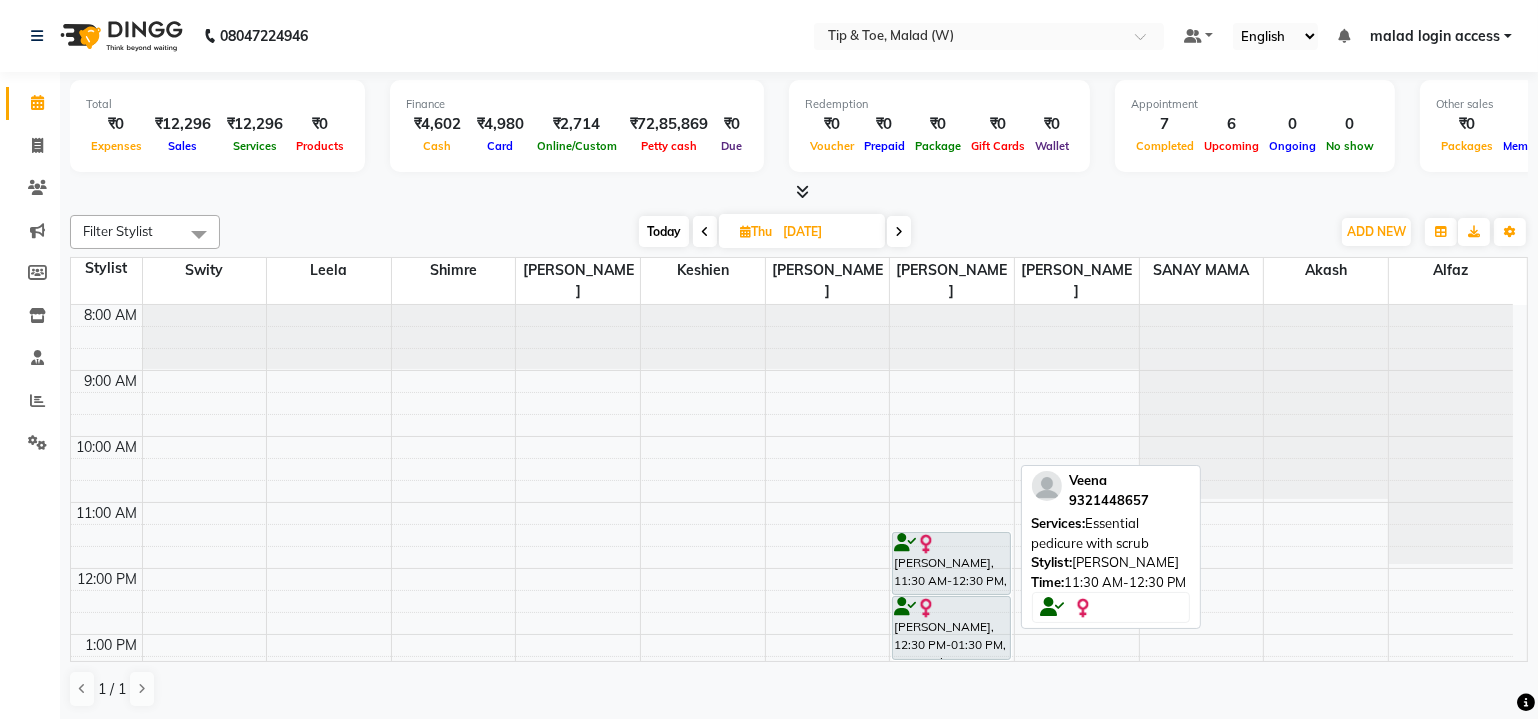 scroll, scrollTop: 363, scrollLeft: 0, axis: vertical 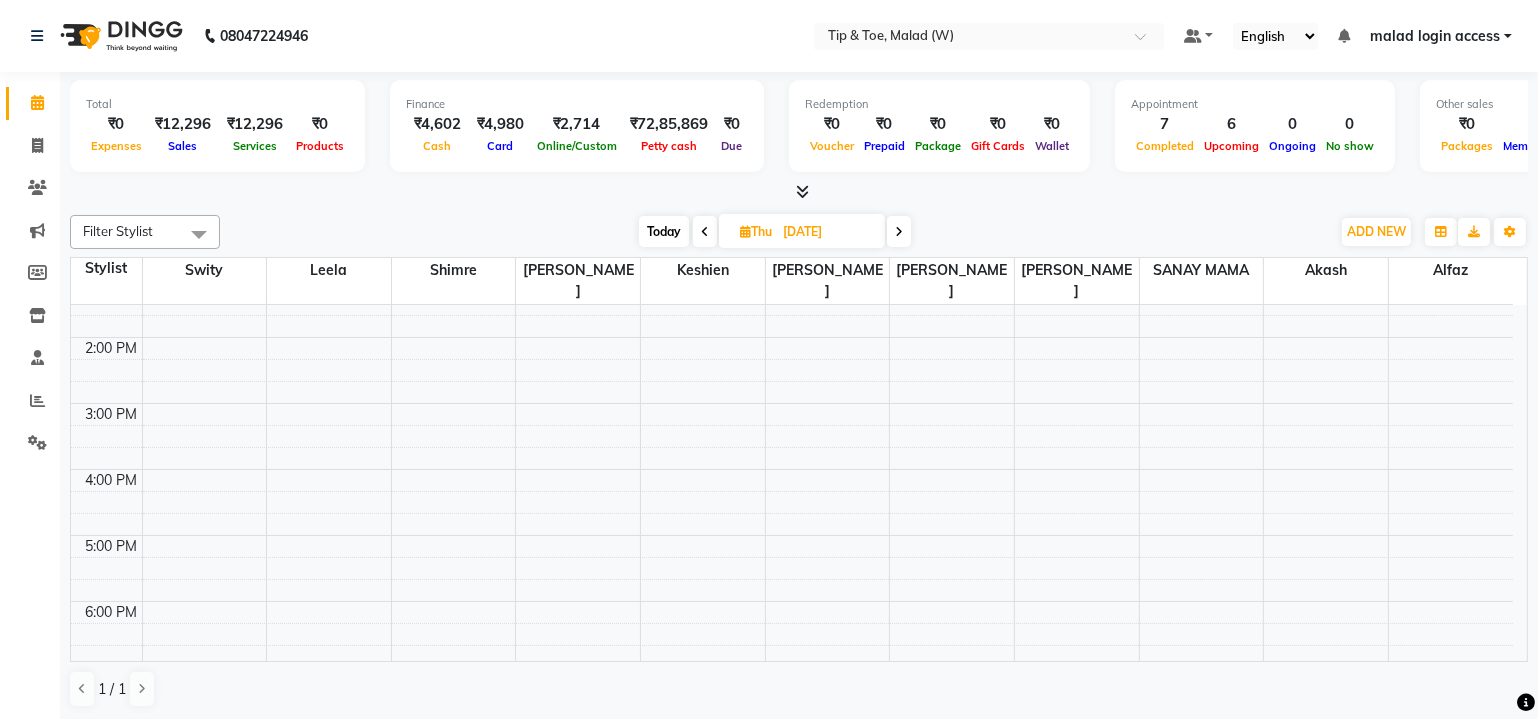 click on "Today" at bounding box center (664, 231) 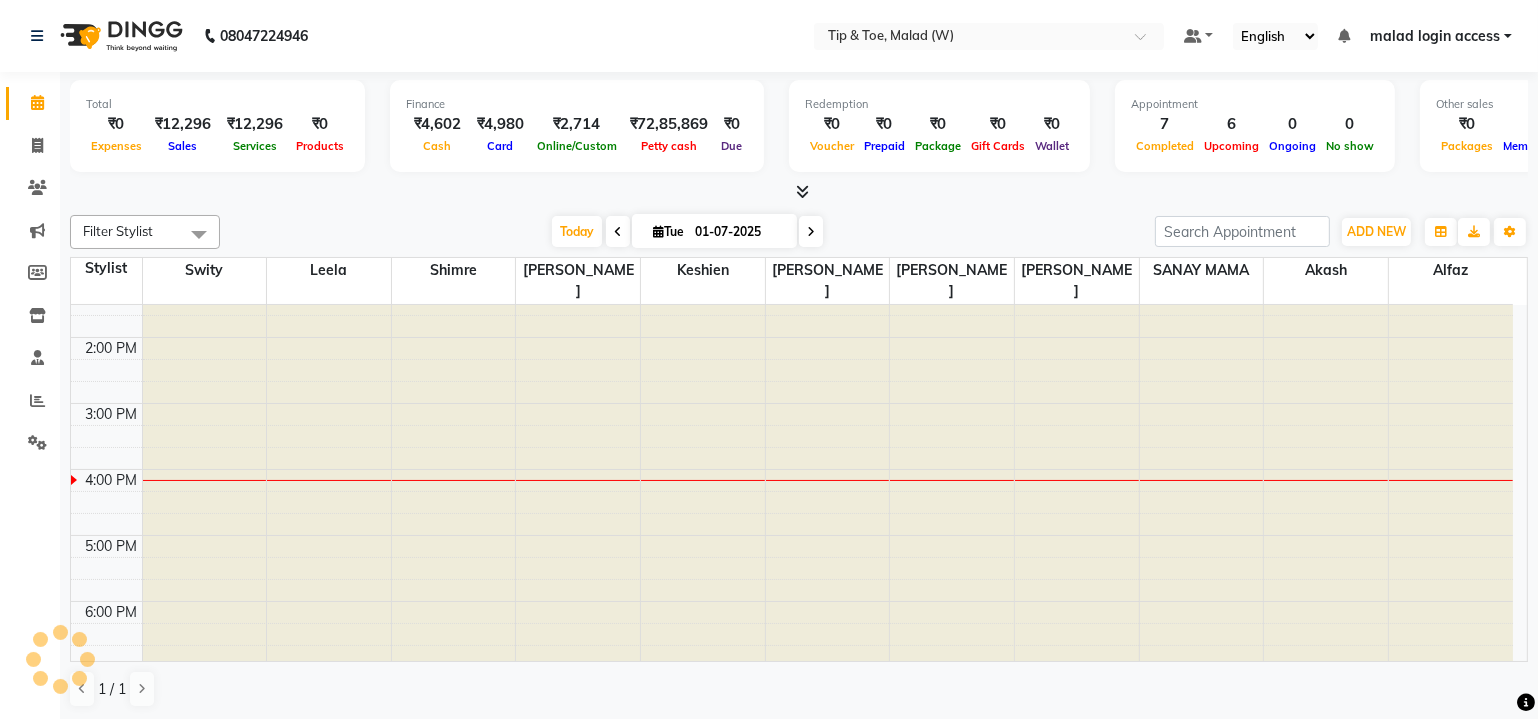 scroll, scrollTop: 0, scrollLeft: 0, axis: both 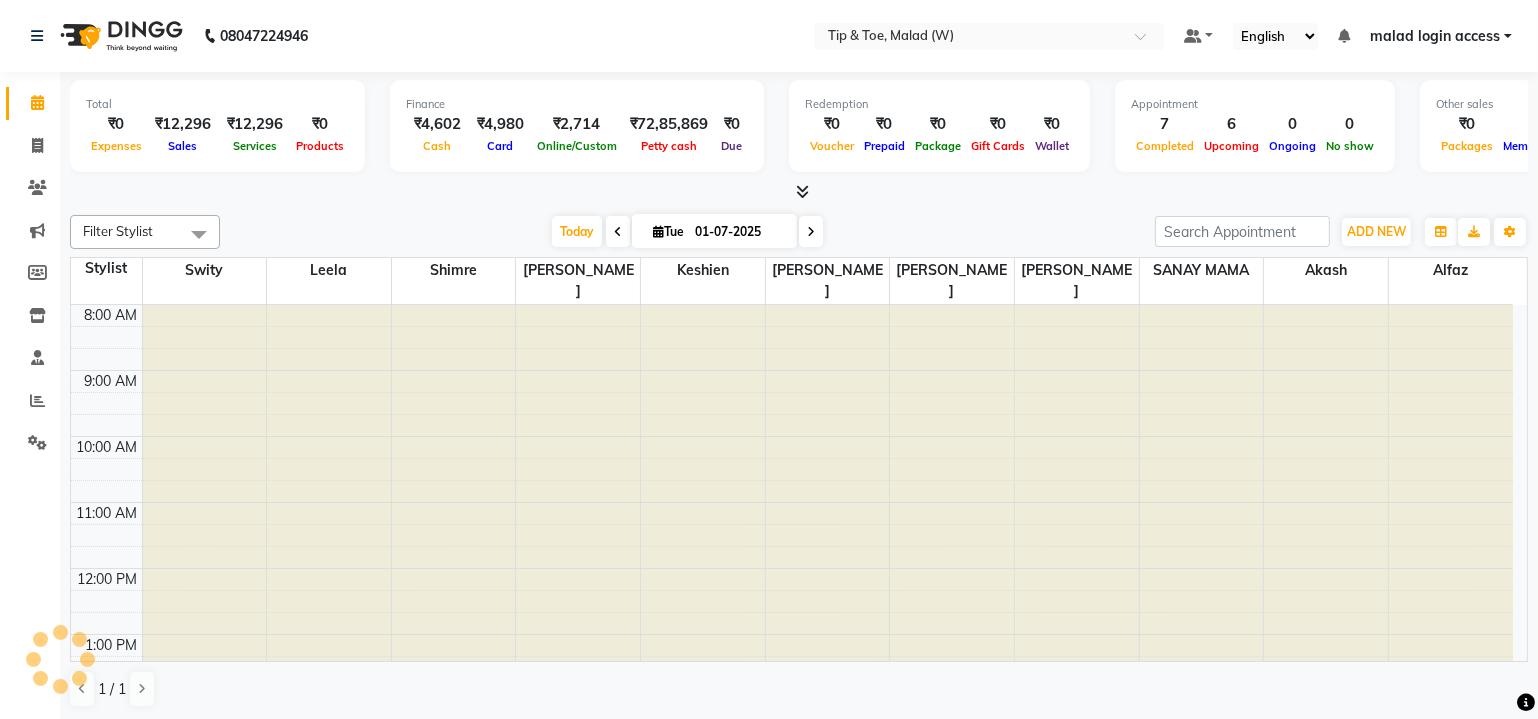 click on "Tue" at bounding box center (668, 231) 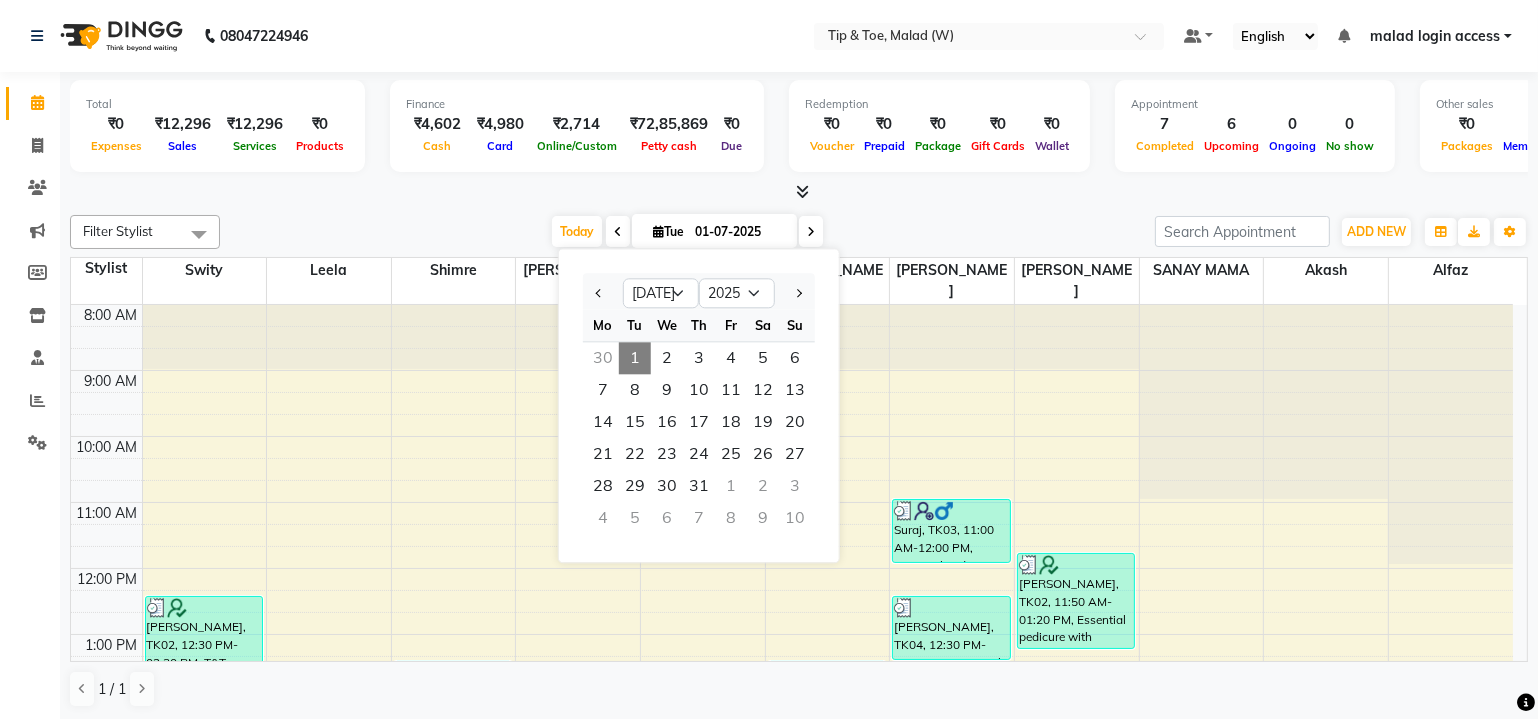 scroll, scrollTop: 463, scrollLeft: 0, axis: vertical 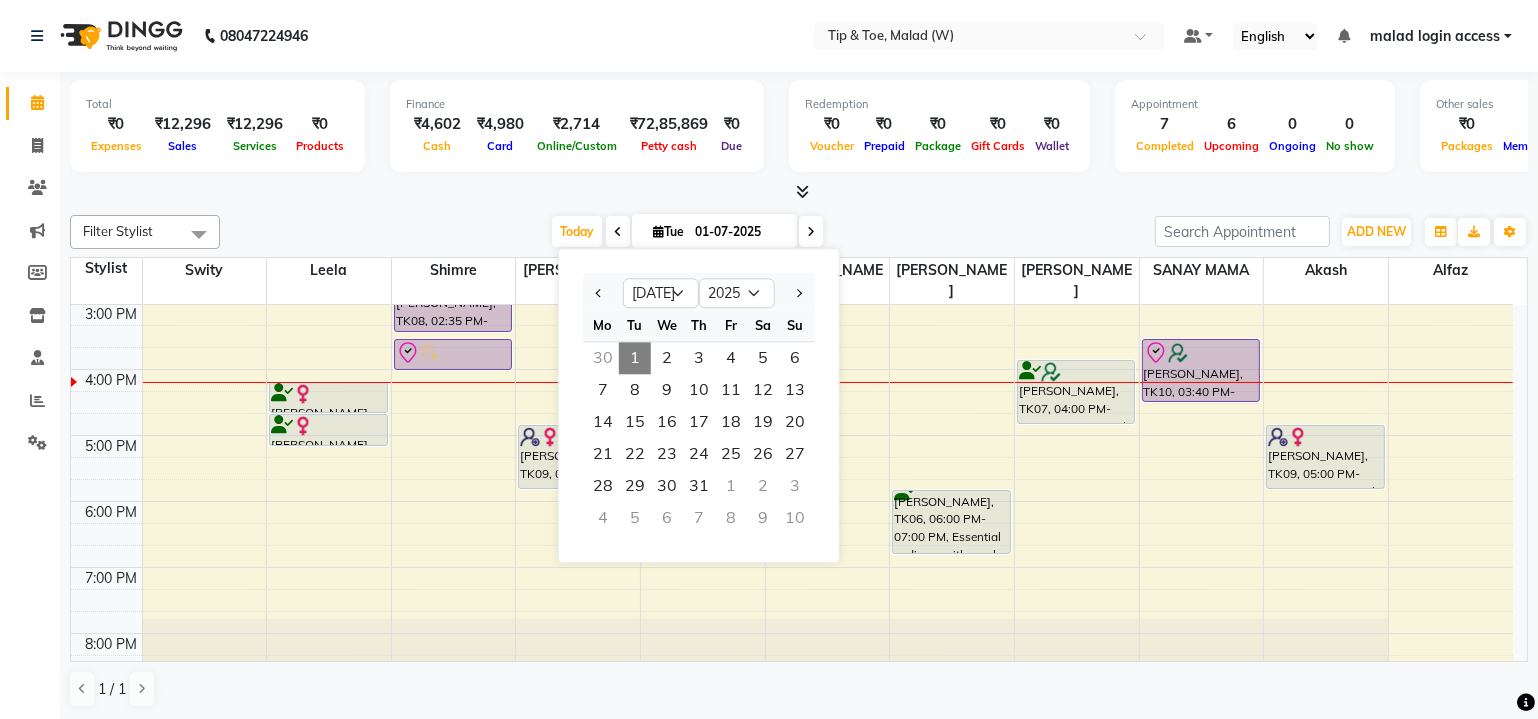 click on "8:00 AM 9:00 AM 10:00 AM 11:00 AM 12:00 PM 1:00 PM 2:00 PM 3:00 PM 4:00 PM 5:00 PM 6:00 PM 7:00 PM 8:00 PM     [PERSON_NAME], TK02, 12:30 PM-02:30 PM, T&T Glitter Gel Polish,Essential manicure with scrub,T&T Glitter Gel Polish     [PERSON_NAME], TK01, 04:20 PM-04:50 PM, Full Legs Waxing     [PERSON_NAME], TK01, 04:50 PM-05:20 PM, Half Legs Waxing     [PERSON_NAME], TK05, 01:30 PM-02:00 PM, T&T Permanent Gel Polish
[PERSON_NAME], TK08, 02:35 PM-03:35 PM, Acrylic Nail Re-fills
[PERSON_NAME], TK08, 03:40 PM-04:10 PM, Permanent Gel Polish     [PERSON_NAME], TK09, 05:00 PM-06:00 PM, Essential manicure with scrub     [PERSON_NAME], TK05, 01:30 PM-02:00 PM, Permanent Gel Polish Removal     [PERSON_NAME], TK05, 02:00 PM-02:30 PM, T&T Permanent Gel Polish     Suraj, TK03, 11:00 AM-12:00 PM, Essential pedicure with scrub     [PERSON_NAME], TK04, 12:30 PM-01:30 PM, Essential pedicure with scrub     [PERSON_NAME], TK06, 06:00 PM-07:00 PM, Essential pedicure with scrub" at bounding box center [792, 270] 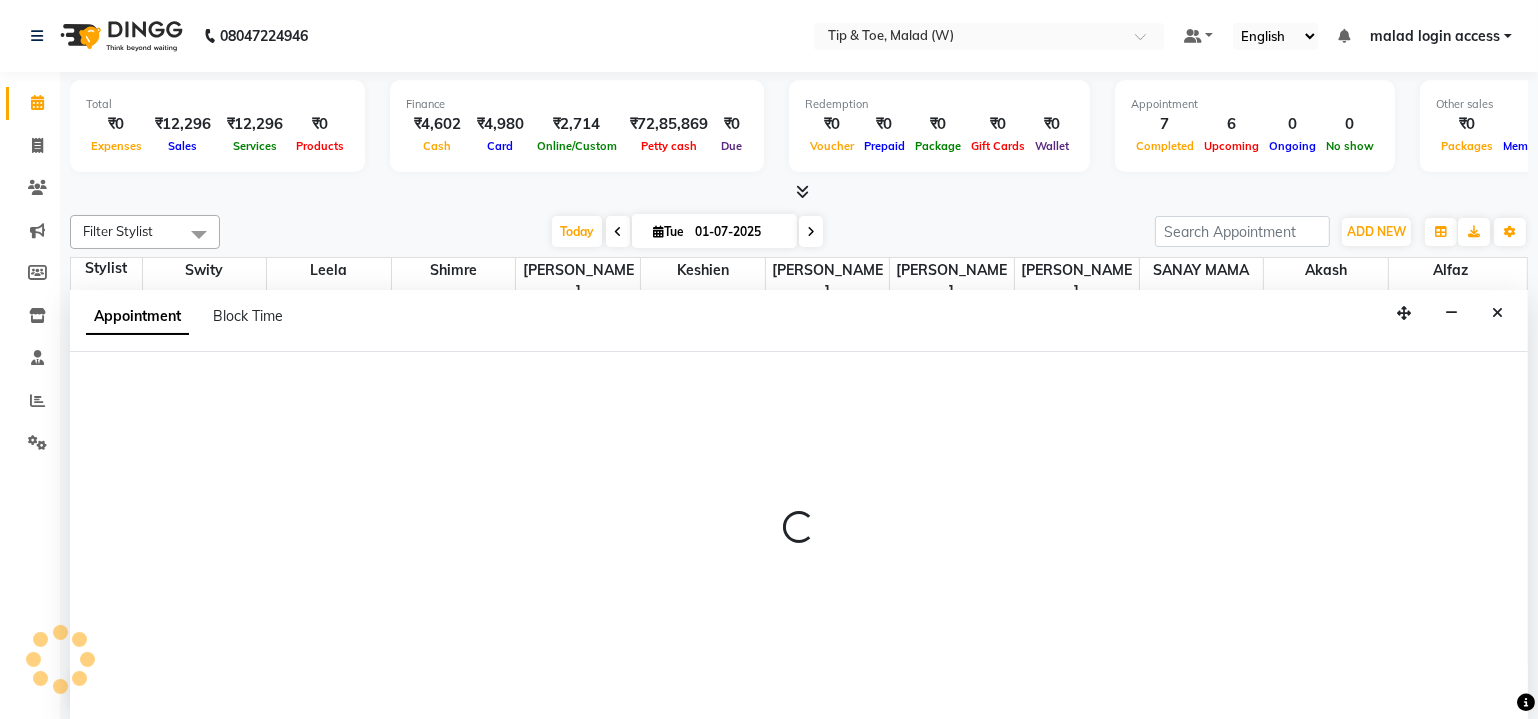select on "41795" 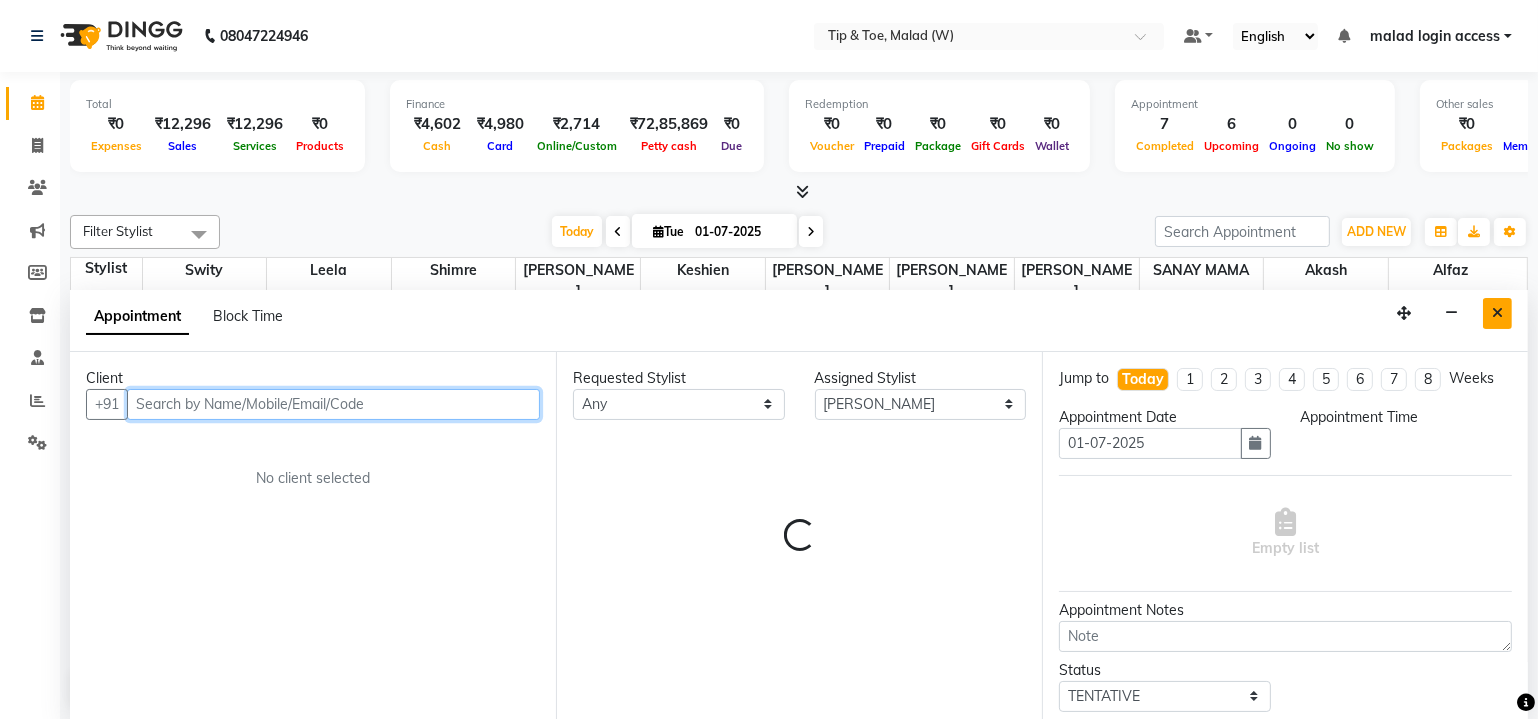 select on "1080" 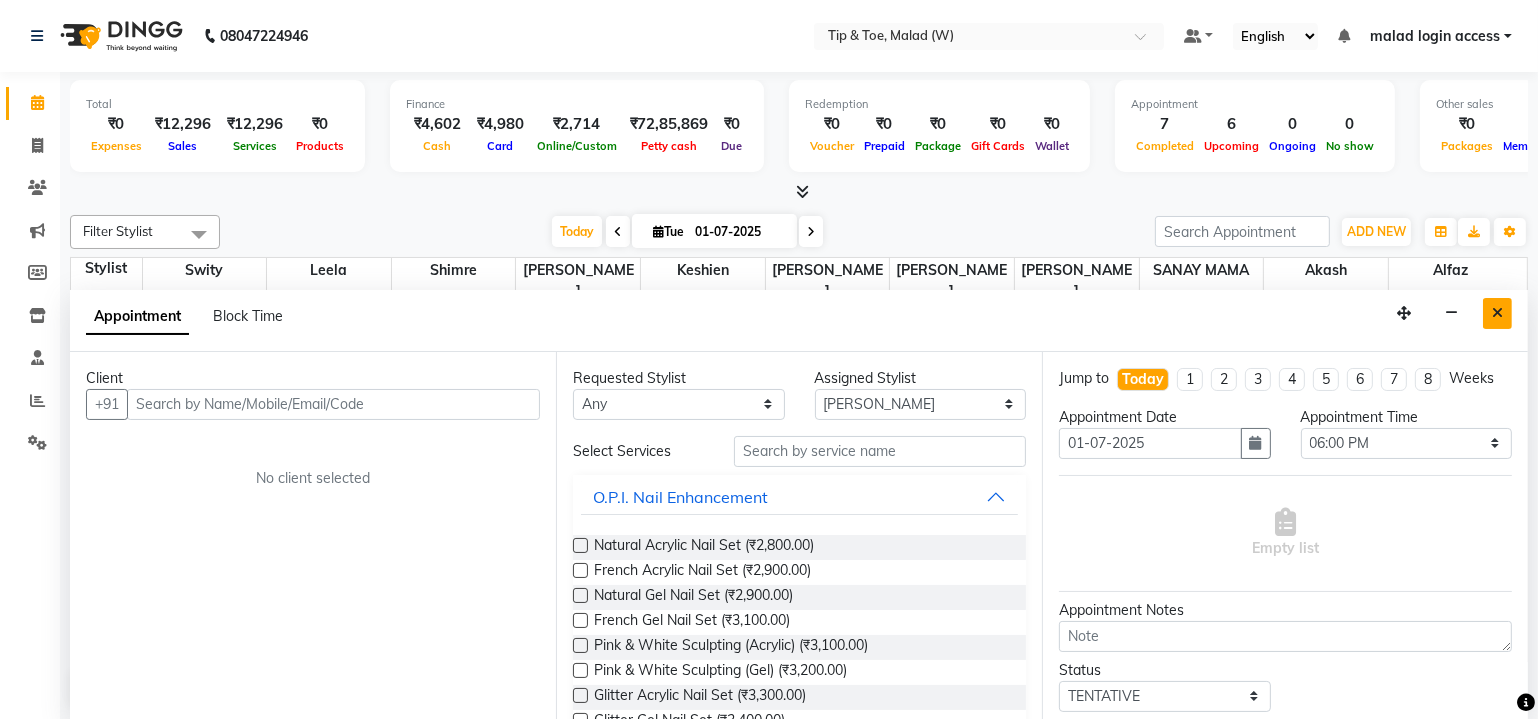 click at bounding box center [1497, 313] 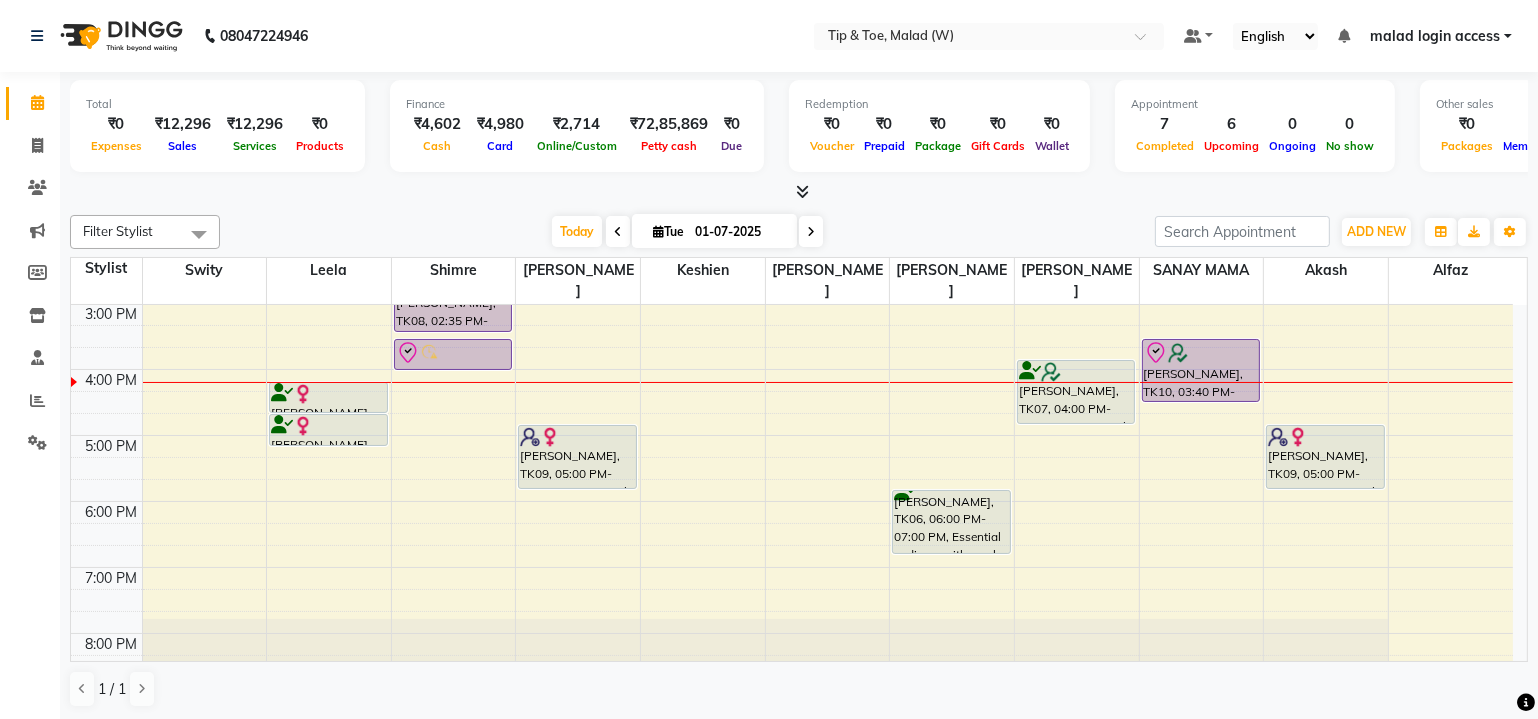 click on "8:00 AM 9:00 AM 10:00 AM 11:00 AM 12:00 PM 1:00 PM 2:00 PM 3:00 PM 4:00 PM 5:00 PM 6:00 PM 7:00 PM 8:00 PM     [PERSON_NAME], TK02, 12:30 PM-02:30 PM, T&T Glitter Gel Polish,Essential manicure with scrub,T&T Glitter Gel Polish     [PERSON_NAME], TK01, 04:20 PM-04:50 PM, Full Legs Waxing     [PERSON_NAME], TK01, 04:50 PM-05:20 PM, Half Legs Waxing     [PERSON_NAME], TK05, 01:30 PM-02:00 PM, T&T Permanent Gel Polish
[PERSON_NAME], TK08, 02:35 PM-03:35 PM, Acrylic Nail Re-fills
[PERSON_NAME], TK08, 03:40 PM-04:10 PM, Permanent Gel Polish     [PERSON_NAME], TK09, 05:00 PM-06:00 PM, Essential manicure with scrub     [PERSON_NAME], TK05, 01:30 PM-02:00 PM, Permanent Gel Polish Removal     [PERSON_NAME], TK05, 02:00 PM-02:30 PM, T&T Permanent Gel Polish     Suraj, TK03, 11:00 AM-12:00 PM, Essential pedicure with scrub     [PERSON_NAME], TK04, 12:30 PM-01:30 PM, Essential pedicure with scrub     [PERSON_NAME], TK06, 06:00 PM-07:00 PM, Essential pedicure with scrub" at bounding box center (792, 270) 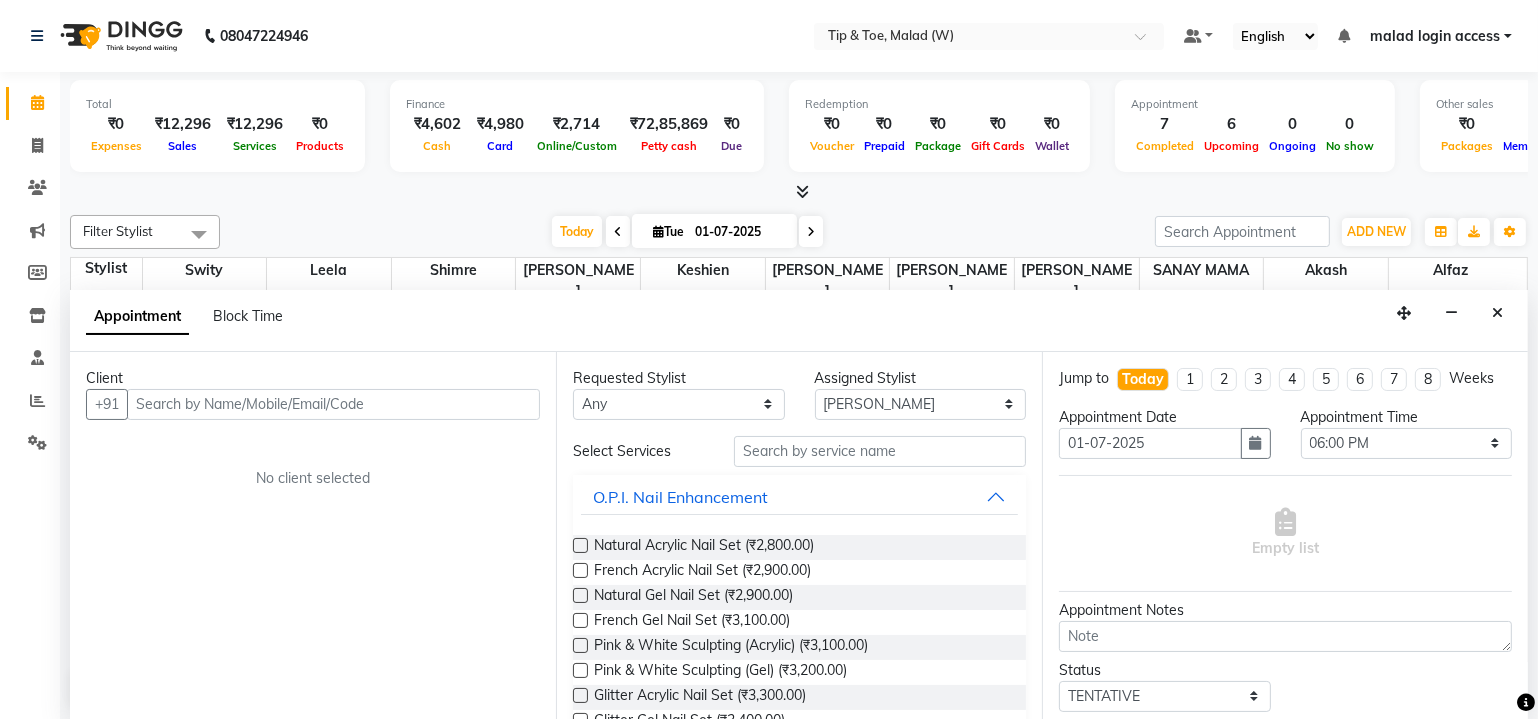 click on "Client" at bounding box center (313, 378) 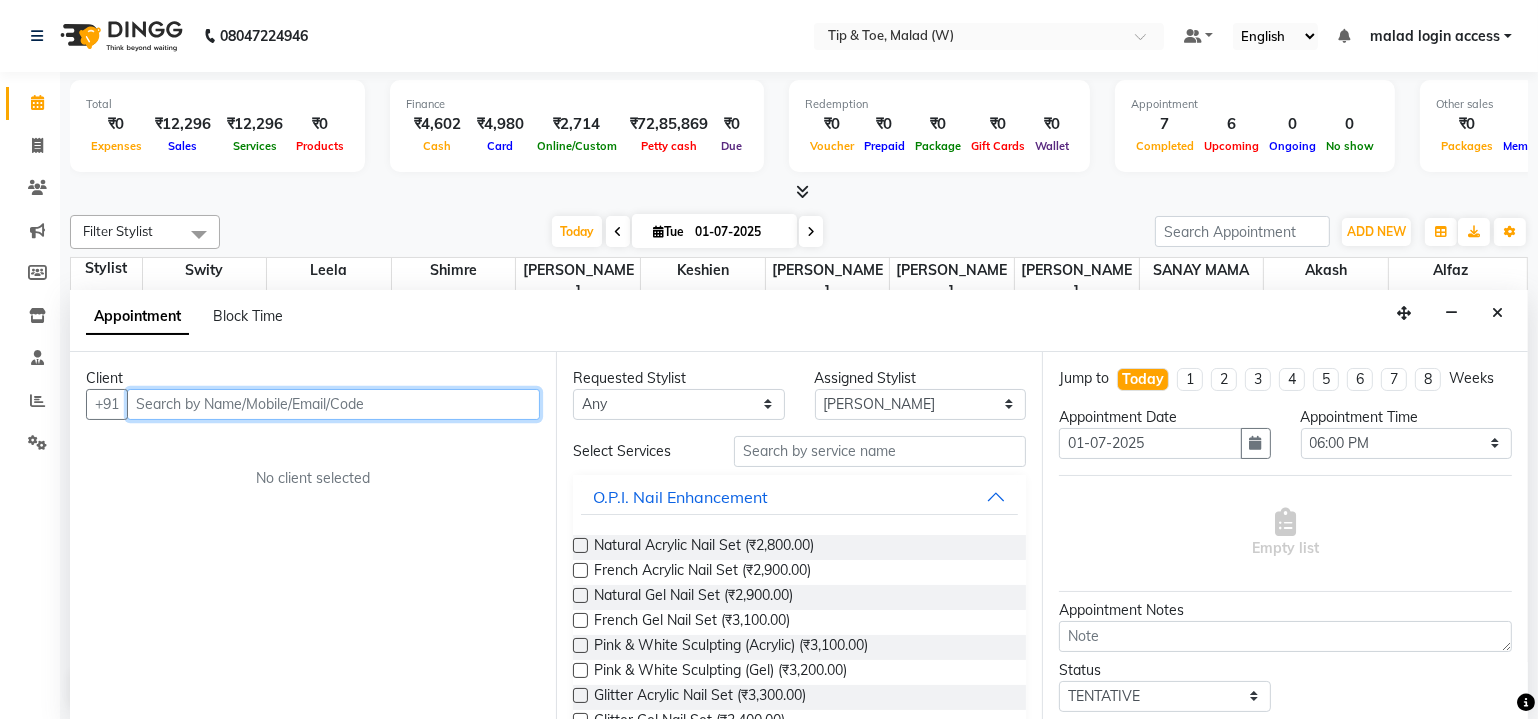 click at bounding box center [333, 404] 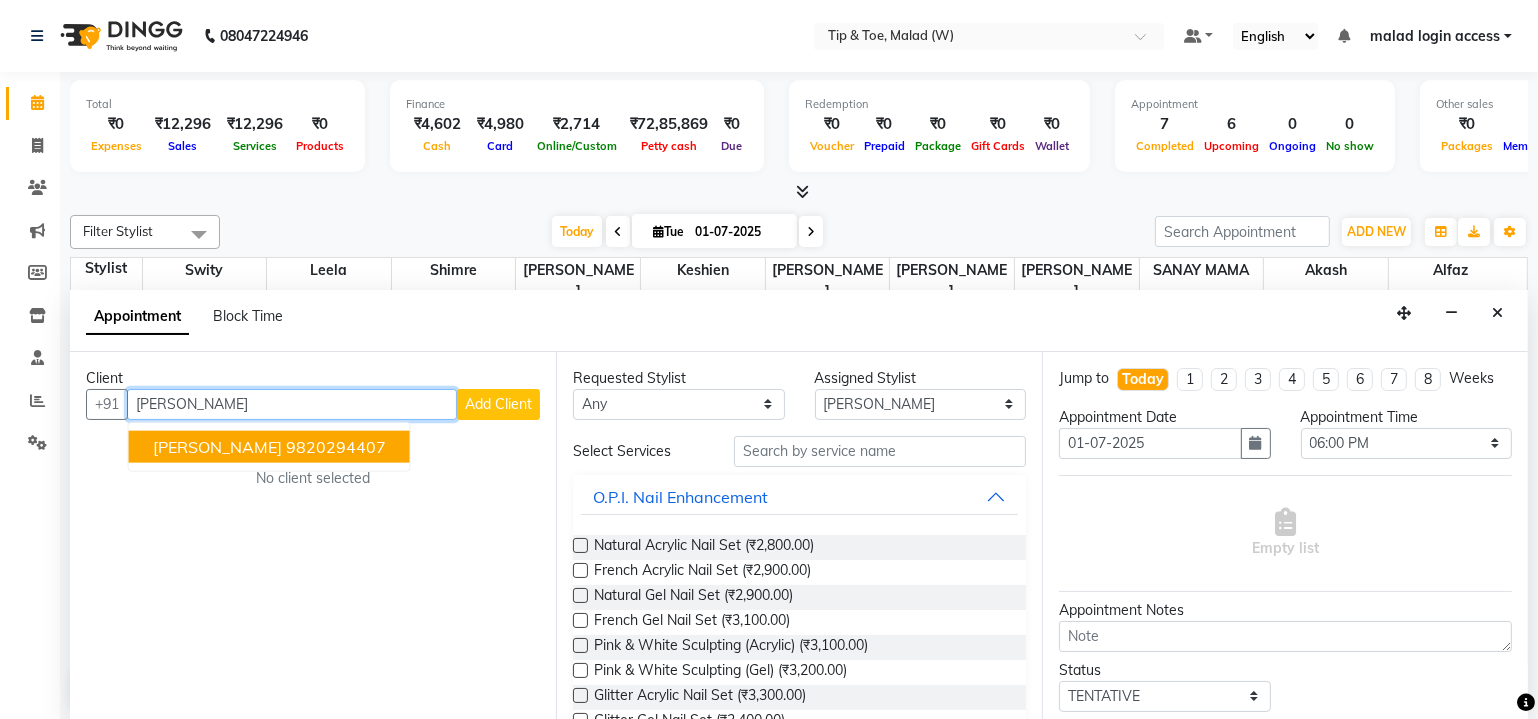 click on "9820294407" at bounding box center (336, 446) 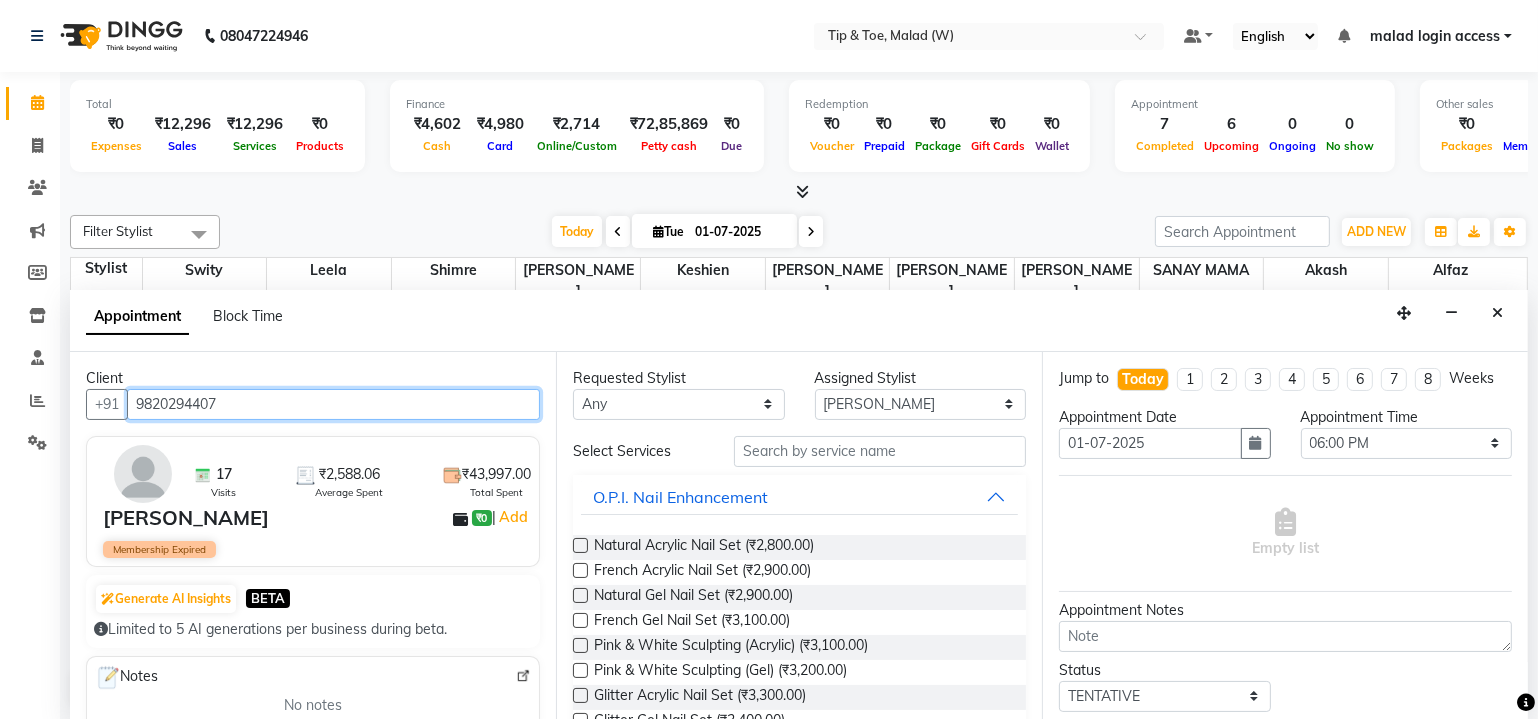 type on "9820294407" 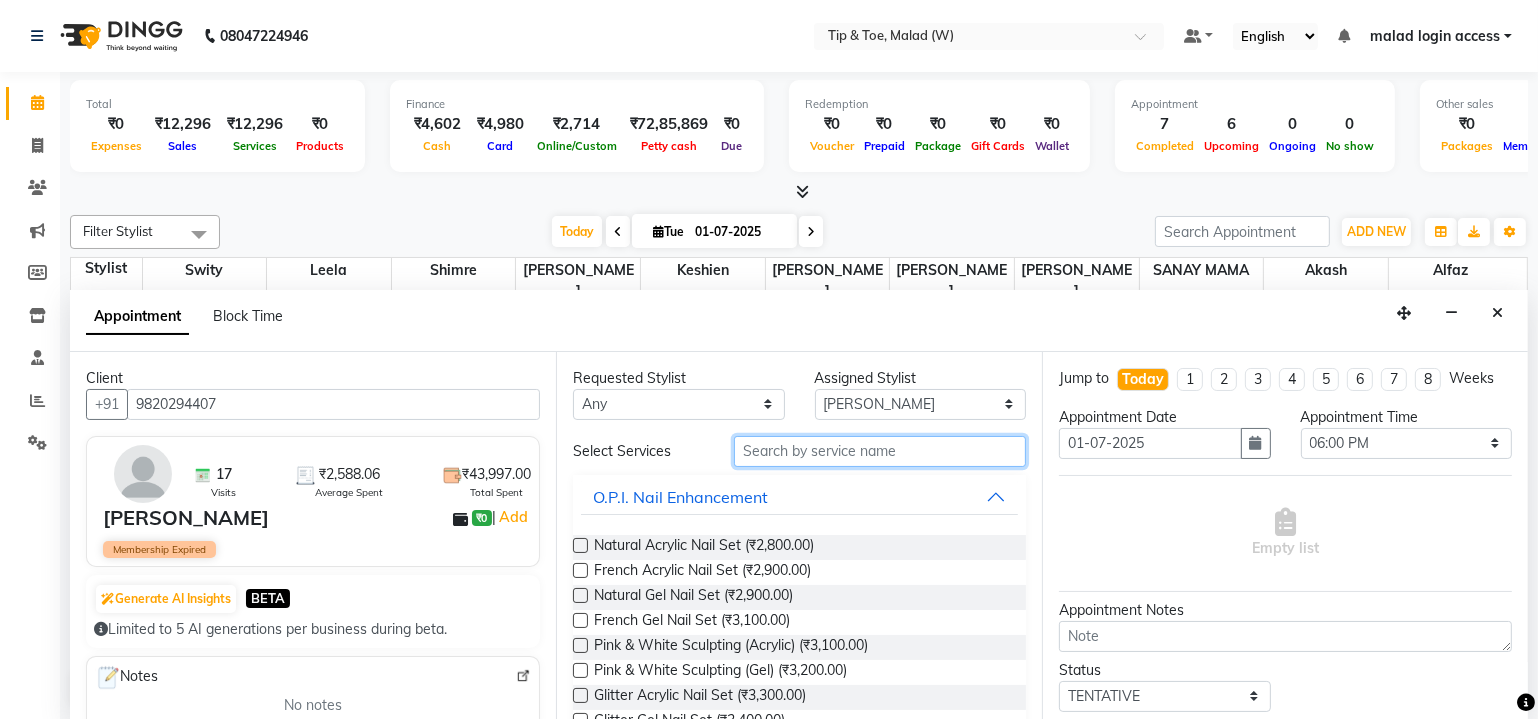 click at bounding box center (880, 451) 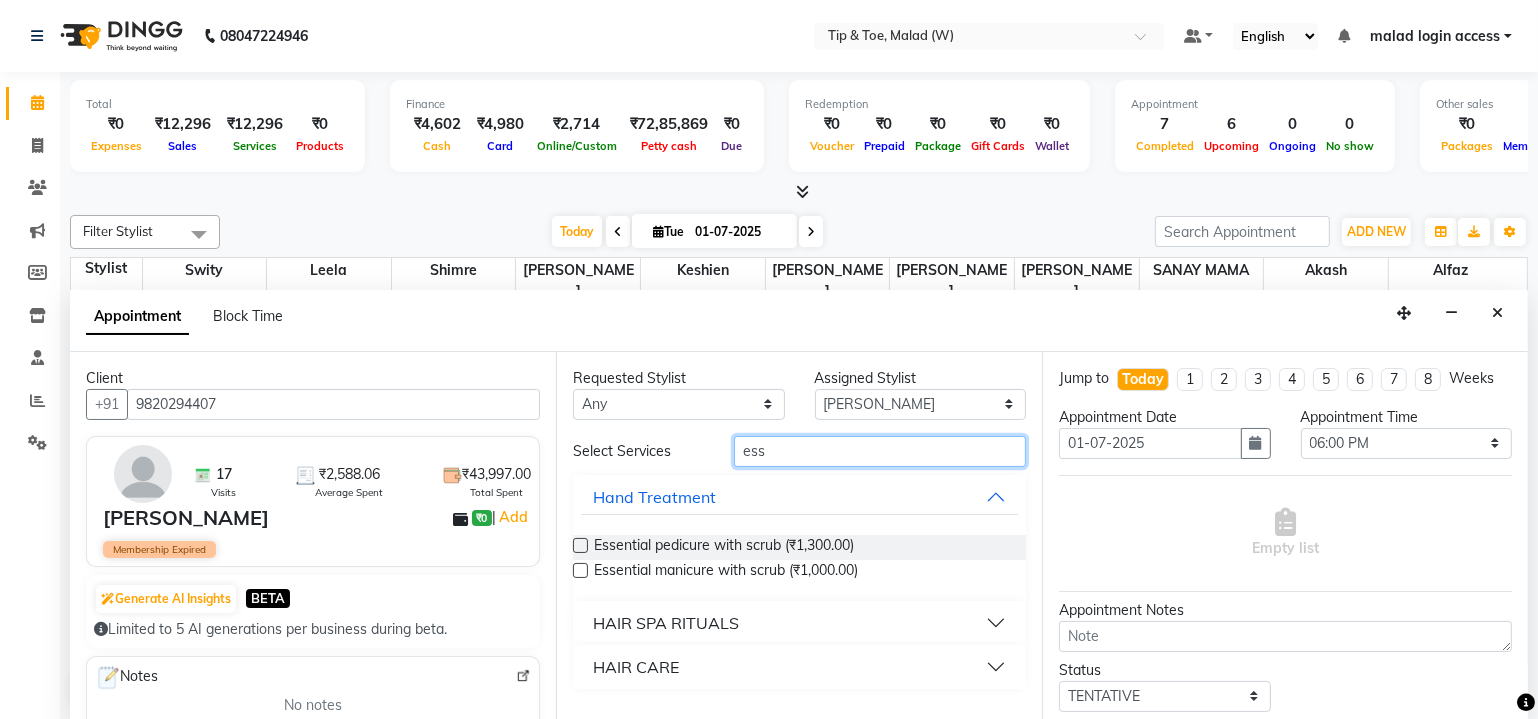 type on "ess" 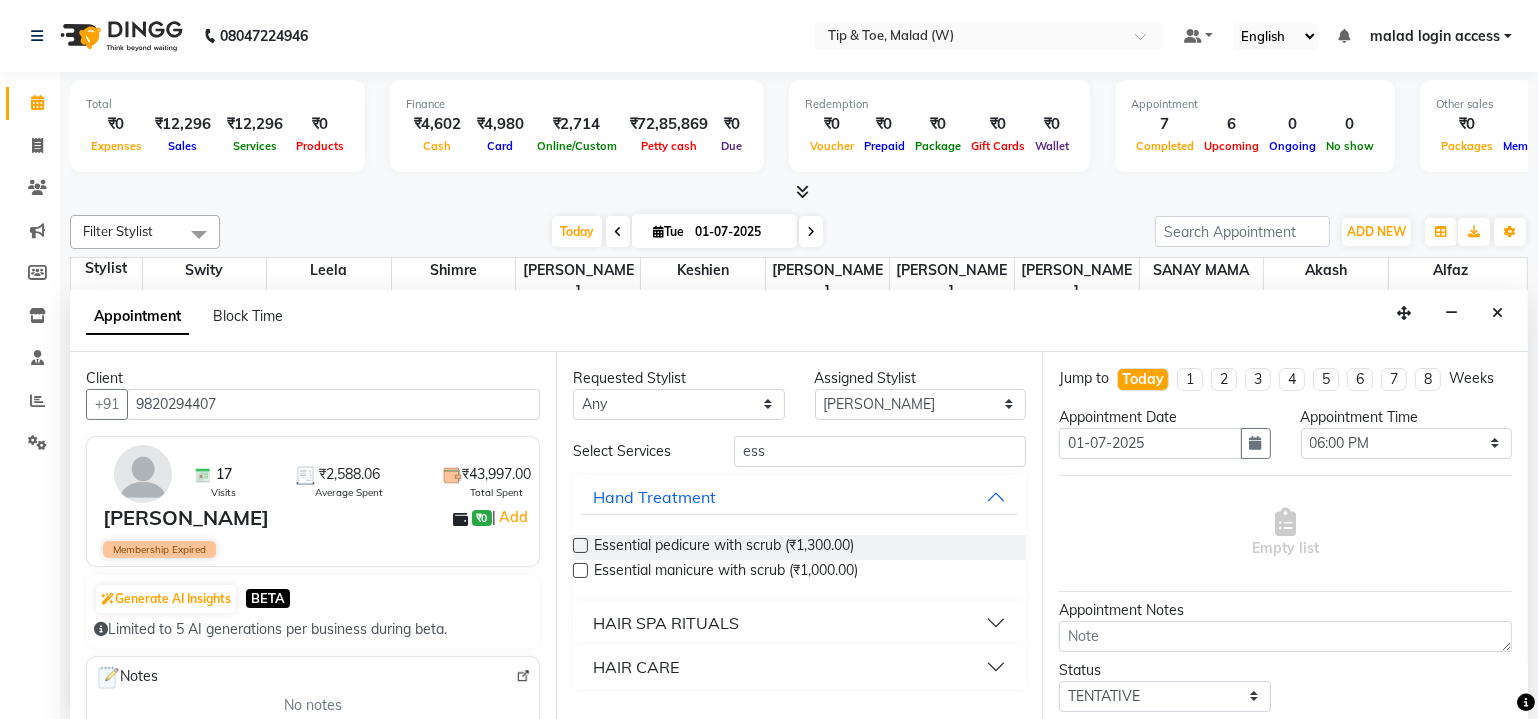 click at bounding box center (580, 545) 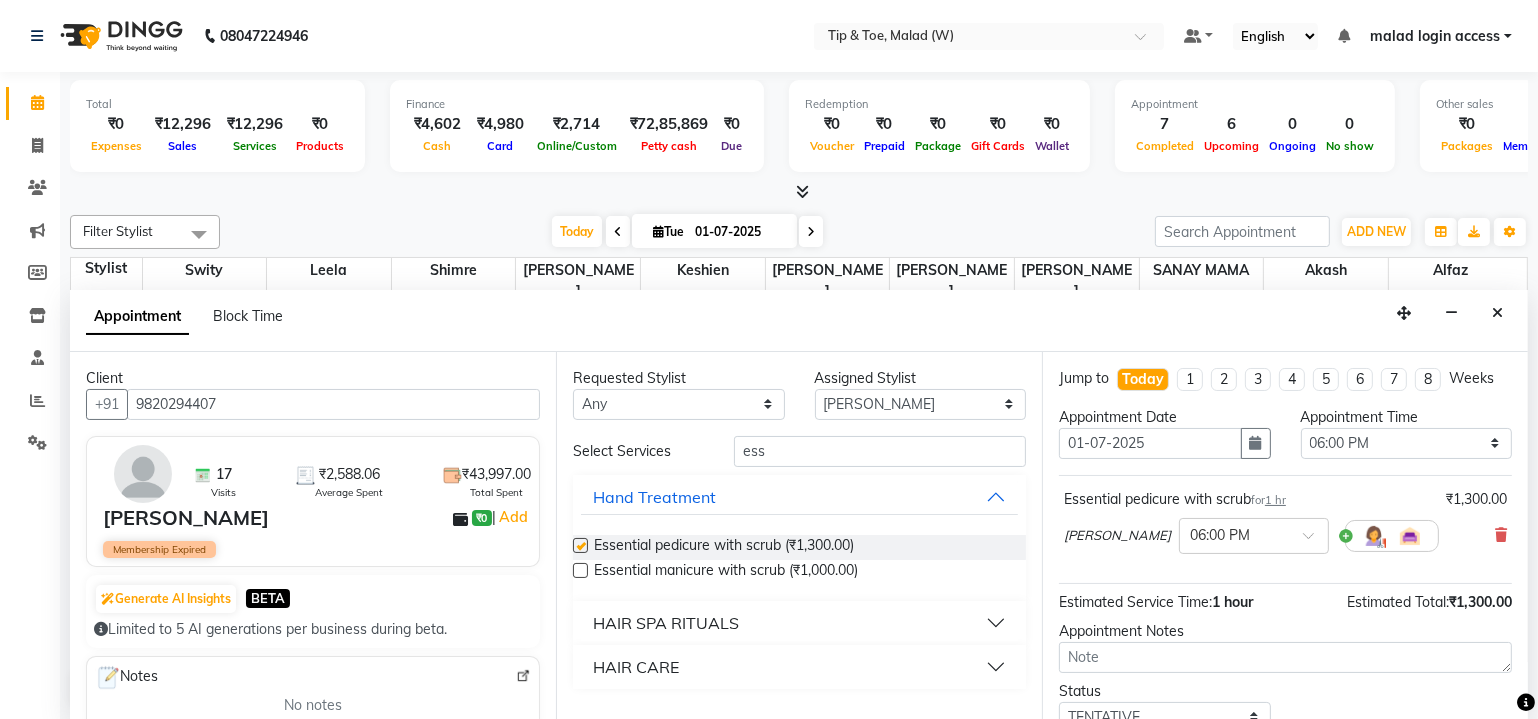 checkbox on "false" 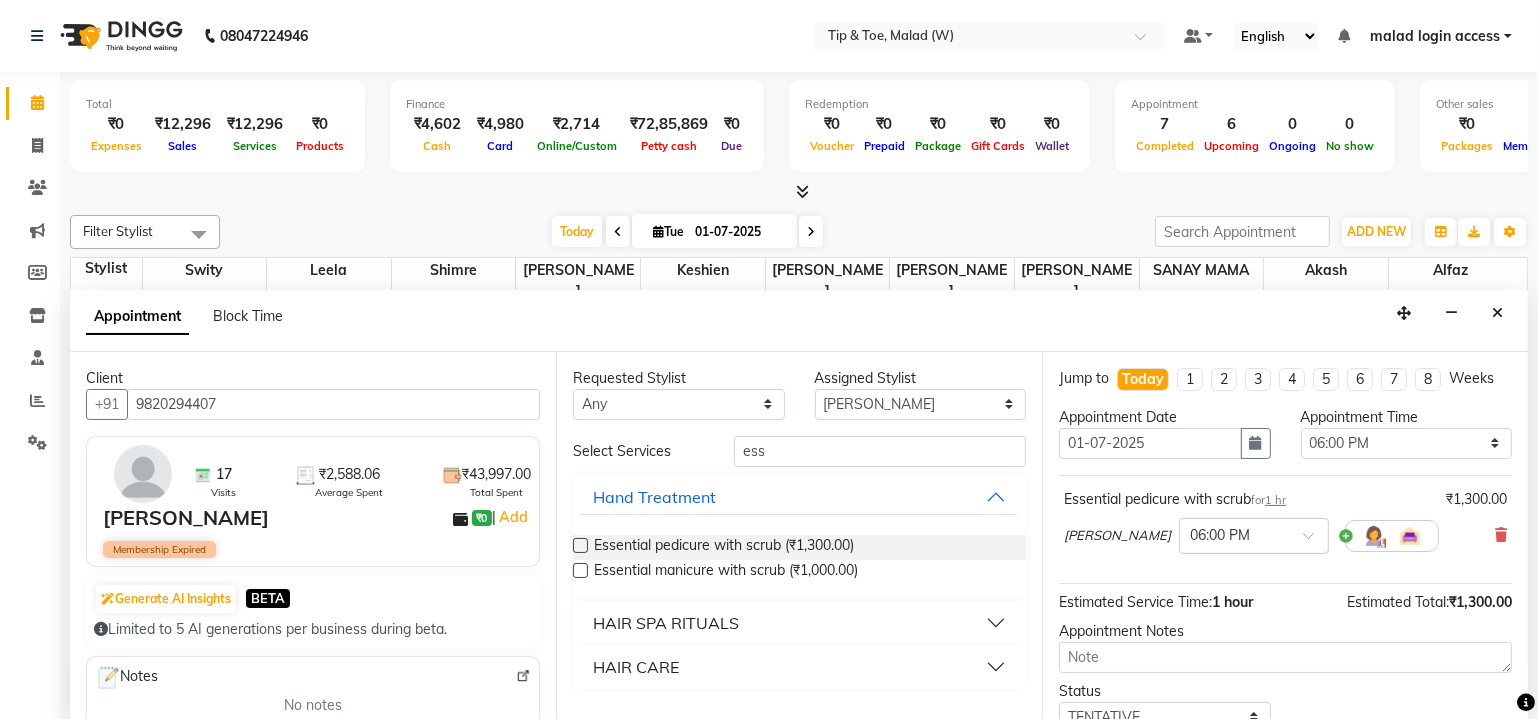 scroll, scrollTop: 135, scrollLeft: 0, axis: vertical 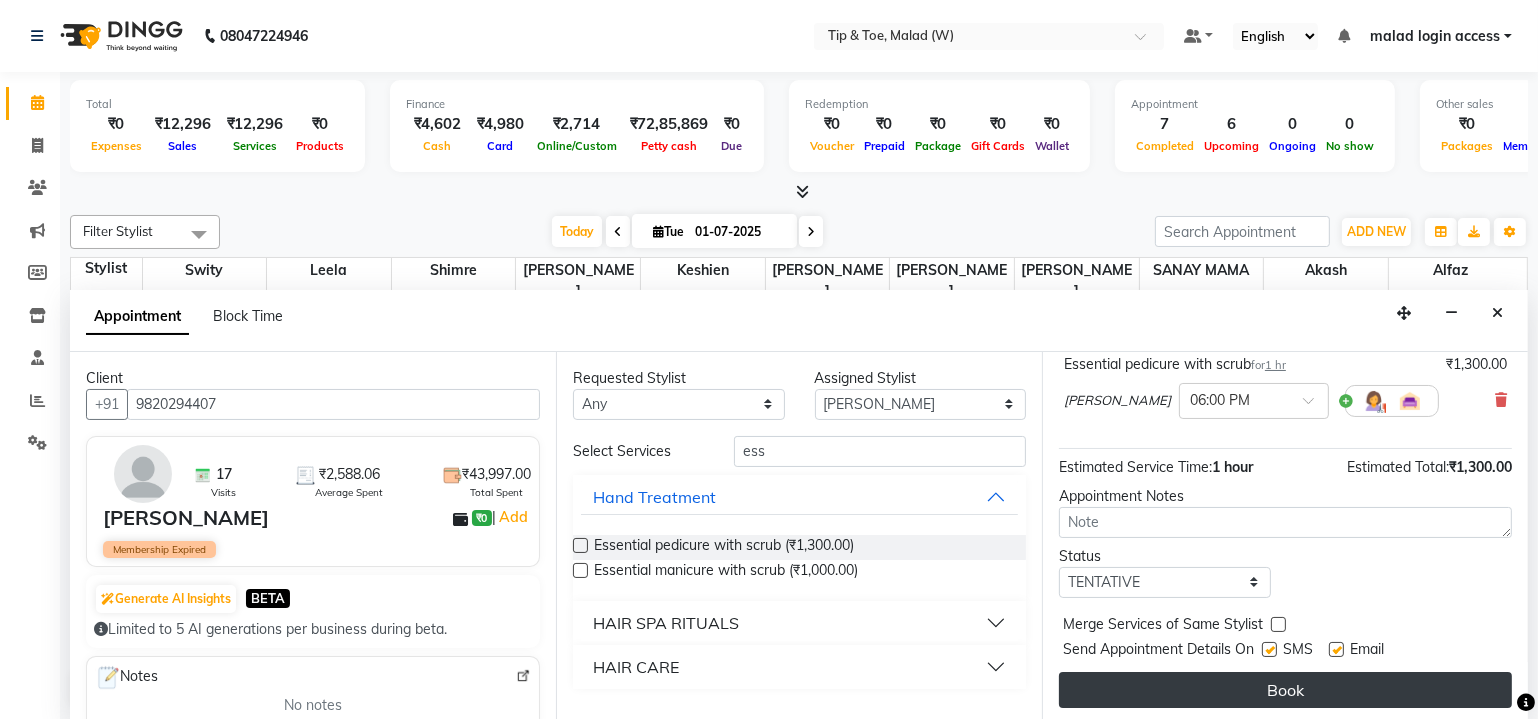 click on "Book" at bounding box center (1285, 690) 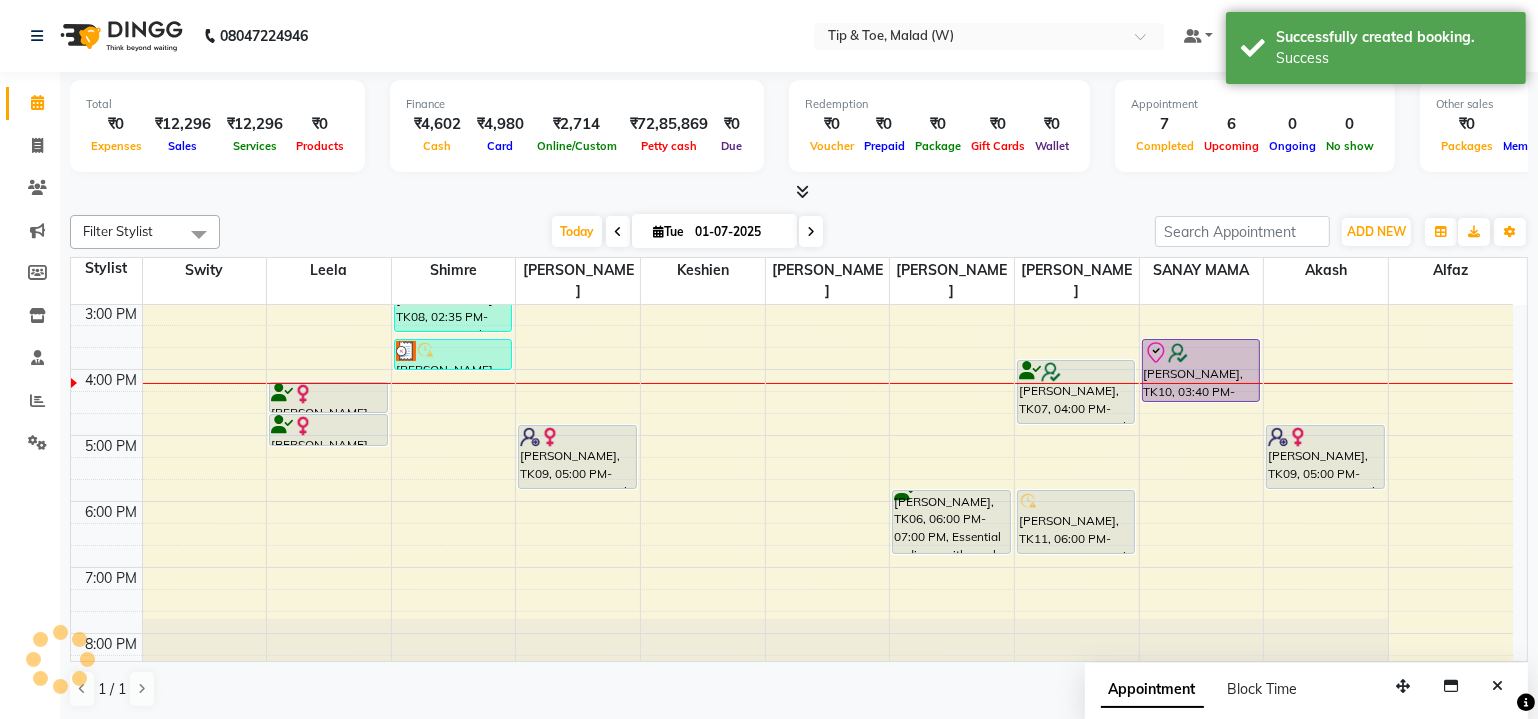 scroll, scrollTop: 0, scrollLeft: 0, axis: both 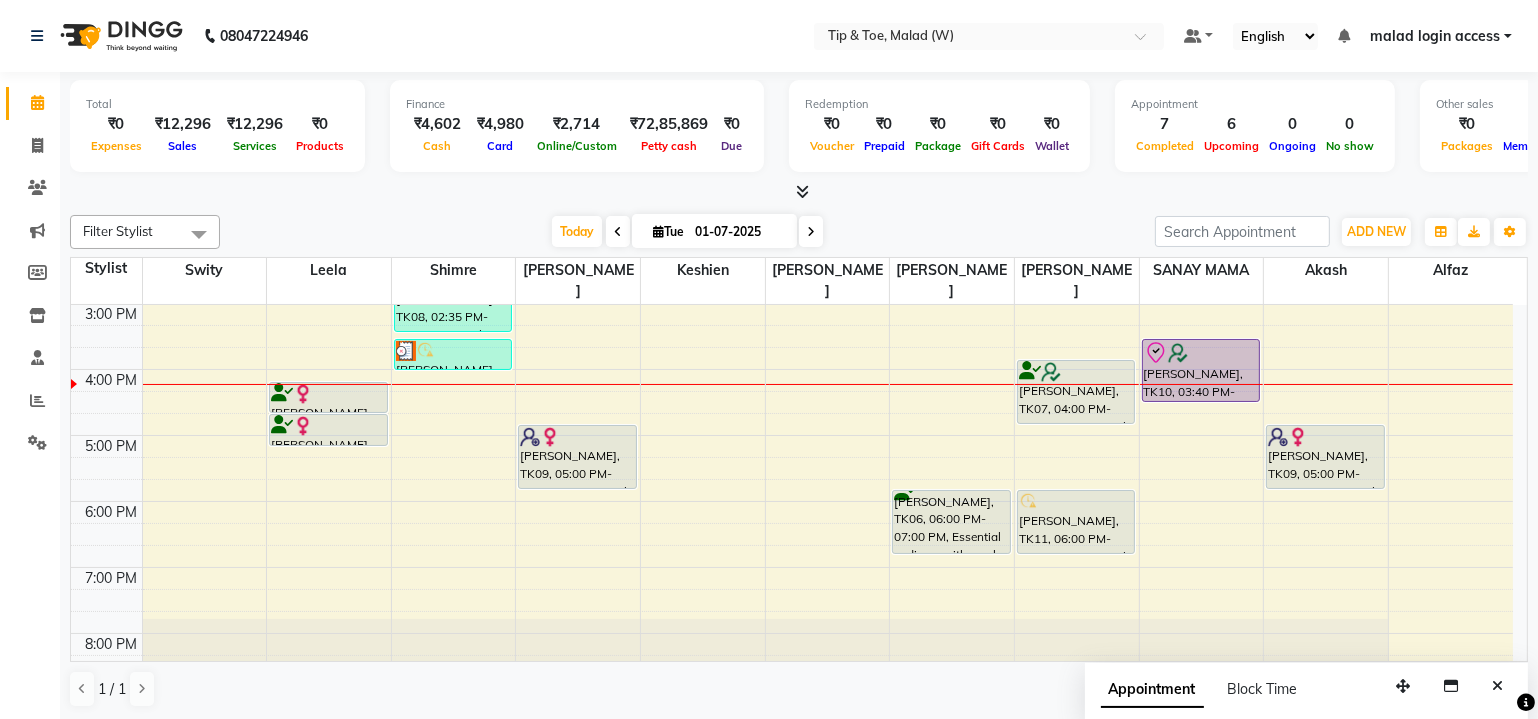 click on "Appointment Block Time" at bounding box center (1211, 689) 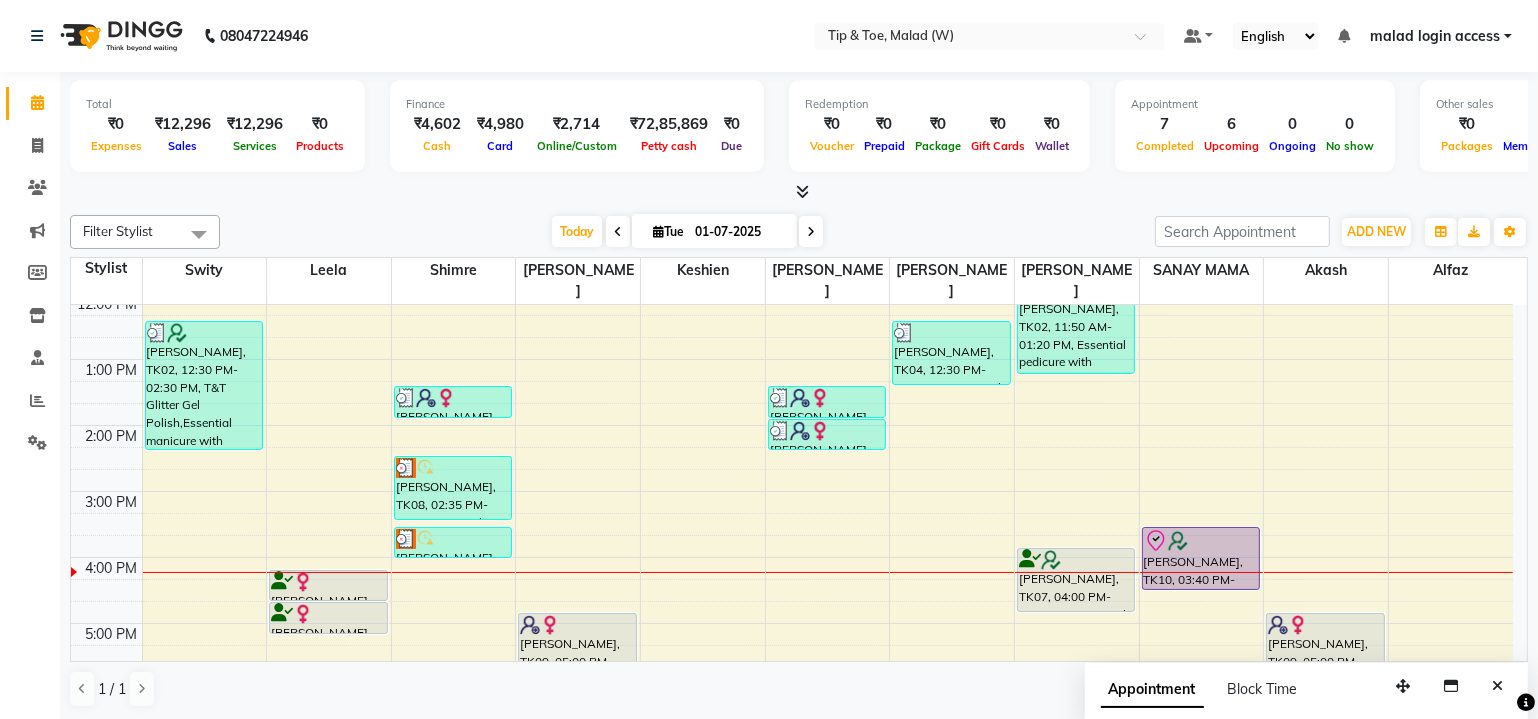 scroll, scrollTop: 190, scrollLeft: 0, axis: vertical 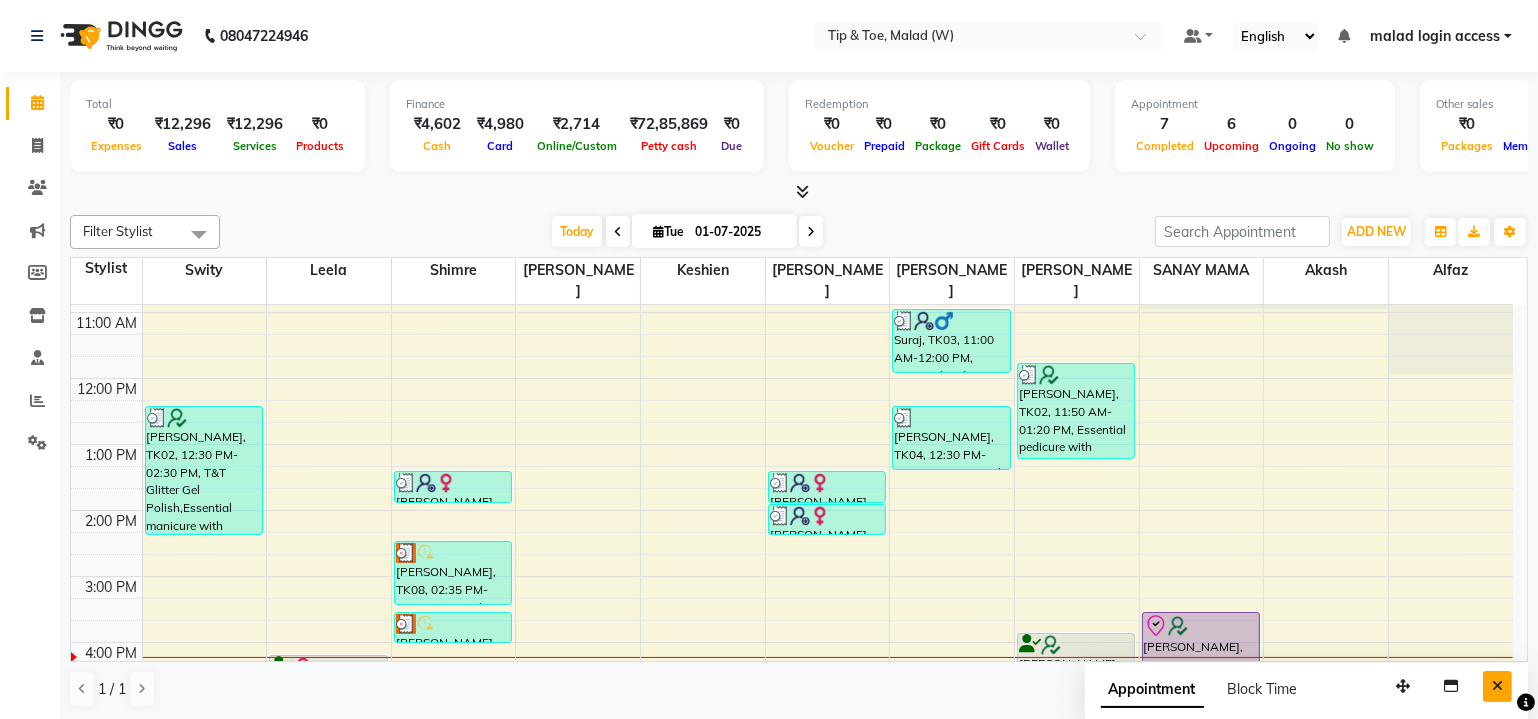 click at bounding box center [1497, 686] 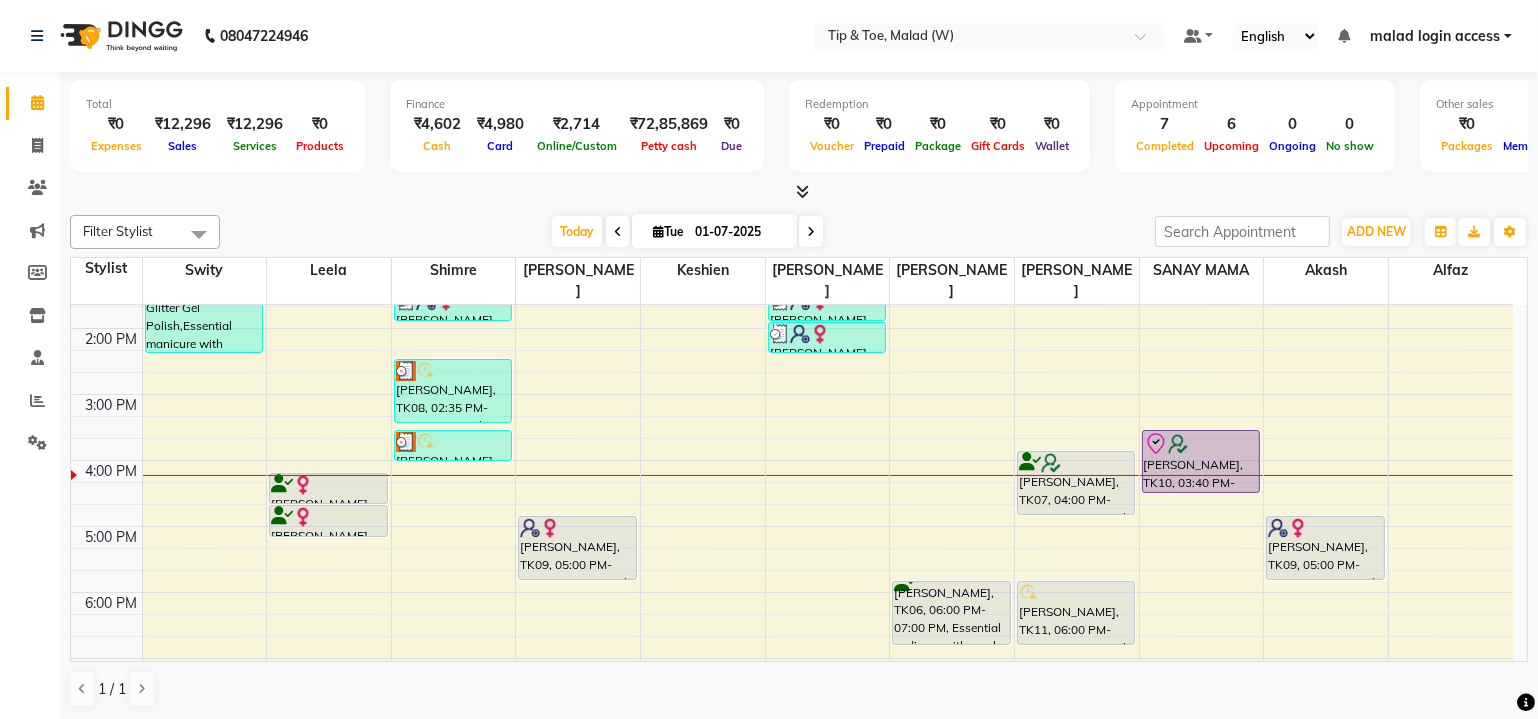 scroll, scrollTop: 463, scrollLeft: 0, axis: vertical 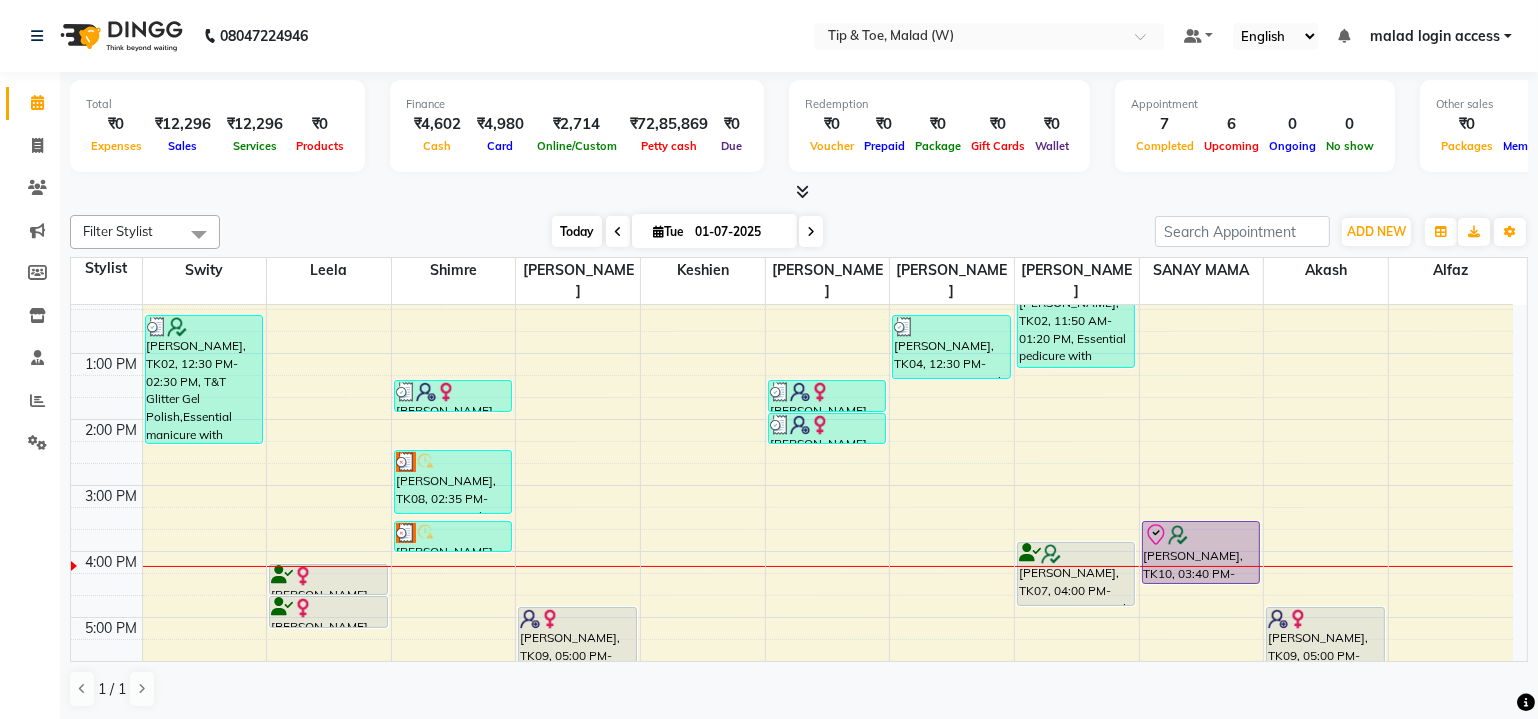 click on "Today" at bounding box center (577, 231) 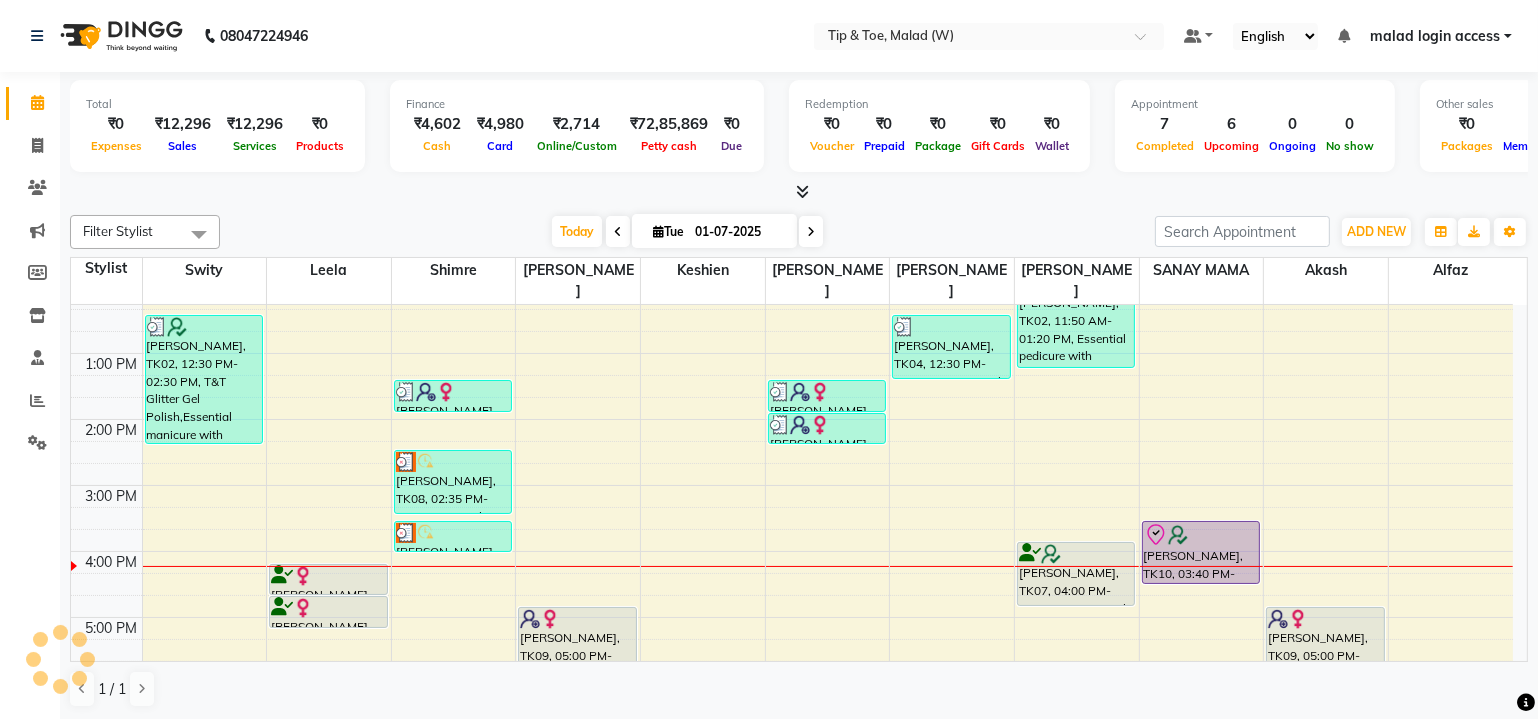scroll, scrollTop: 463, scrollLeft: 0, axis: vertical 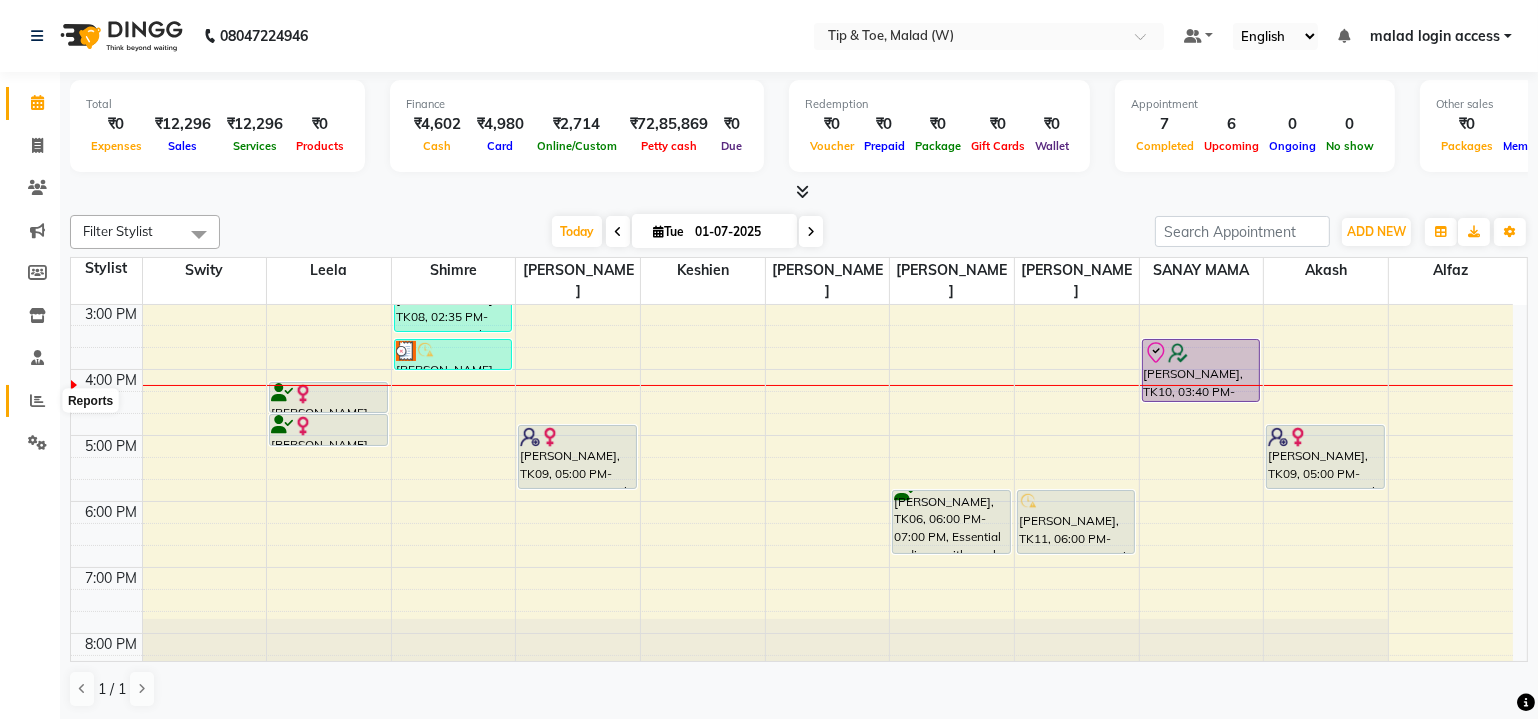 click 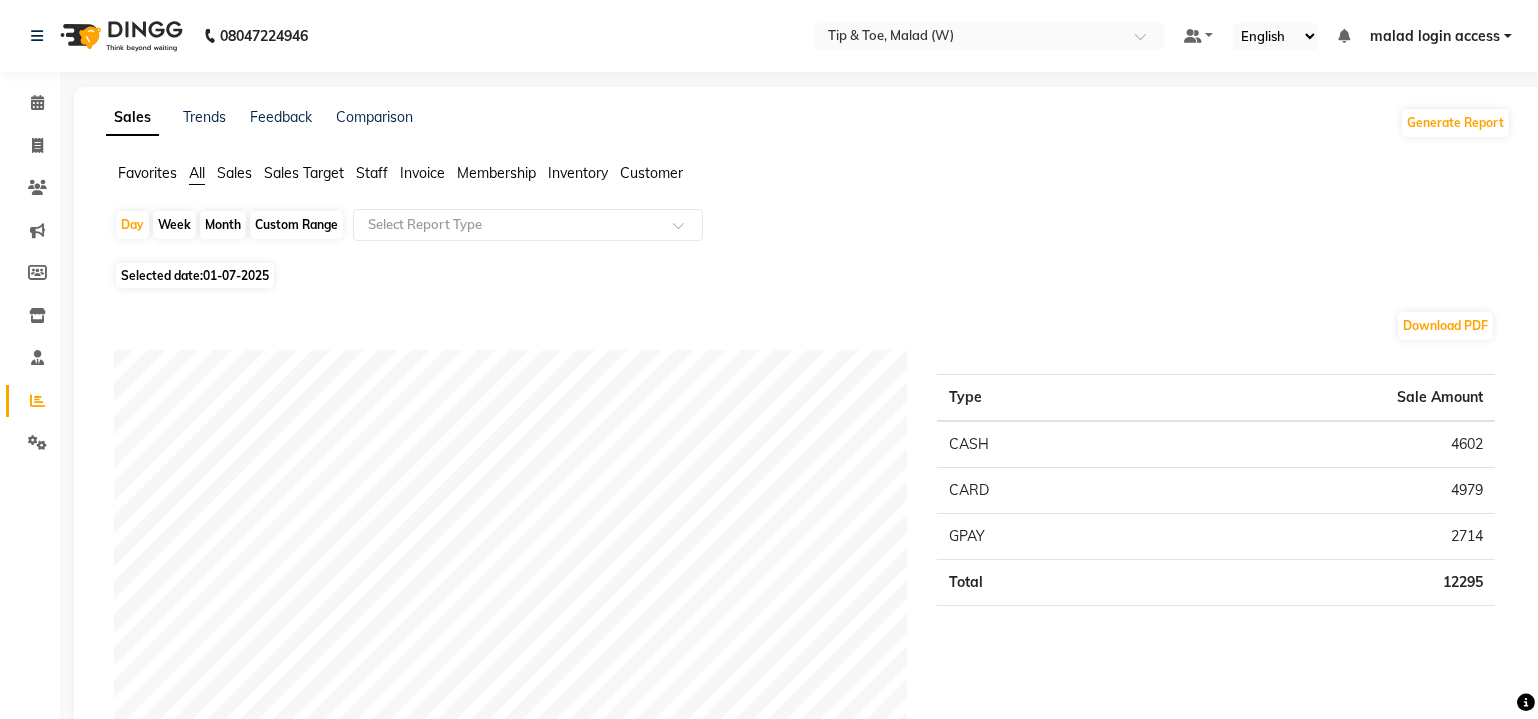 click on "All" 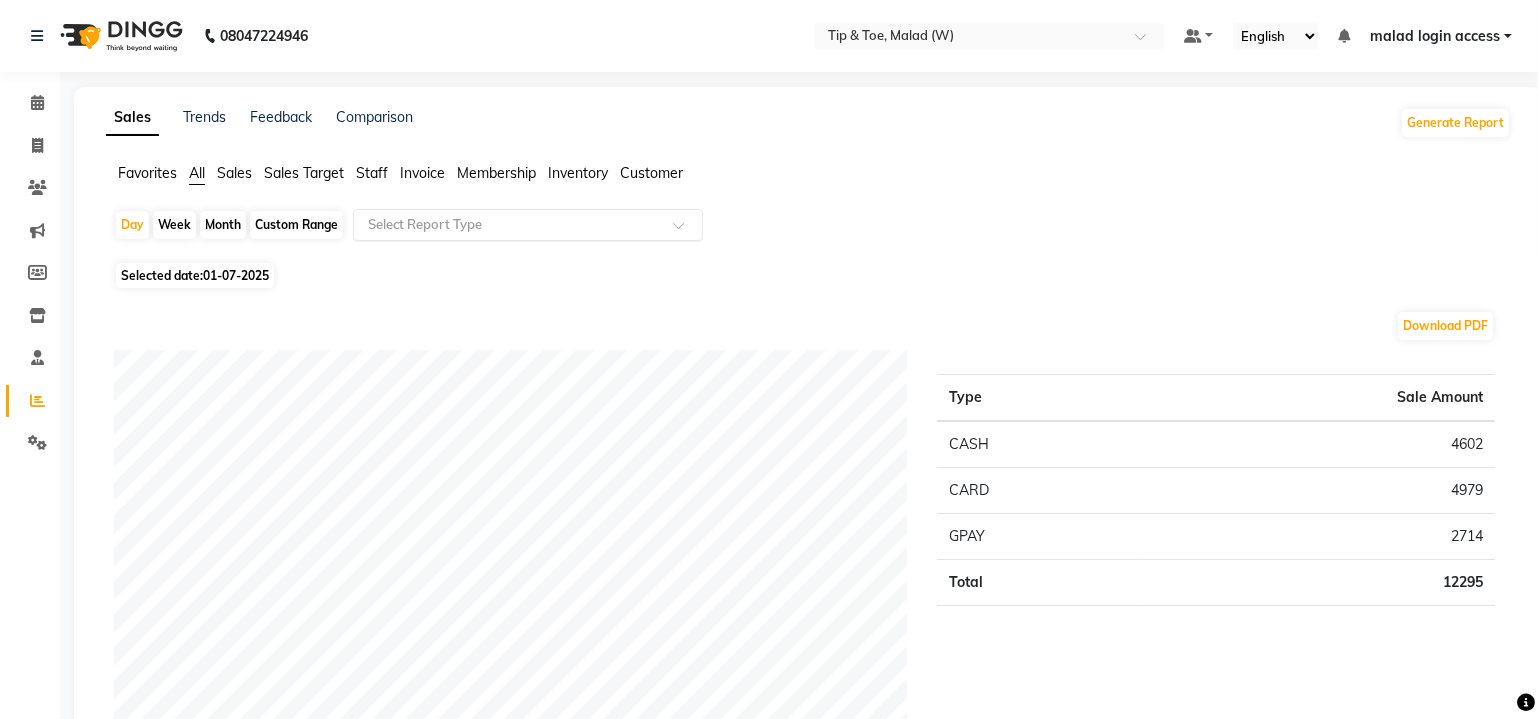 click 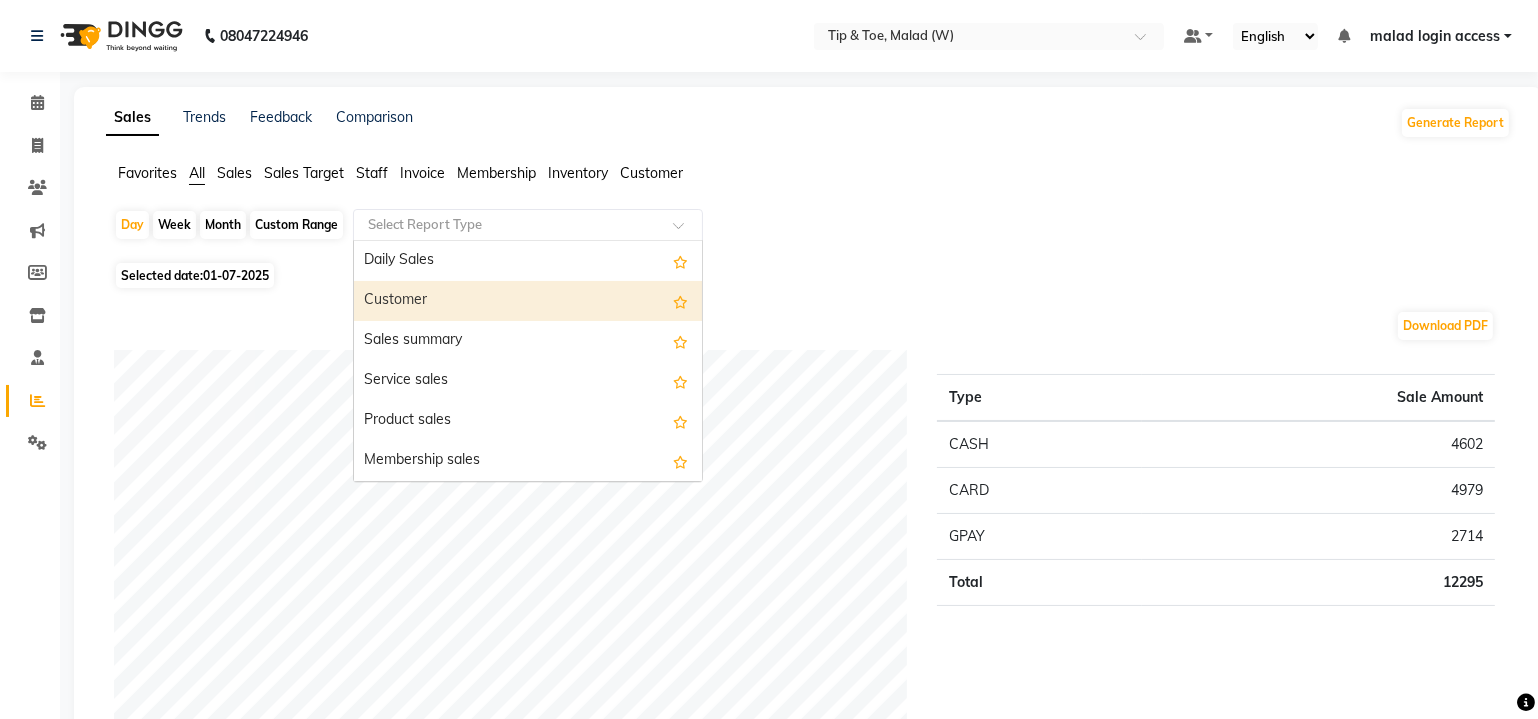 click on "Customer" at bounding box center (528, 301) 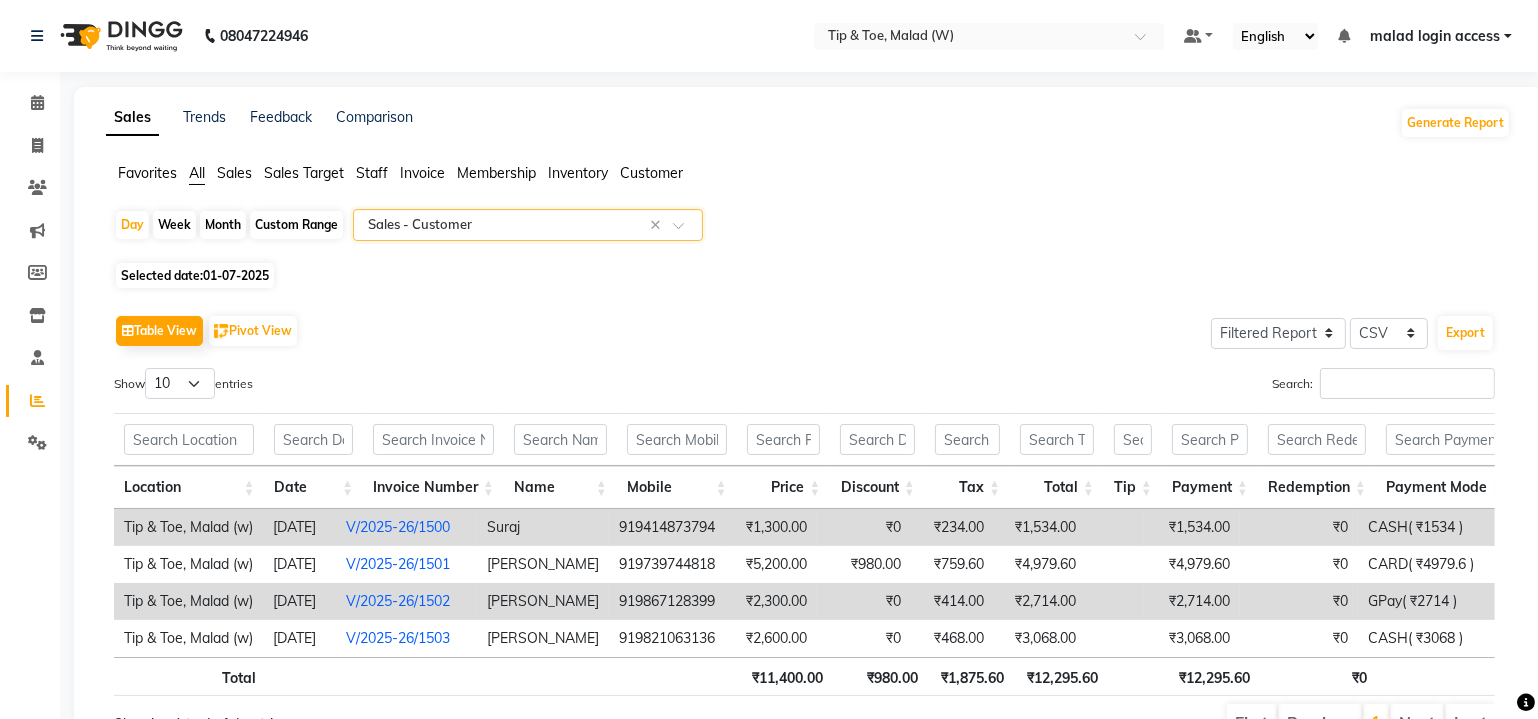 click on "Favorites All Sales Sales Target Staff Invoice Membership Inventory Customer" 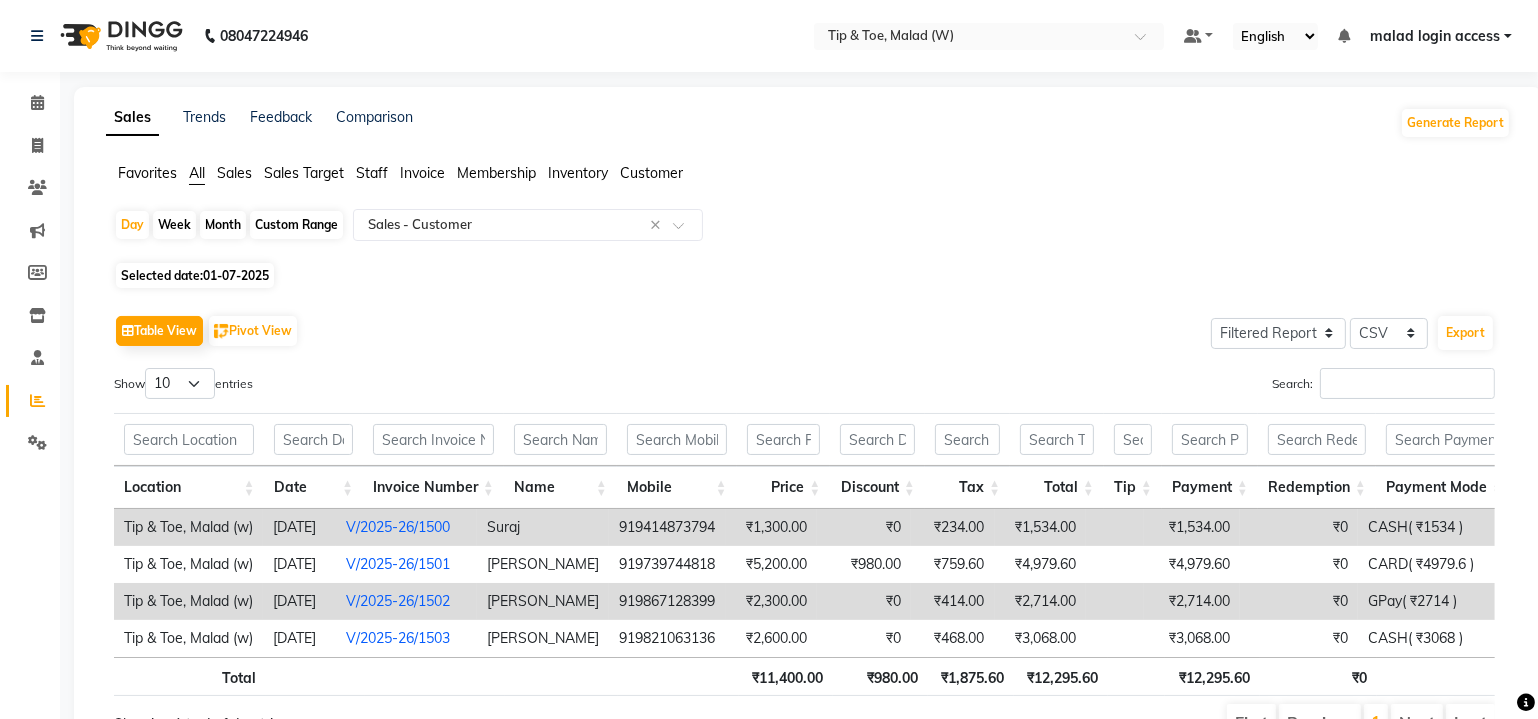 click on "Favorites All Sales Sales Target Staff Invoice Membership Inventory Customer" 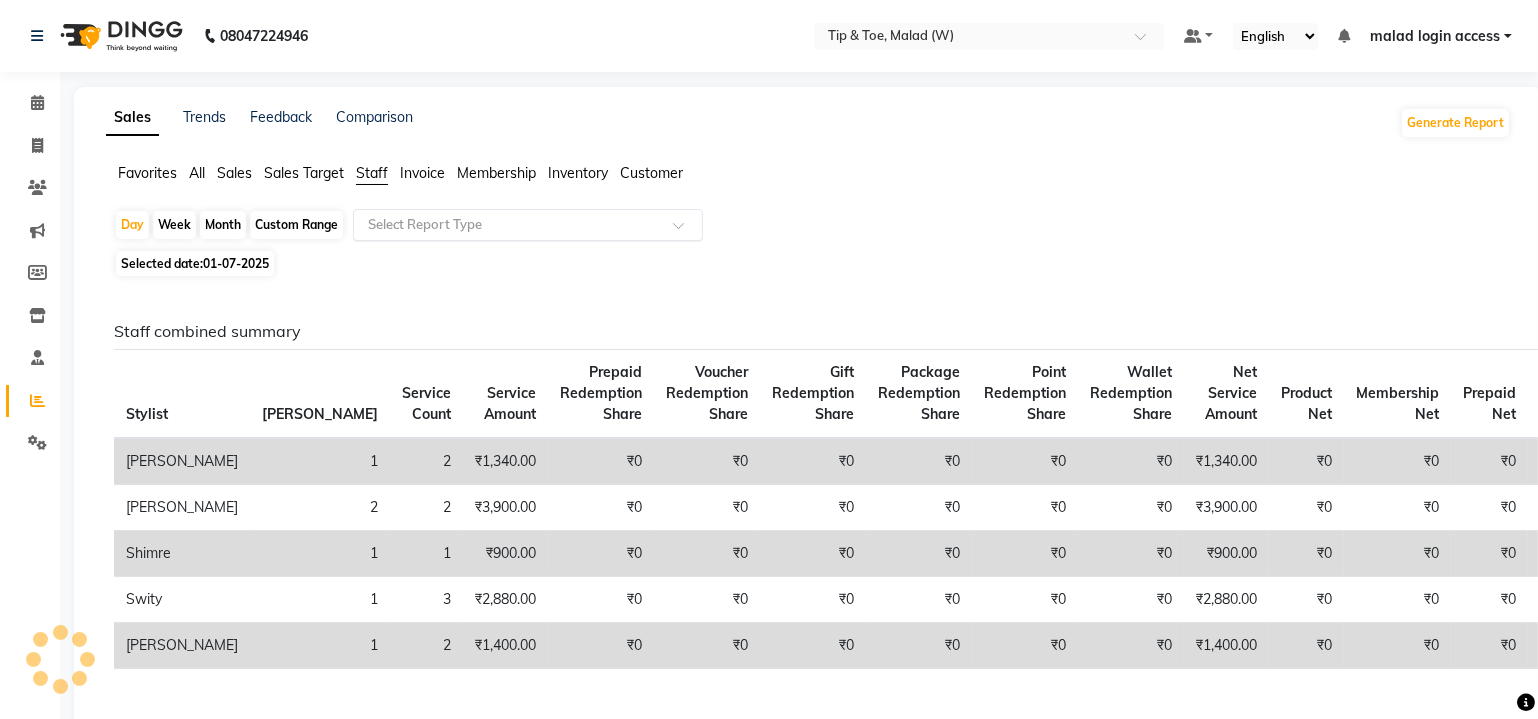 click 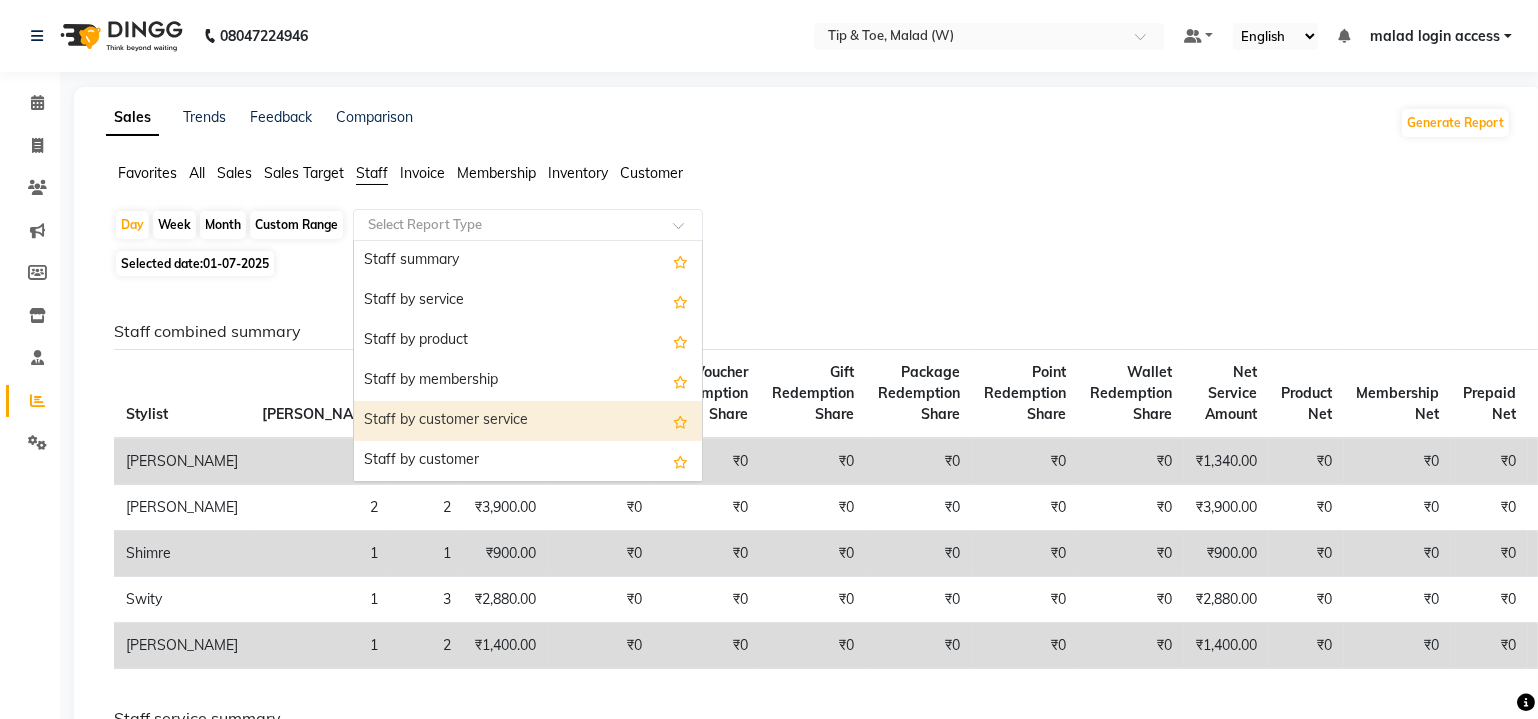 click on "Staff by customer service" at bounding box center [528, 421] 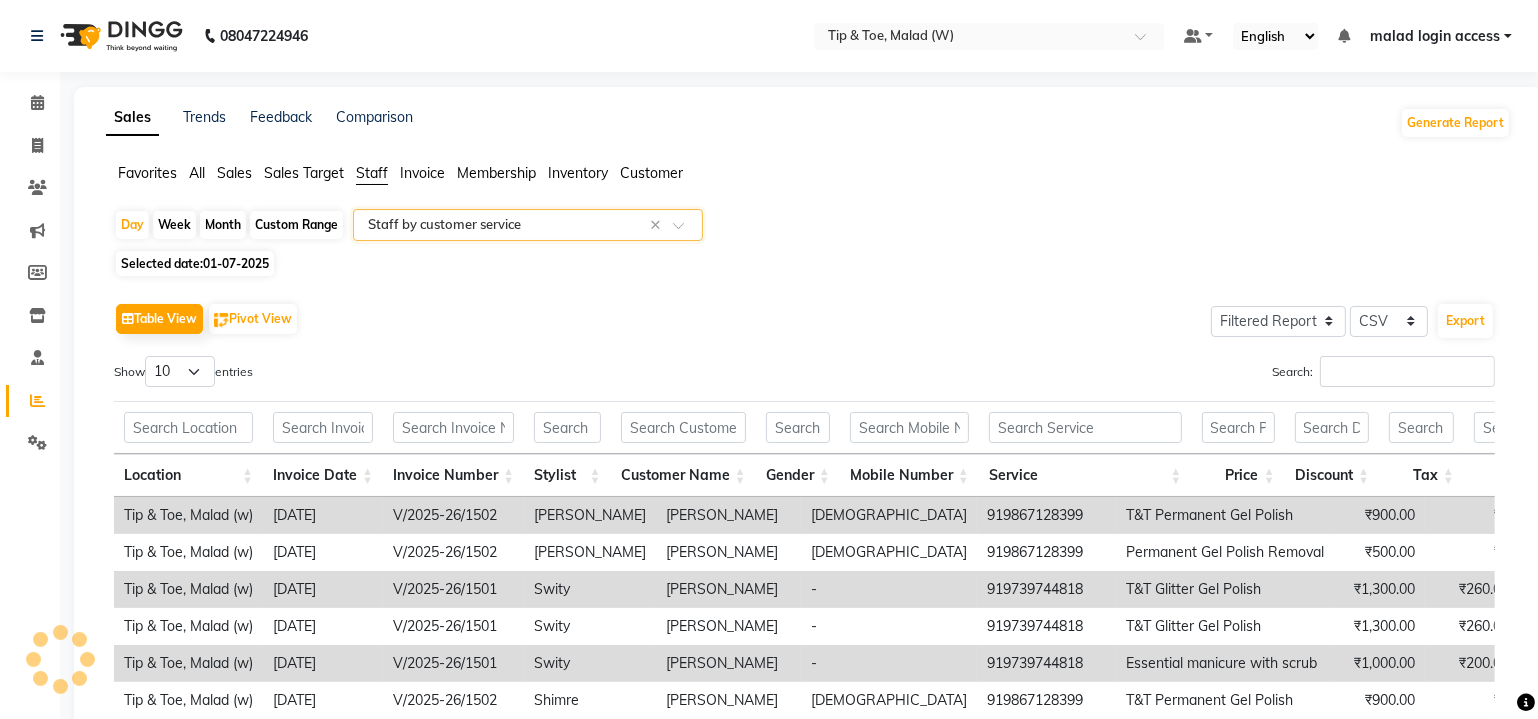 click on "Staff" 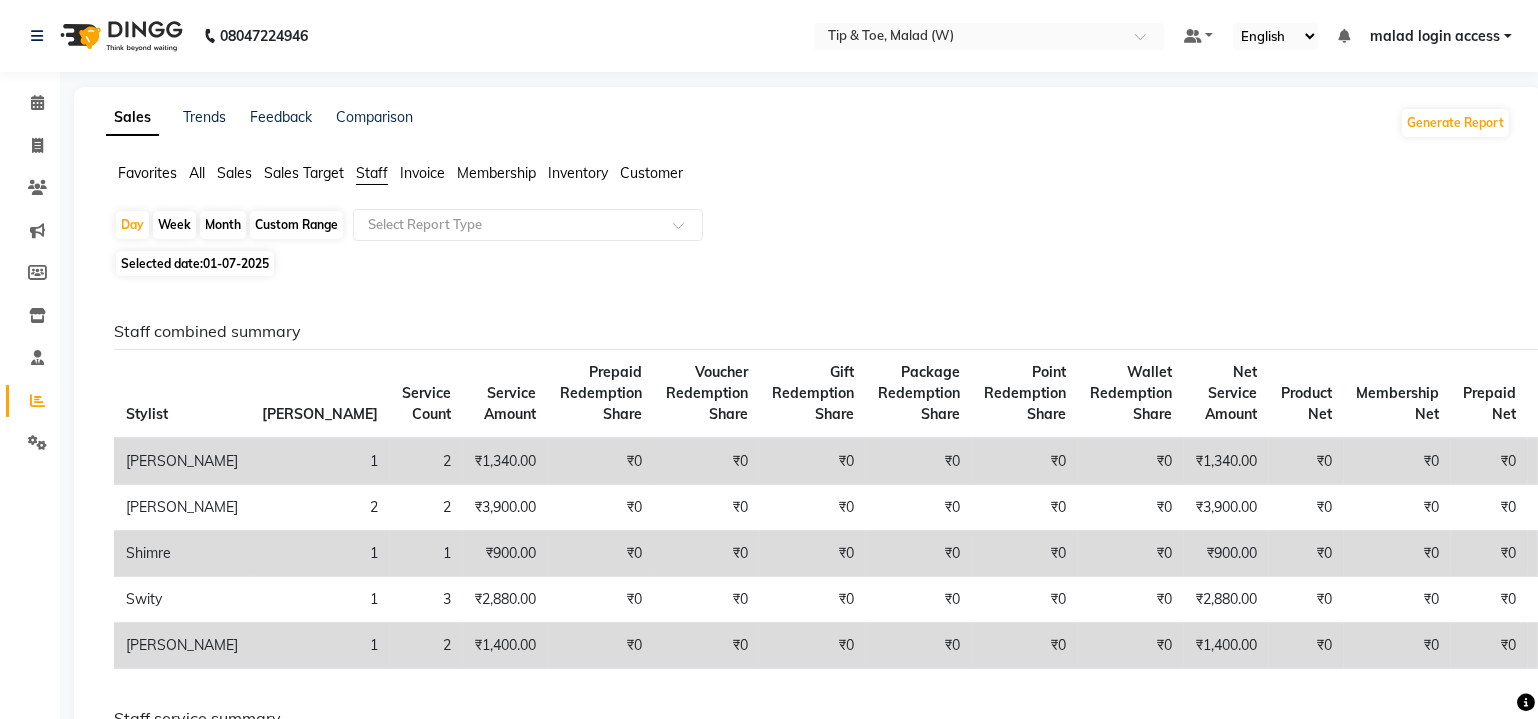 click on "01-07-2025" 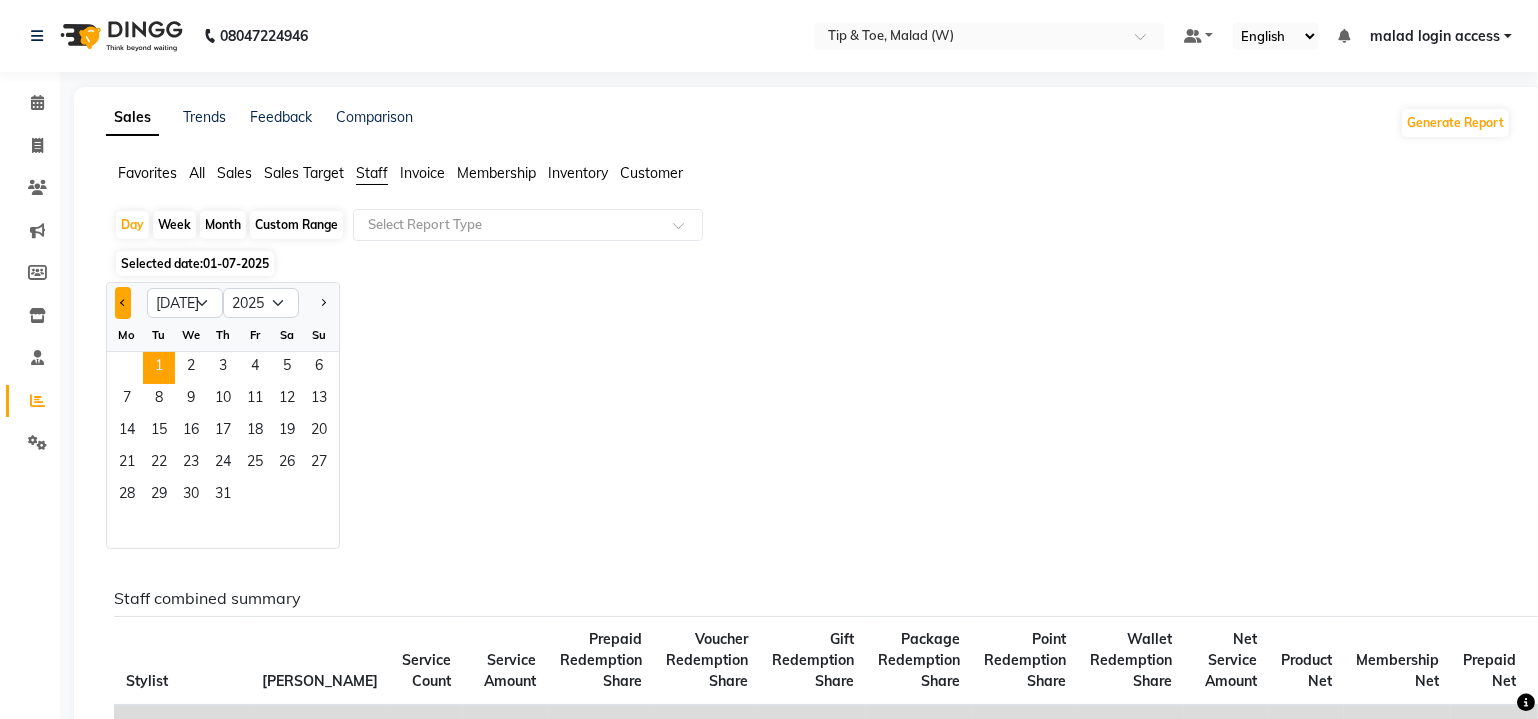 click 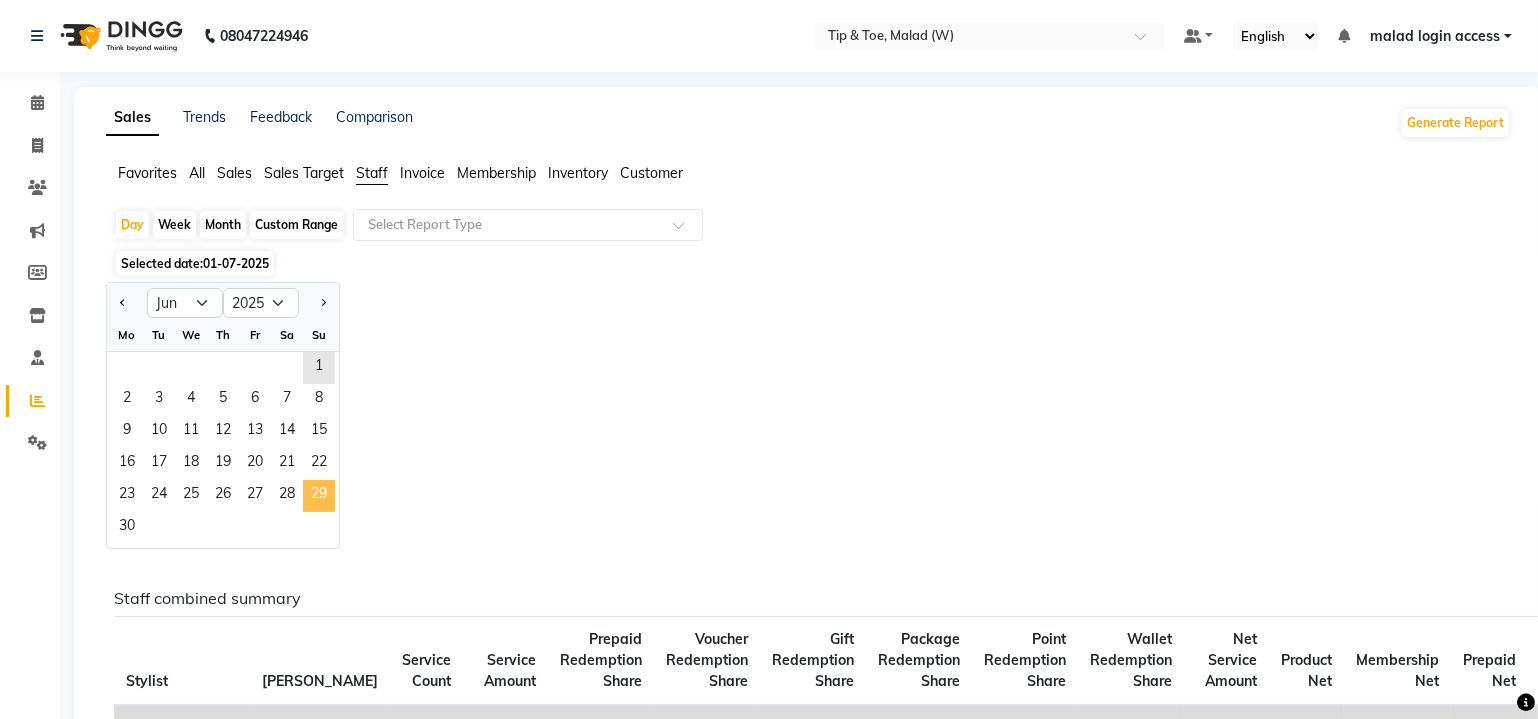 click on "29" 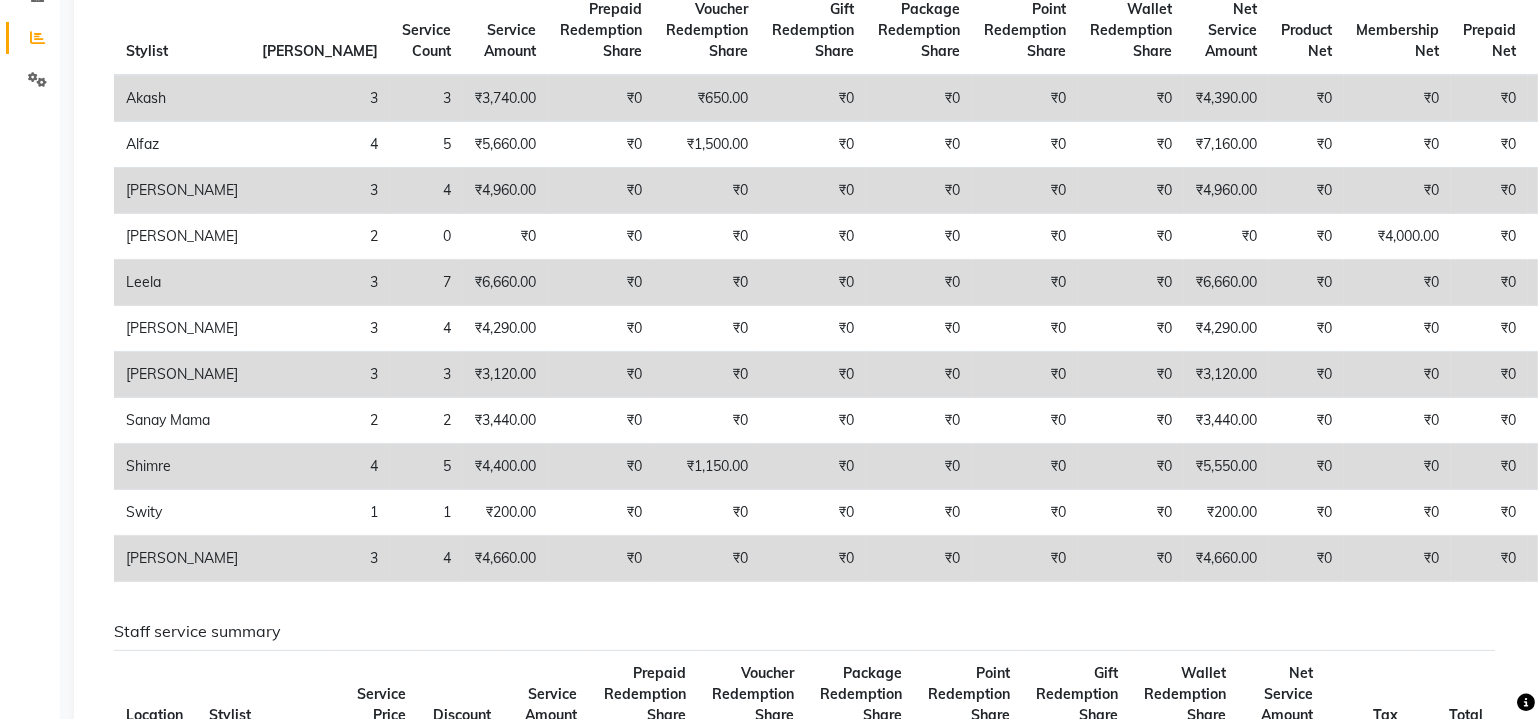 scroll, scrollTop: 0, scrollLeft: 0, axis: both 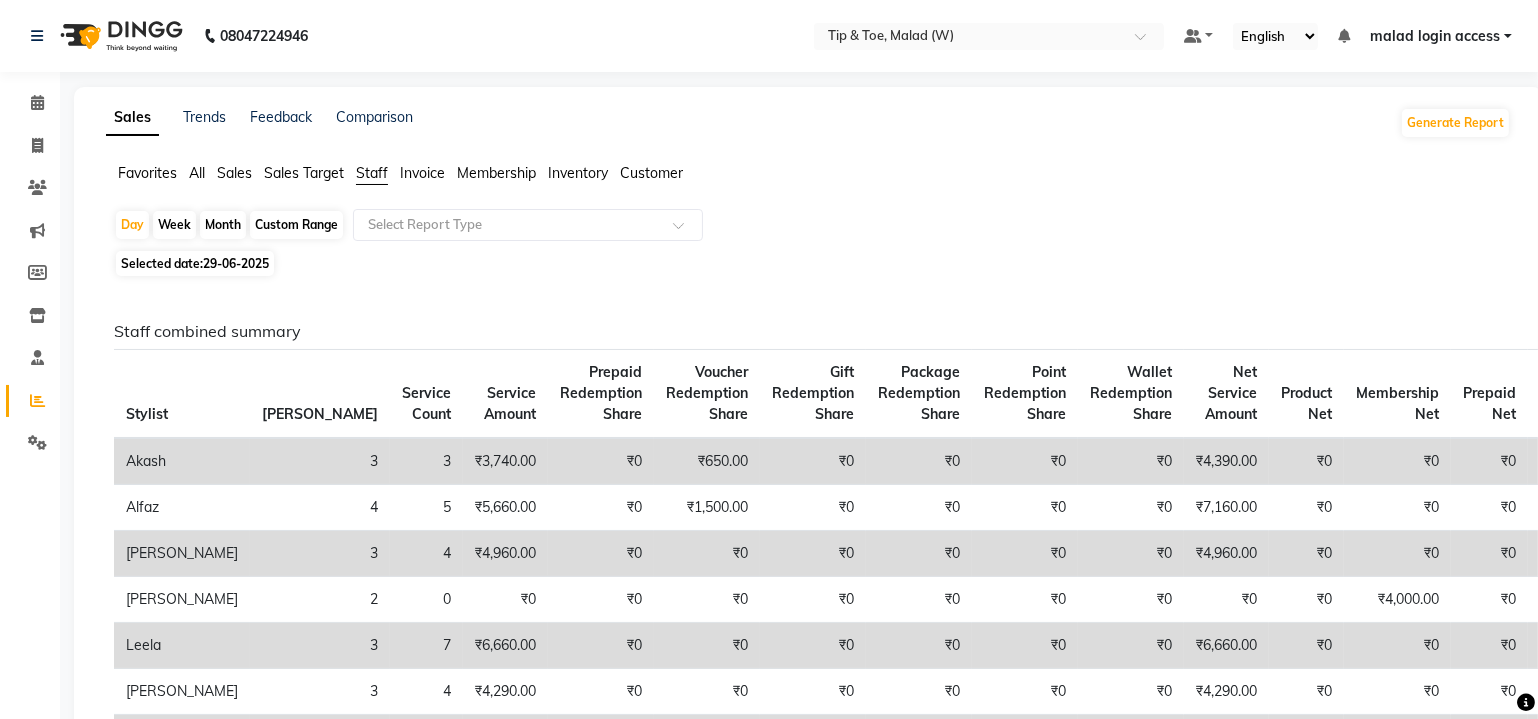 click on "All" 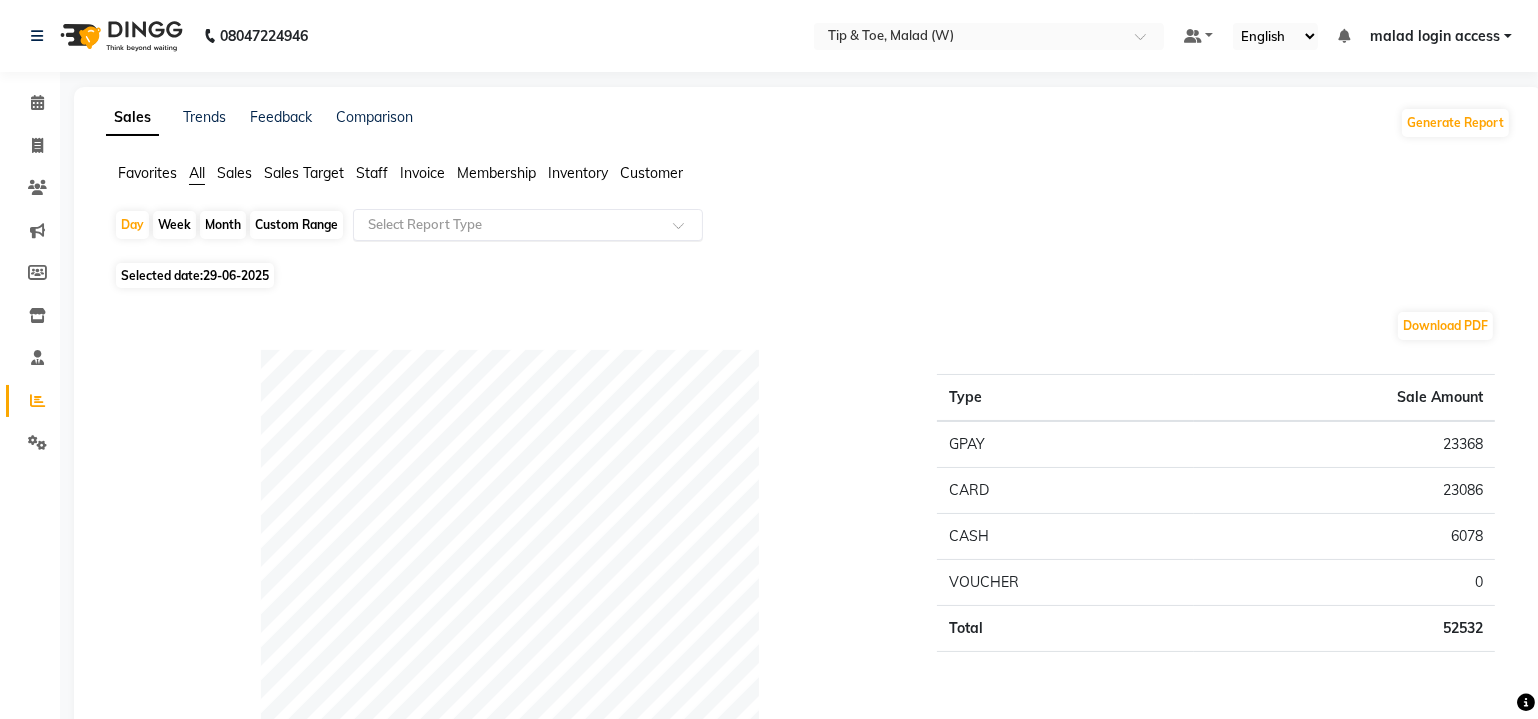 click on "Select Report Type" 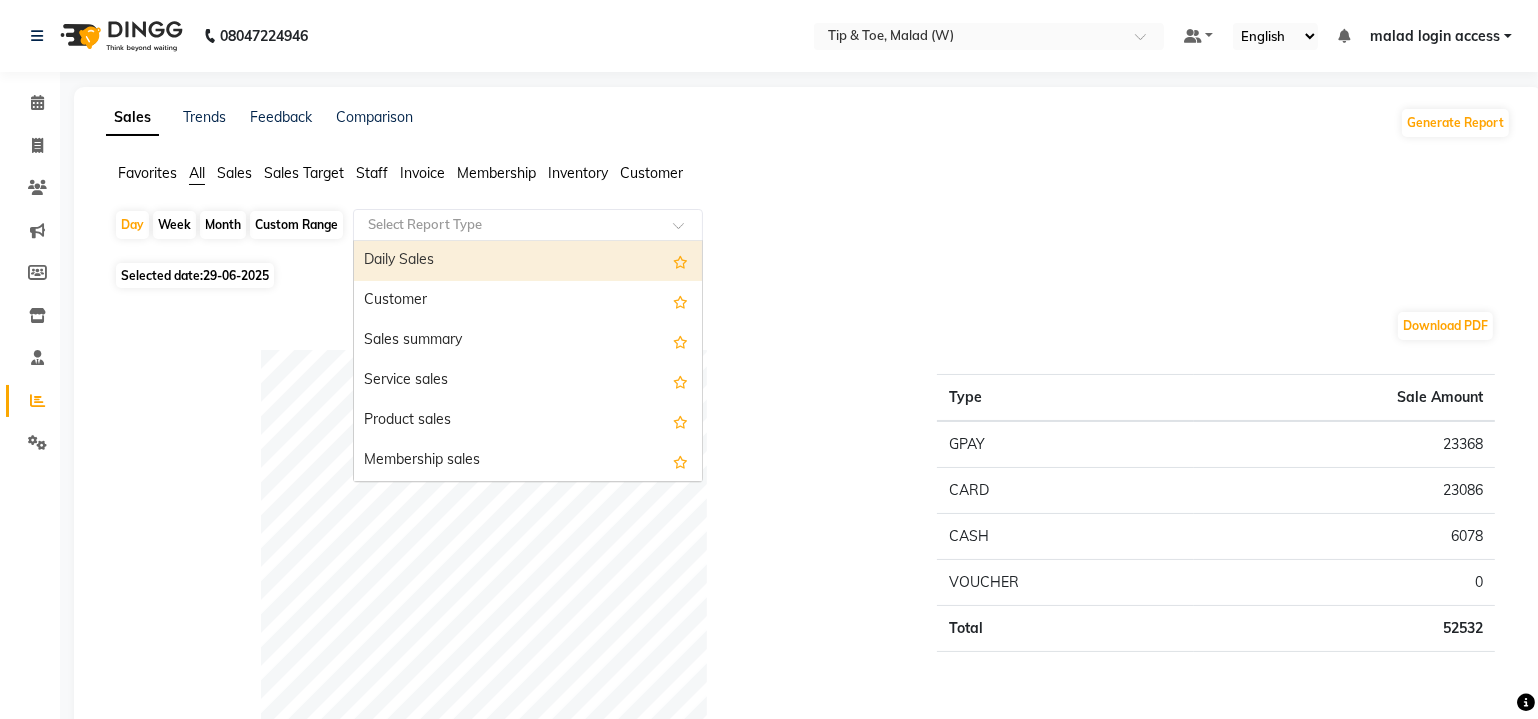 click on "Staff" 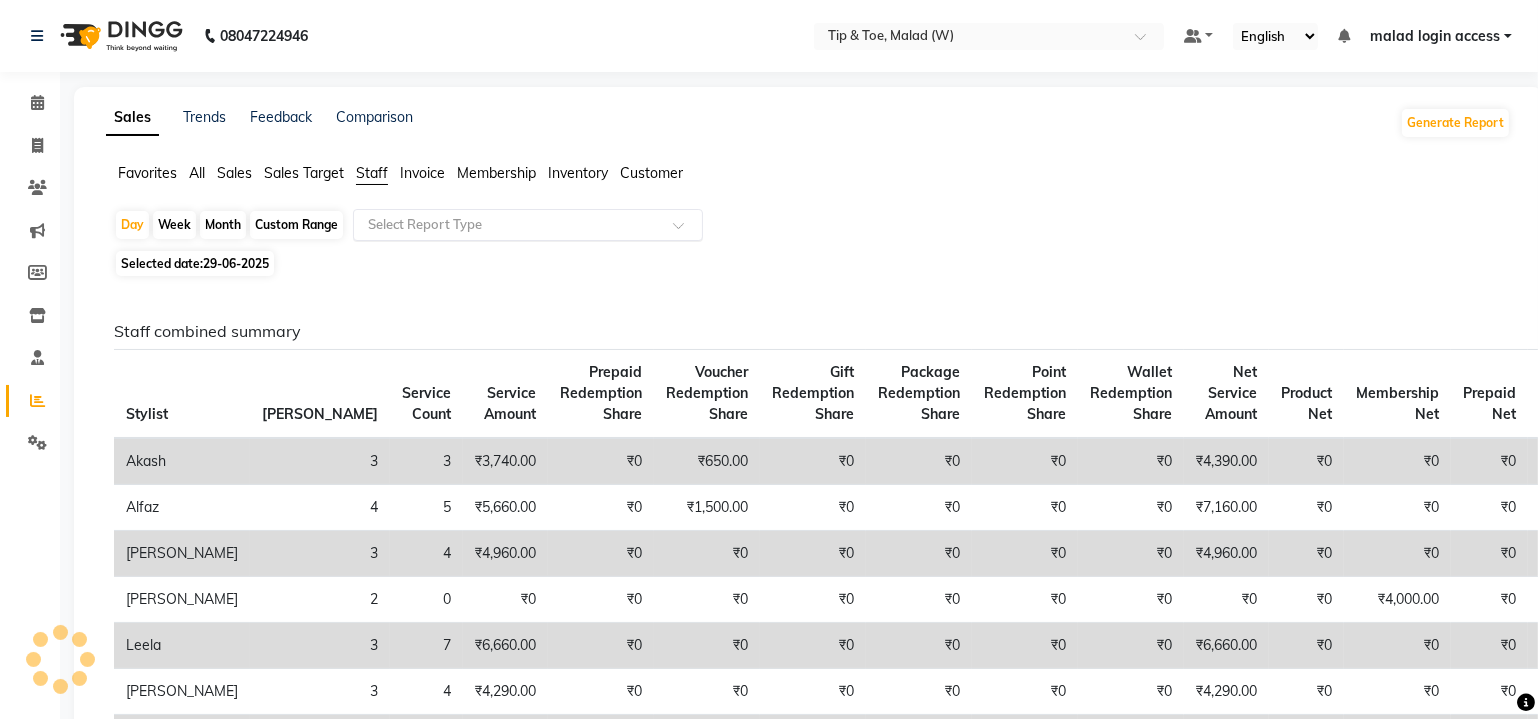 click 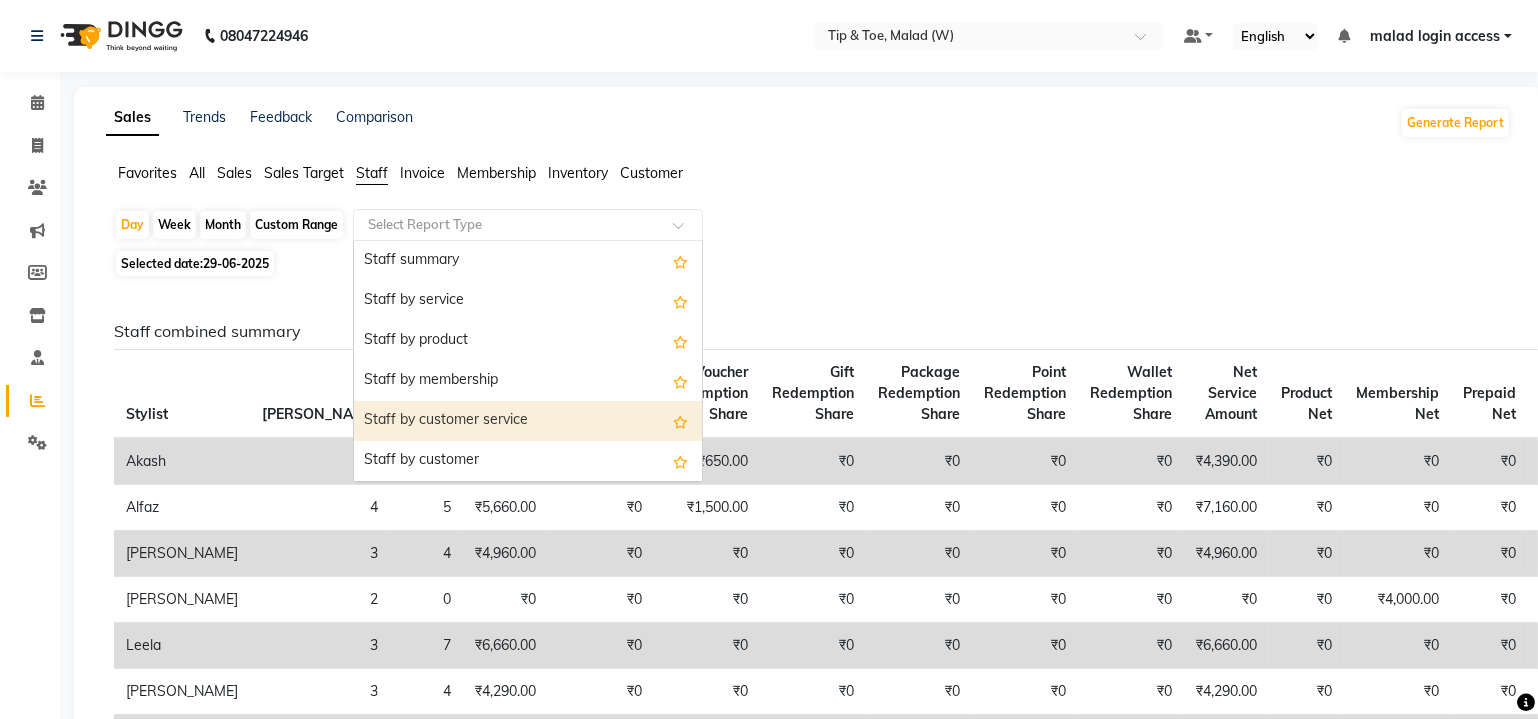 click on "Staff by customer service" at bounding box center [528, 421] 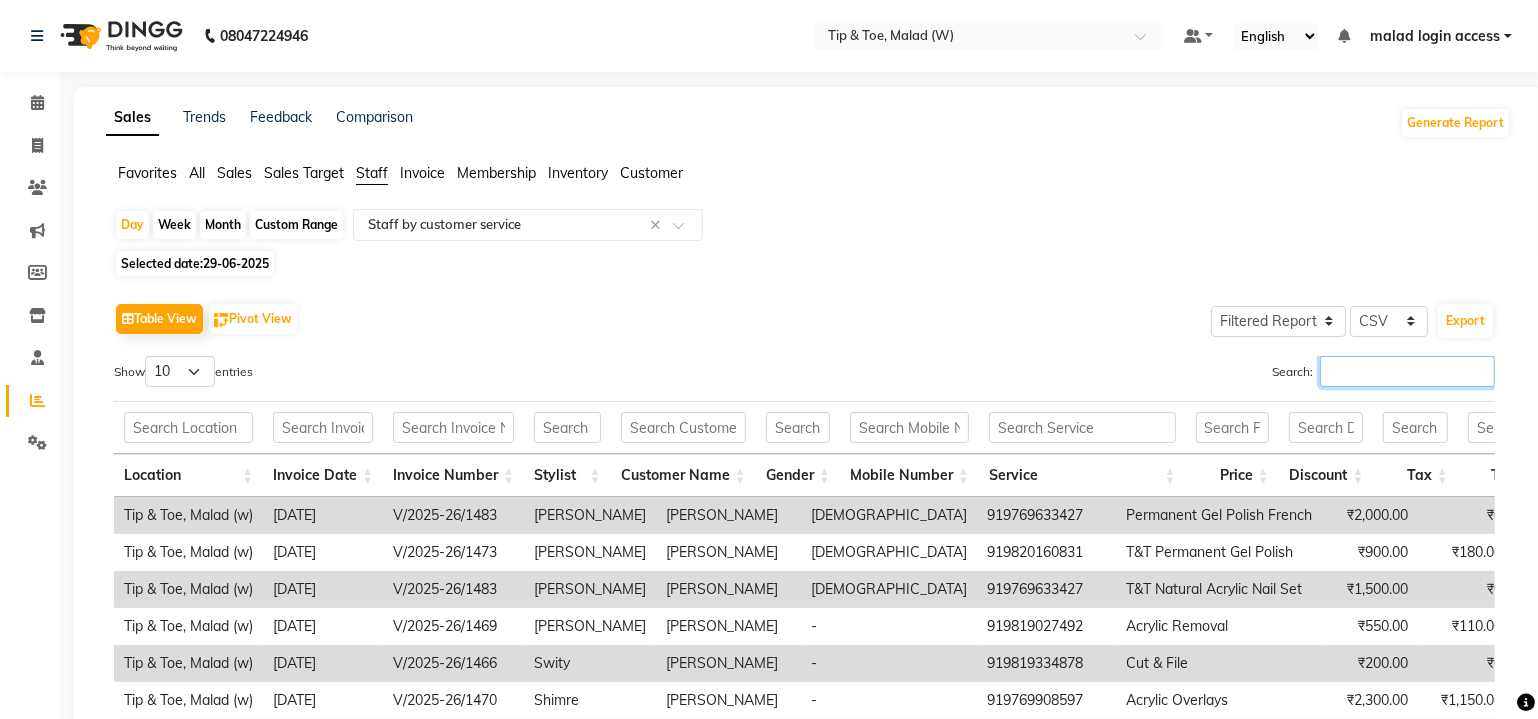 click on "Search:" at bounding box center [1407, 371] 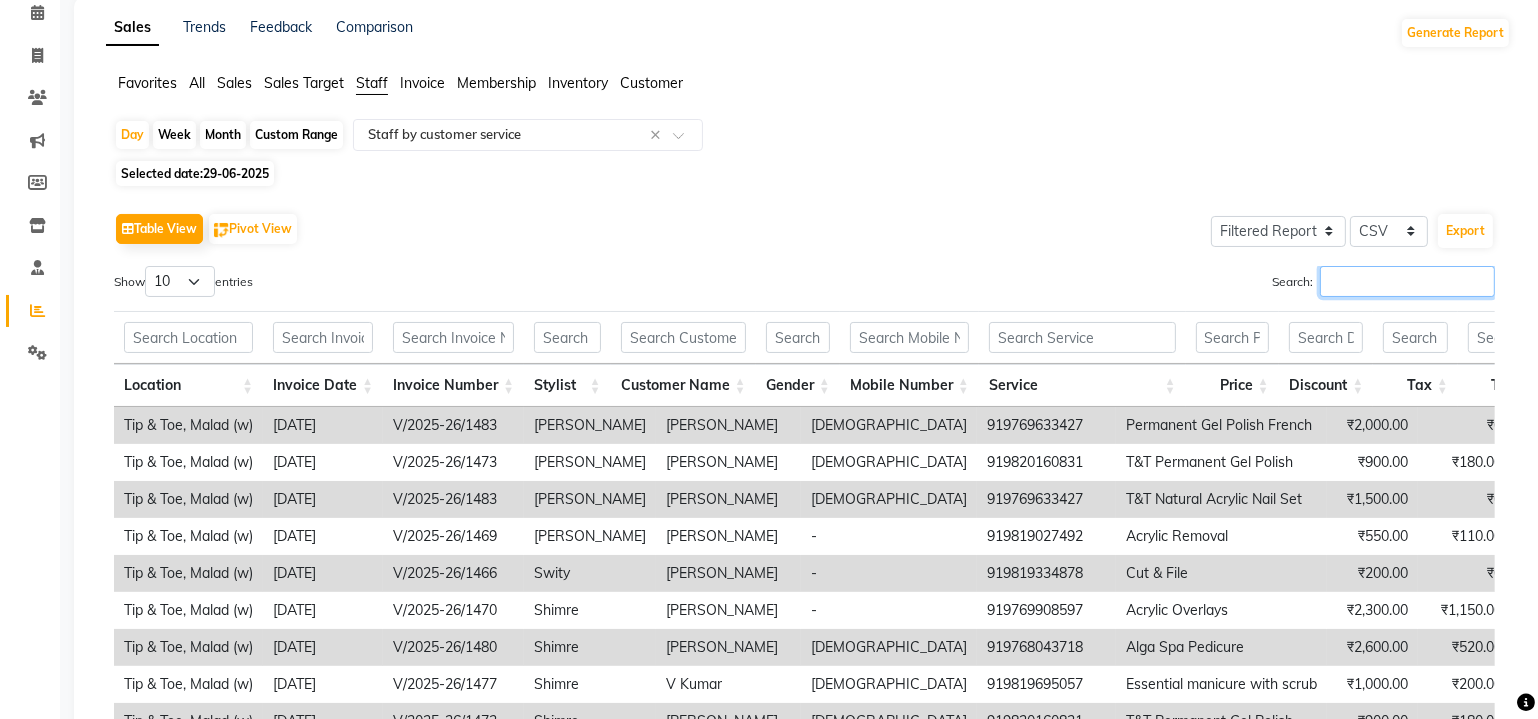 scroll, scrollTop: 0, scrollLeft: 0, axis: both 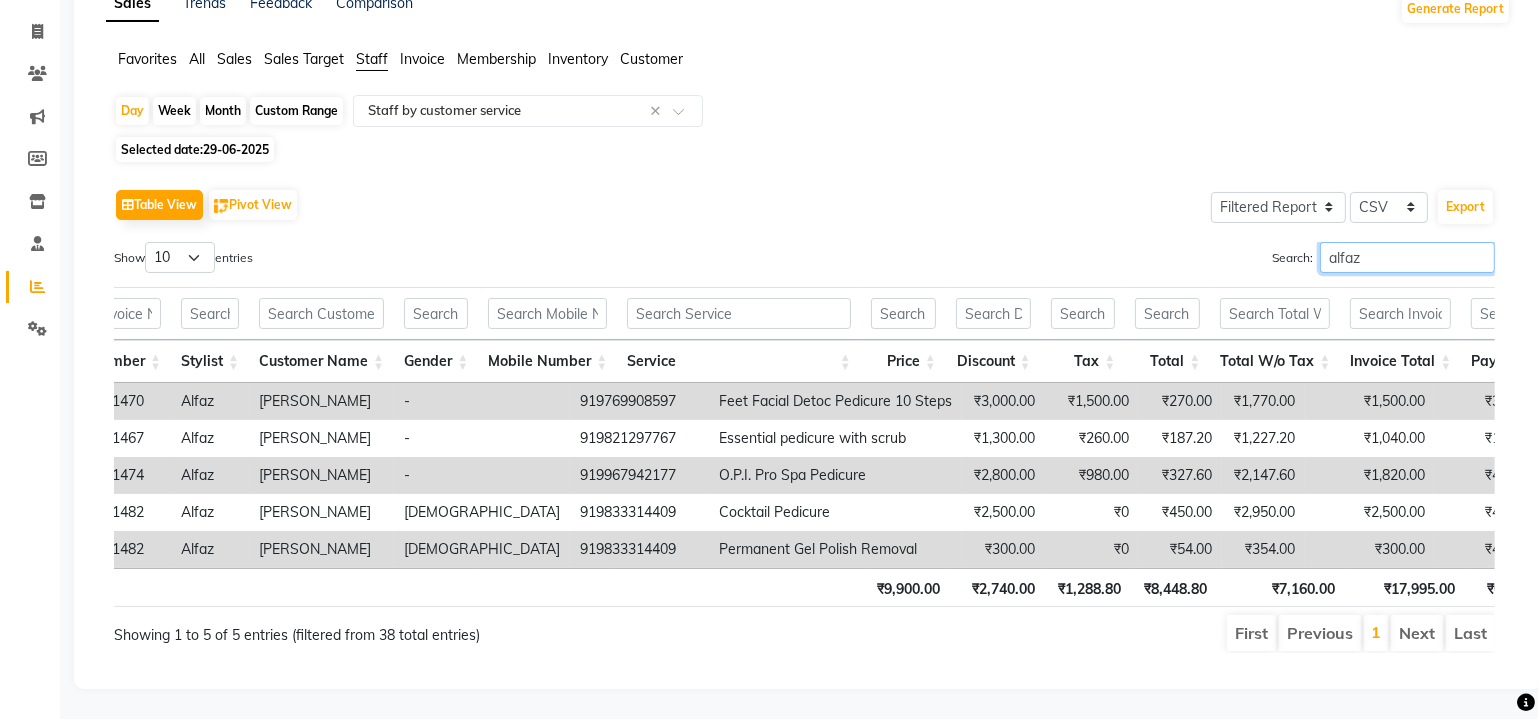 click on "alfaz" at bounding box center (1407, 257) 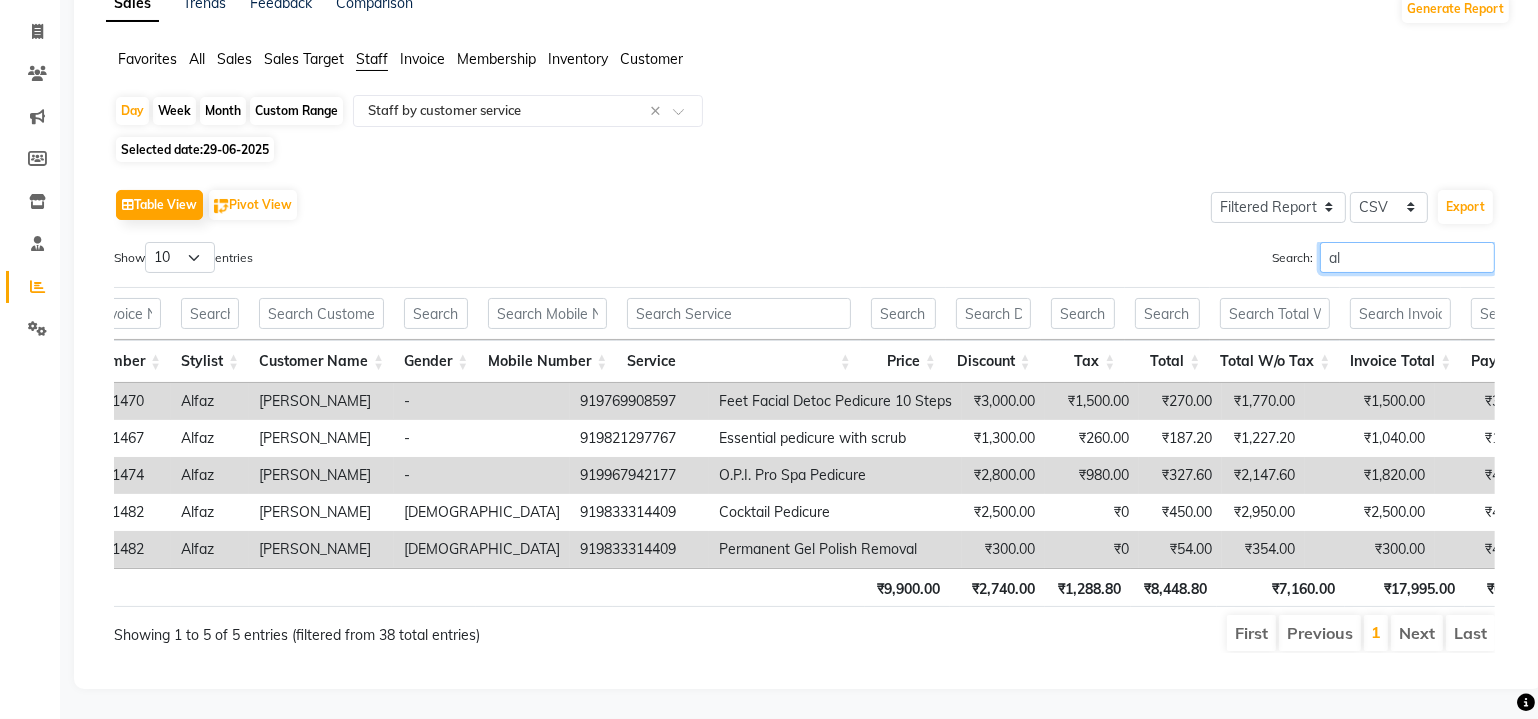 type on "a" 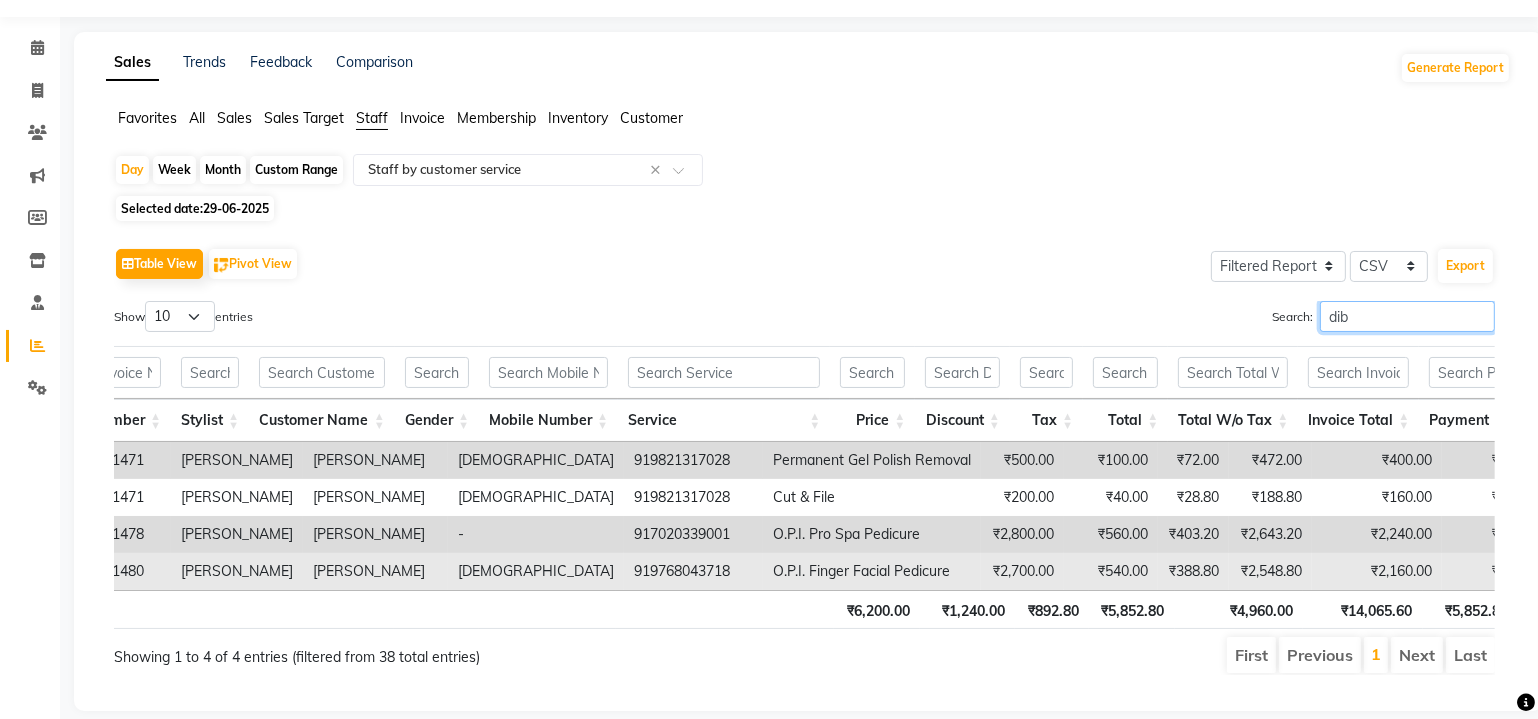 scroll, scrollTop: 100, scrollLeft: 0, axis: vertical 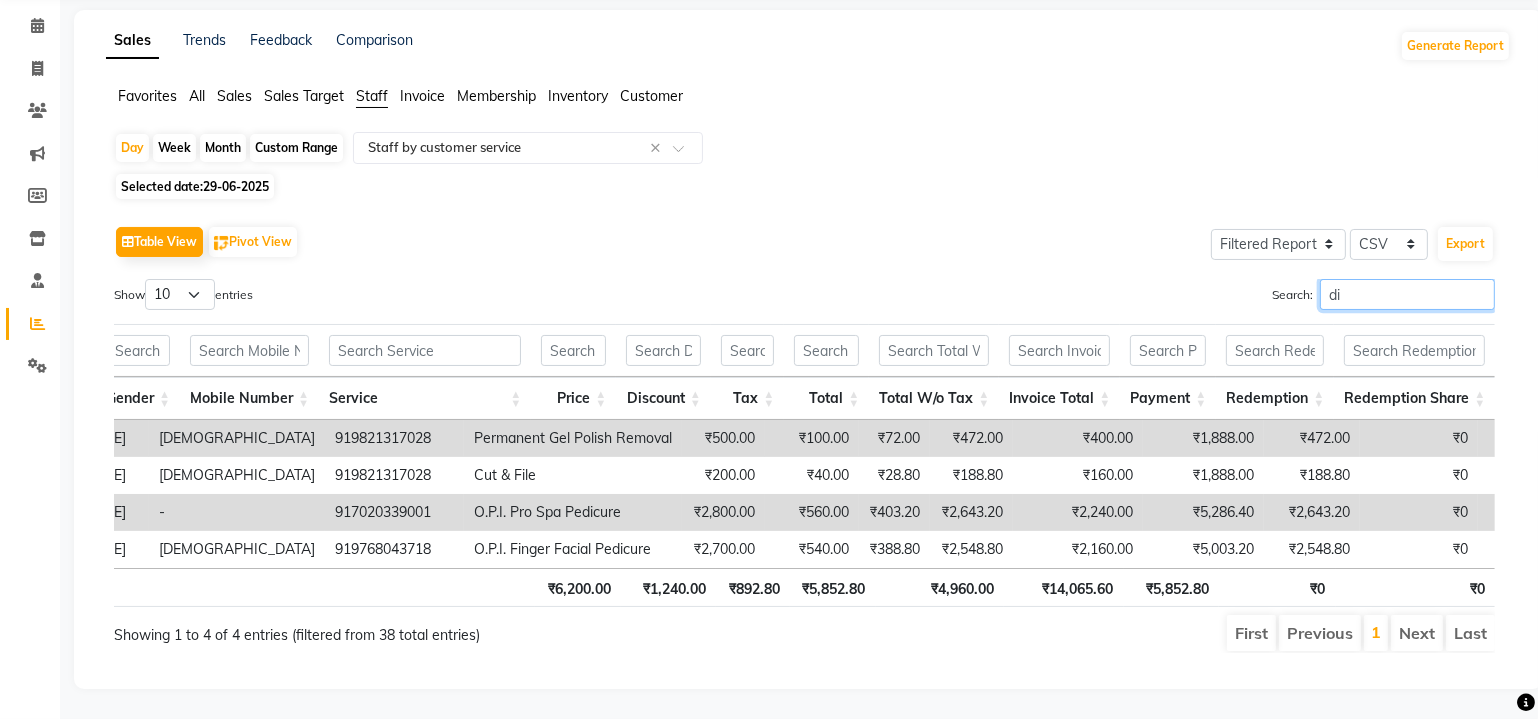 type on "d" 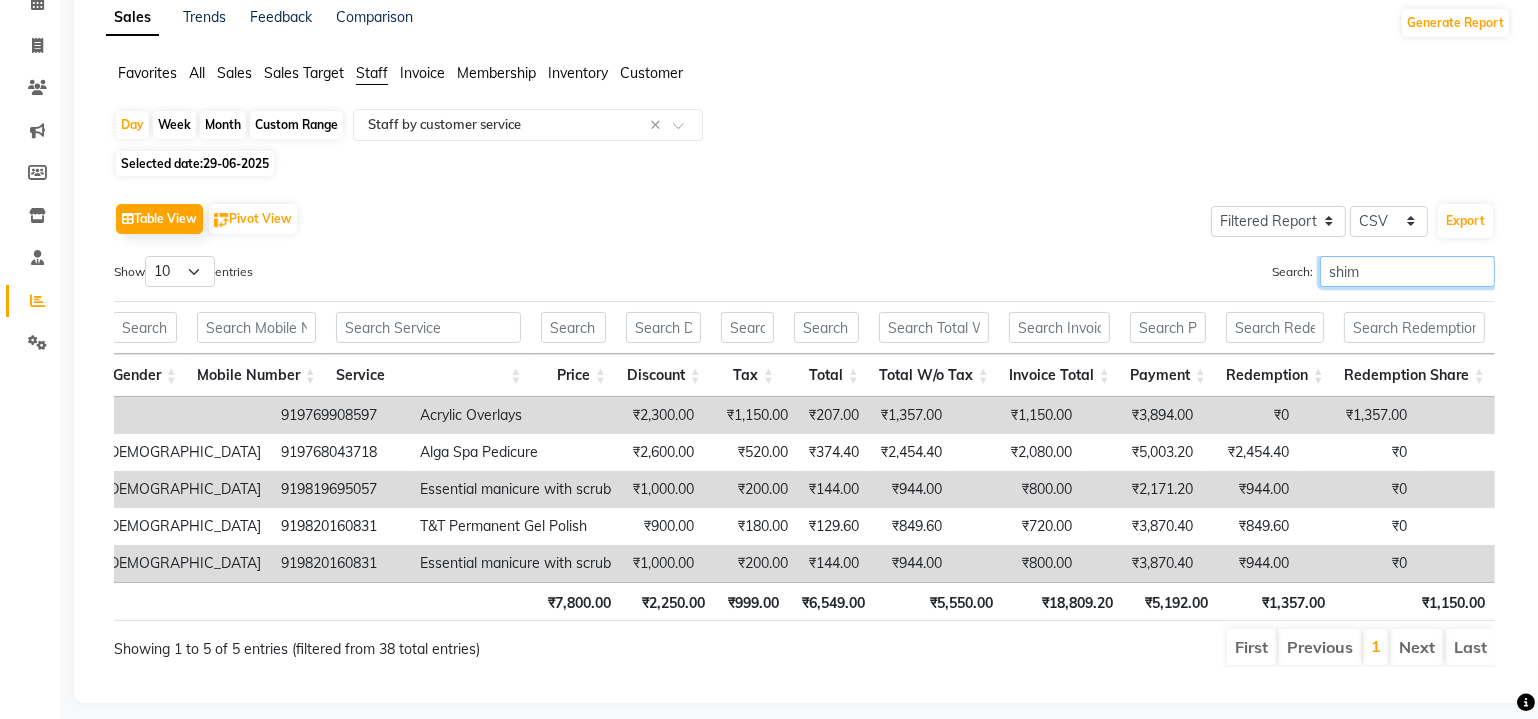 scroll, scrollTop: 0, scrollLeft: 643, axis: horizontal 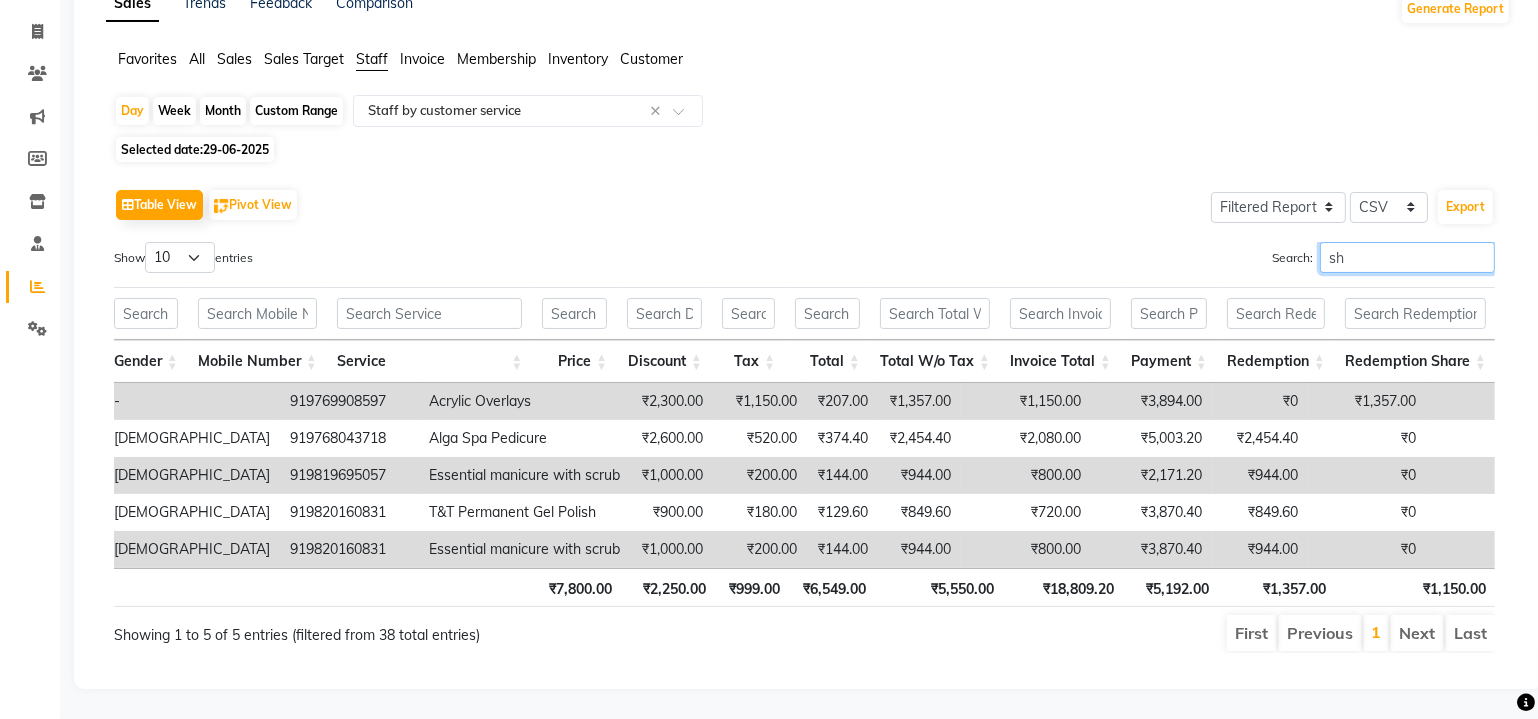 type on "s" 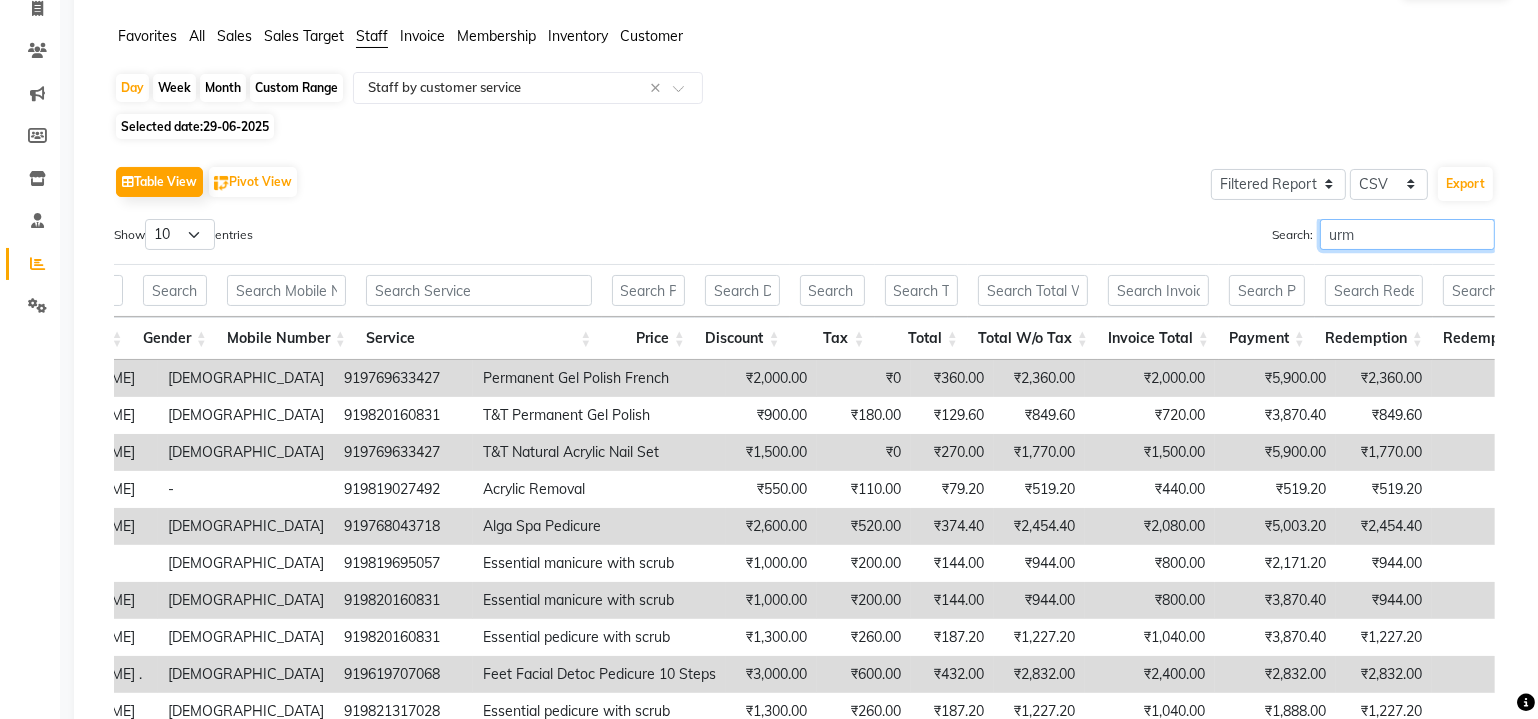 scroll, scrollTop: 100, scrollLeft: 0, axis: vertical 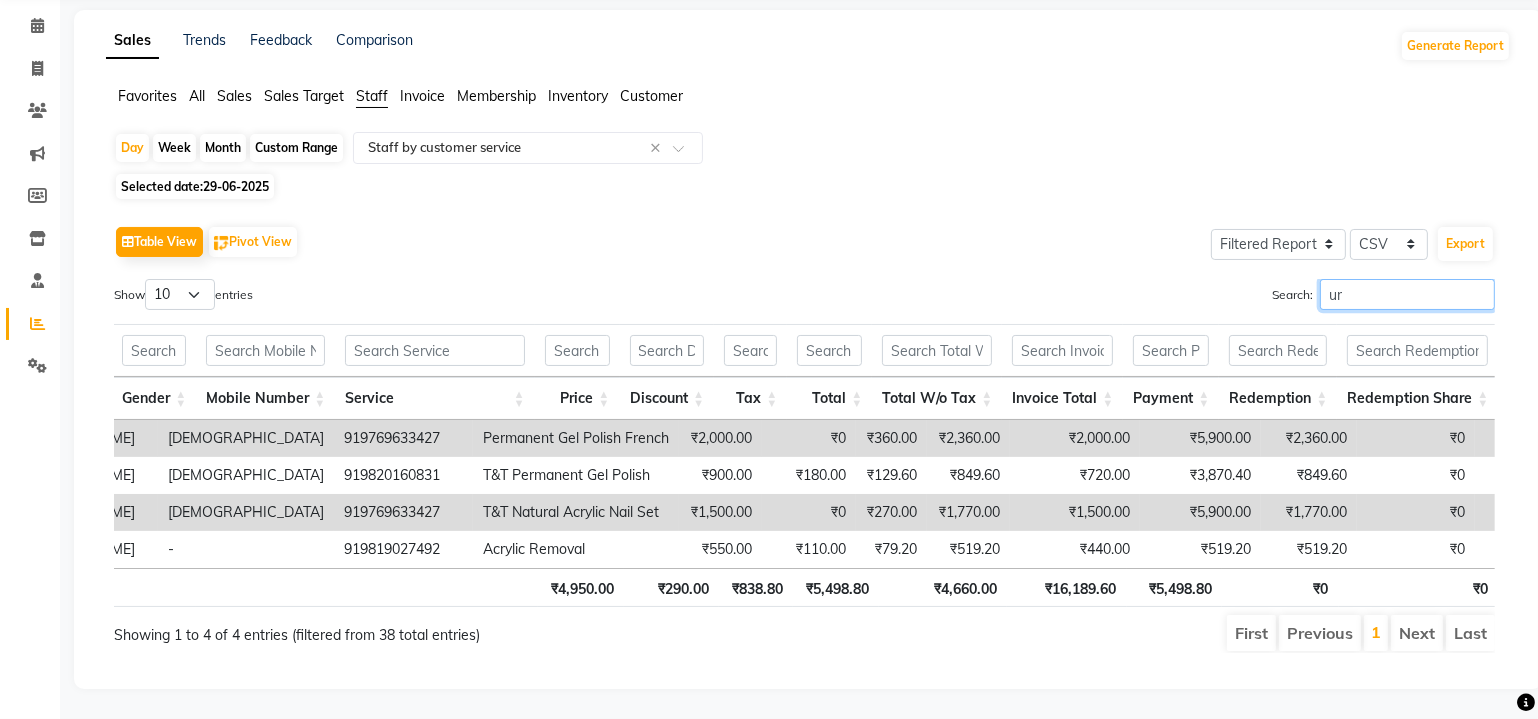 type on "u" 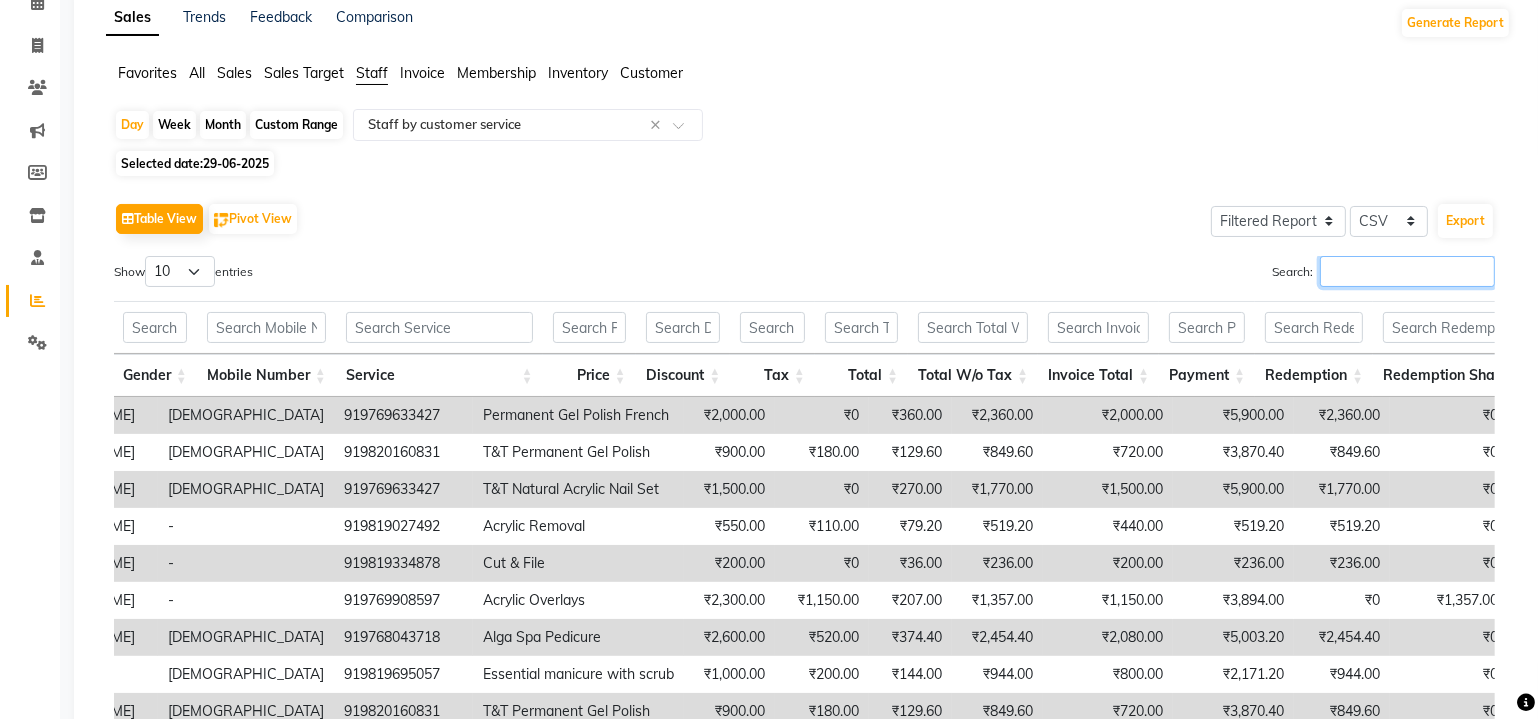 scroll, scrollTop: 137, scrollLeft: 0, axis: vertical 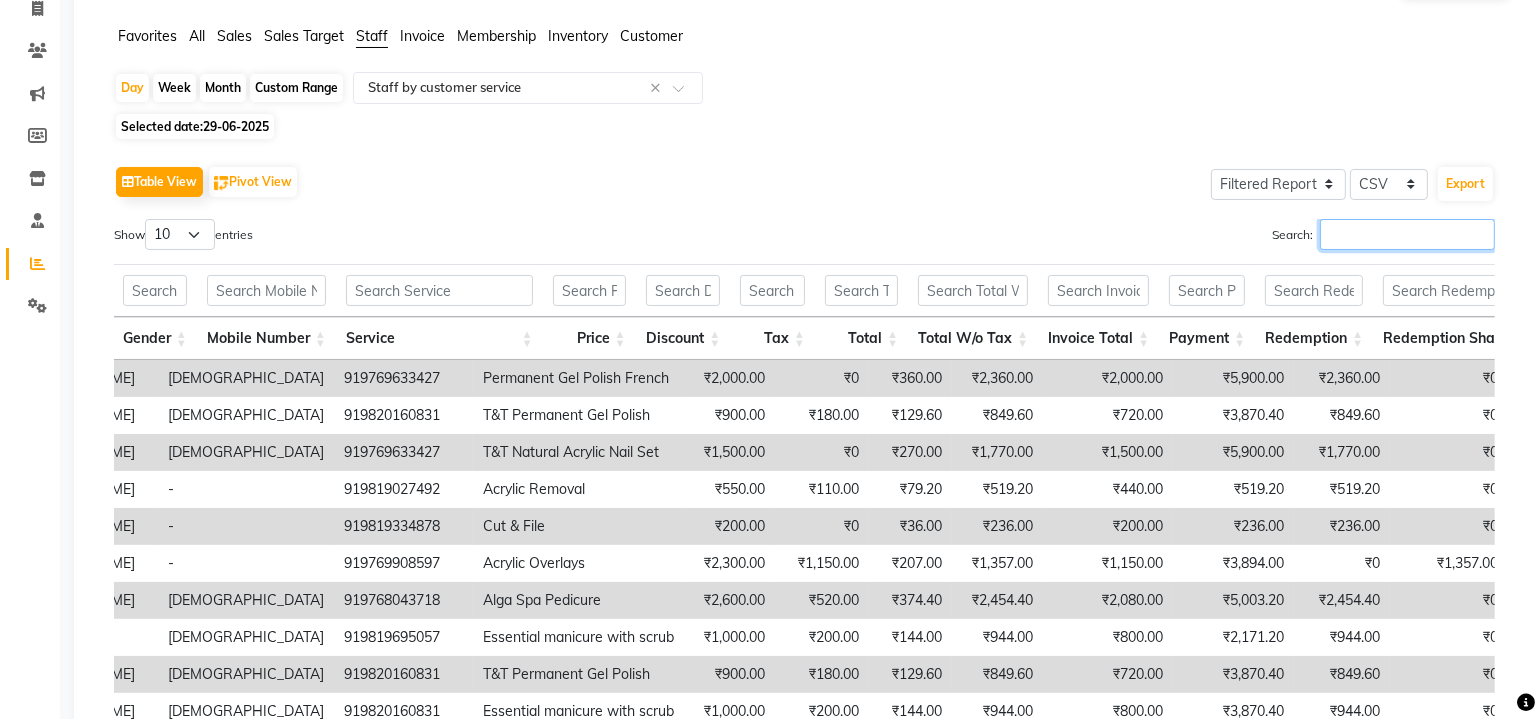 type 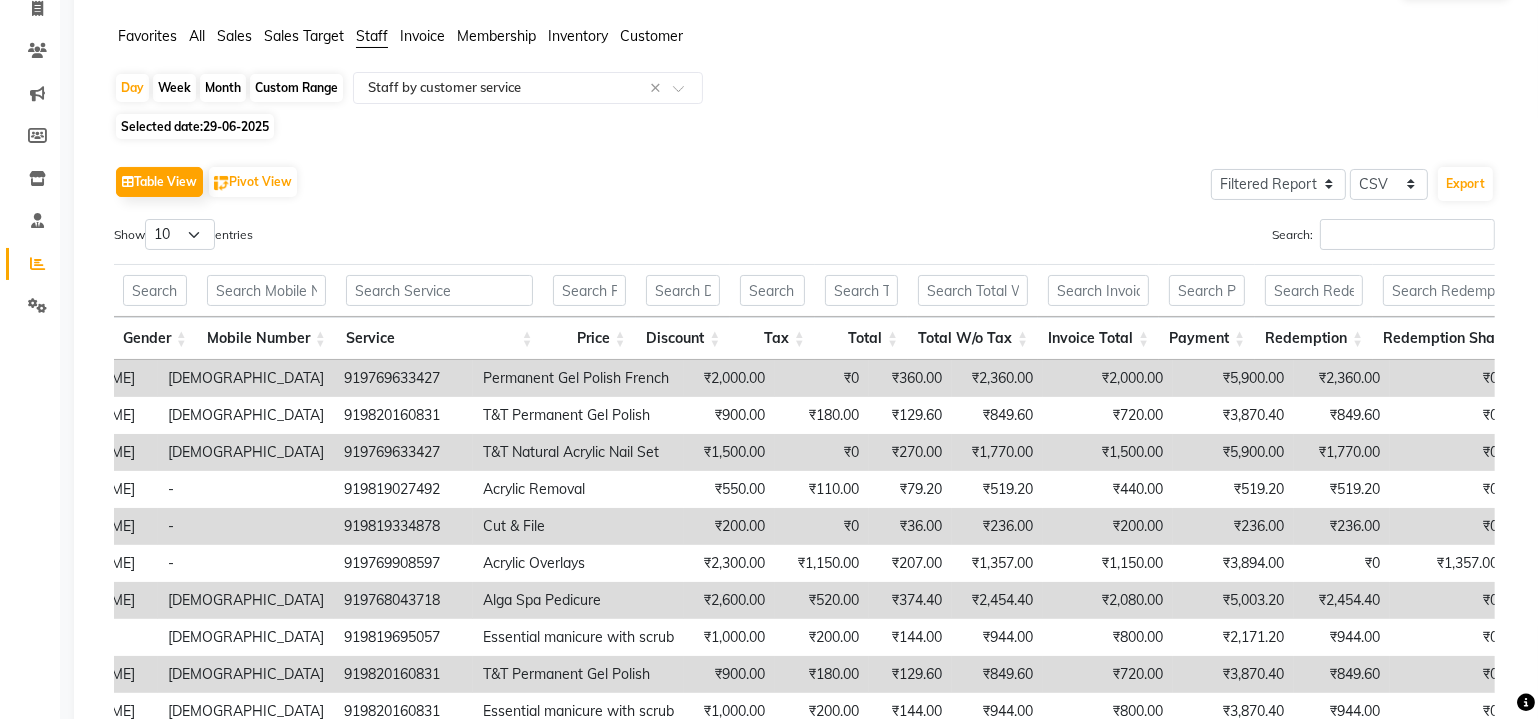 click on "29-06-2025" 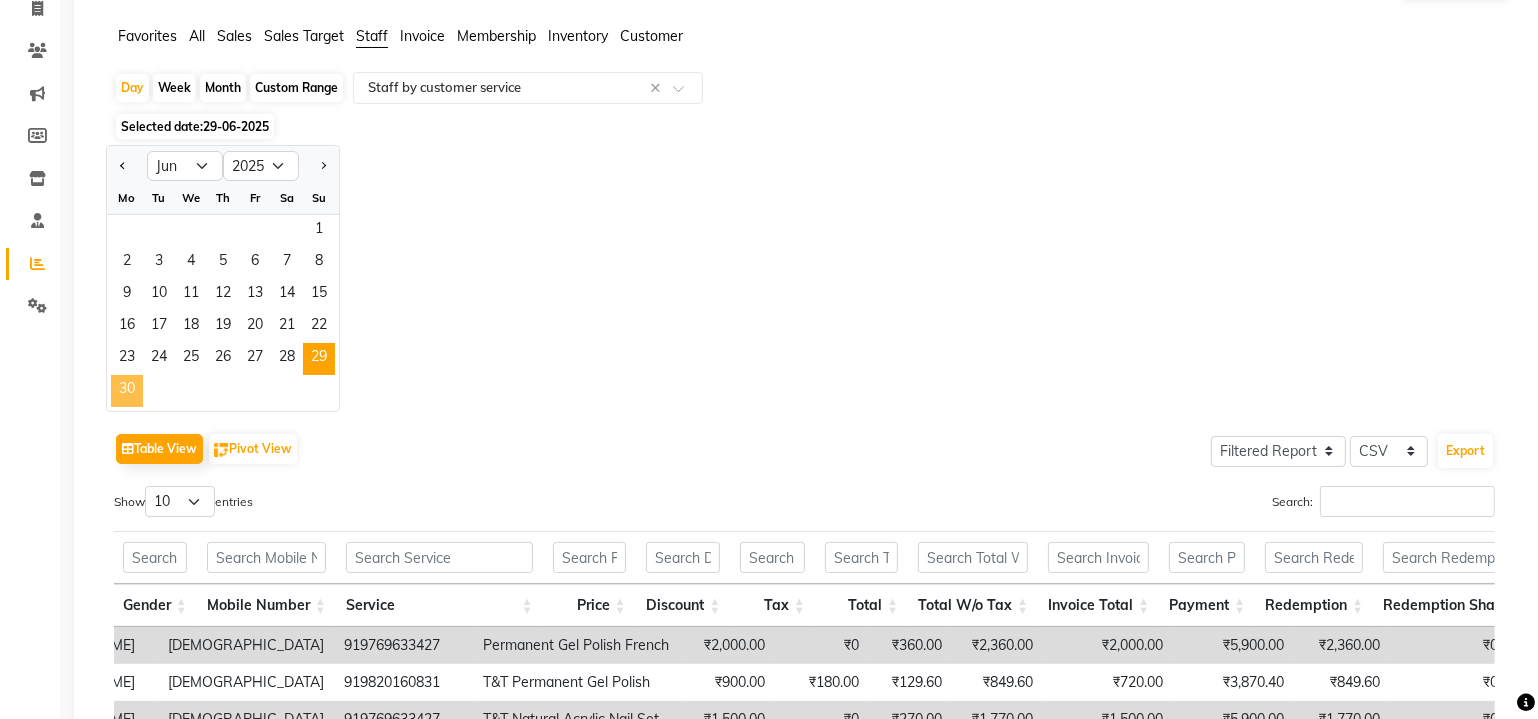 drag, startPoint x: 133, startPoint y: 388, endPoint x: 248, endPoint y: 377, distance: 115.52489 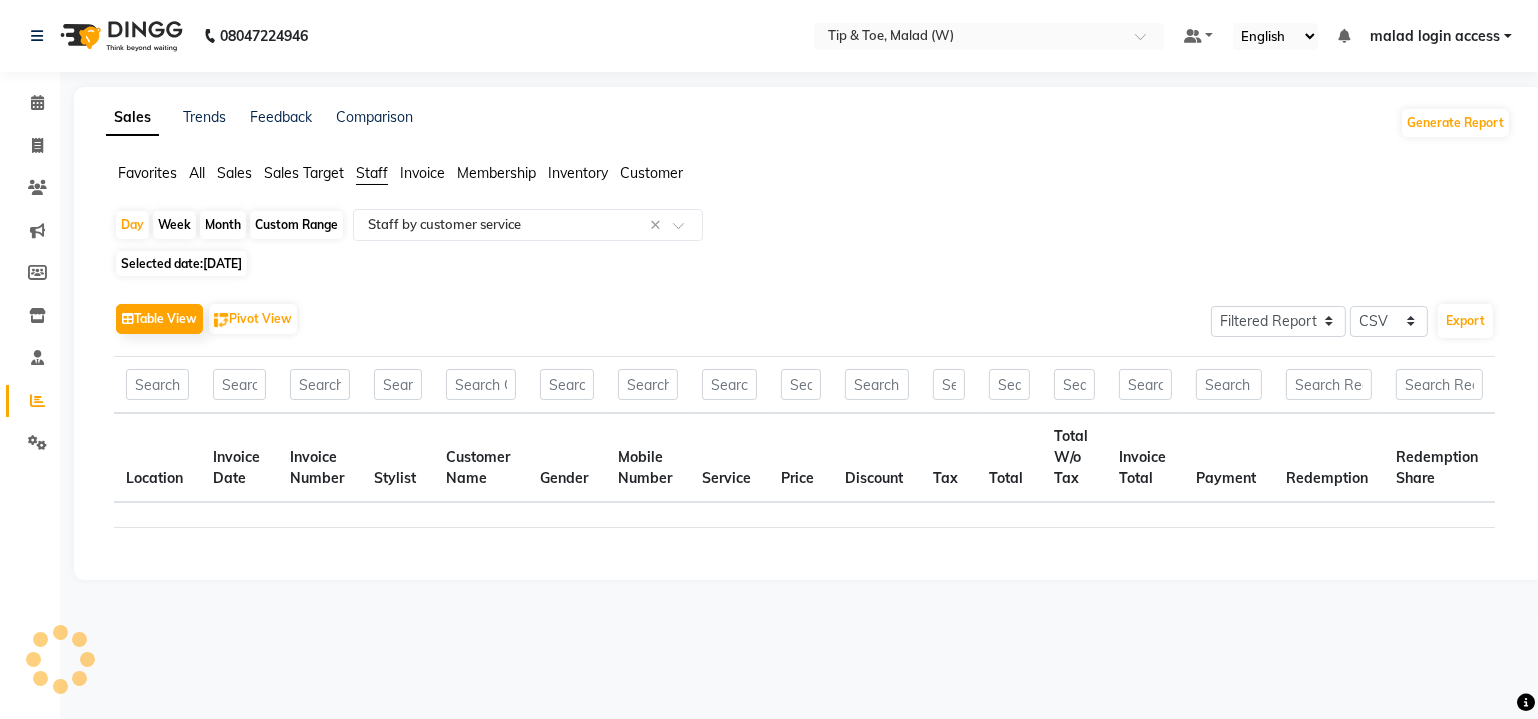 scroll, scrollTop: 0, scrollLeft: 0, axis: both 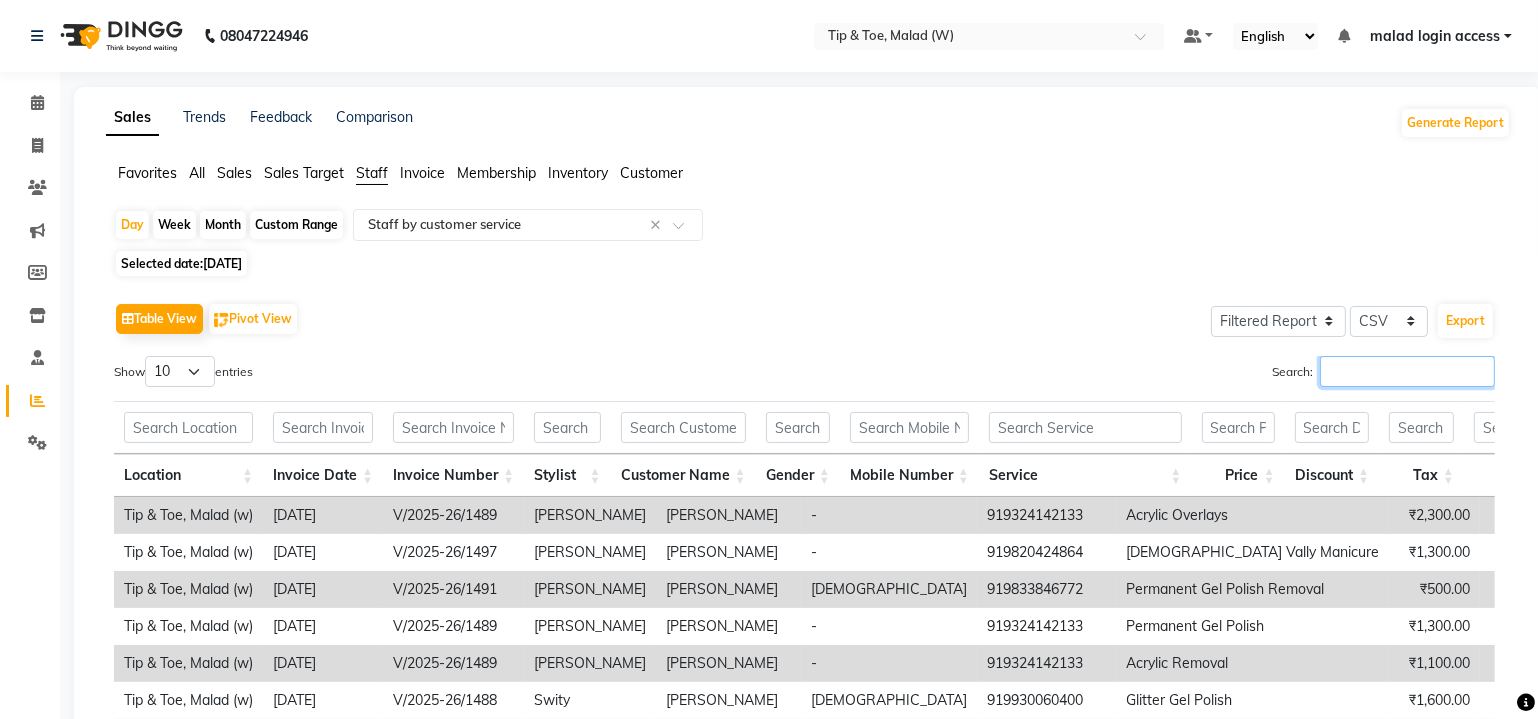 click on "Search:" at bounding box center (1407, 371) 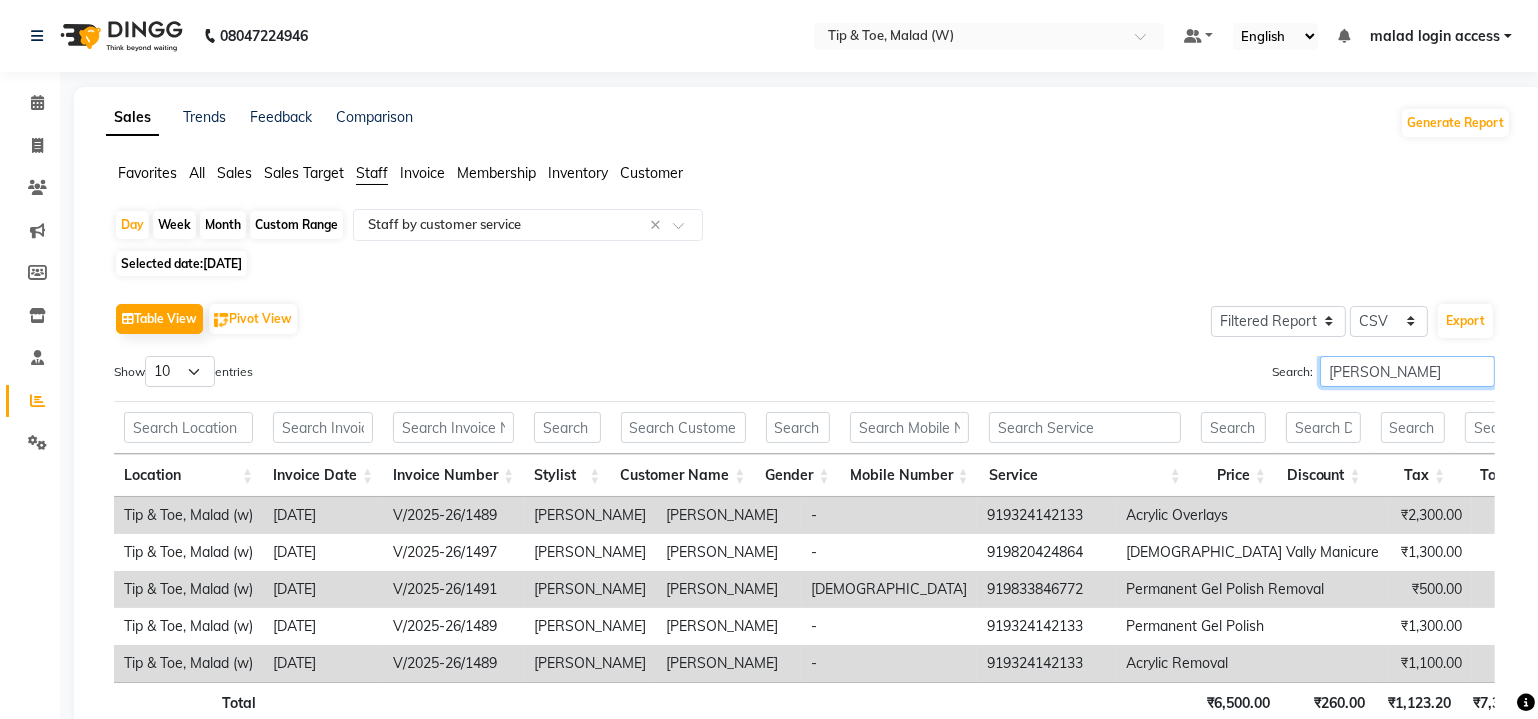scroll, scrollTop: 0, scrollLeft: 241, axis: horizontal 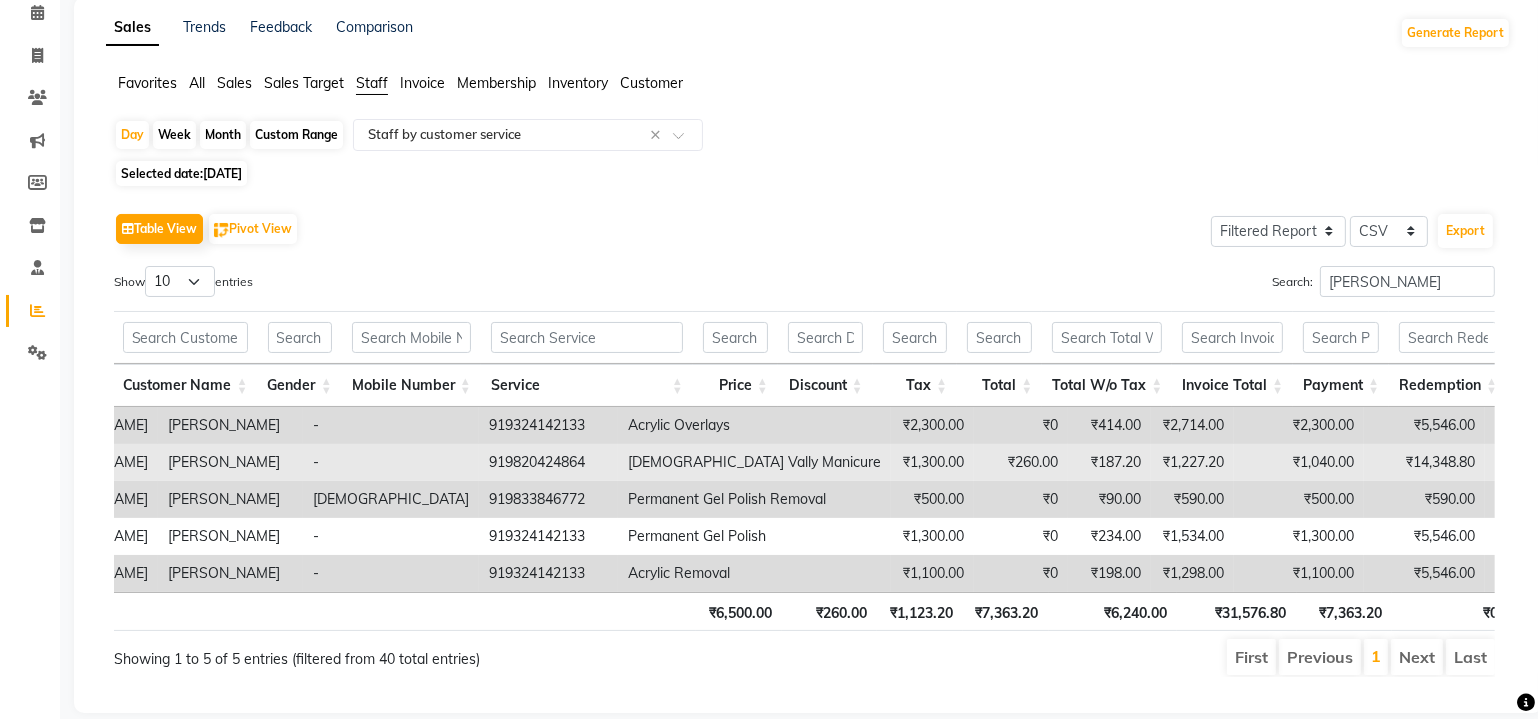 click on "₹0" at bounding box center [1640, 462] 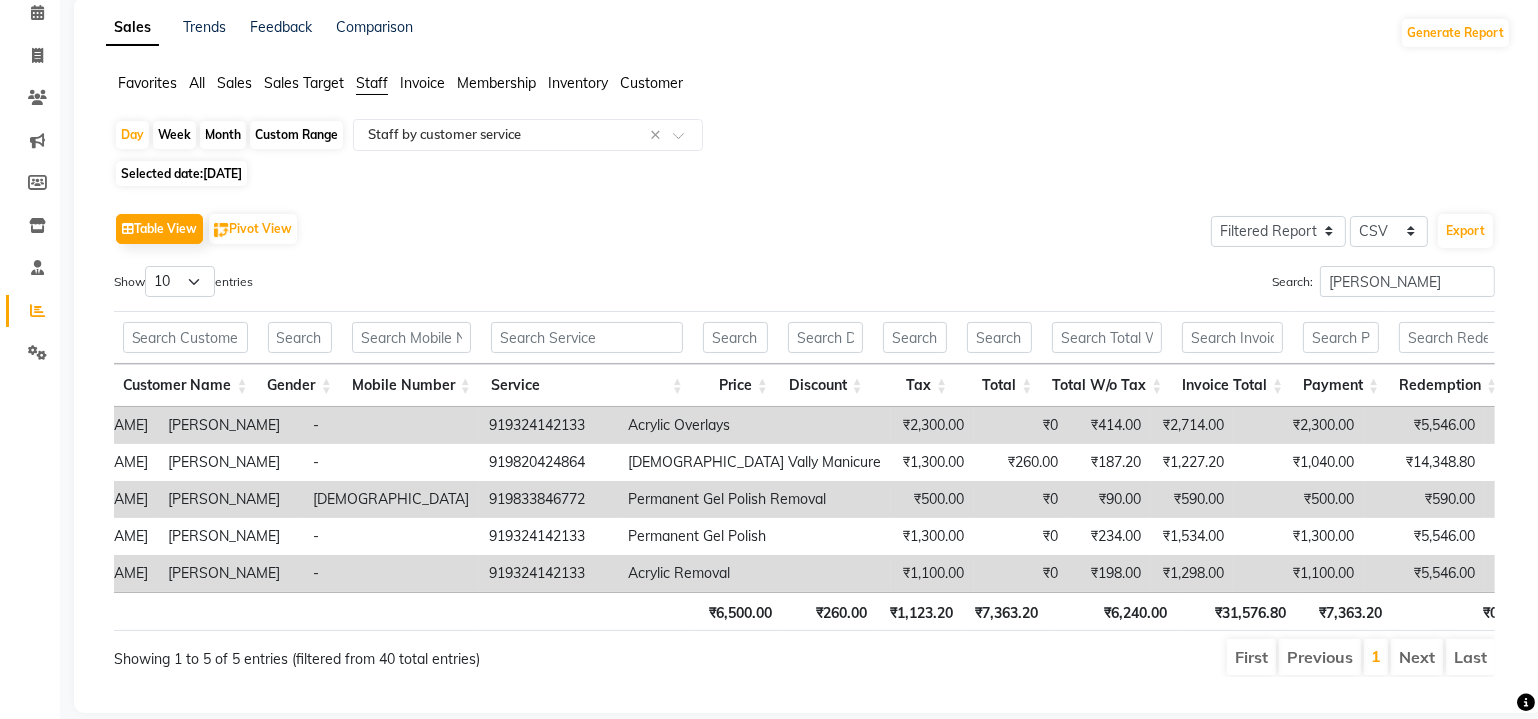 scroll, scrollTop: 0, scrollLeft: 347, axis: horizontal 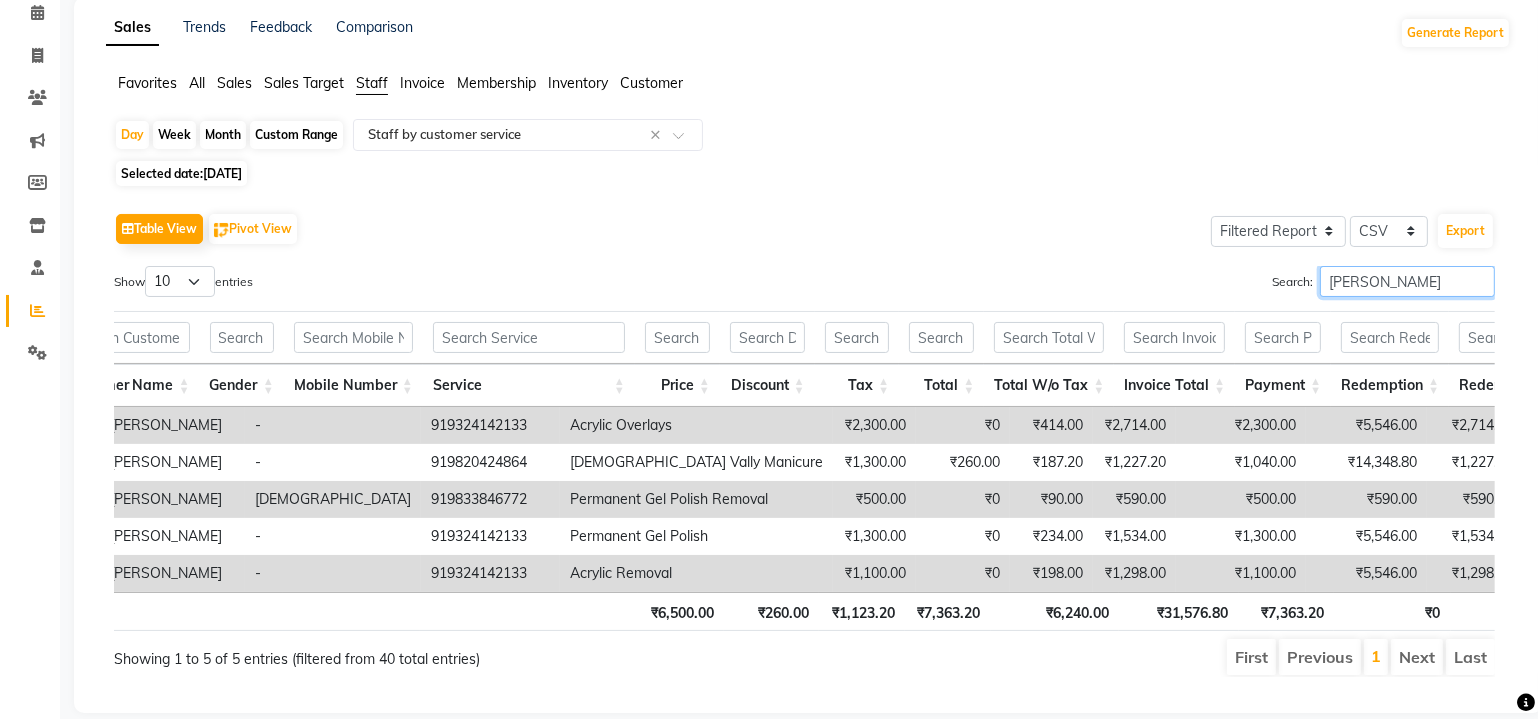 click on "[PERSON_NAME]" at bounding box center (1407, 281) 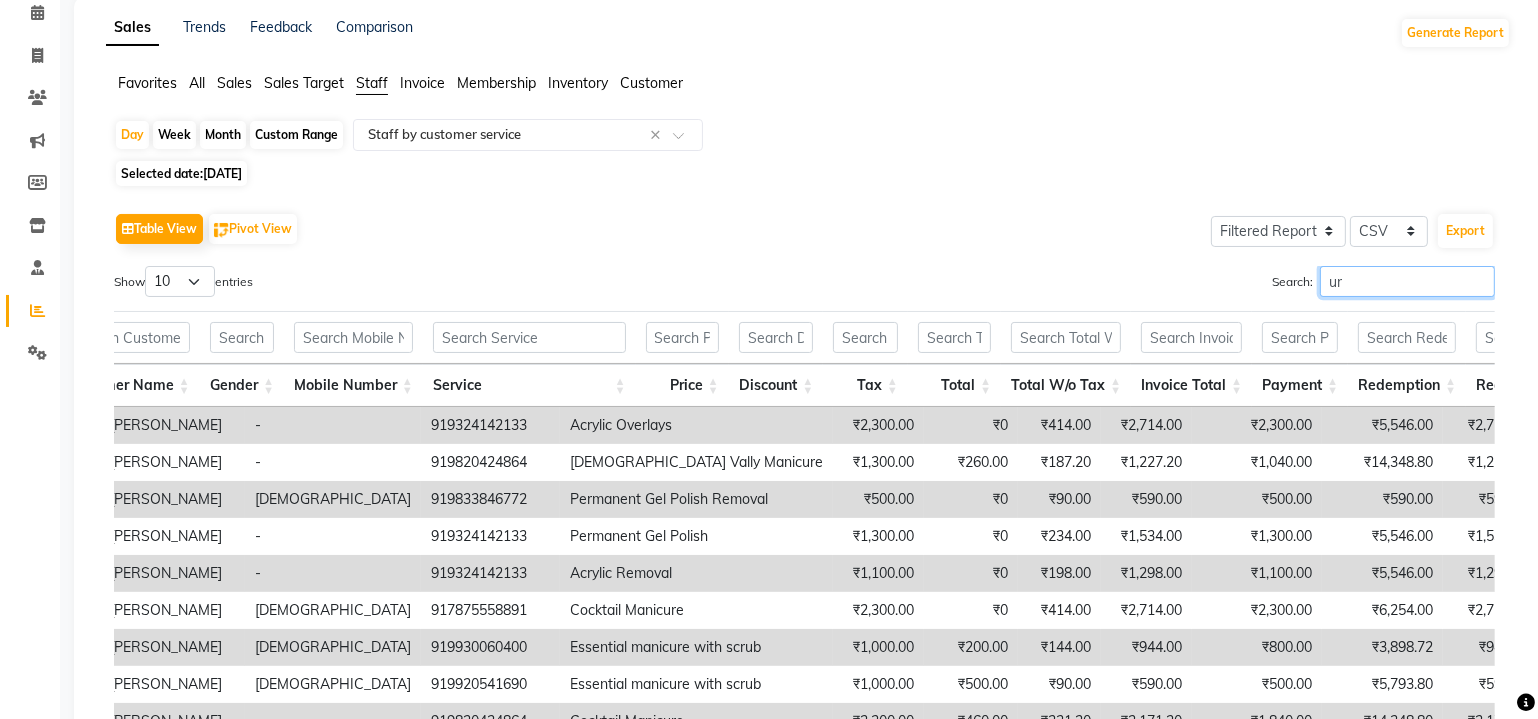 type on "u" 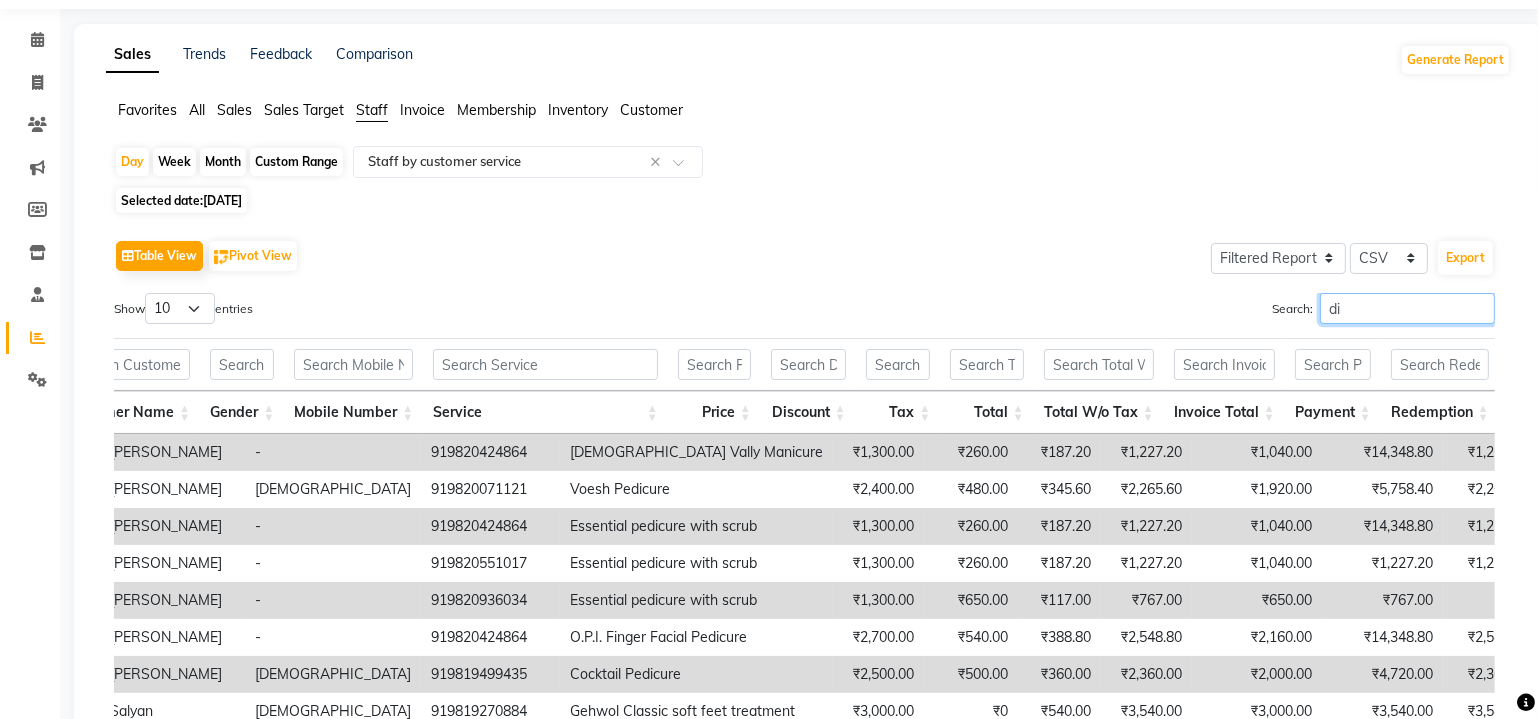 scroll, scrollTop: 90, scrollLeft: 0, axis: vertical 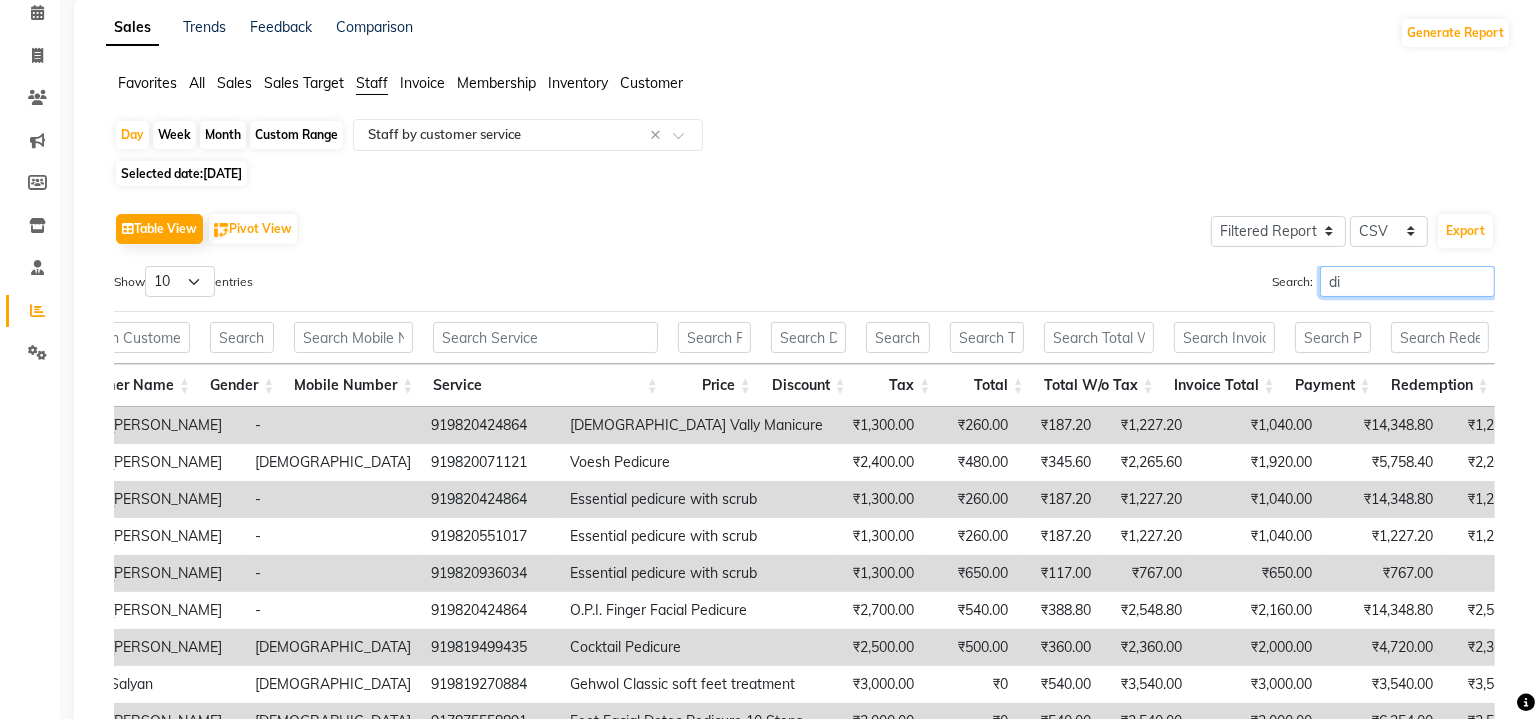 type on "d" 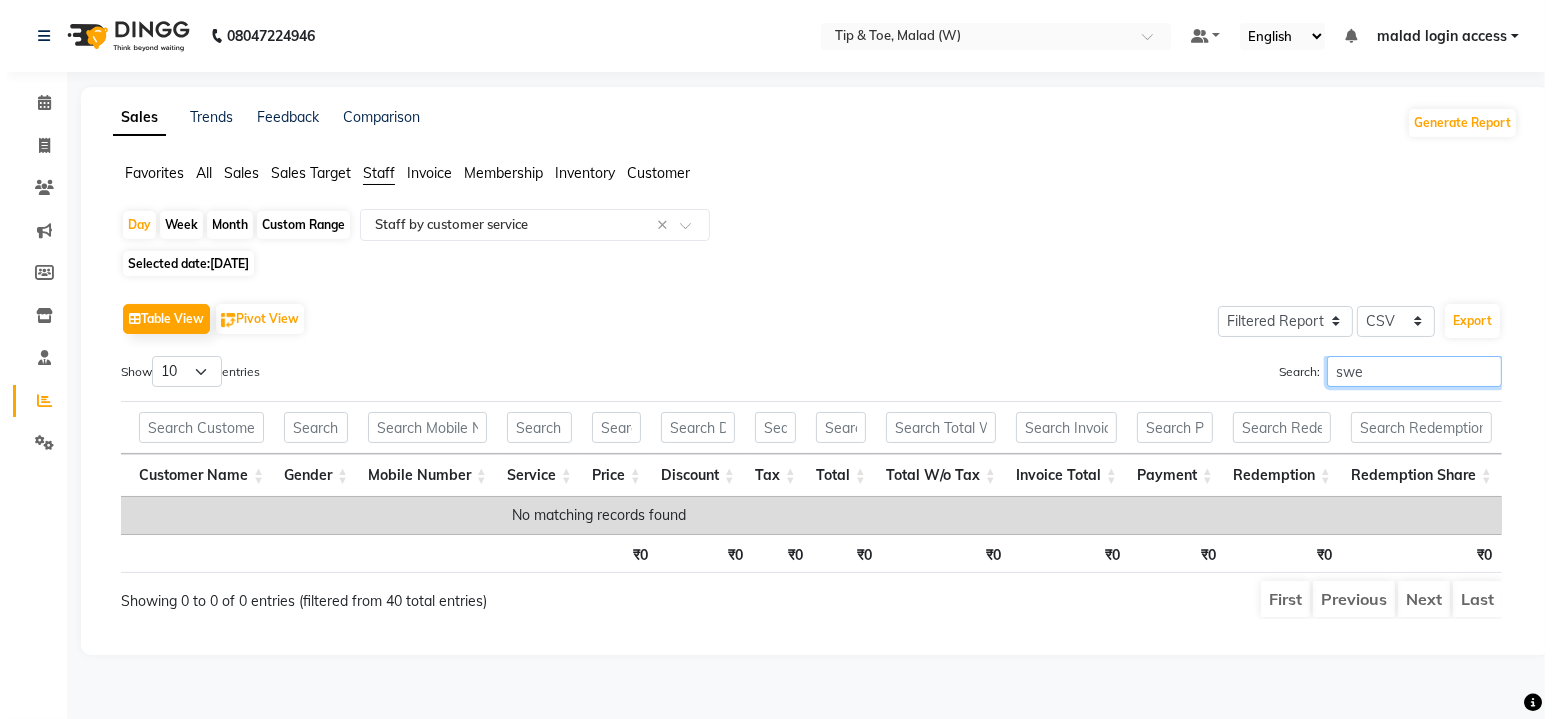scroll, scrollTop: 0, scrollLeft: 0, axis: both 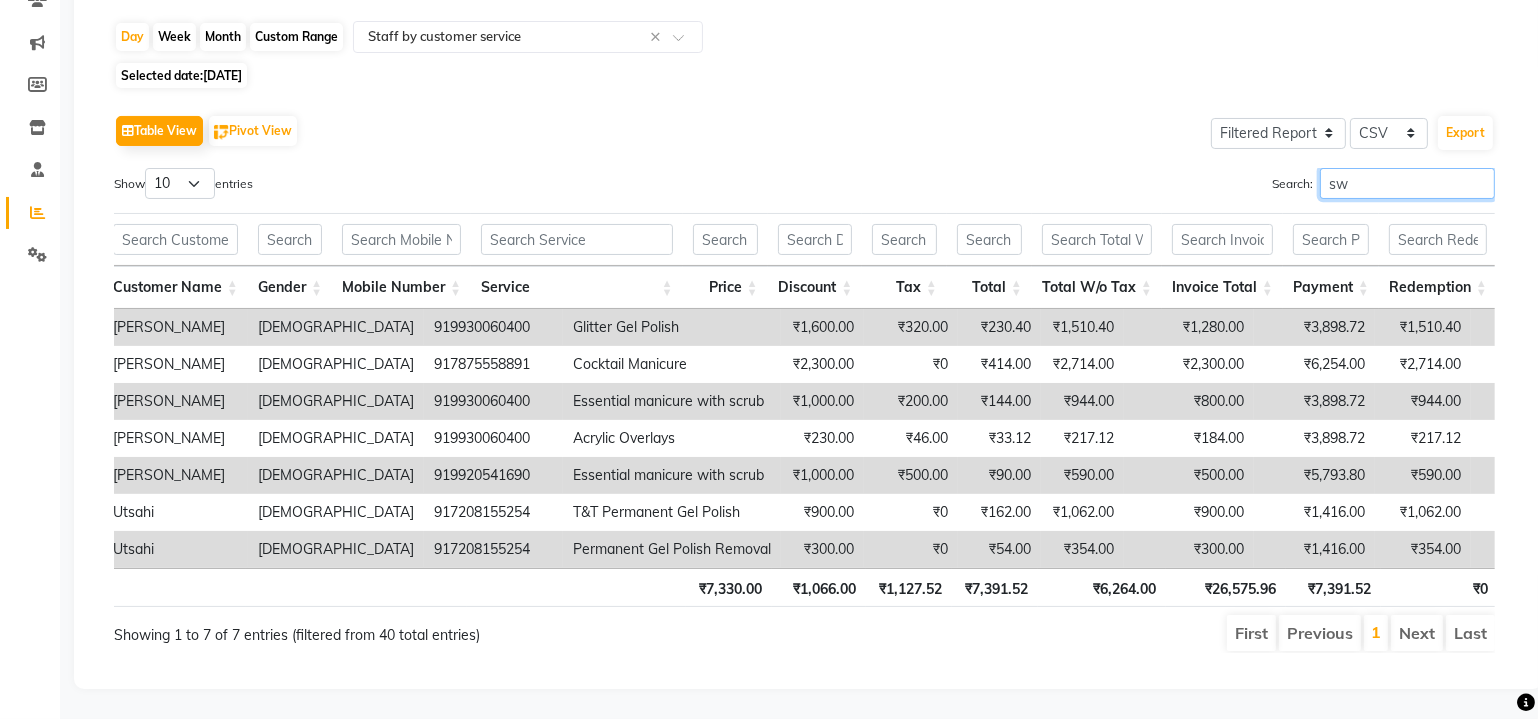 type on "s" 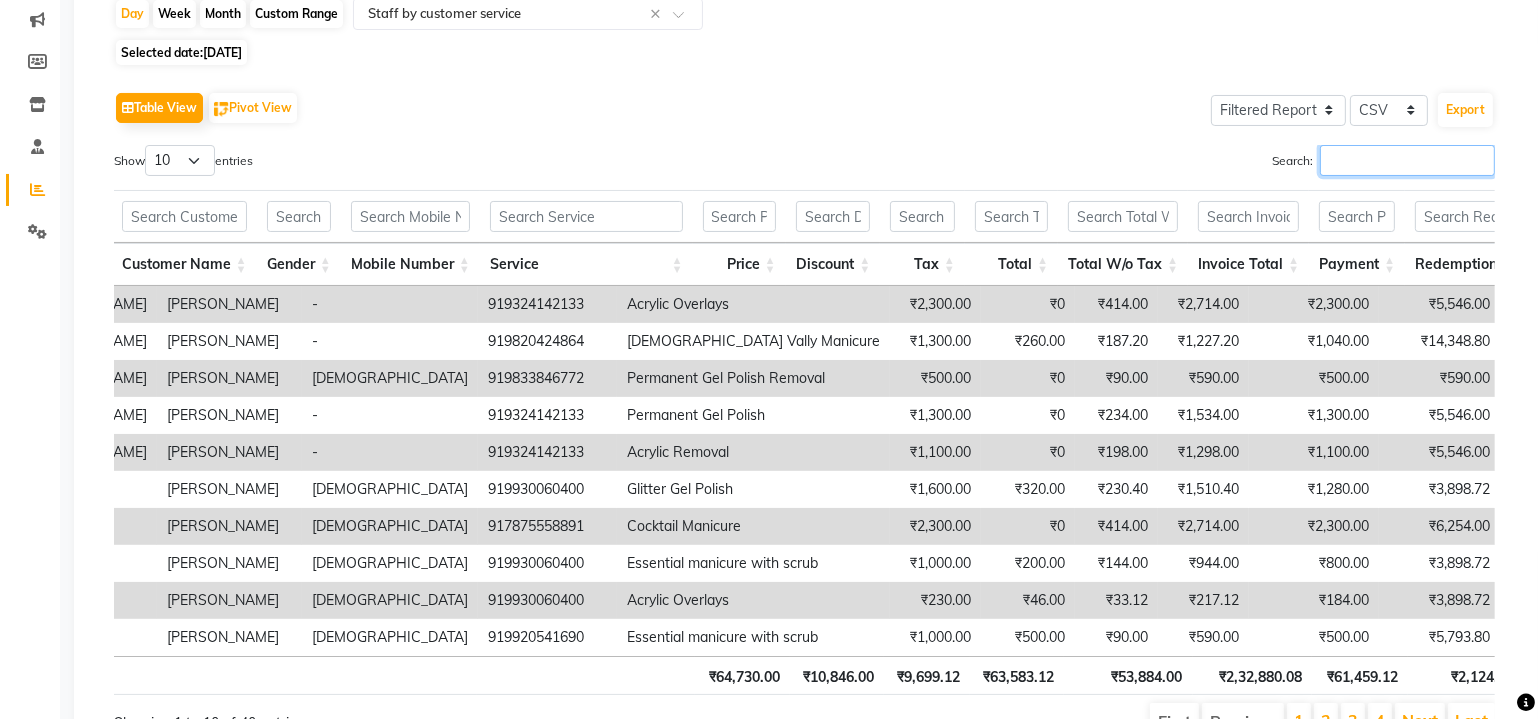 scroll, scrollTop: 29, scrollLeft: 0, axis: vertical 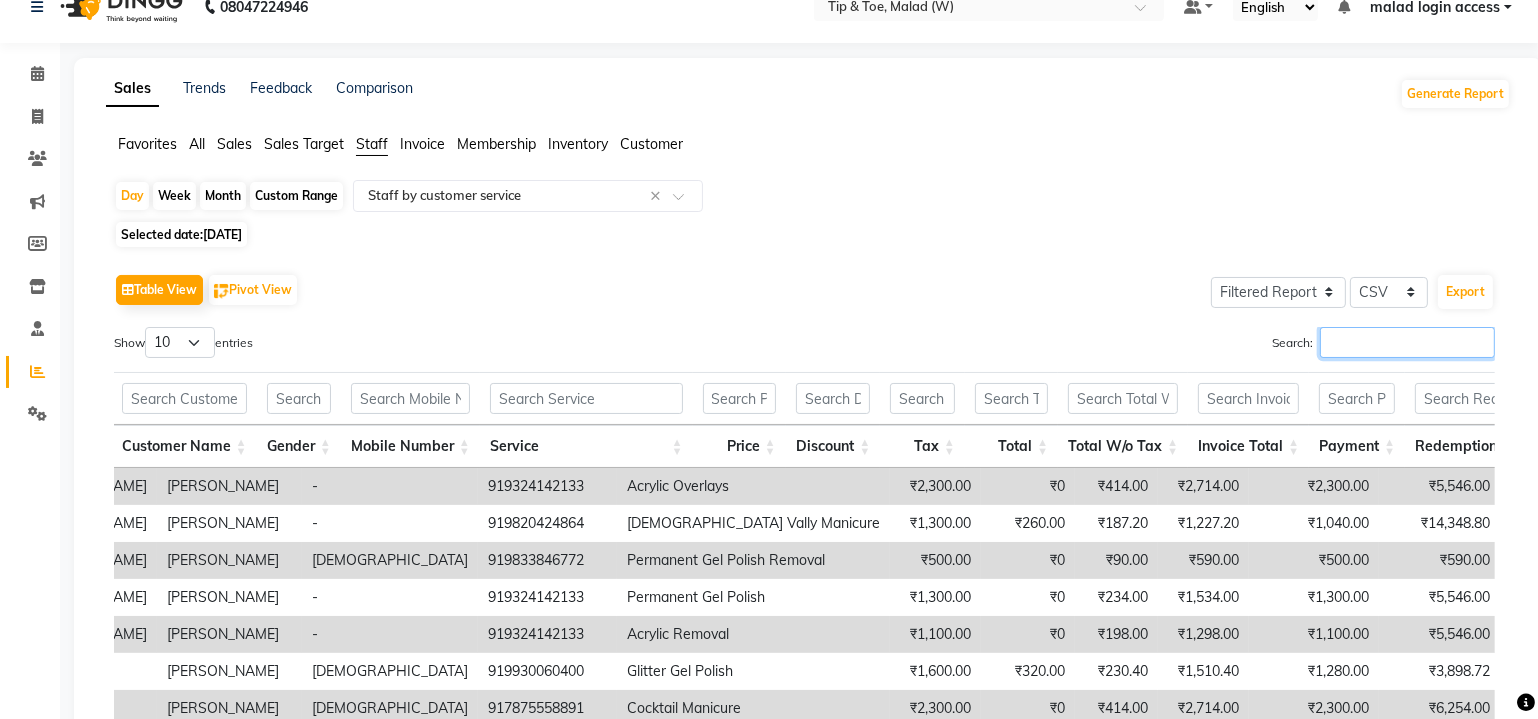 type 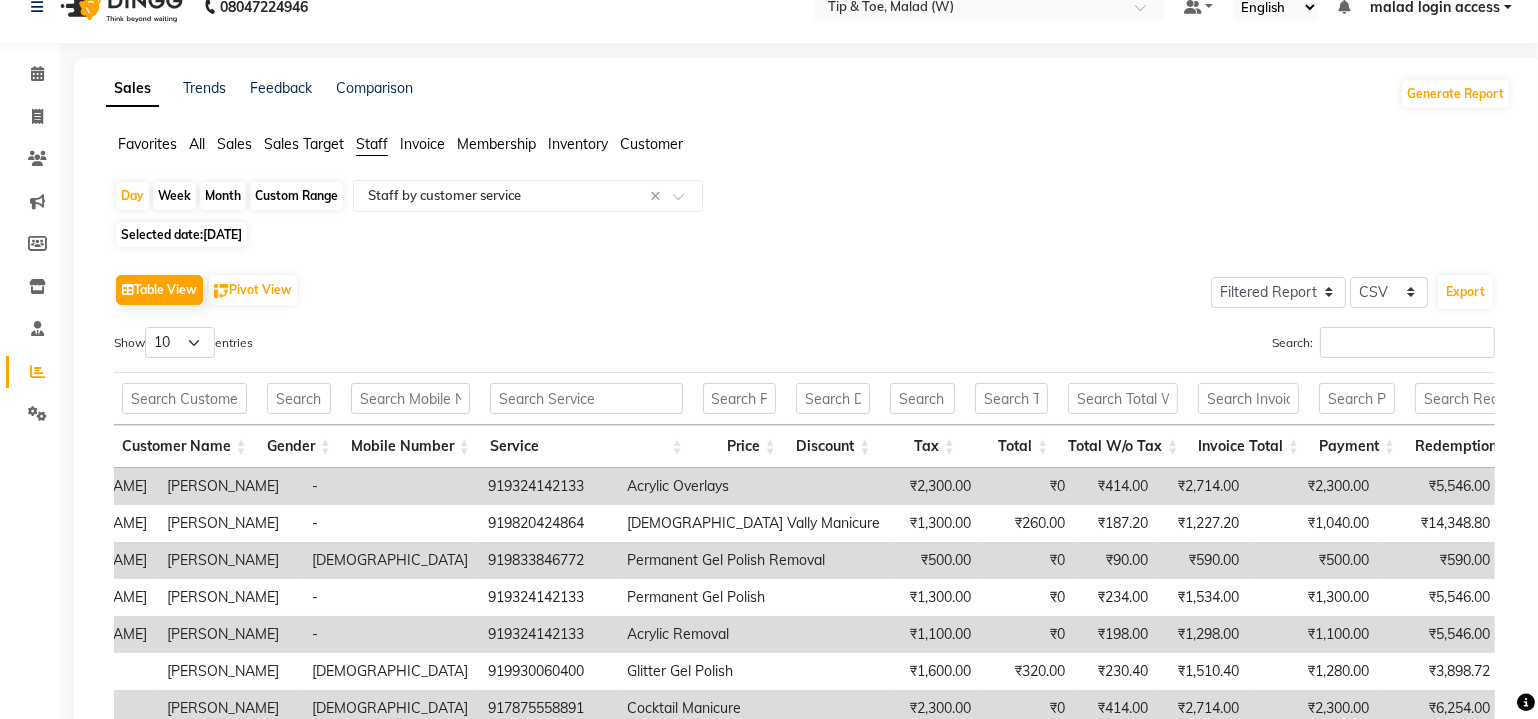 click on "Selected date:  [DATE]" 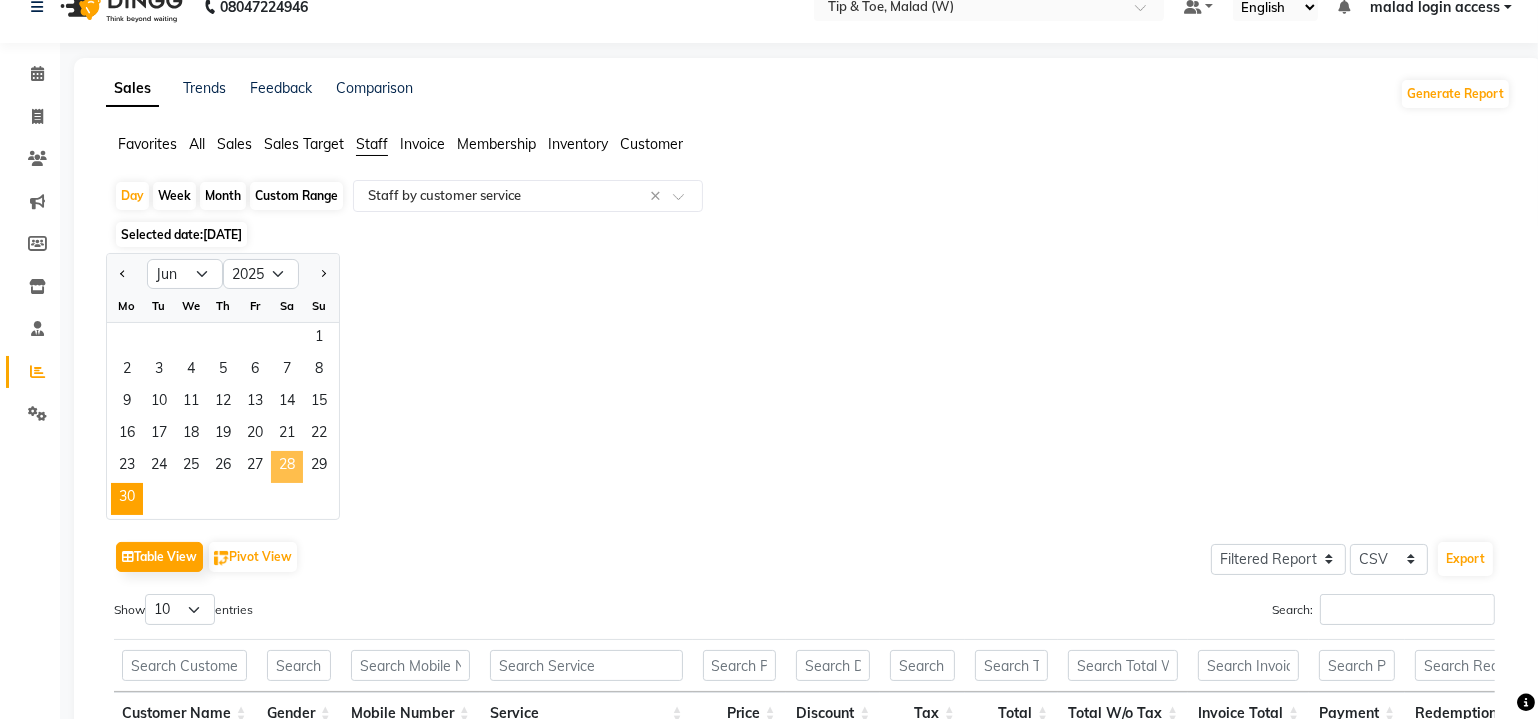 click on "28" 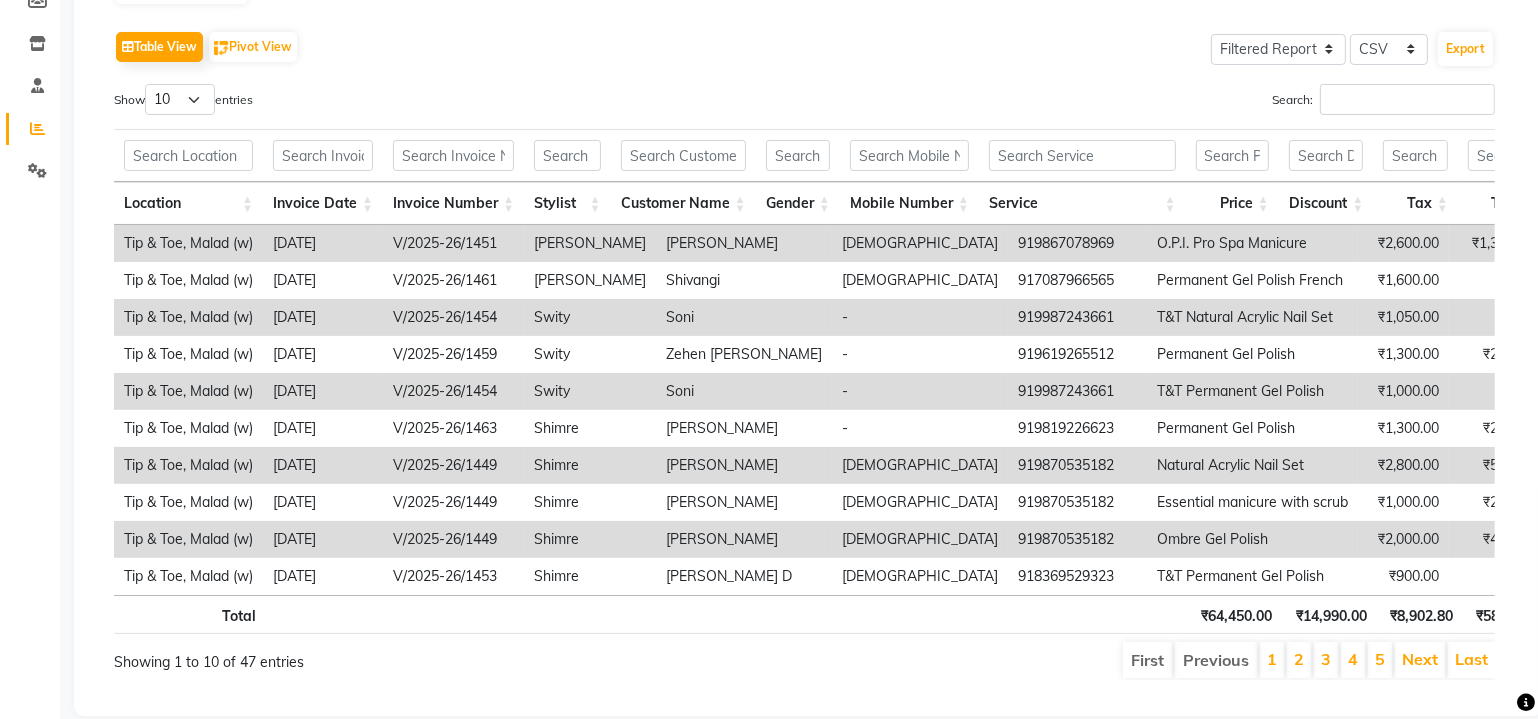 scroll, scrollTop: 0, scrollLeft: 0, axis: both 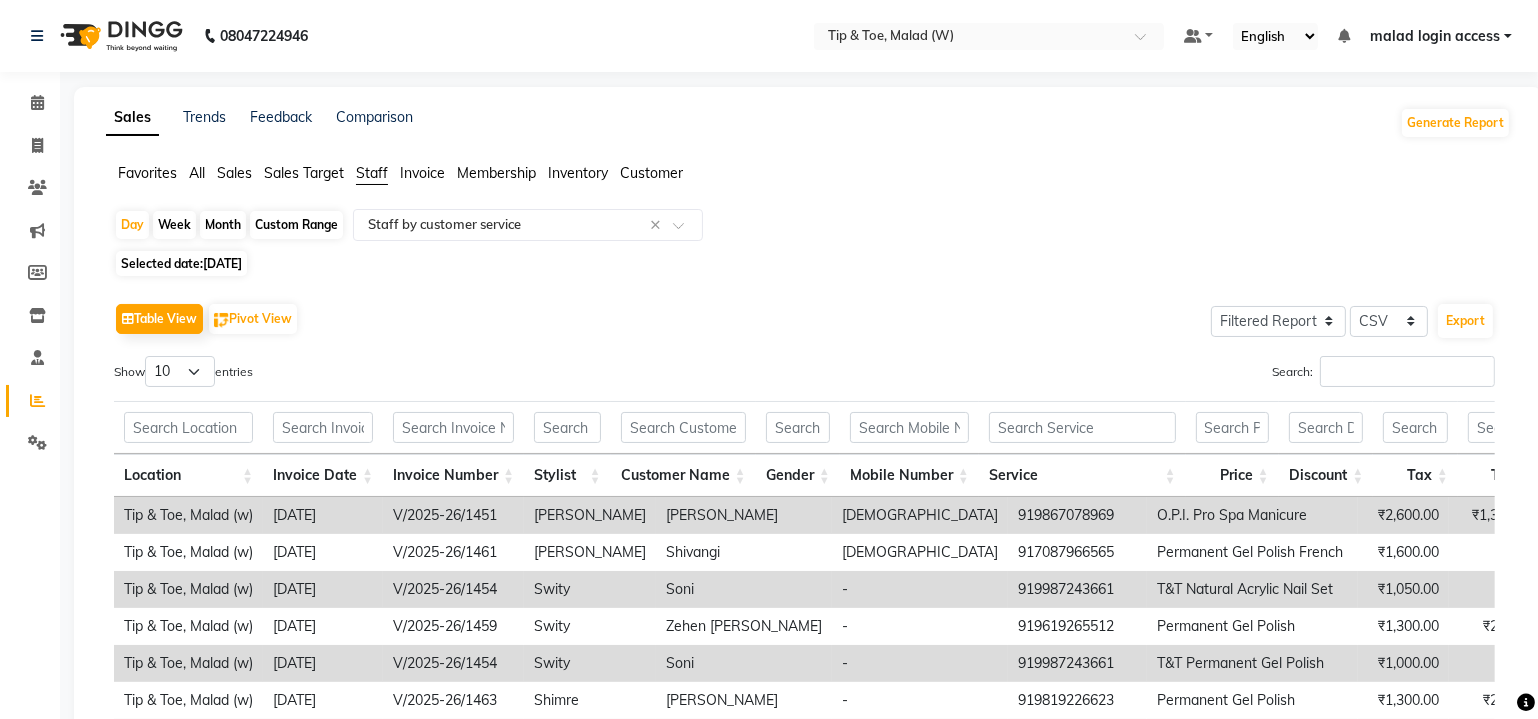 click on "Staff" 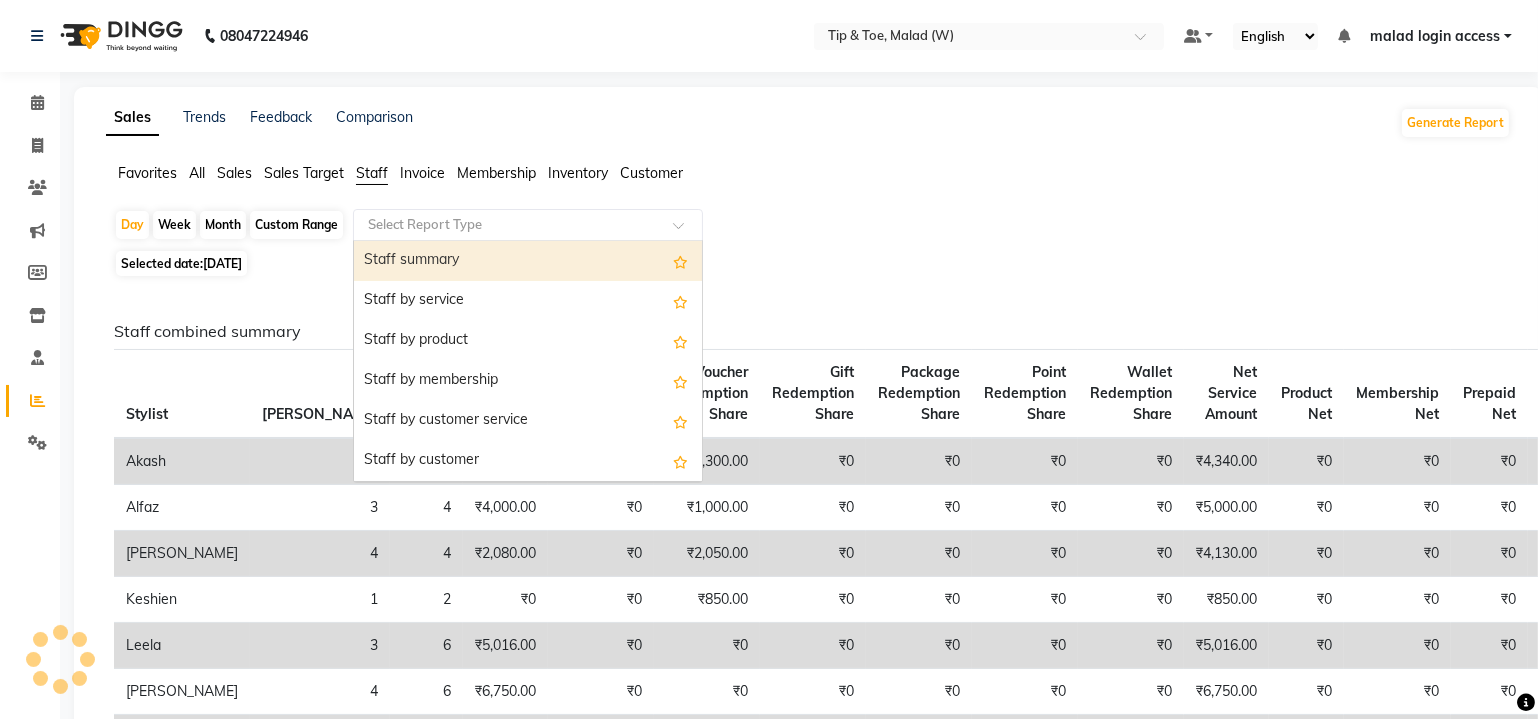 click 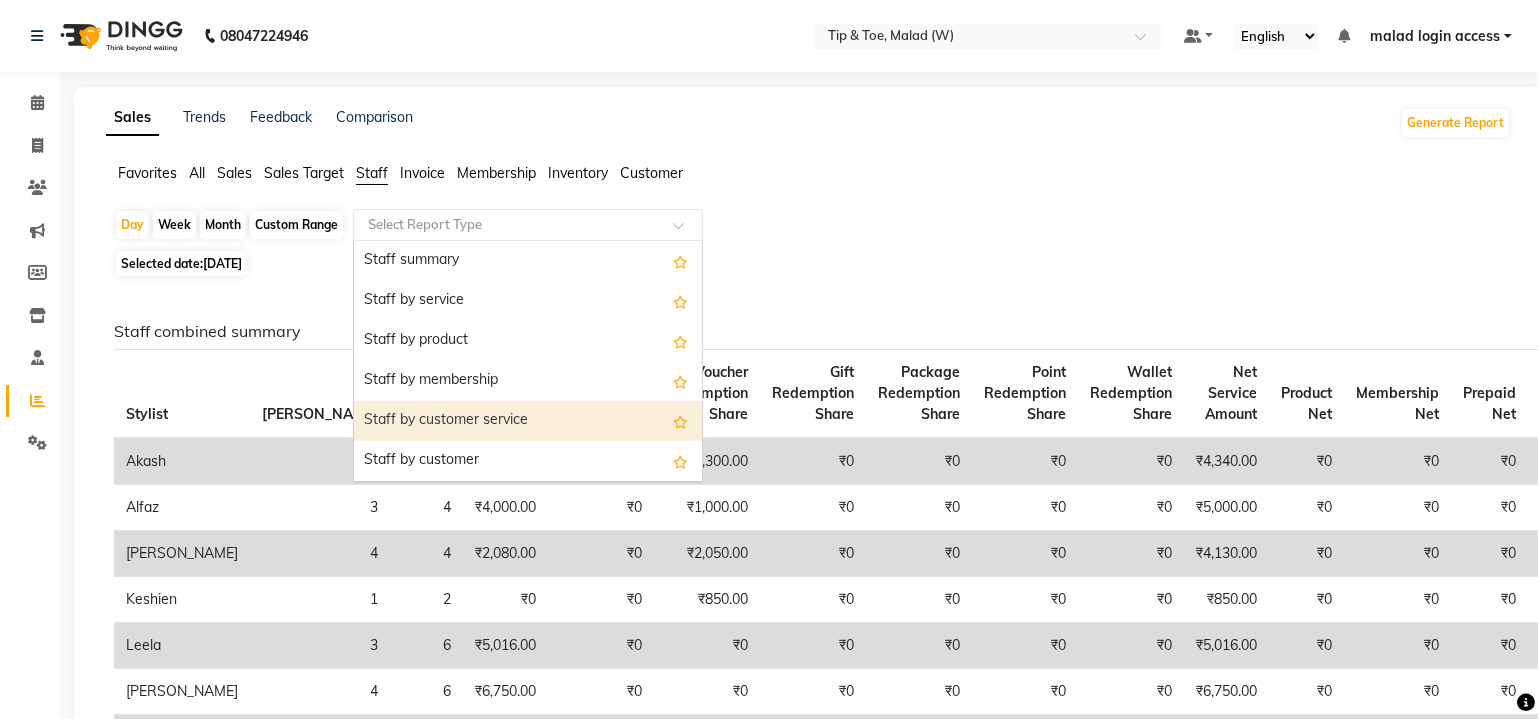 click on "Staff by customer service" at bounding box center [528, 421] 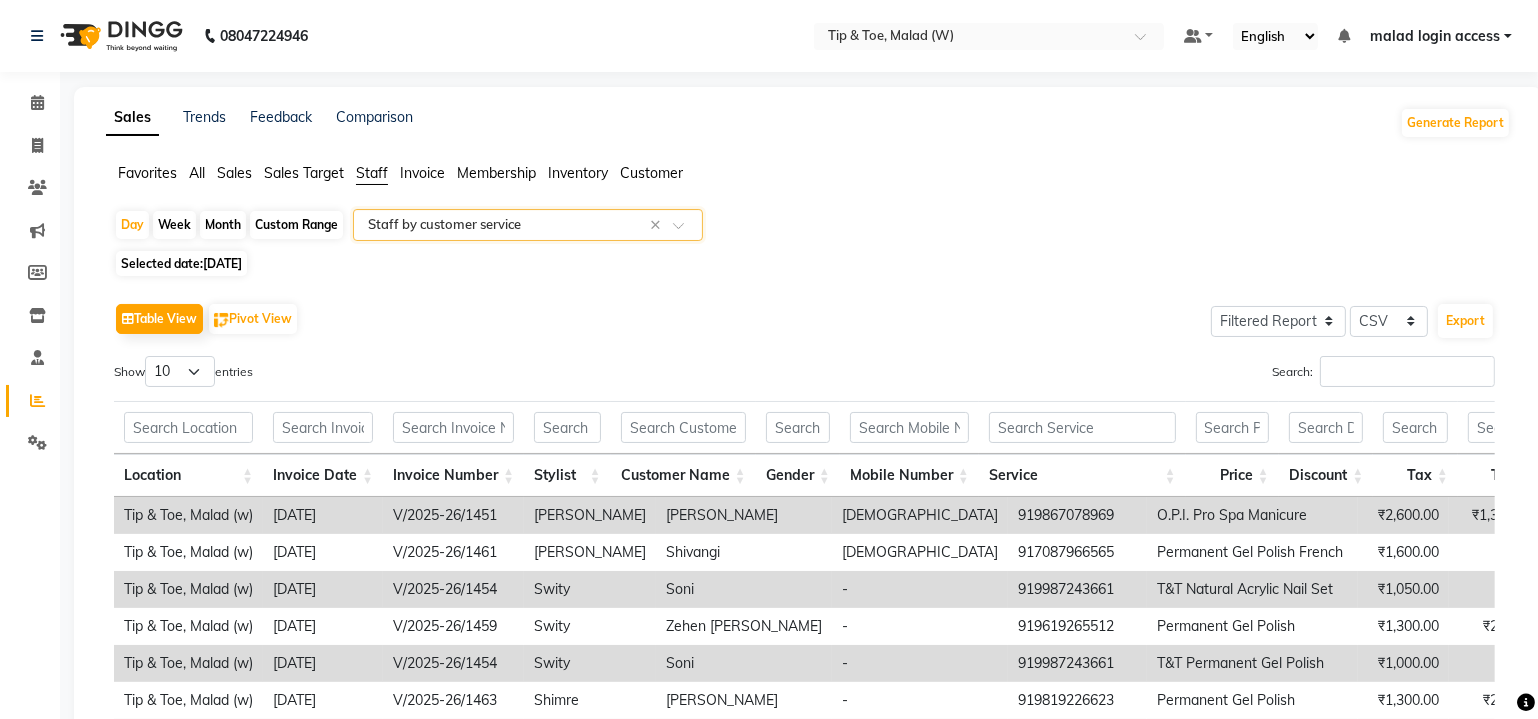 scroll, scrollTop: 322, scrollLeft: 0, axis: vertical 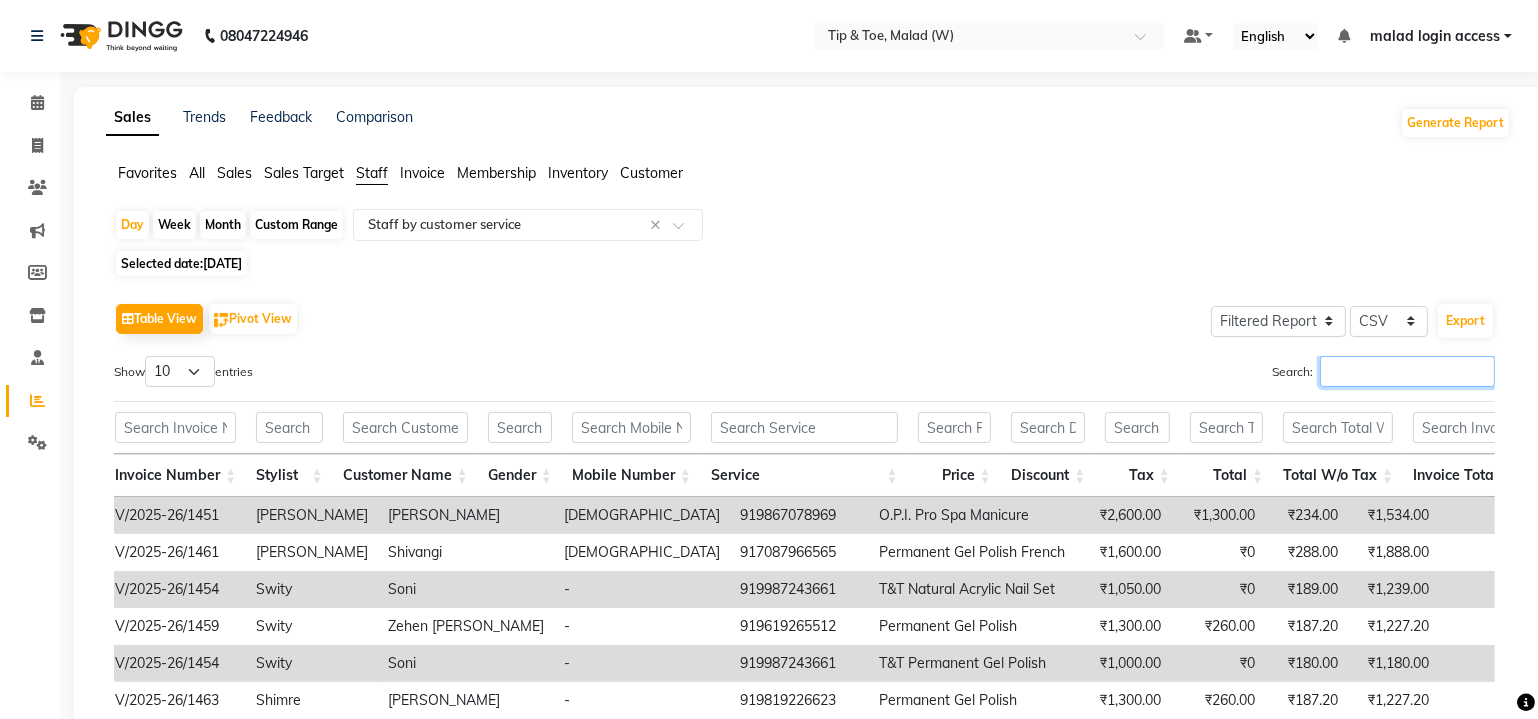 click on "Search:" at bounding box center (1407, 371) 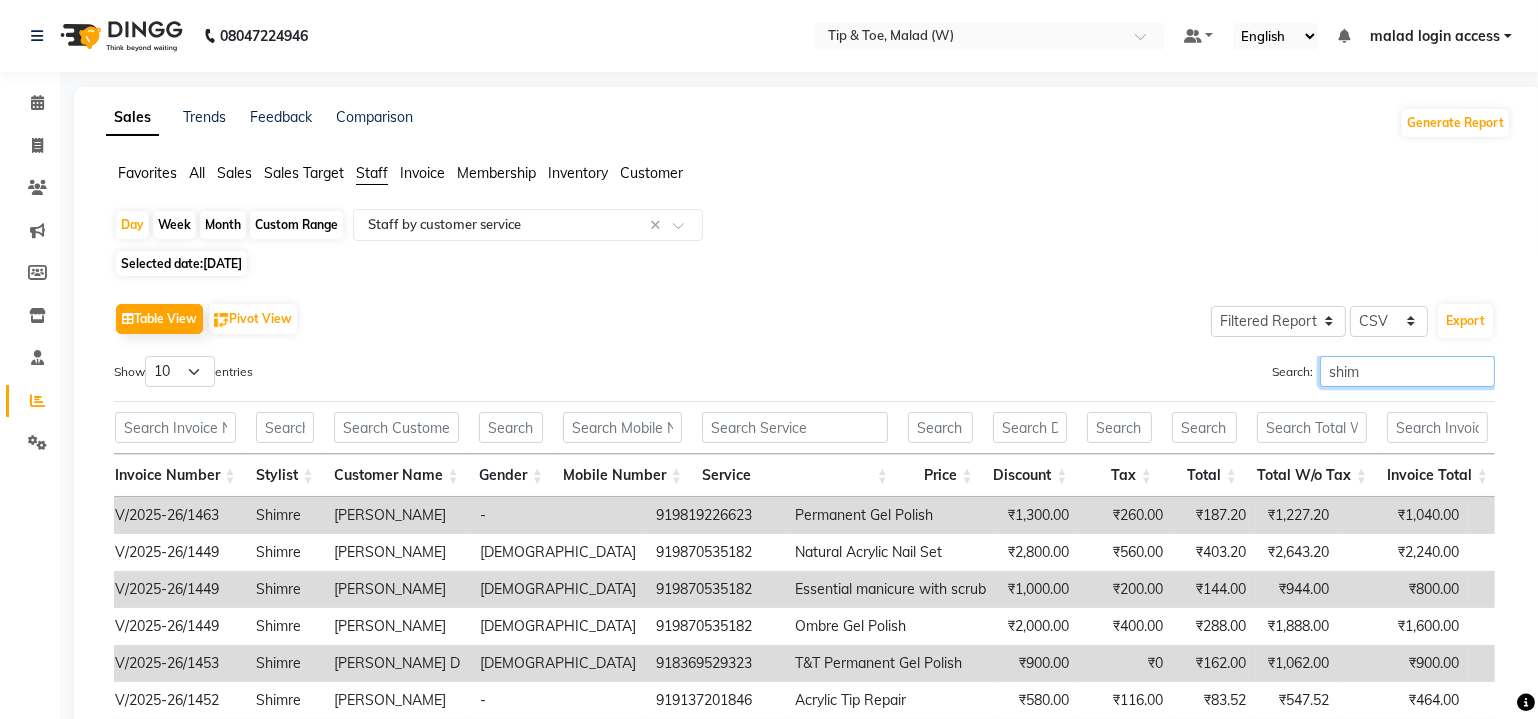 scroll, scrollTop: 211, scrollLeft: 0, axis: vertical 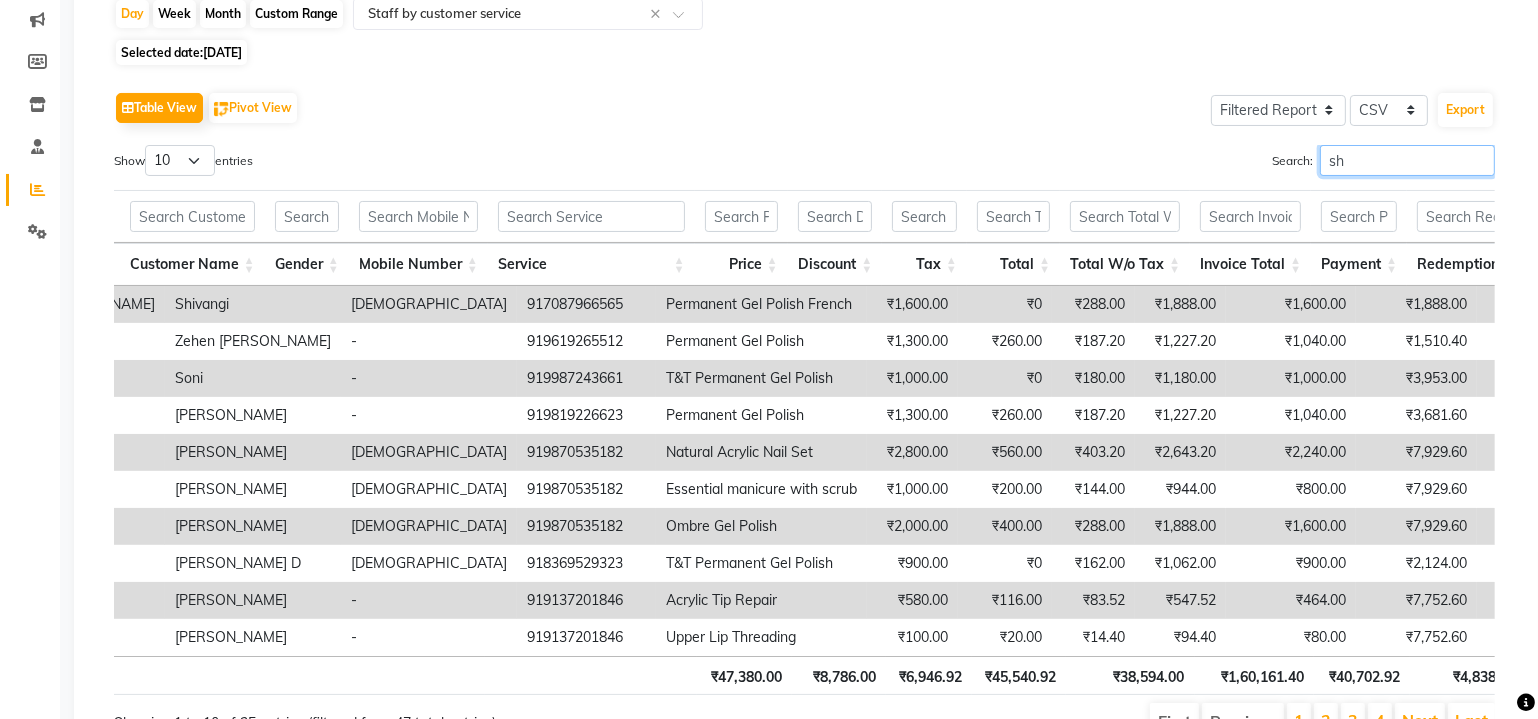 type on "s" 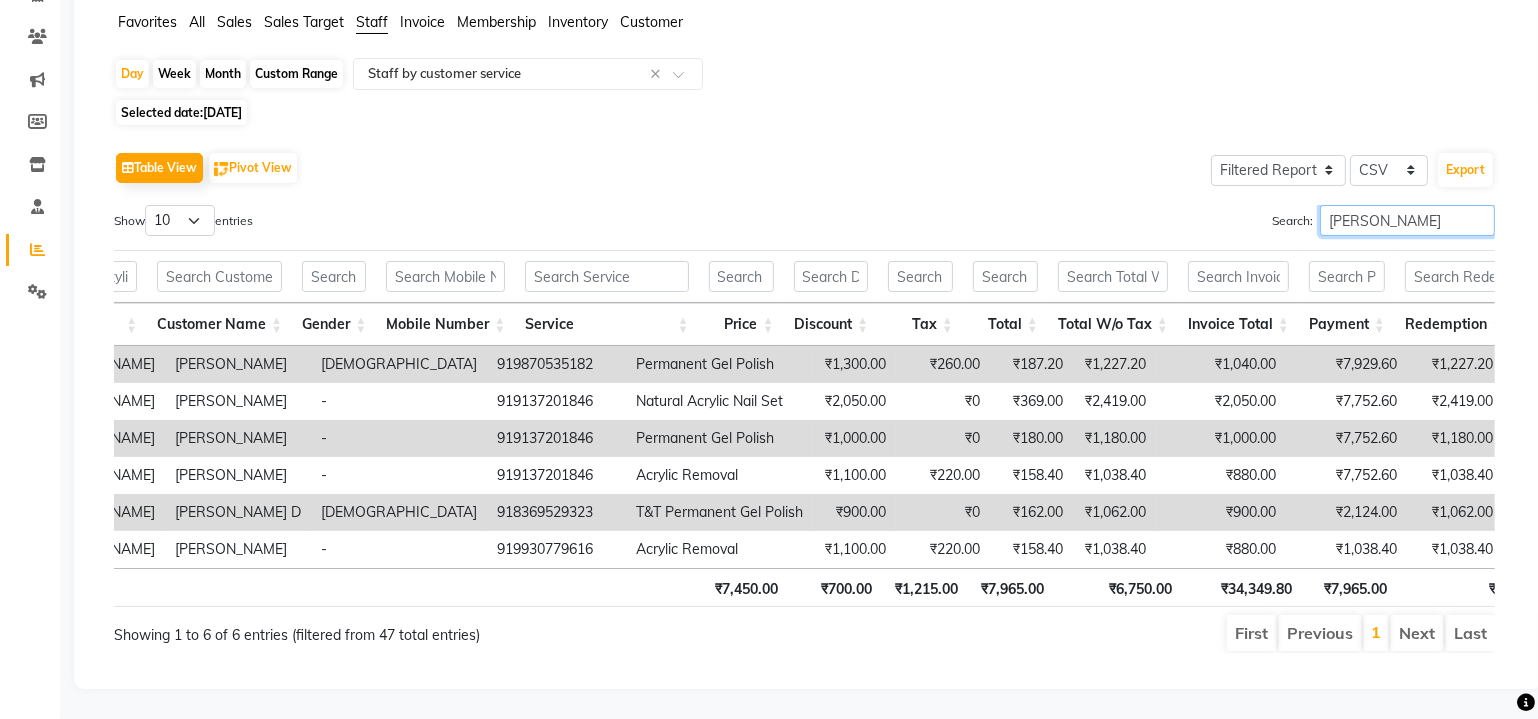 scroll, scrollTop: 174, scrollLeft: 0, axis: vertical 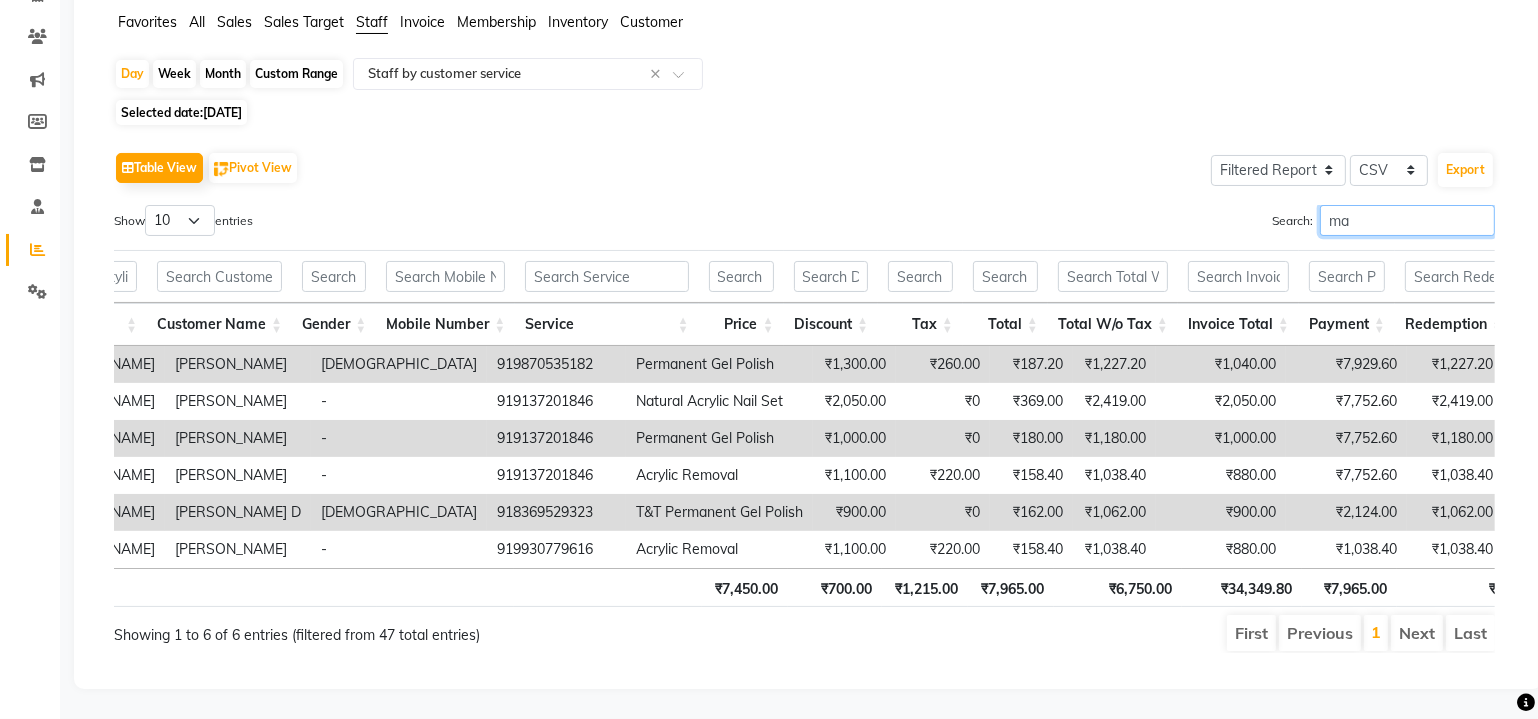 type on "m" 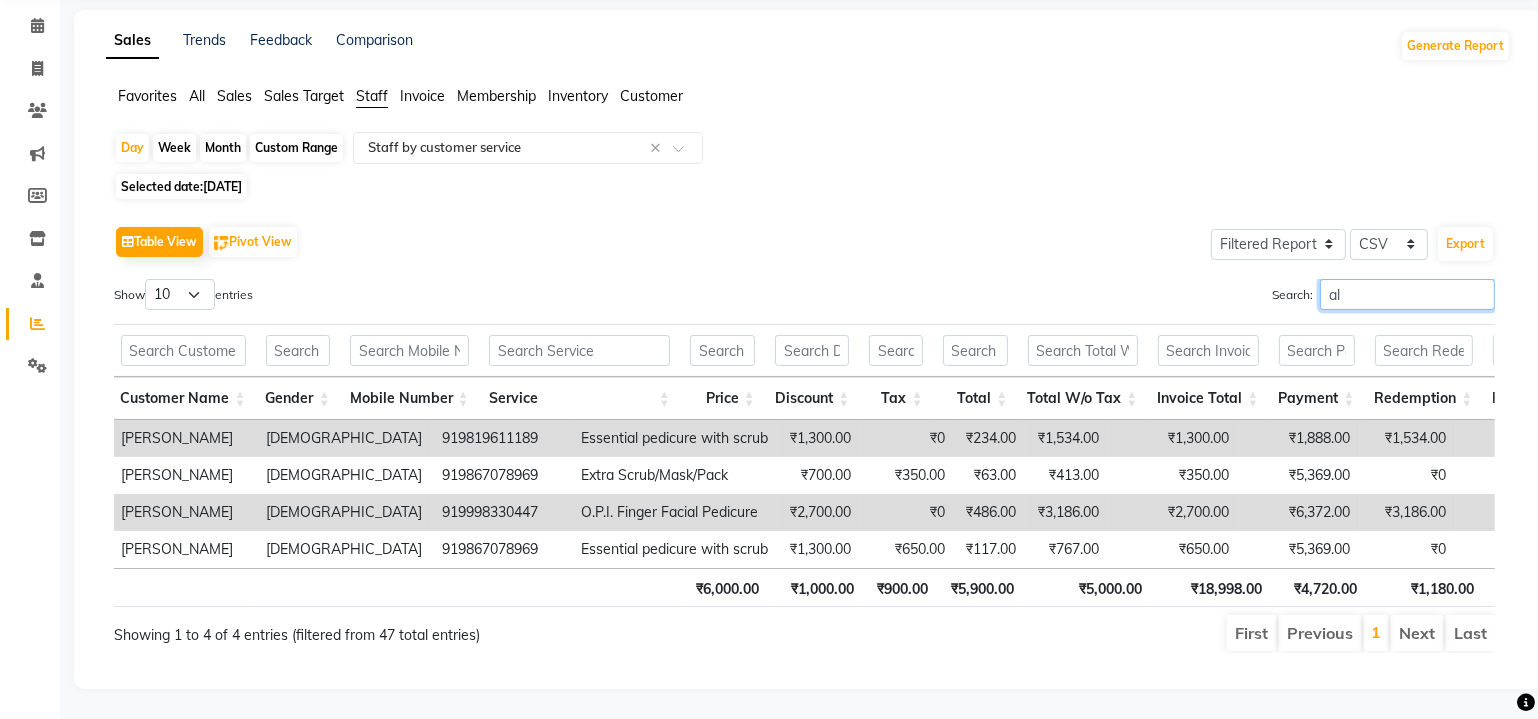 scroll, scrollTop: 211, scrollLeft: 0, axis: vertical 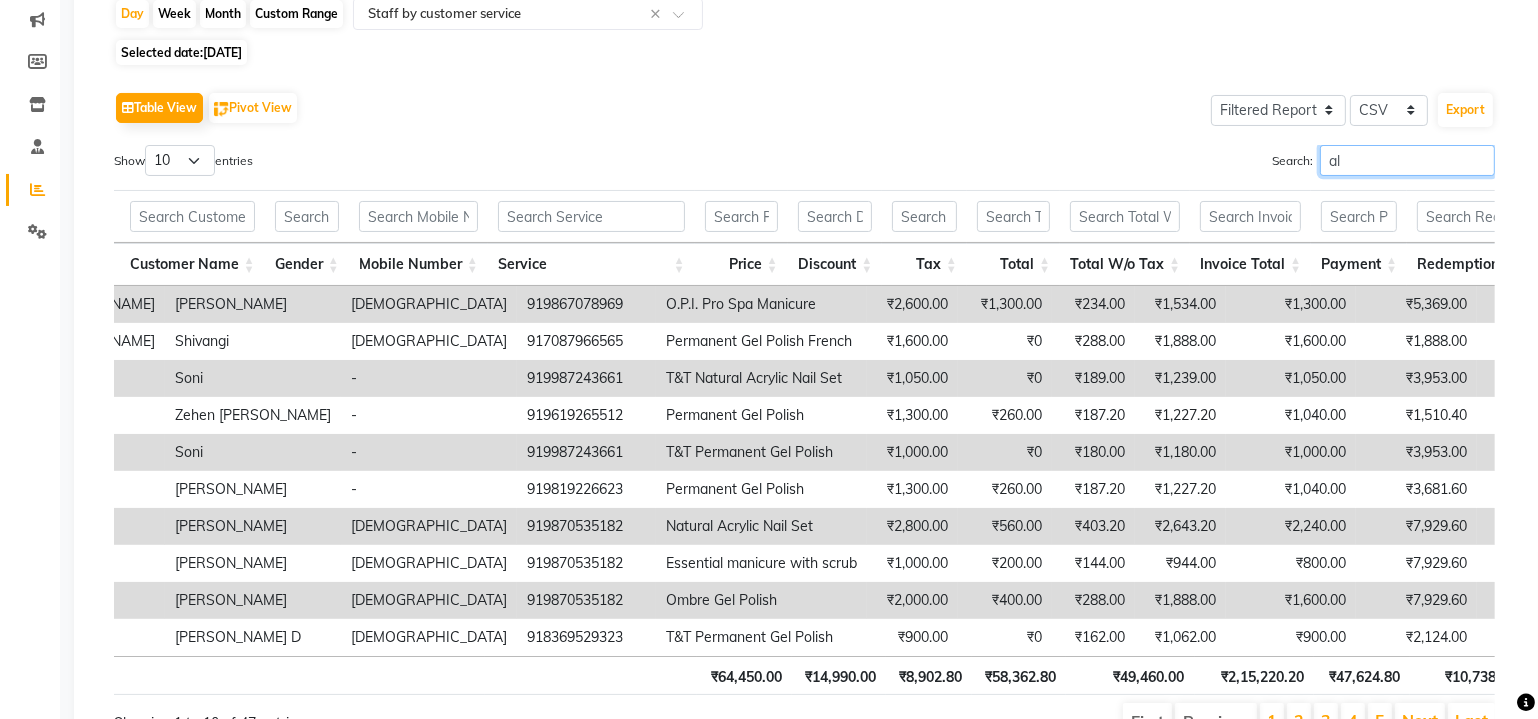 type on "a" 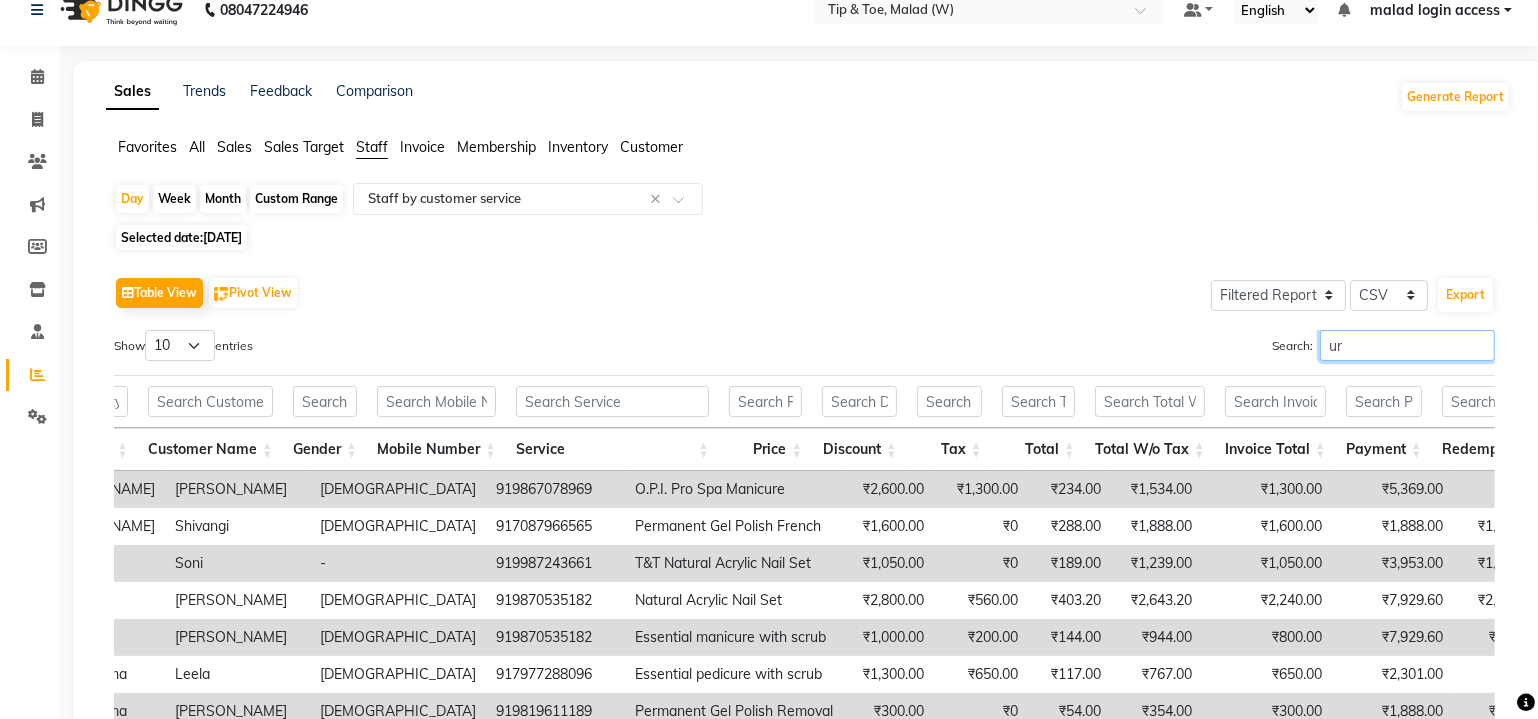 scroll, scrollTop: 211, scrollLeft: 0, axis: vertical 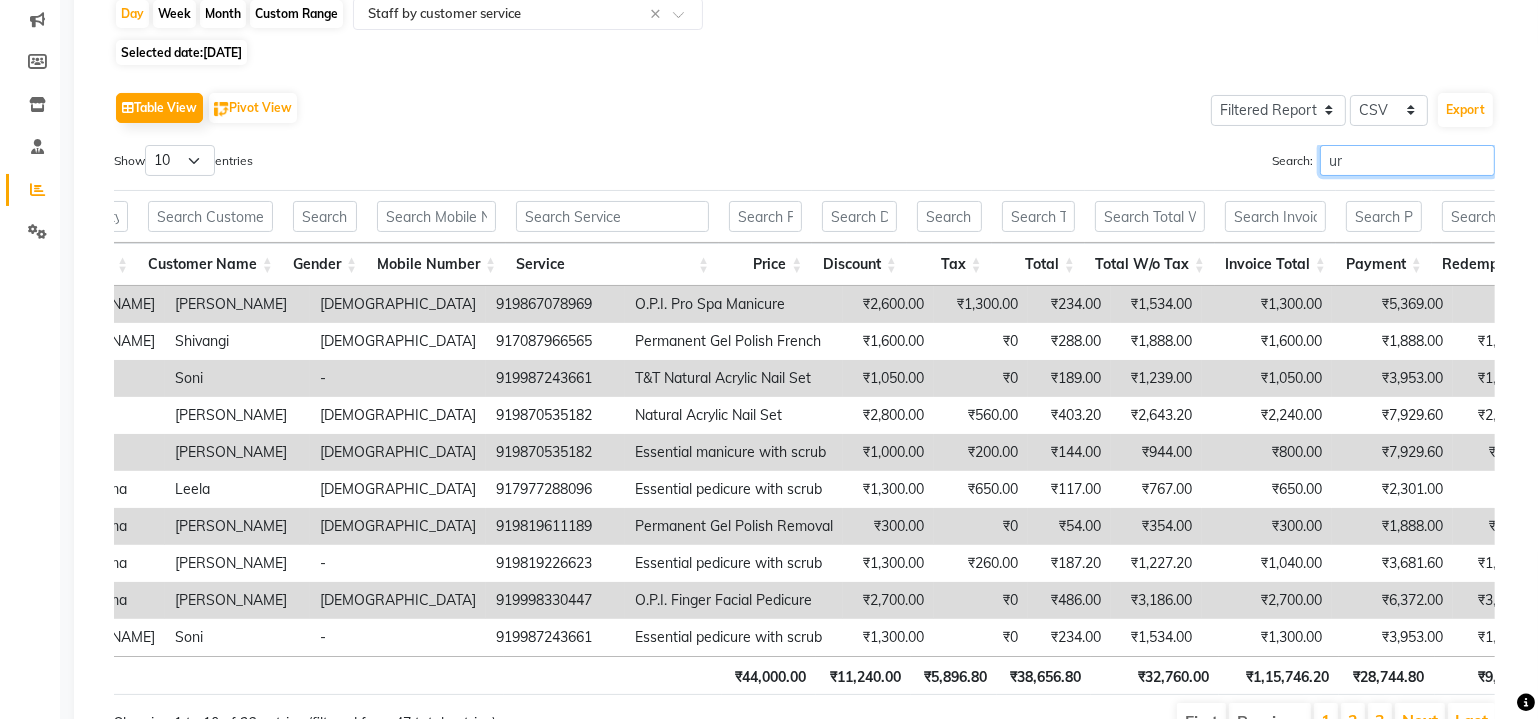 type on "u" 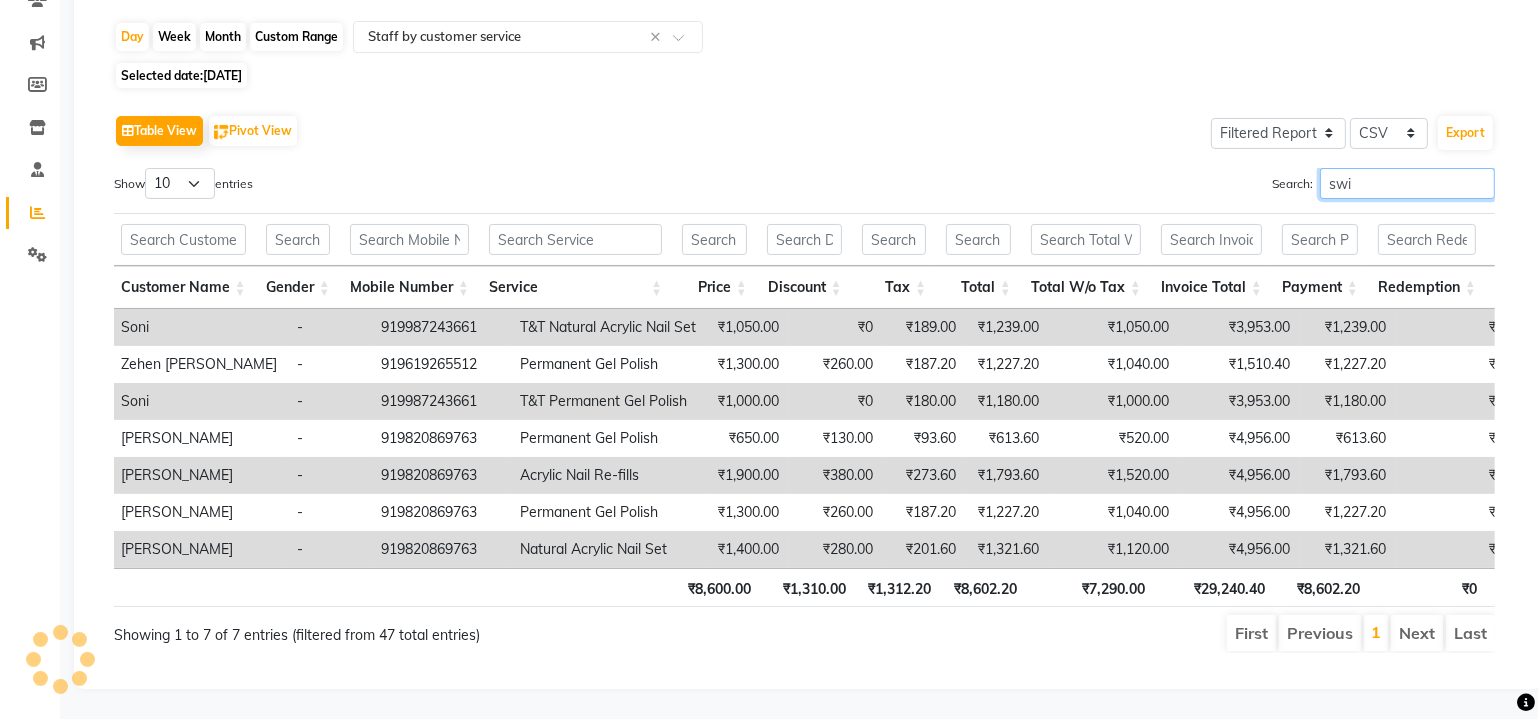 scroll, scrollTop: 63, scrollLeft: 0, axis: vertical 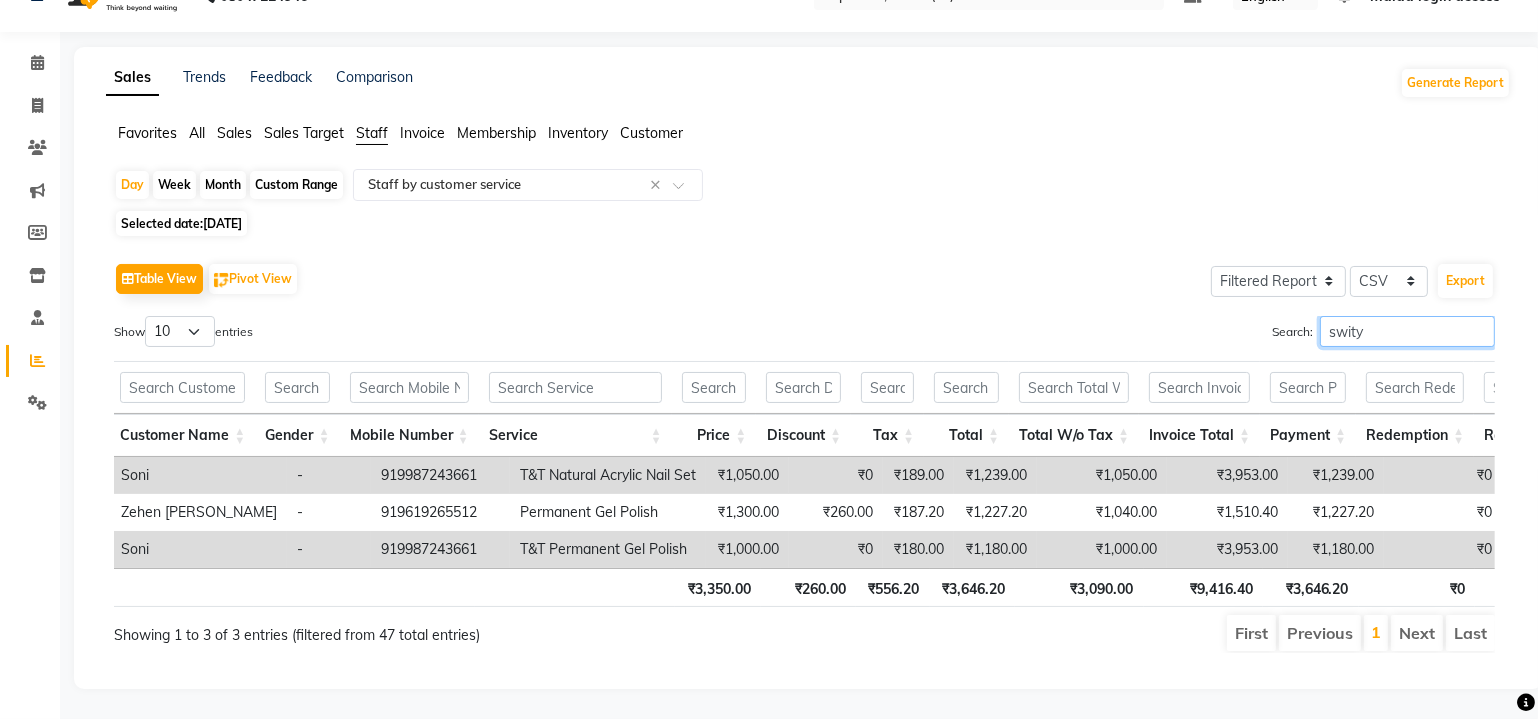 click on "swity" at bounding box center (1407, 331) 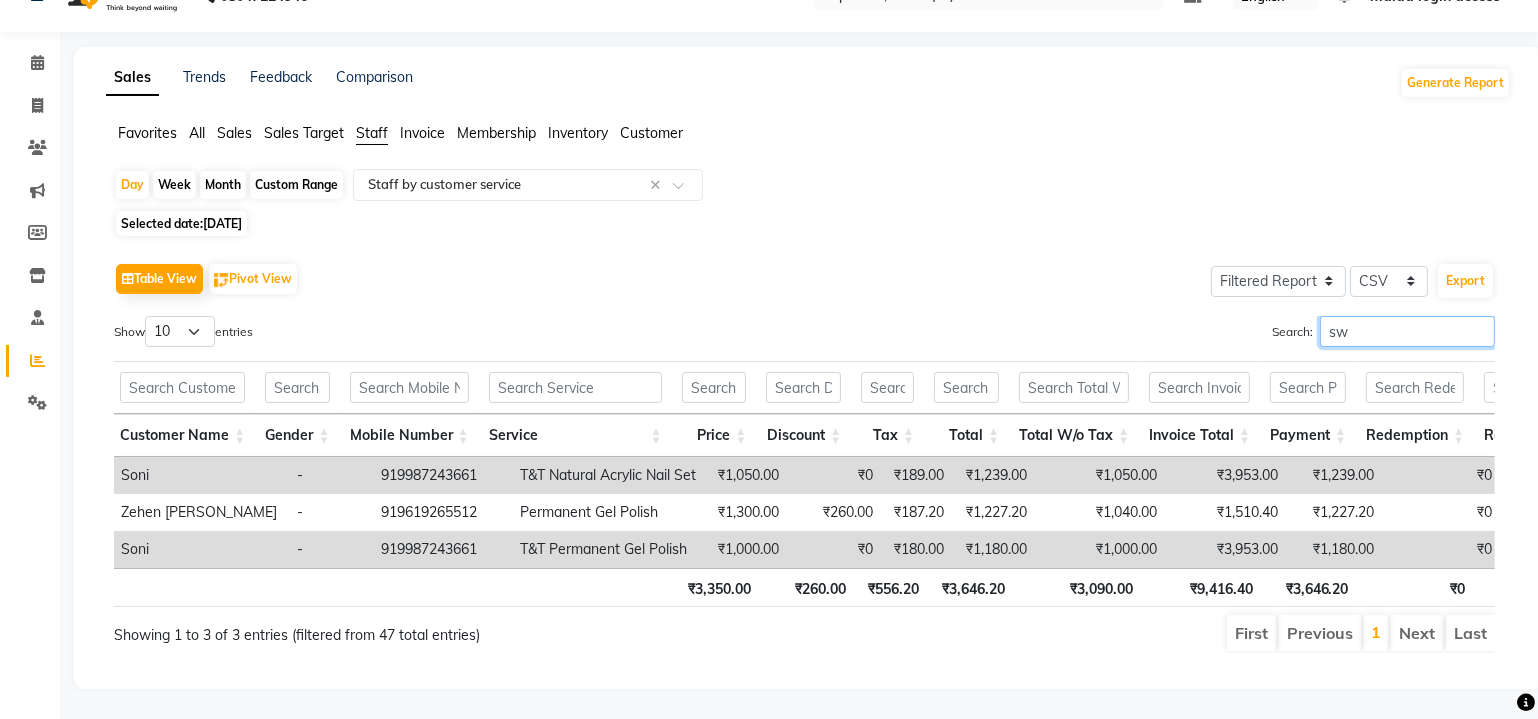 type on "s" 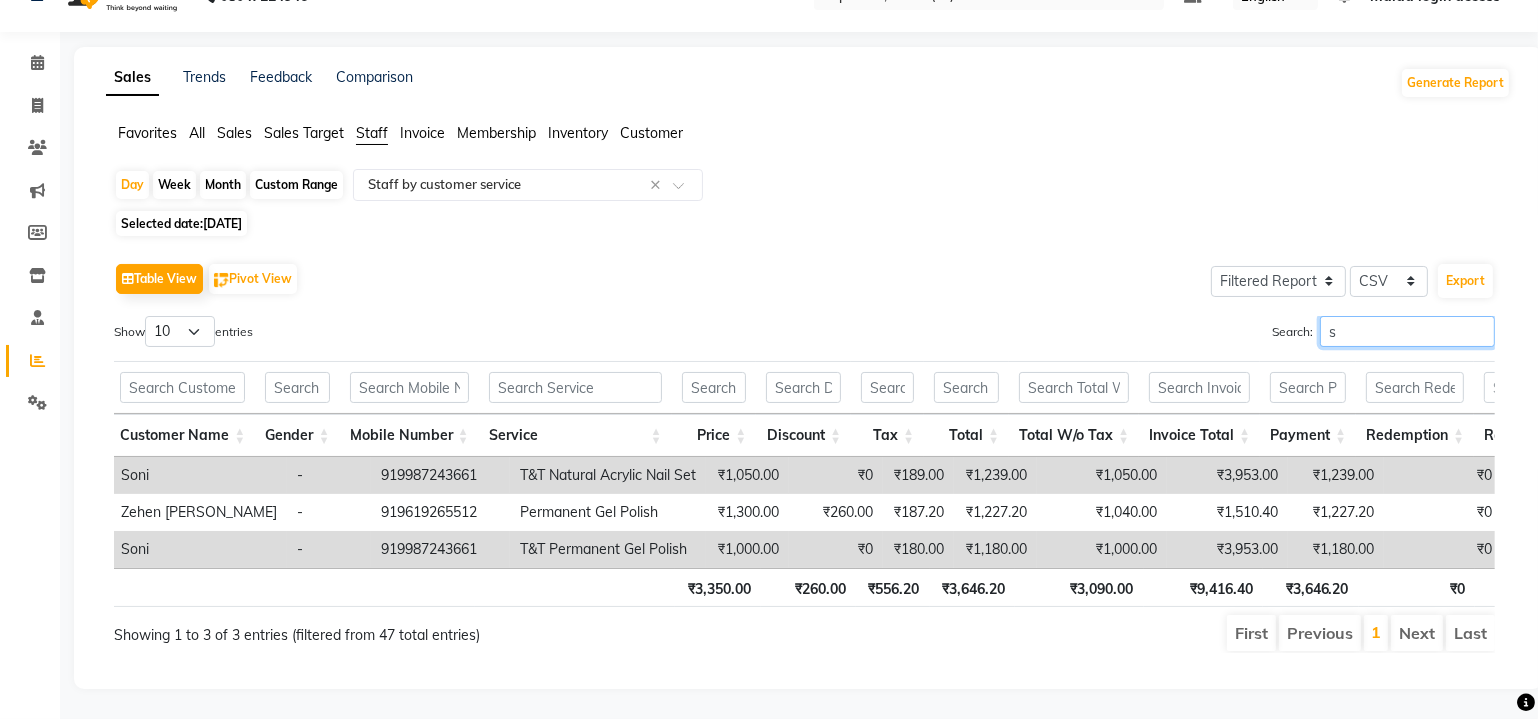 type 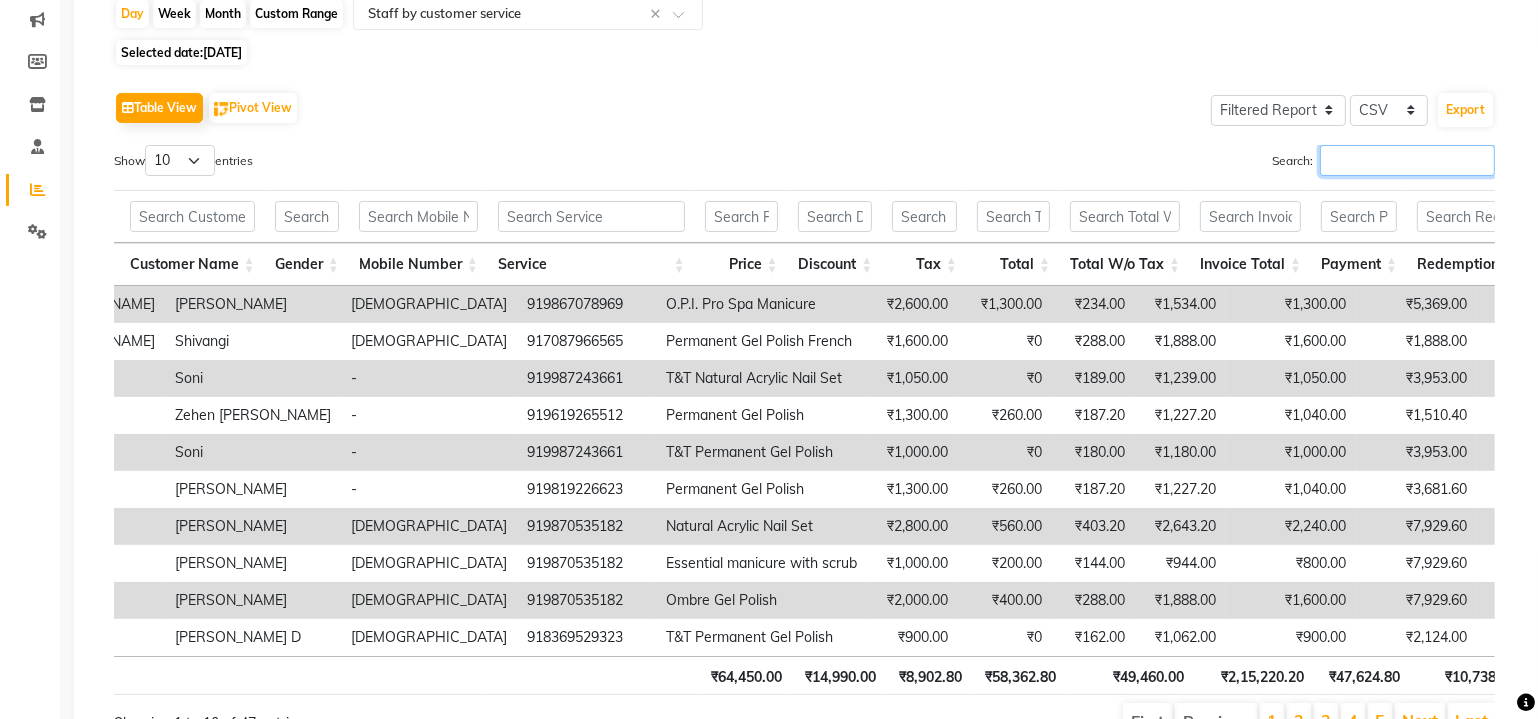 scroll, scrollTop: 29, scrollLeft: 0, axis: vertical 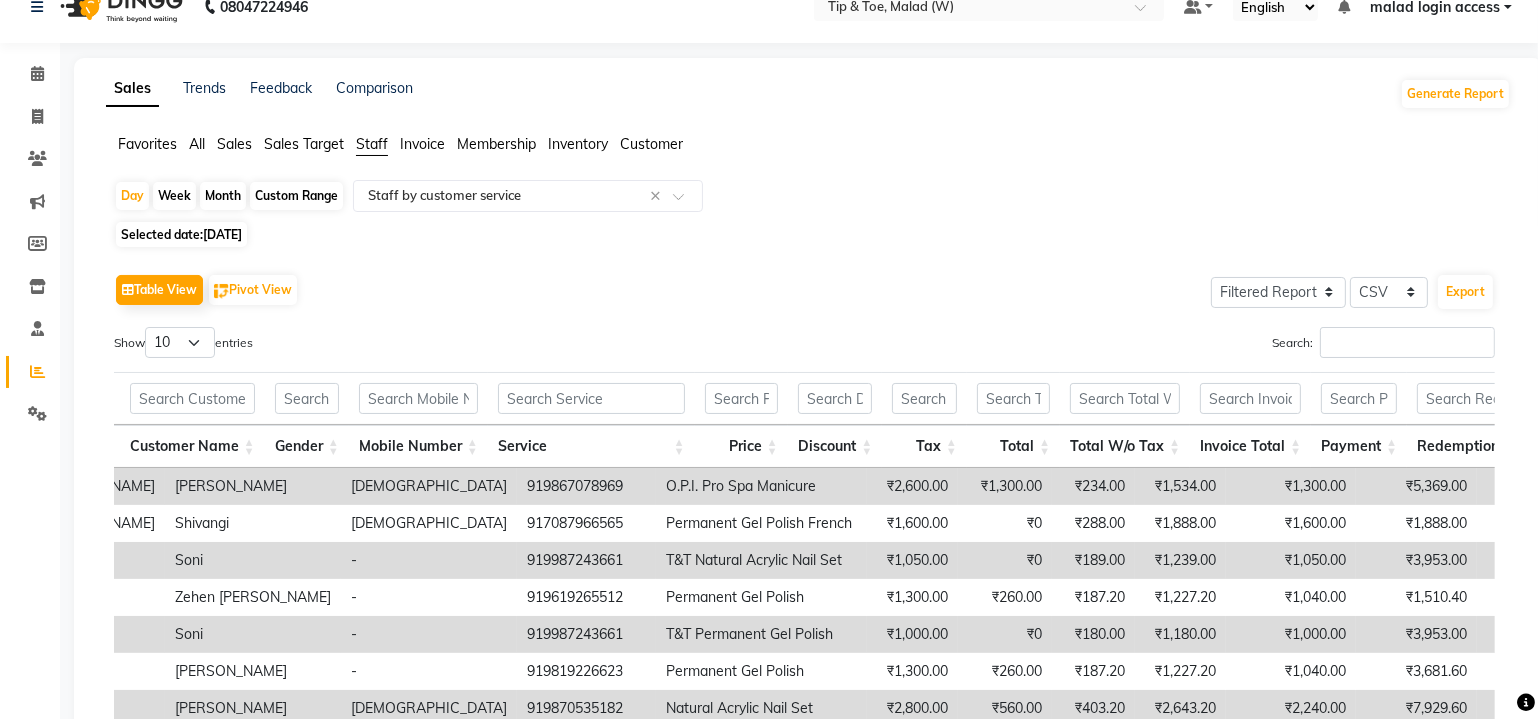 click on "[DATE]" 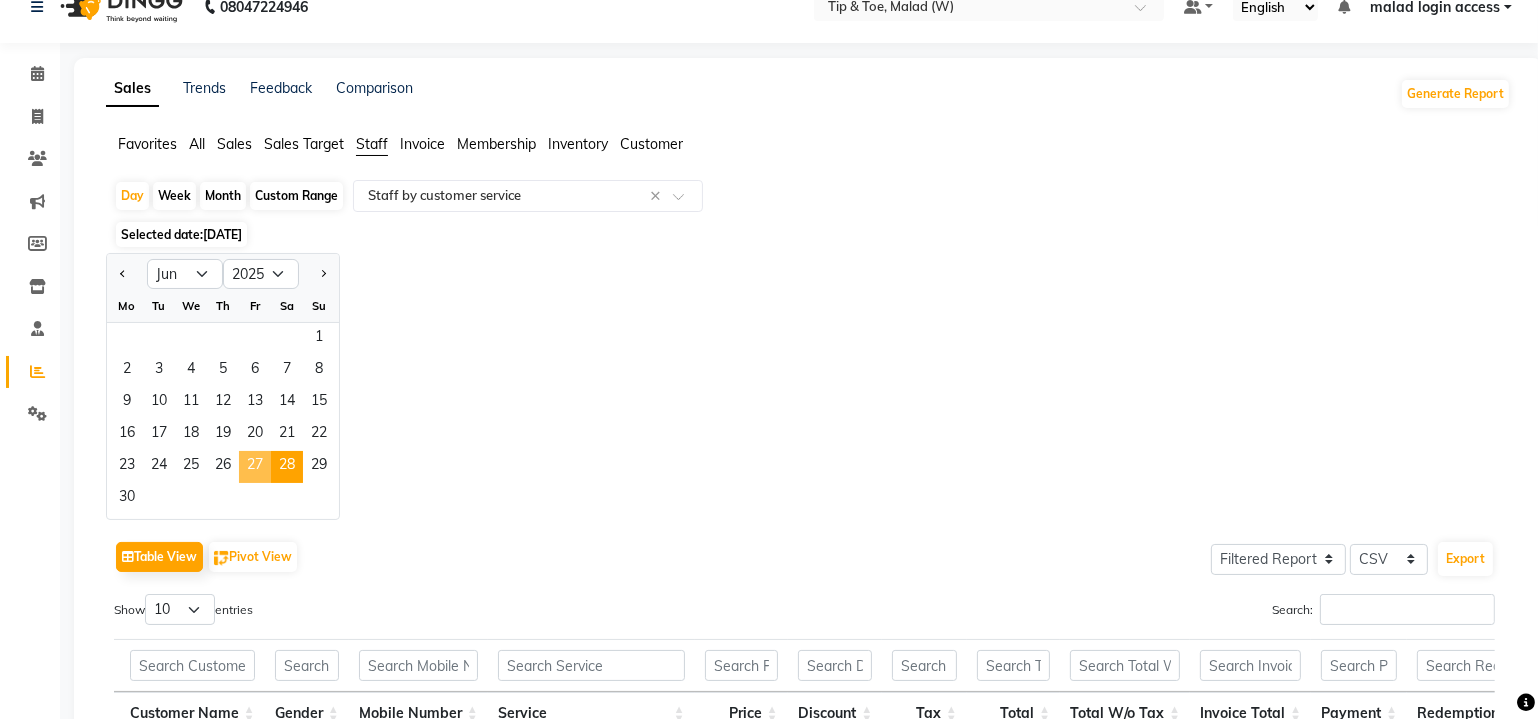 click on "27" 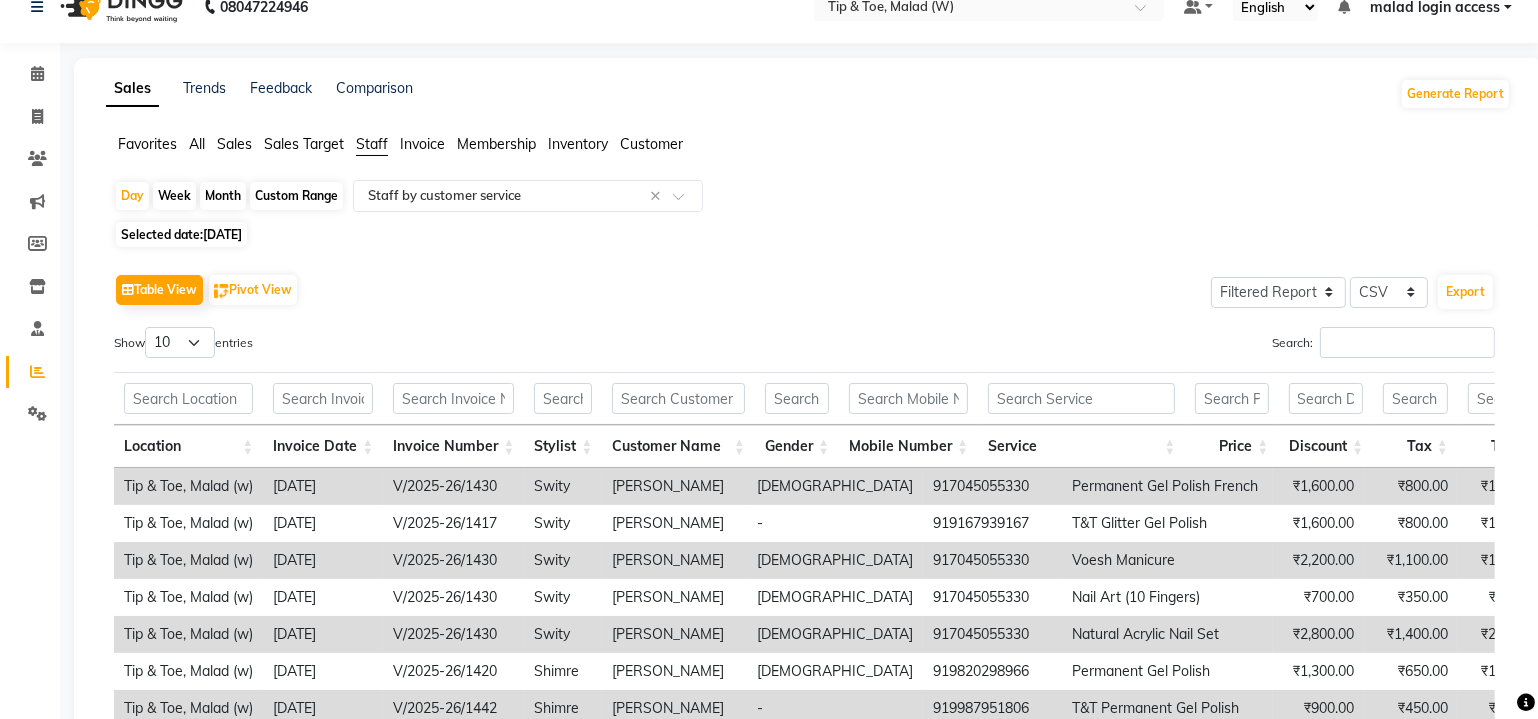 scroll, scrollTop: 0, scrollLeft: 0, axis: both 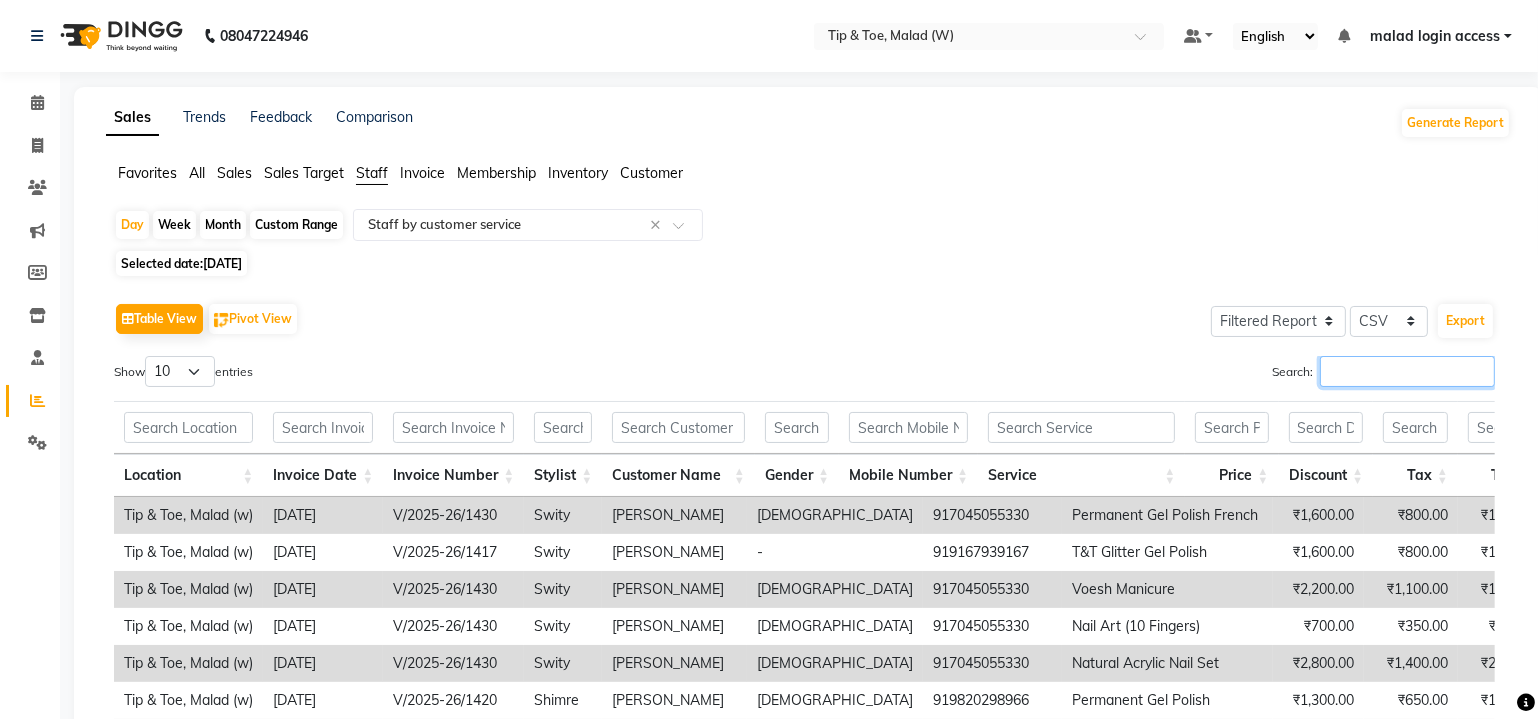 click on "Search:" at bounding box center [1407, 371] 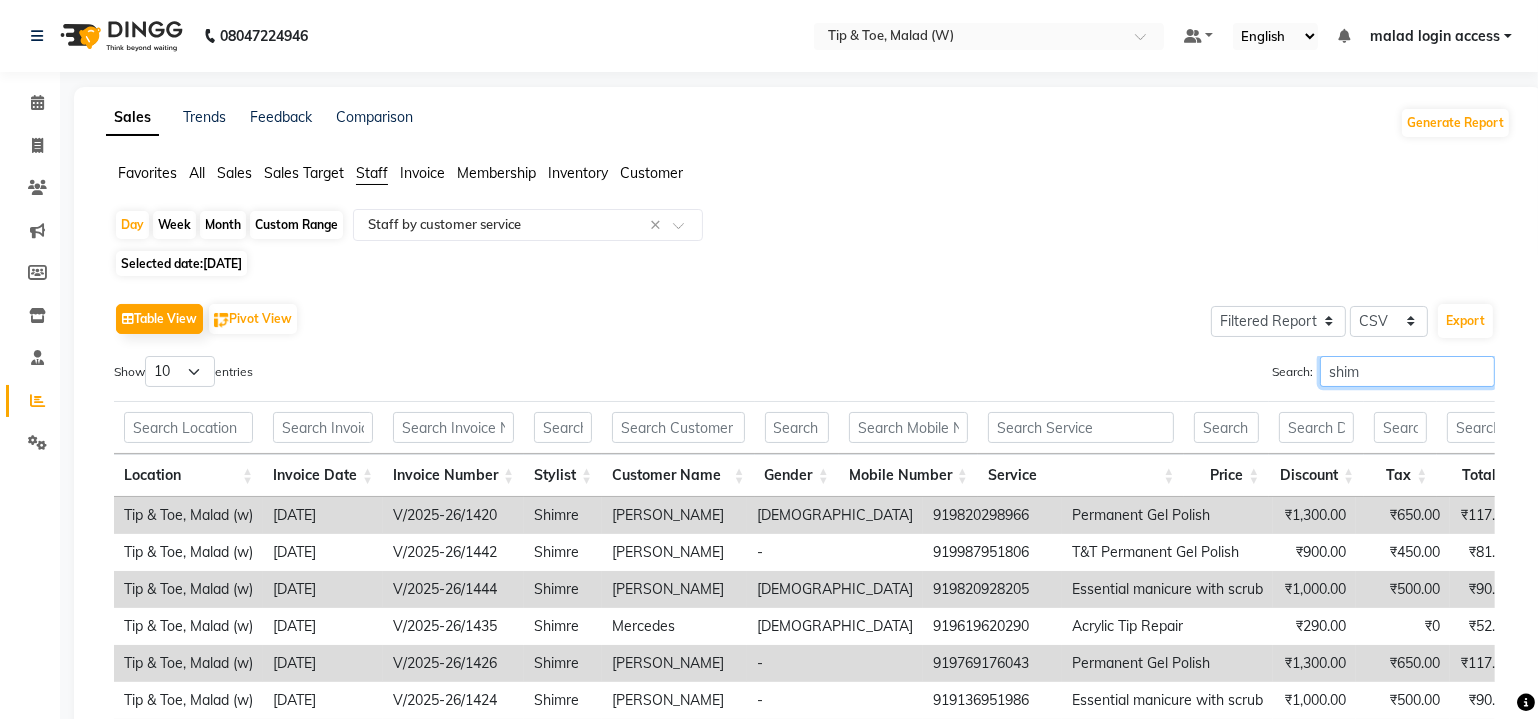 scroll, scrollTop: 248, scrollLeft: 0, axis: vertical 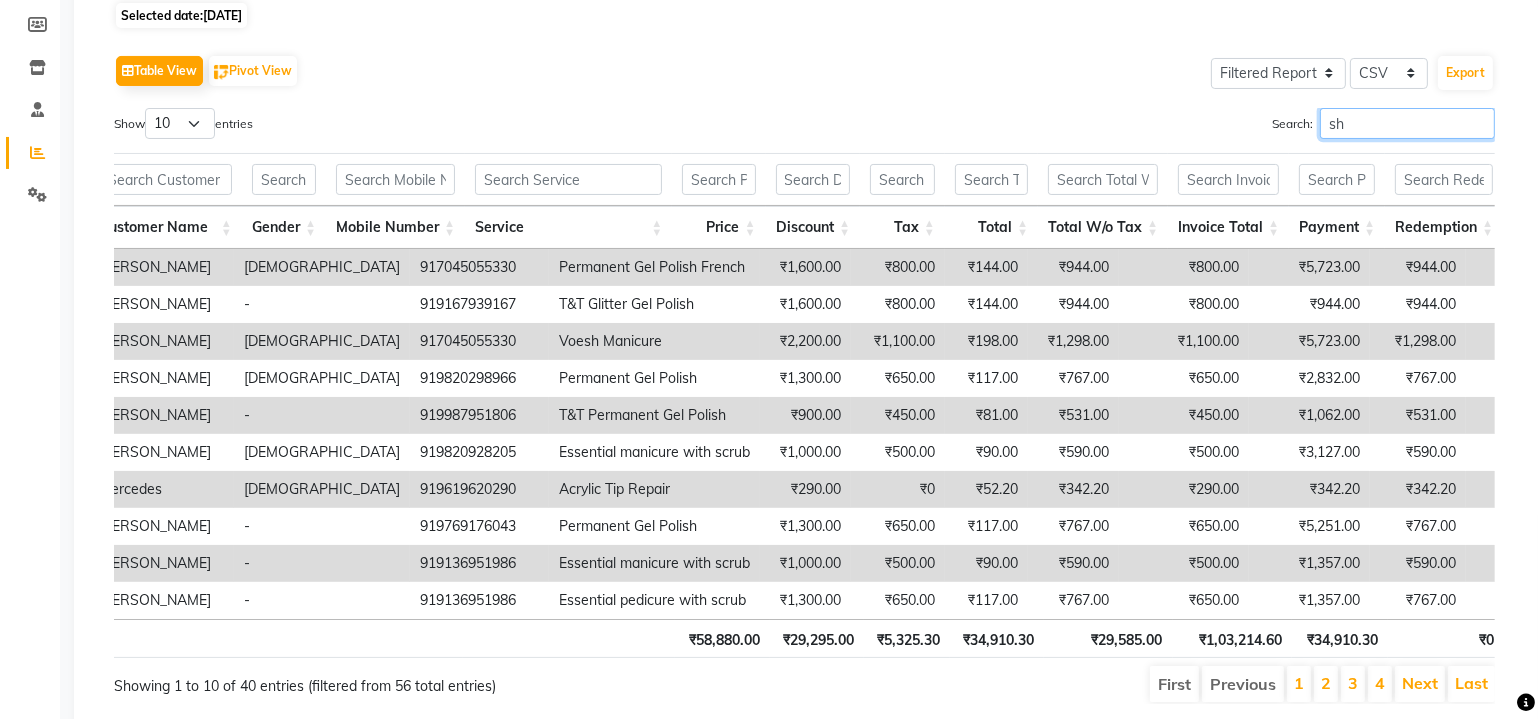 type on "s" 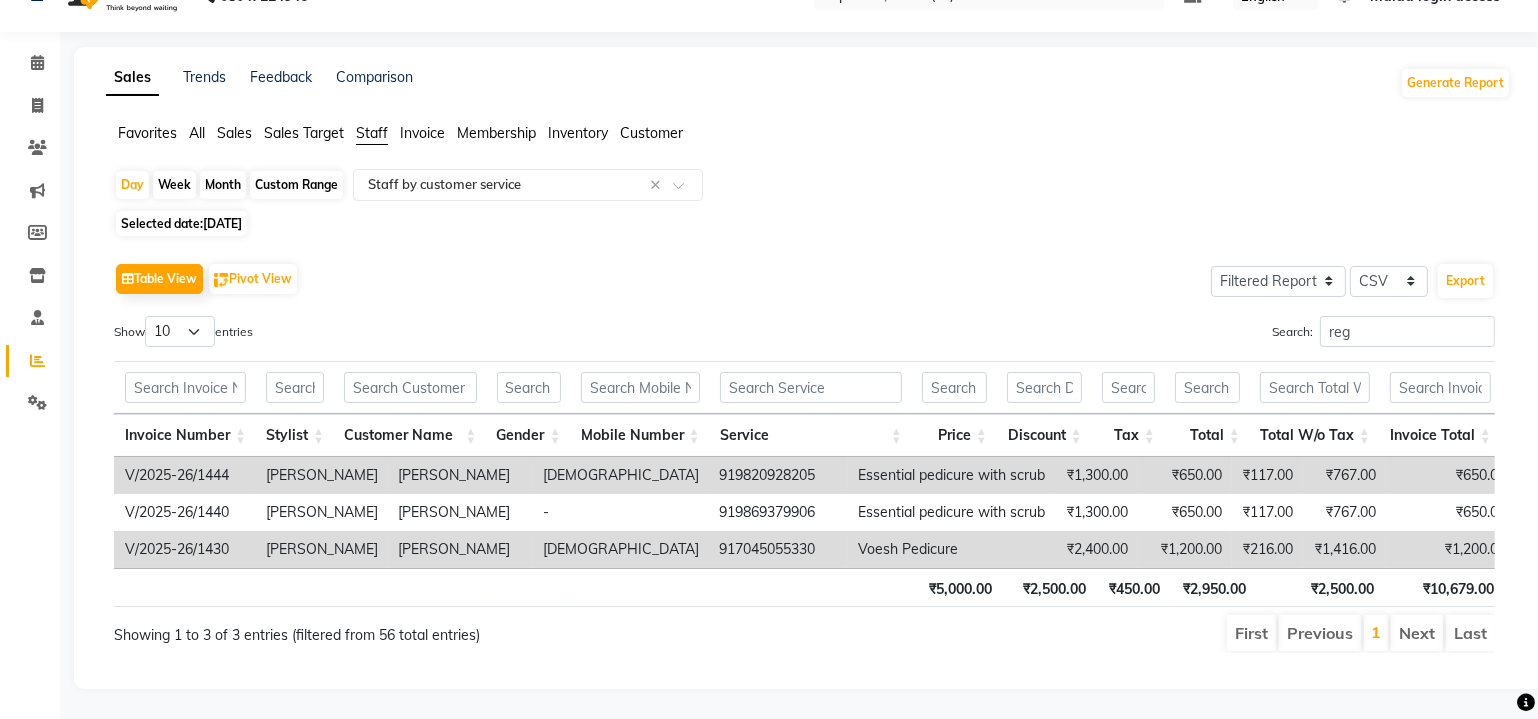 click on "[PERSON_NAME]" at bounding box center [460, 549] 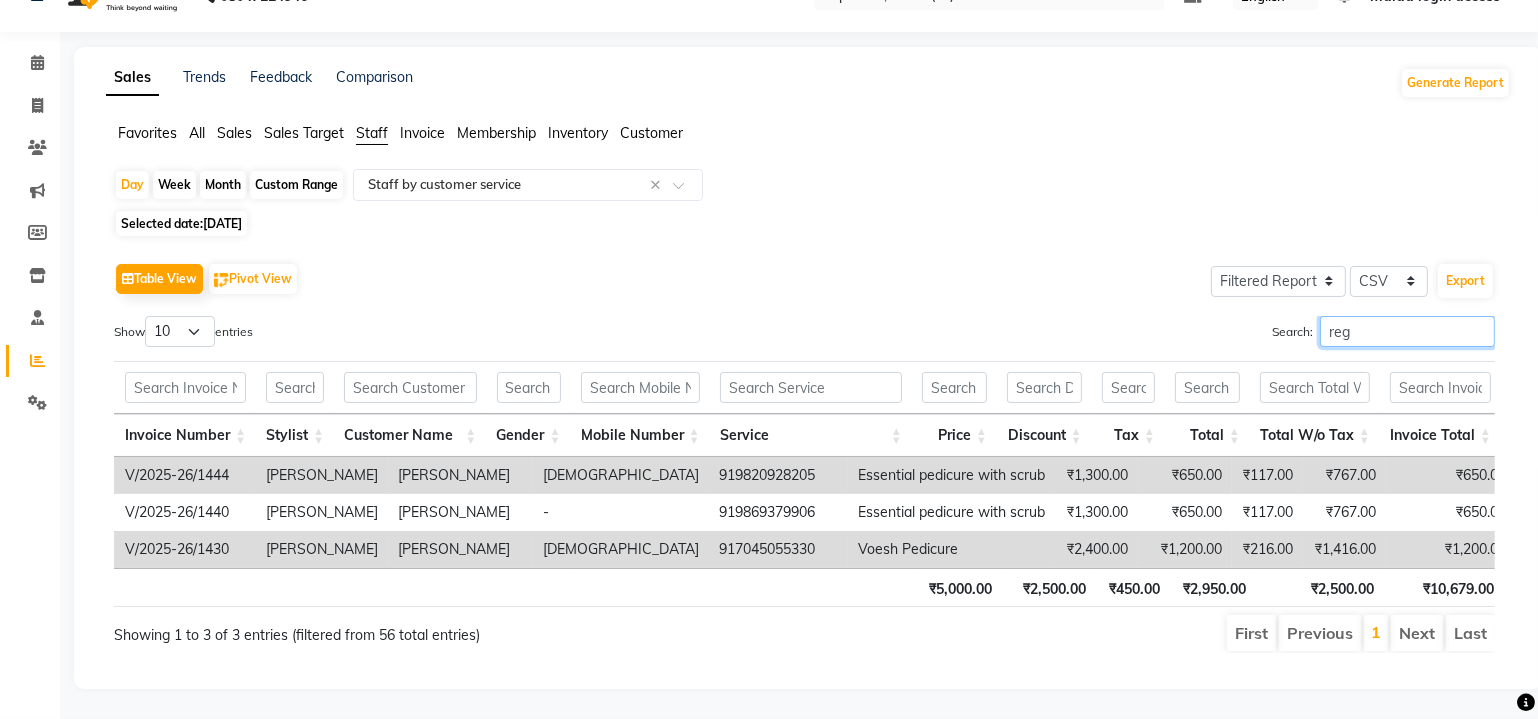 click on "reg" at bounding box center [1407, 331] 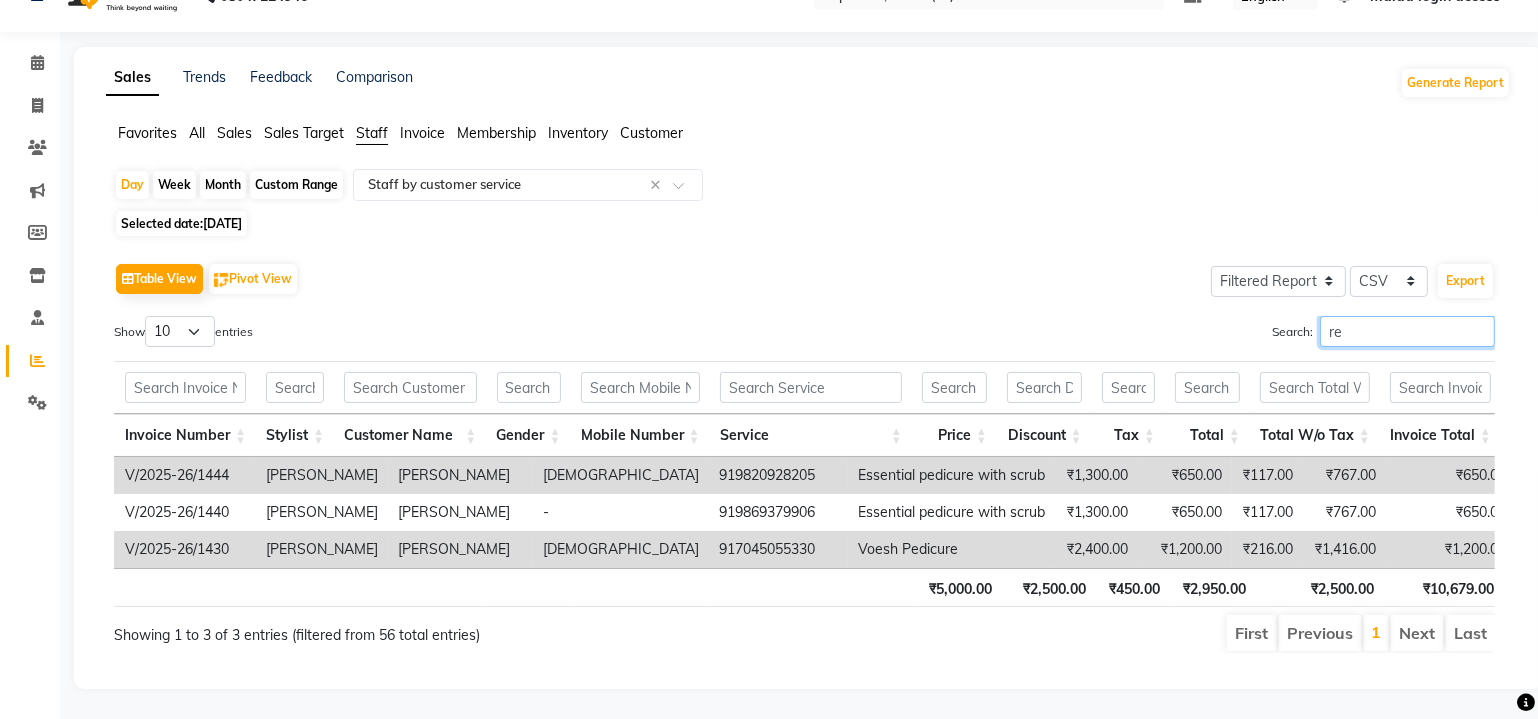 type 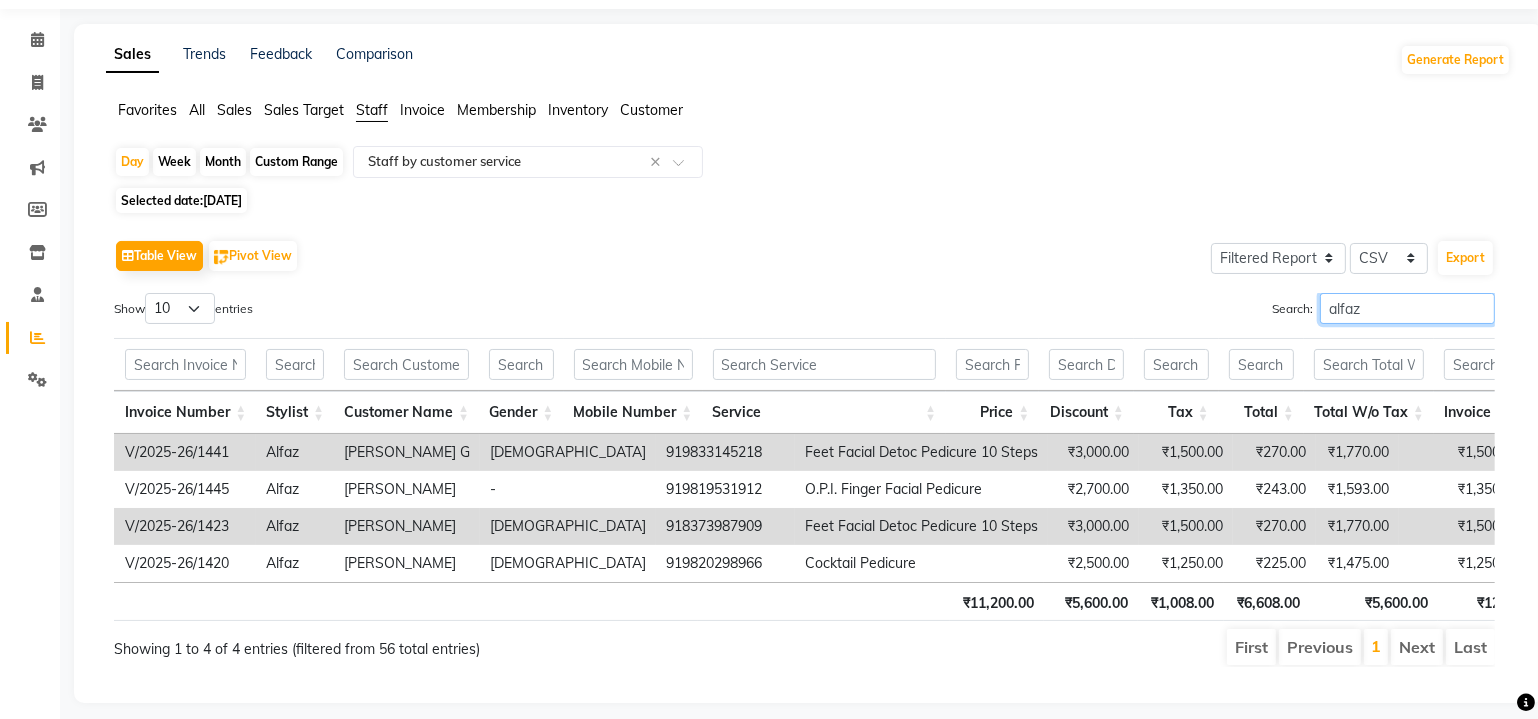 scroll, scrollTop: 0, scrollLeft: 338, axis: horizontal 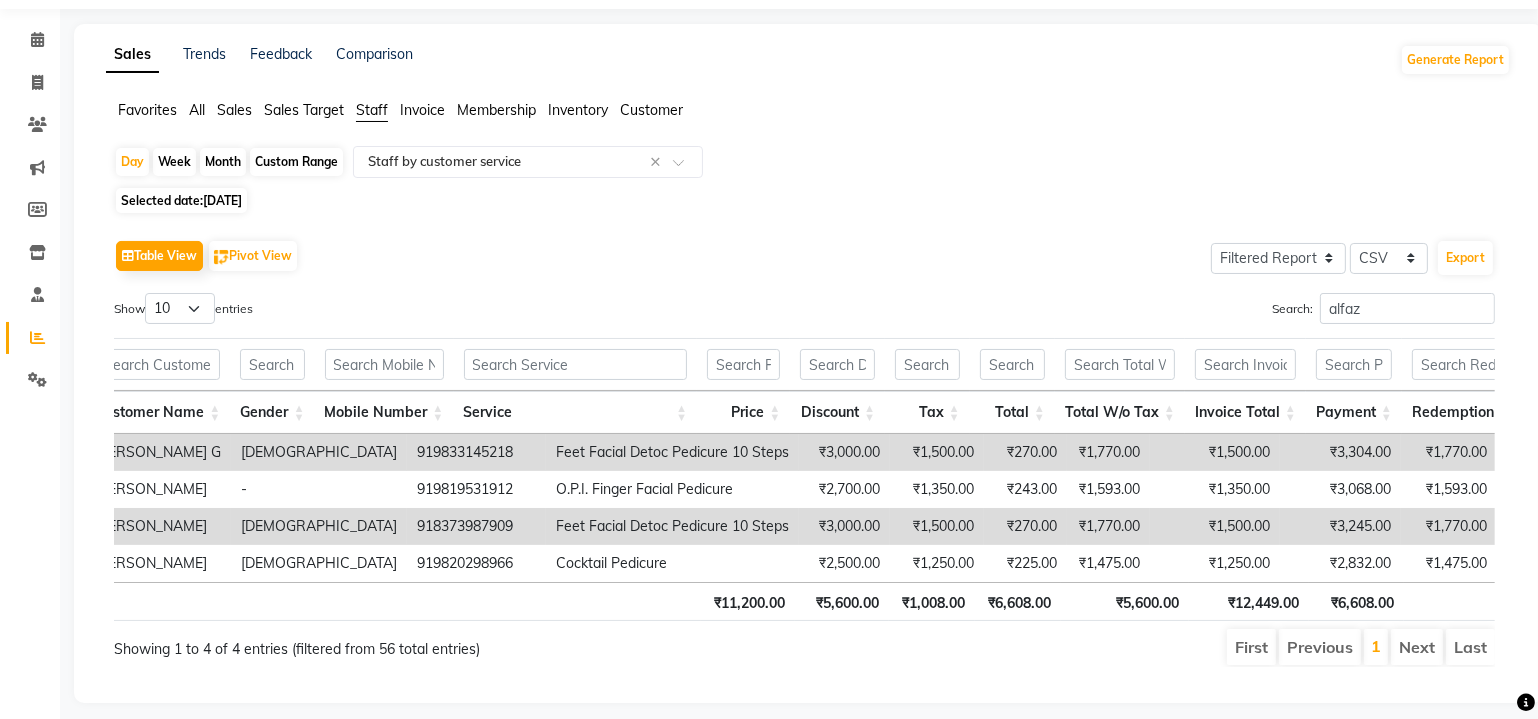 click on "₹5,600.00" at bounding box center [1125, 601] 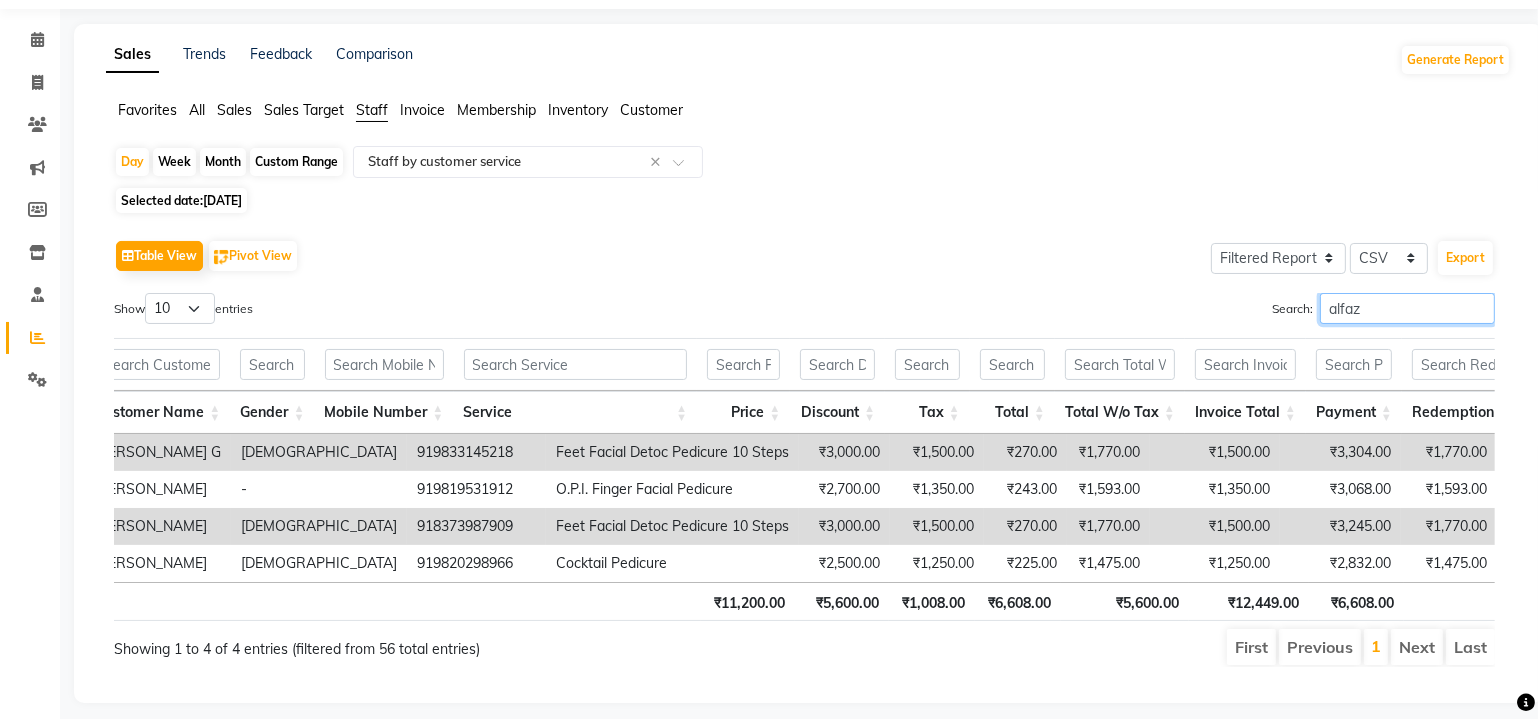 click on "alfaz" at bounding box center [1407, 308] 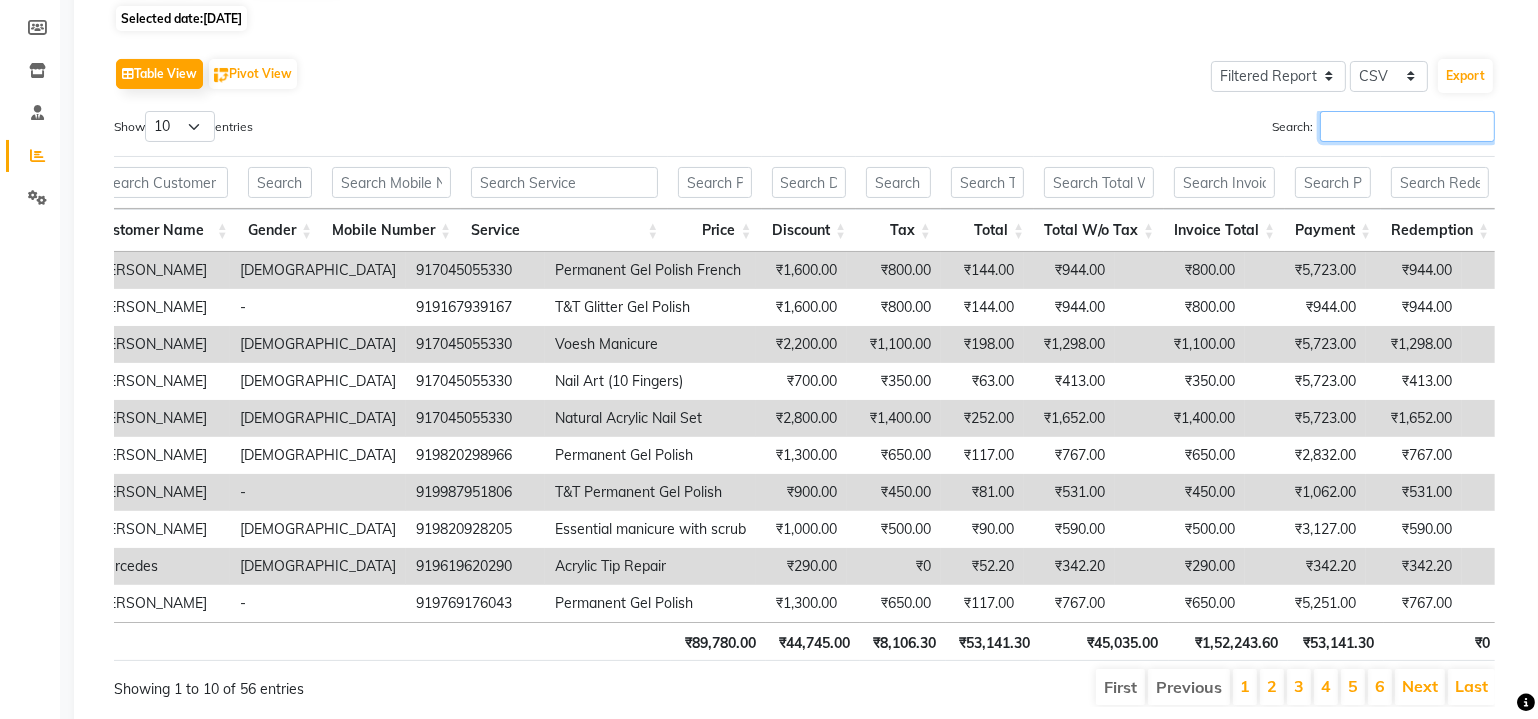 scroll, scrollTop: 322, scrollLeft: 0, axis: vertical 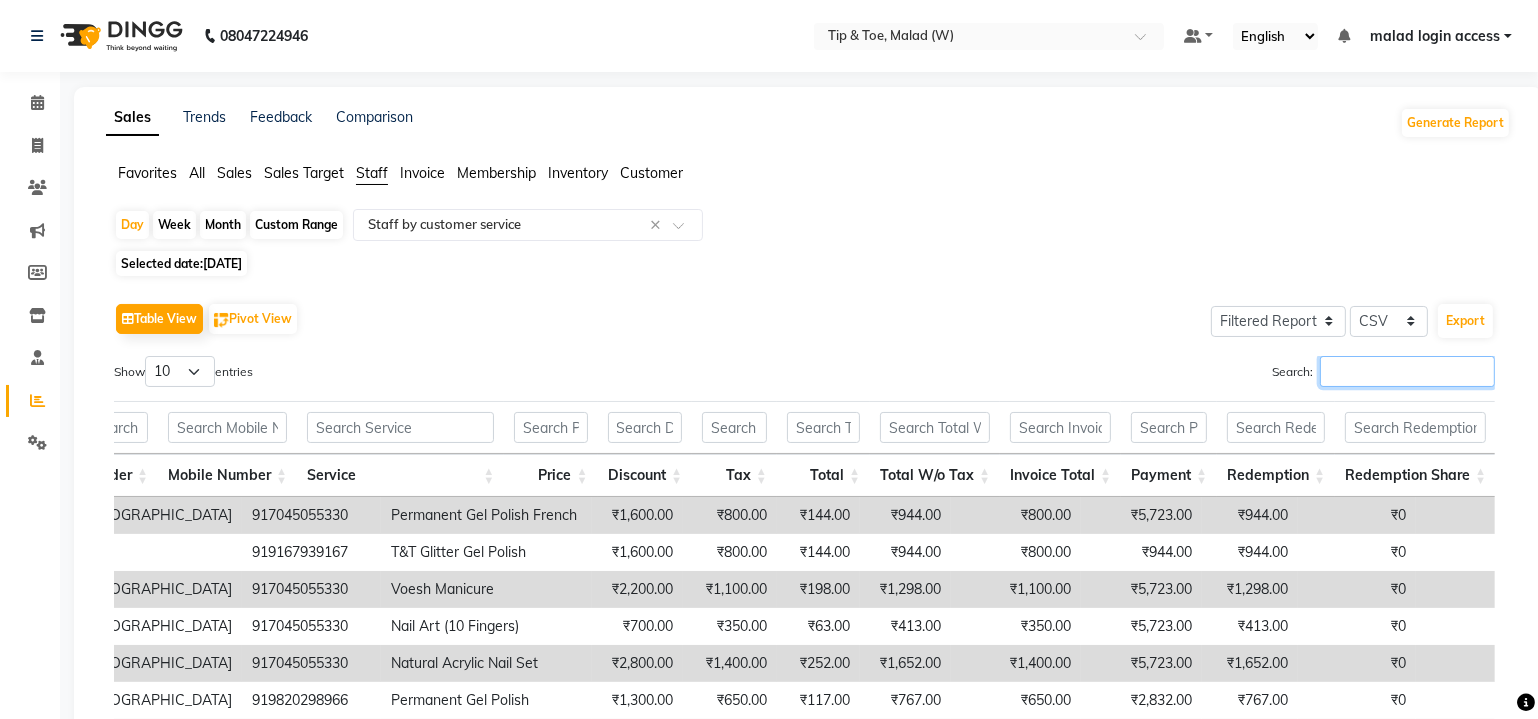 click on "Search:" at bounding box center [1407, 371] 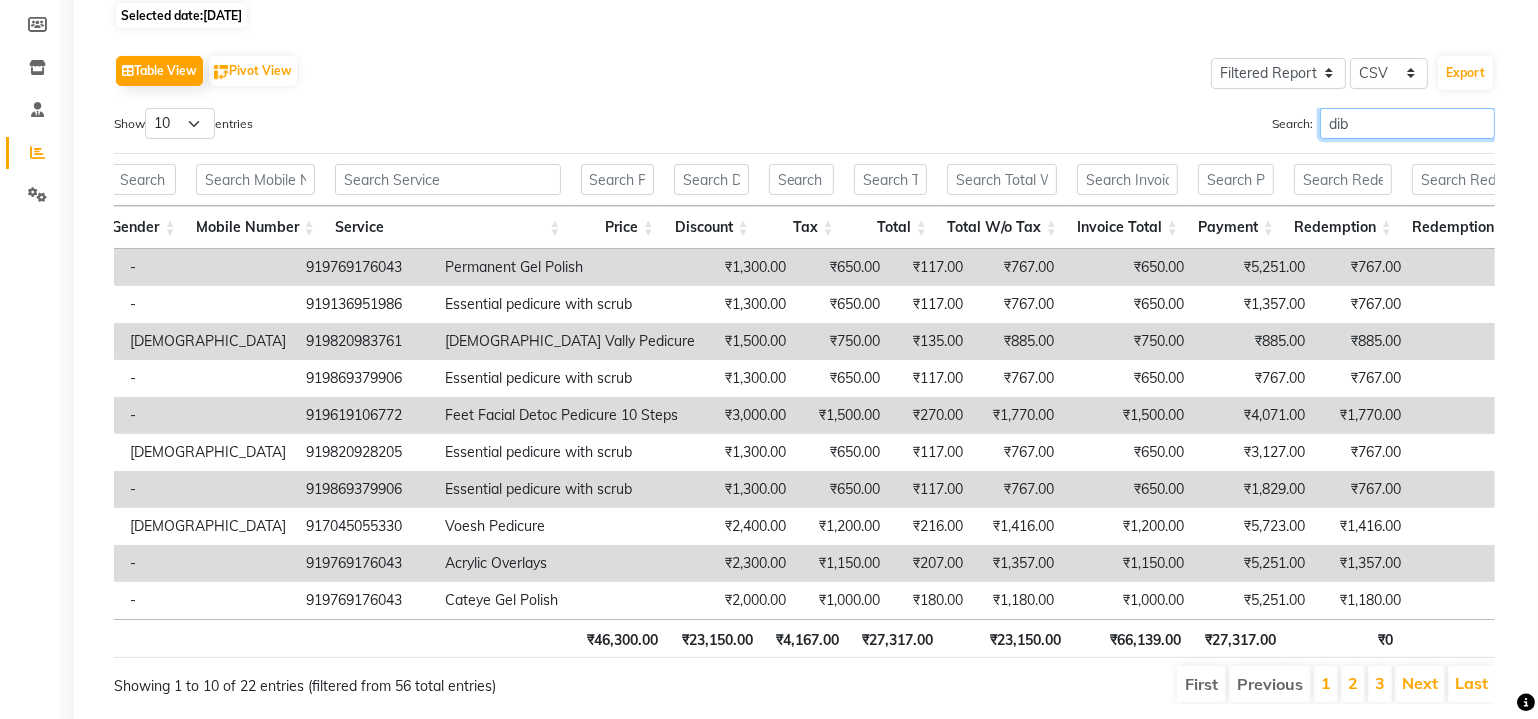 scroll, scrollTop: 63, scrollLeft: 0, axis: vertical 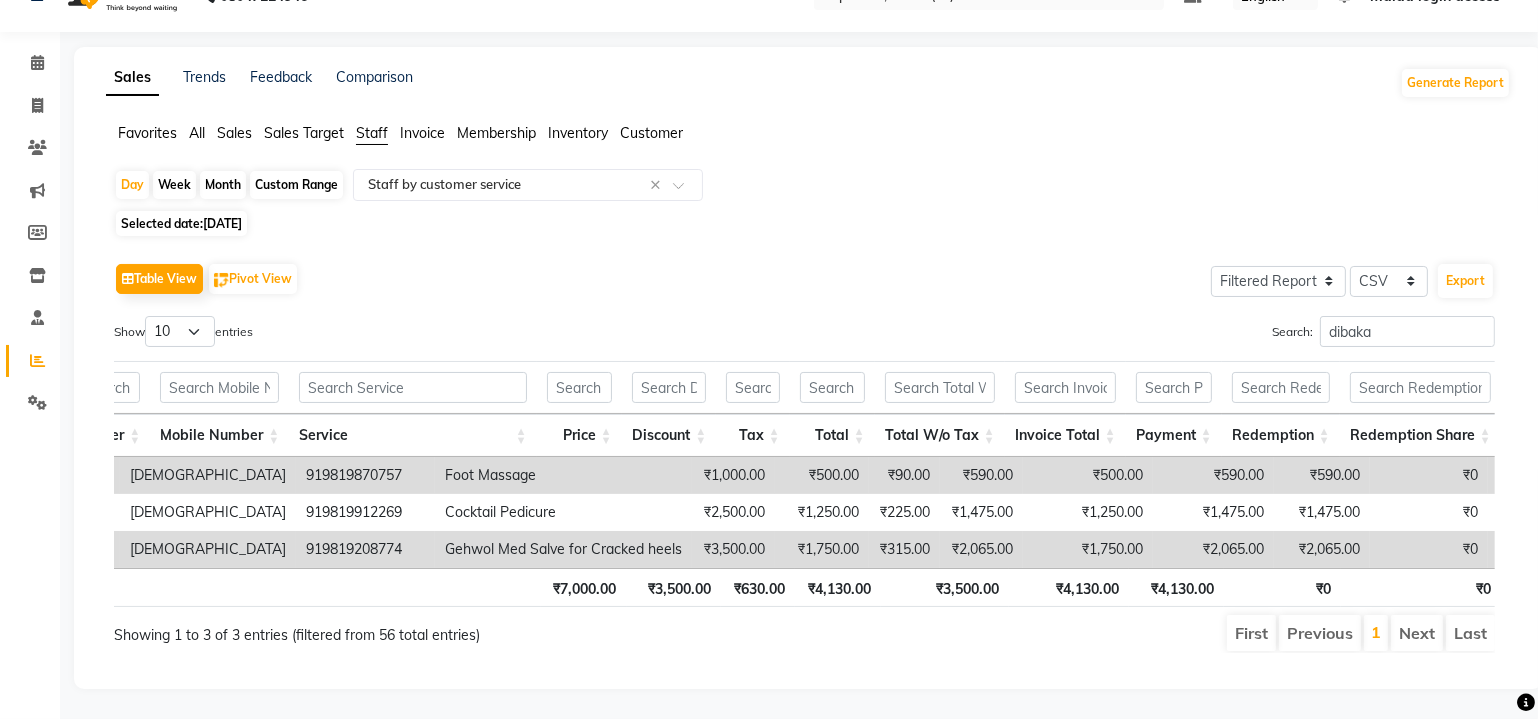 click on "[DATE]" 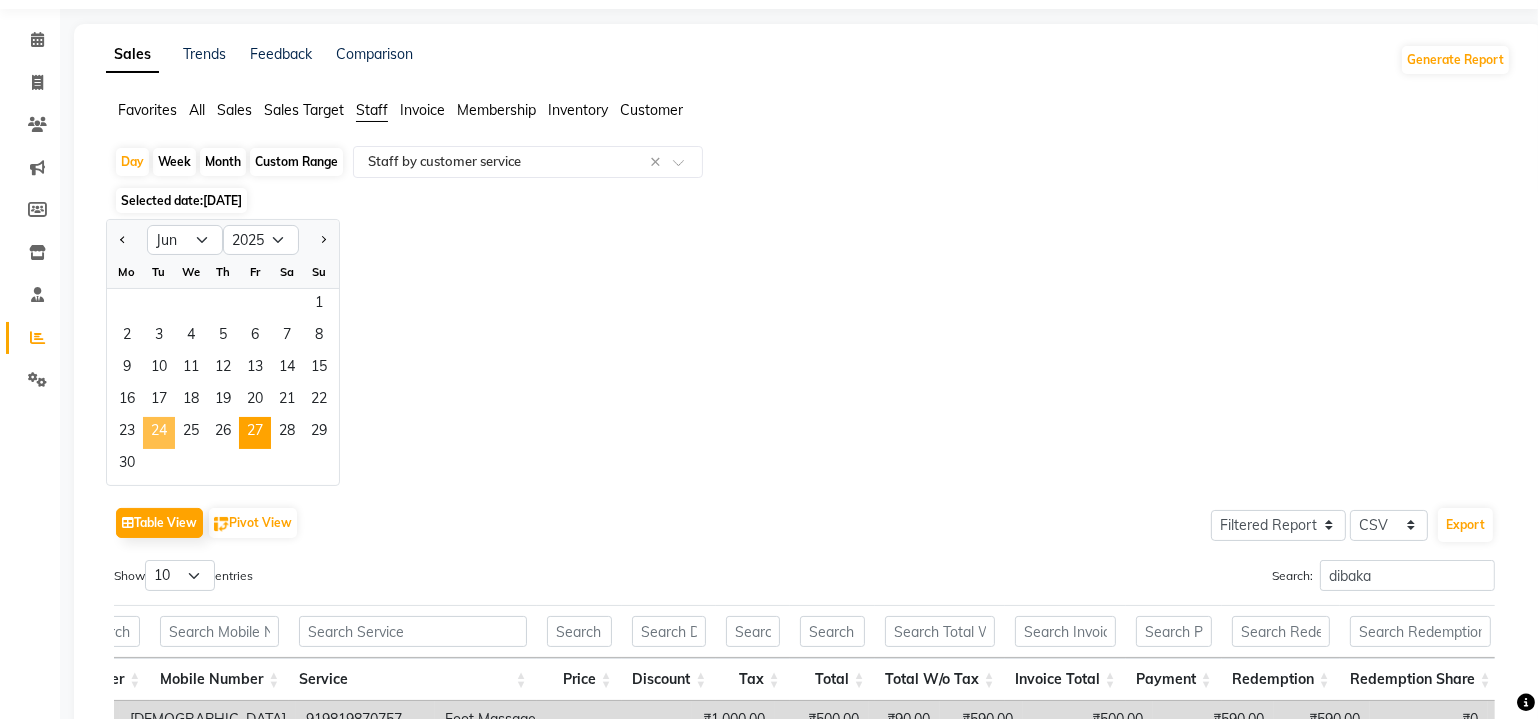 click on "24" 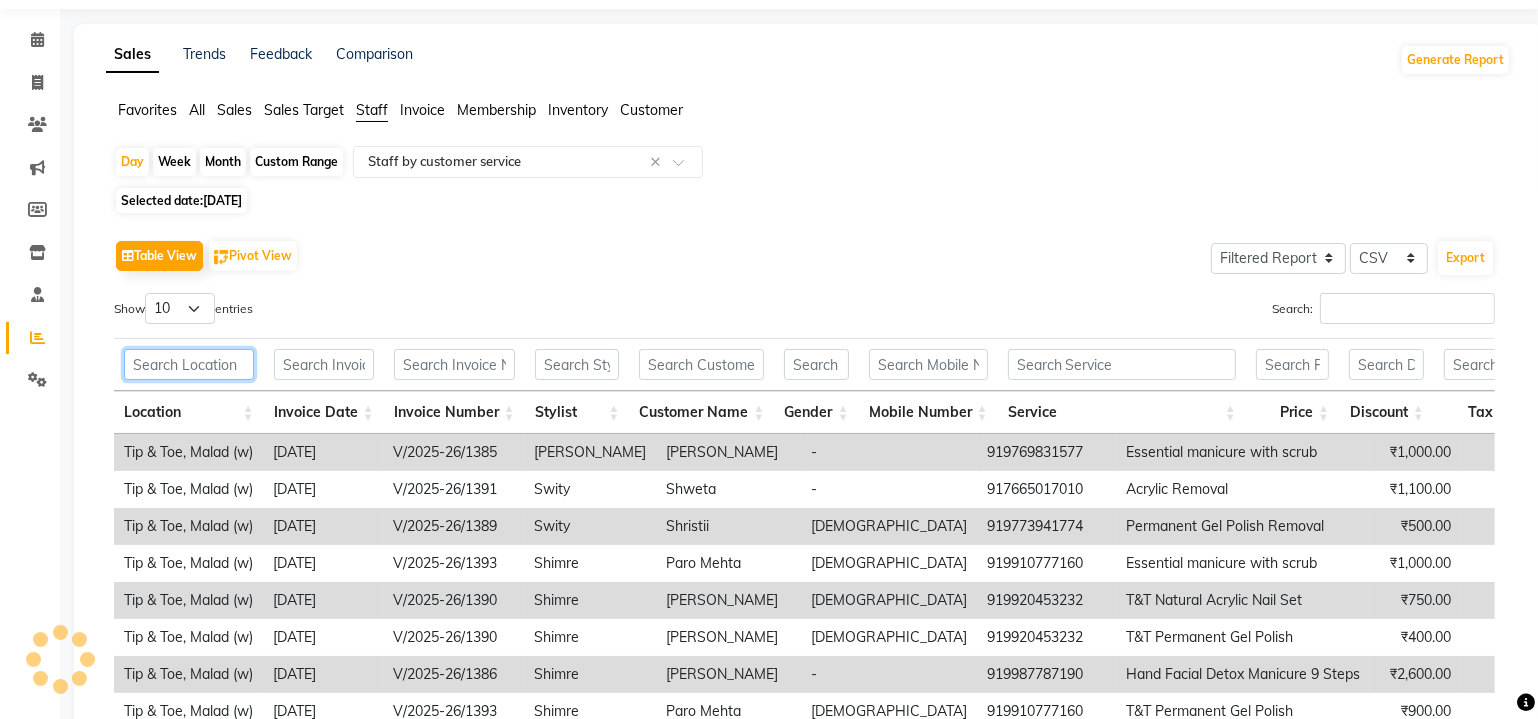 scroll, scrollTop: 0, scrollLeft: 0, axis: both 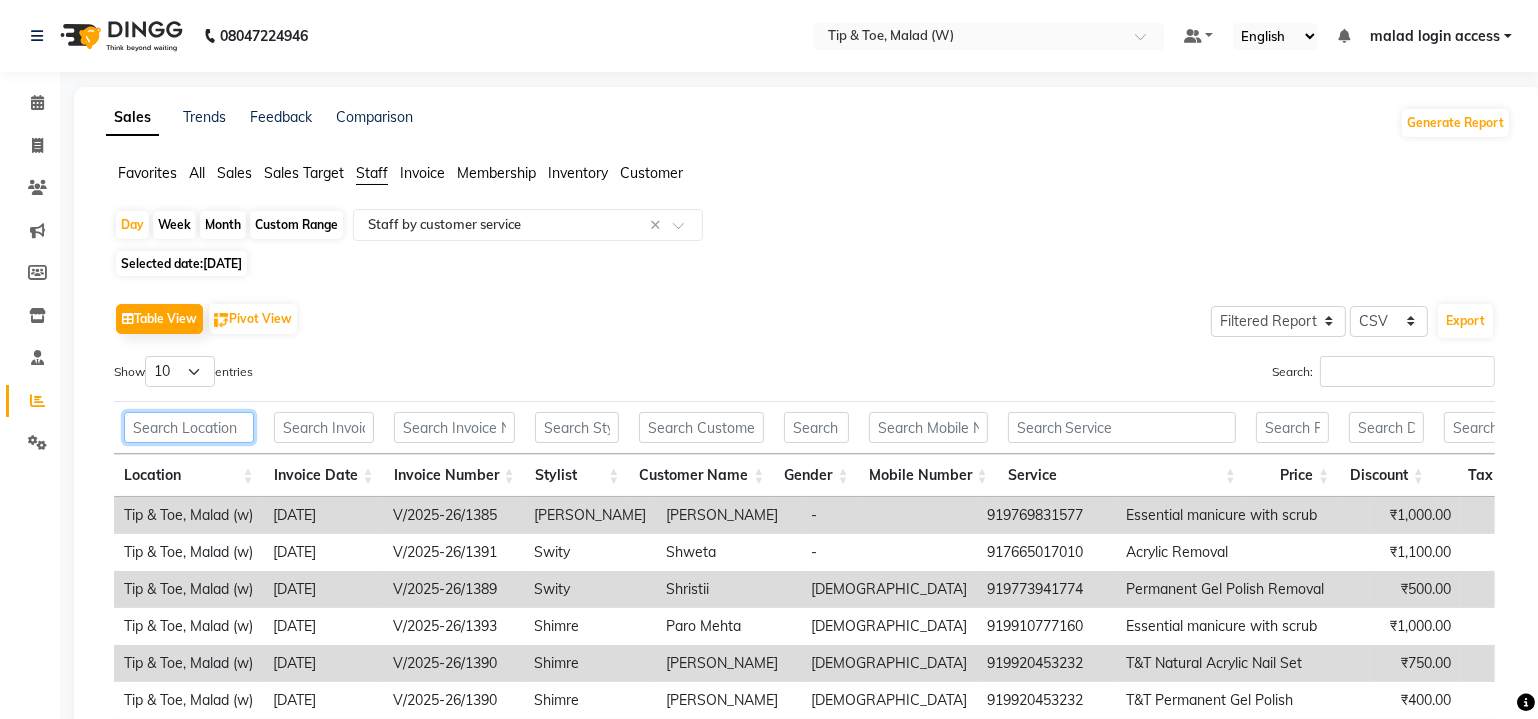 click at bounding box center [189, 427] 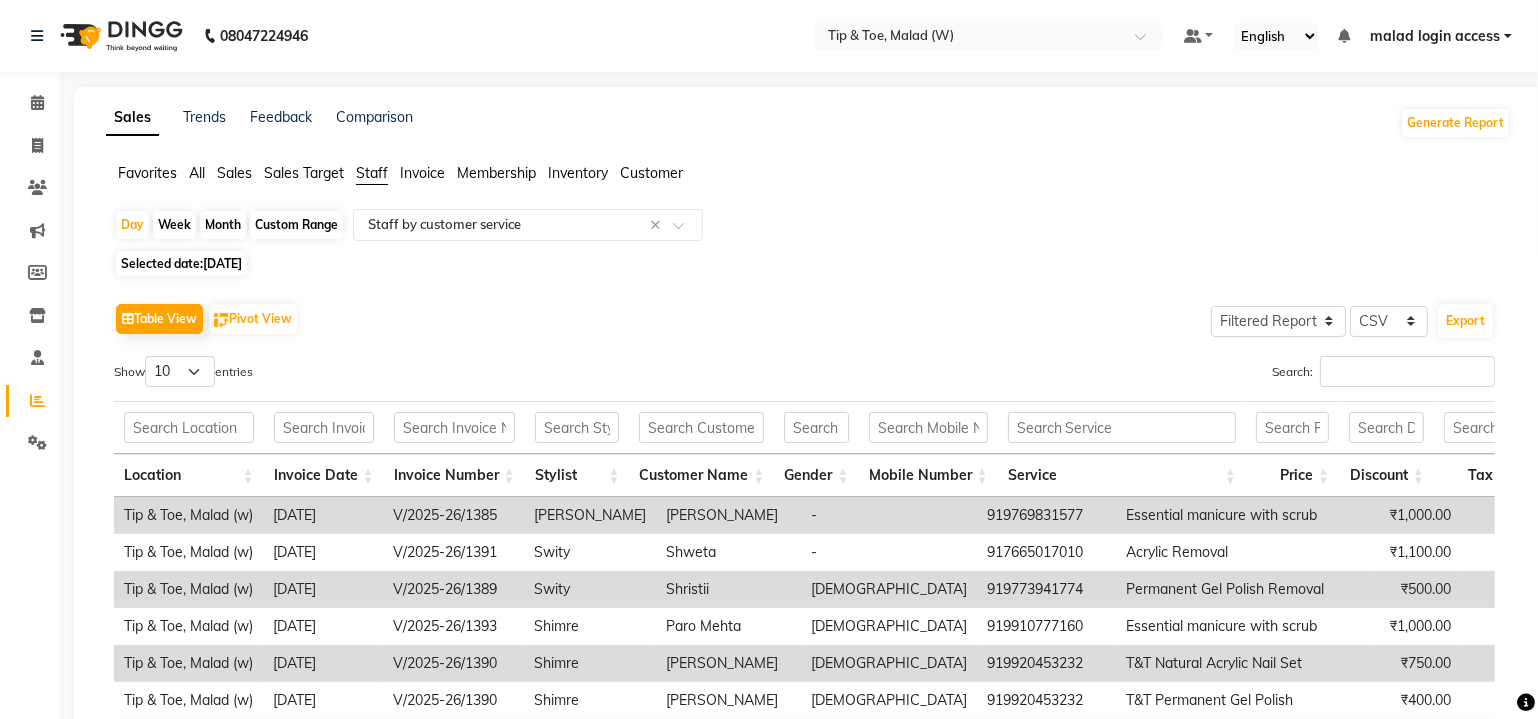 click on "[DATE]" 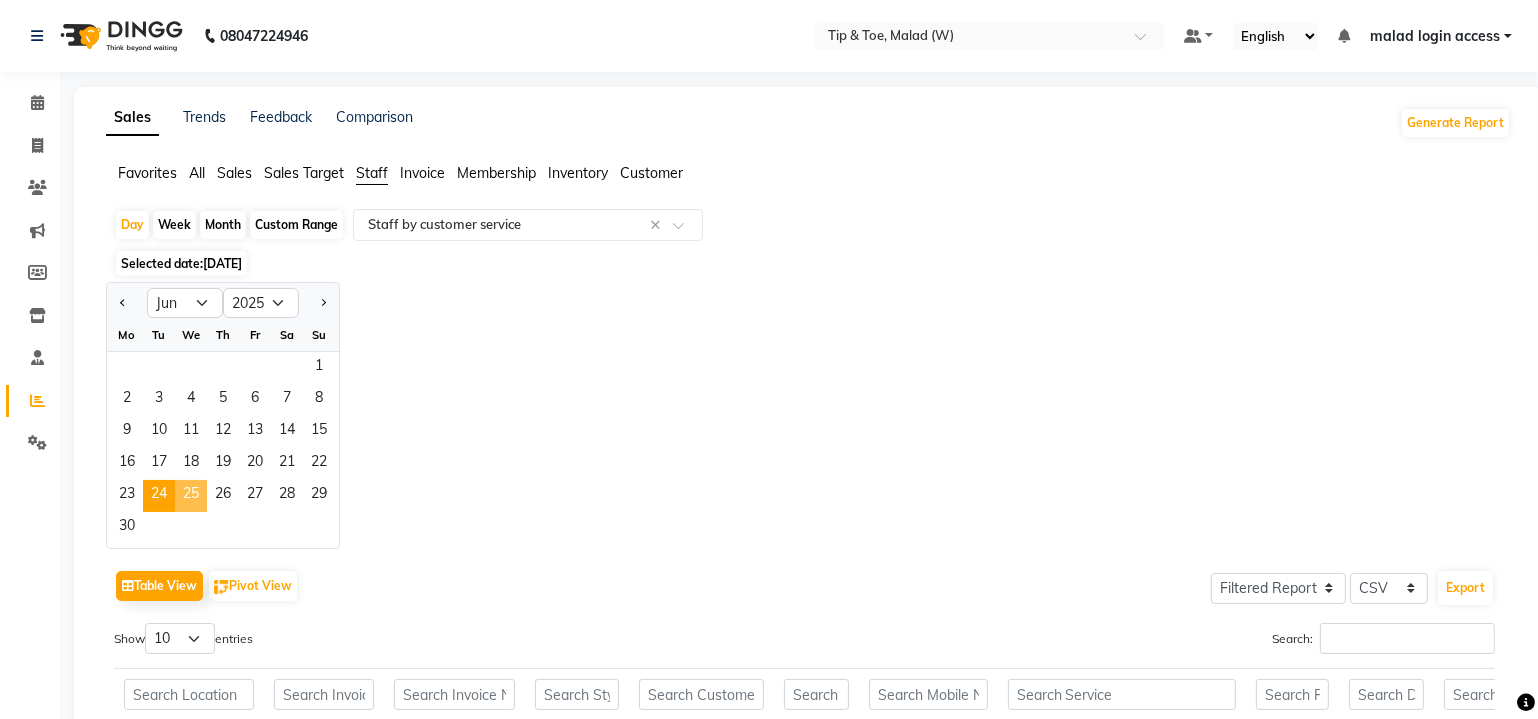 click on "25" 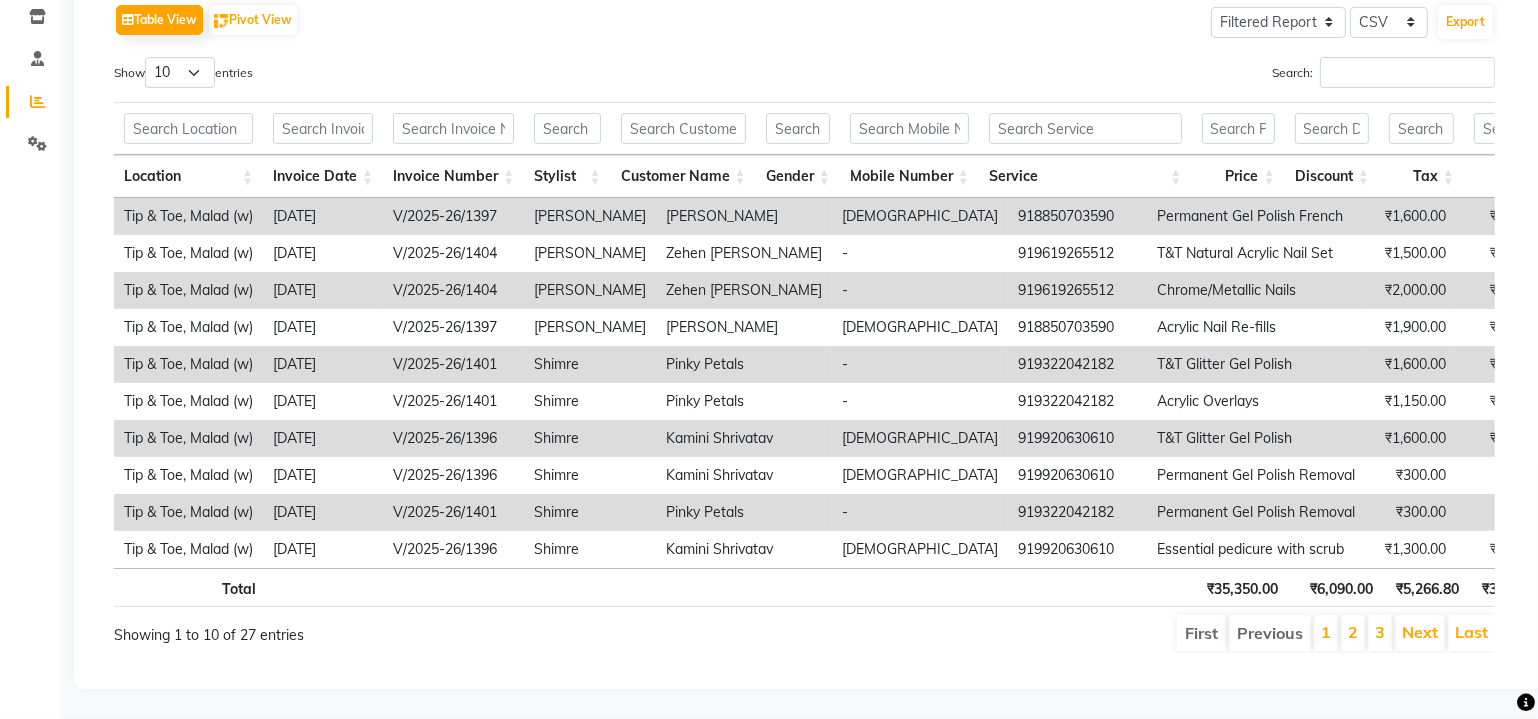 scroll, scrollTop: 49, scrollLeft: 0, axis: vertical 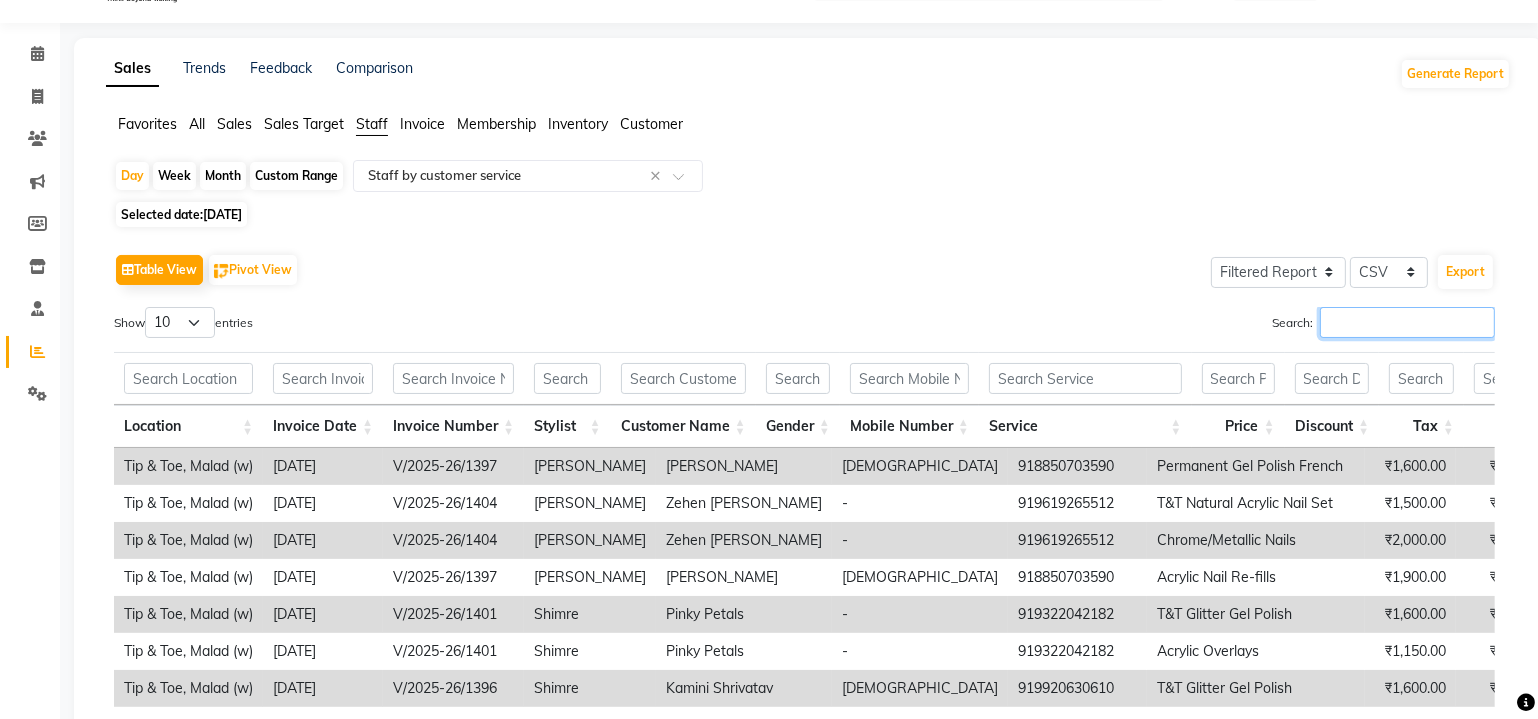 click on "Search:" at bounding box center (1407, 322) 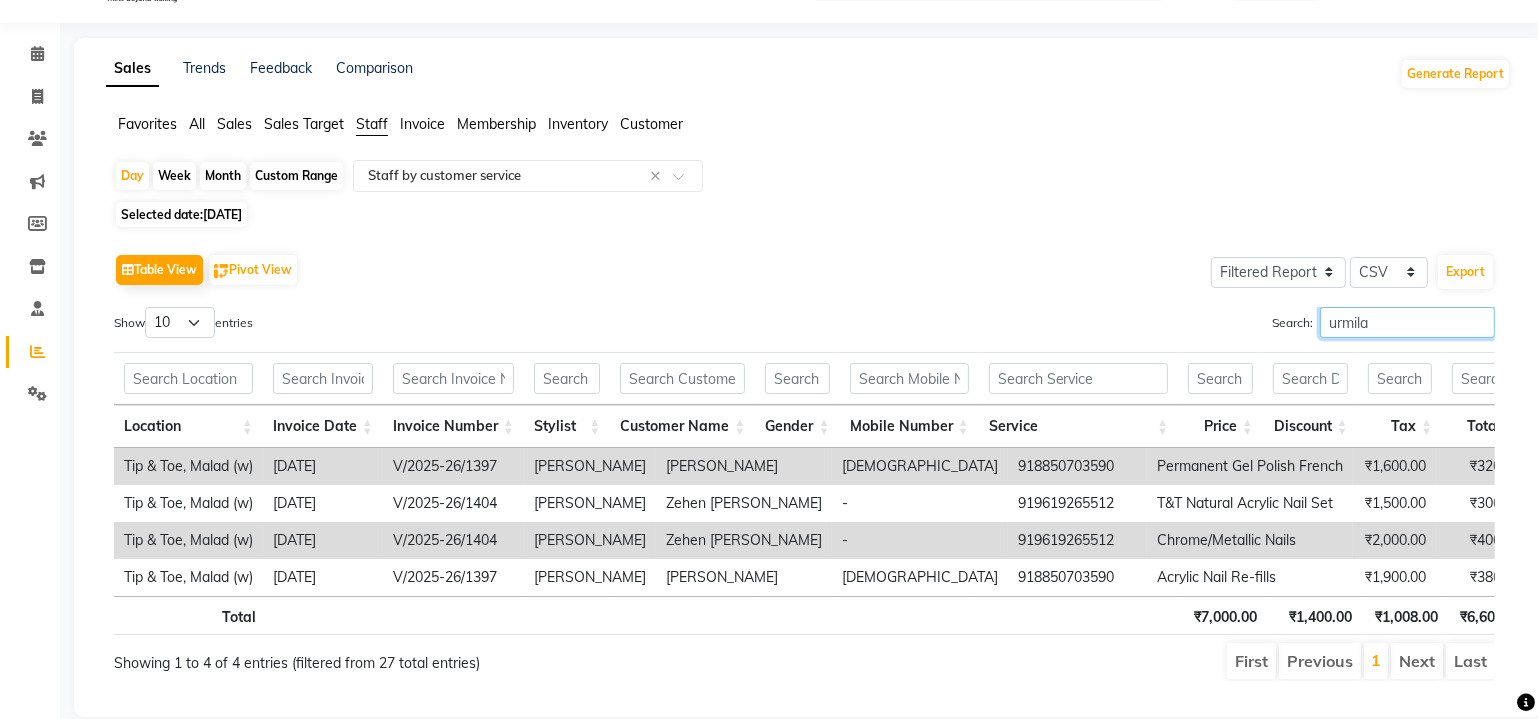 scroll, scrollTop: 0, scrollLeft: 121, axis: horizontal 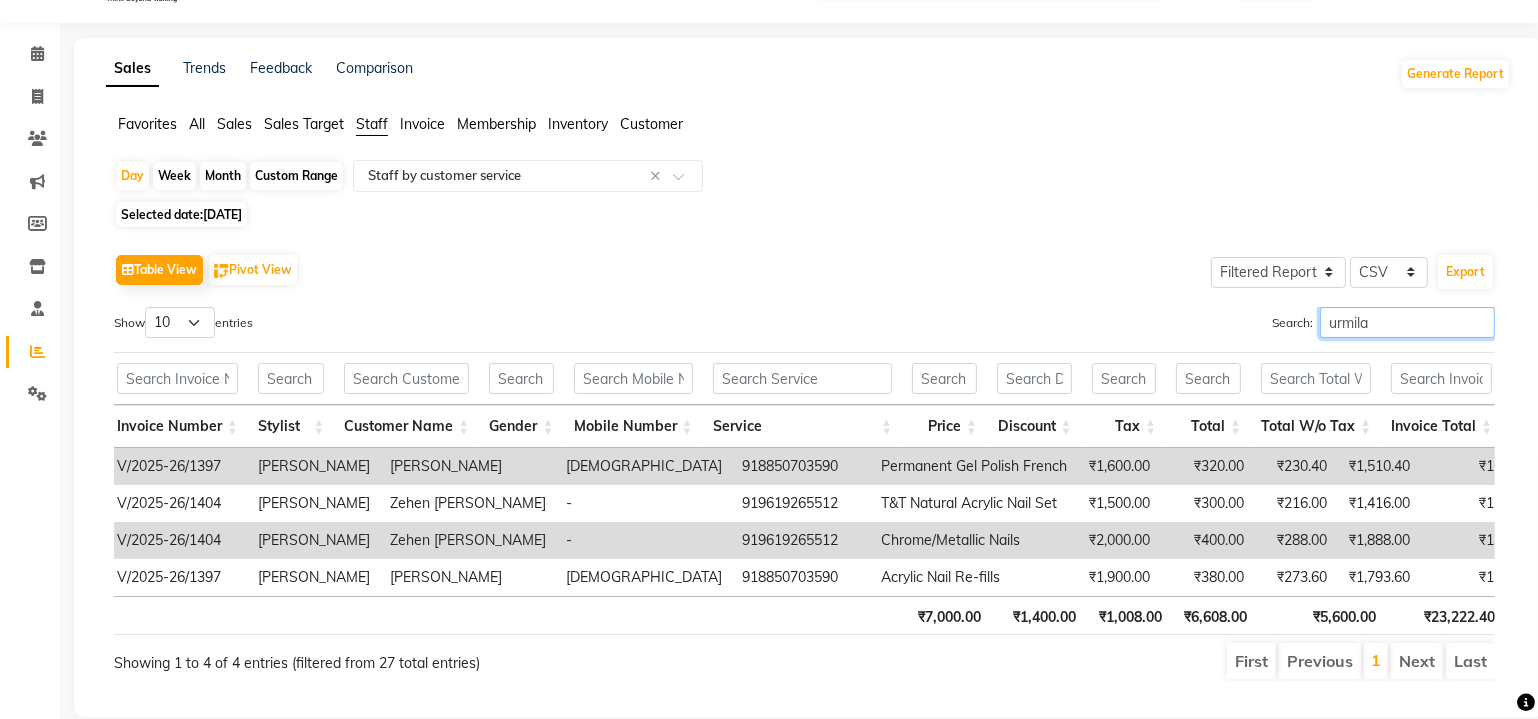click on "urmila" at bounding box center [1407, 322] 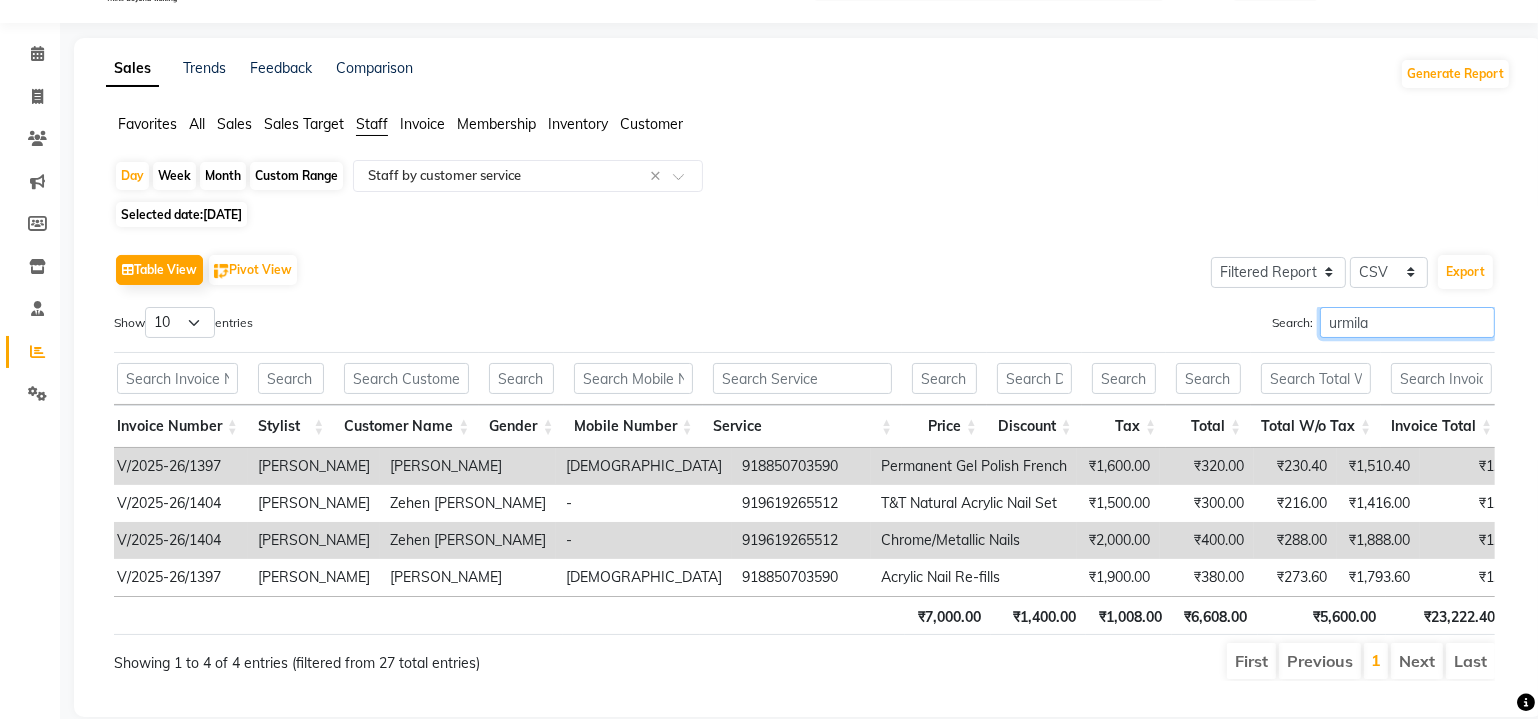 scroll, scrollTop: 100, scrollLeft: 0, axis: vertical 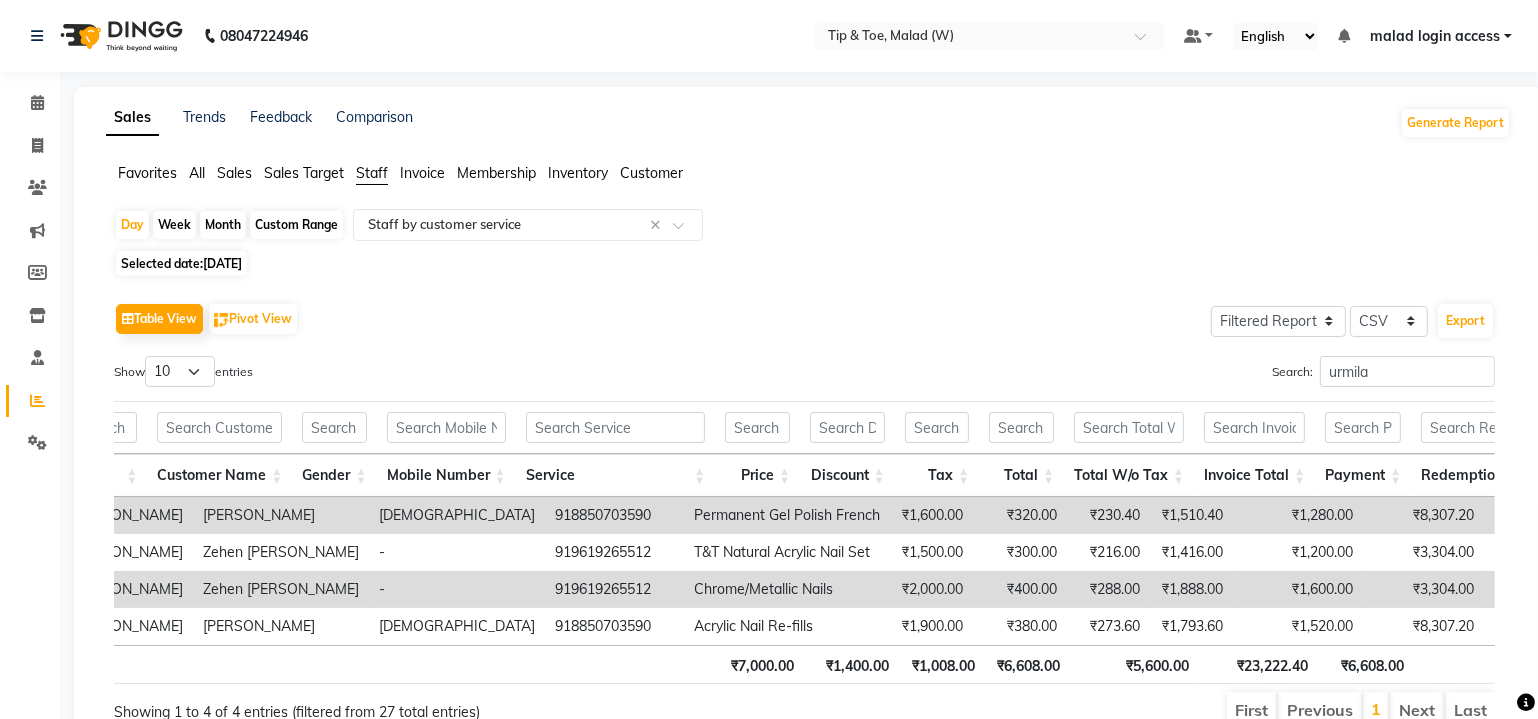 click on "[DATE]" 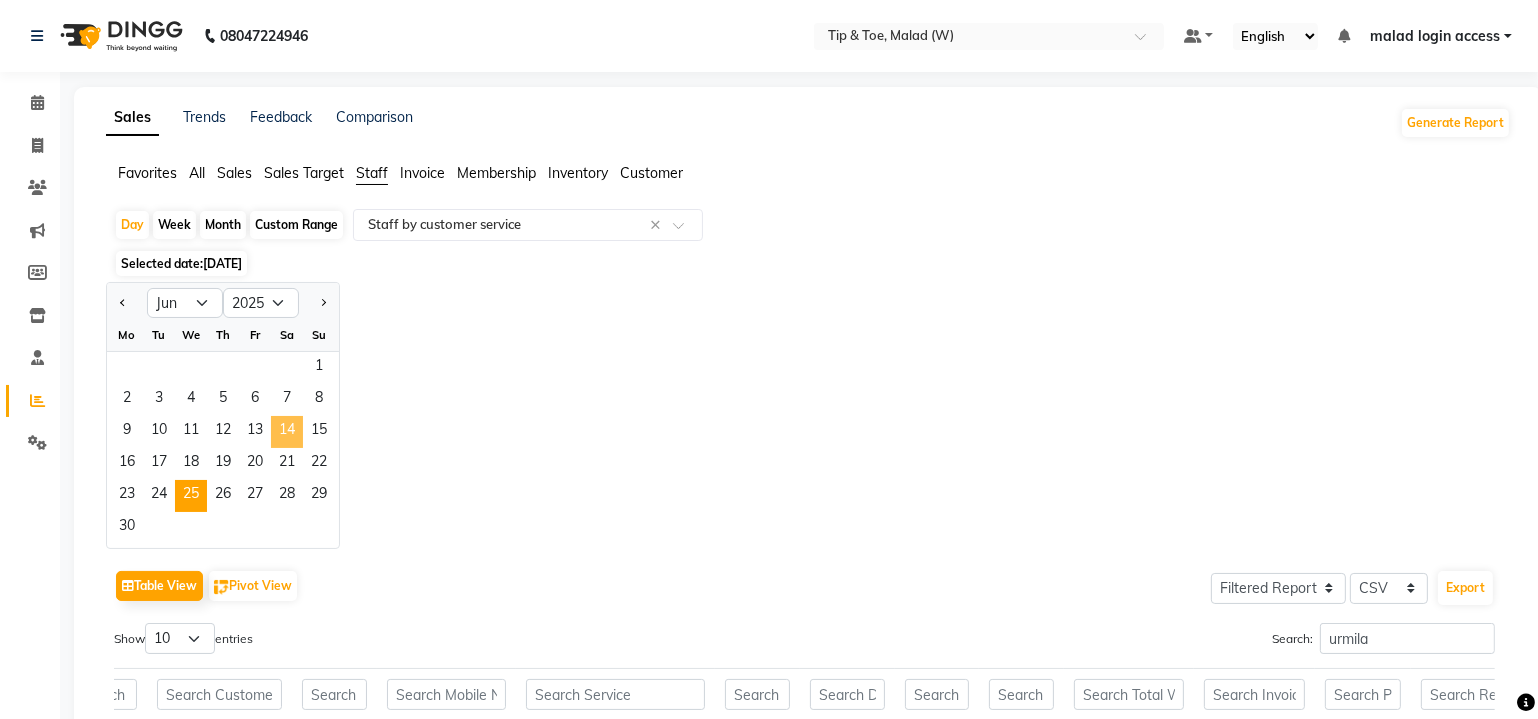 click on "14" 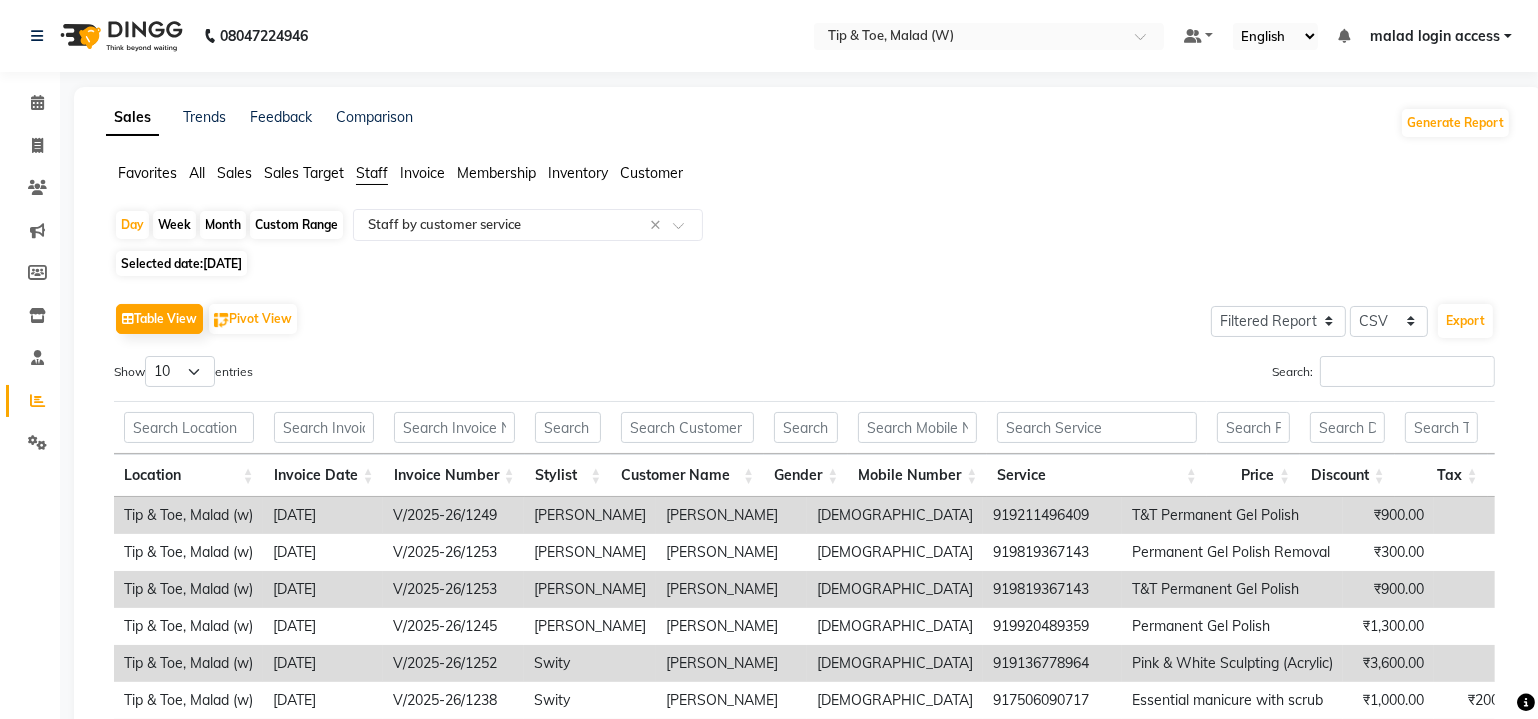 click on "[DATE]" 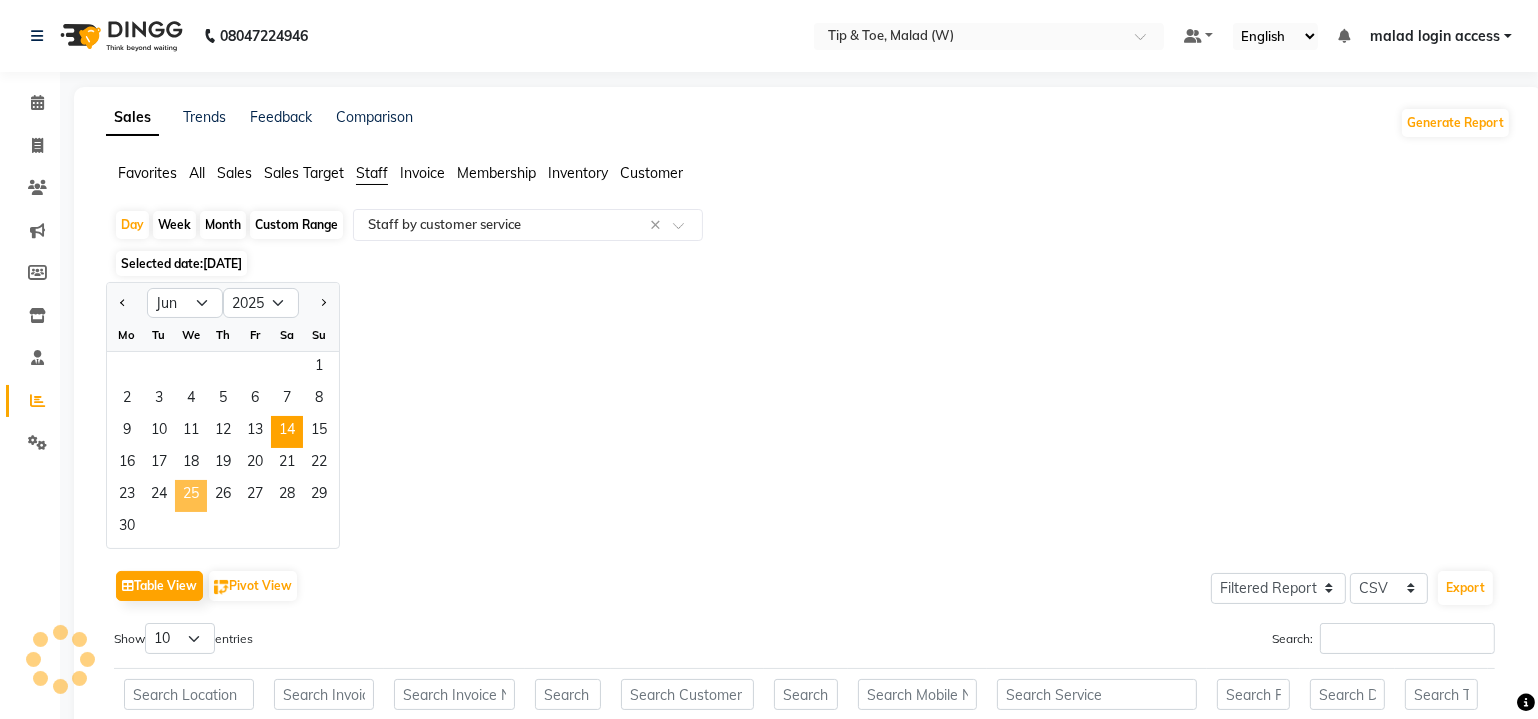 click on "25" 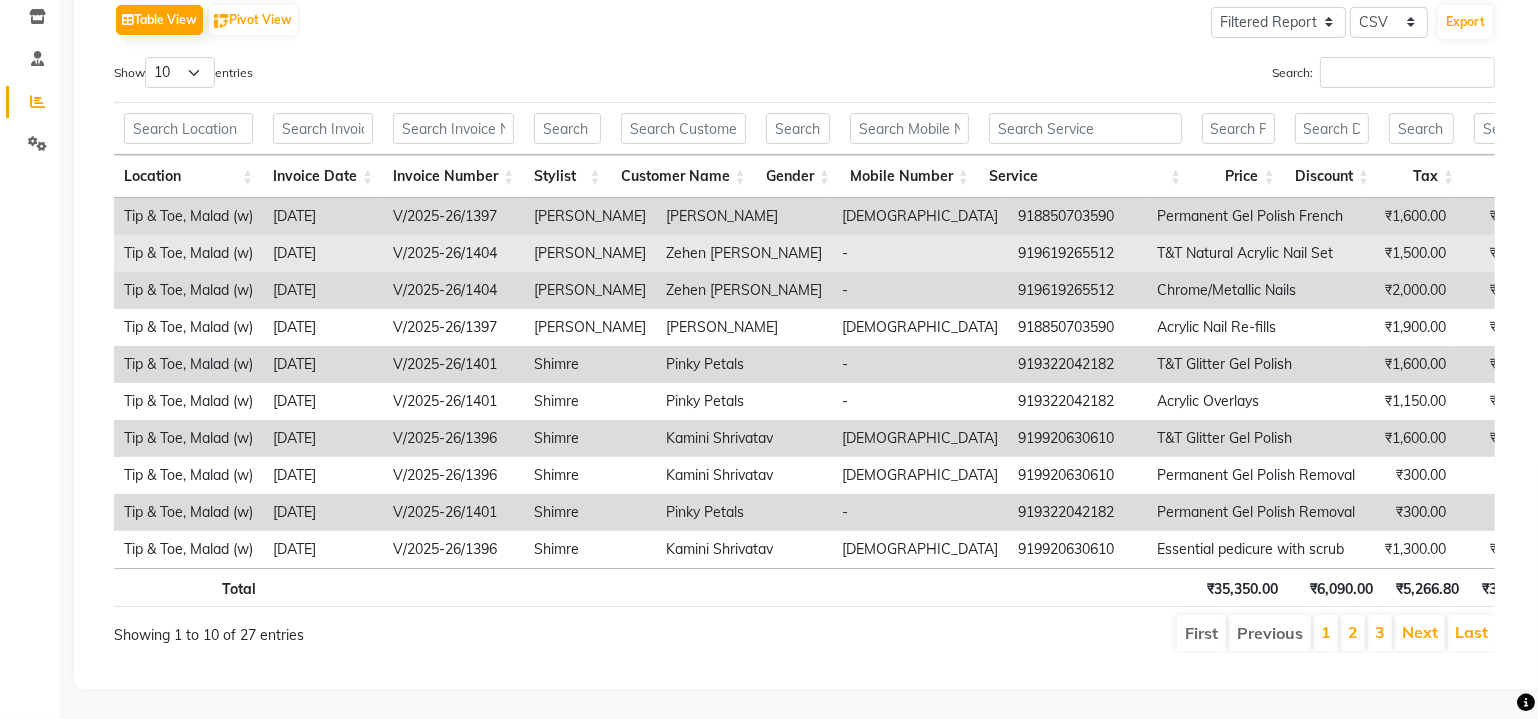 scroll, scrollTop: 140, scrollLeft: 0, axis: vertical 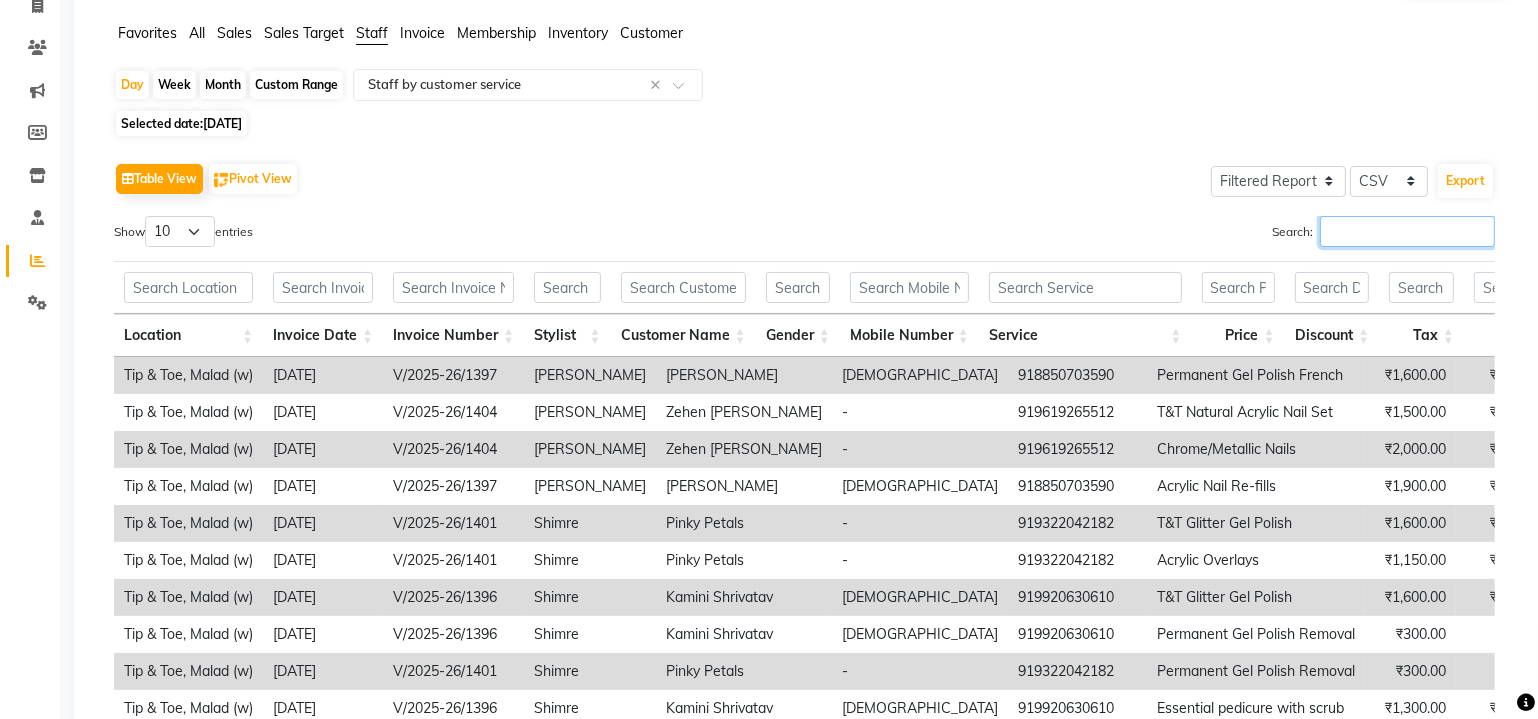 click on "Search:" at bounding box center [1407, 231] 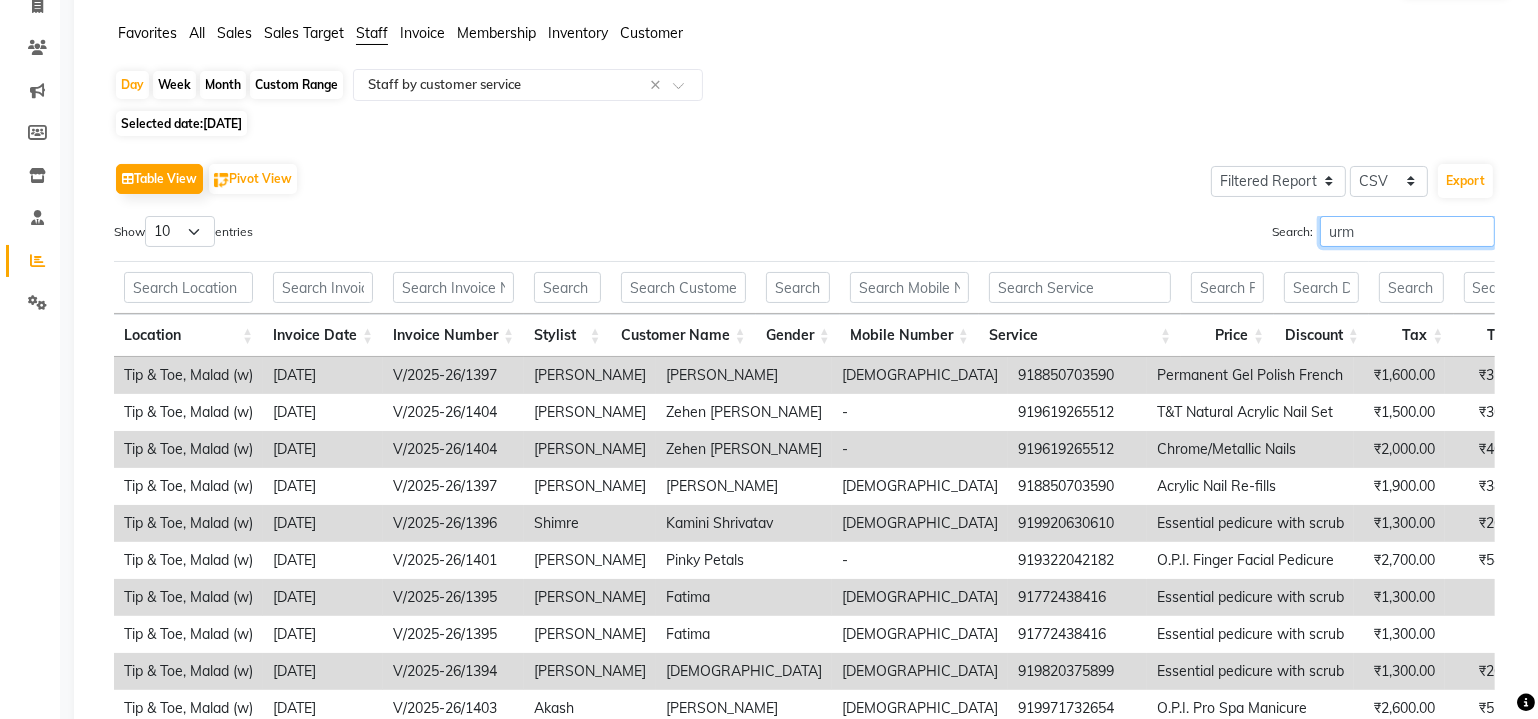 scroll, scrollTop: 100, scrollLeft: 0, axis: vertical 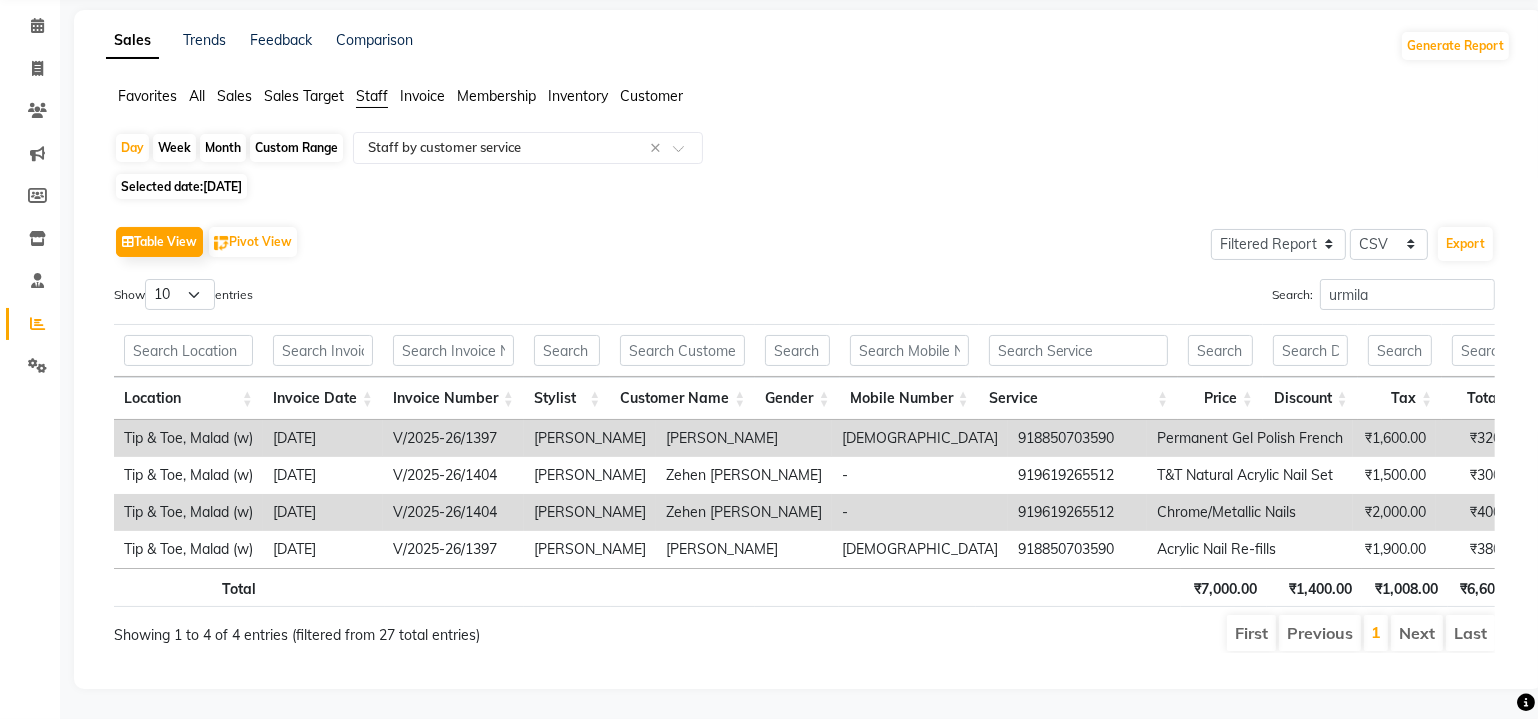 click on "Selected date:  [DATE]" 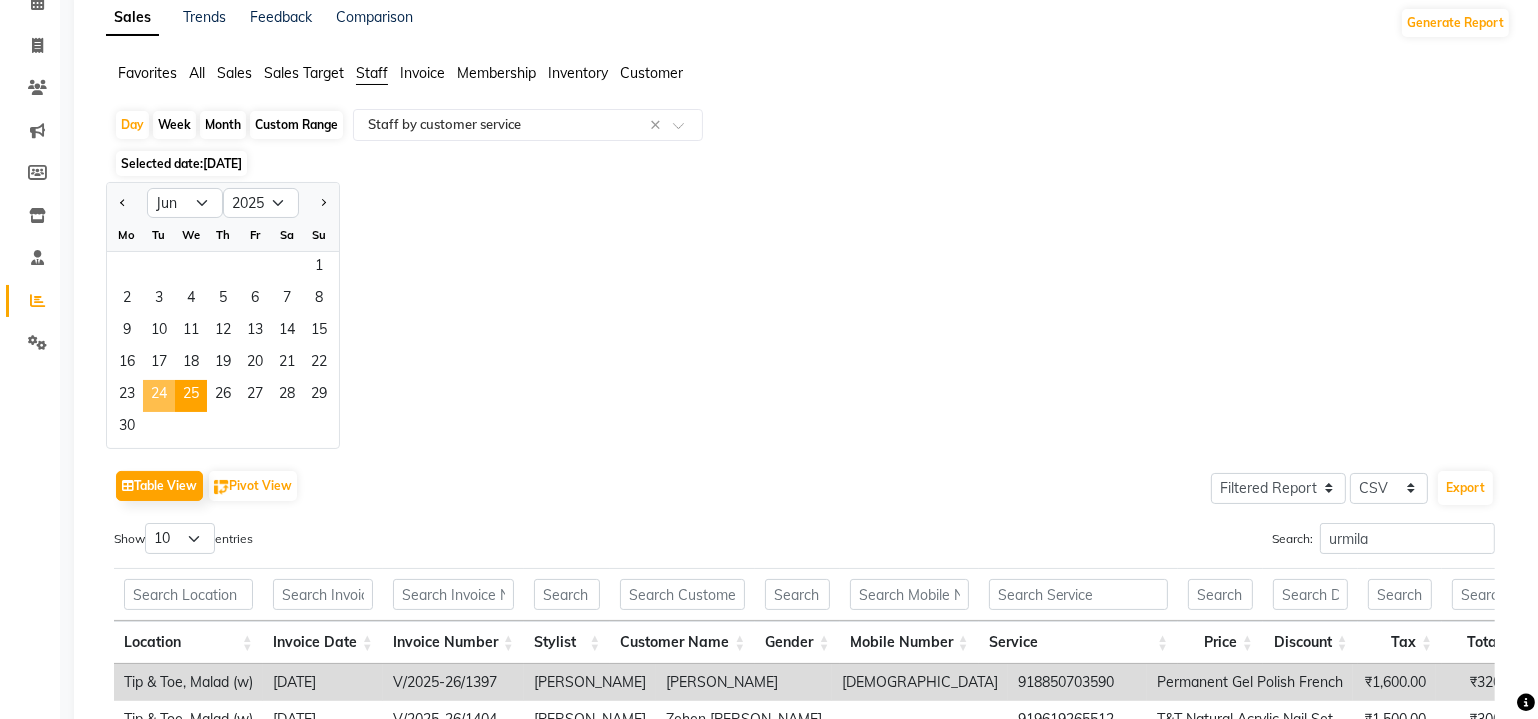 click on "24" 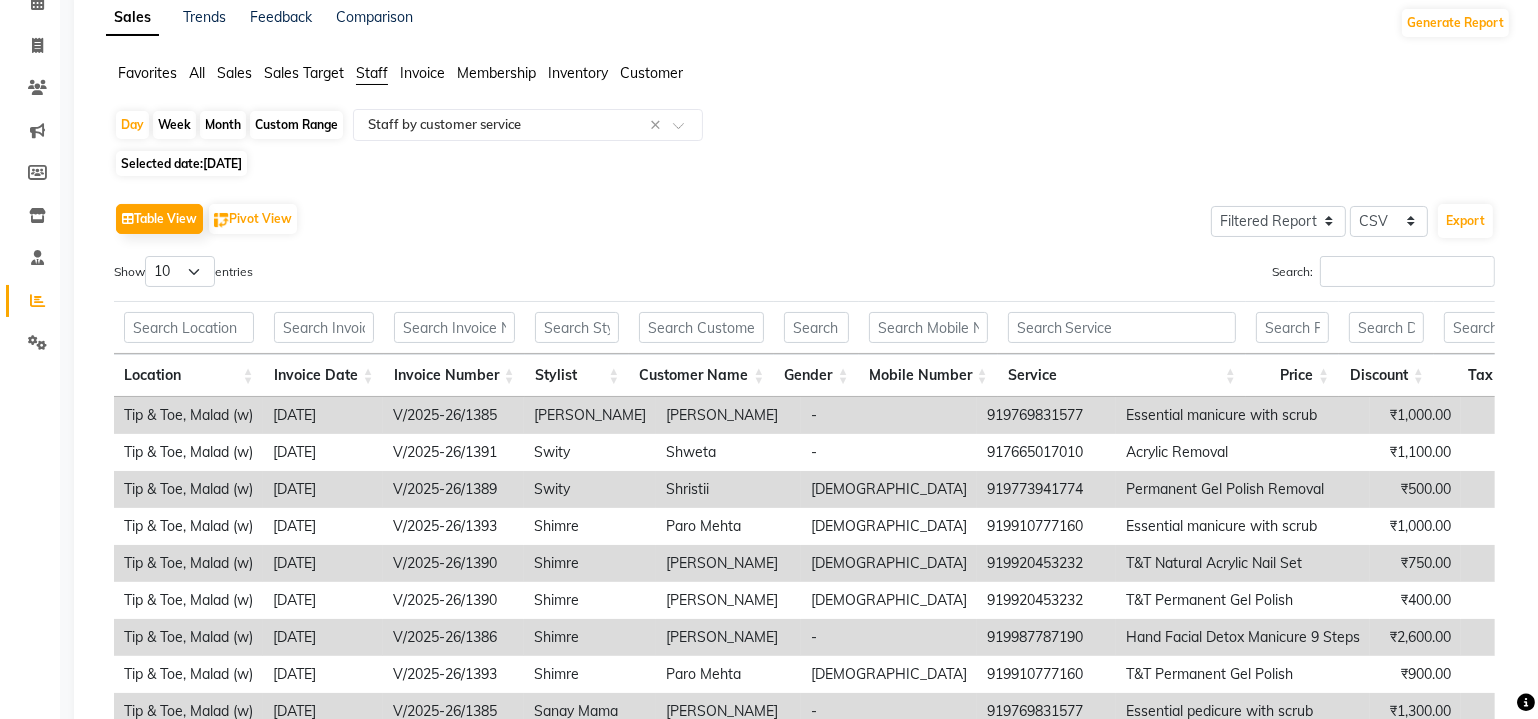 scroll, scrollTop: 0, scrollLeft: 0, axis: both 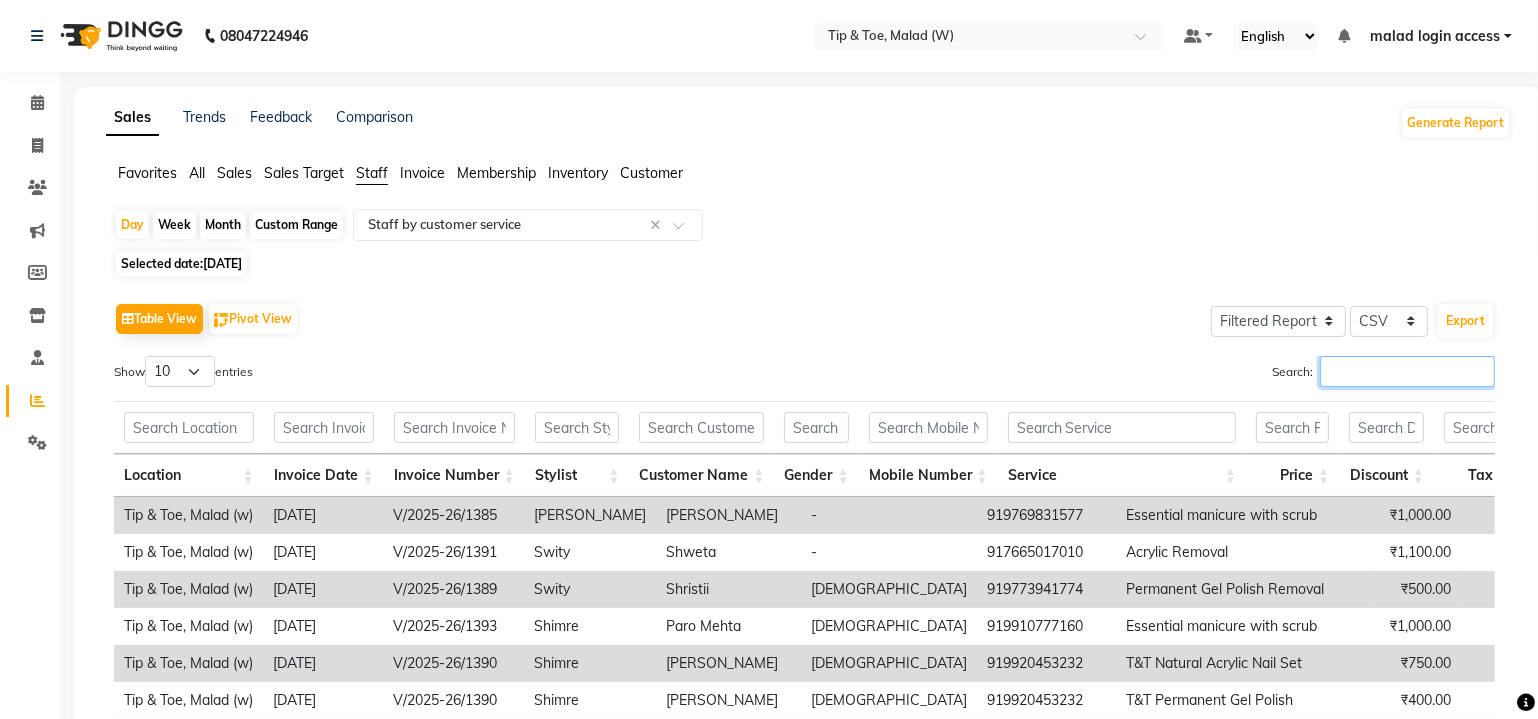 click on "Search:" at bounding box center [1407, 371] 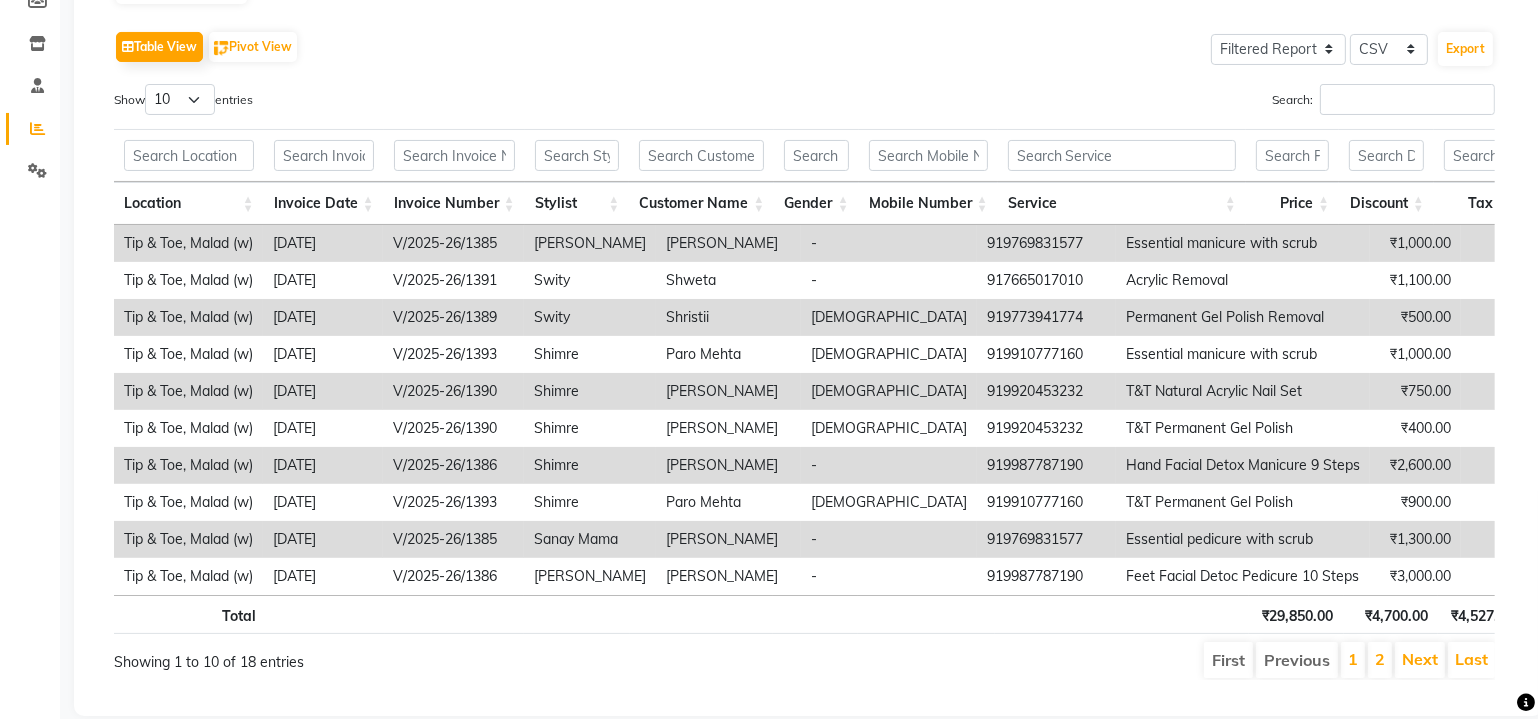 click on "Search:" at bounding box center [1158, 103] 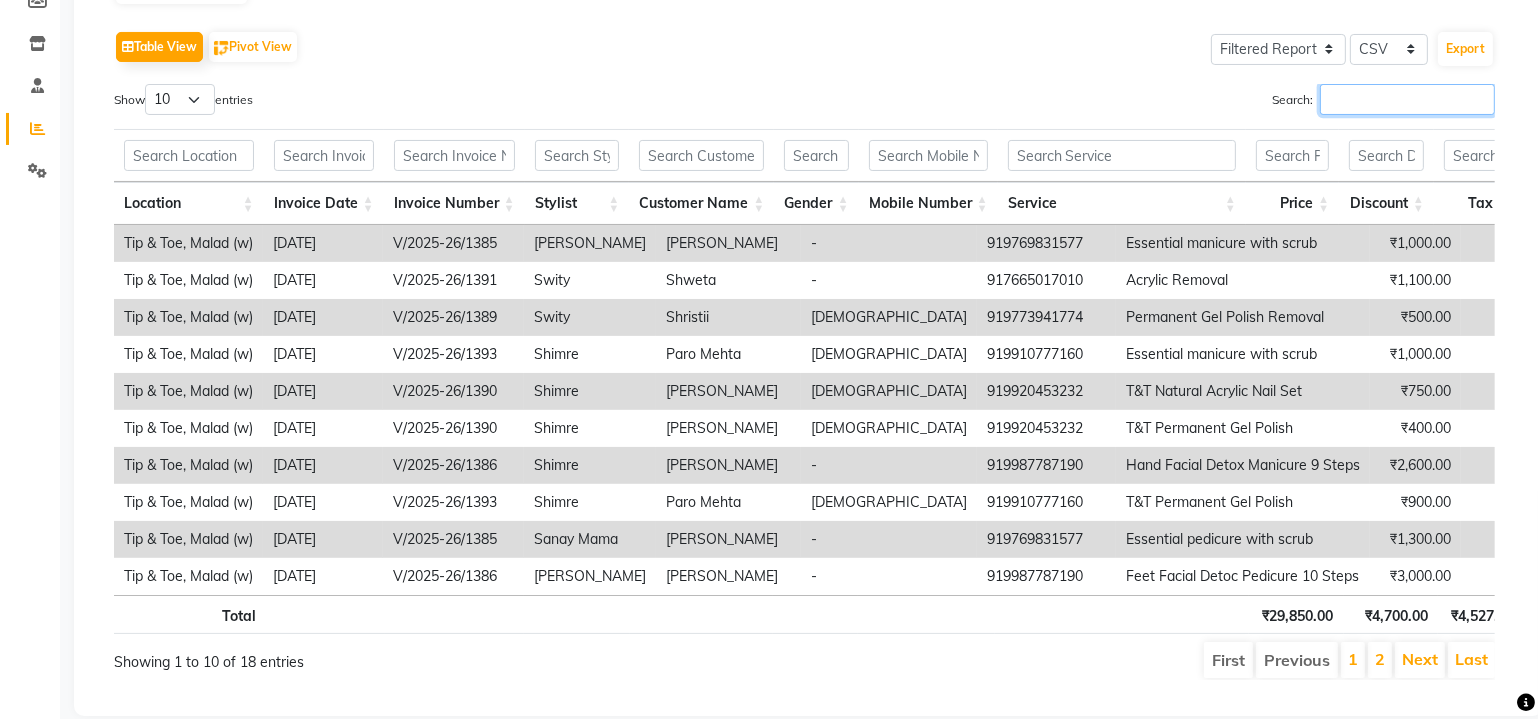 click on "Search:" at bounding box center (1407, 99) 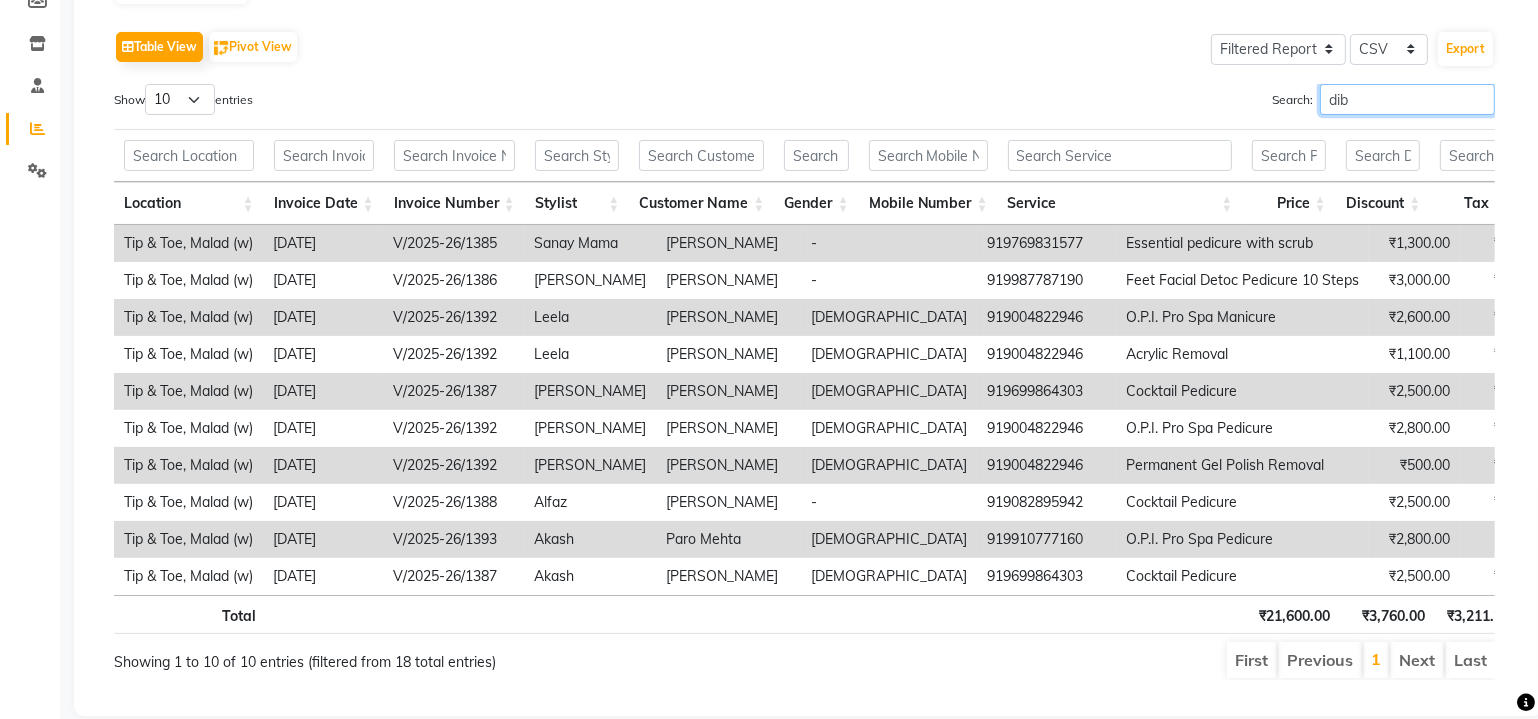 scroll, scrollTop: 63, scrollLeft: 0, axis: vertical 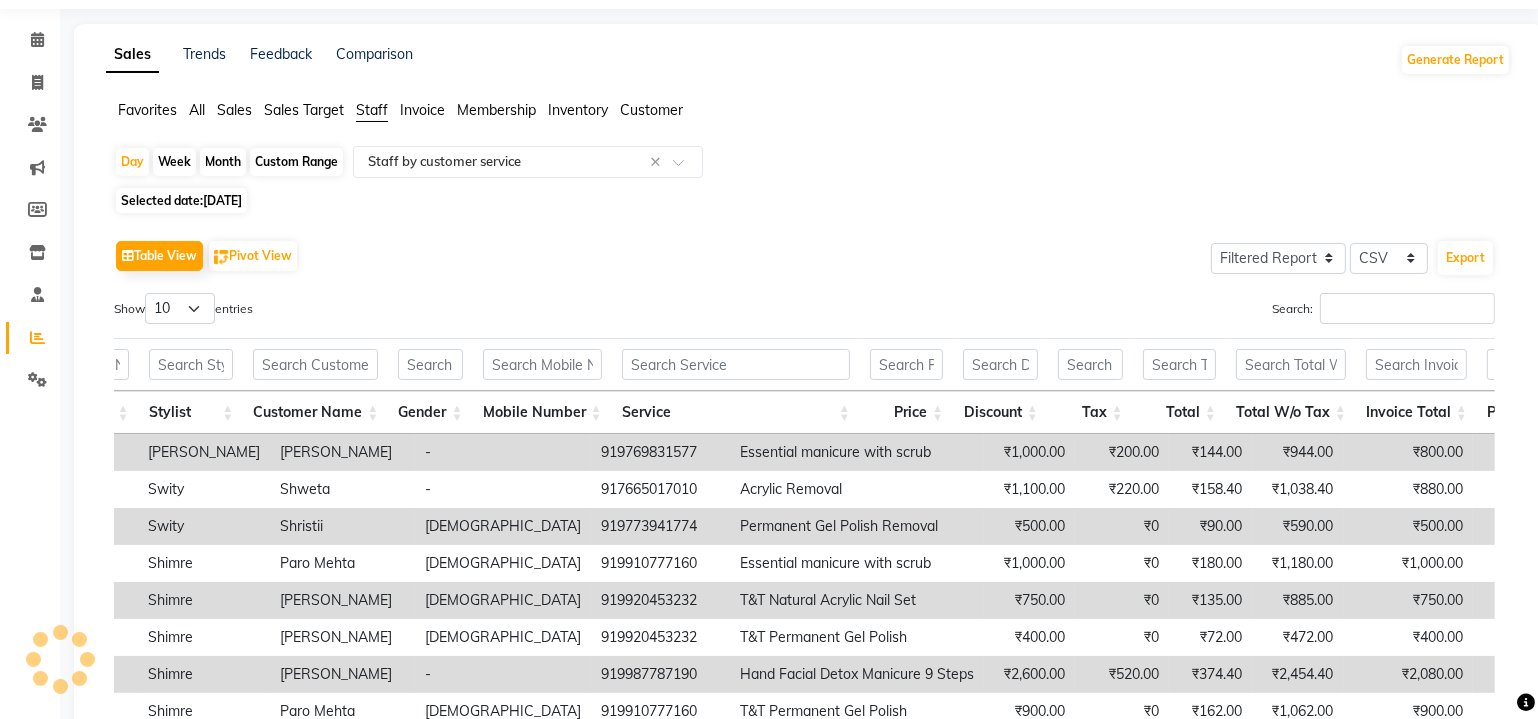 click on "Selected date:  [DATE]" 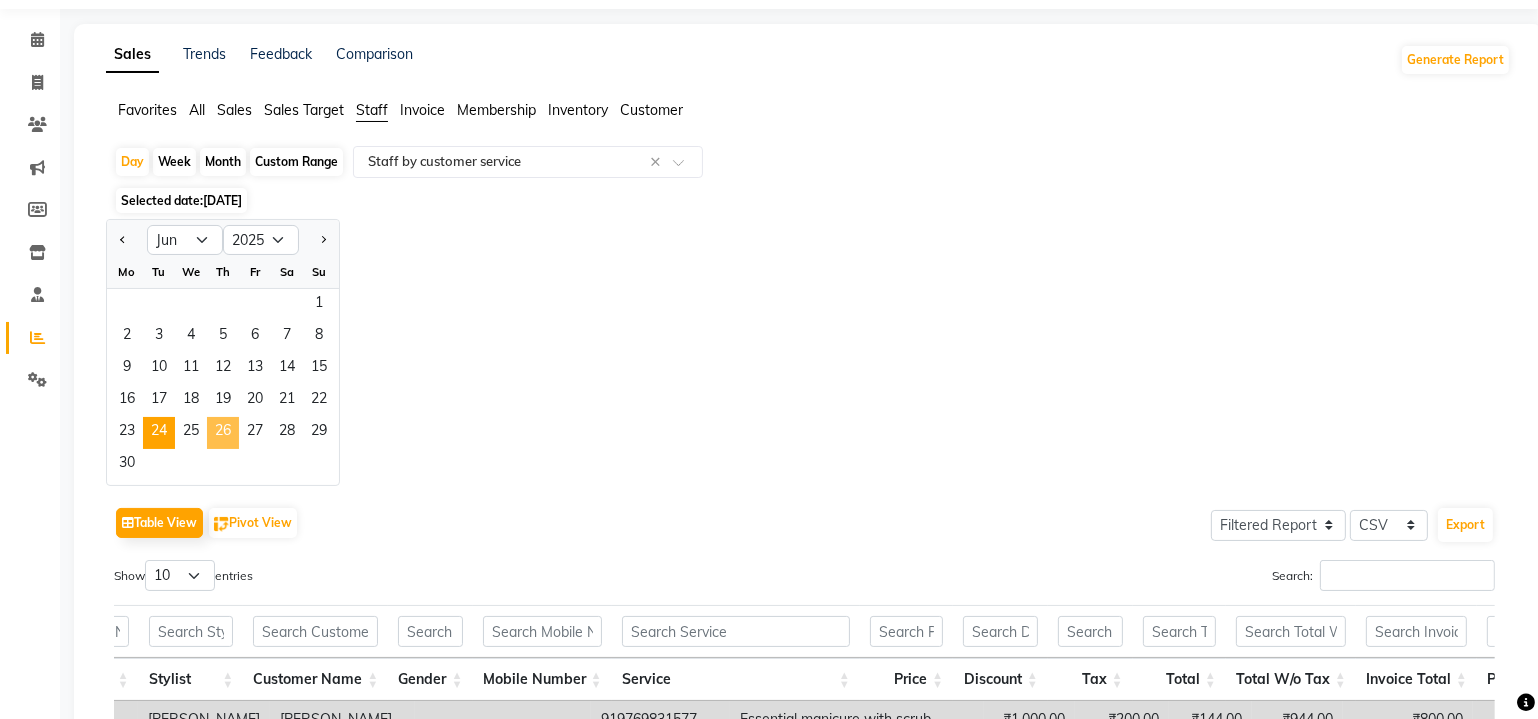 click on "26" 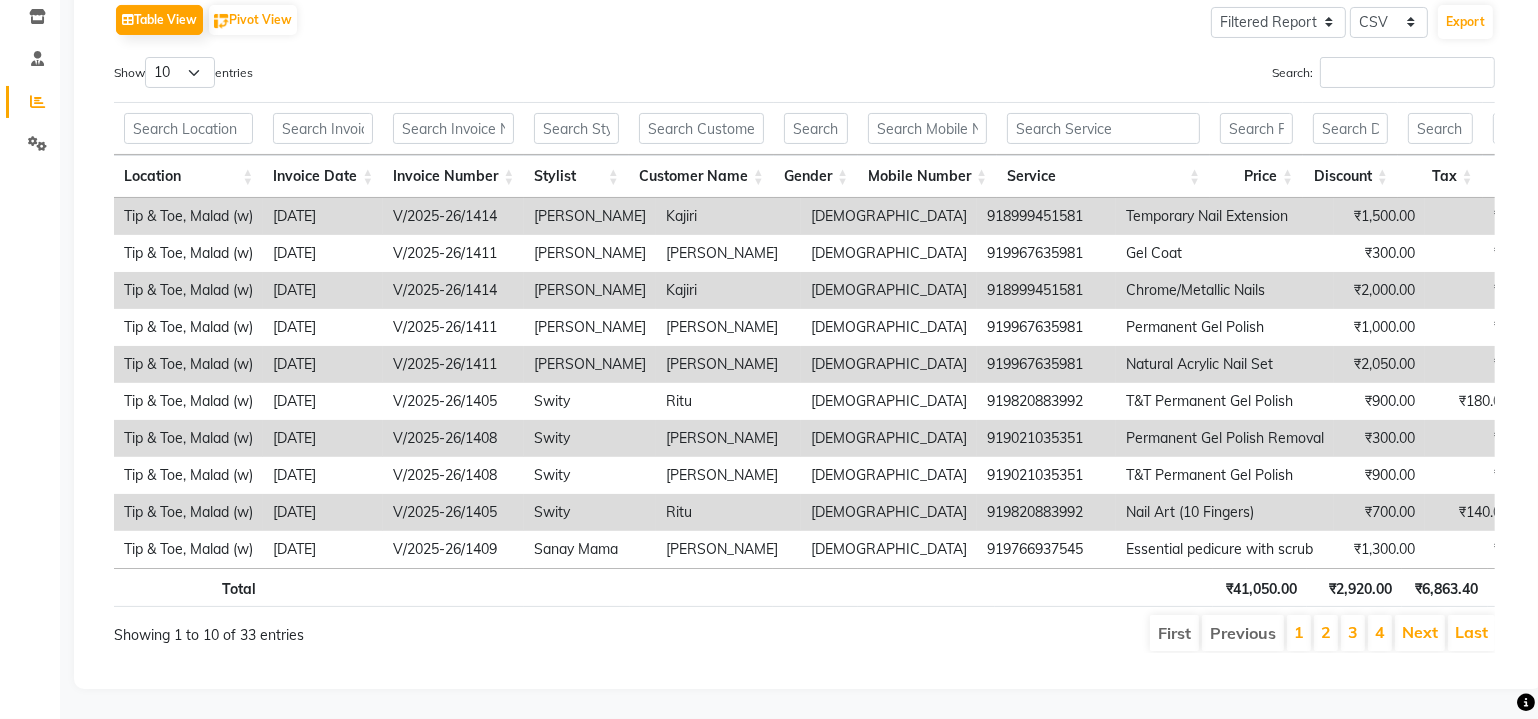 scroll, scrollTop: 140, scrollLeft: 0, axis: vertical 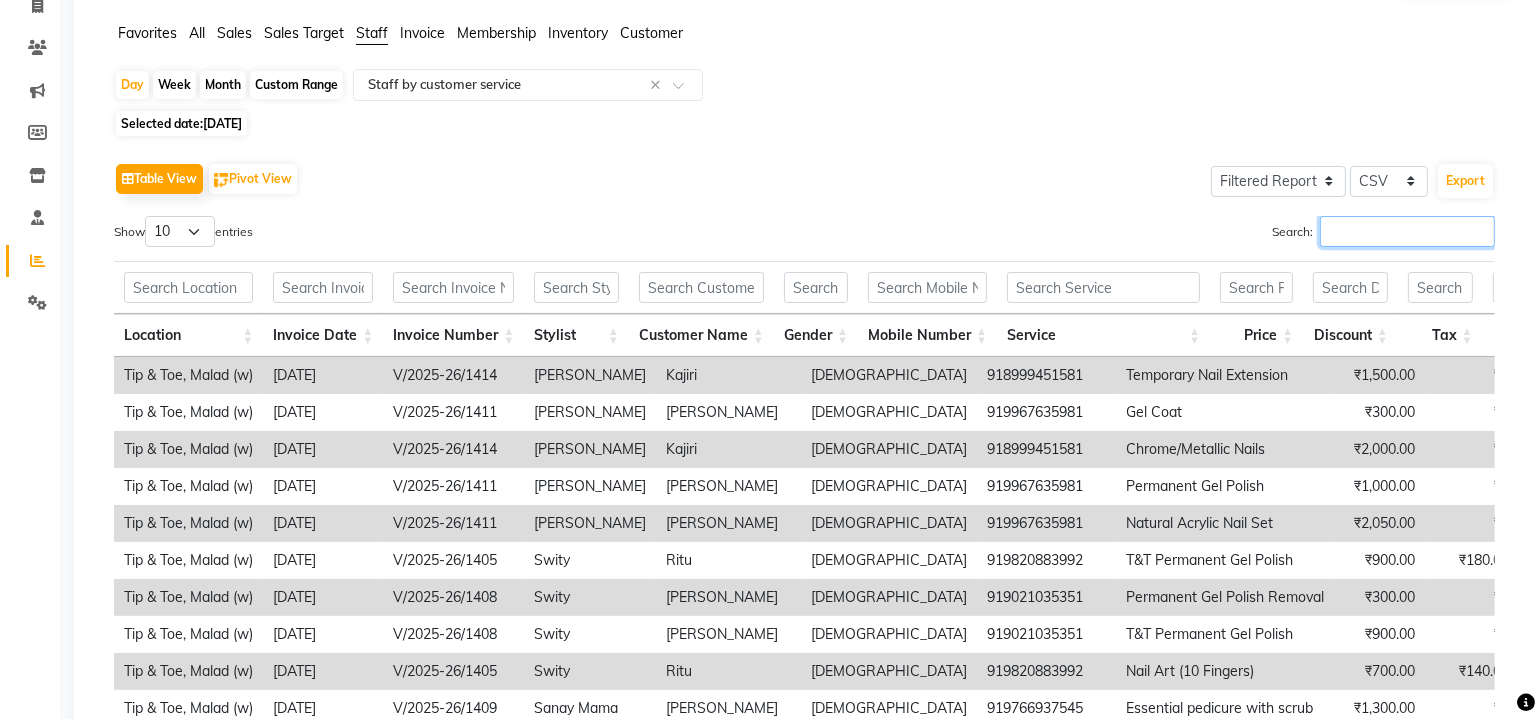 click on "Search:" at bounding box center (1407, 231) 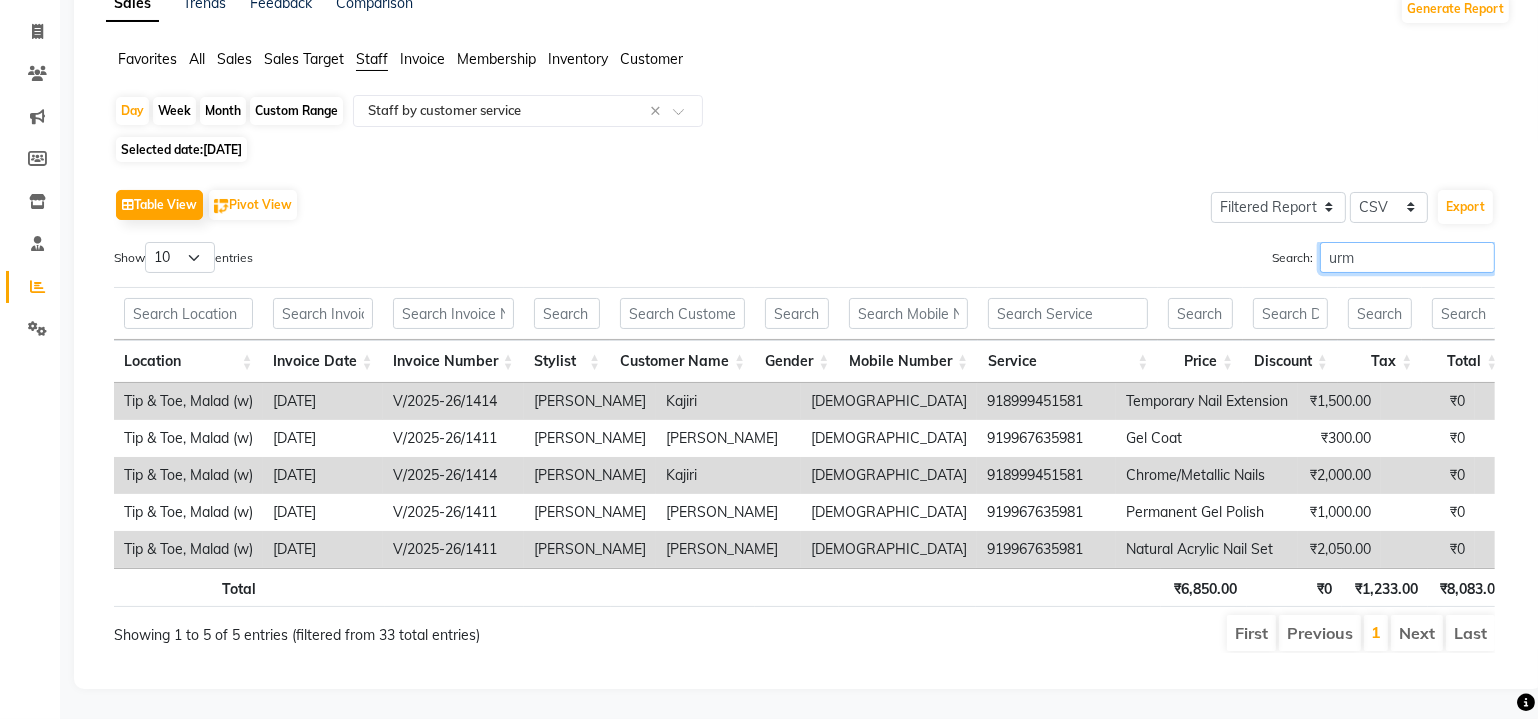 scroll, scrollTop: 137, scrollLeft: 0, axis: vertical 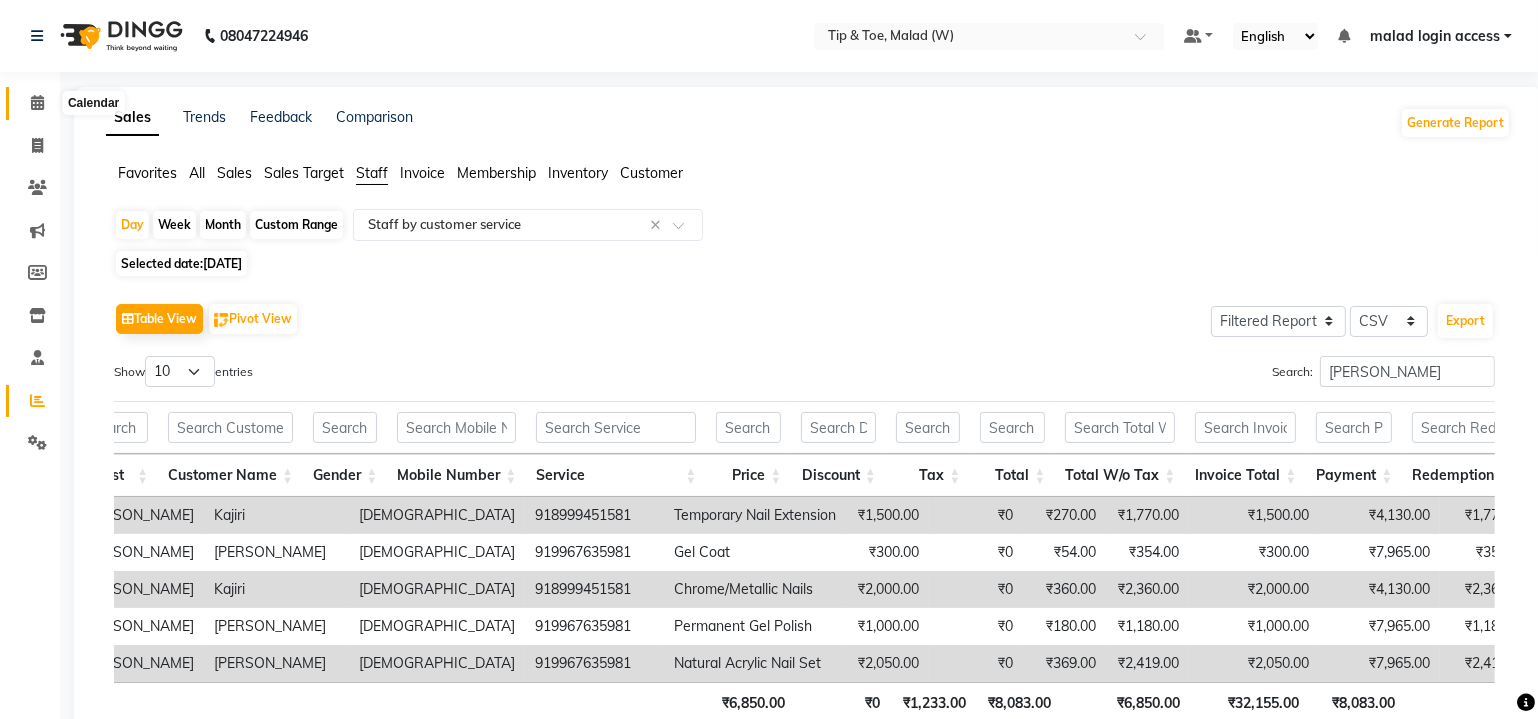 click 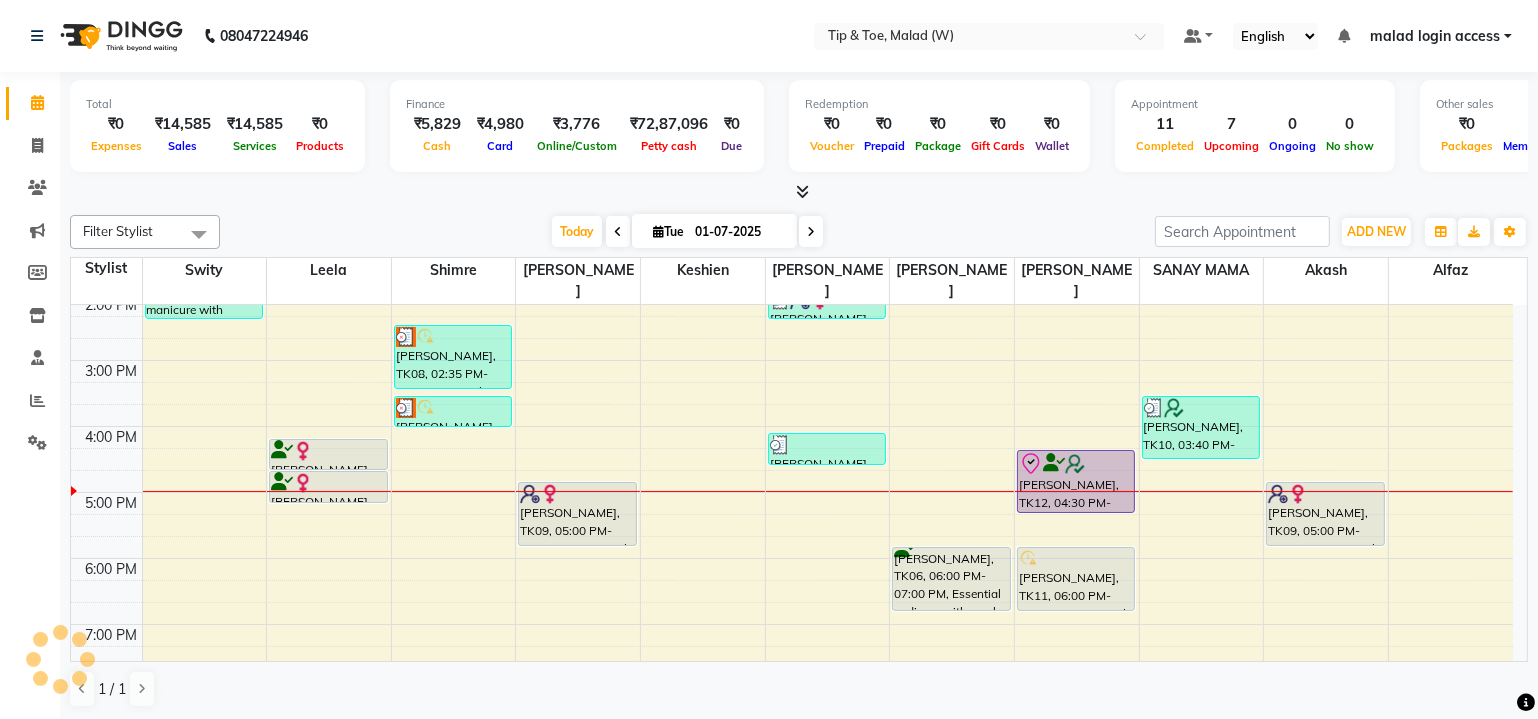 scroll, scrollTop: 463, scrollLeft: 0, axis: vertical 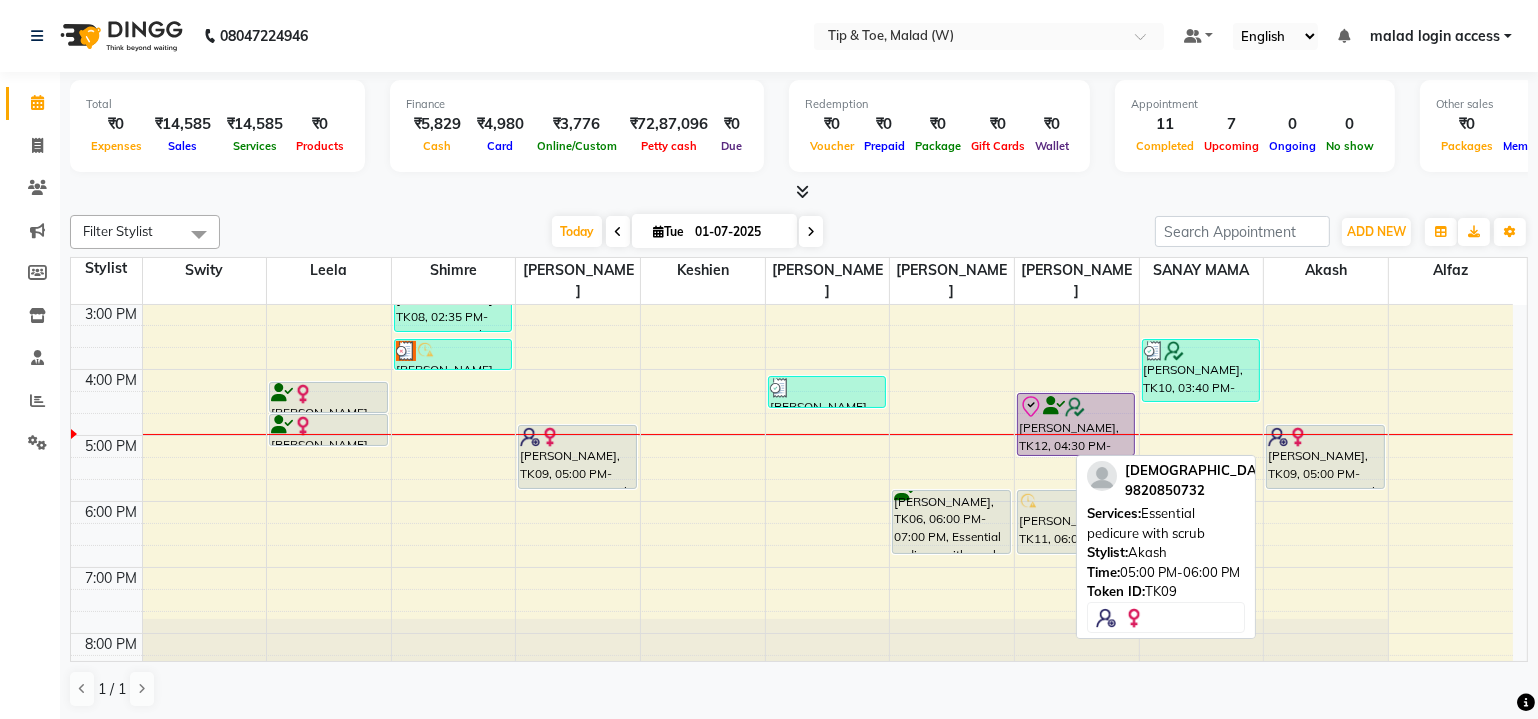 click on "[PERSON_NAME], TK09, 05:00 PM-06:00 PM, Essential pedicure with scrub" at bounding box center (1325, 457) 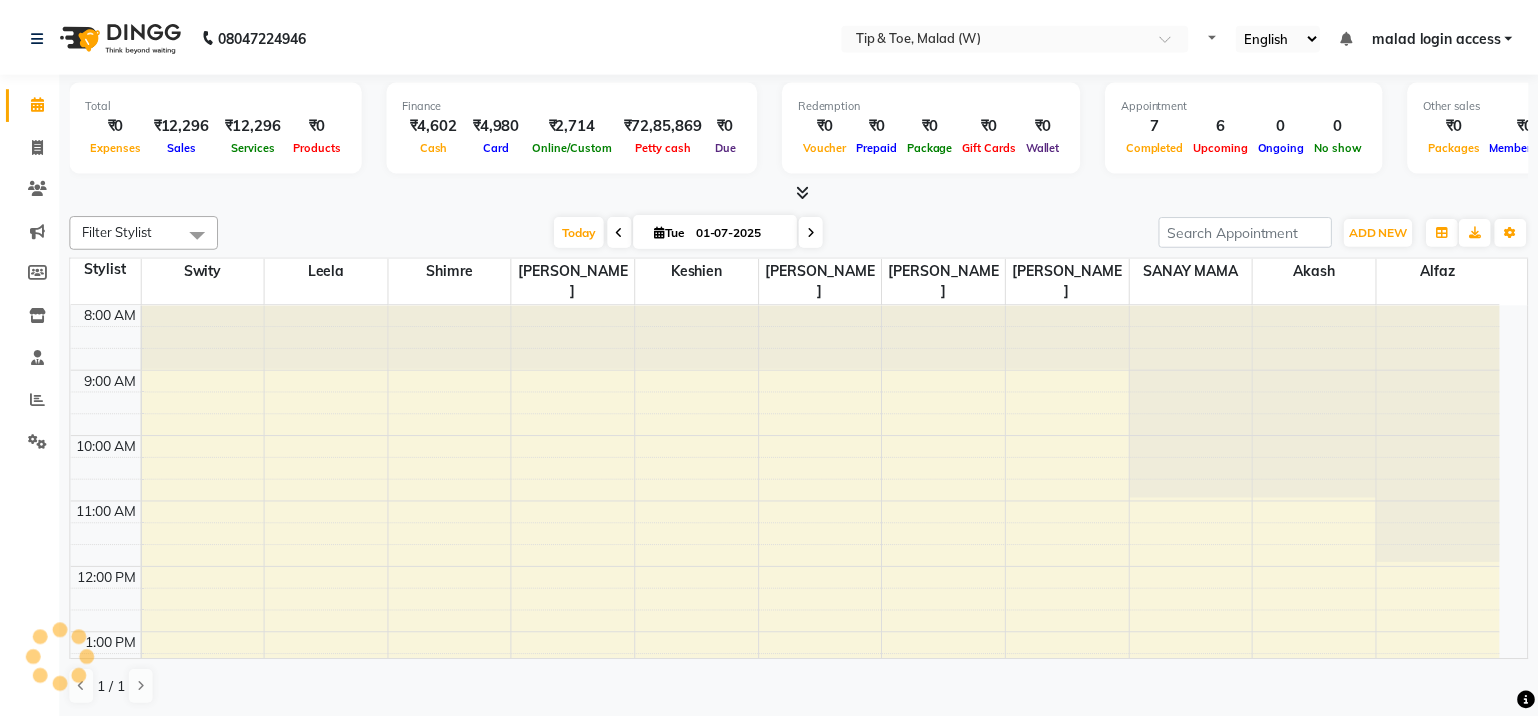 scroll, scrollTop: 0, scrollLeft: 0, axis: both 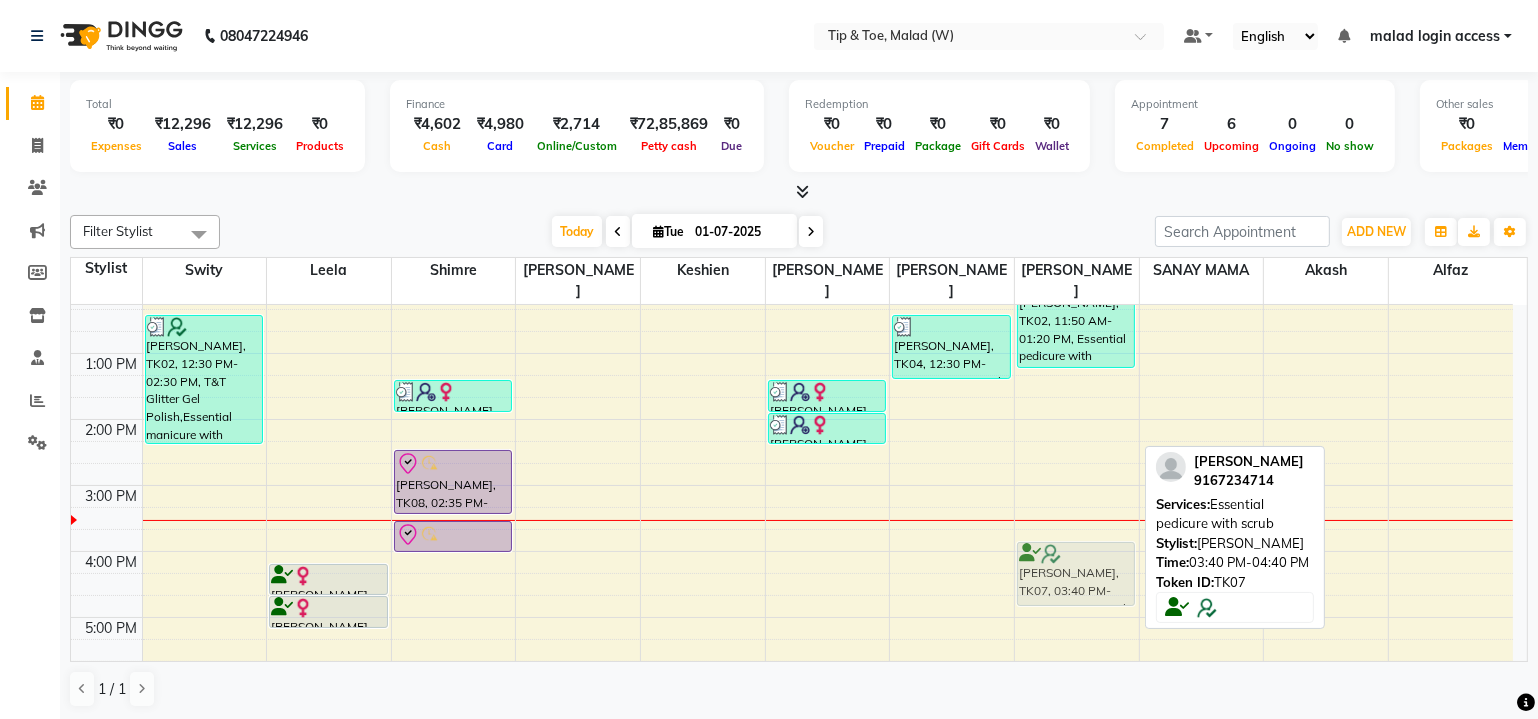 drag, startPoint x: 1082, startPoint y: 528, endPoint x: 1081, endPoint y: 552, distance: 24.020824 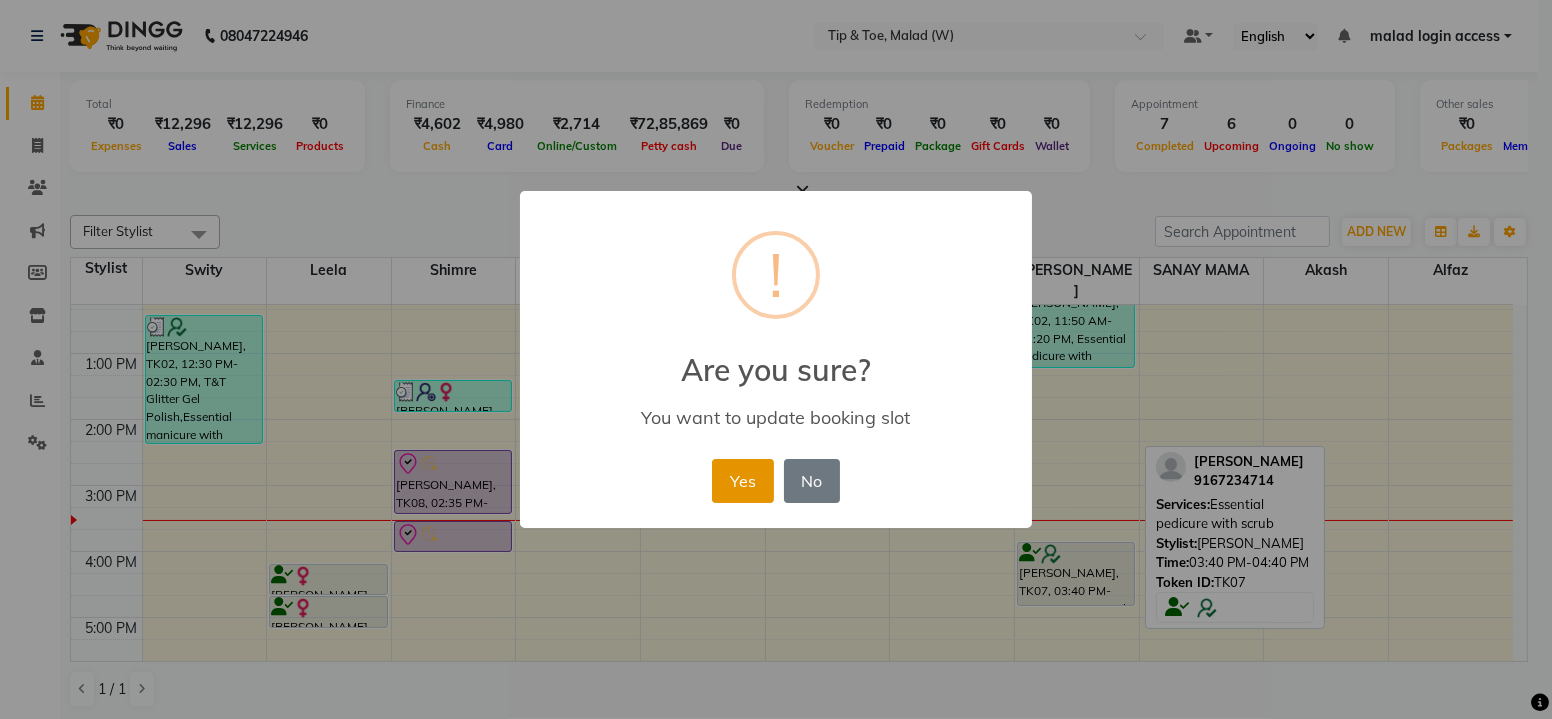 click on "Yes" at bounding box center [742, 481] 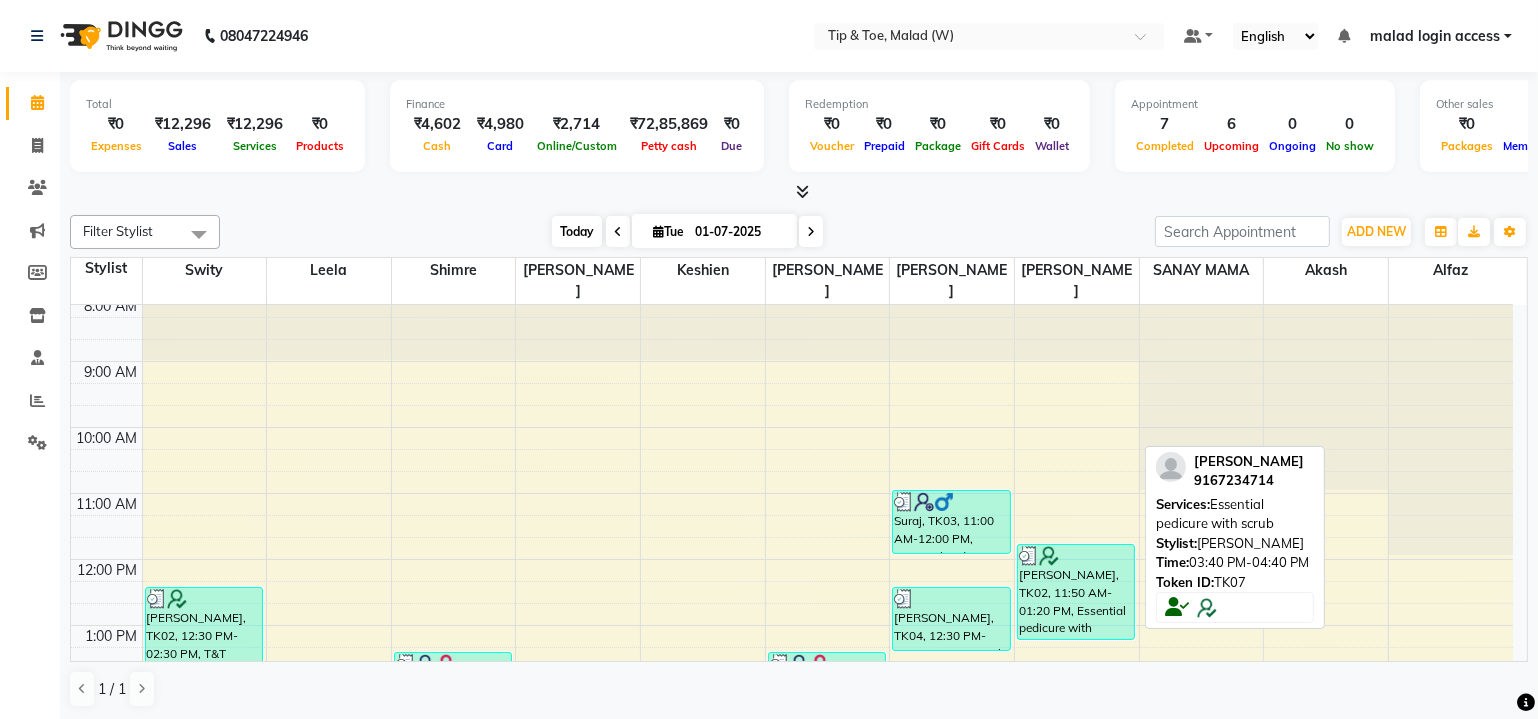 click on "Today" at bounding box center (577, 231) 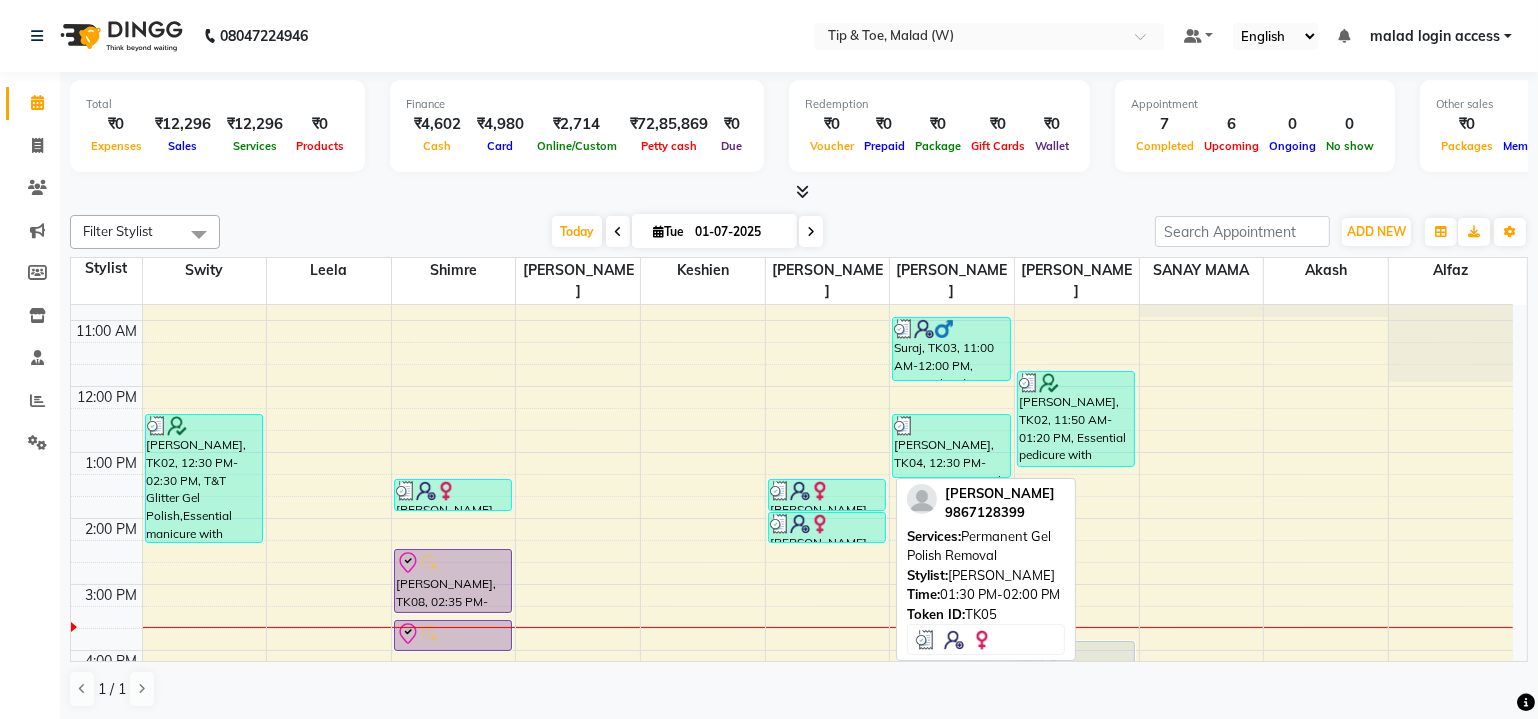 scroll, scrollTop: 0, scrollLeft: 0, axis: both 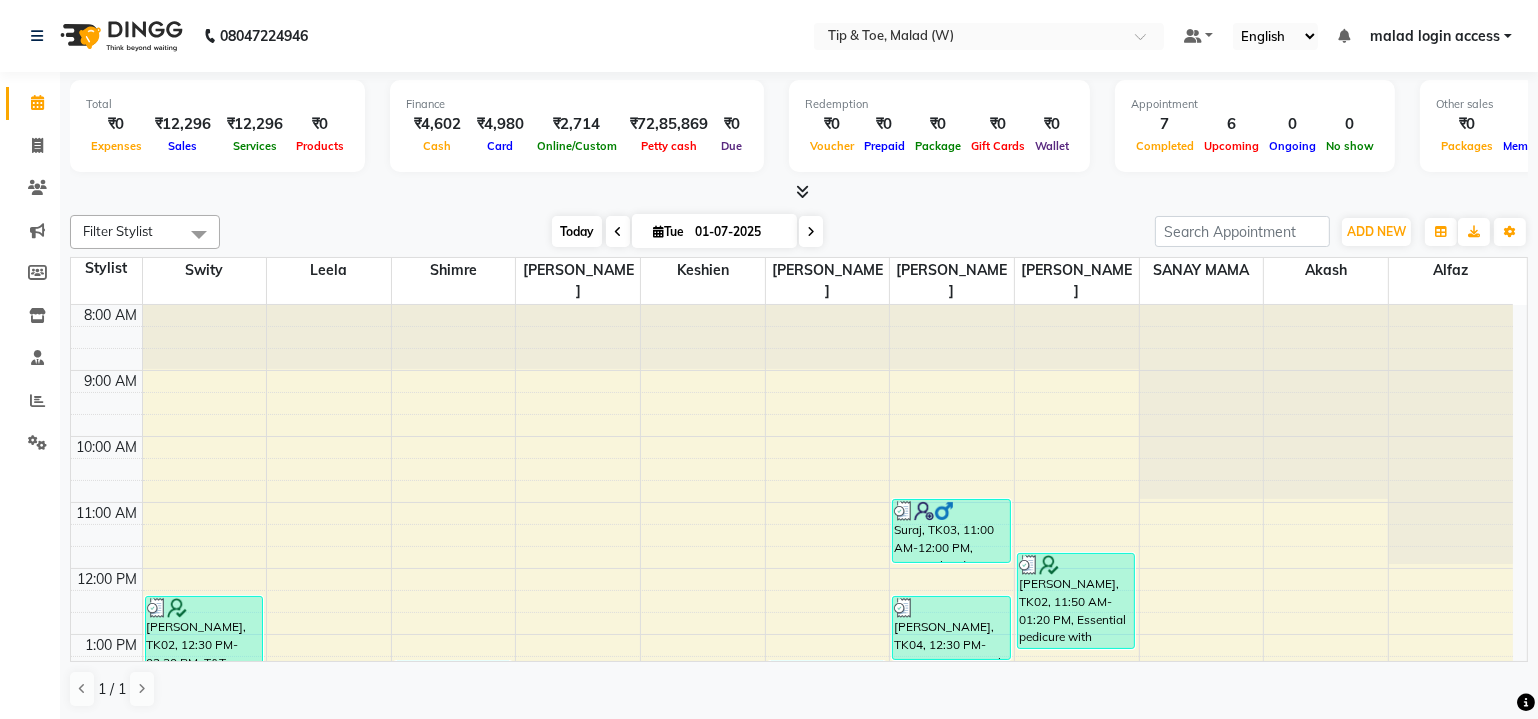 click on "Today" at bounding box center (577, 231) 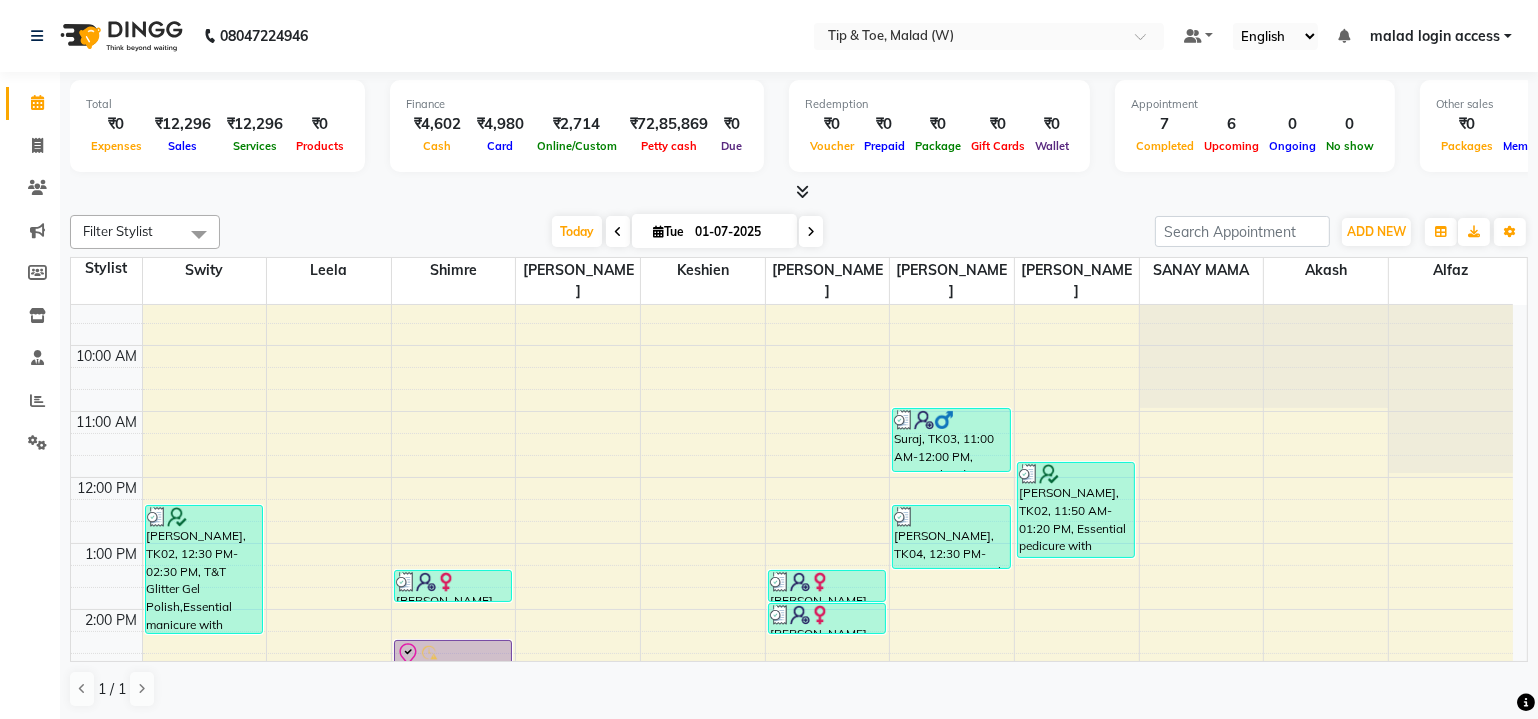 scroll, scrollTop: 0, scrollLeft: 0, axis: both 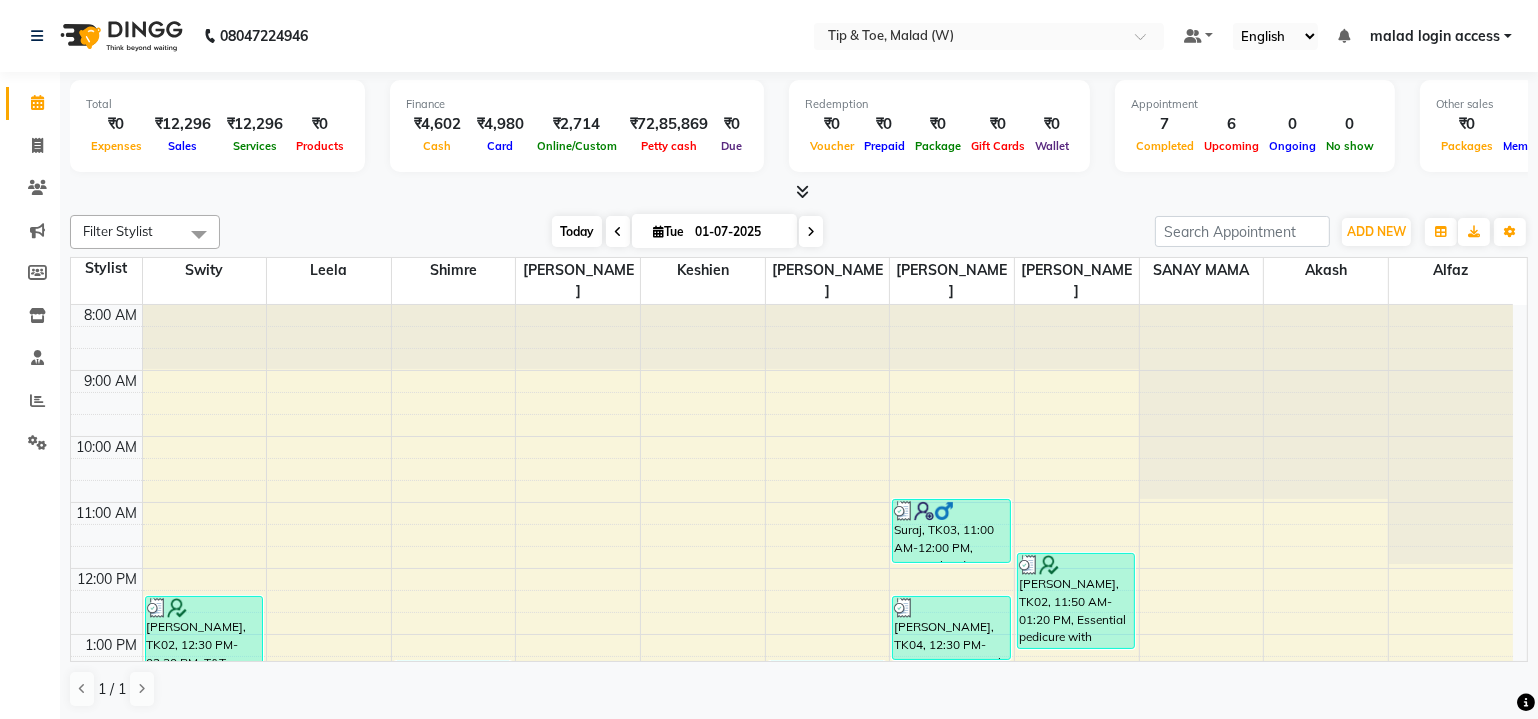 click on "Today" at bounding box center [577, 231] 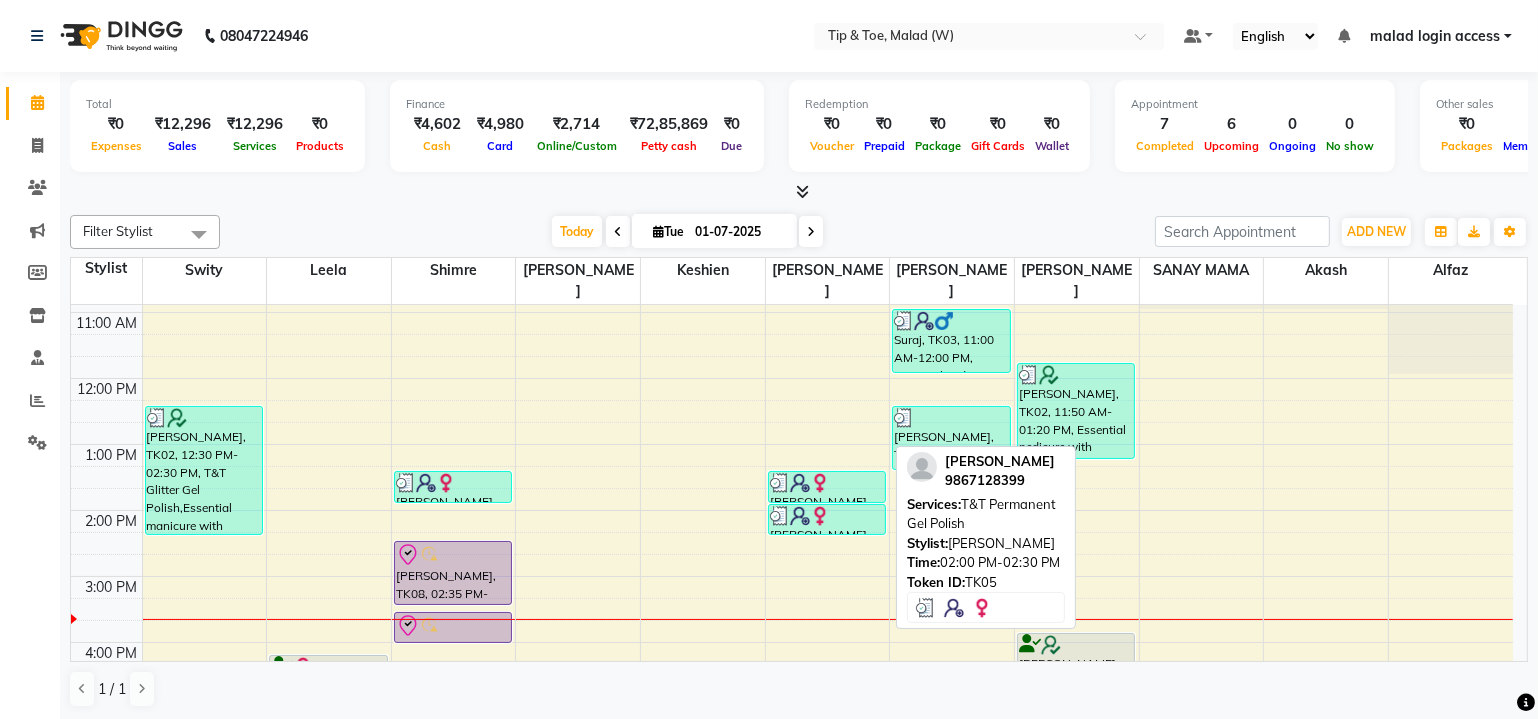 scroll, scrollTop: 372, scrollLeft: 0, axis: vertical 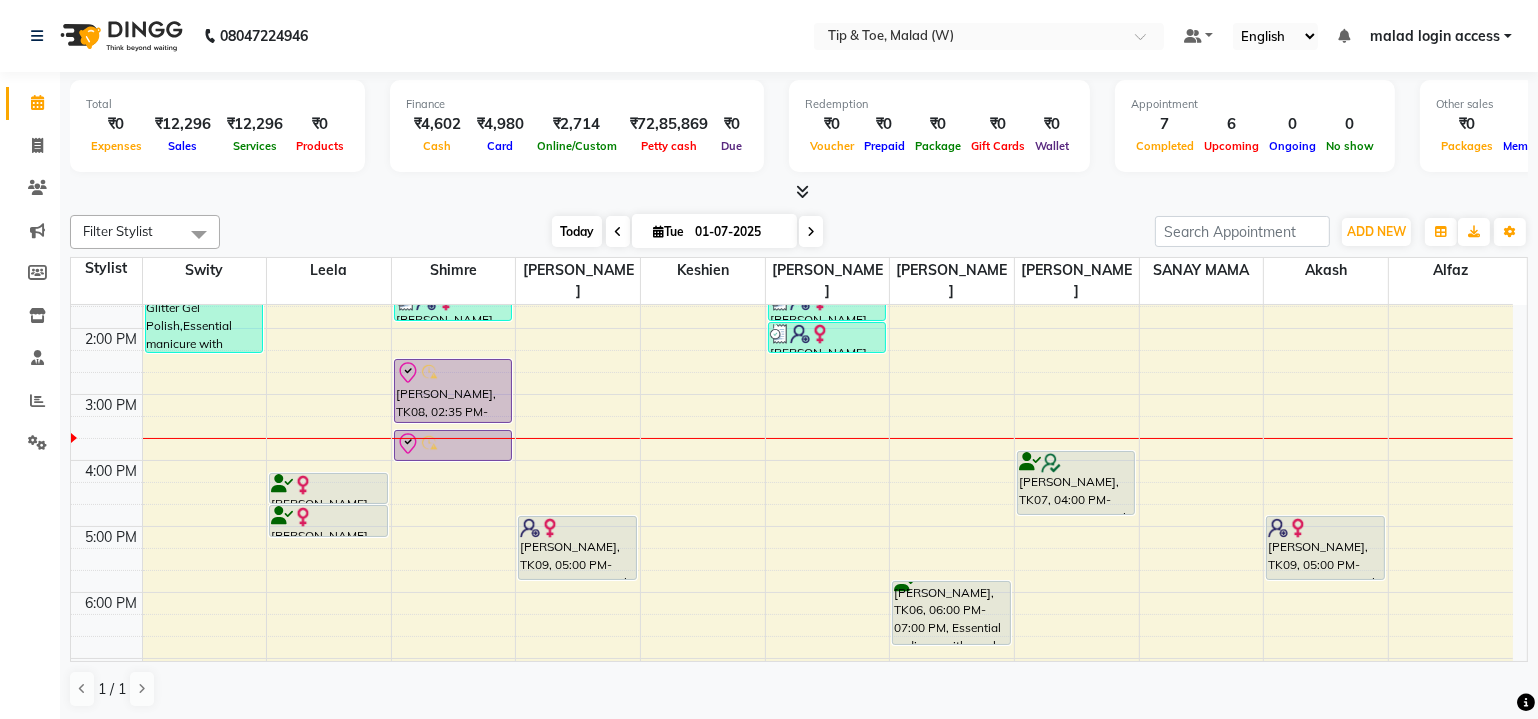 click on "Today" at bounding box center [577, 231] 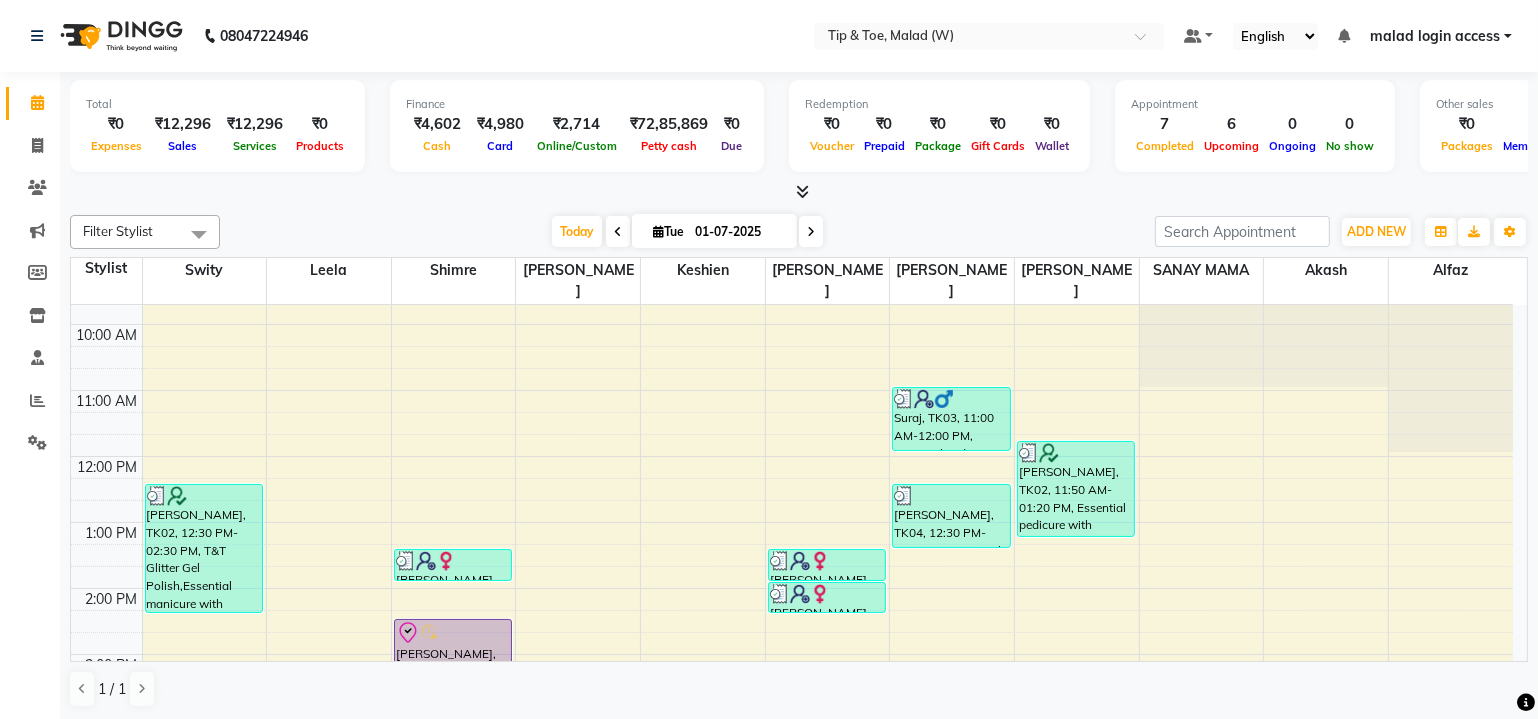 scroll, scrollTop: 0, scrollLeft: 0, axis: both 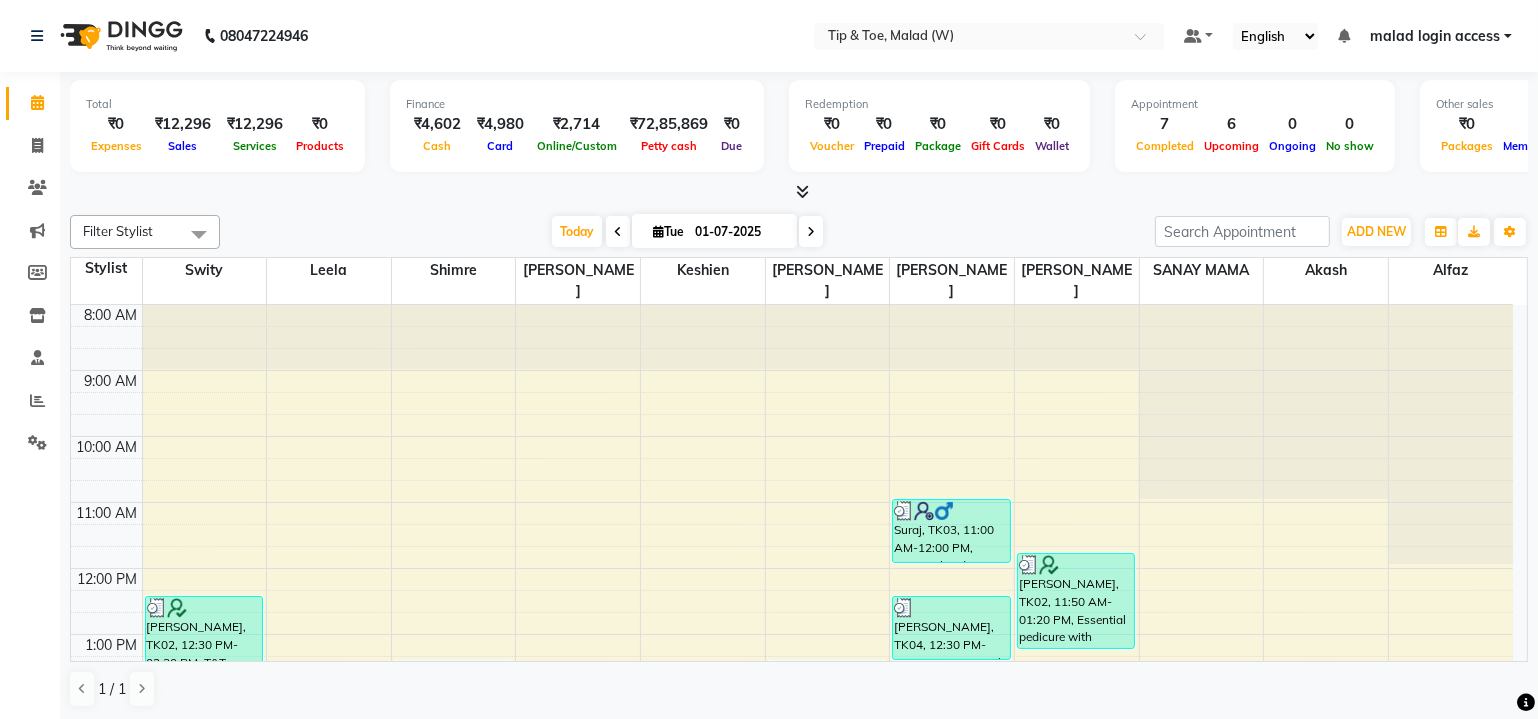click on "Today  Tue 01-07-2025" at bounding box center [687, 232] 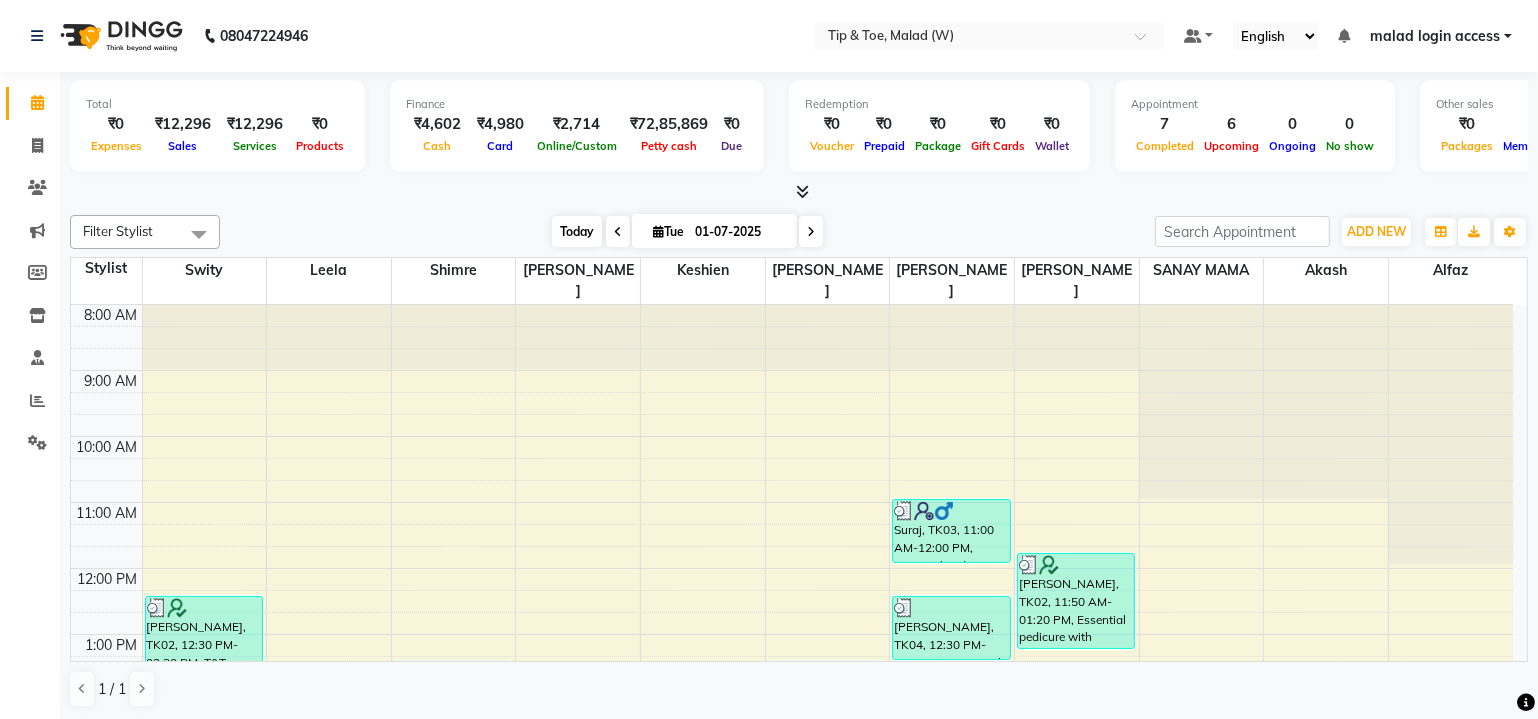 click on "Today" at bounding box center (577, 231) 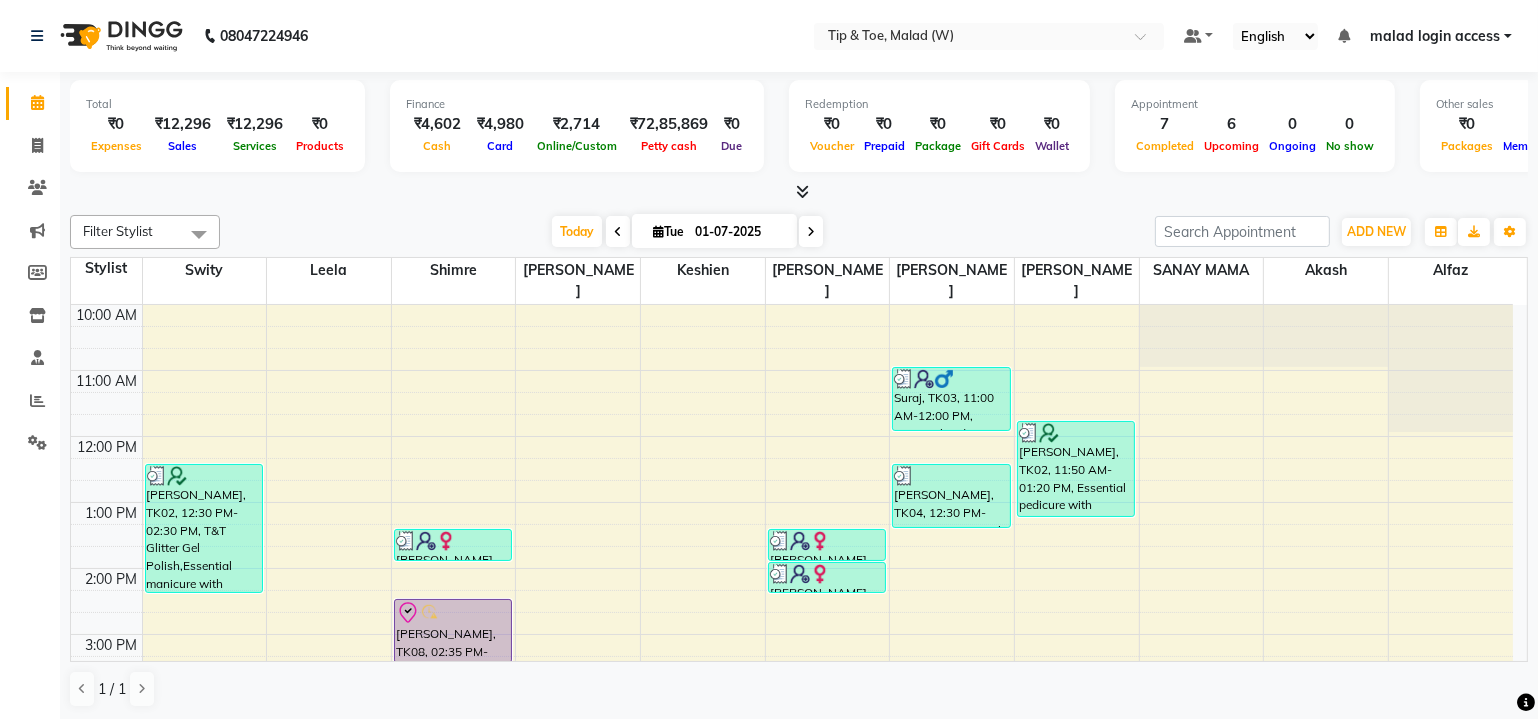 scroll, scrollTop: 0, scrollLeft: 0, axis: both 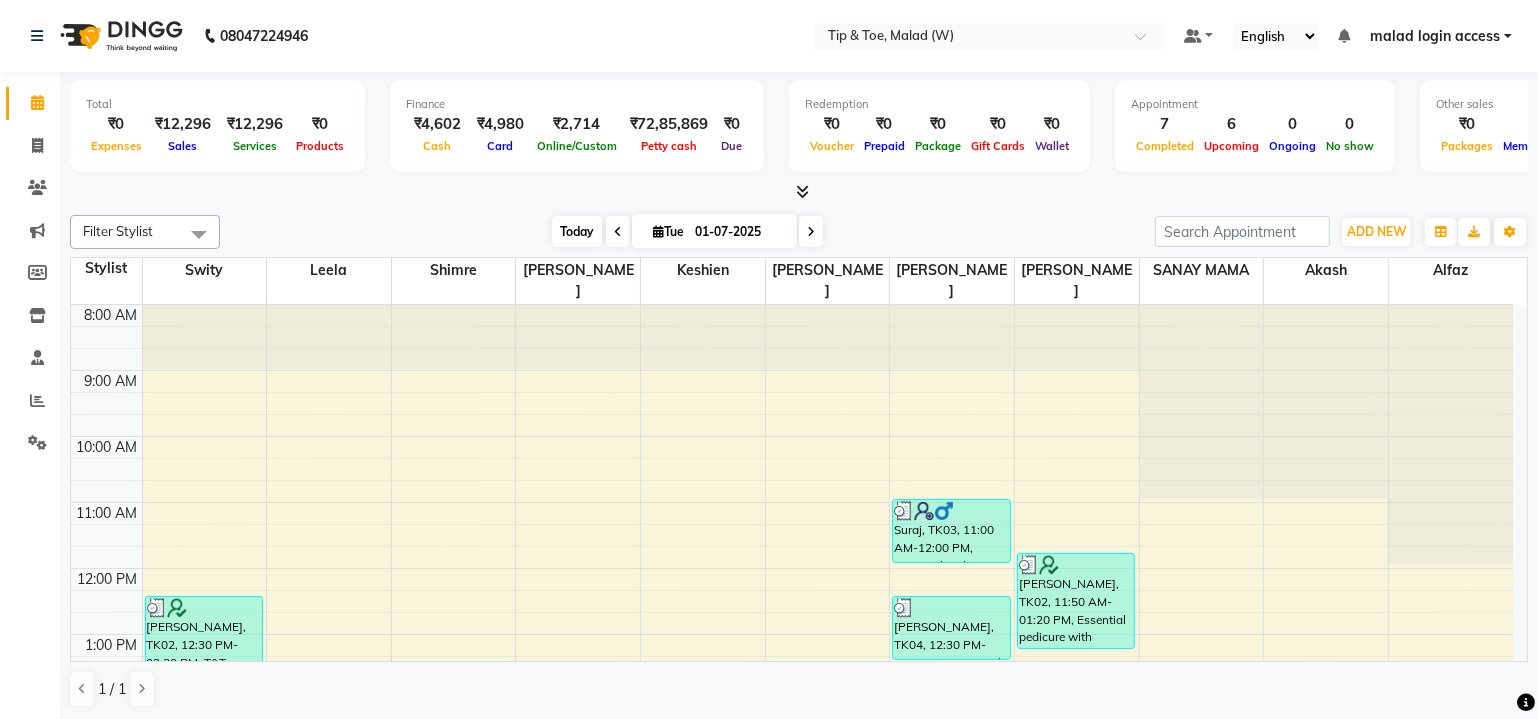 click on "Today" at bounding box center (577, 231) 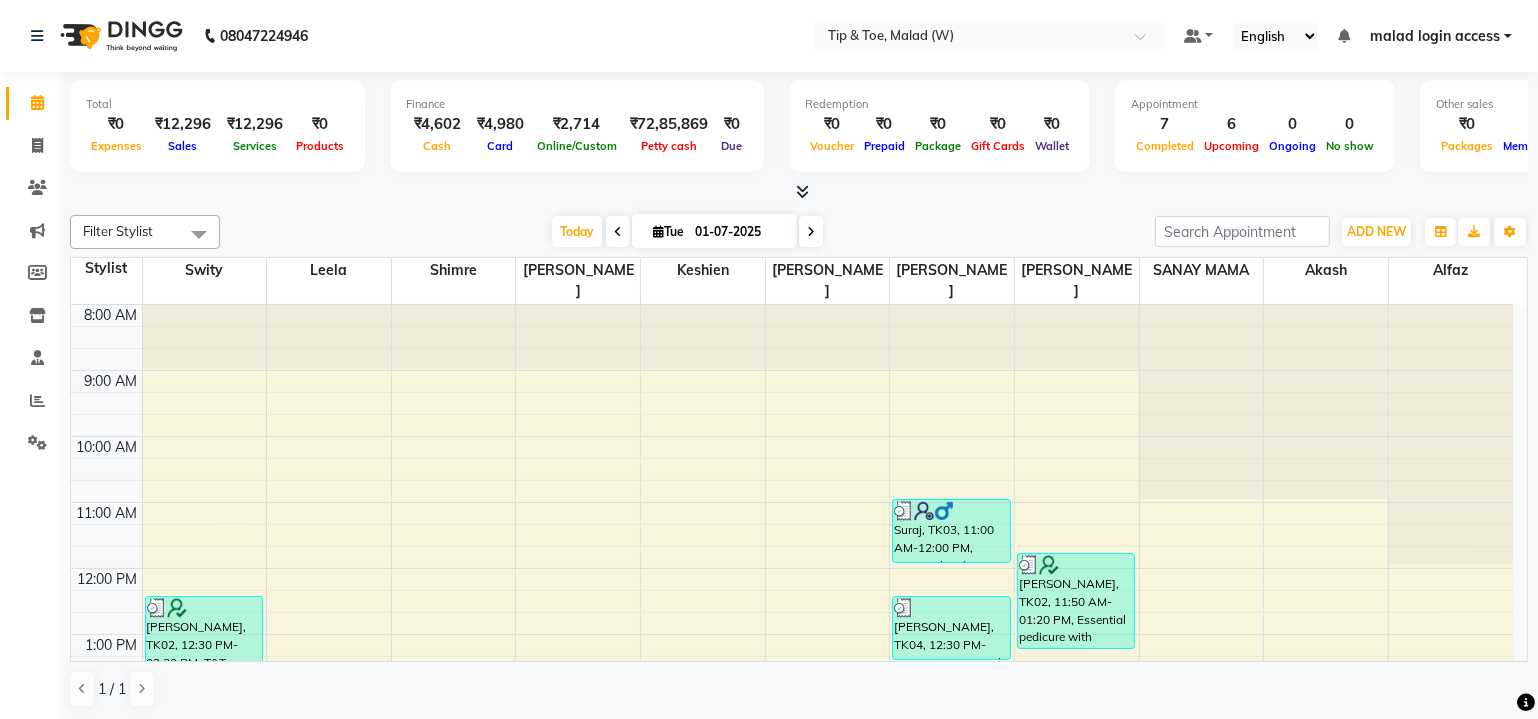 scroll, scrollTop: 463, scrollLeft: 0, axis: vertical 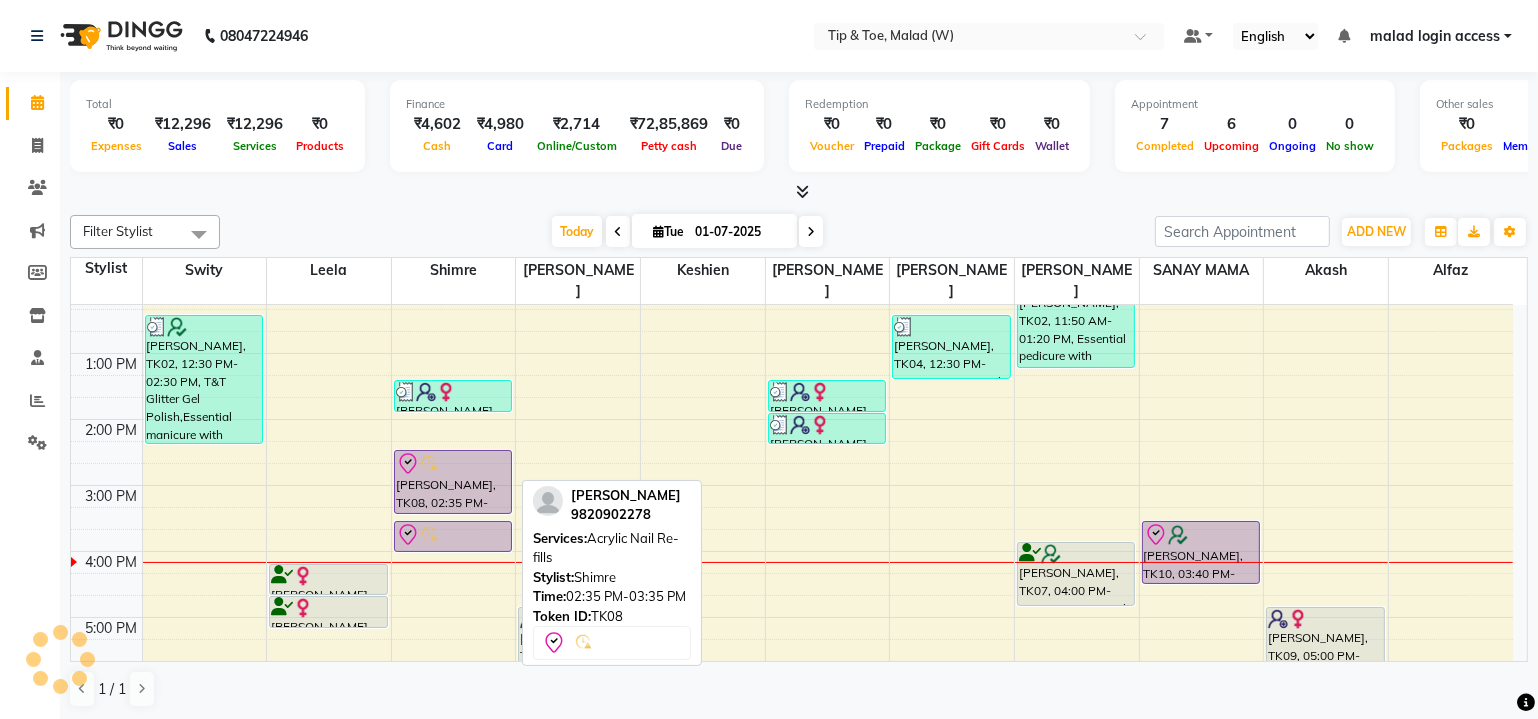 click on "[PERSON_NAME], TK08, 02:35 PM-03:35 PM, Acrylic Nail Re-fills" at bounding box center [453, 482] 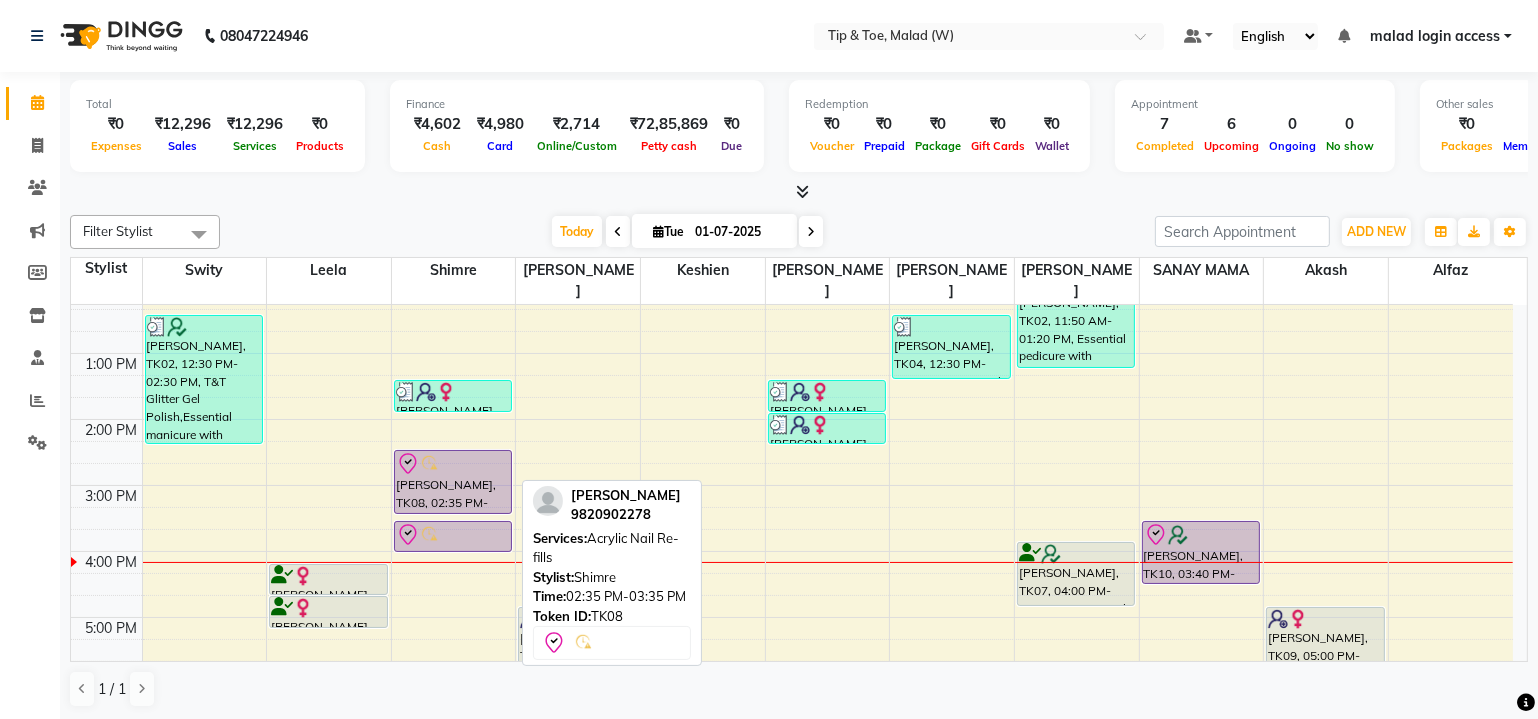 click on "[PERSON_NAME], TK08, 02:35 PM-03:35 PM, Acrylic Nail Re-fills" at bounding box center (453, 482) 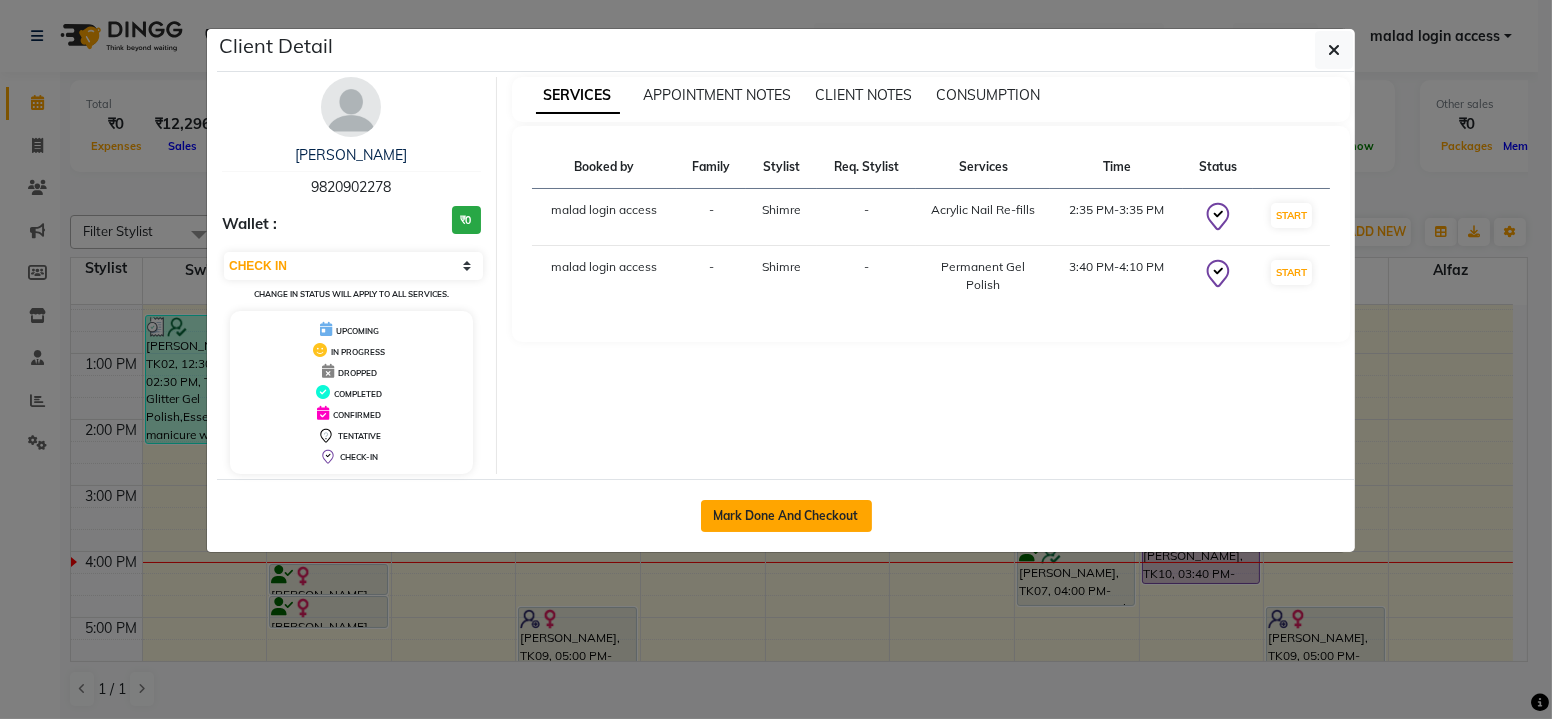 click on "Mark Done And Checkout" 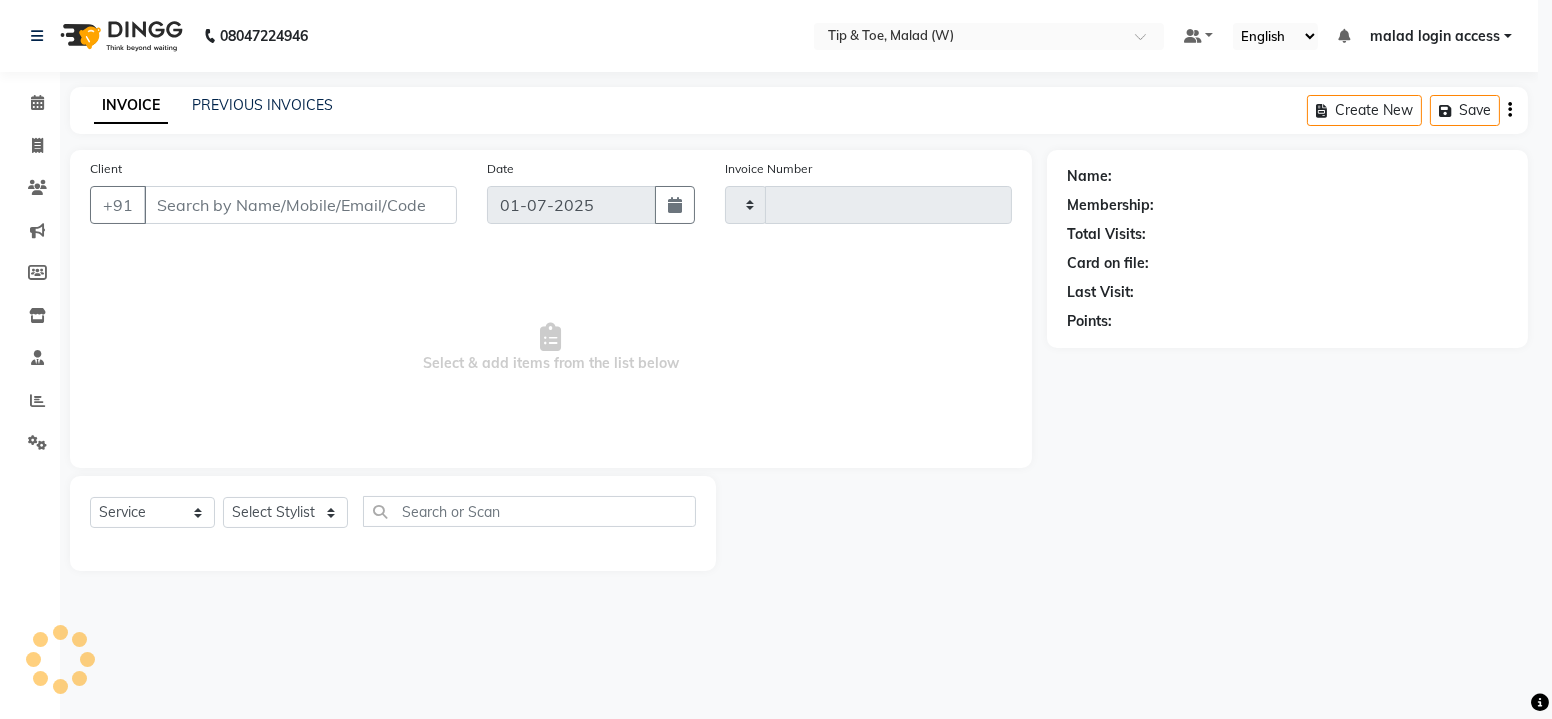 type on "1504" 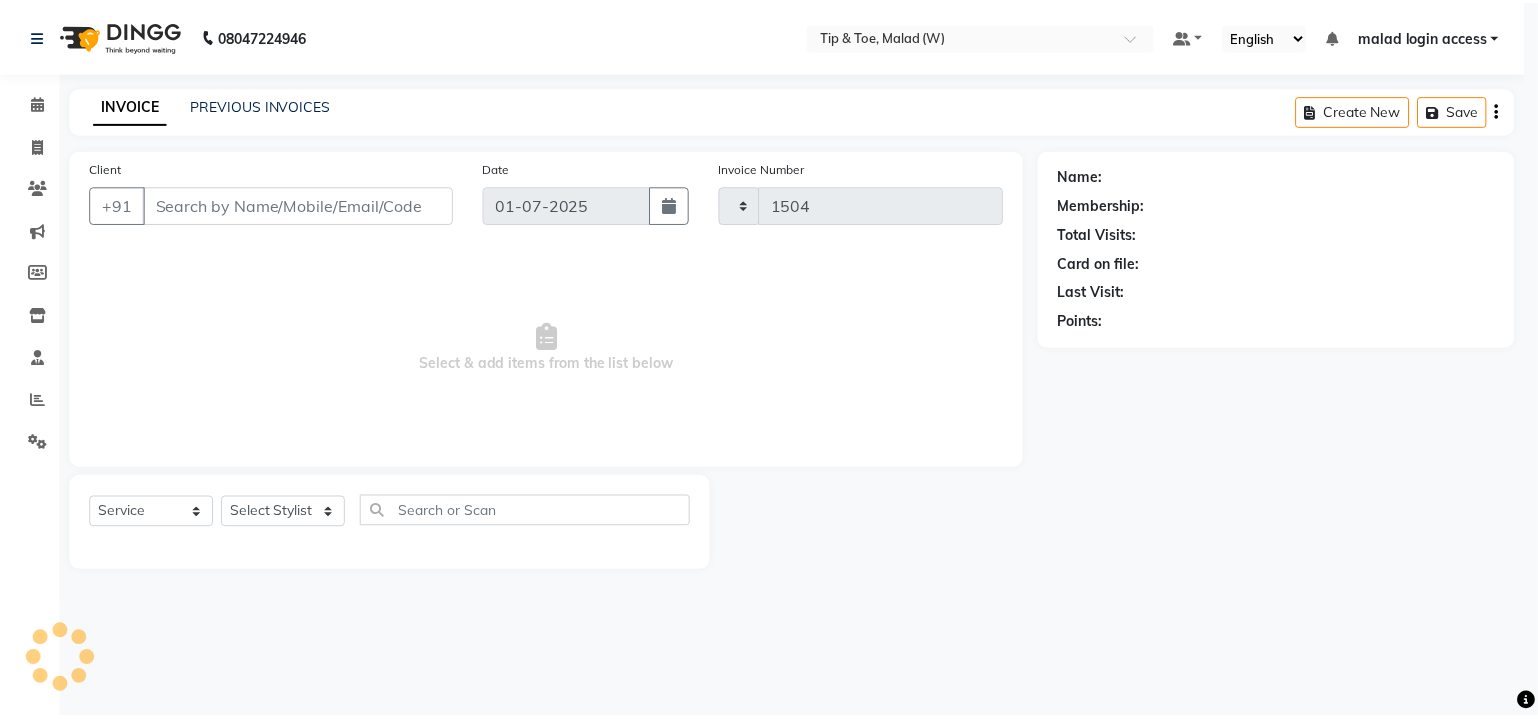 scroll, scrollTop: 0, scrollLeft: 0, axis: both 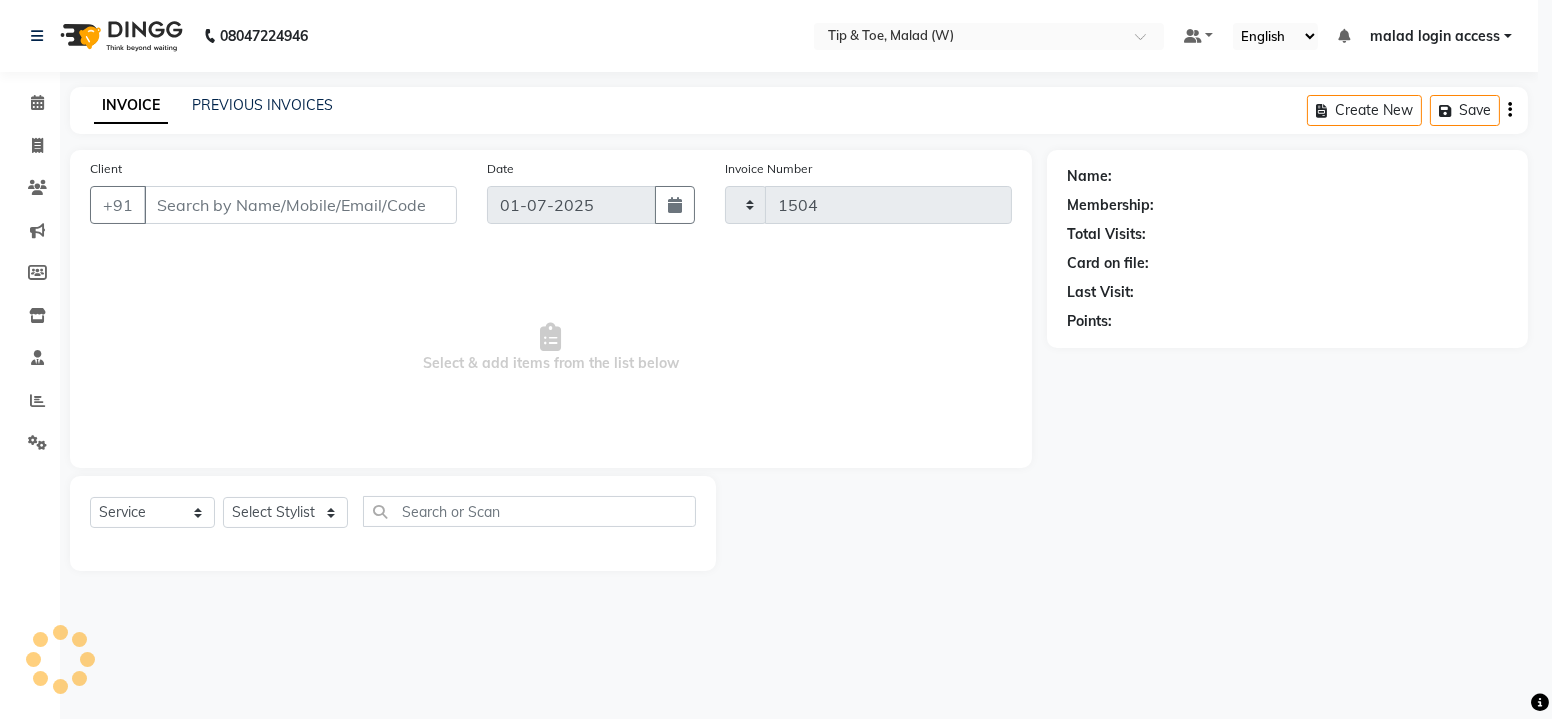 select on "5930" 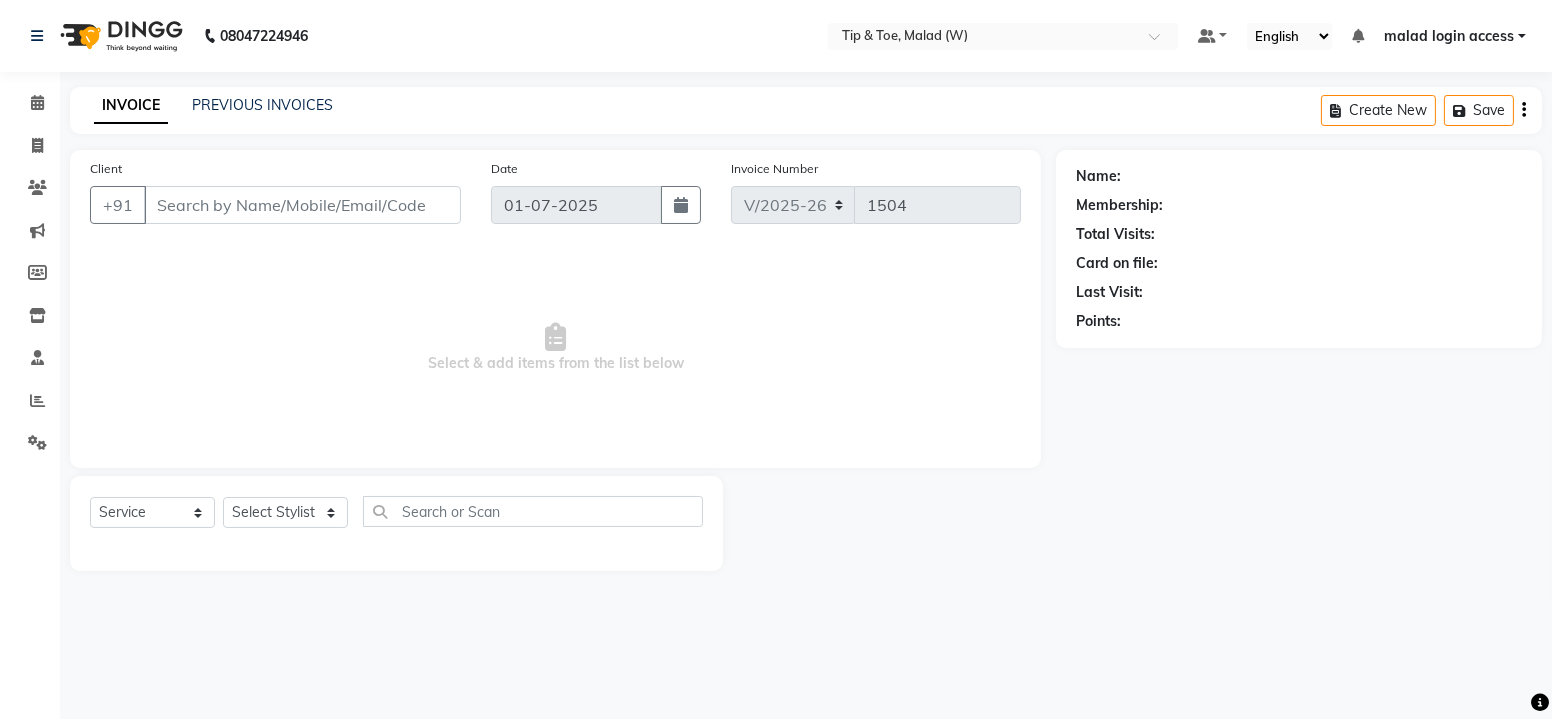 type on "9820902278" 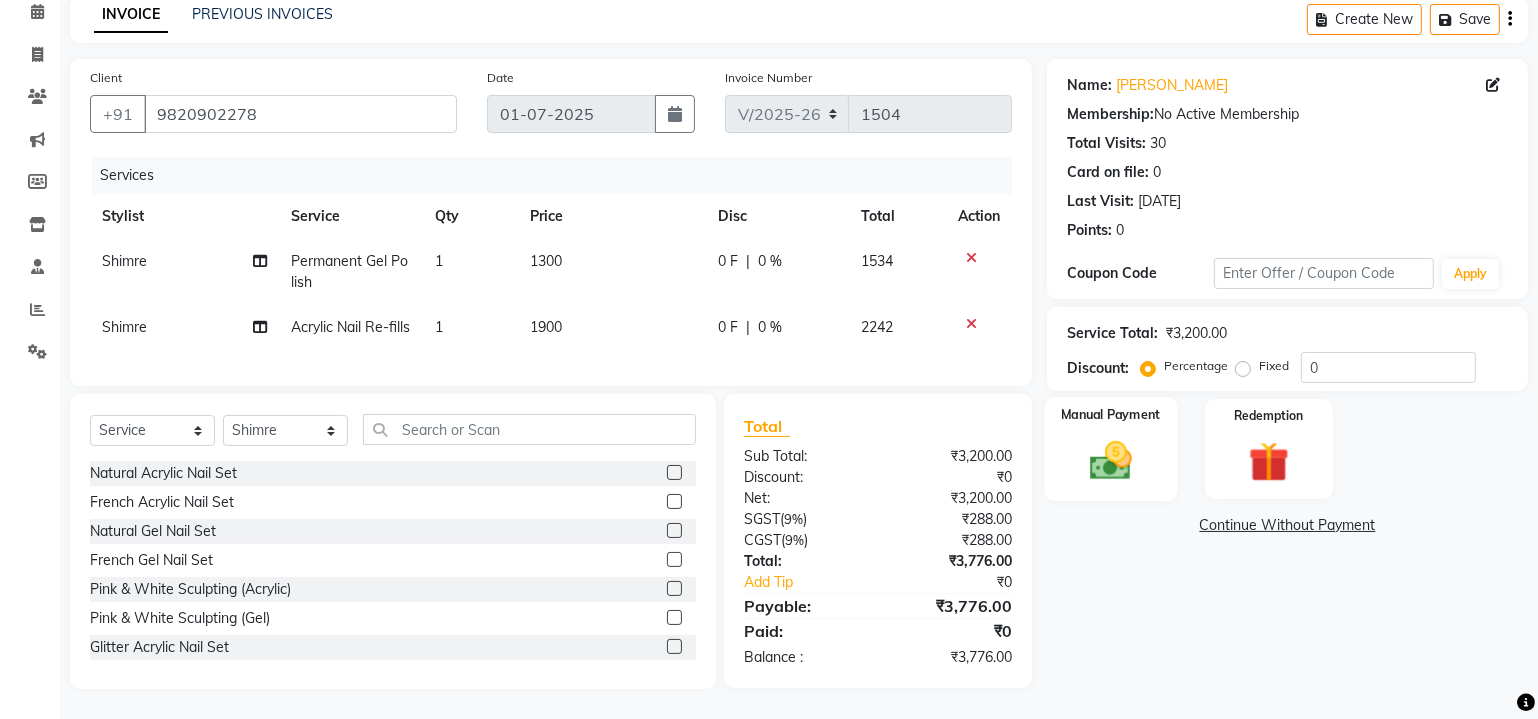 scroll, scrollTop: 33, scrollLeft: 0, axis: vertical 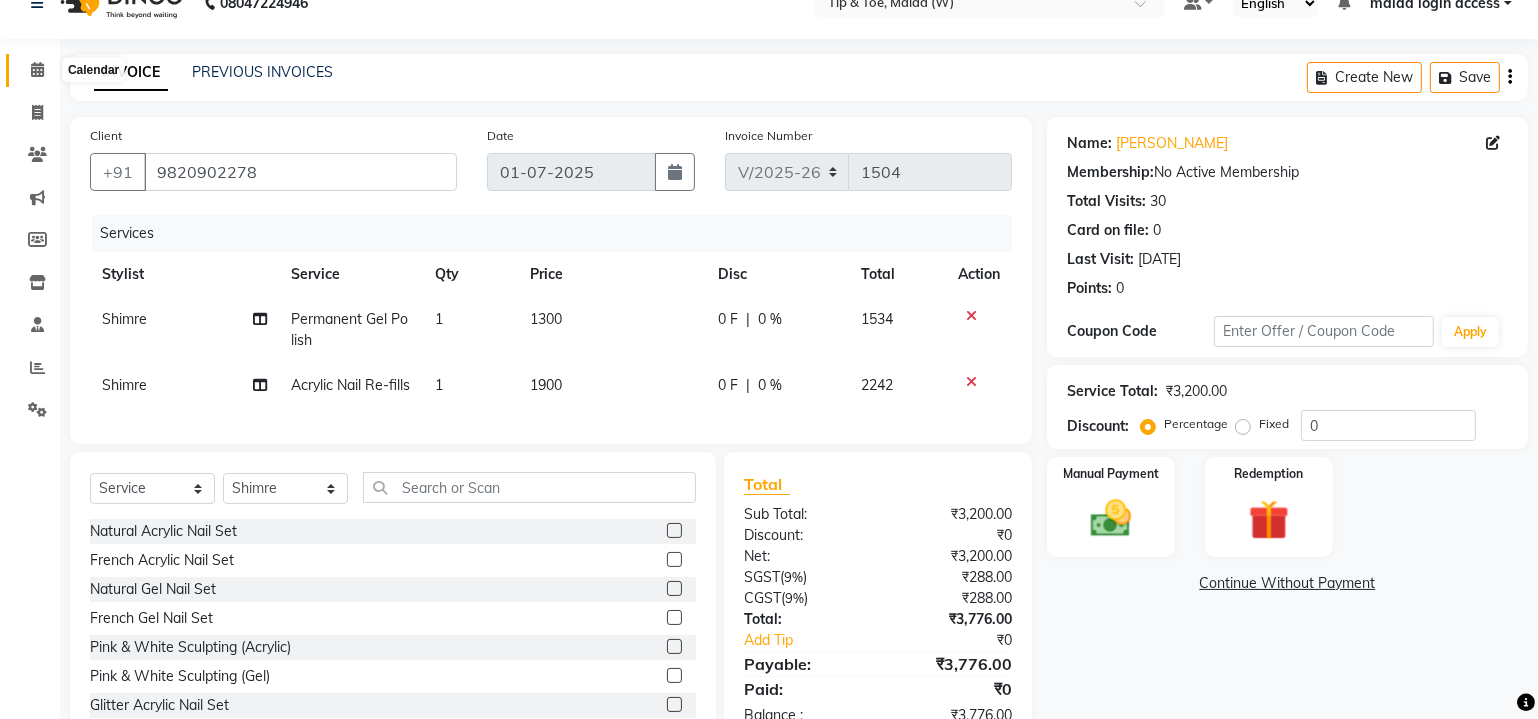 click 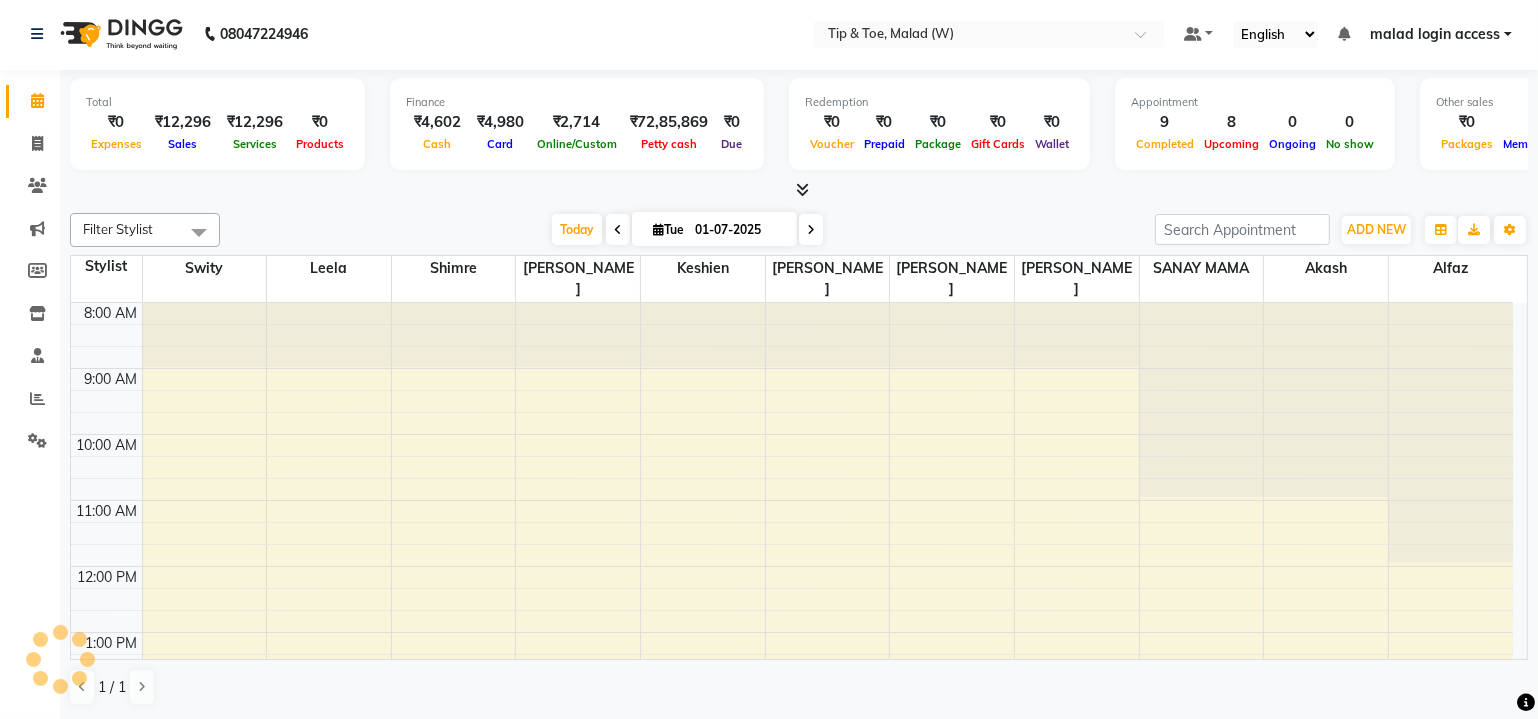 scroll, scrollTop: 0, scrollLeft: 0, axis: both 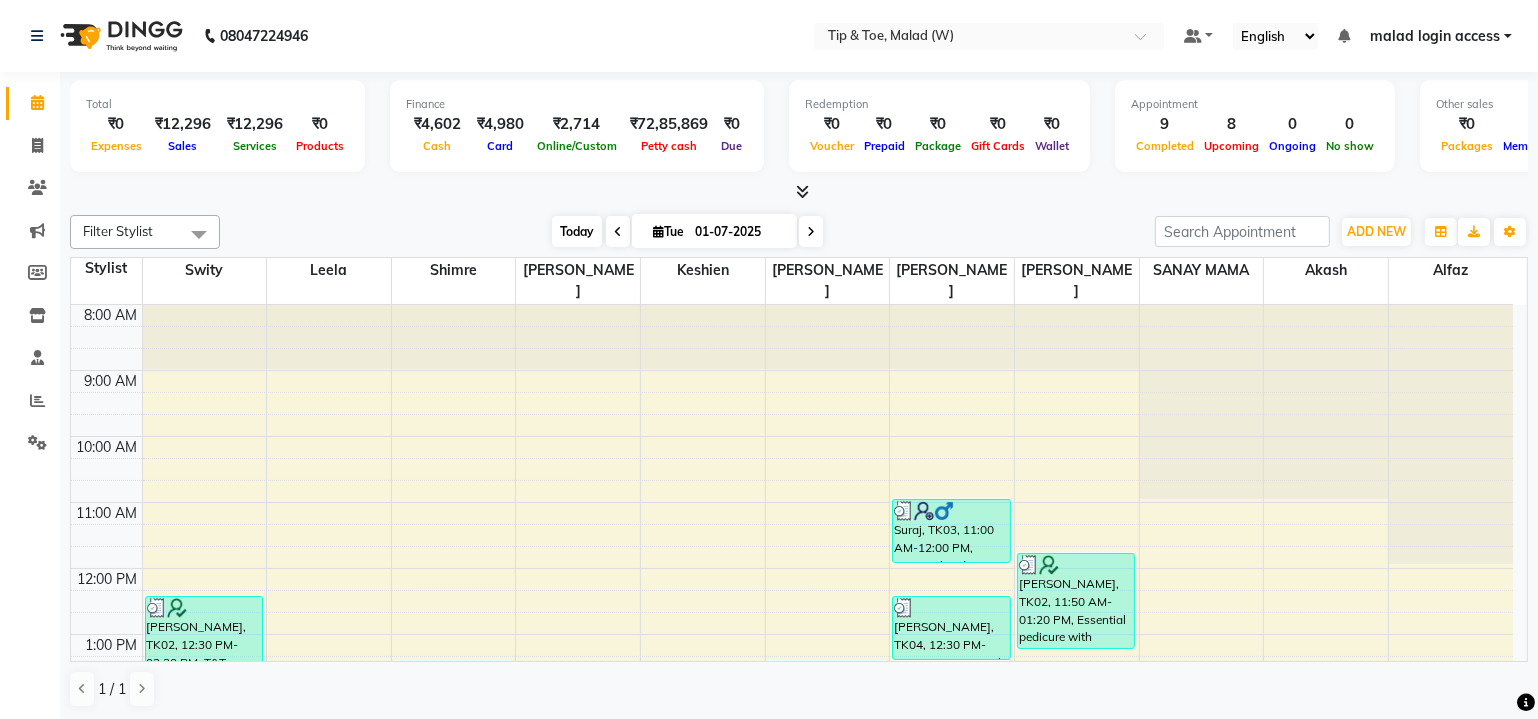 click on "Today" at bounding box center [577, 231] 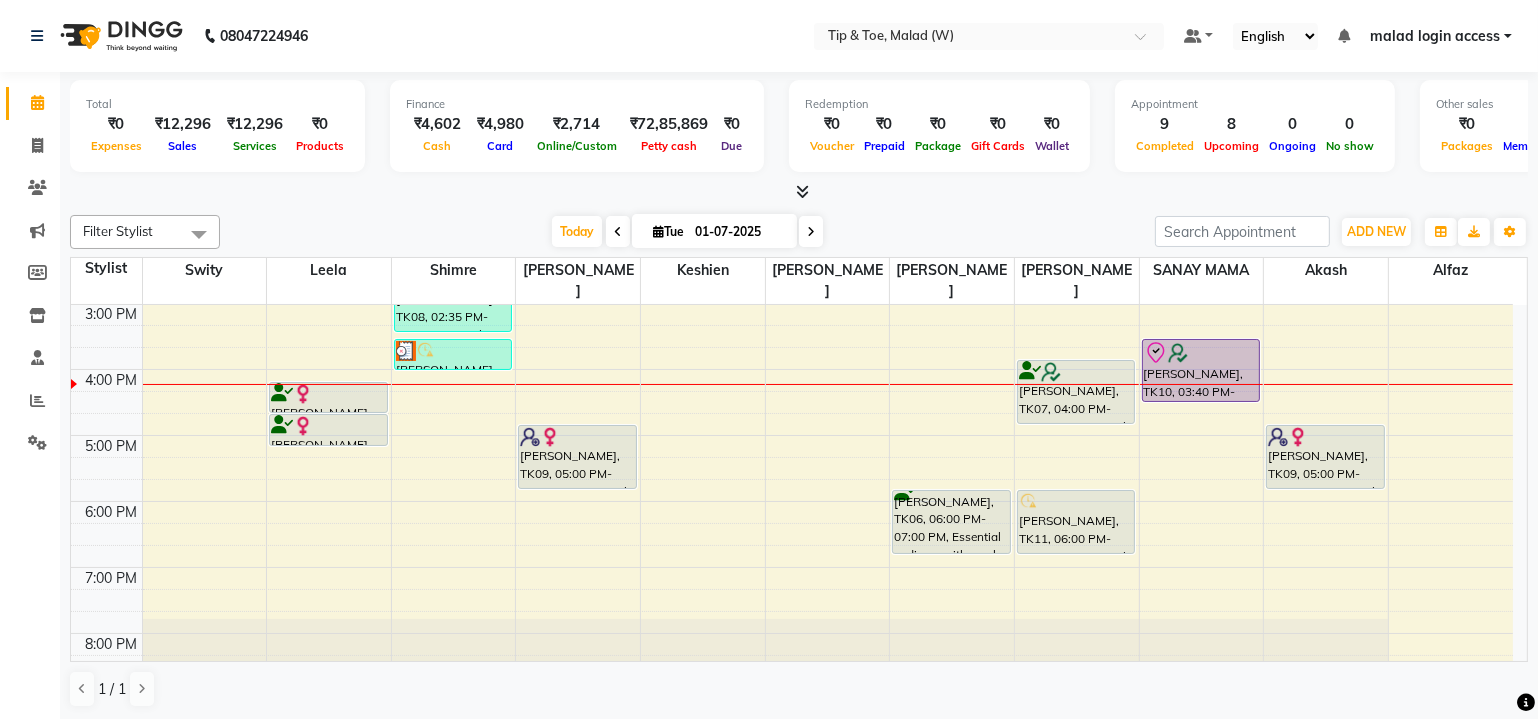 scroll, scrollTop: 372, scrollLeft: 0, axis: vertical 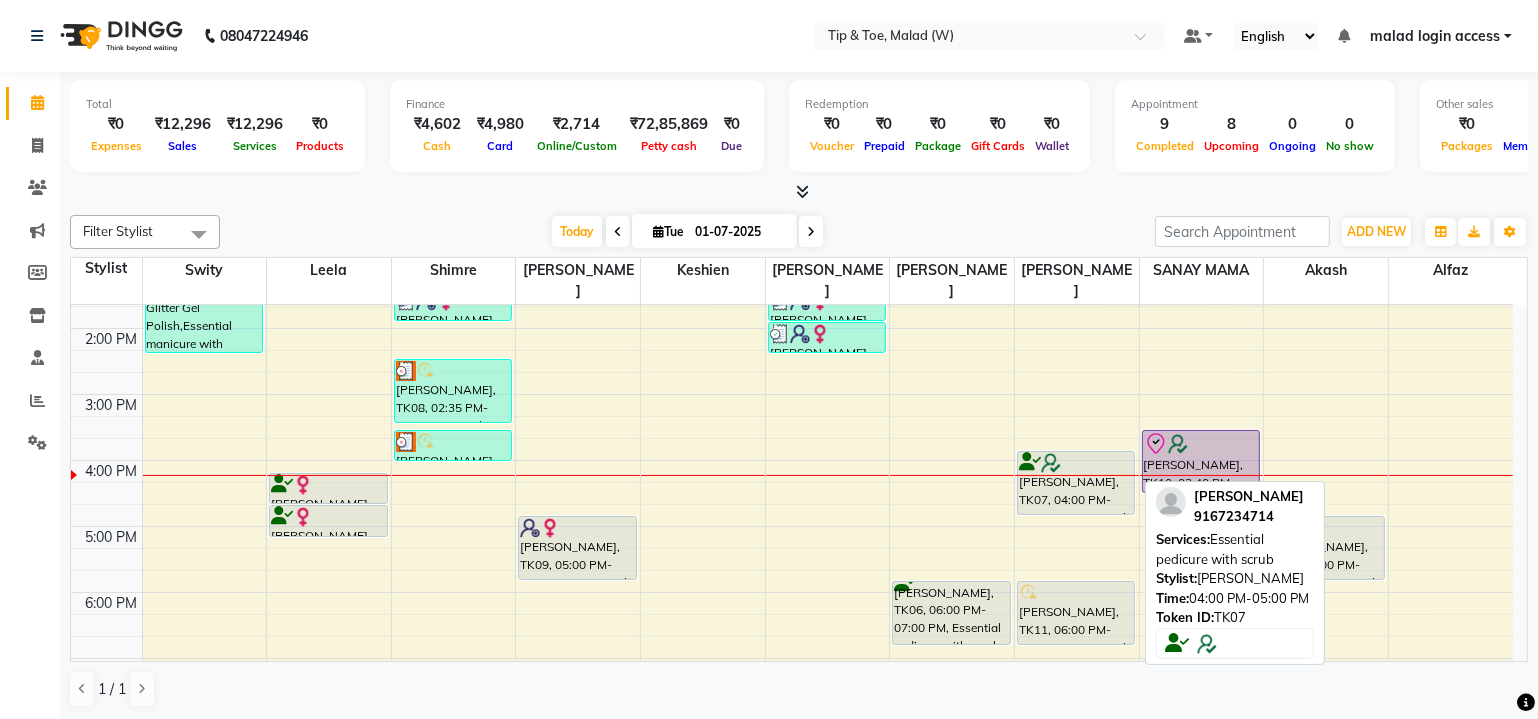 click on "[PERSON_NAME], TK07, 04:00 PM-05:00 PM, Essential pedicure with scrub" at bounding box center [1076, 483] 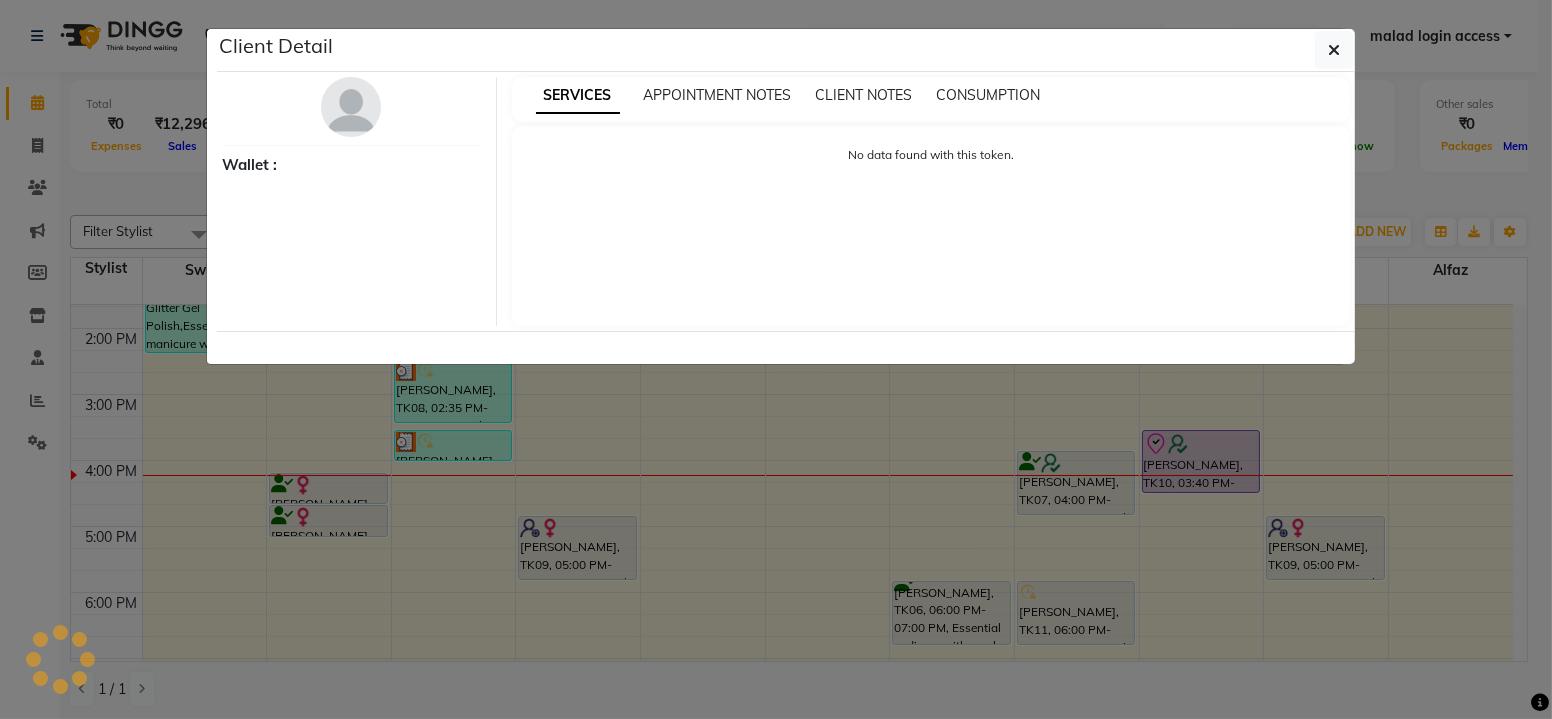 select on "7" 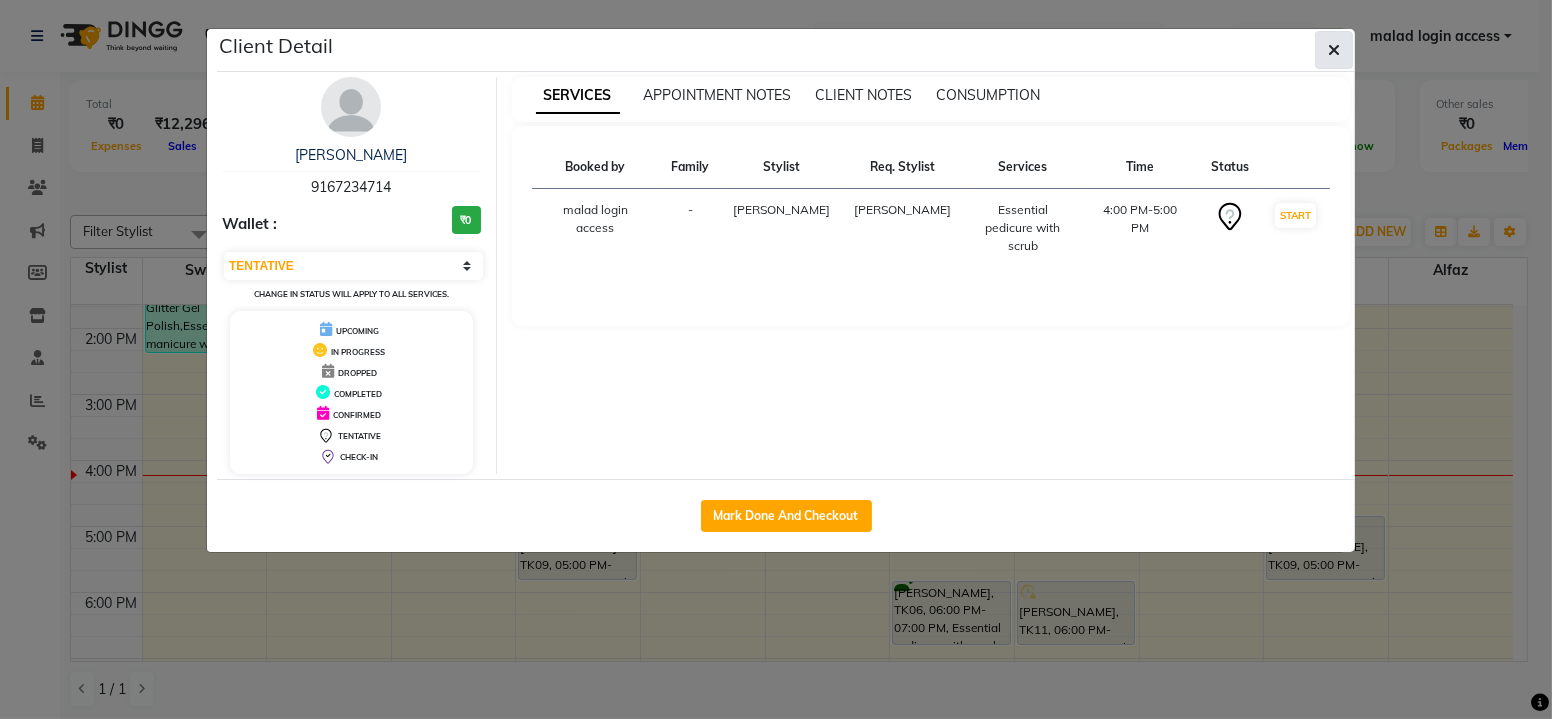 click 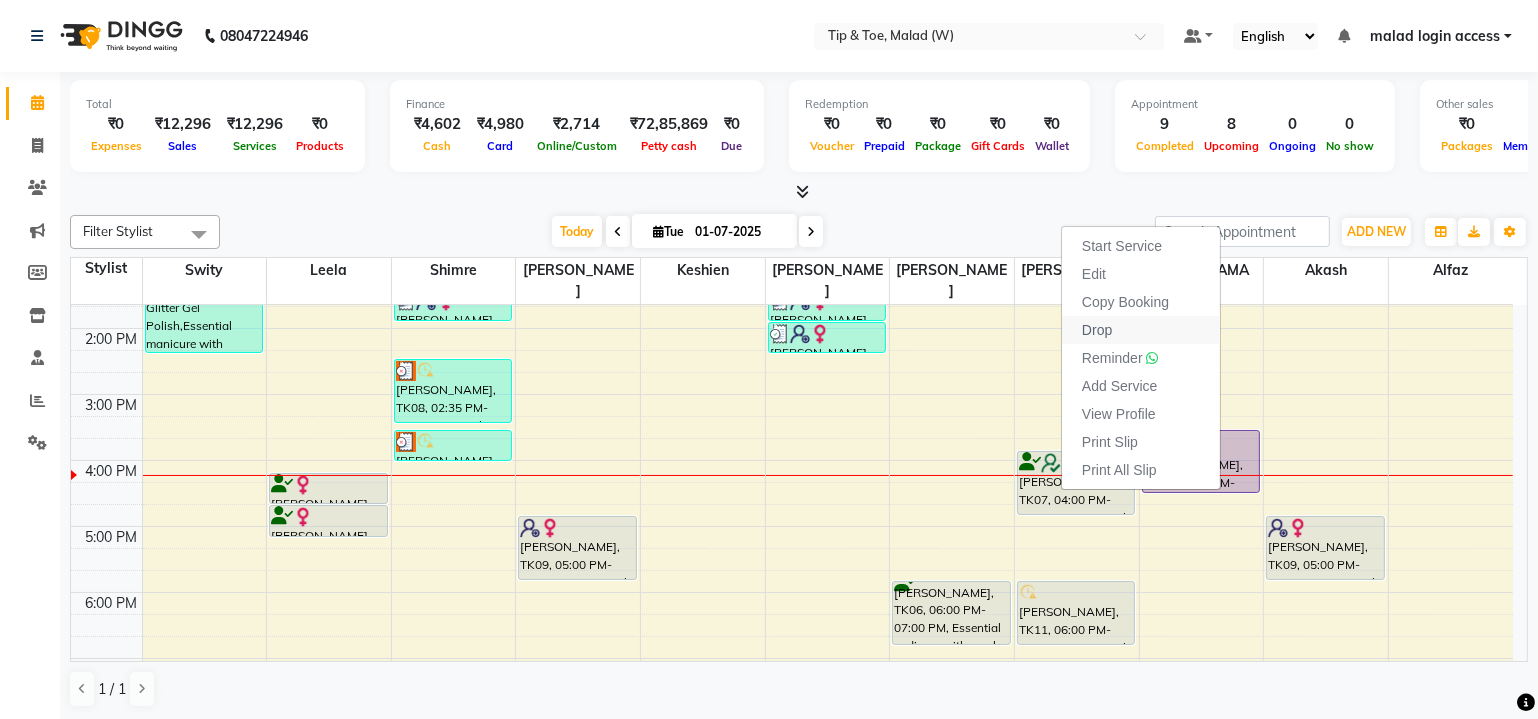click on "Drop" at bounding box center (1097, 330) 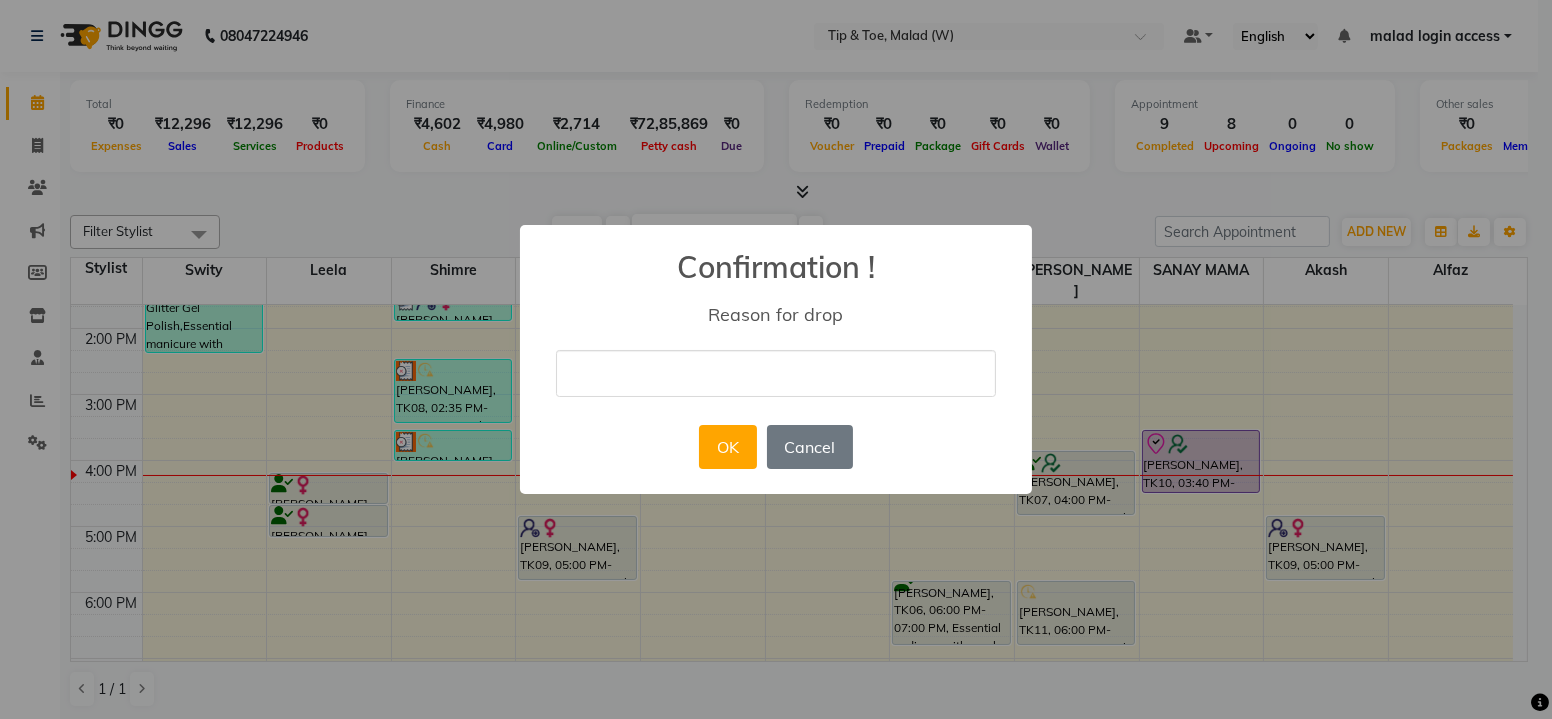click on "× Confirmation ! Reason for drop OK No Cancel" at bounding box center (776, 359) 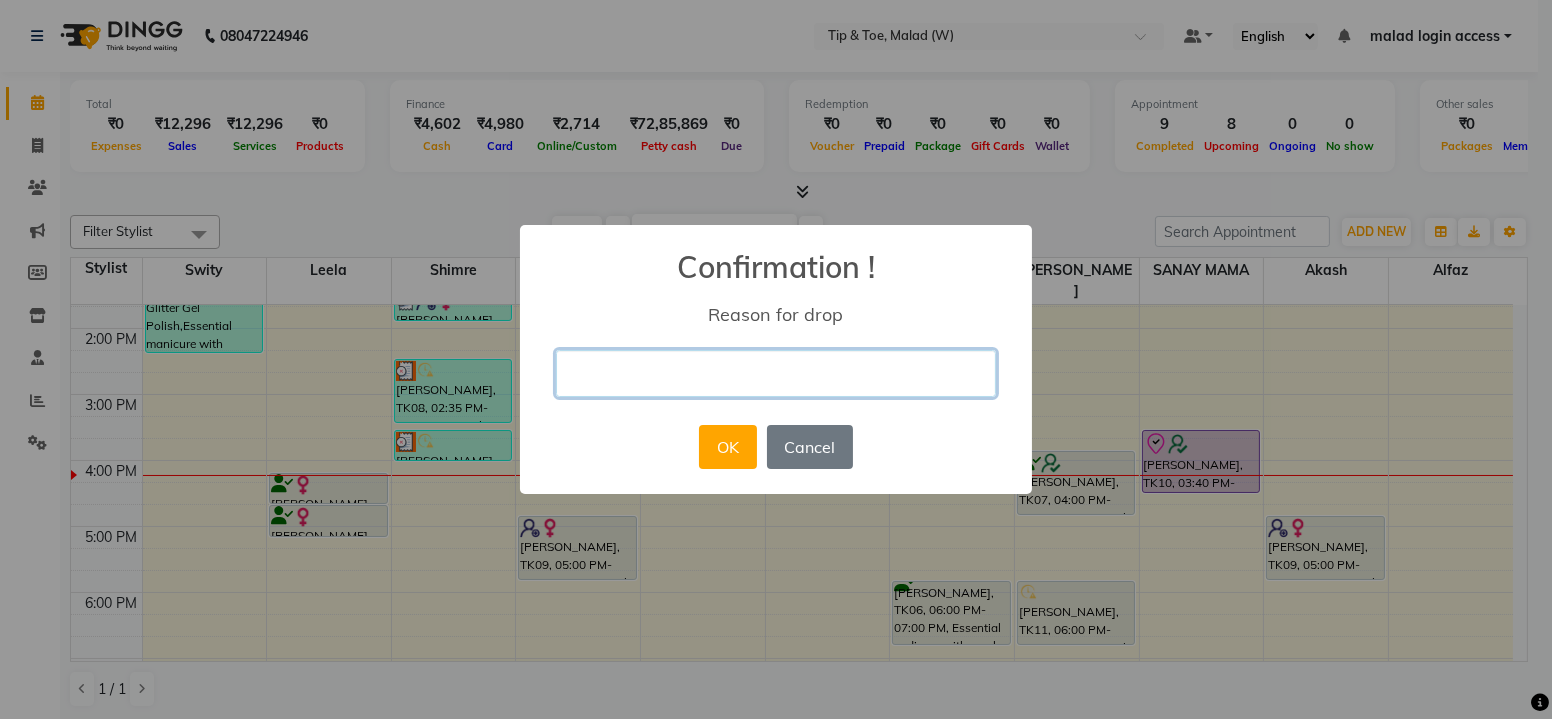 click at bounding box center [776, 373] 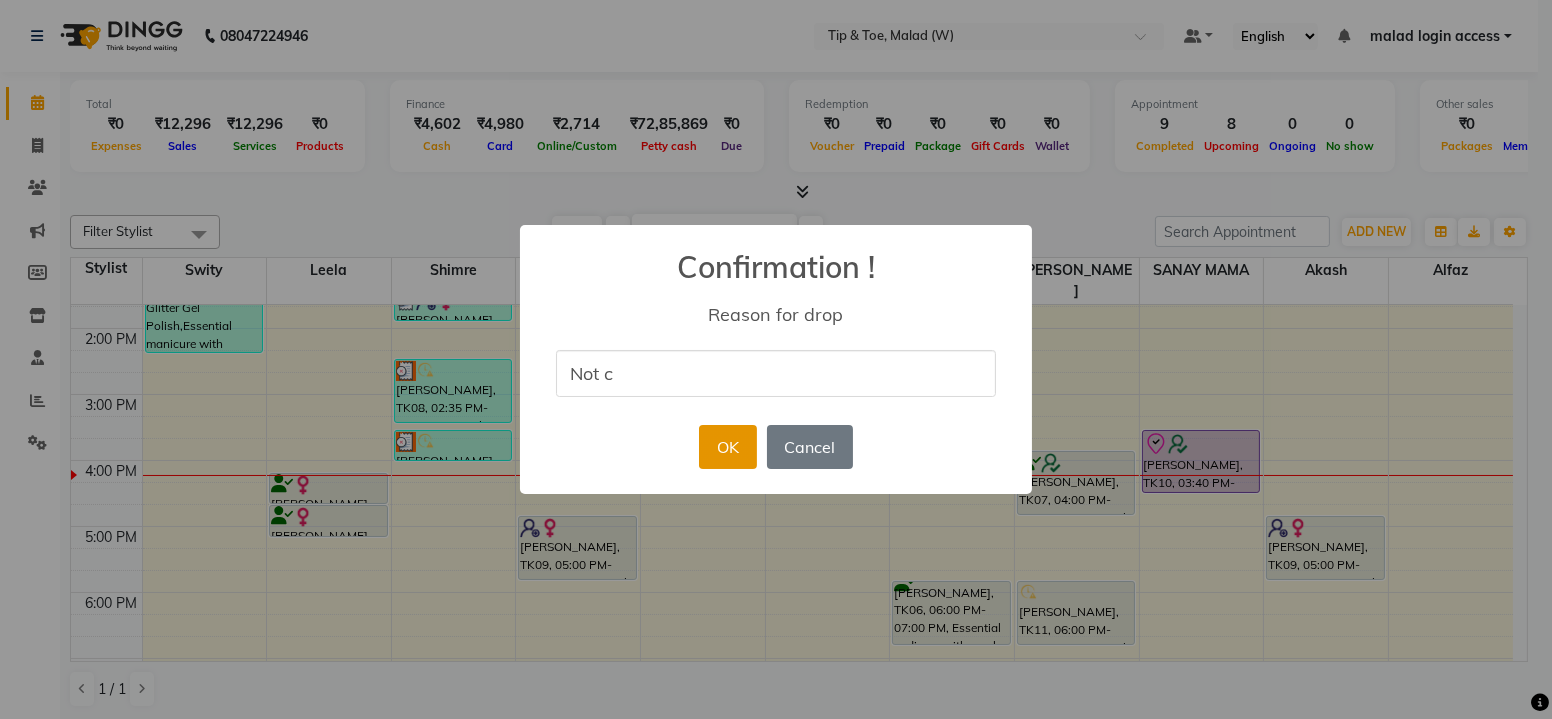 click on "OK" at bounding box center [727, 447] 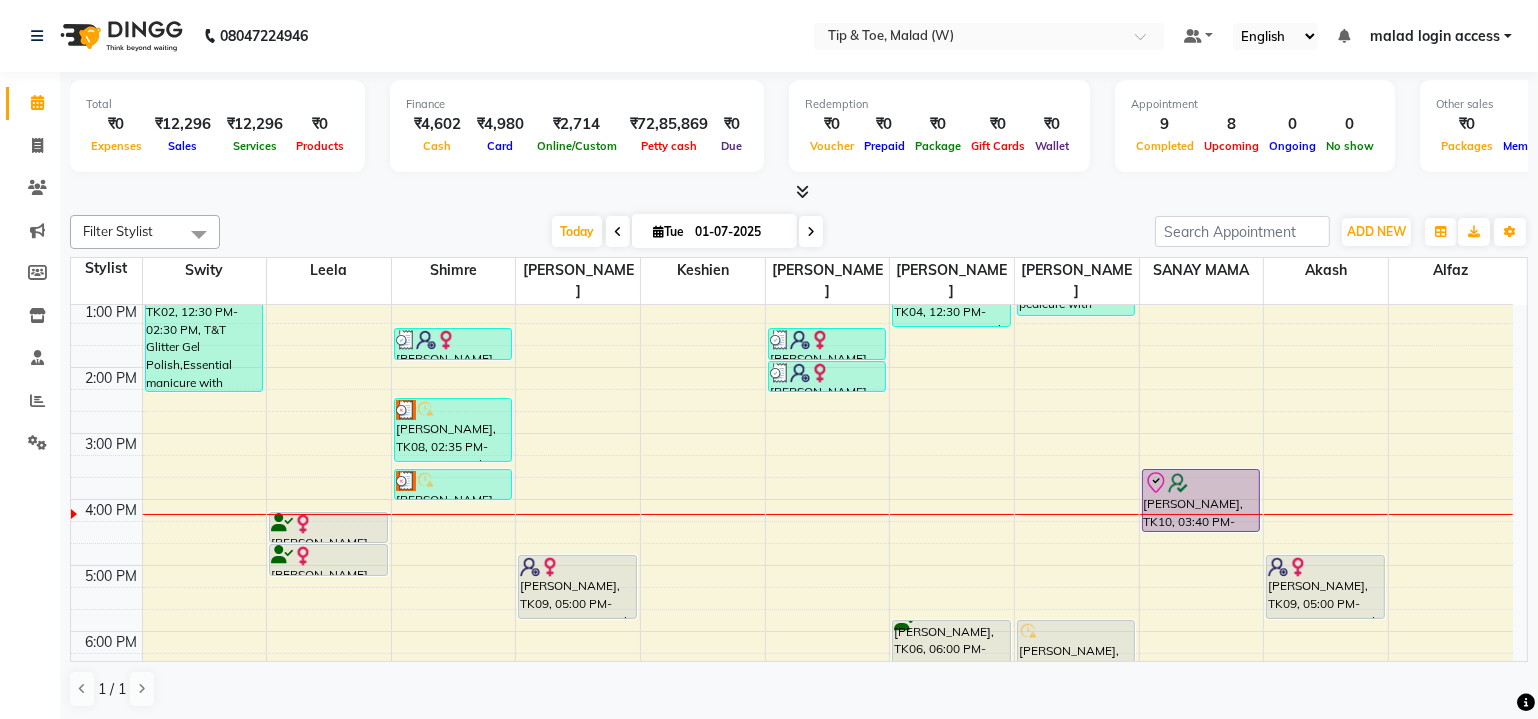 scroll, scrollTop: 372, scrollLeft: 0, axis: vertical 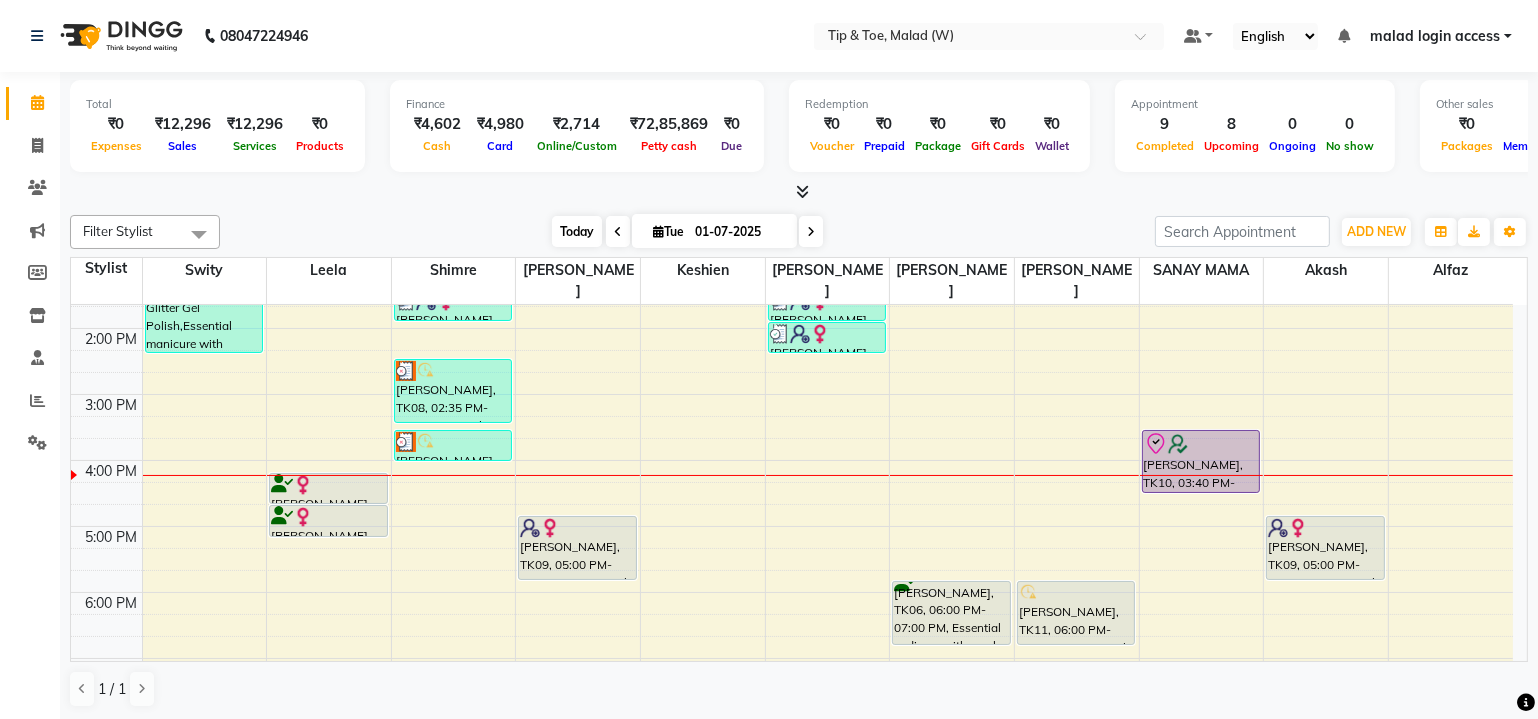 click on "Today" at bounding box center [577, 231] 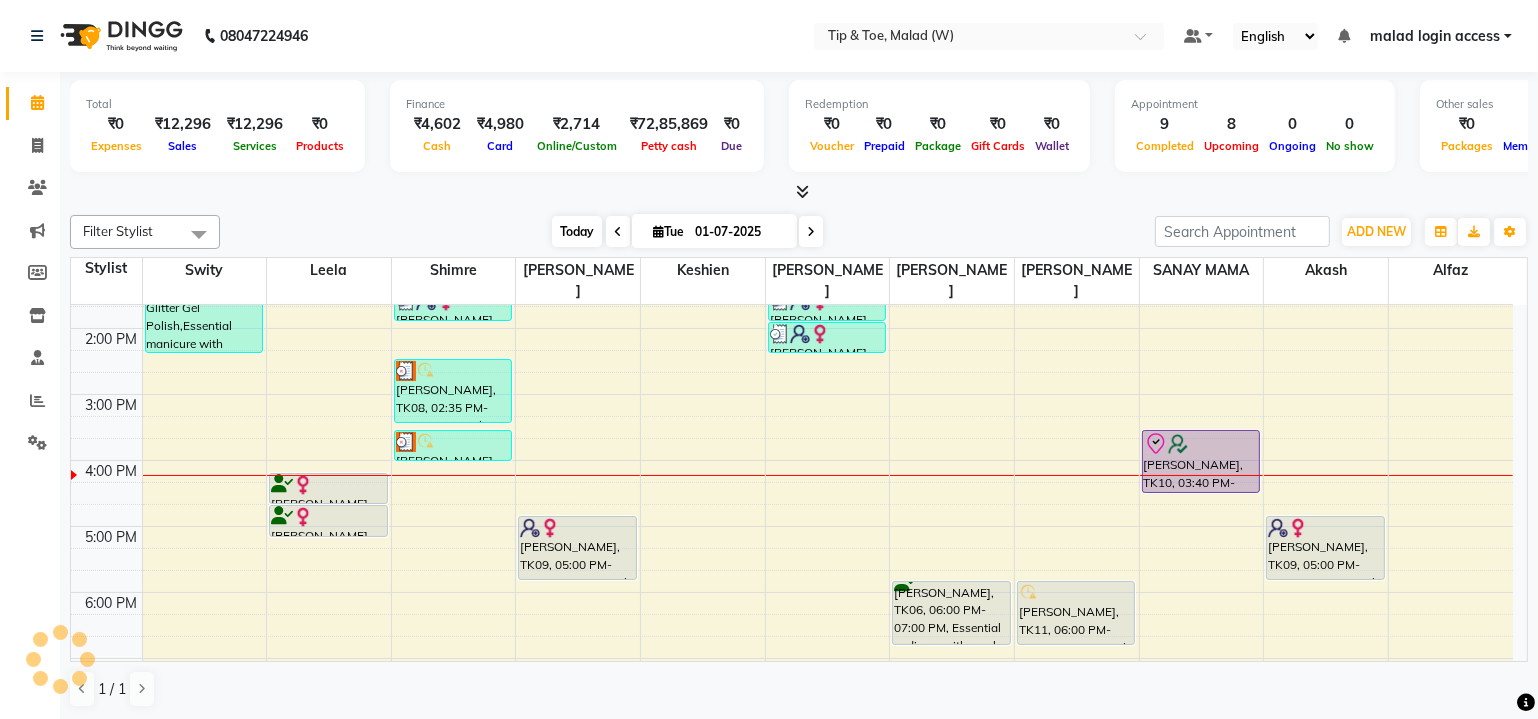 scroll, scrollTop: 463, scrollLeft: 0, axis: vertical 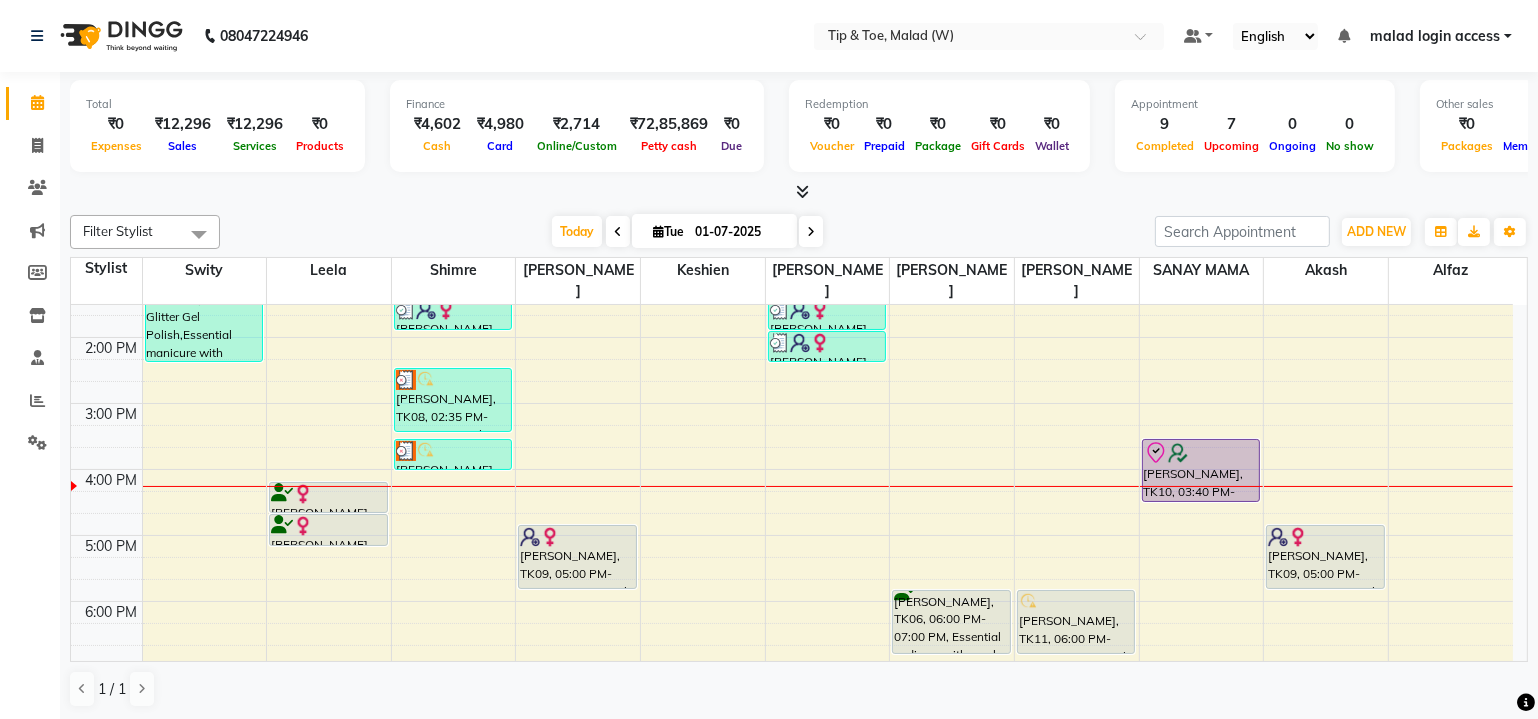 click on "8:00 AM 9:00 AM 10:00 AM 11:00 AM 12:00 PM 1:00 PM 2:00 PM 3:00 PM 4:00 PM 5:00 PM 6:00 PM 7:00 PM 8:00 PM     [PERSON_NAME], TK02, 12:30 PM-02:30 PM, T&T Glitter Gel Polish,Essential manicure with scrub,T&T Glitter Gel Polish     [PERSON_NAME], TK01, 04:20 PM-04:50 PM, Full Legs Waxing     [PERSON_NAME], TK01, 04:50 PM-05:20 PM, Half Legs Waxing     [PERSON_NAME], TK05, 01:30 PM-02:00 PM, T&T Permanent Gel Polish     [PERSON_NAME], TK08, 02:35 PM-03:35 PM, Acrylic Nail Re-fills     [PERSON_NAME], TK08, 03:40 PM-04:10 PM, Permanent Gel Polish     [PERSON_NAME], TK09, 05:00 PM-06:00 PM, Essential manicure with scrub     [PERSON_NAME], TK05, 01:30 PM-02:00 PM, Permanent Gel Polish Removal     [PERSON_NAME], TK05, 02:00 PM-02:30 PM, T&T Permanent Gel Polish     Suraj, TK03, 11:00 AM-12:00 PM, Essential pedicure with scrub     [PERSON_NAME], TK04, 12:30 PM-01:30 PM, Essential pedicure with scrub     [PERSON_NAME], TK06, 06:00 PM-07:00 PM, Essential pedicure with scrub         [PERSON_NAME], TK11, 06:00 PM-07:00 PM, Essential pedicure with scrub" at bounding box center [792, 370] 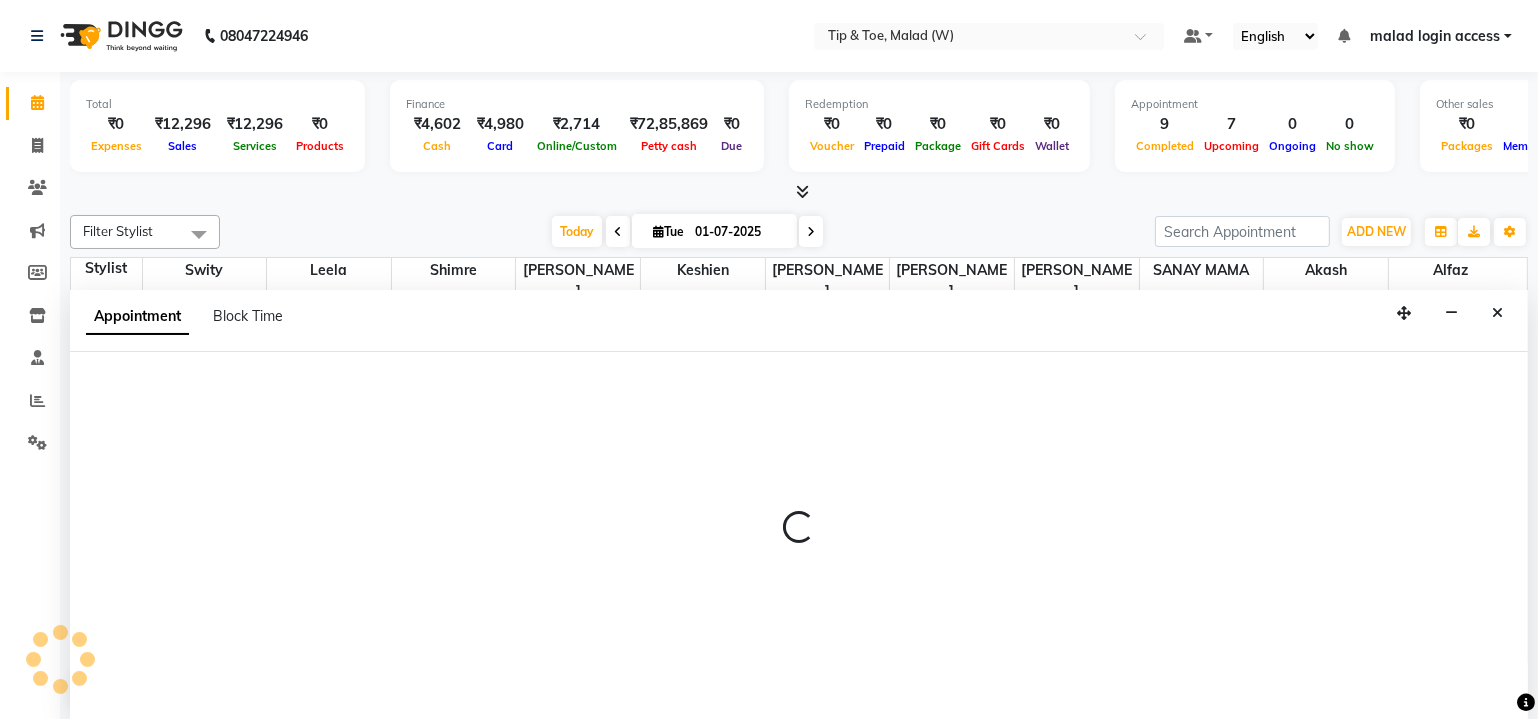 select on "41795" 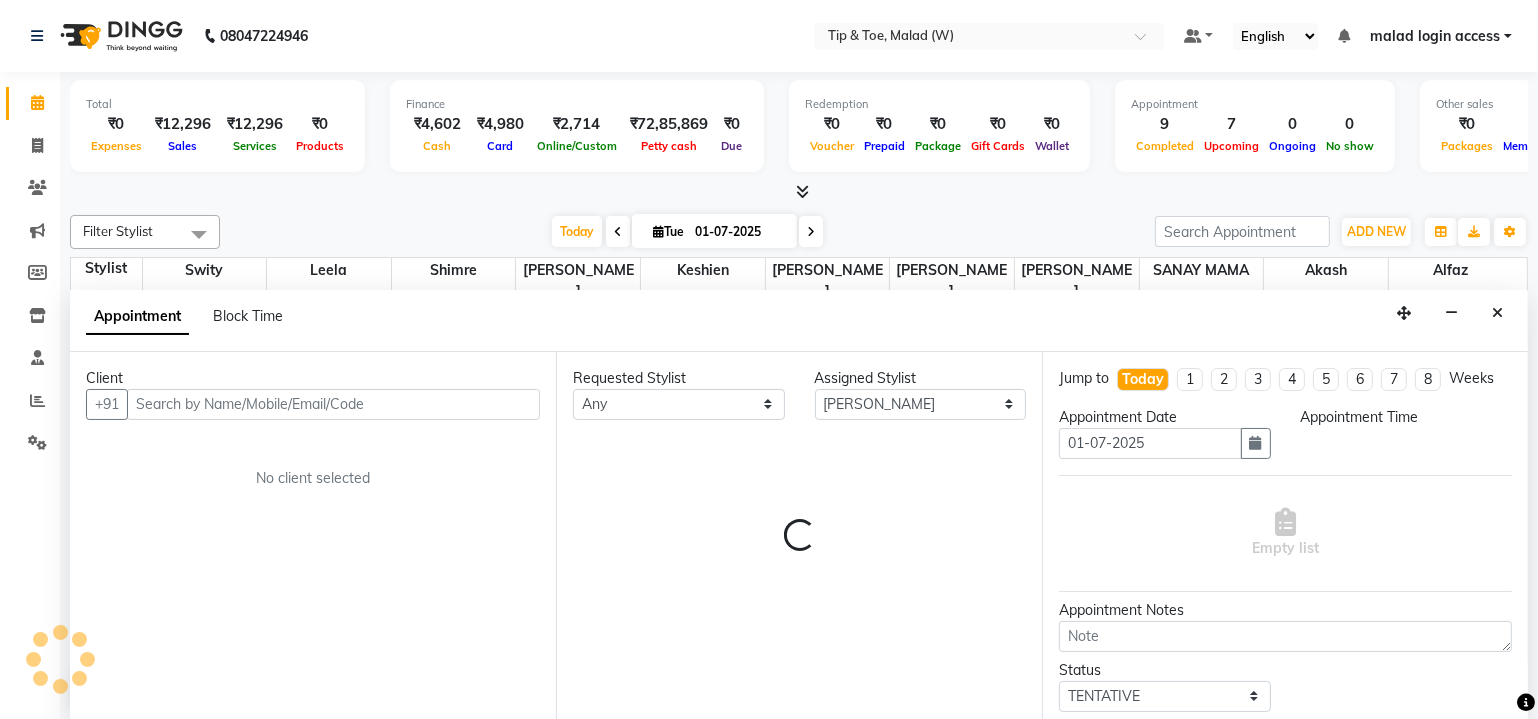 scroll, scrollTop: 0, scrollLeft: 0, axis: both 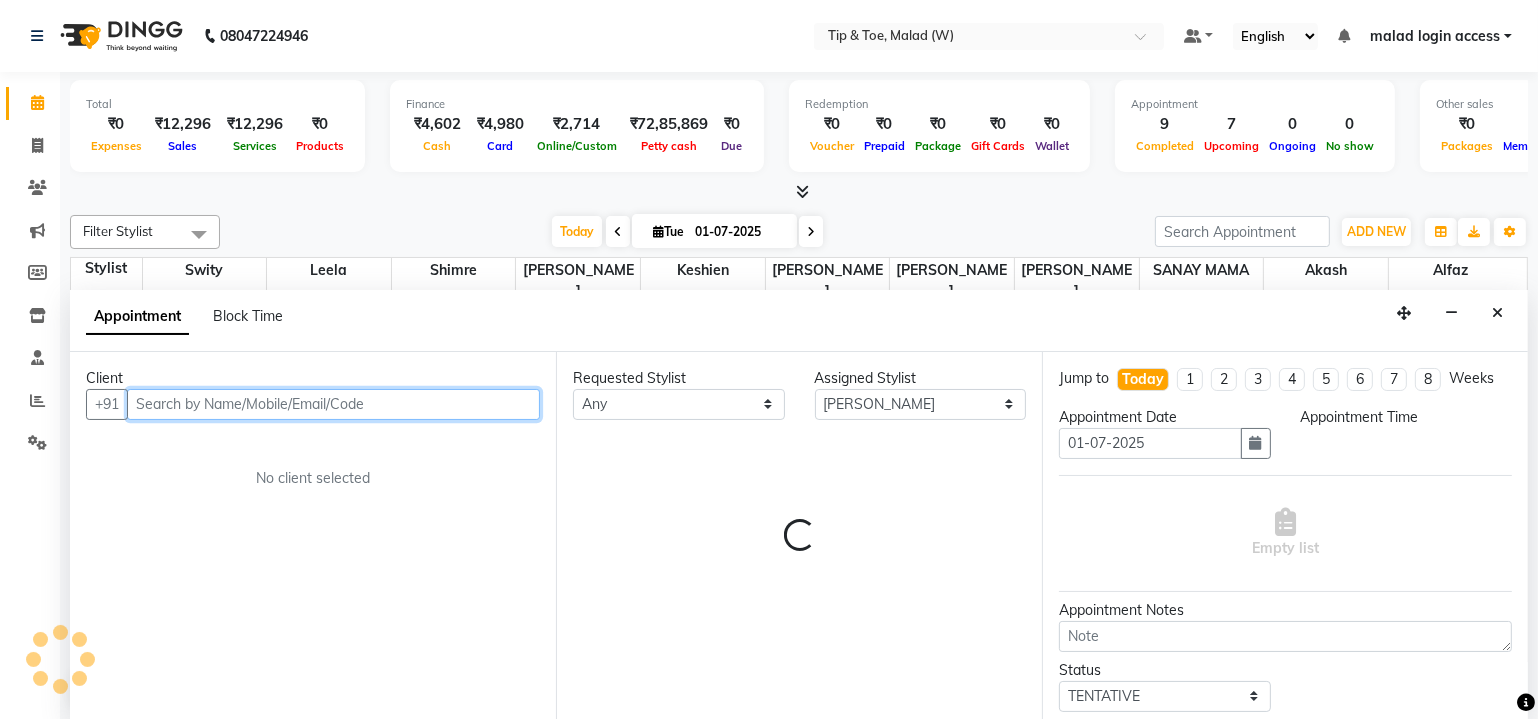 select on "1005" 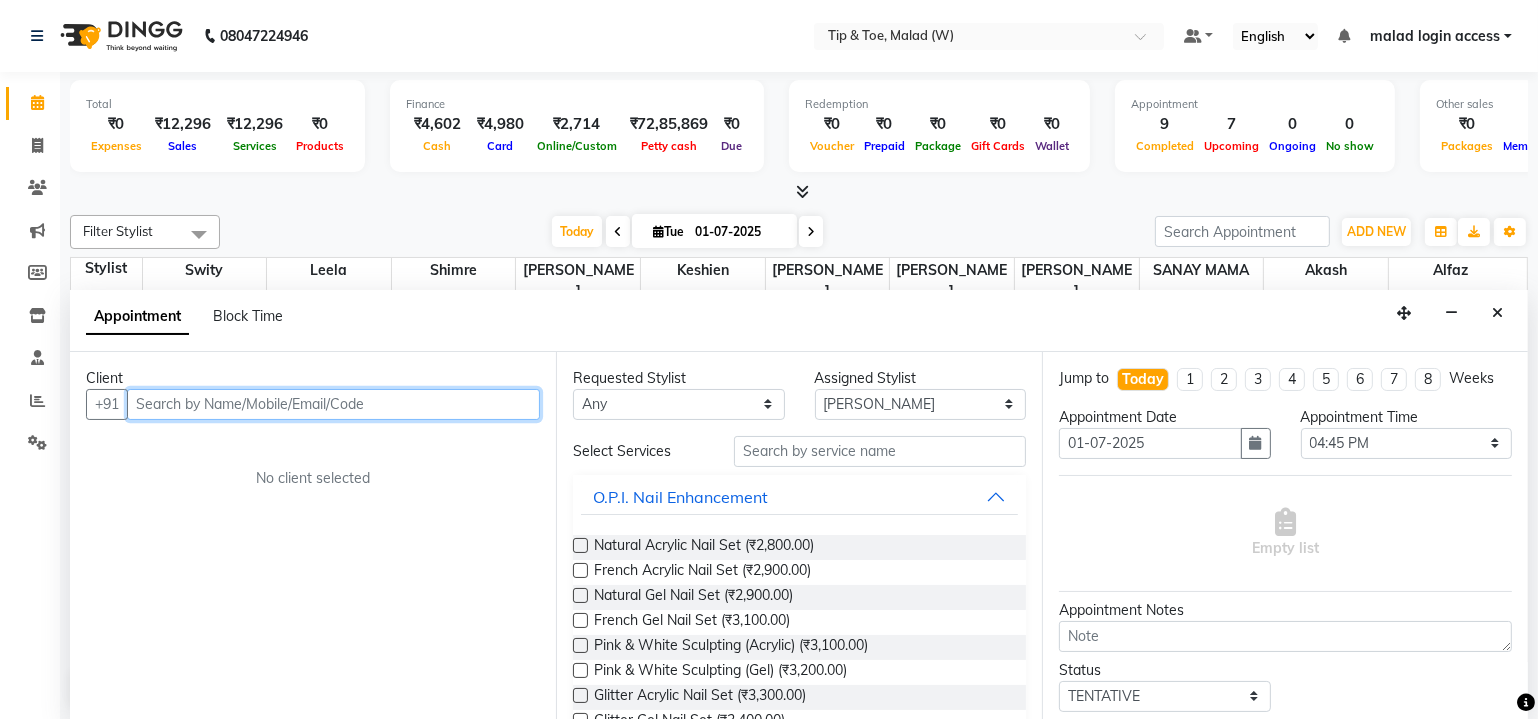 click at bounding box center [333, 404] 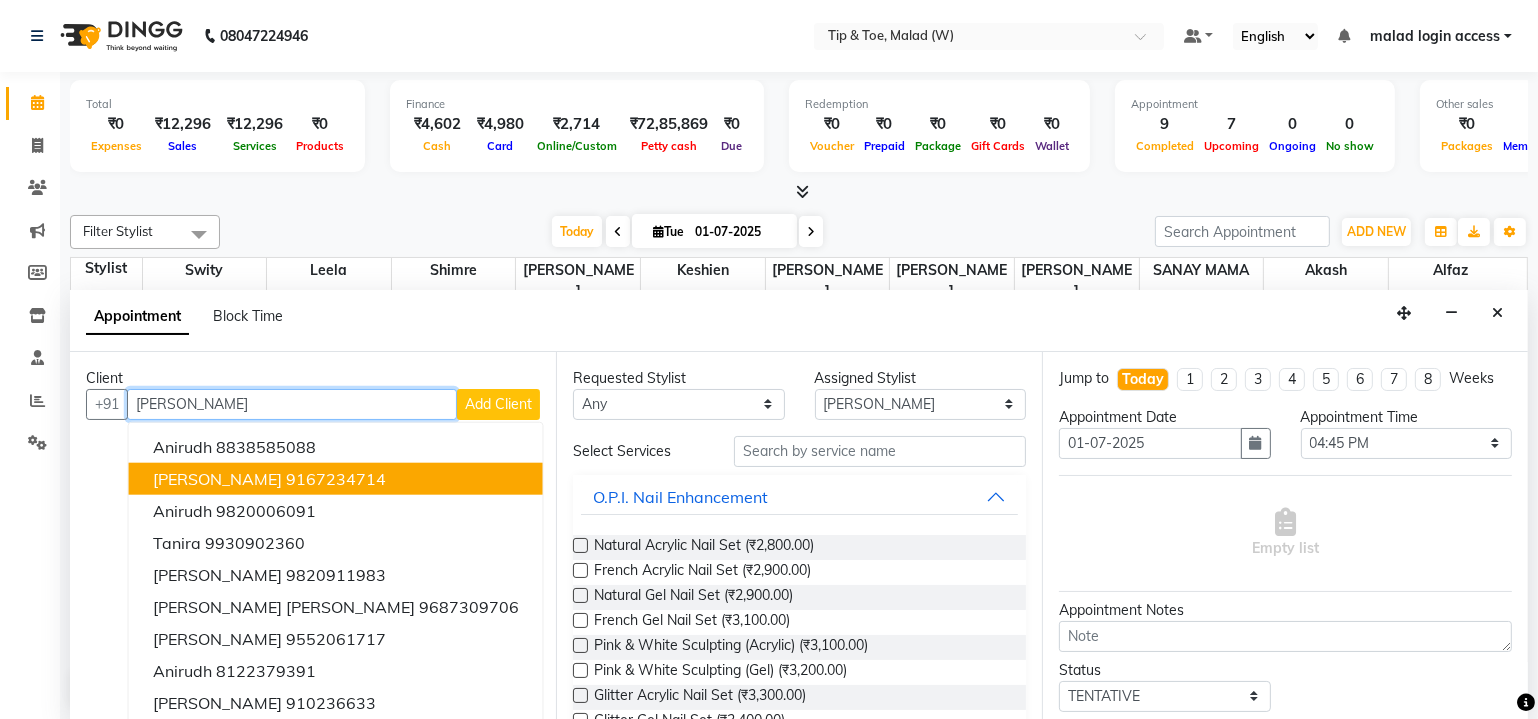 click on "9167234714" at bounding box center [336, 478] 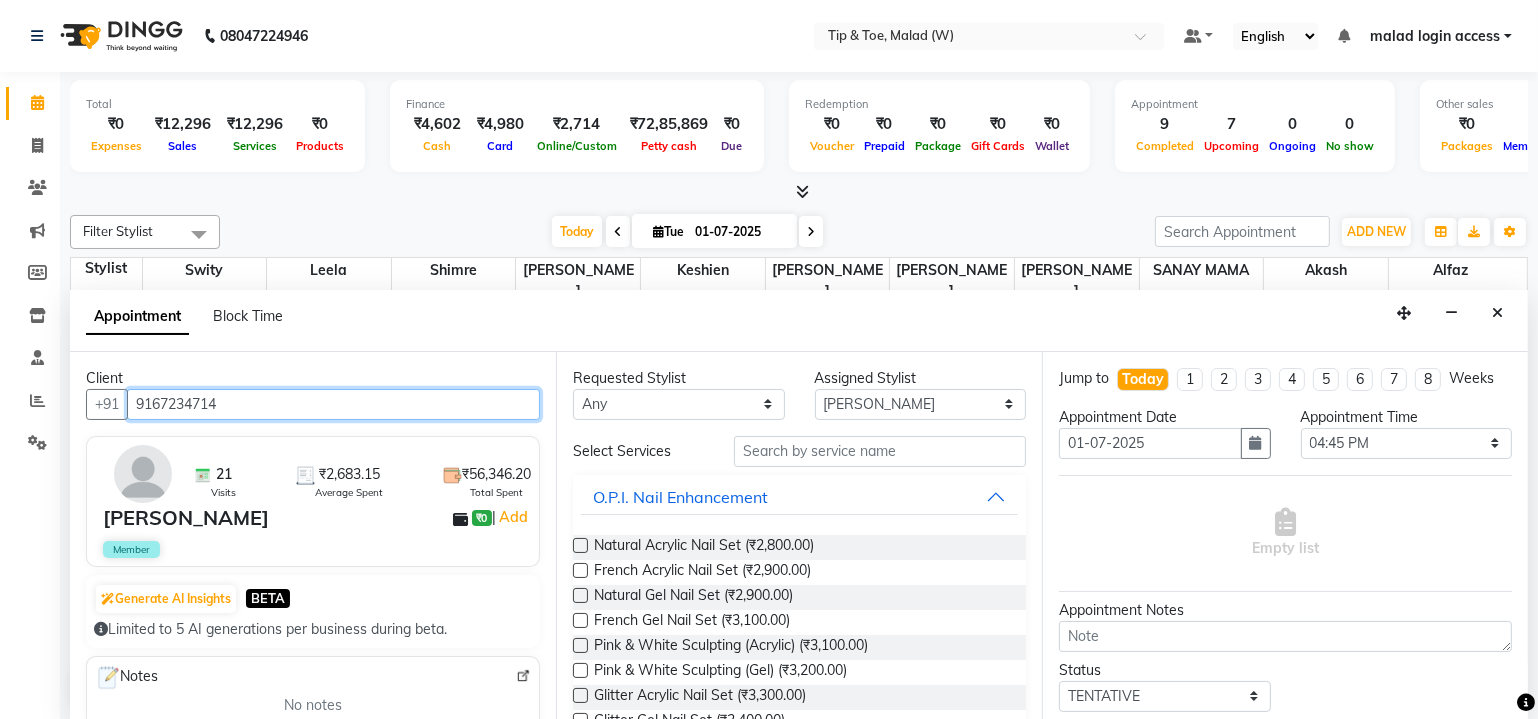 type on "9167234714" 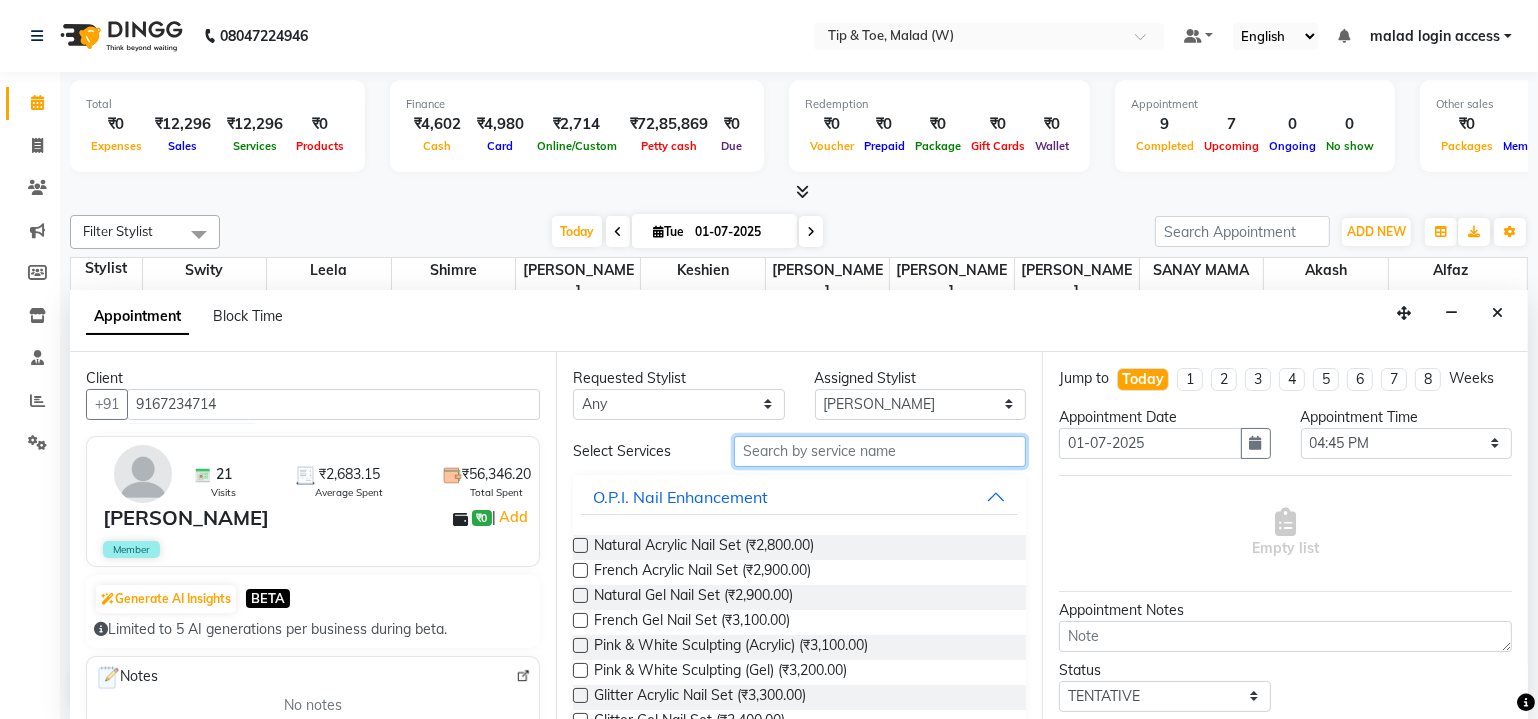 click at bounding box center [880, 451] 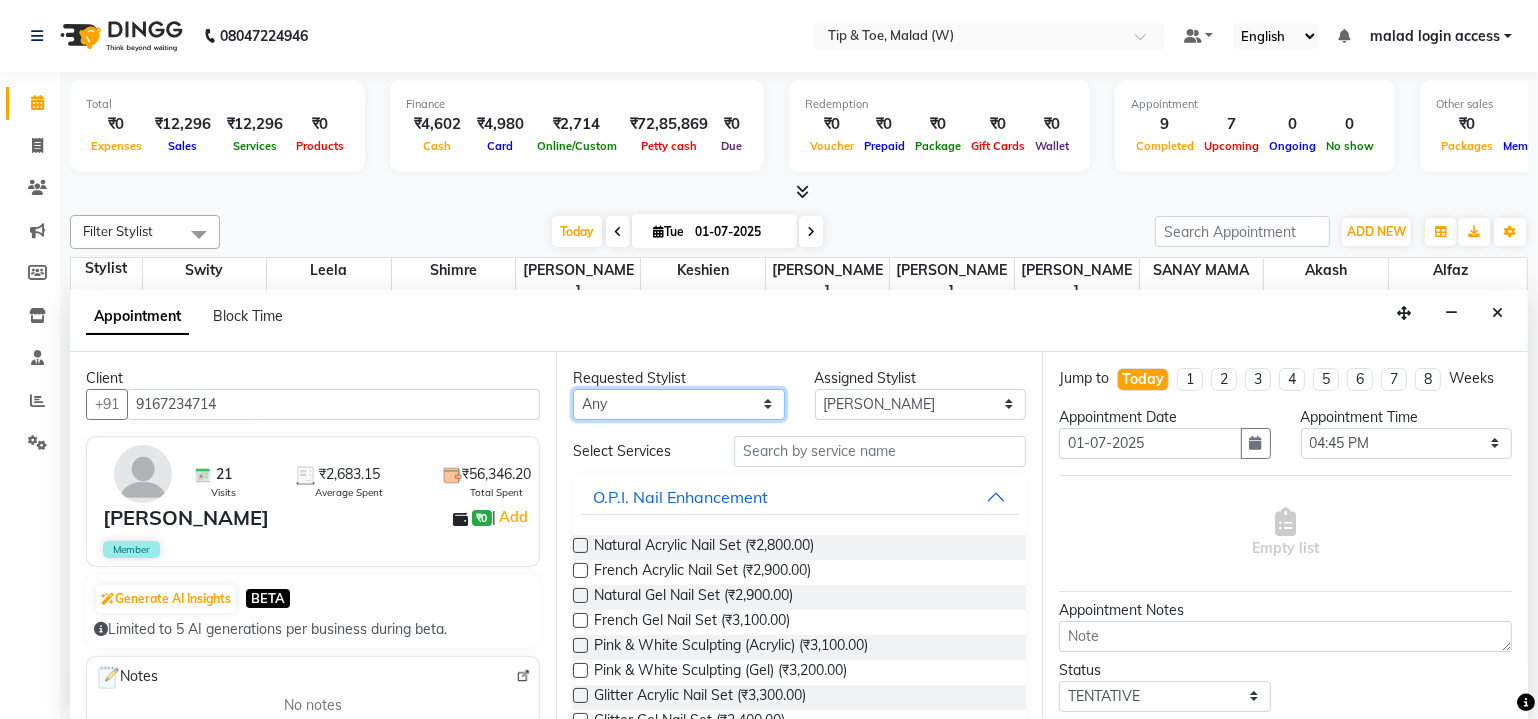 click on "Any Akash  Alfaz  [PERSON_NAME] Keshien Leela [PERSON_NAME] [PERSON_NAME] MAMA [PERSON_NAME]" at bounding box center [679, 404] 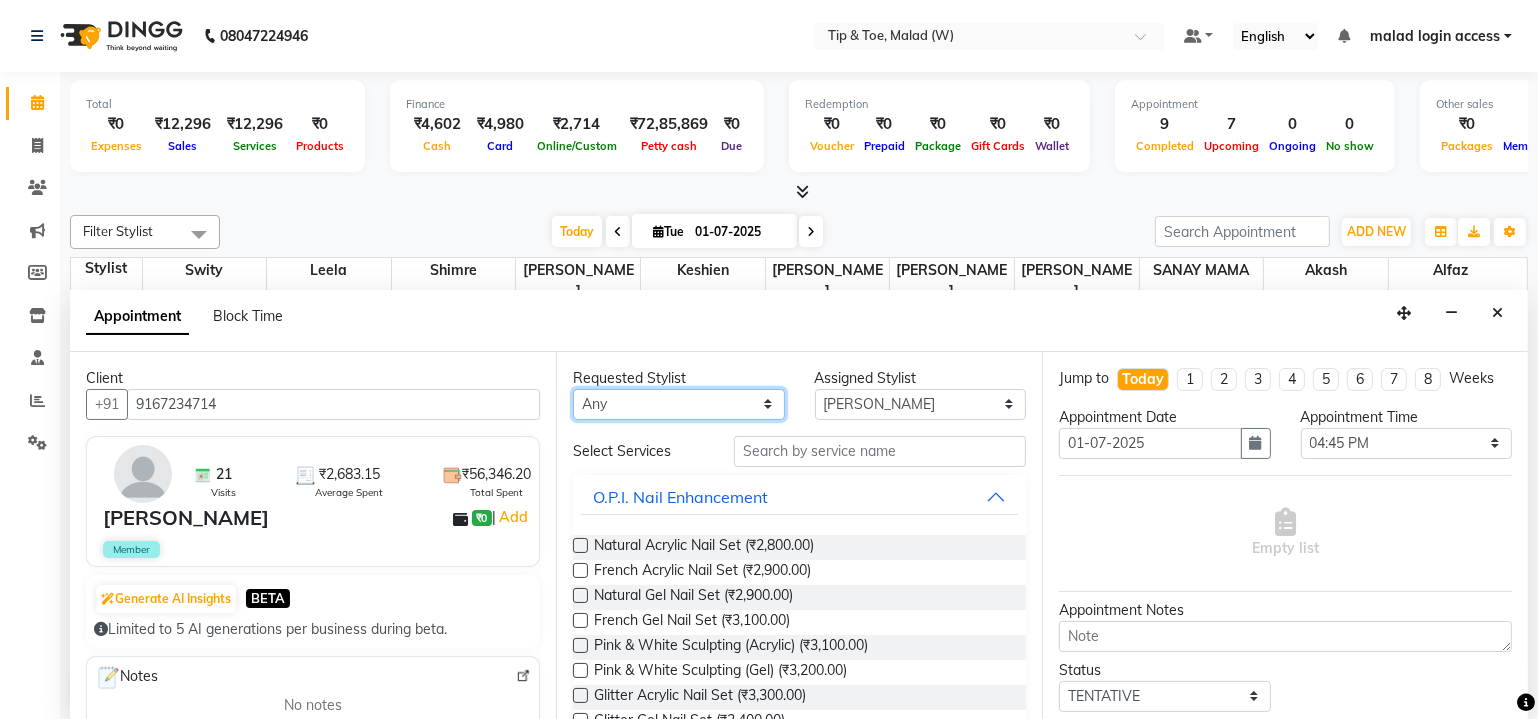 select on "41795" 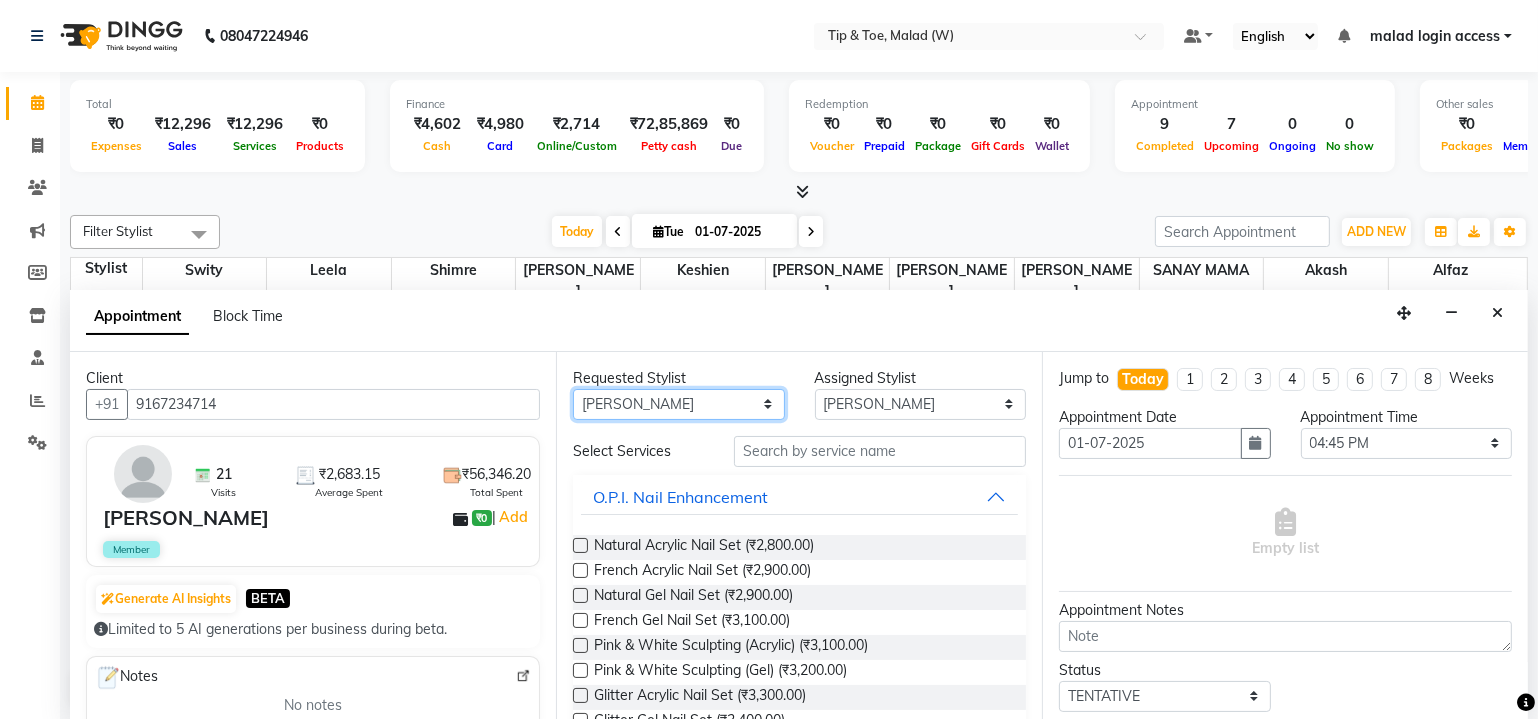 click on "Any Akash  Alfaz  [PERSON_NAME] Keshien Leela [PERSON_NAME] [PERSON_NAME] MAMA [PERSON_NAME]" at bounding box center [679, 404] 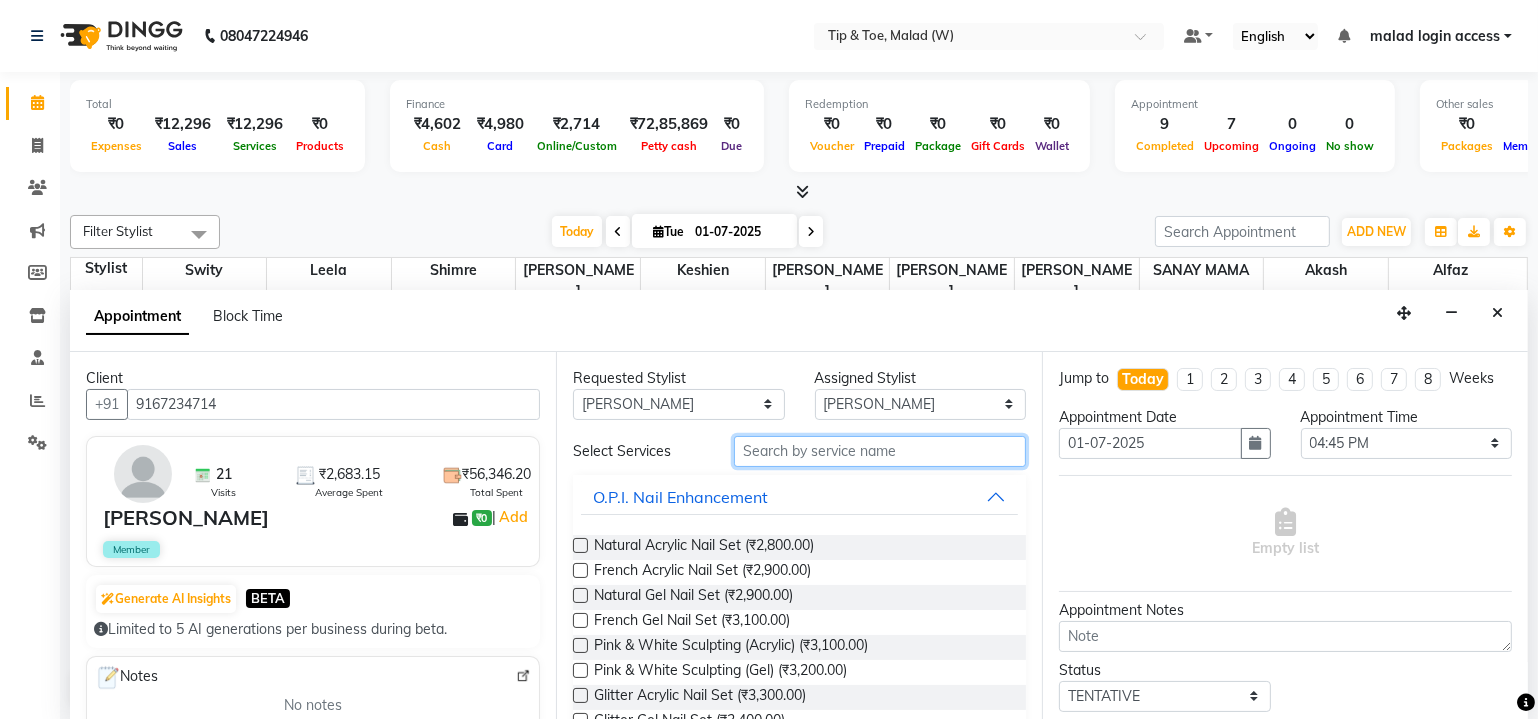 click at bounding box center [880, 451] 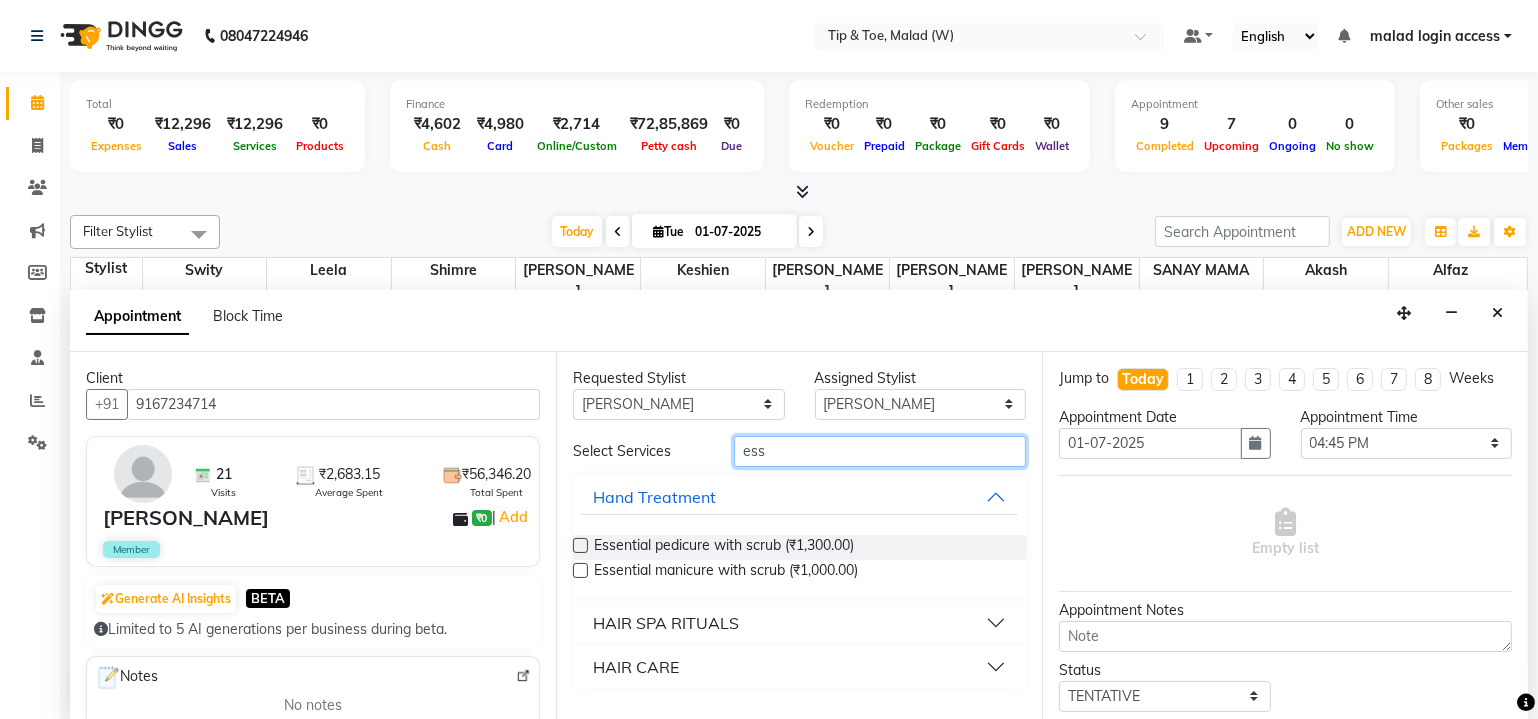 type on "ess" 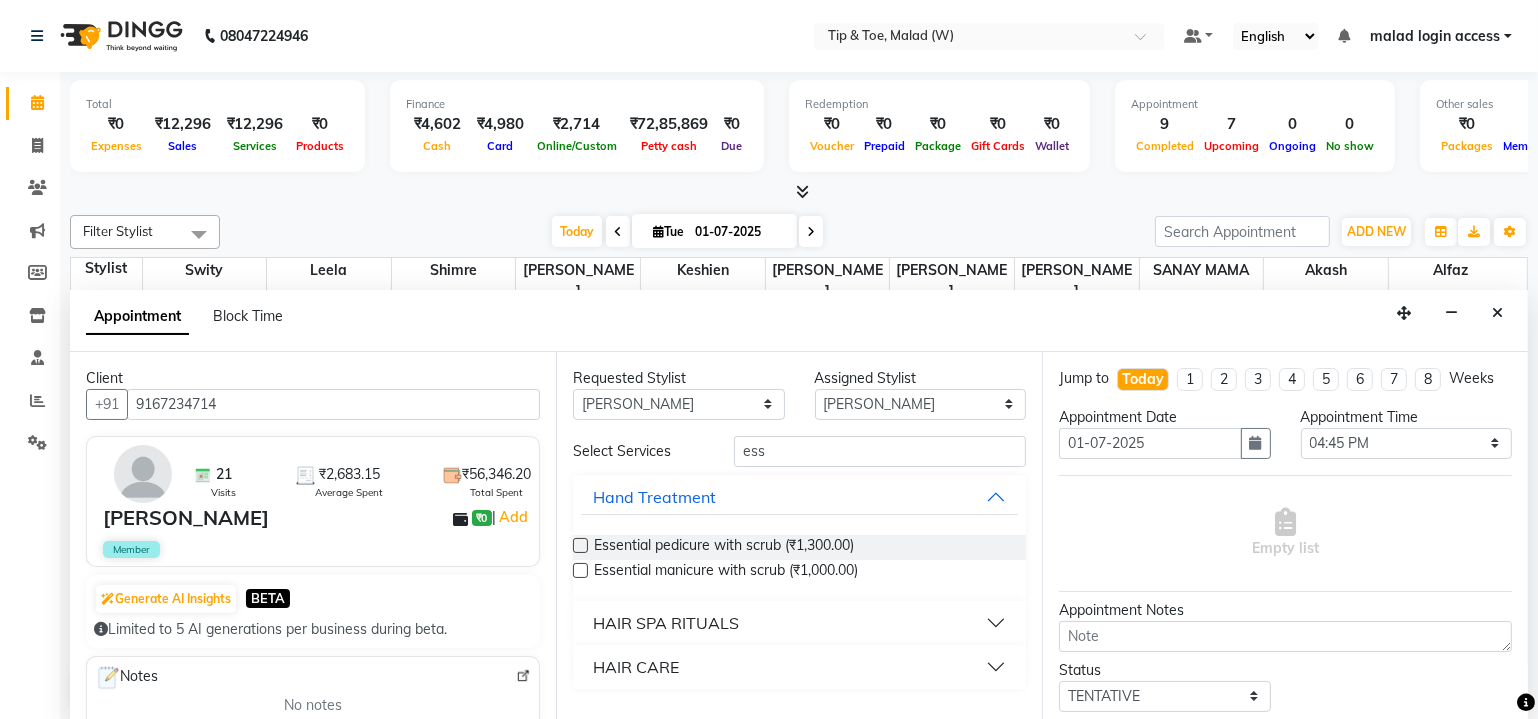 click at bounding box center (580, 545) 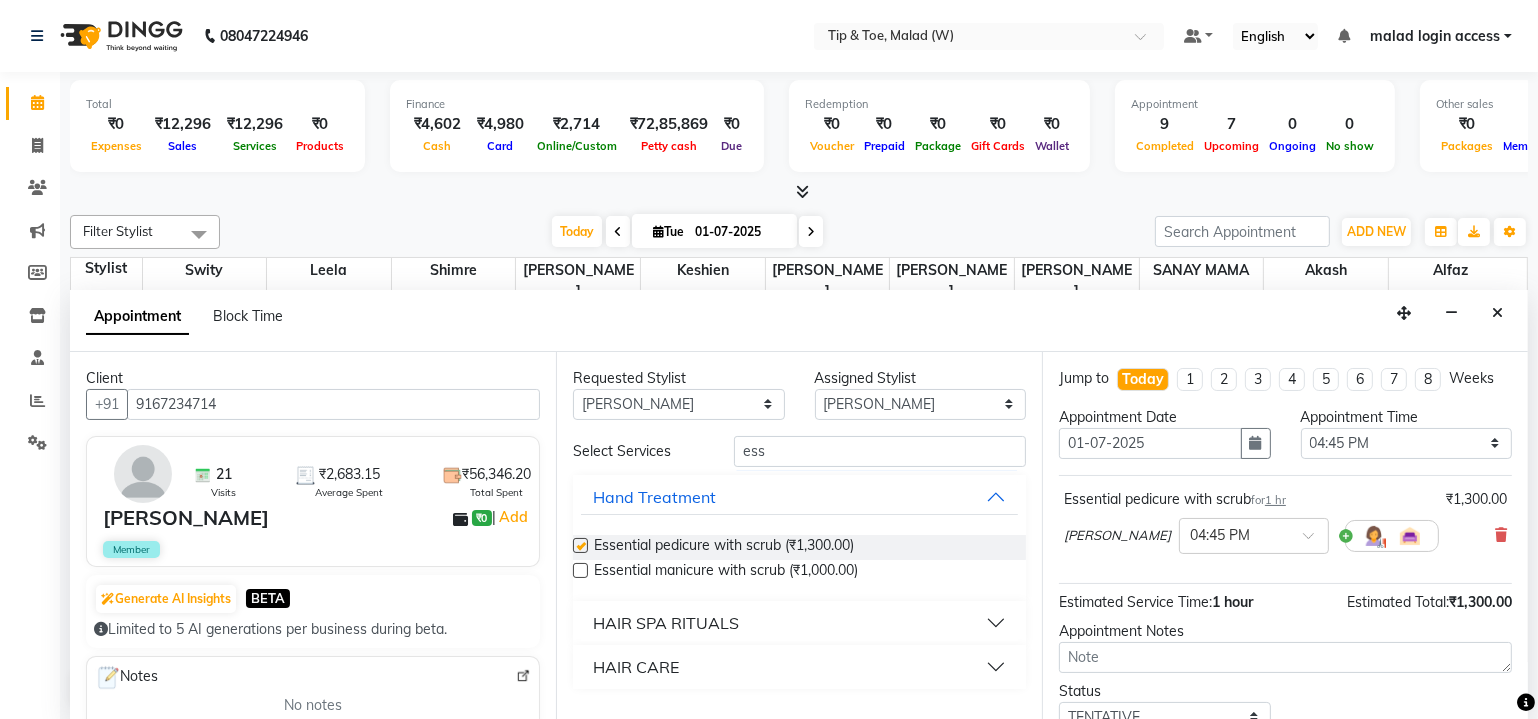 checkbox on "false" 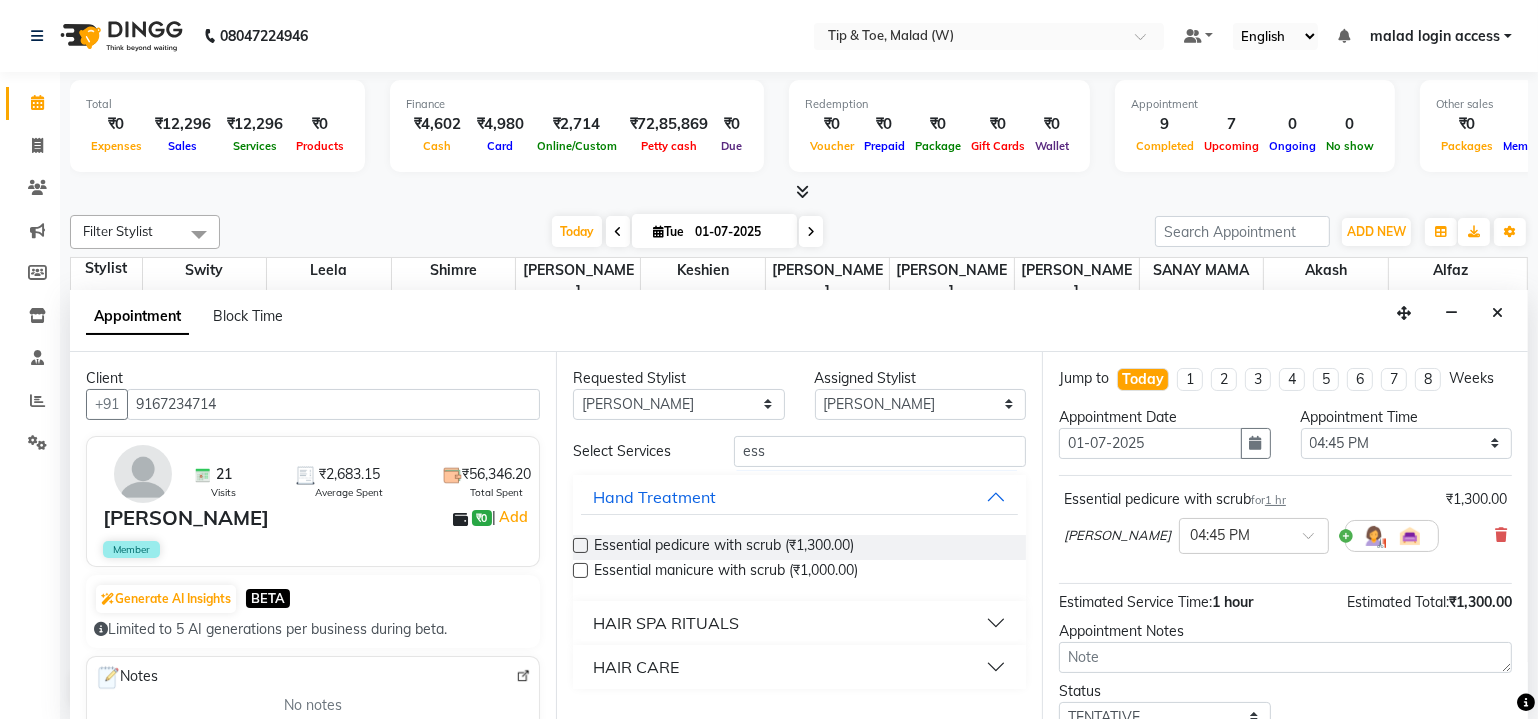 scroll, scrollTop: 135, scrollLeft: 0, axis: vertical 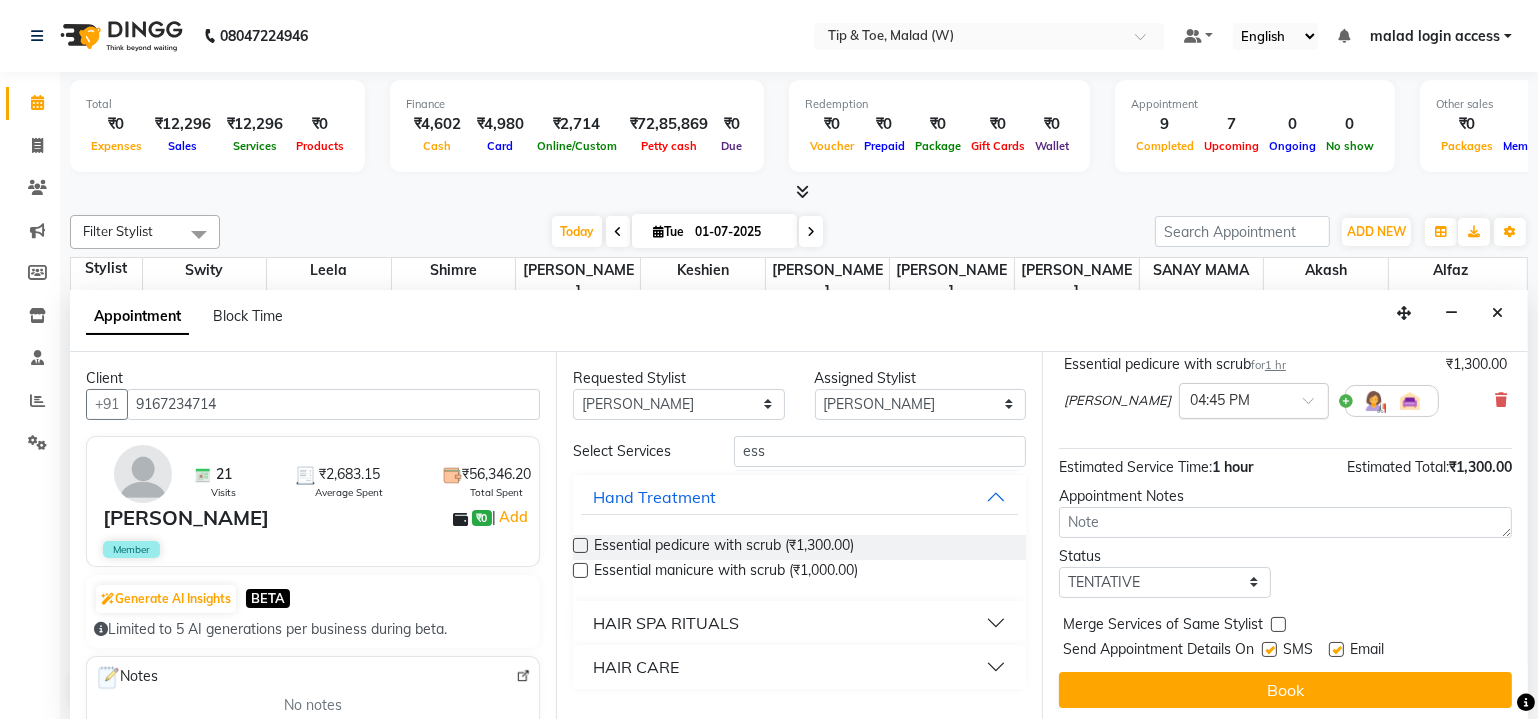 click at bounding box center [1234, 399] 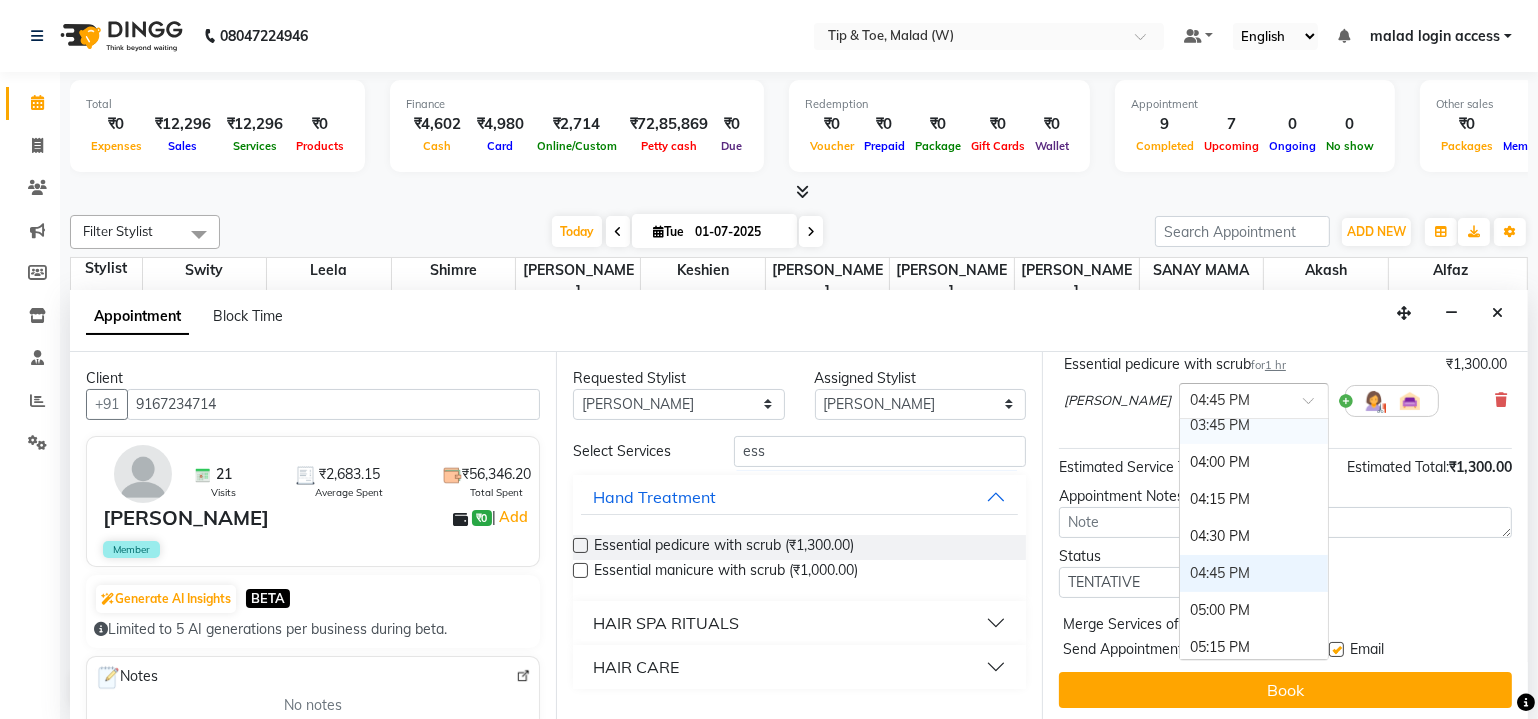scroll, scrollTop: 1009, scrollLeft: 0, axis: vertical 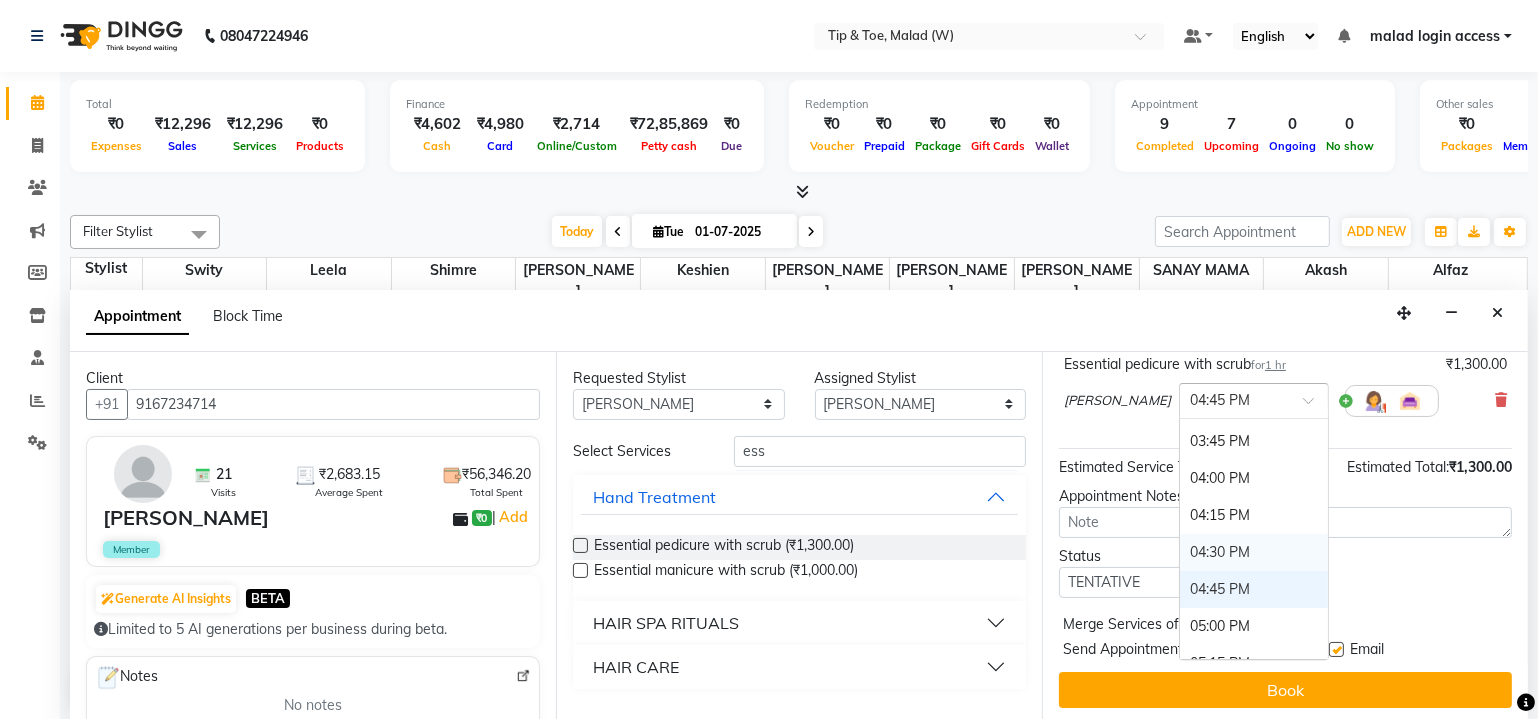 click on "04:30 PM" at bounding box center (1254, 552) 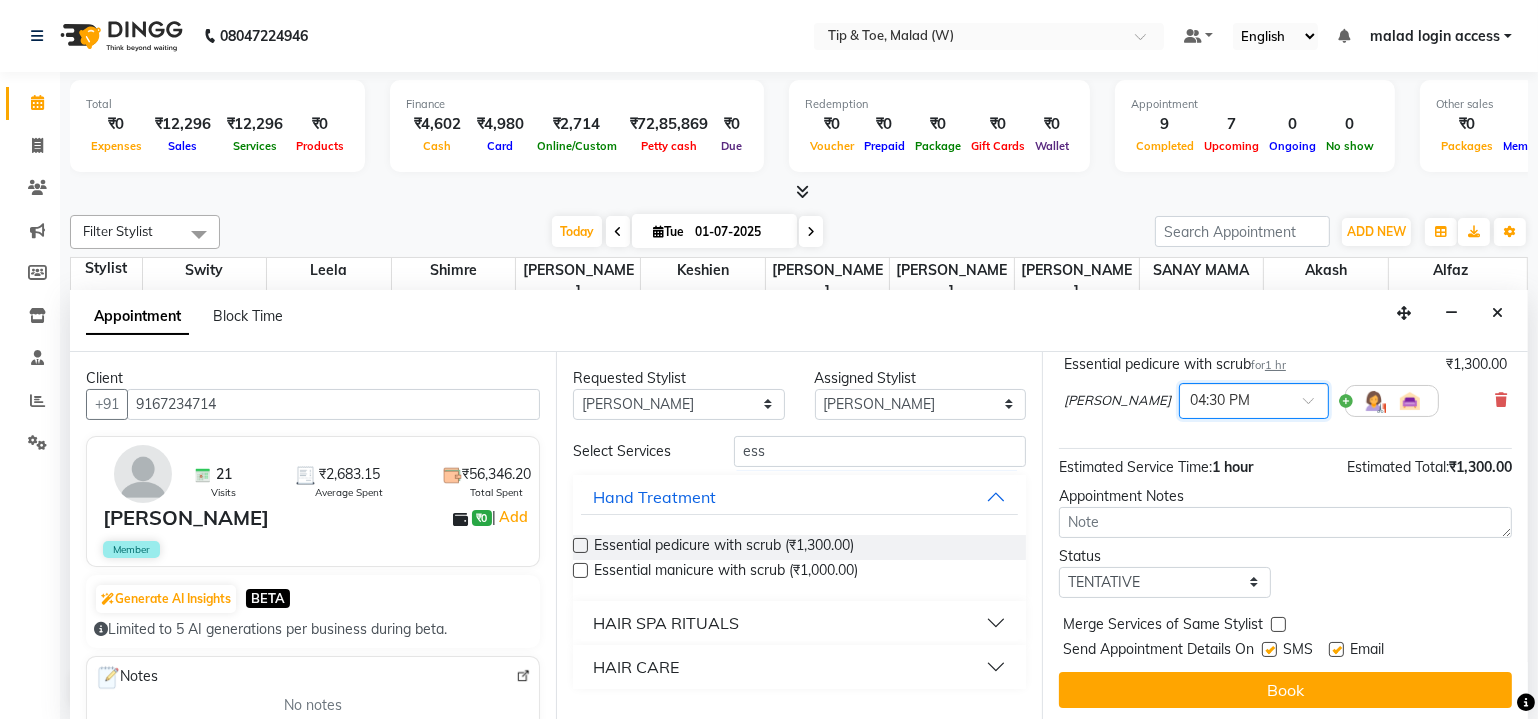 click on "Book" at bounding box center [1285, 690] 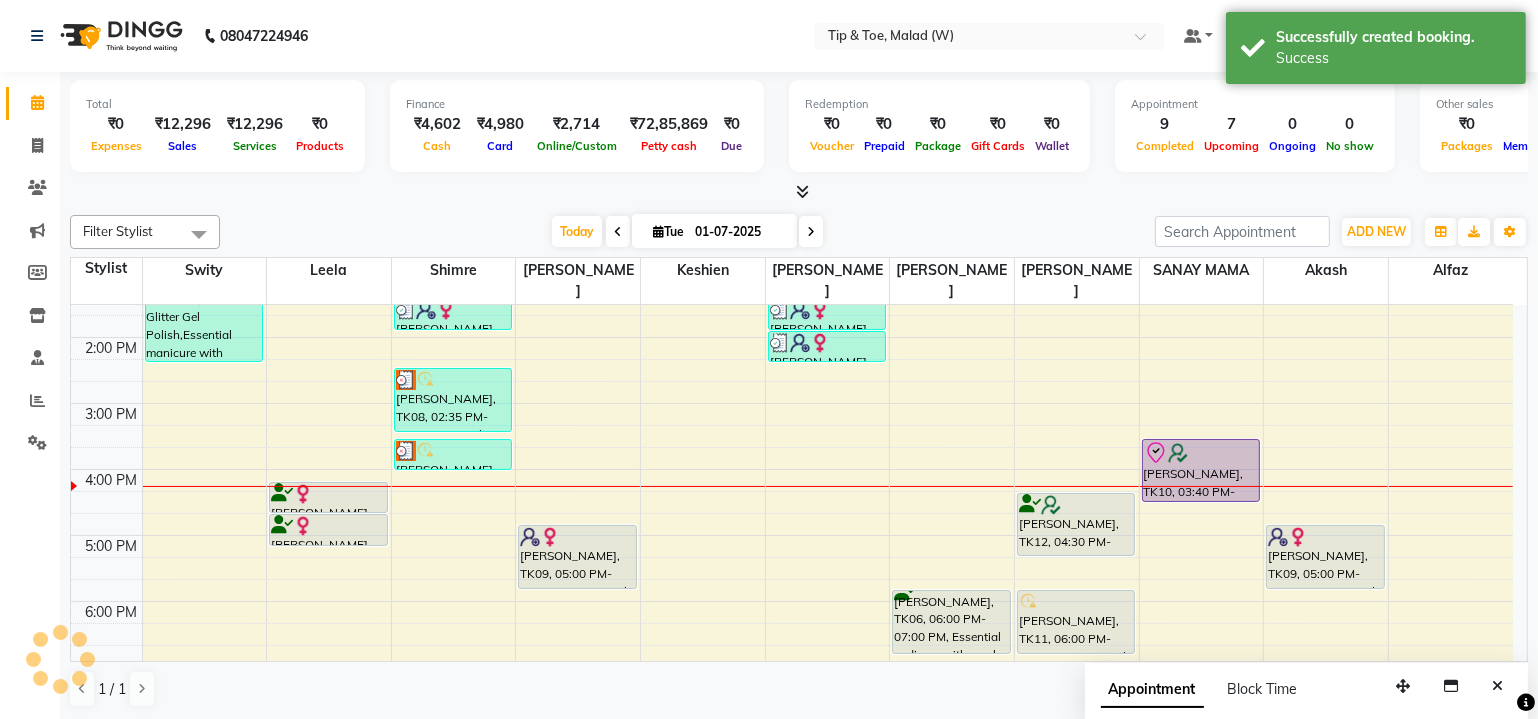 scroll, scrollTop: 0, scrollLeft: 0, axis: both 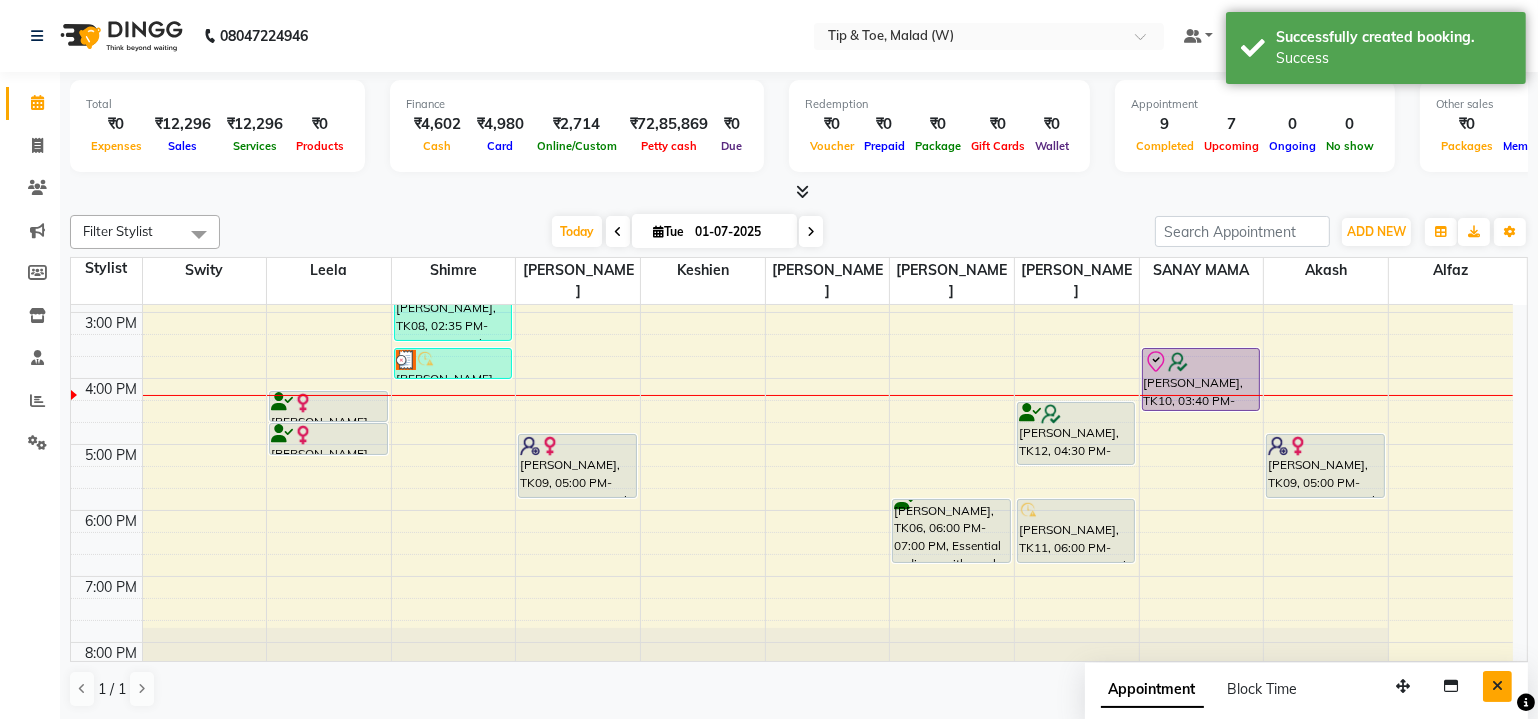 click at bounding box center (1497, 686) 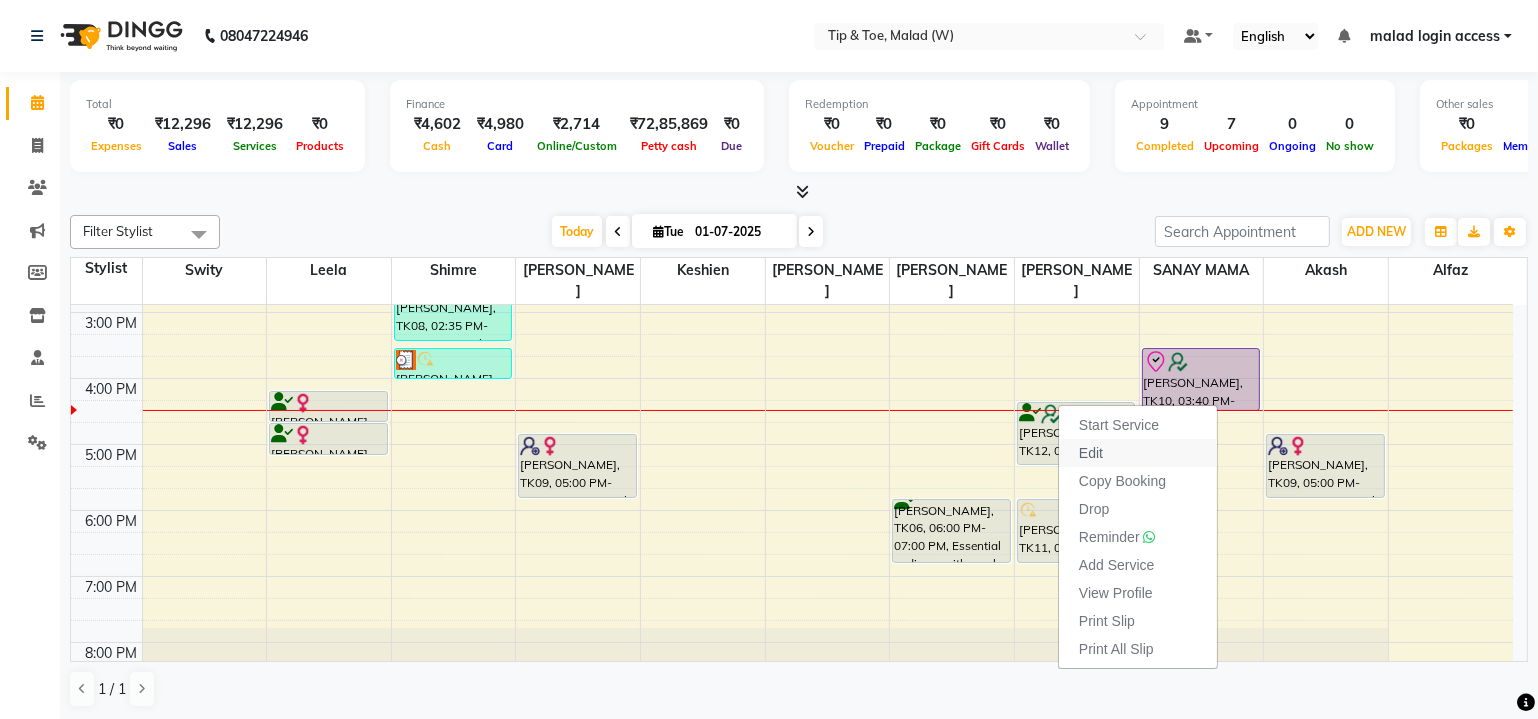 click on "Edit" at bounding box center (1091, 453) 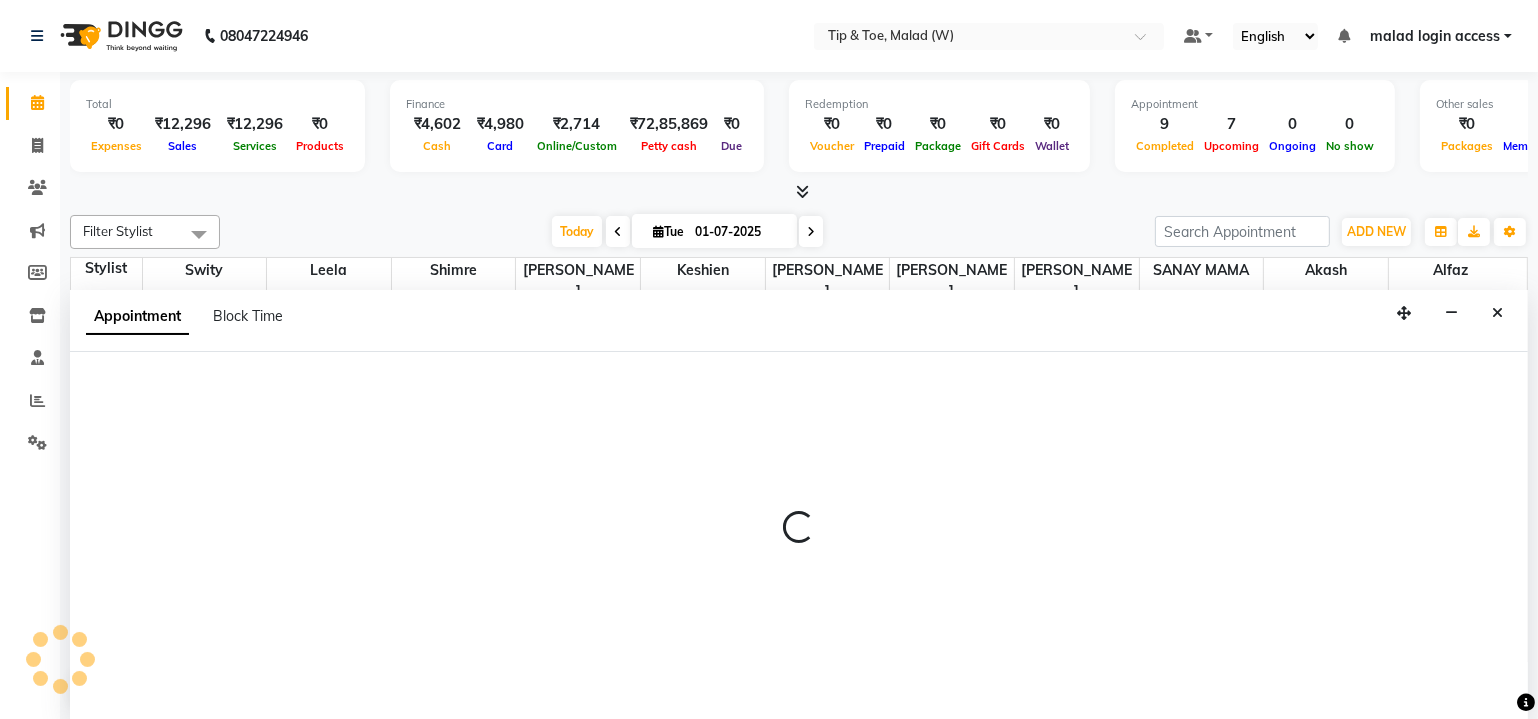 scroll, scrollTop: 0, scrollLeft: 0, axis: both 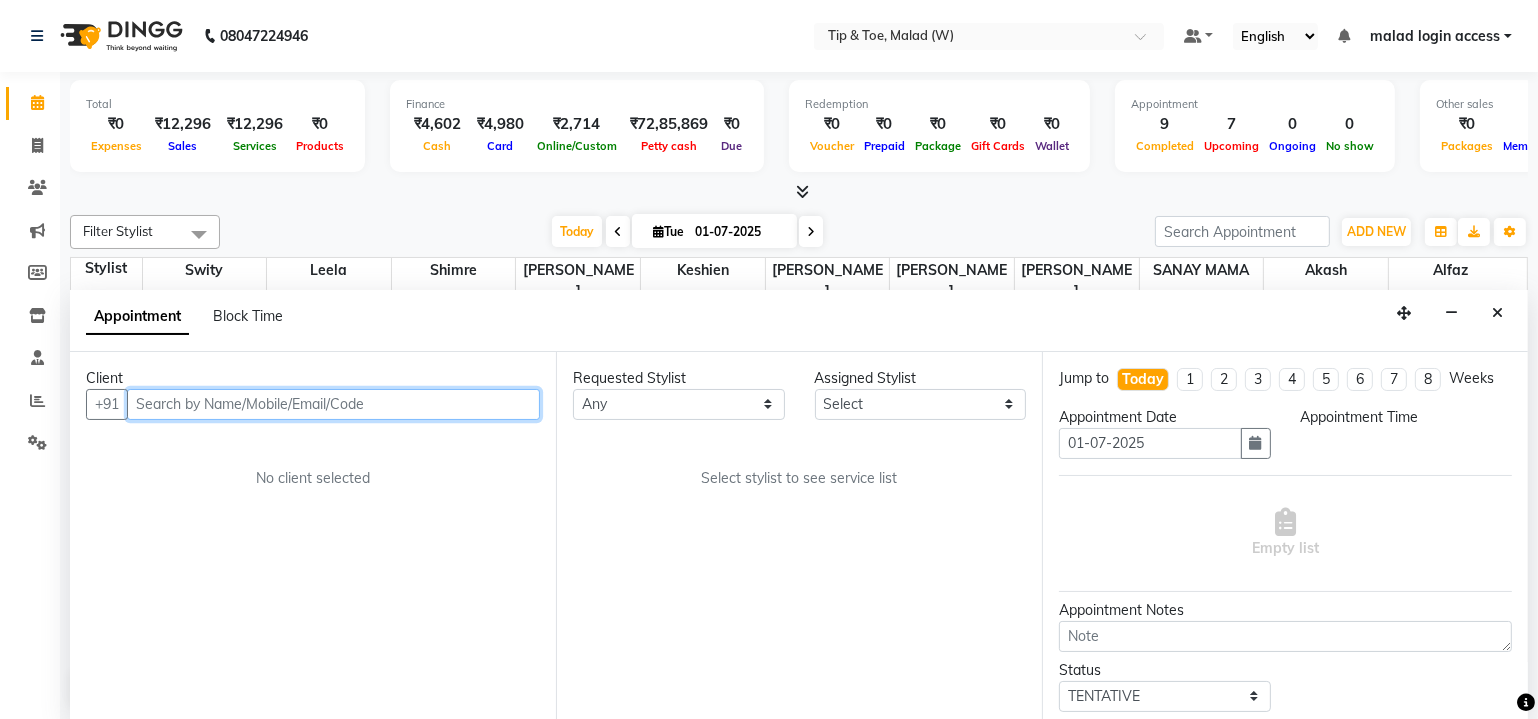 select on "990" 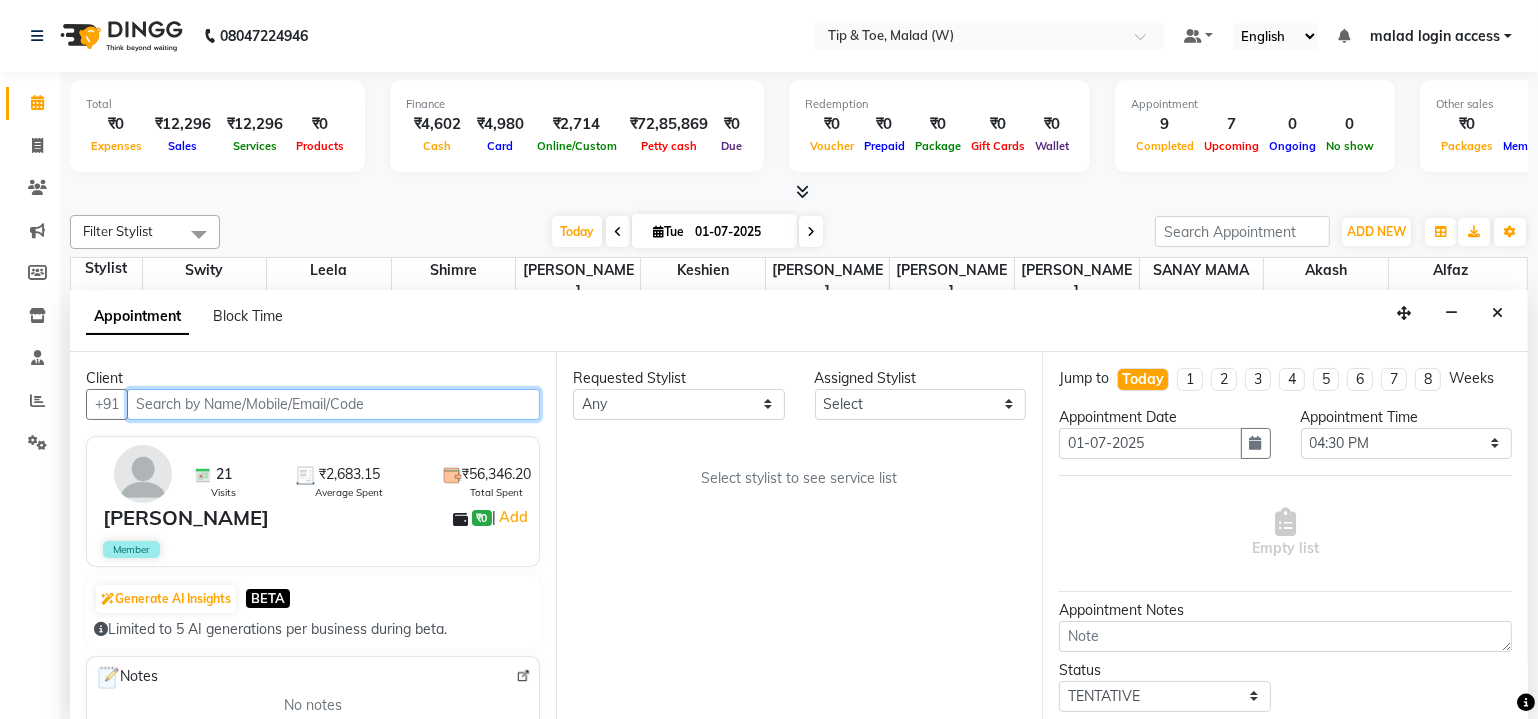 select on "41795" 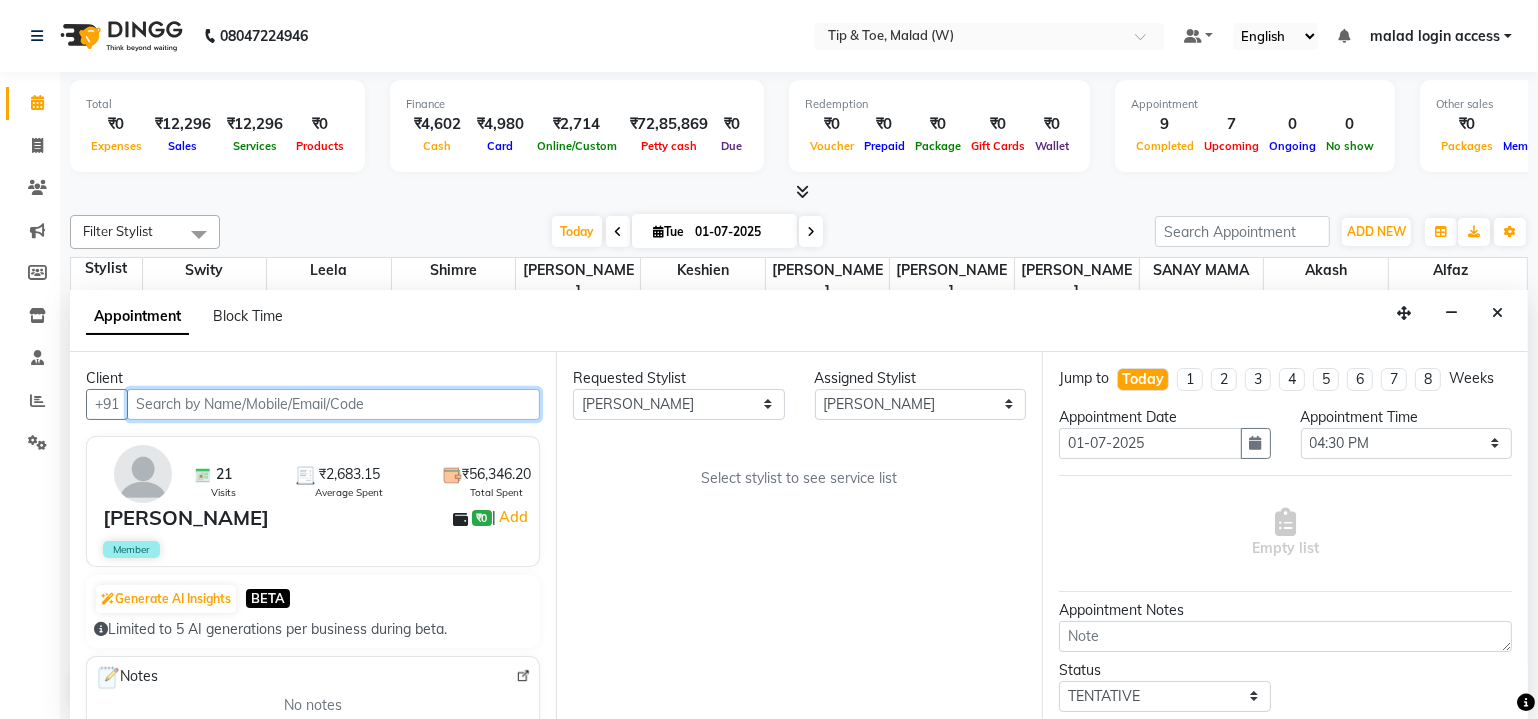 select on "2873" 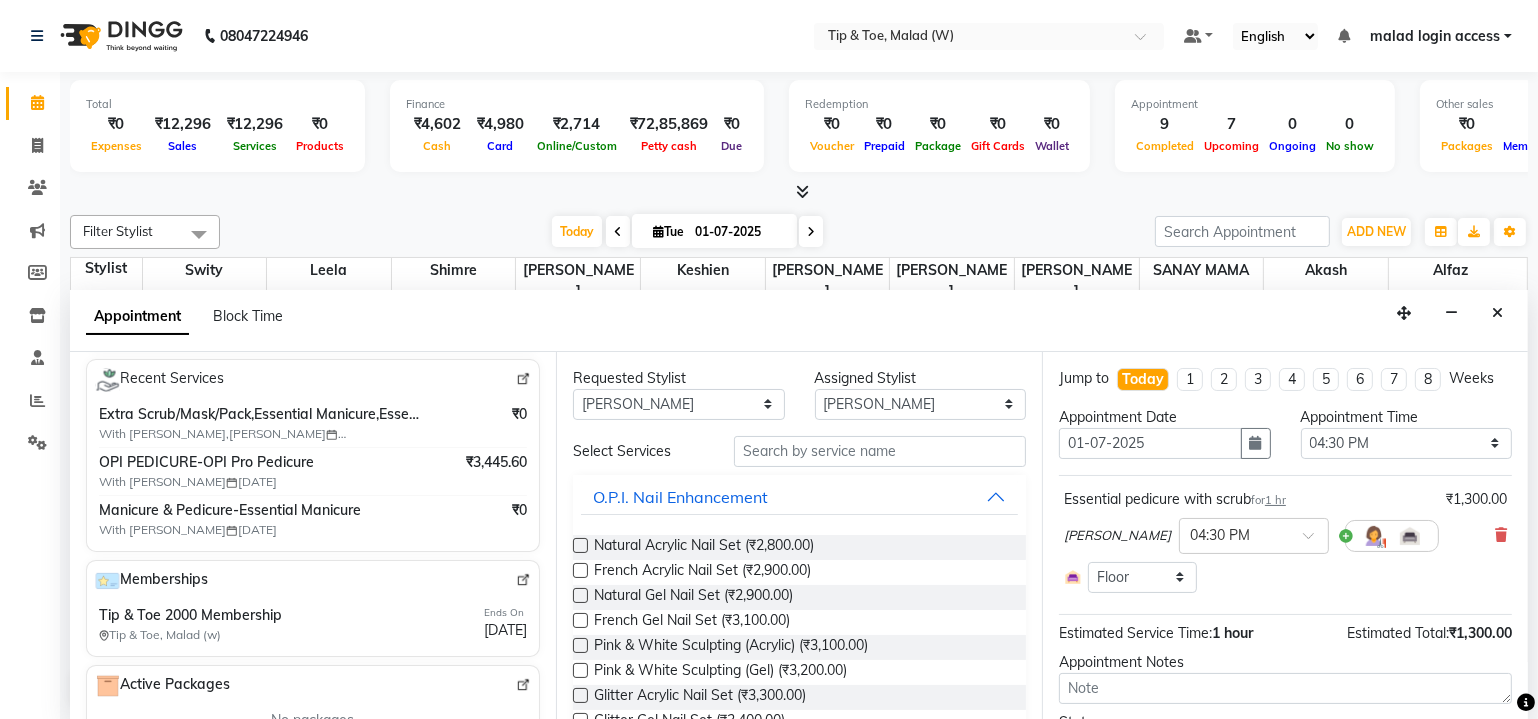 scroll, scrollTop: 406, scrollLeft: 0, axis: vertical 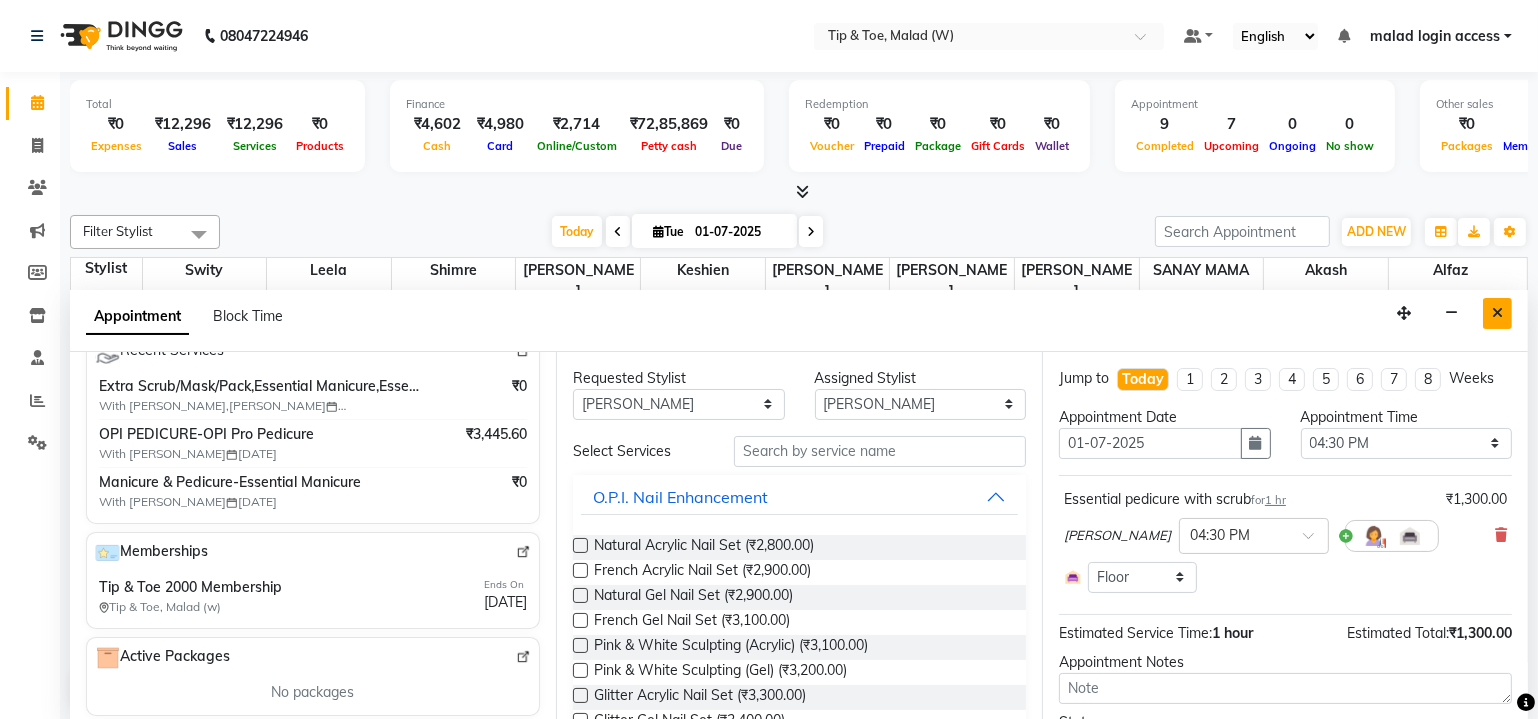 click at bounding box center (1497, 313) 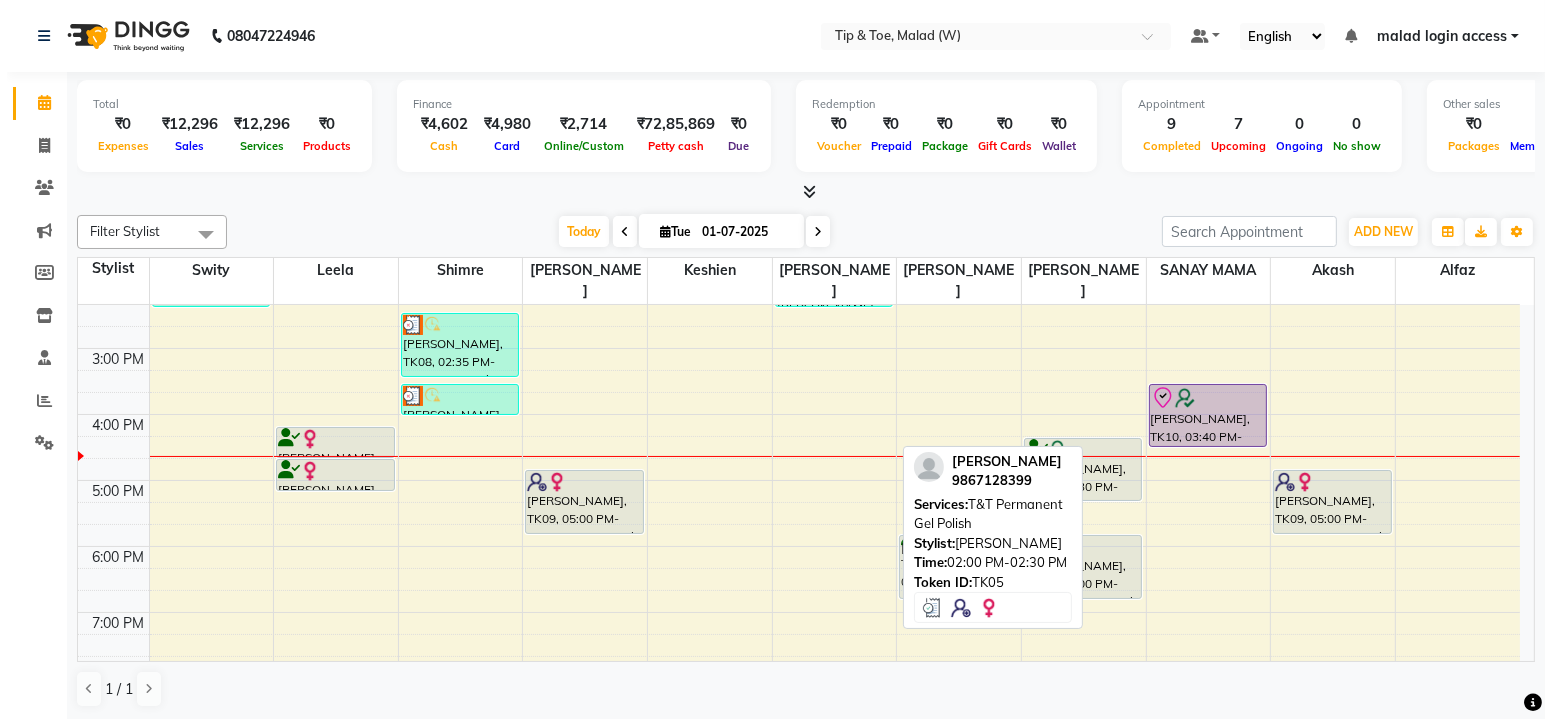 scroll, scrollTop: 463, scrollLeft: 0, axis: vertical 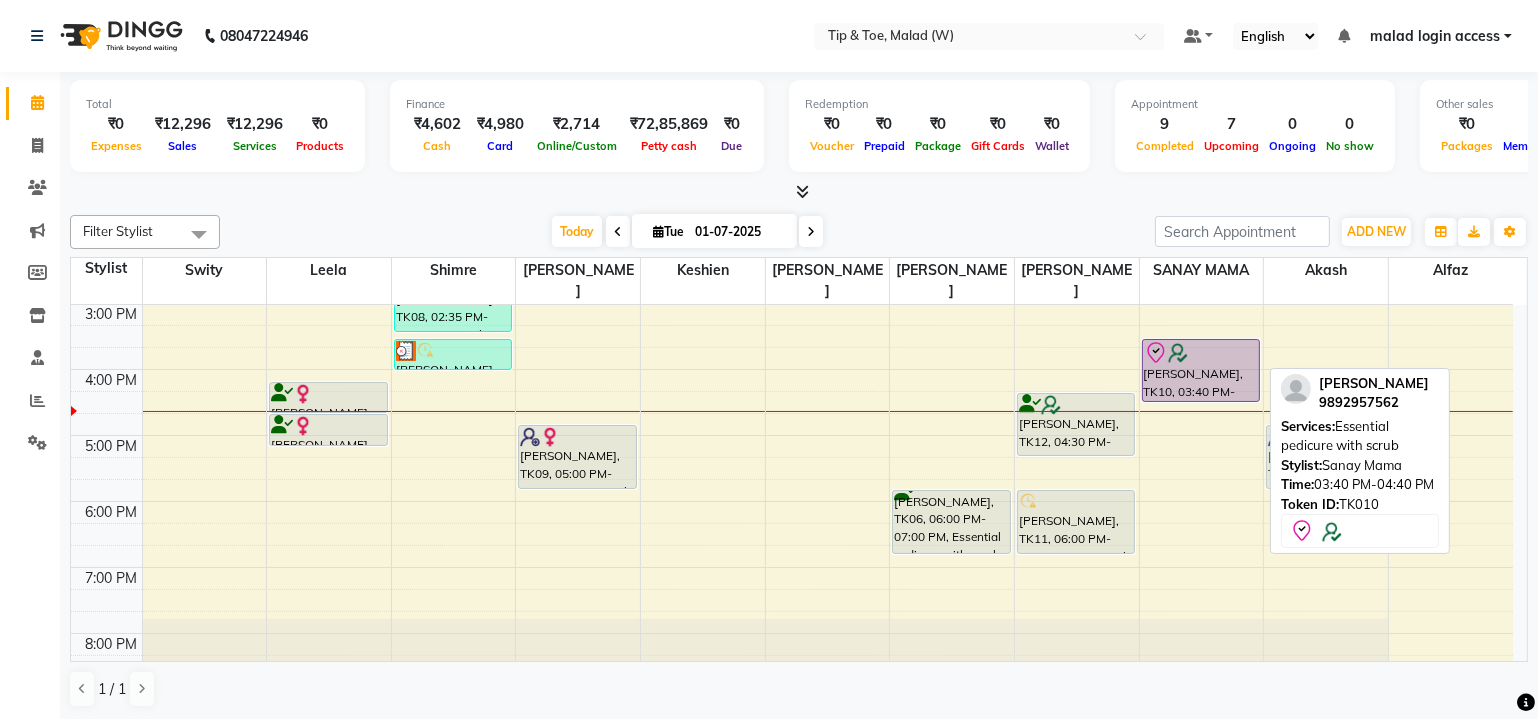 click on "[PERSON_NAME], TK10, 03:40 PM-04:40 PM, Essential pedicure with scrub" at bounding box center [1201, 370] 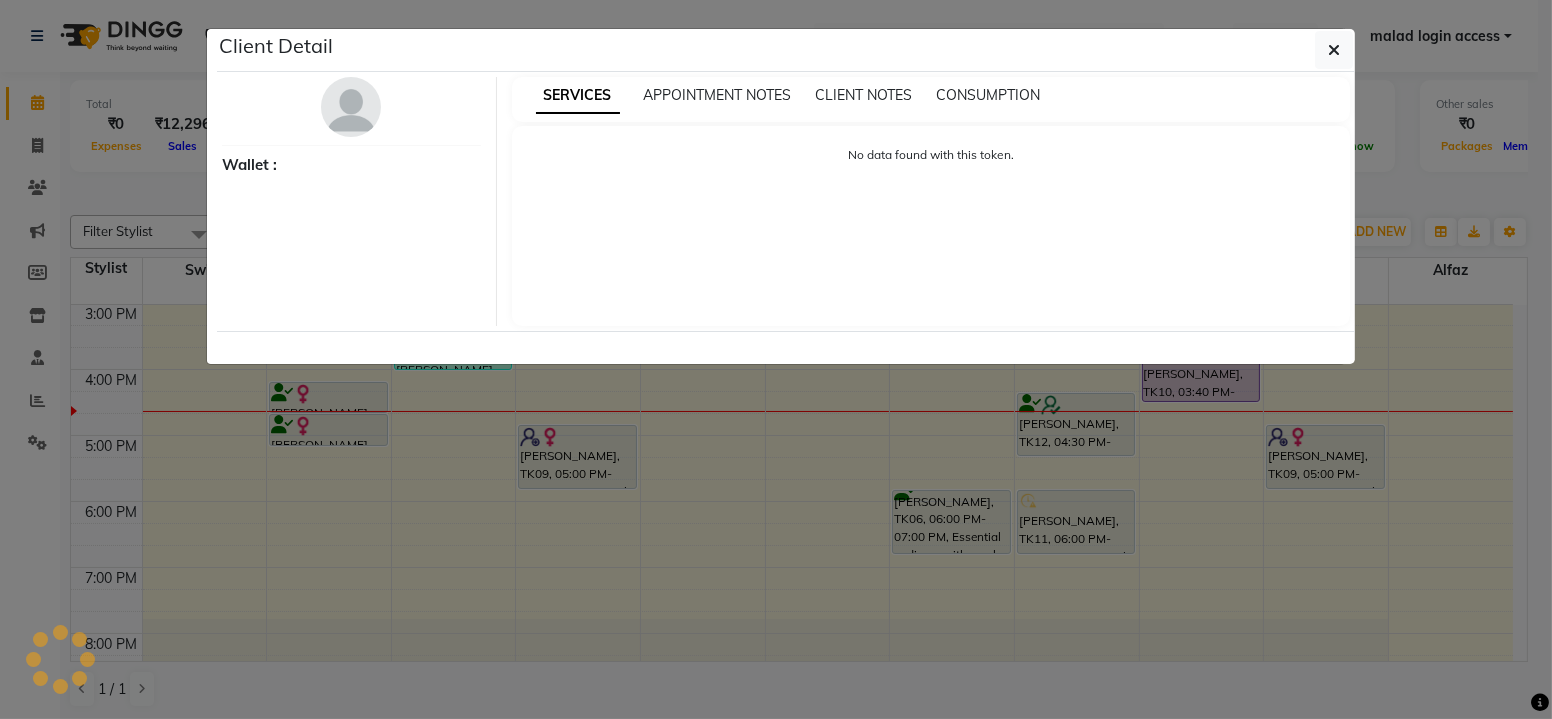 select on "8" 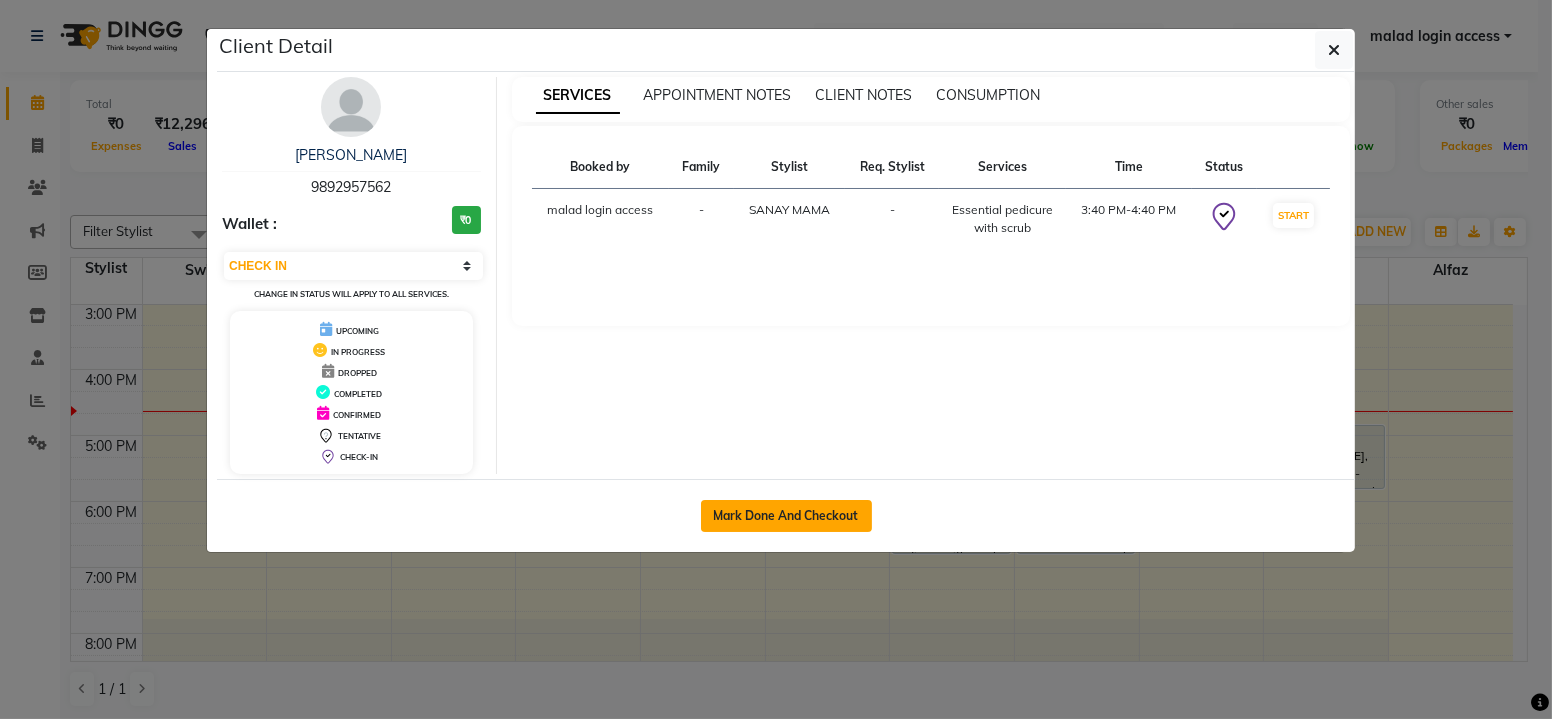 click on "Mark Done And Checkout" 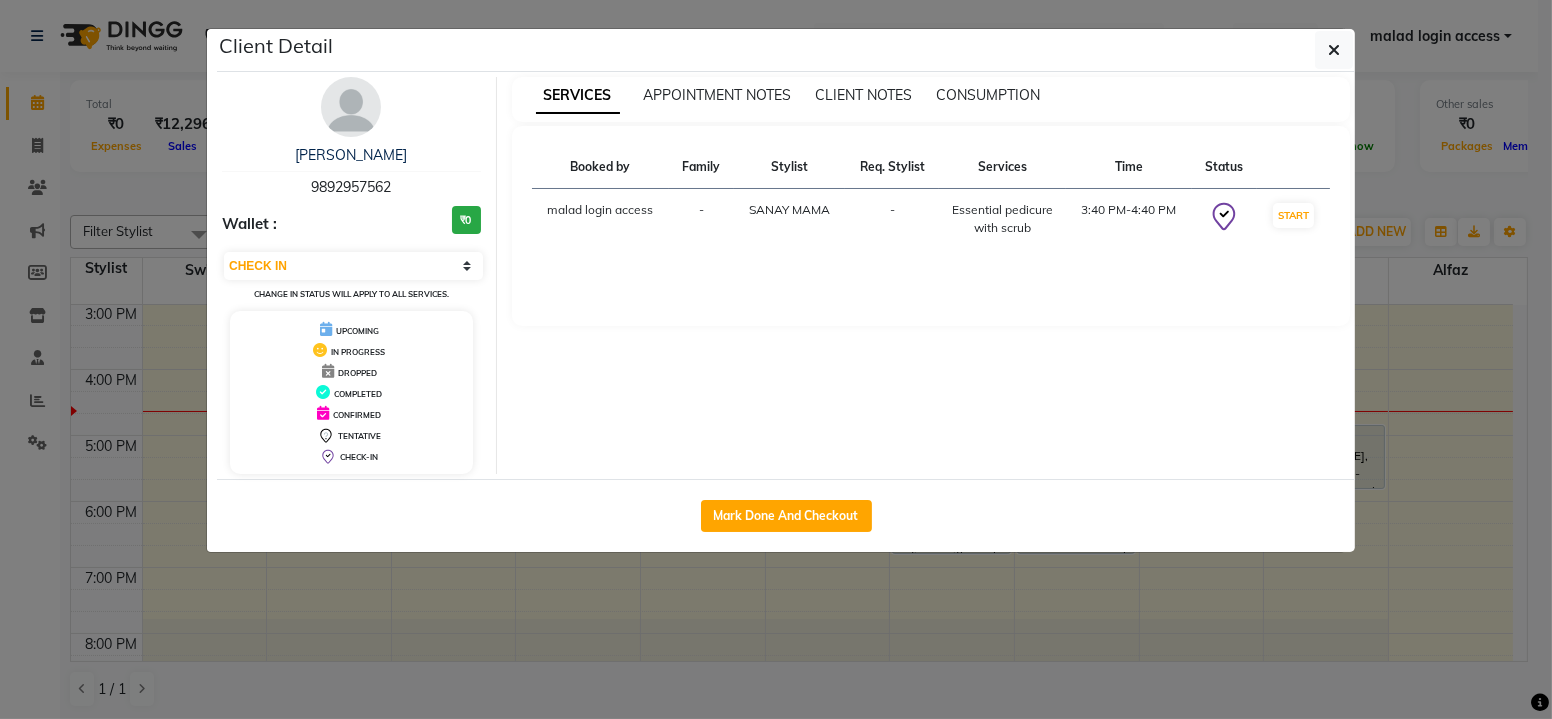 select on "5930" 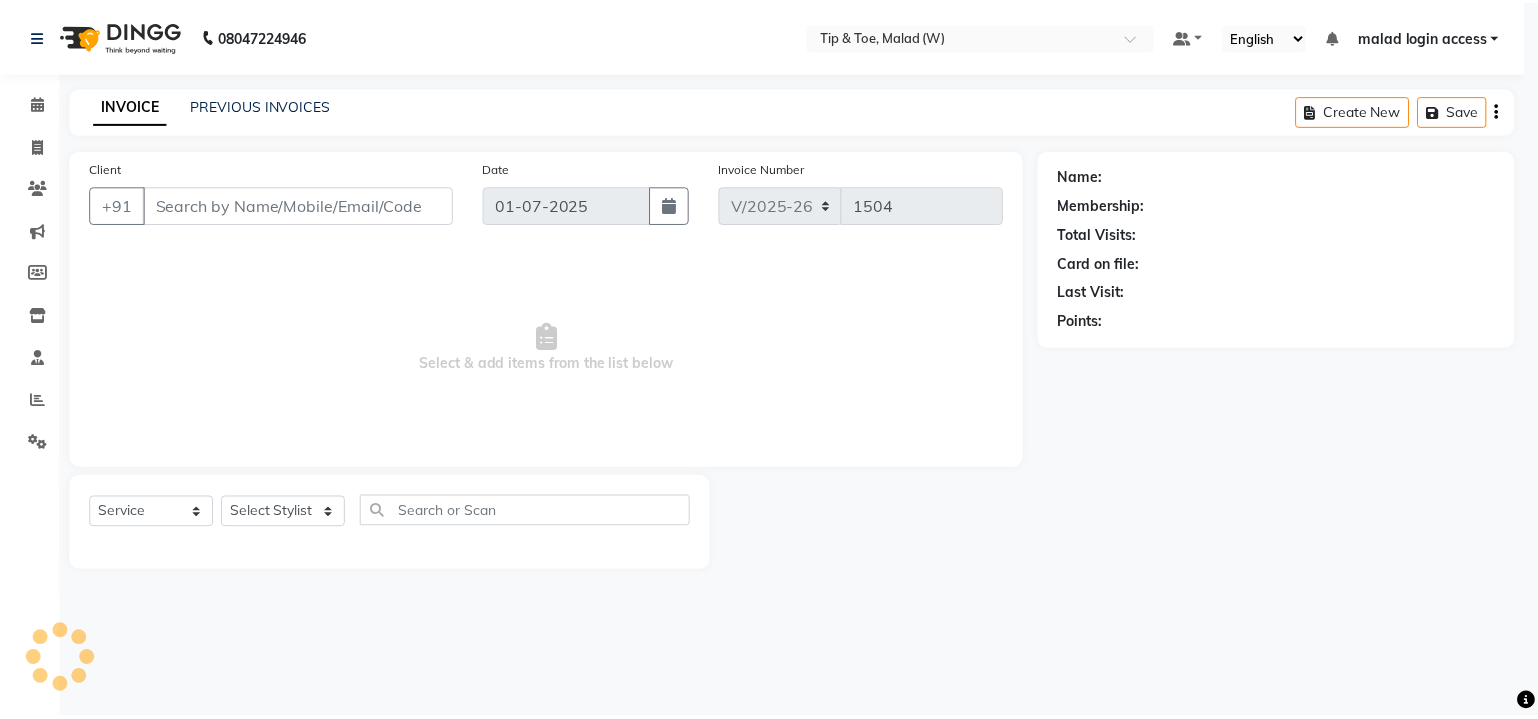 scroll, scrollTop: 0, scrollLeft: 0, axis: both 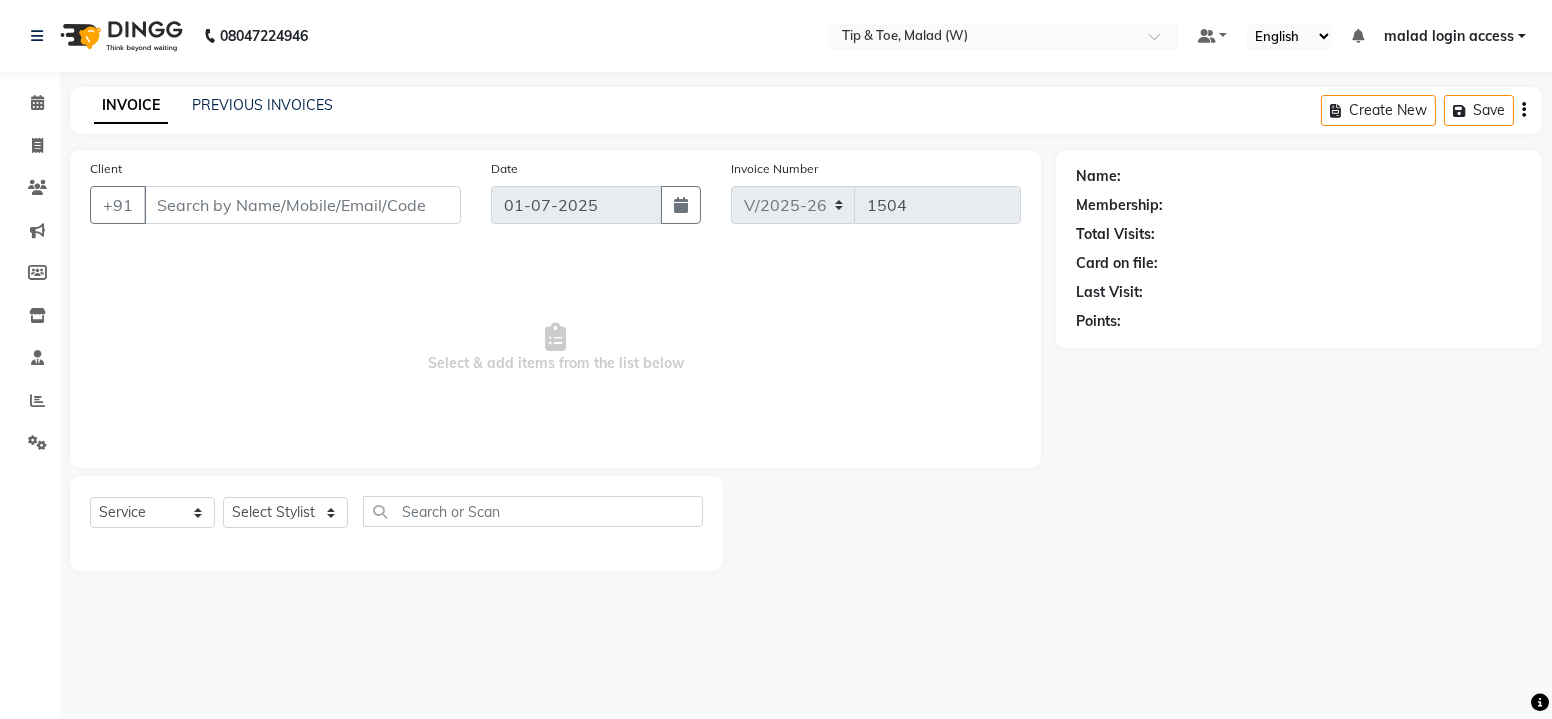 type on "9892957562" 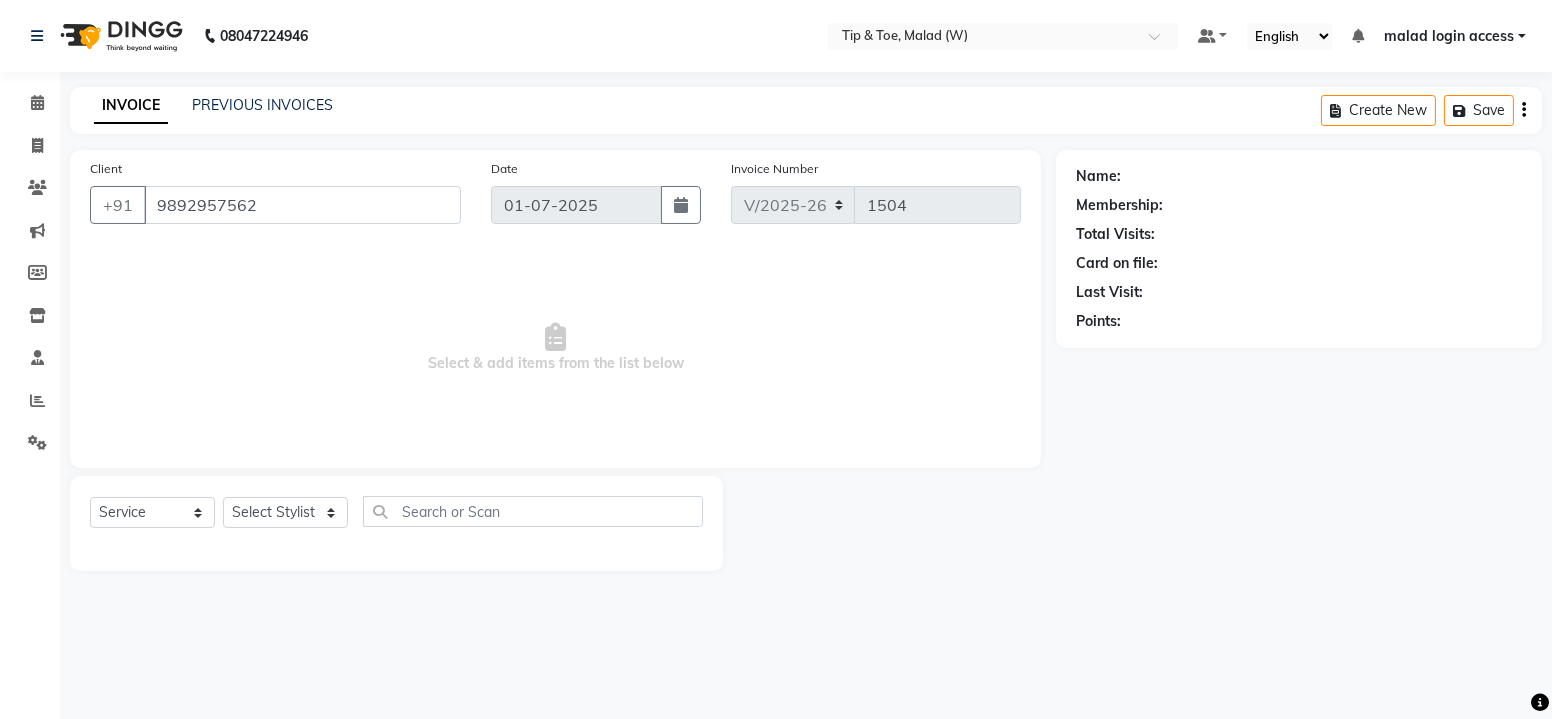 select on "48549" 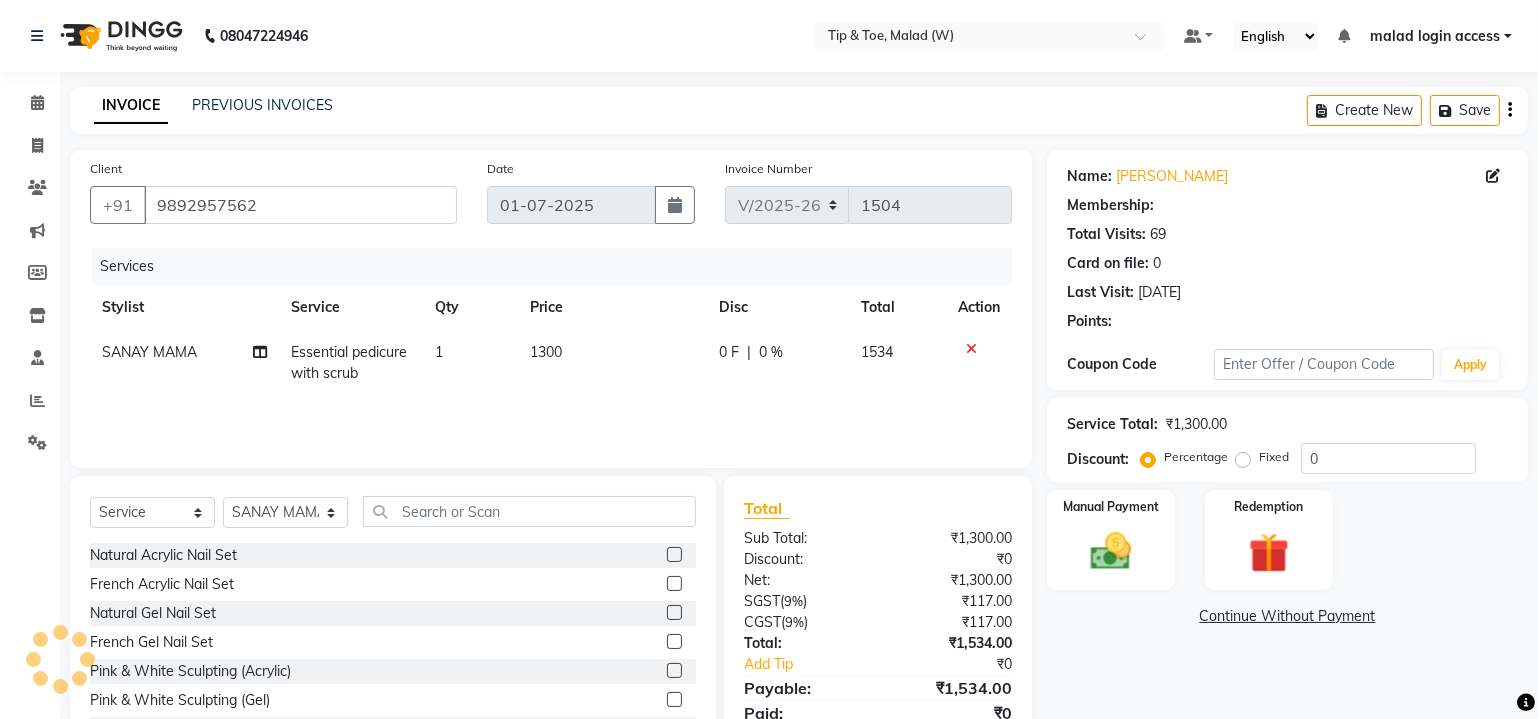 type on "20" 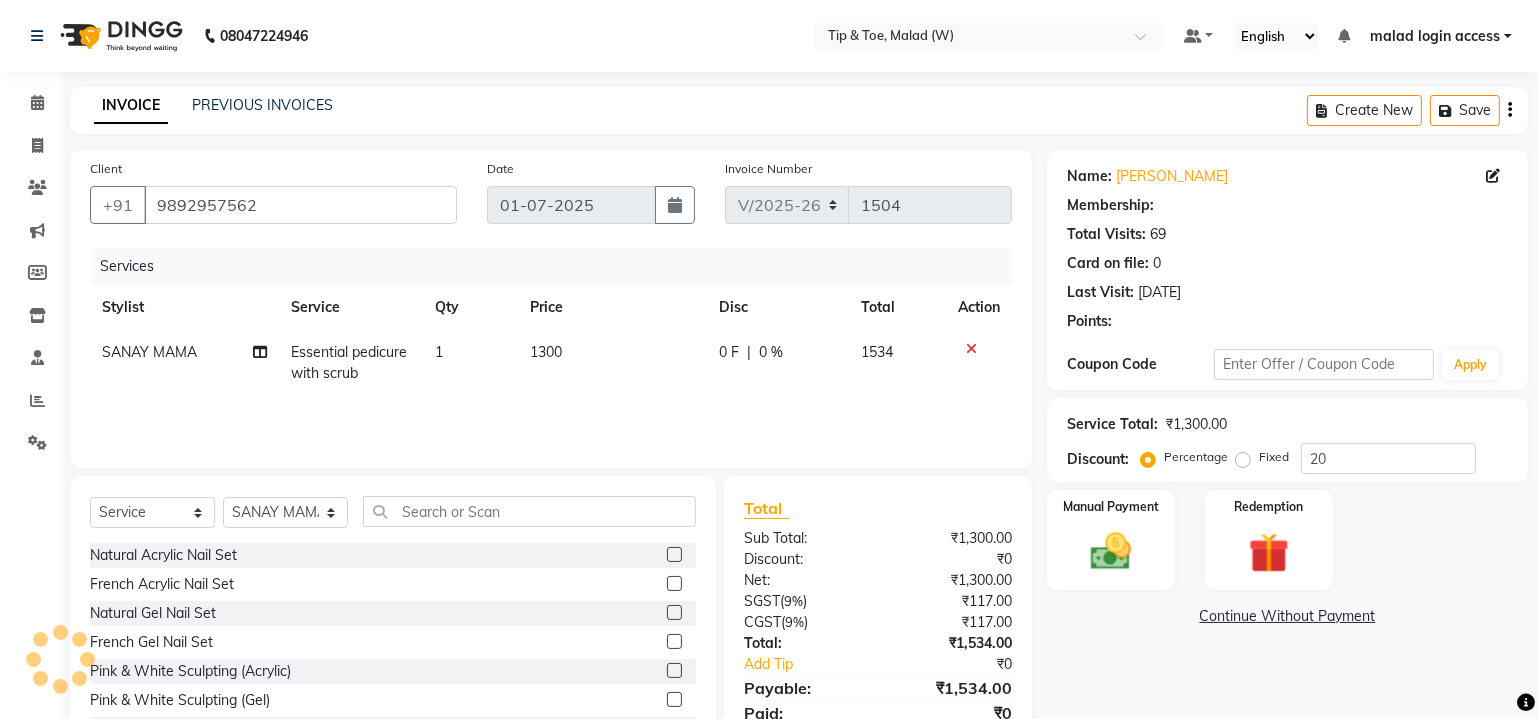 select on "1: Object" 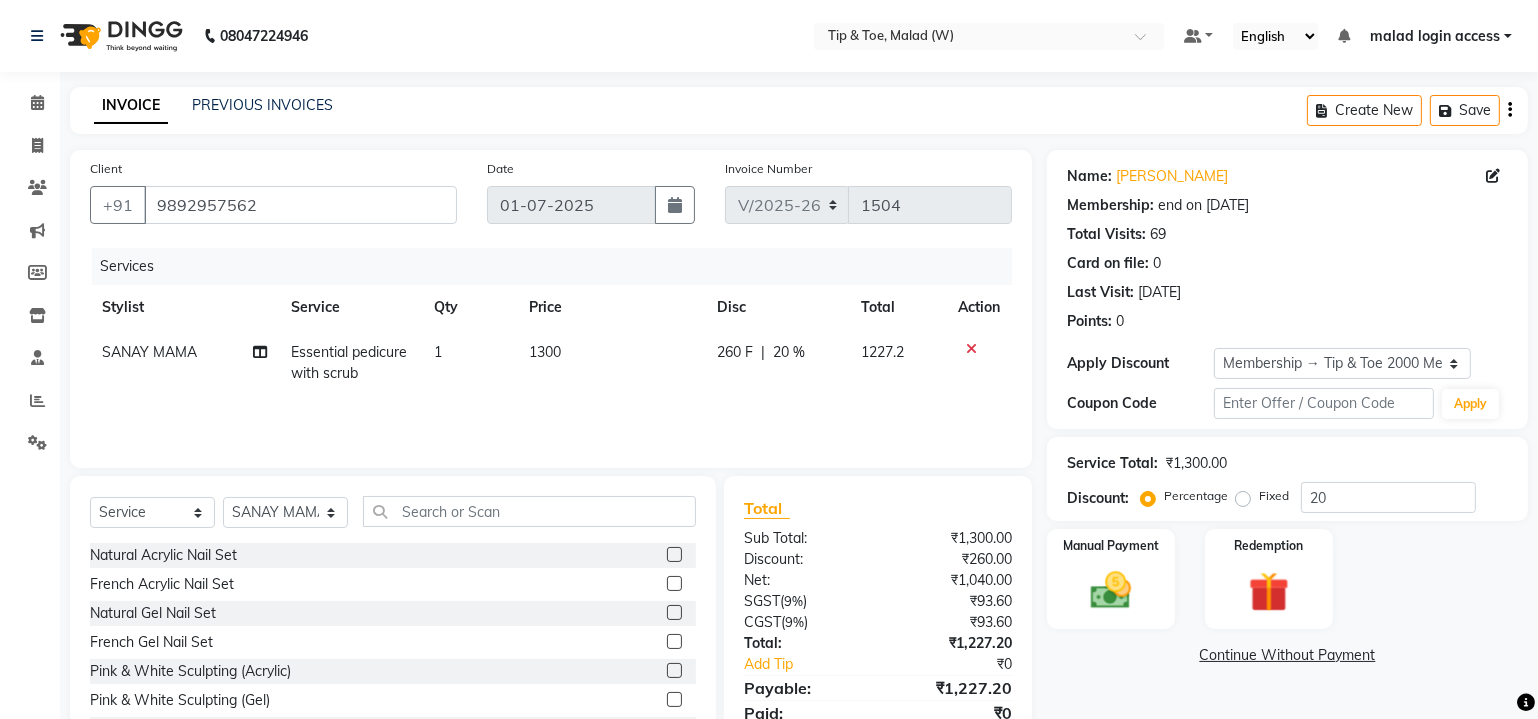 scroll, scrollTop: 80, scrollLeft: 0, axis: vertical 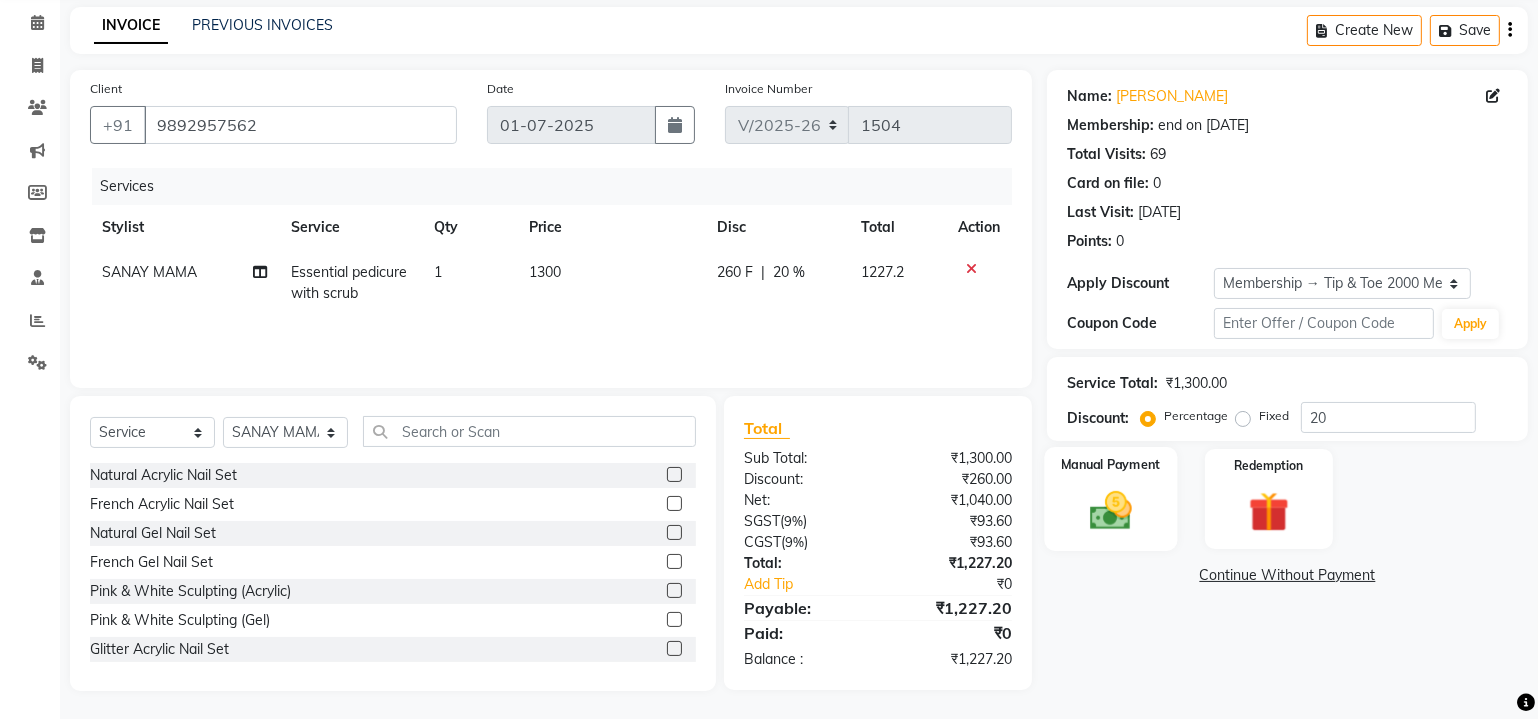 click on "Manual Payment" 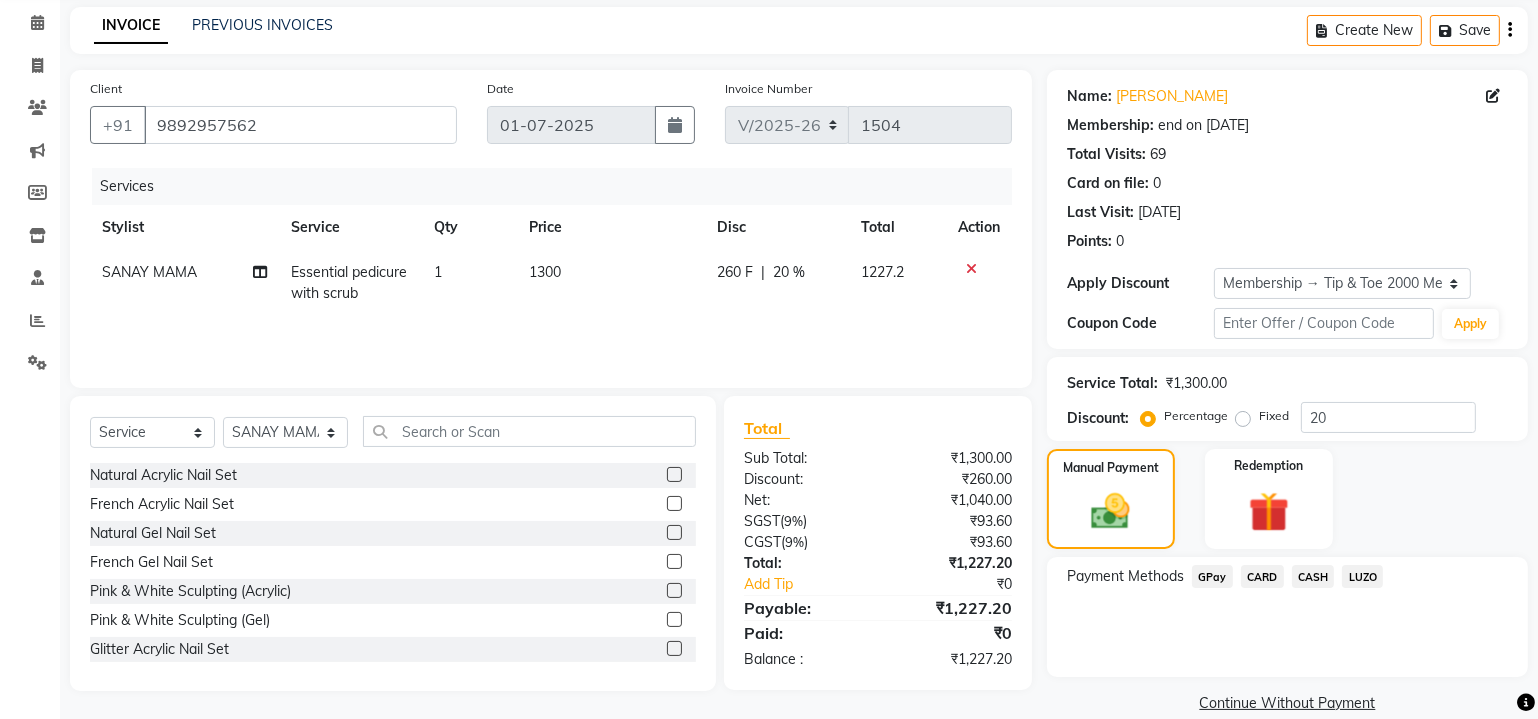 click on "Manual Payment Redemption" 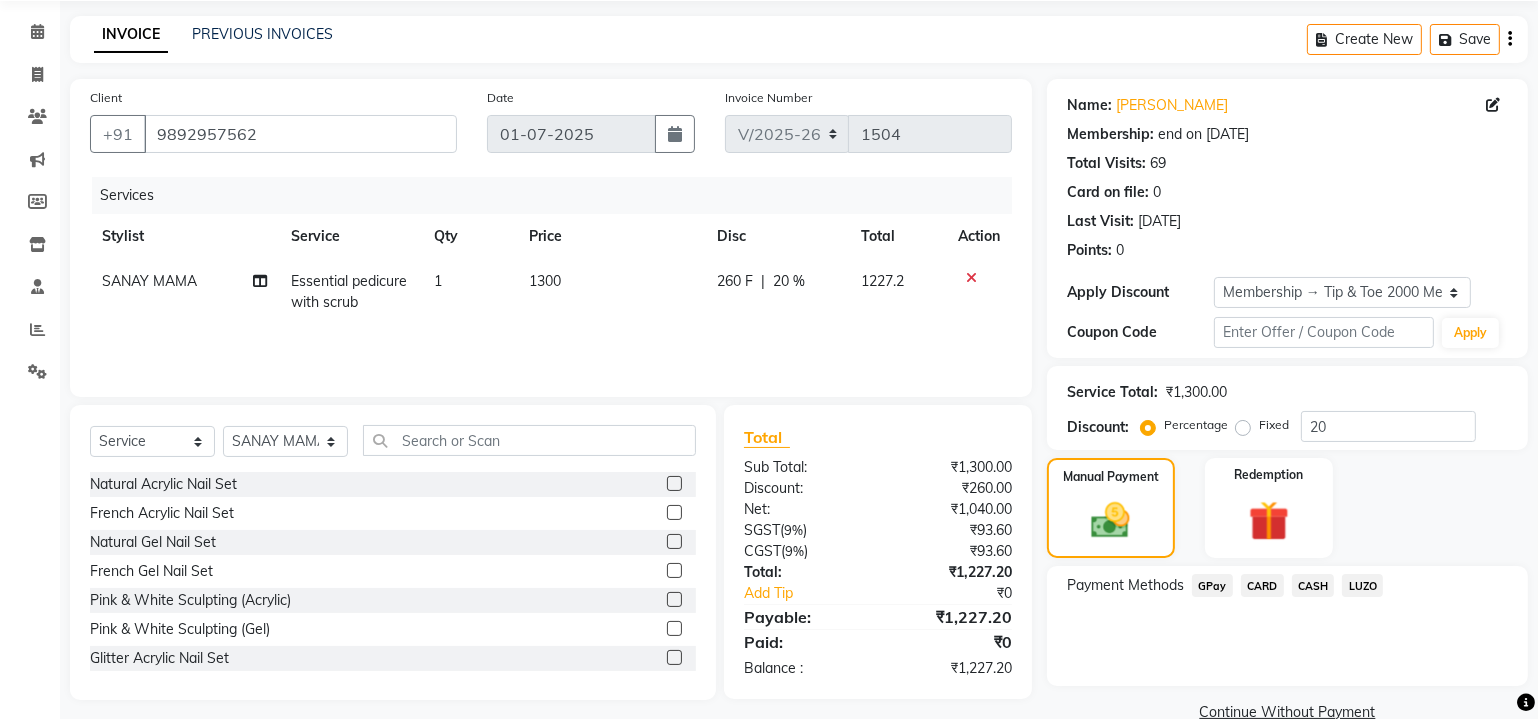 scroll, scrollTop: 107, scrollLeft: 0, axis: vertical 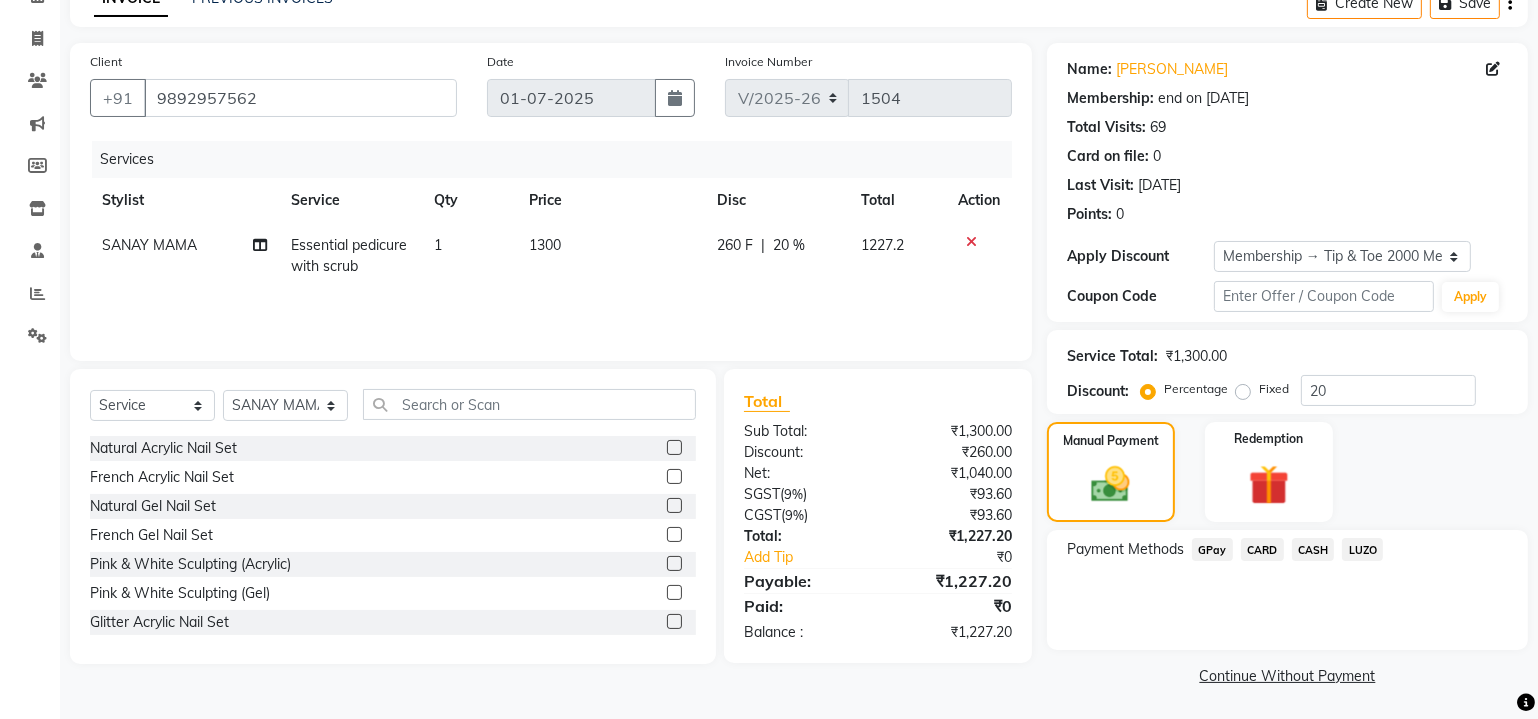 click on "CASH" 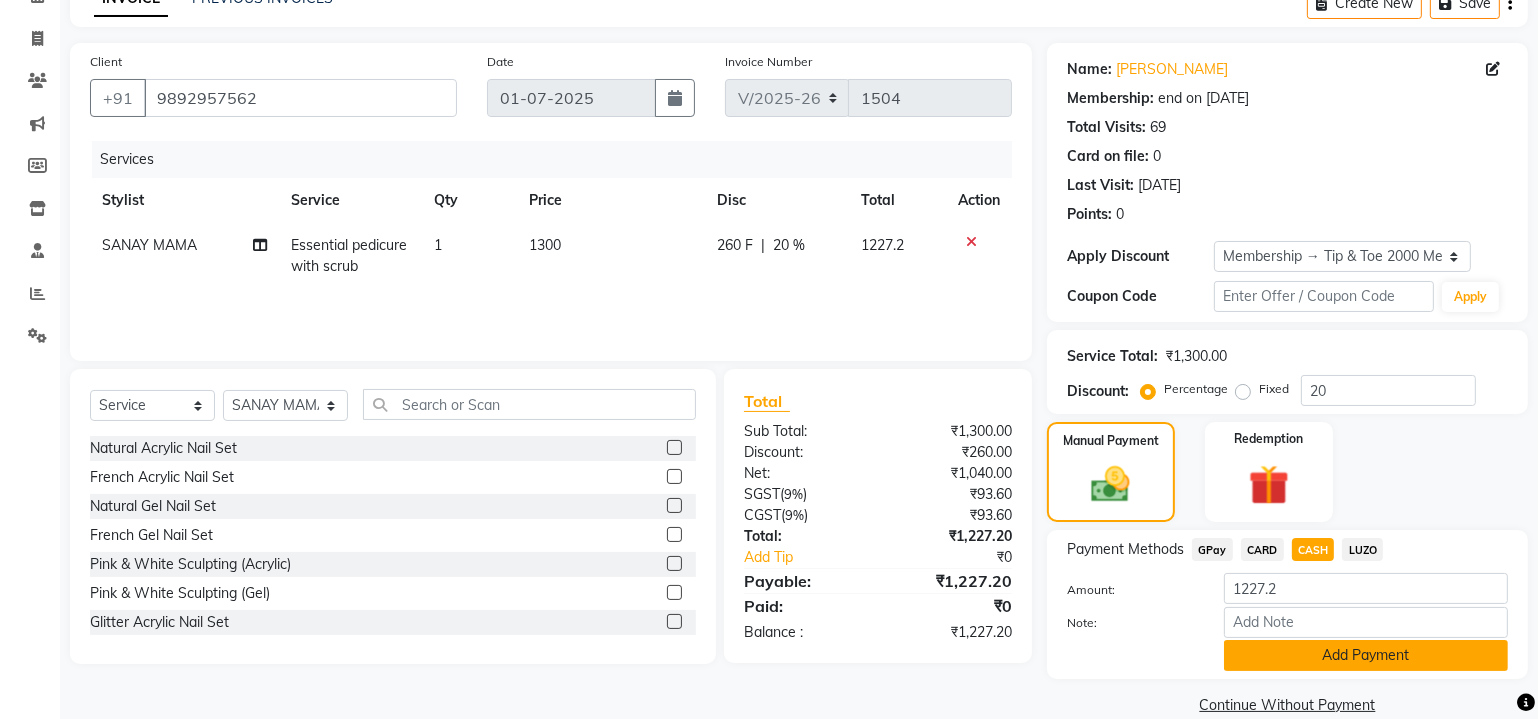 click on "Add Payment" 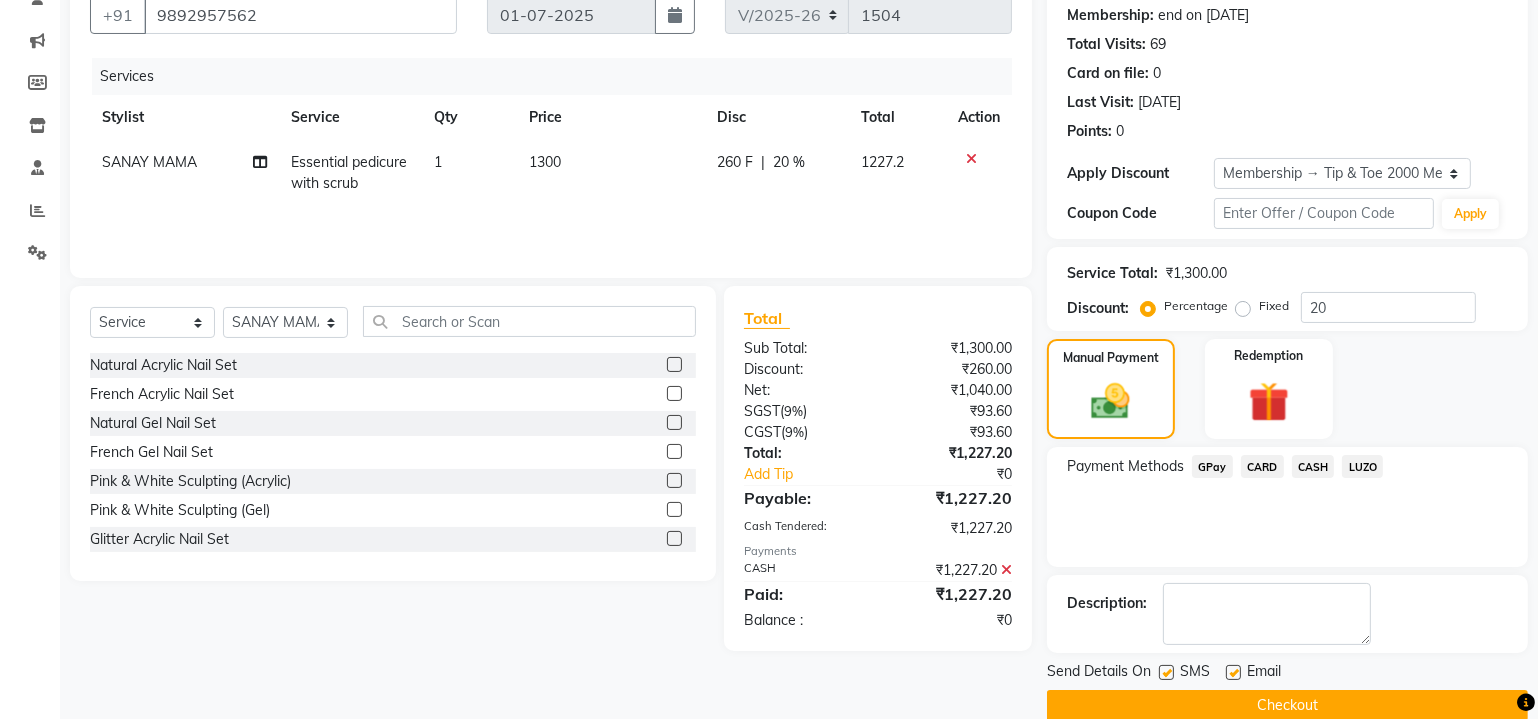 scroll, scrollTop: 219, scrollLeft: 0, axis: vertical 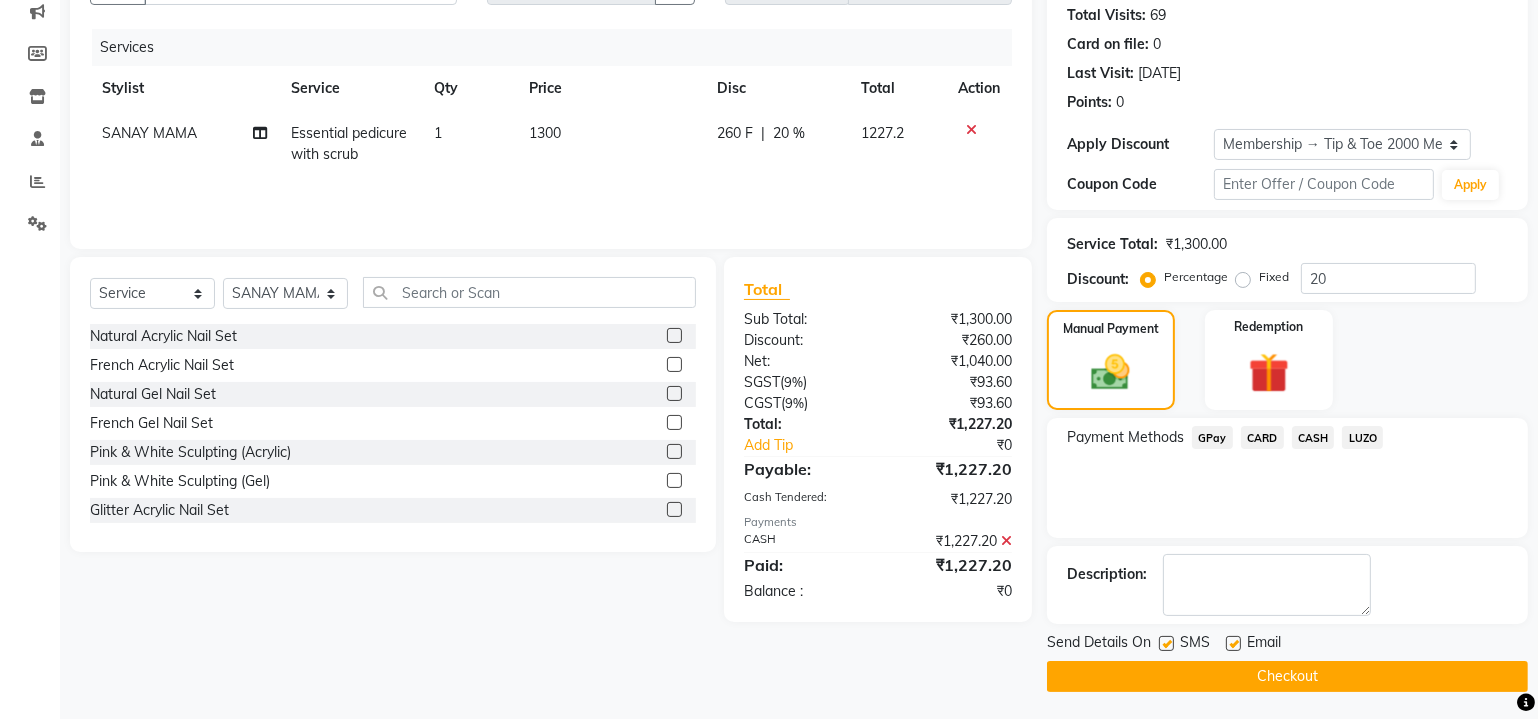 click 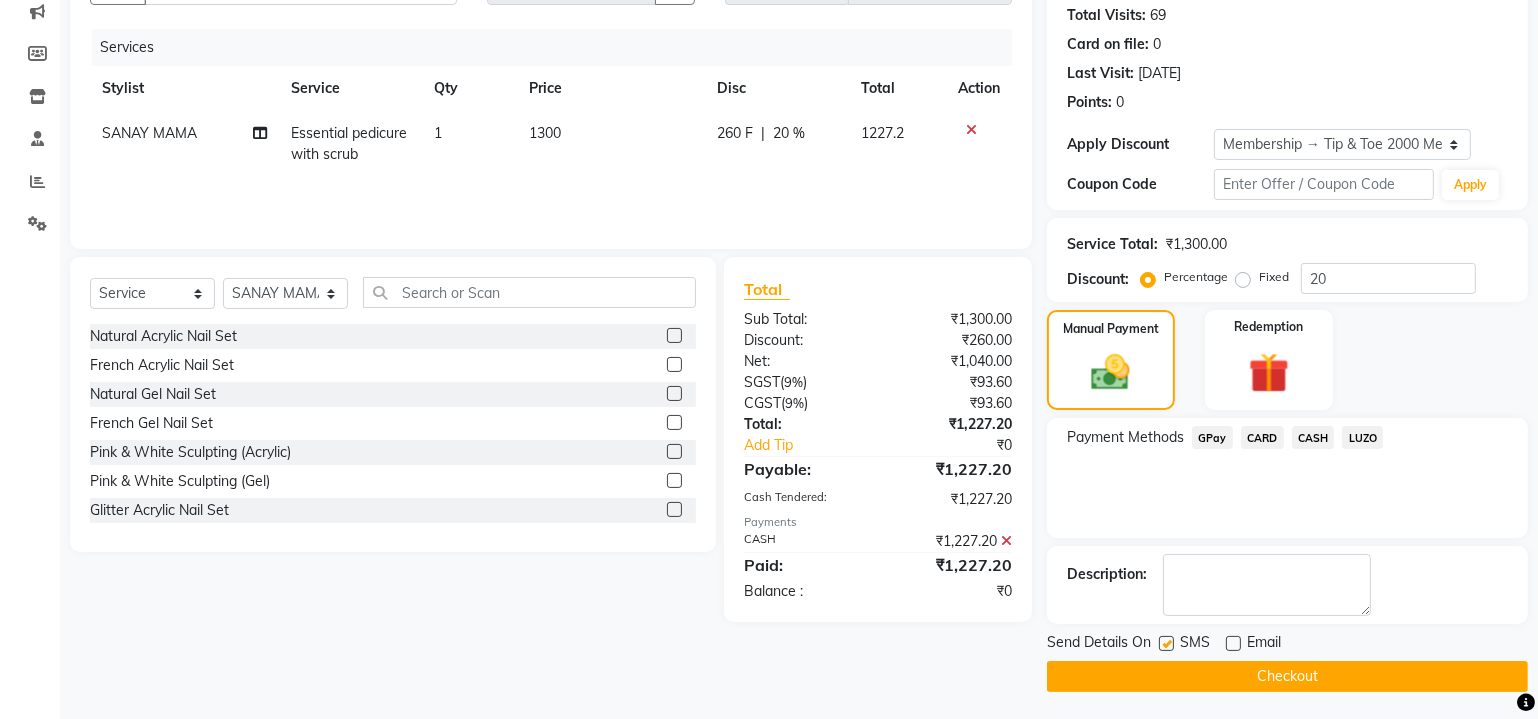 click 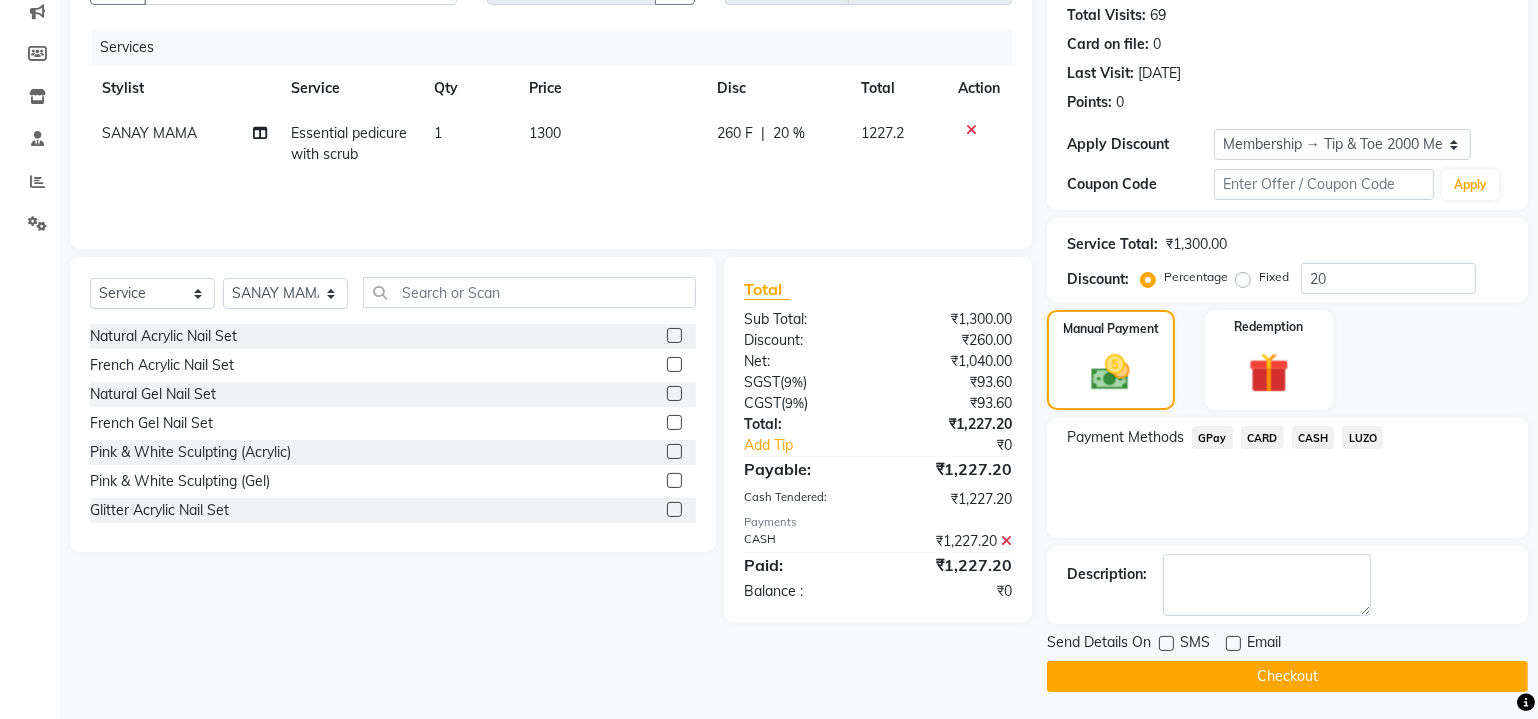 click on "Checkout" 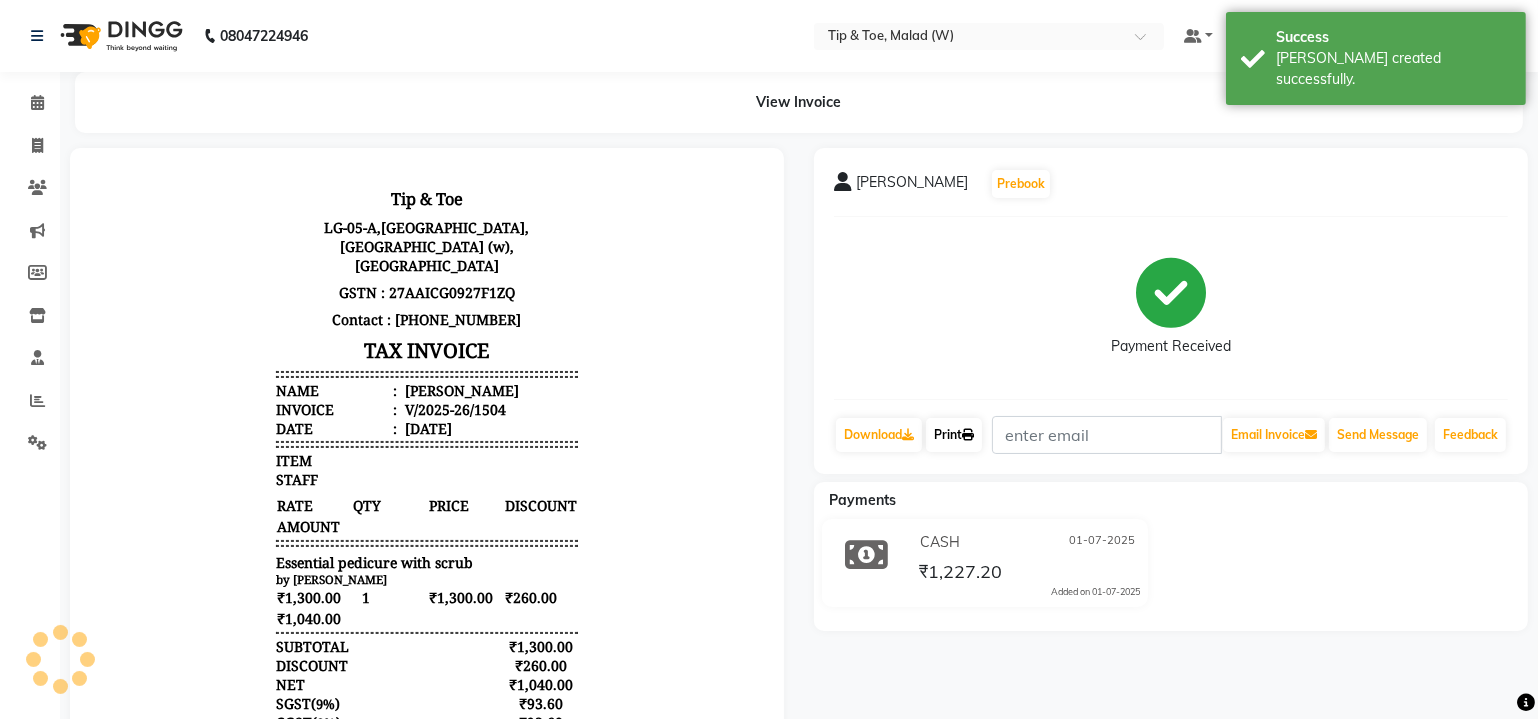 scroll, scrollTop: 0, scrollLeft: 0, axis: both 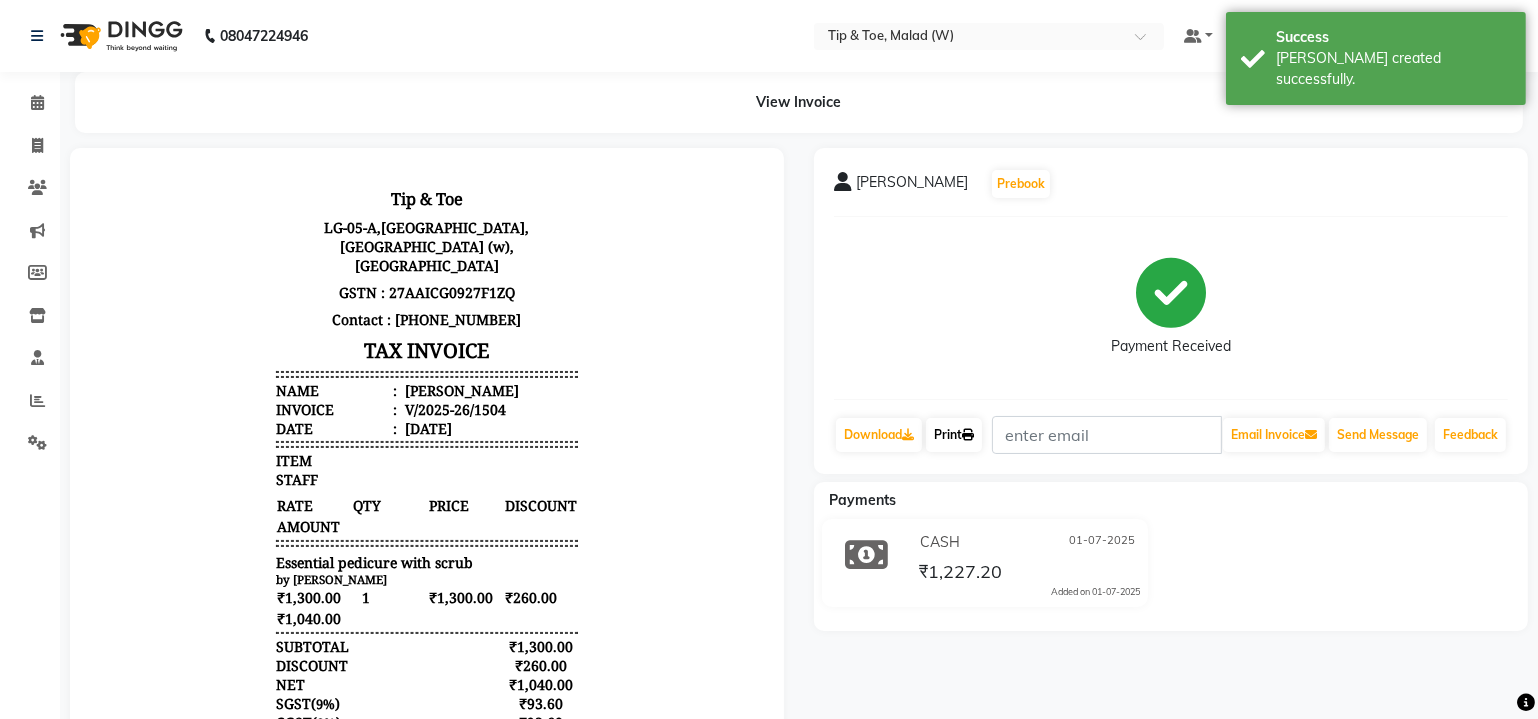 click on "Print" 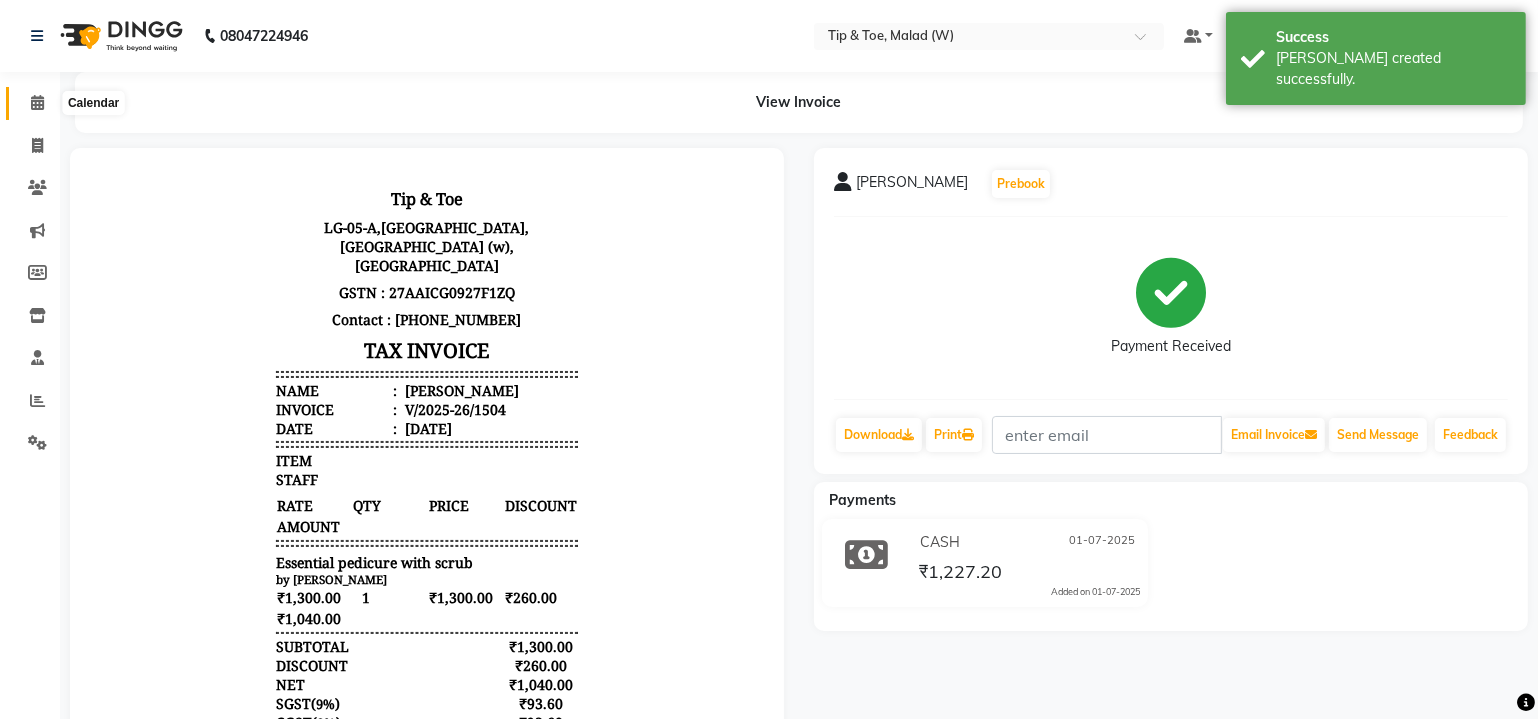 click 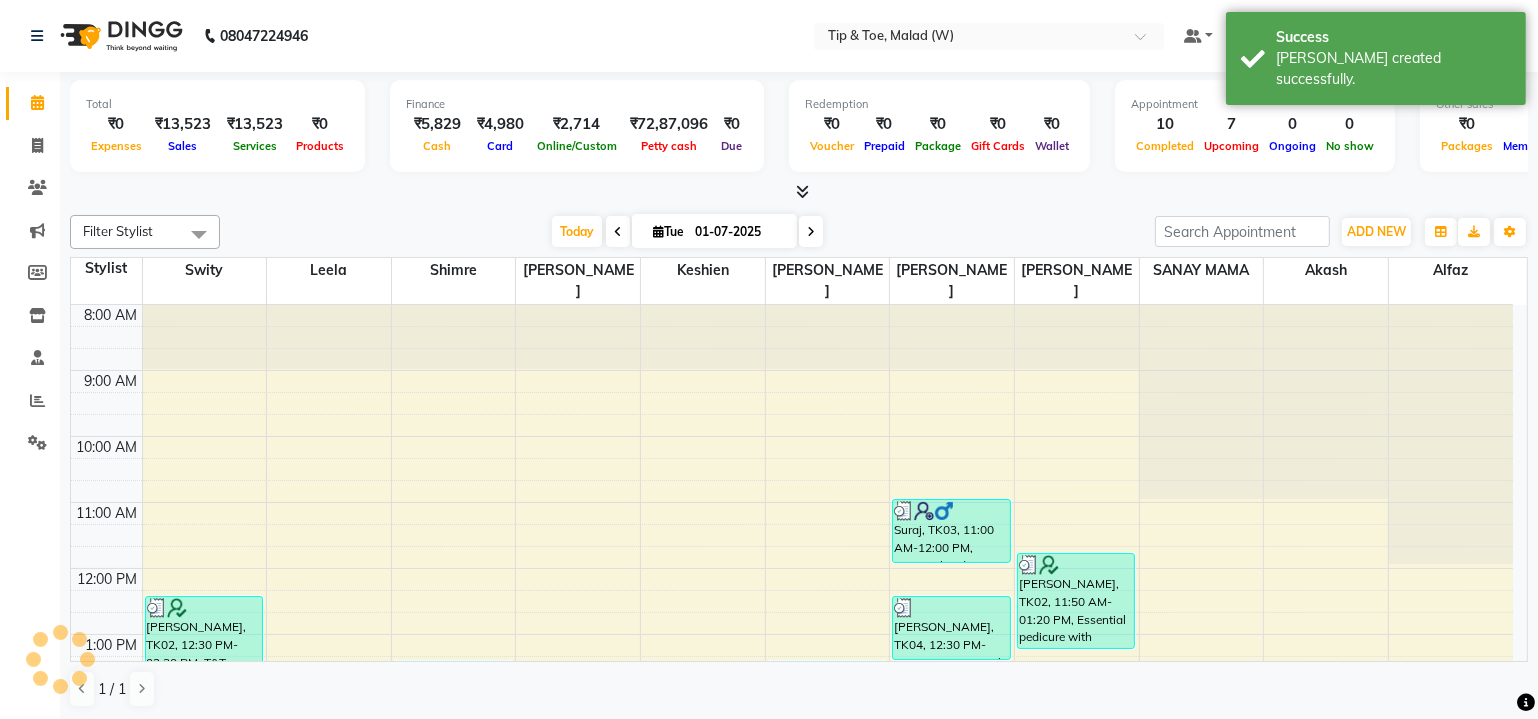 scroll, scrollTop: 0, scrollLeft: 0, axis: both 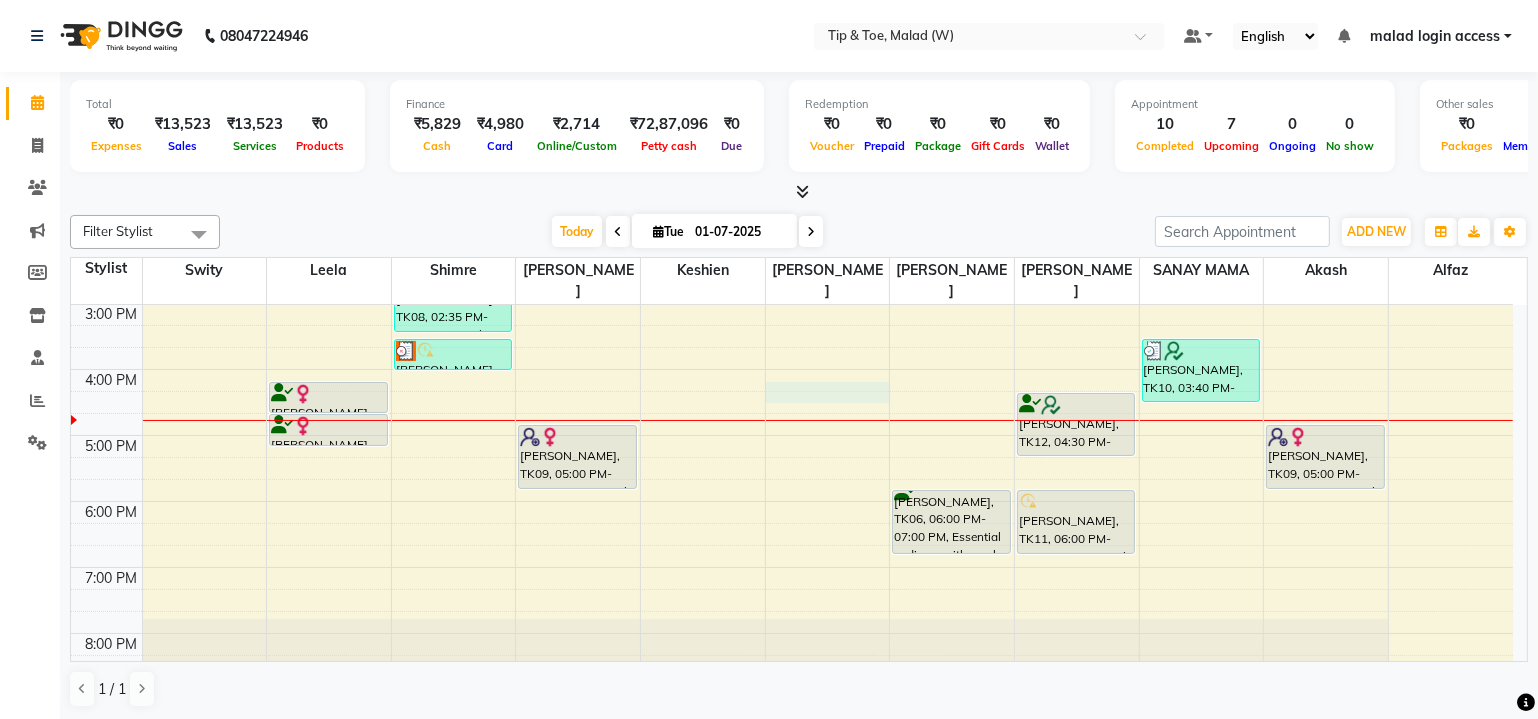 click on "8:00 AM 9:00 AM 10:00 AM 11:00 AM 12:00 PM 1:00 PM 2:00 PM 3:00 PM 4:00 PM 5:00 PM 6:00 PM 7:00 PM 8:00 PM     Payal Gupta, TK02, 12:30 PM-02:30 PM, T&T Glitter Gel Polish,Essential manicure with scrub,T&T Glitter Gel Polish     Shanaya Sharma, TK01, 04:20 PM-04:50 PM, Full Legs Waxing     Shanaya Sharma, TK01, 04:50 PM-05:20 PM, Half Legs Waxing     Renu, TK05, 01:30 PM-02:00 PM, T&T Permanent Gel Polish     Anshu Sinhal, TK08, 02:35 PM-03:35 PM, Acrylic Nail Re-fills     Anshu Sinhal, TK08, 03:40 PM-04:10 PM, Permanent Gel Polish     Ishrath, TK09, 05:00 PM-06:00 PM, Essential manicure with scrub     Renu, TK05, 01:30 PM-02:00 PM, Permanent Gel Polish Removal     Renu, TK05, 02:00 PM-02:30 PM, T&T Permanent Gel Polish     Suraj, TK03, 11:00 AM-12:00 PM, Essential pedicure with scrub     Nitin Singhal, TK04, 12:30 PM-01:30 PM, Essential pedicure with scrub     Ann Prerera, TK06, 06:00 PM-07:00 PM, Essential pedicure with scrub         Anirban Datta, TK12, 04:30 PM-05:30 PM, Essential pedicure with scrub" at bounding box center (792, 270) 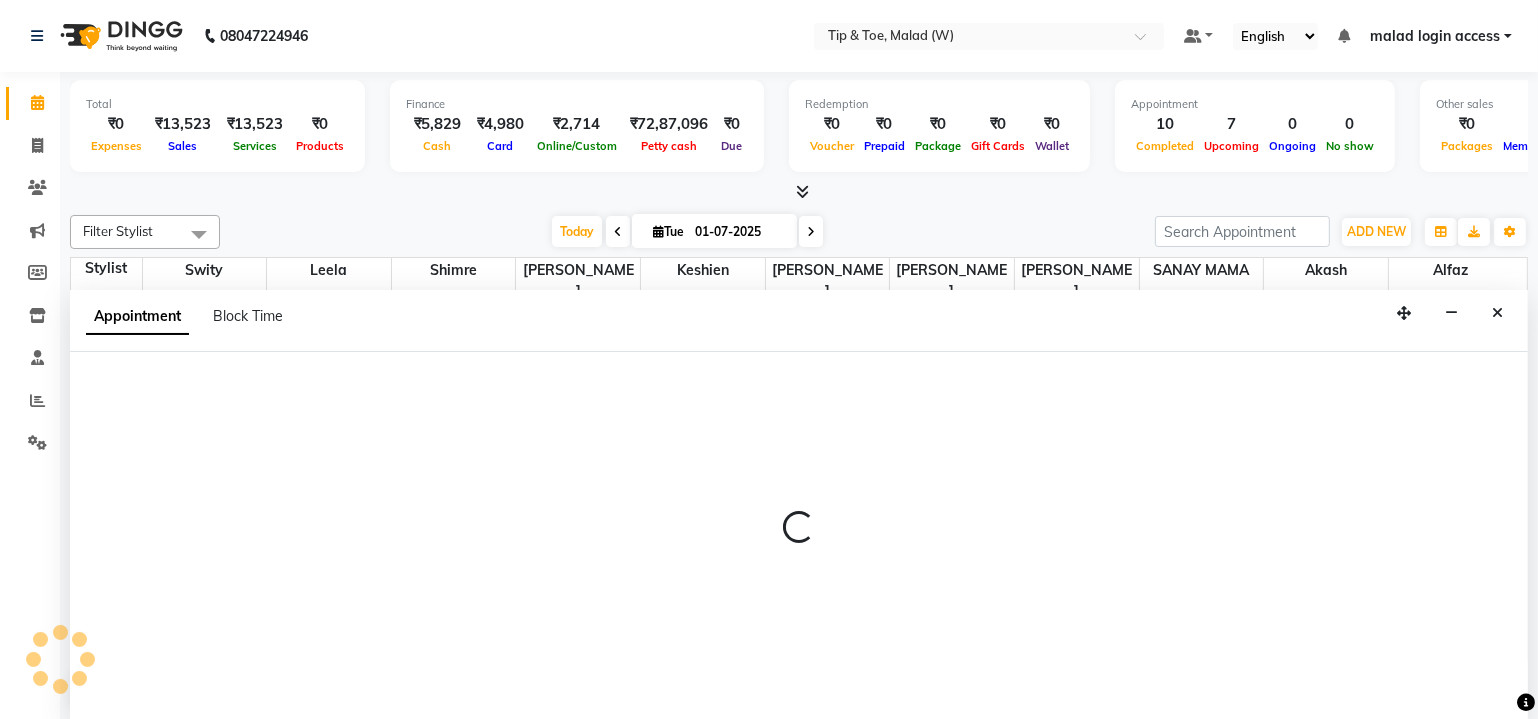 scroll, scrollTop: 0, scrollLeft: 0, axis: both 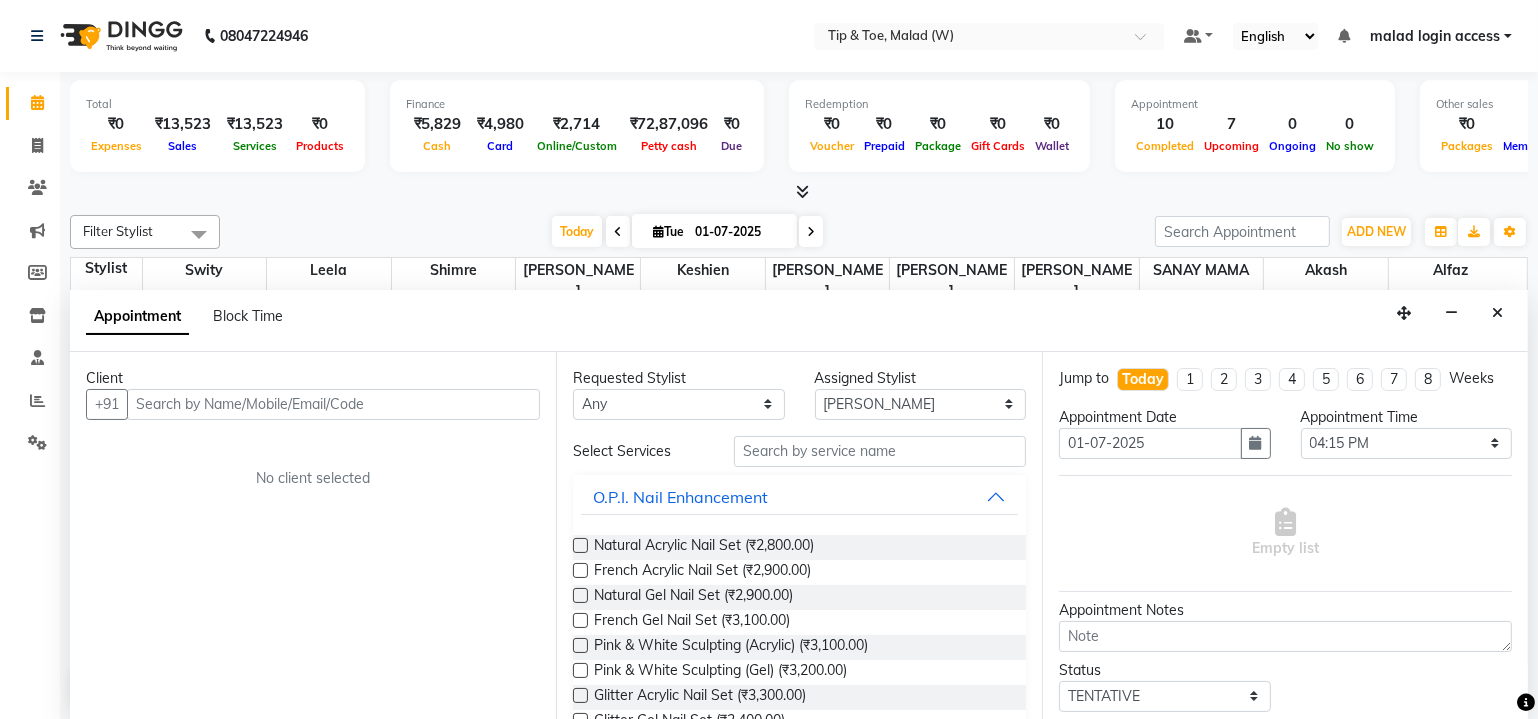 click at bounding box center (333, 404) 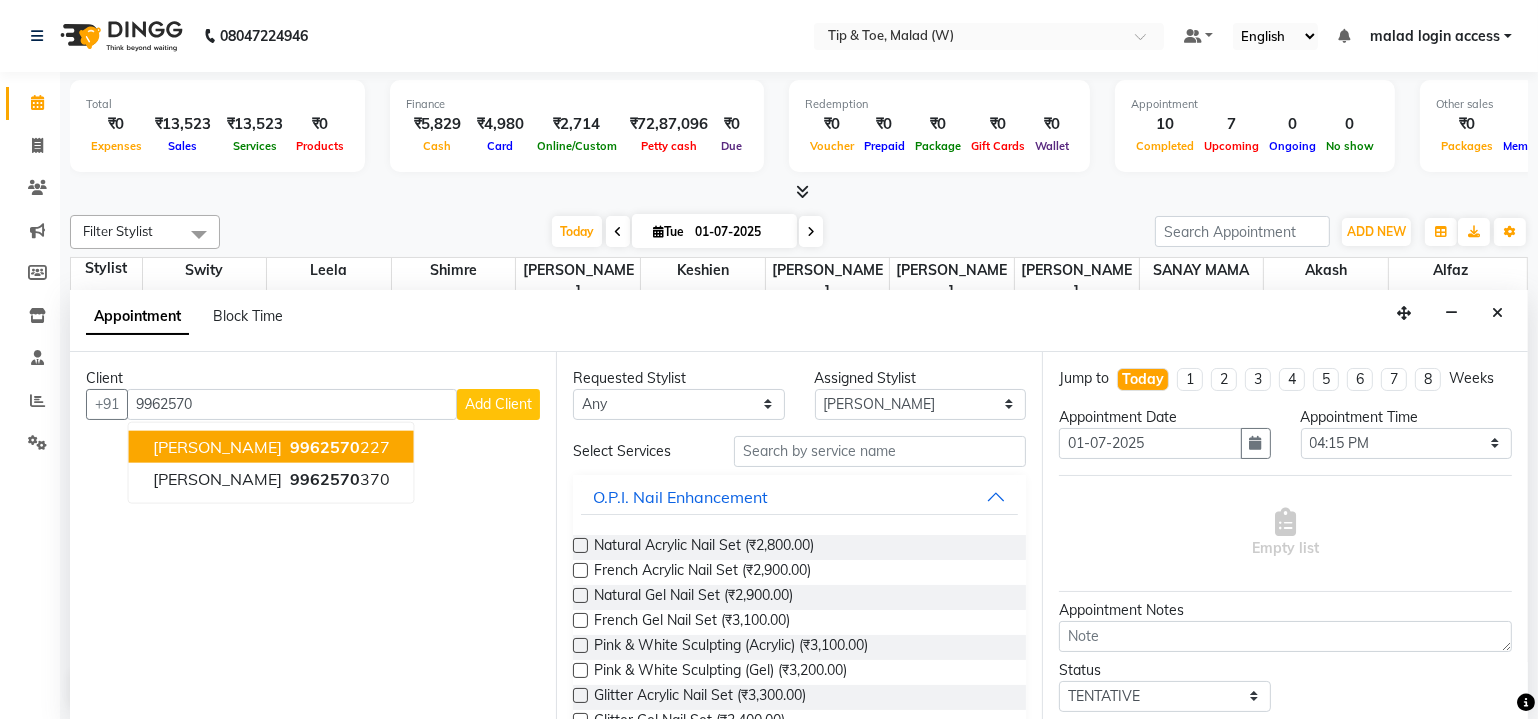 click on "[PERSON_NAME]" at bounding box center (217, 446) 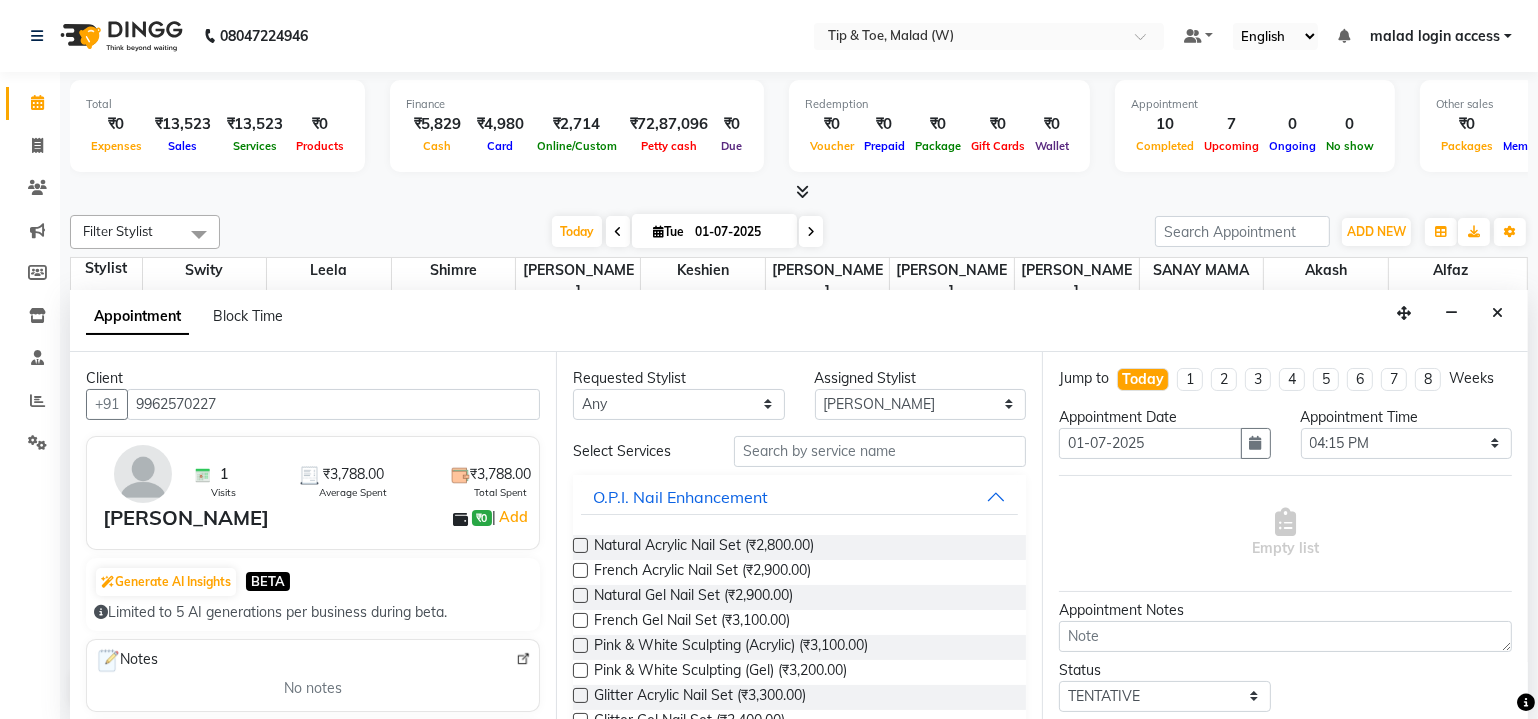 type on "9962570227" 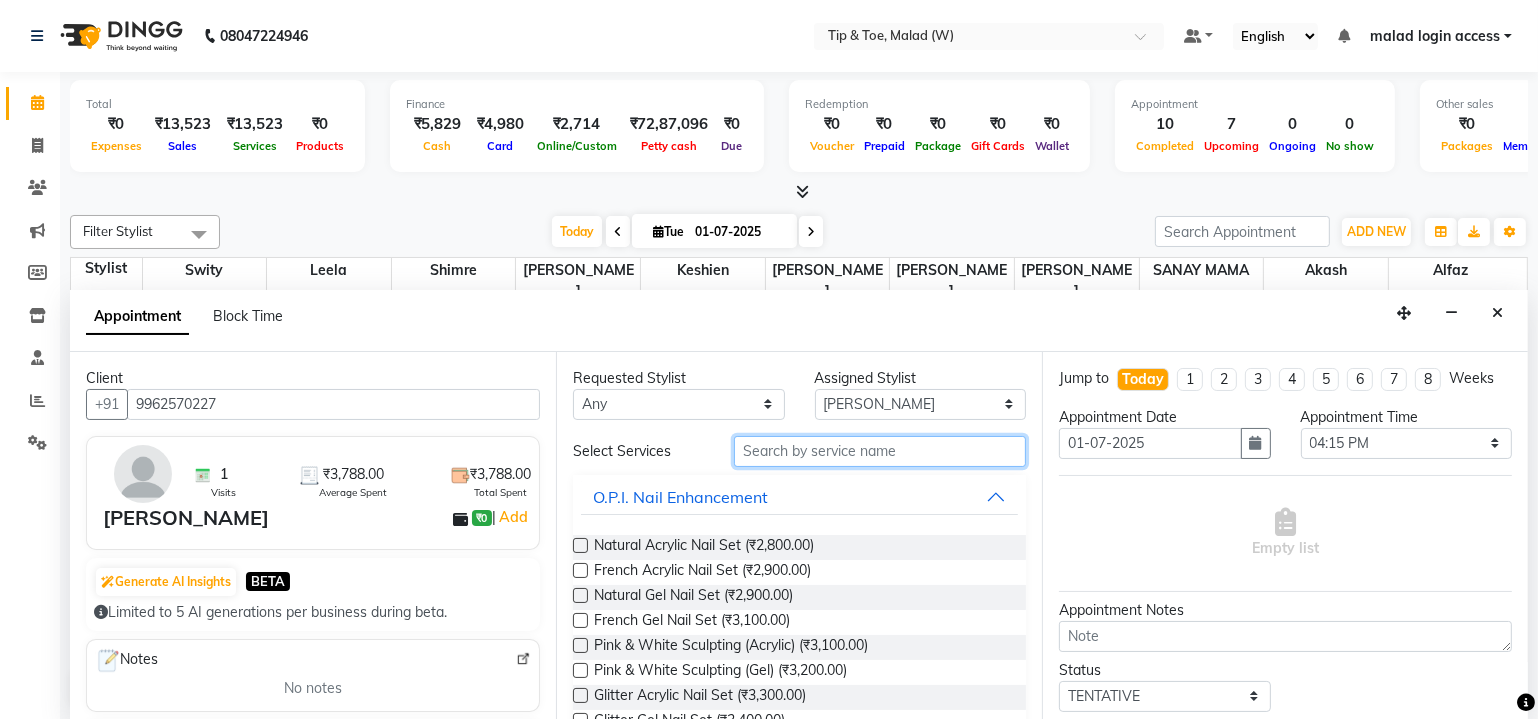 click at bounding box center [880, 451] 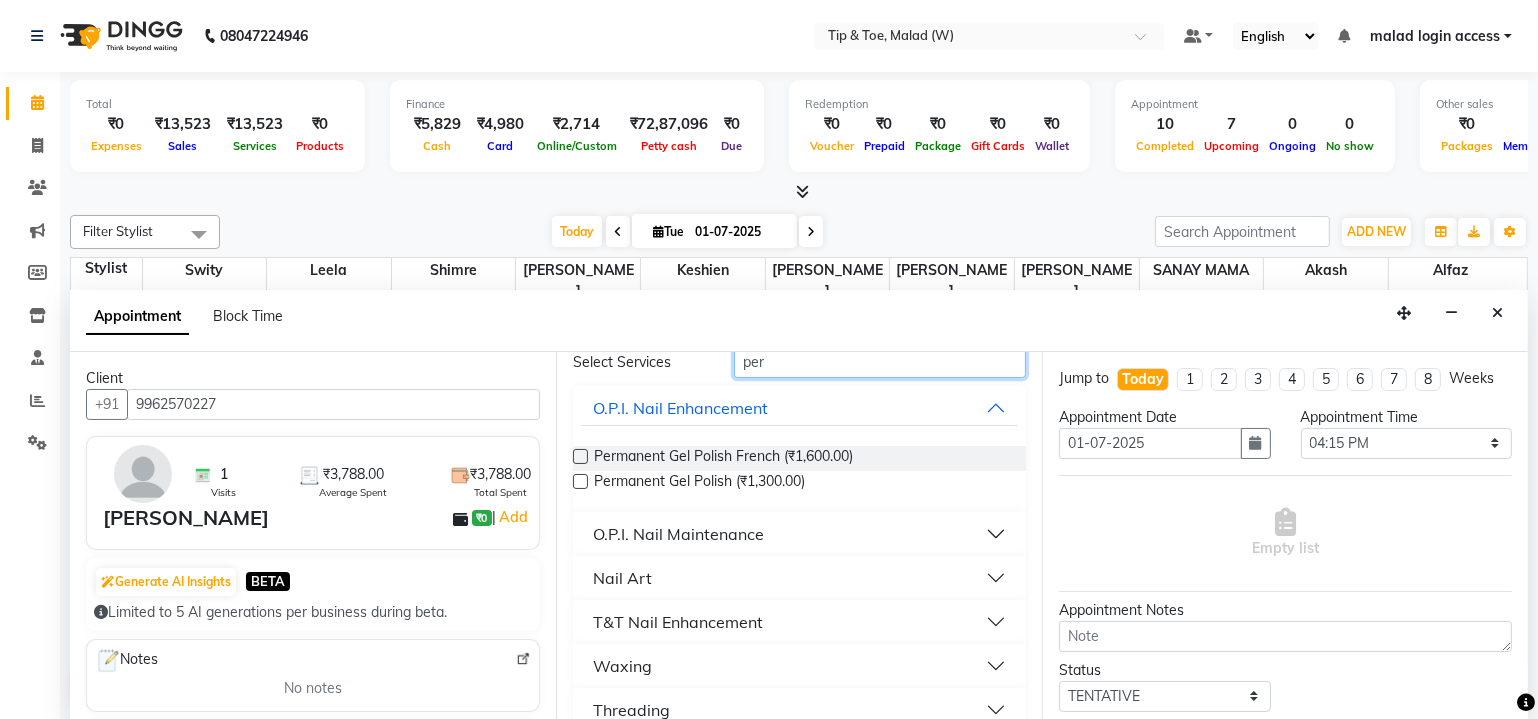 scroll, scrollTop: 90, scrollLeft: 0, axis: vertical 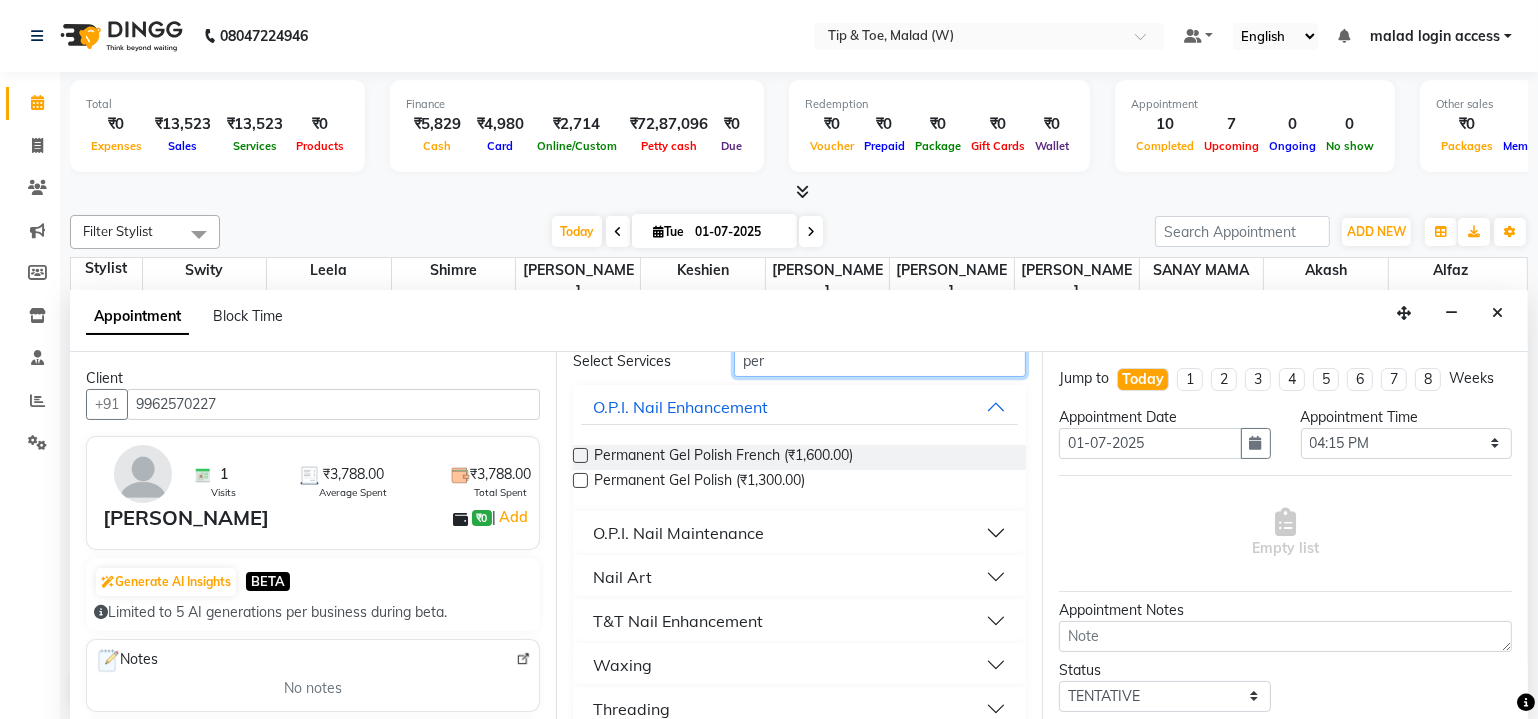 type on "per" 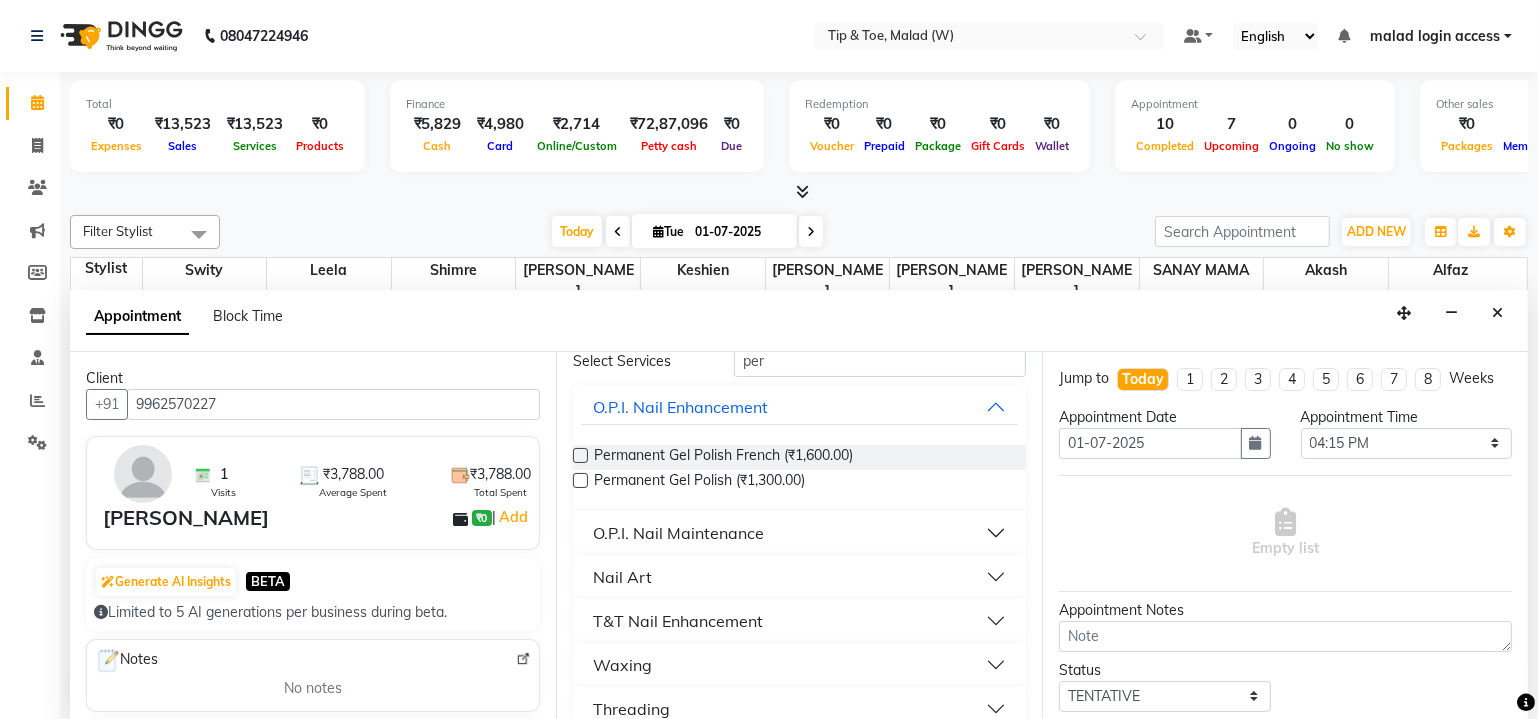 click on "T&T Nail Enhancement" at bounding box center [799, 621] 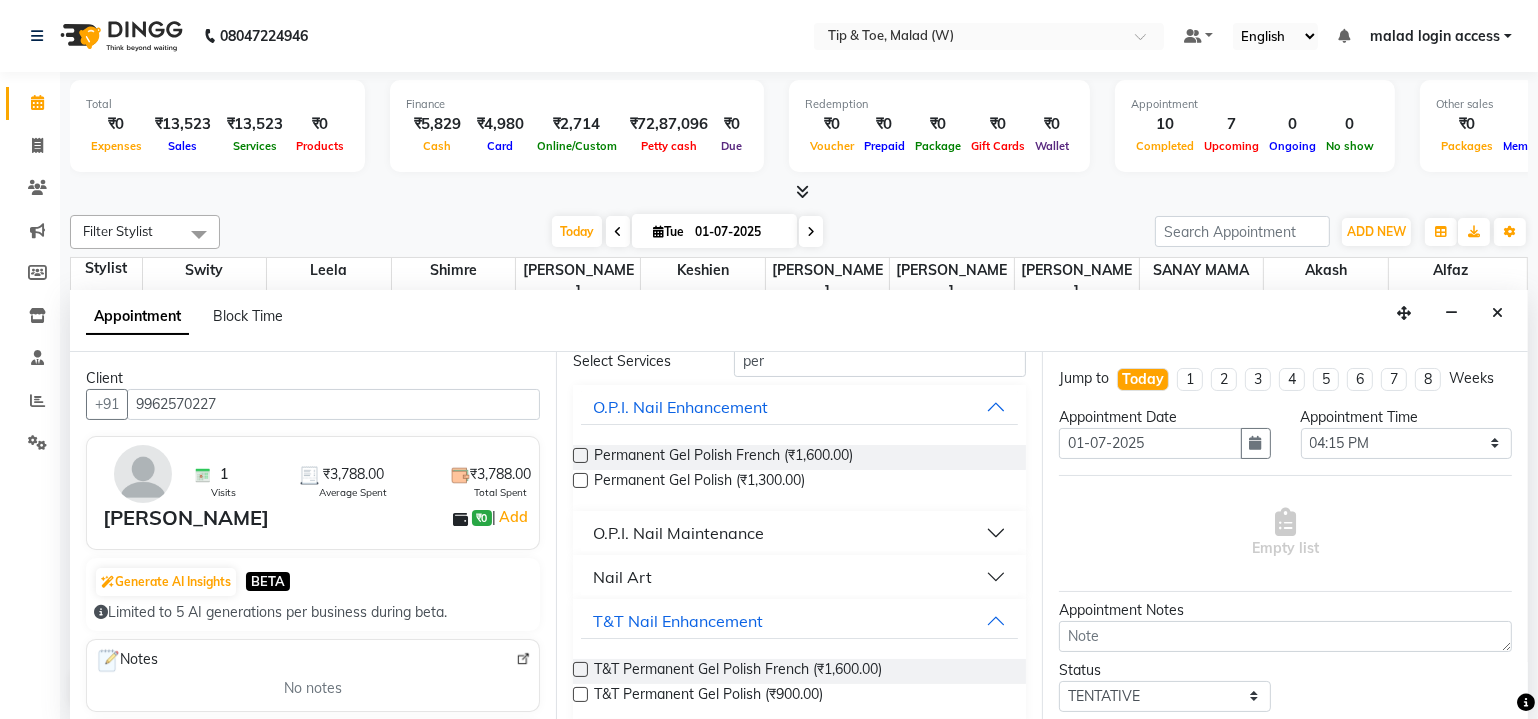 click at bounding box center (580, 694) 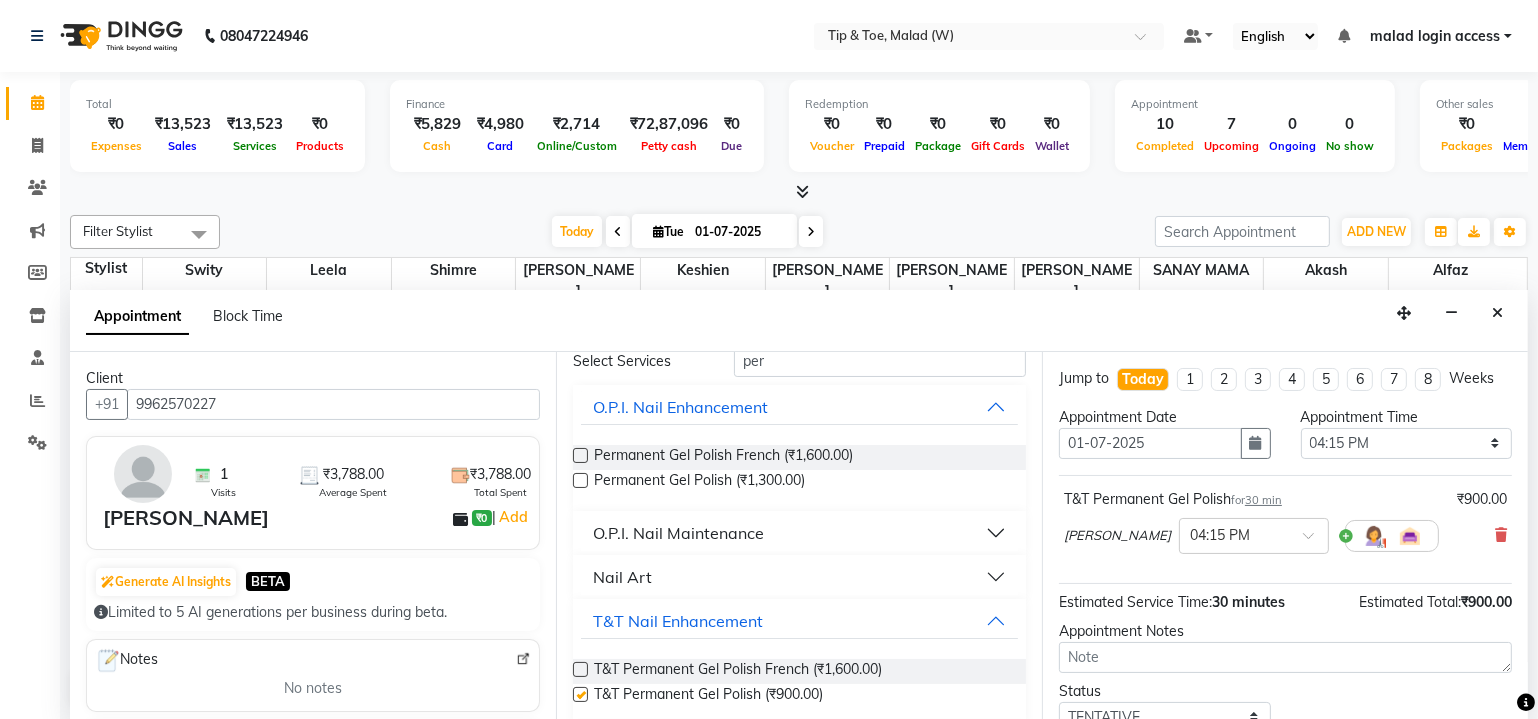 scroll, scrollTop: 135, scrollLeft: 0, axis: vertical 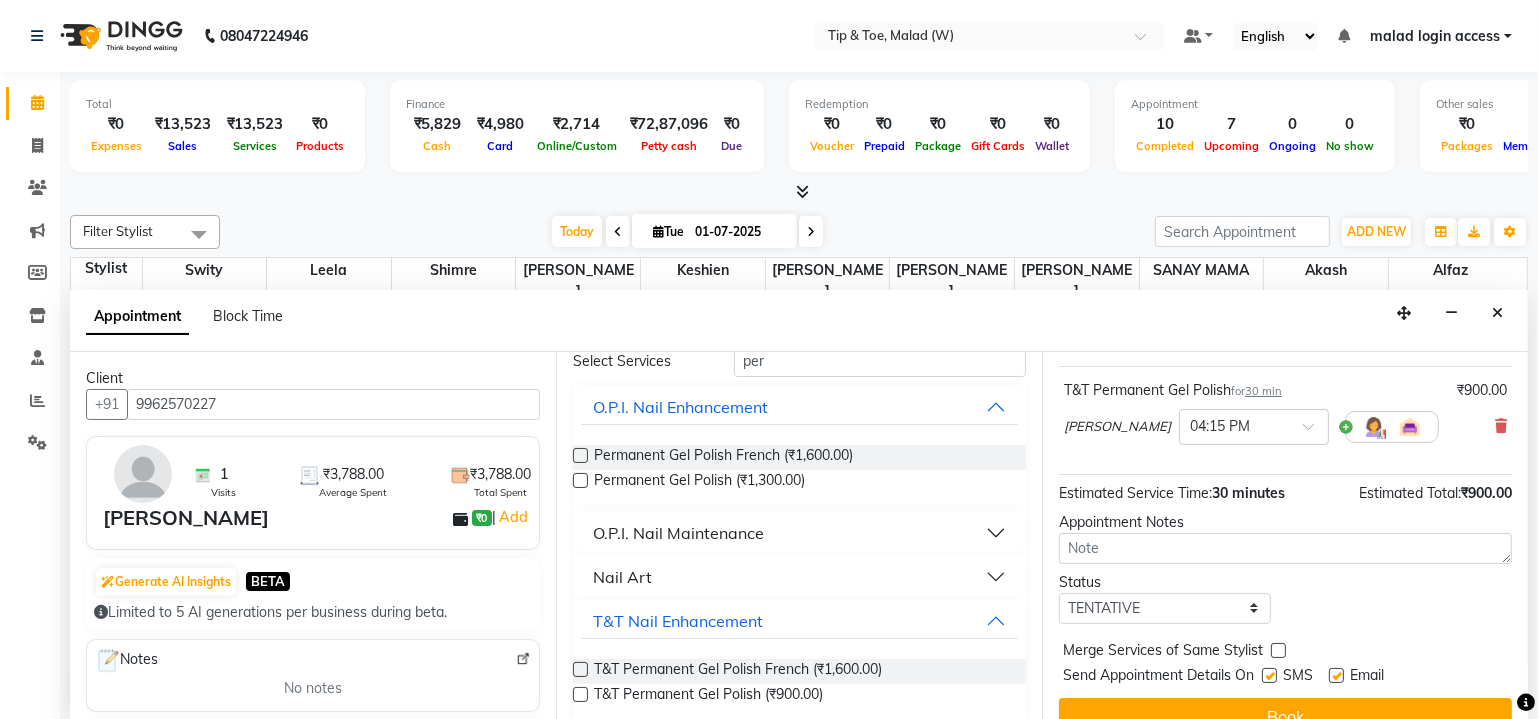 checkbox on "false" 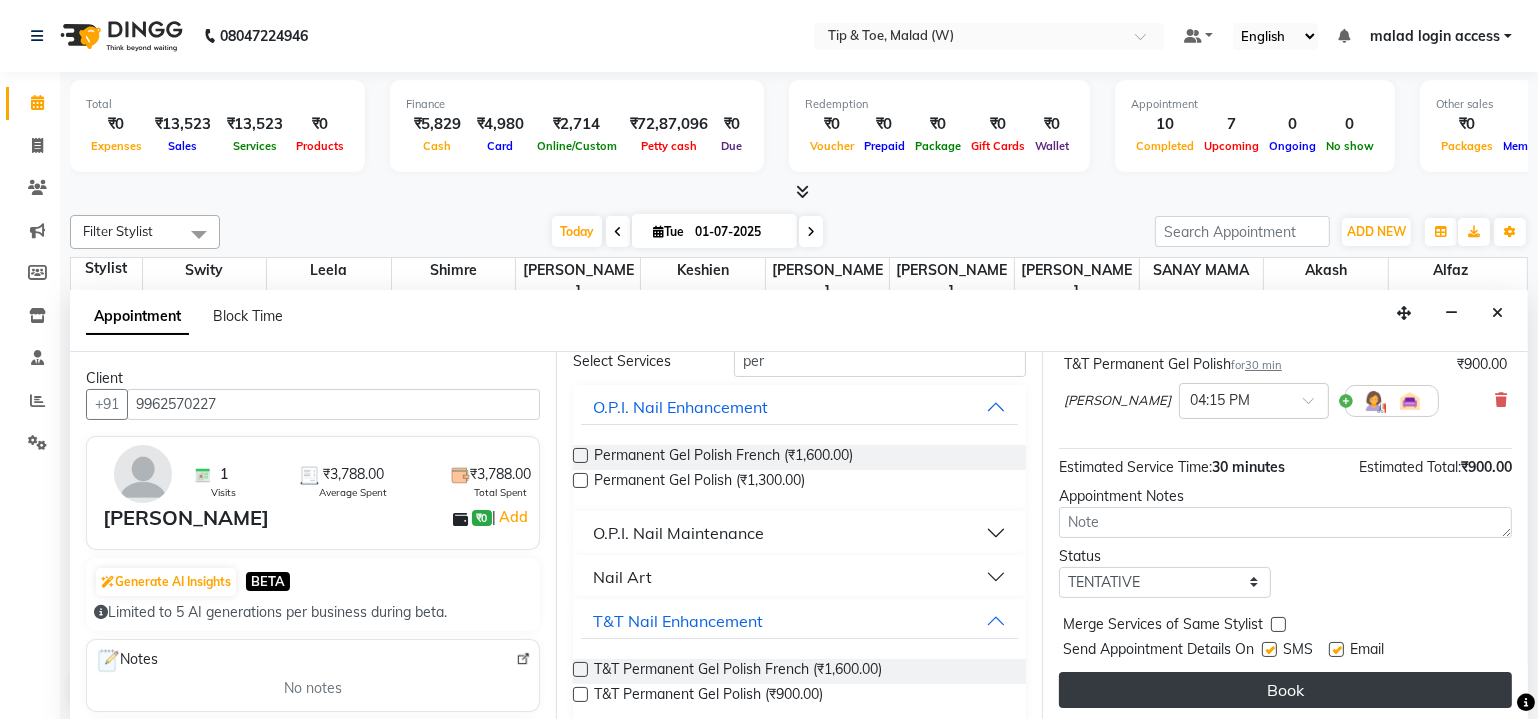 click on "Book" at bounding box center [1285, 690] 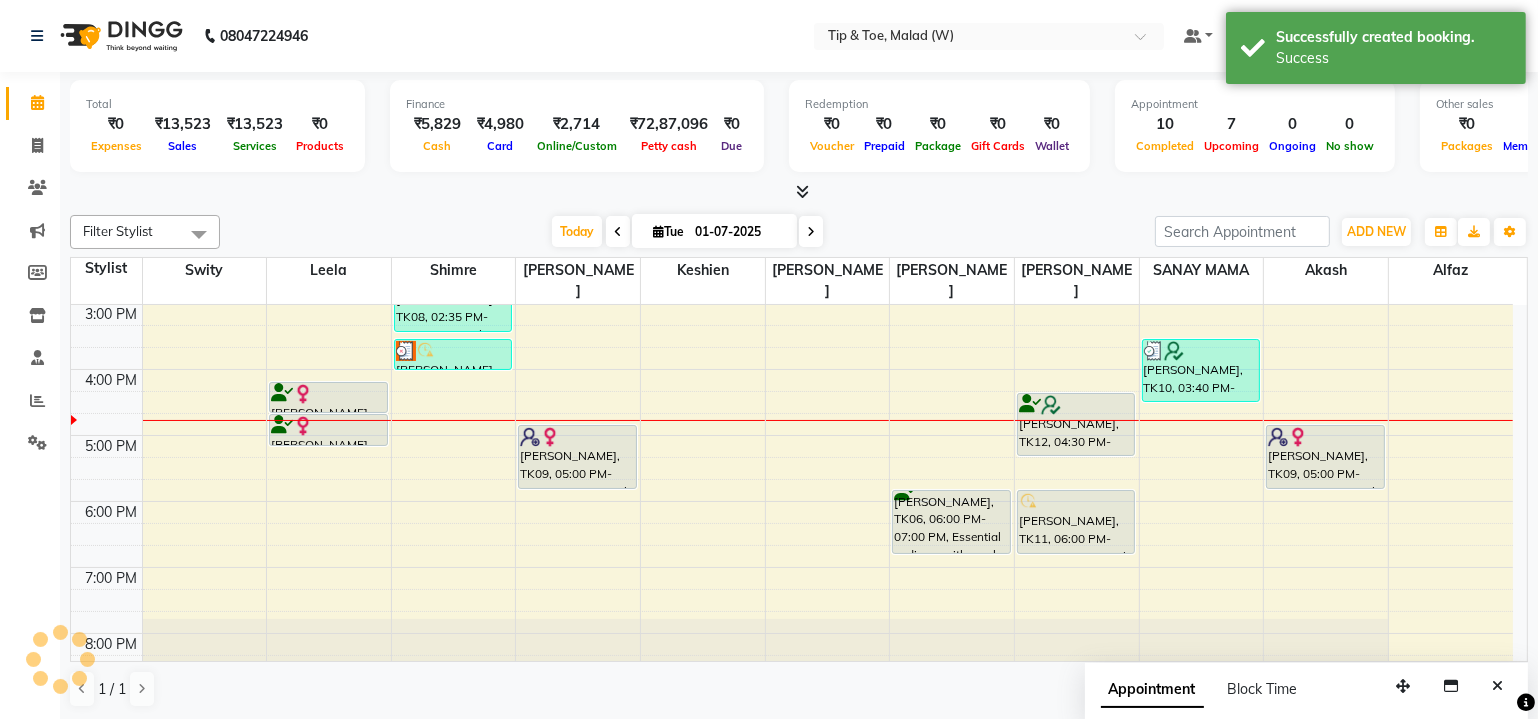 scroll, scrollTop: 0, scrollLeft: 0, axis: both 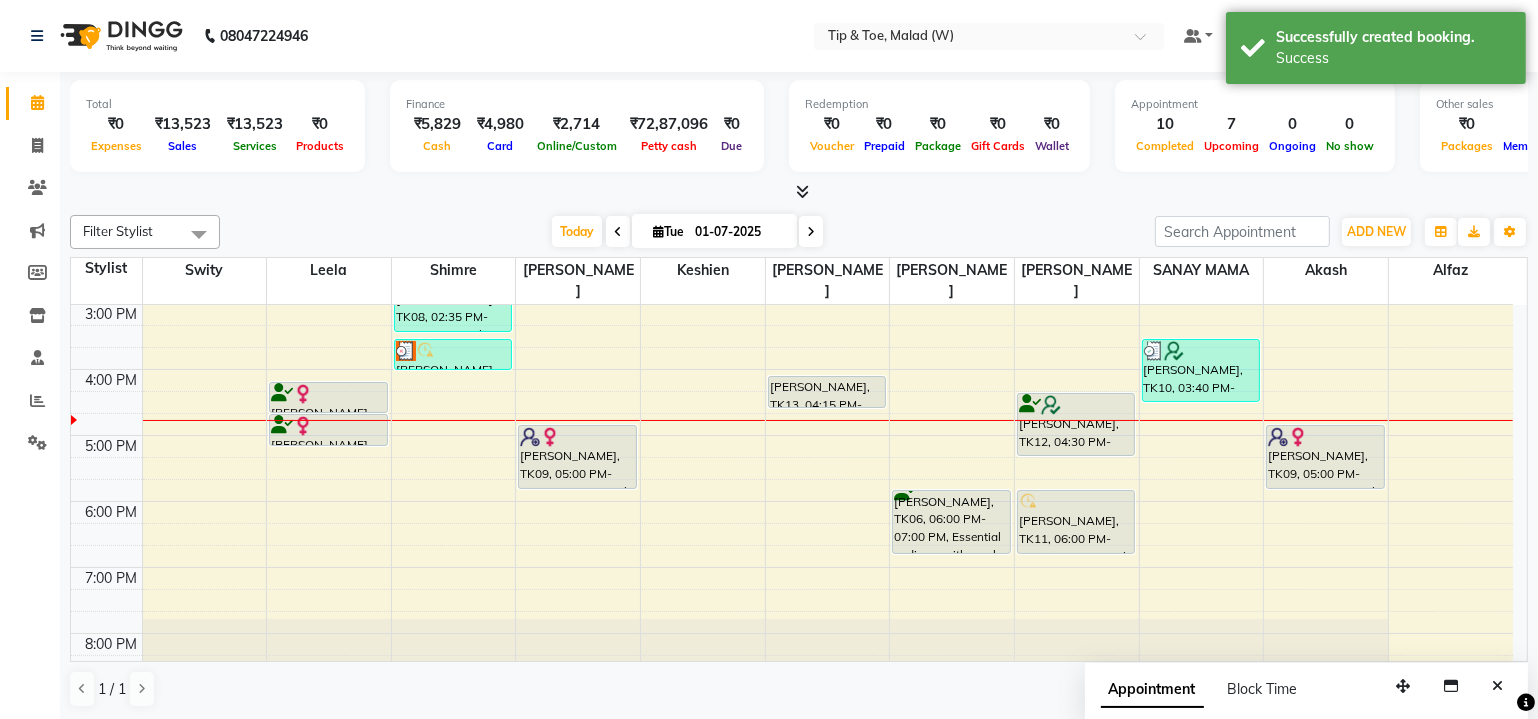 click on "[PERSON_NAME], TK13, 04:15 PM-04:45 PM, T&T Permanent Gel Polish" at bounding box center [827, 392] 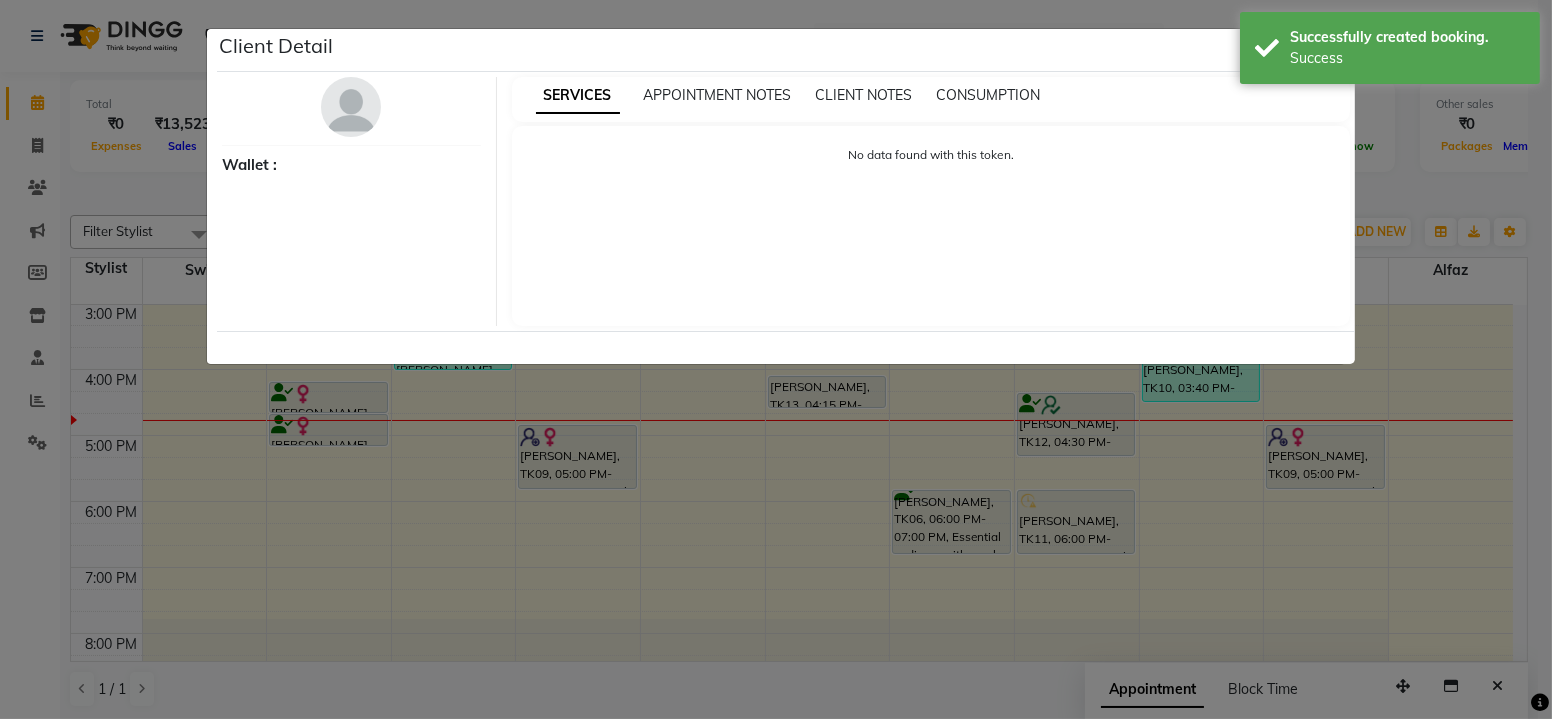 select on "7" 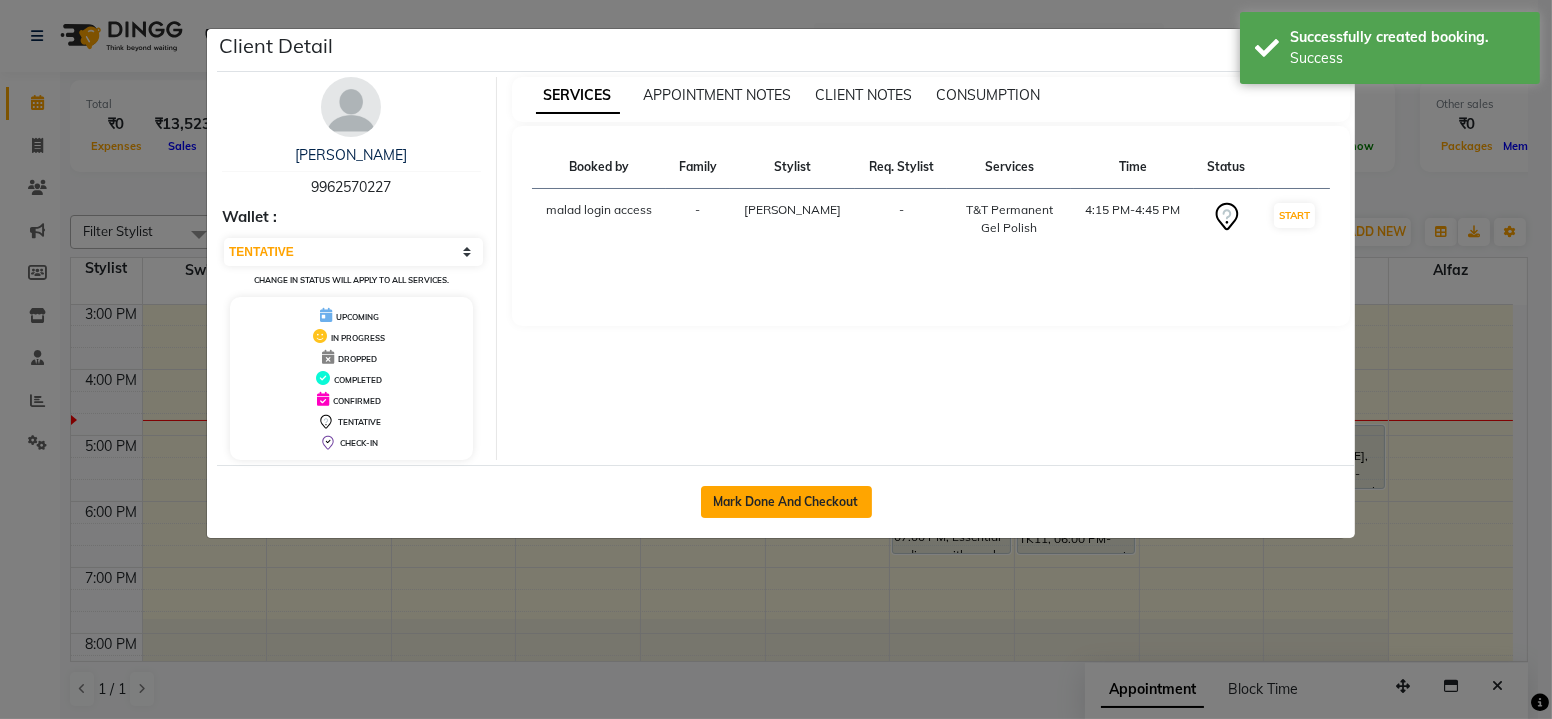click on "Mark Done And Checkout" 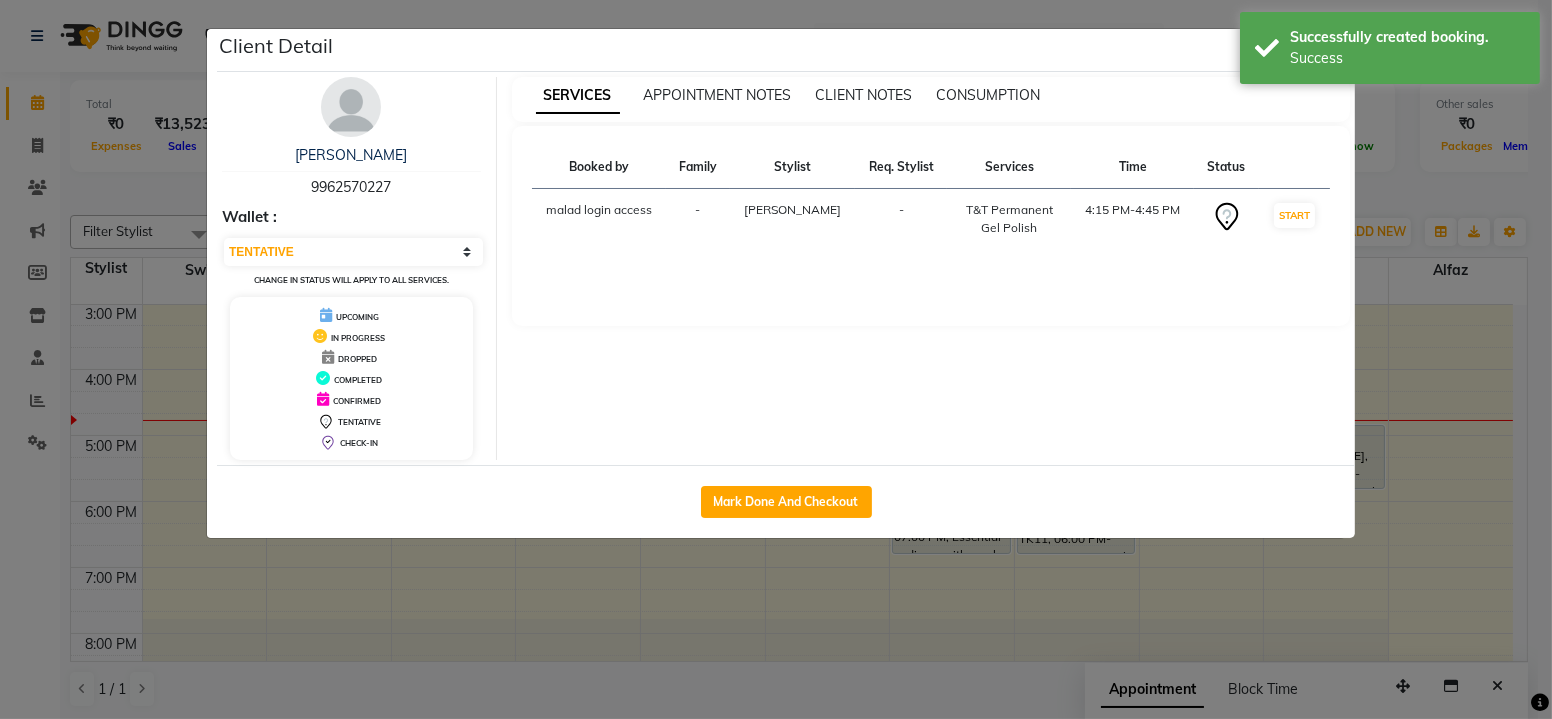 select on "5930" 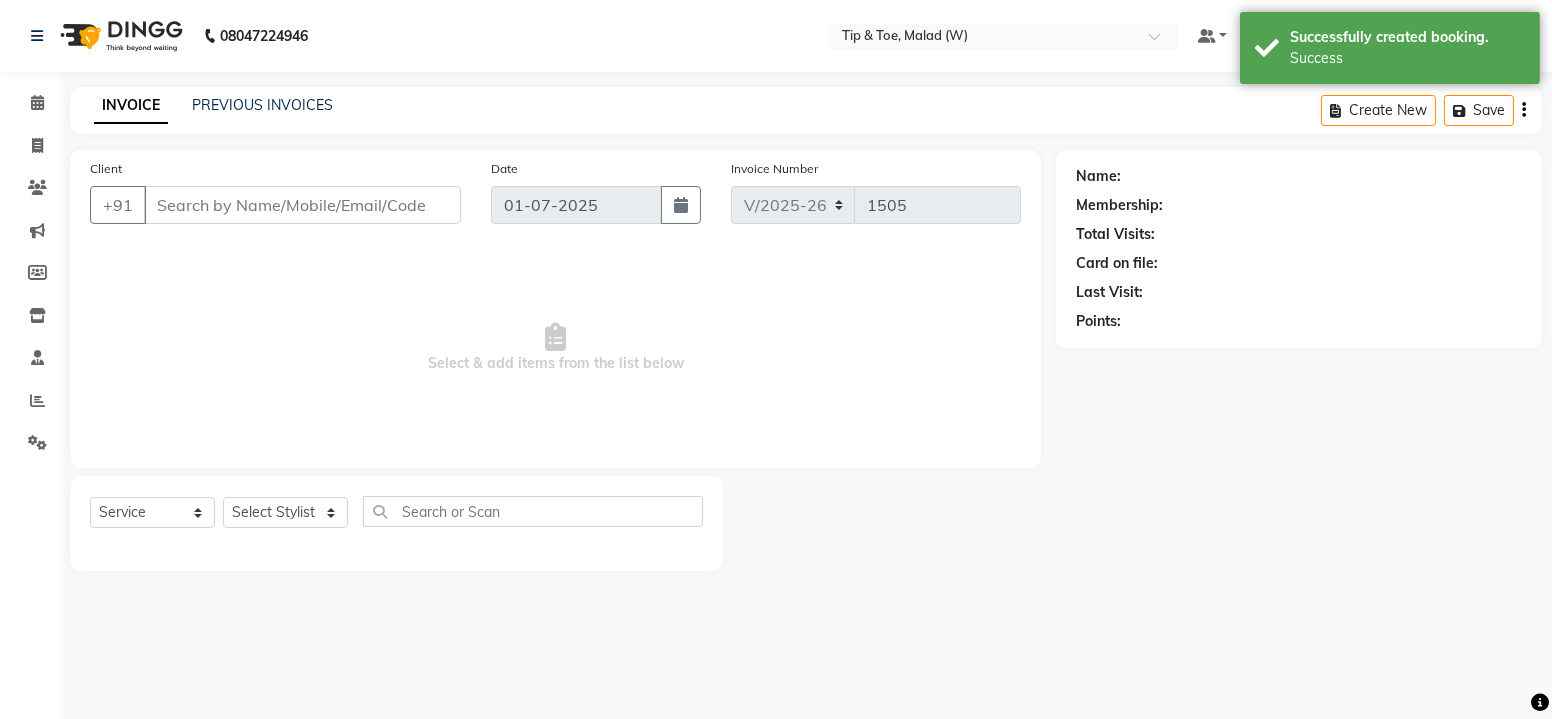 type on "9962570227" 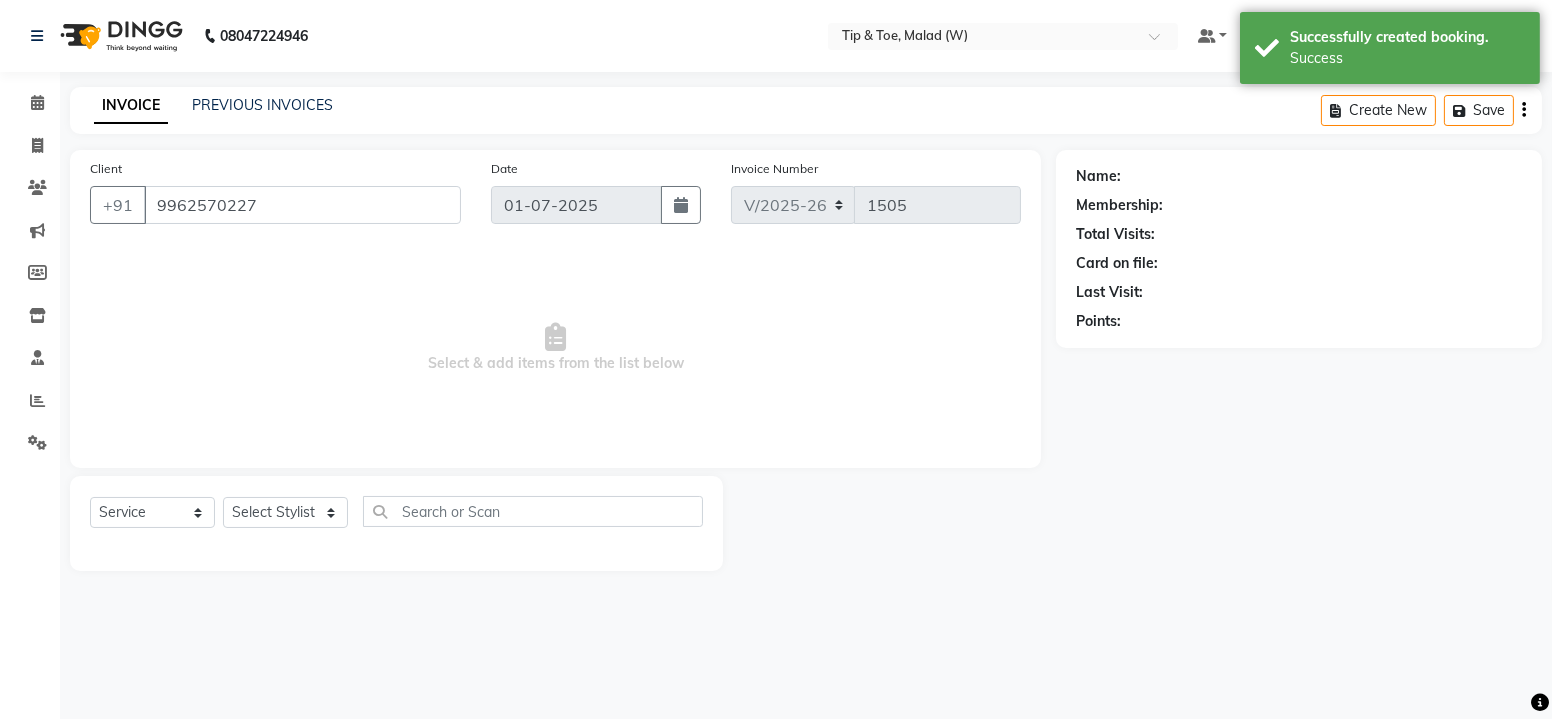 select on "77019" 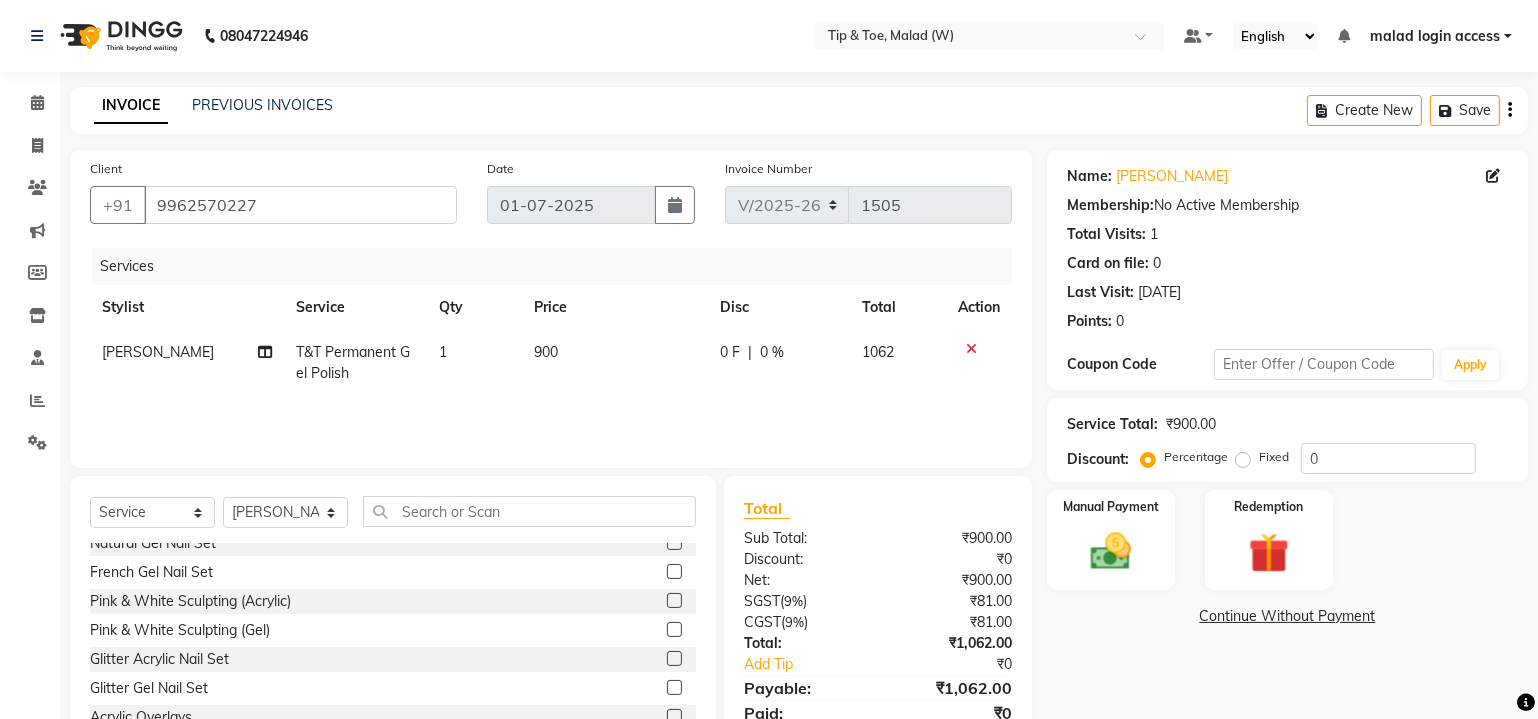 scroll, scrollTop: 181, scrollLeft: 0, axis: vertical 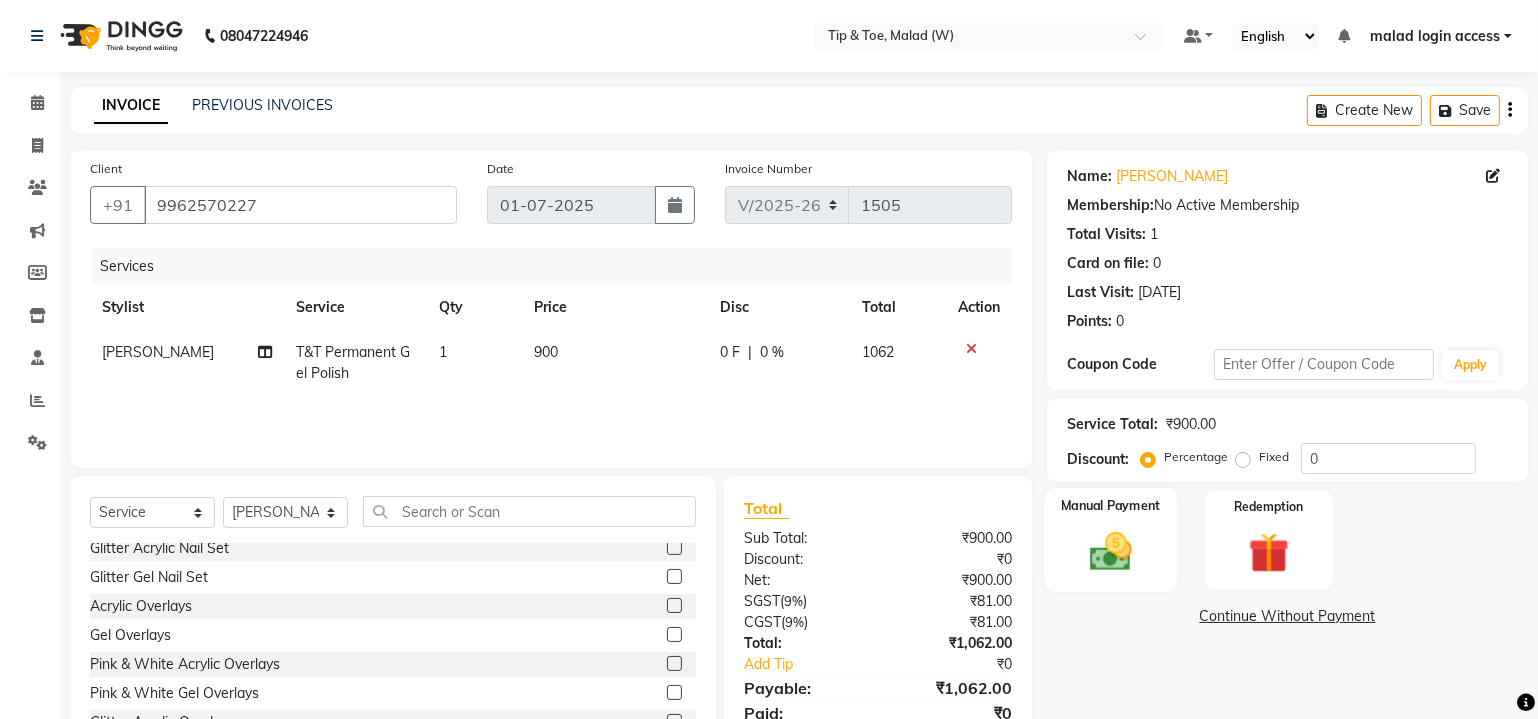 click 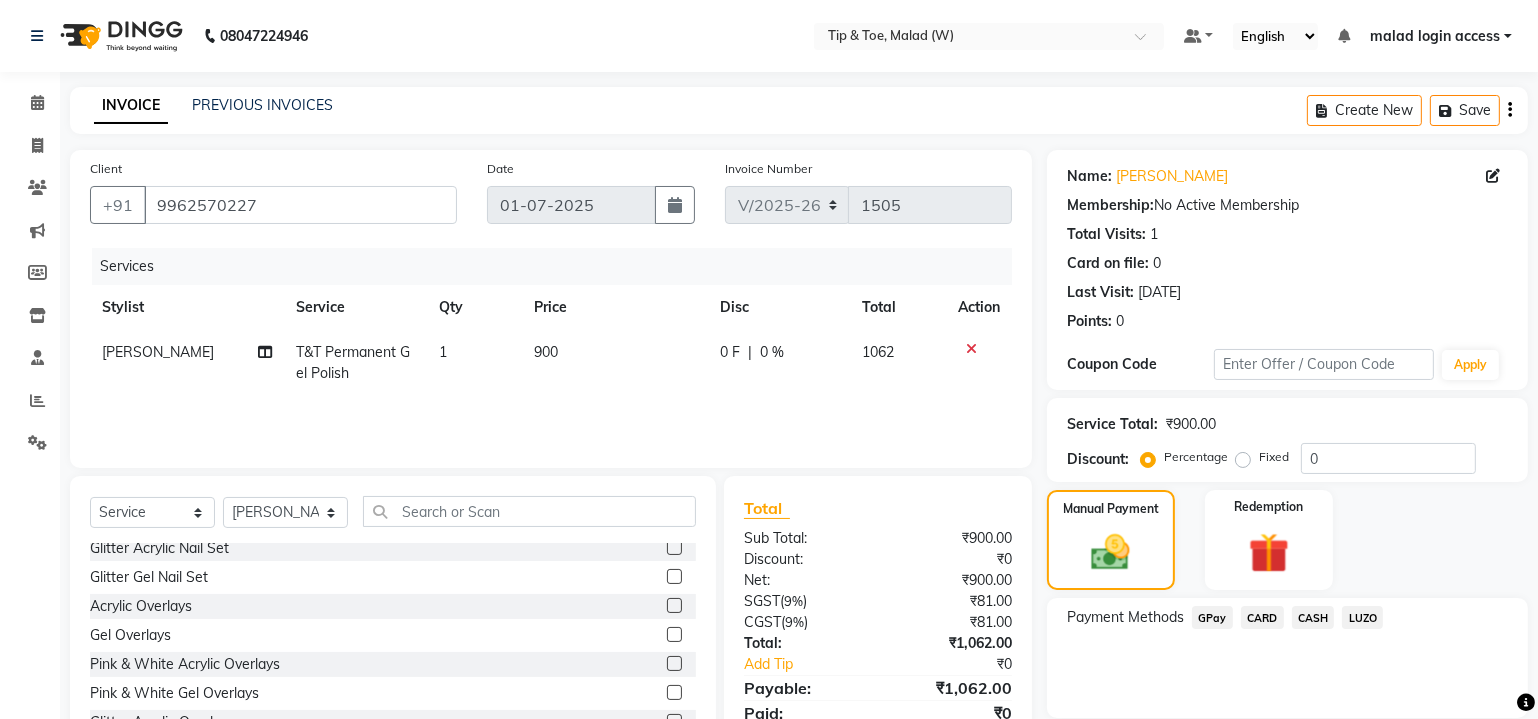 click on "Manual Payment Redemption" 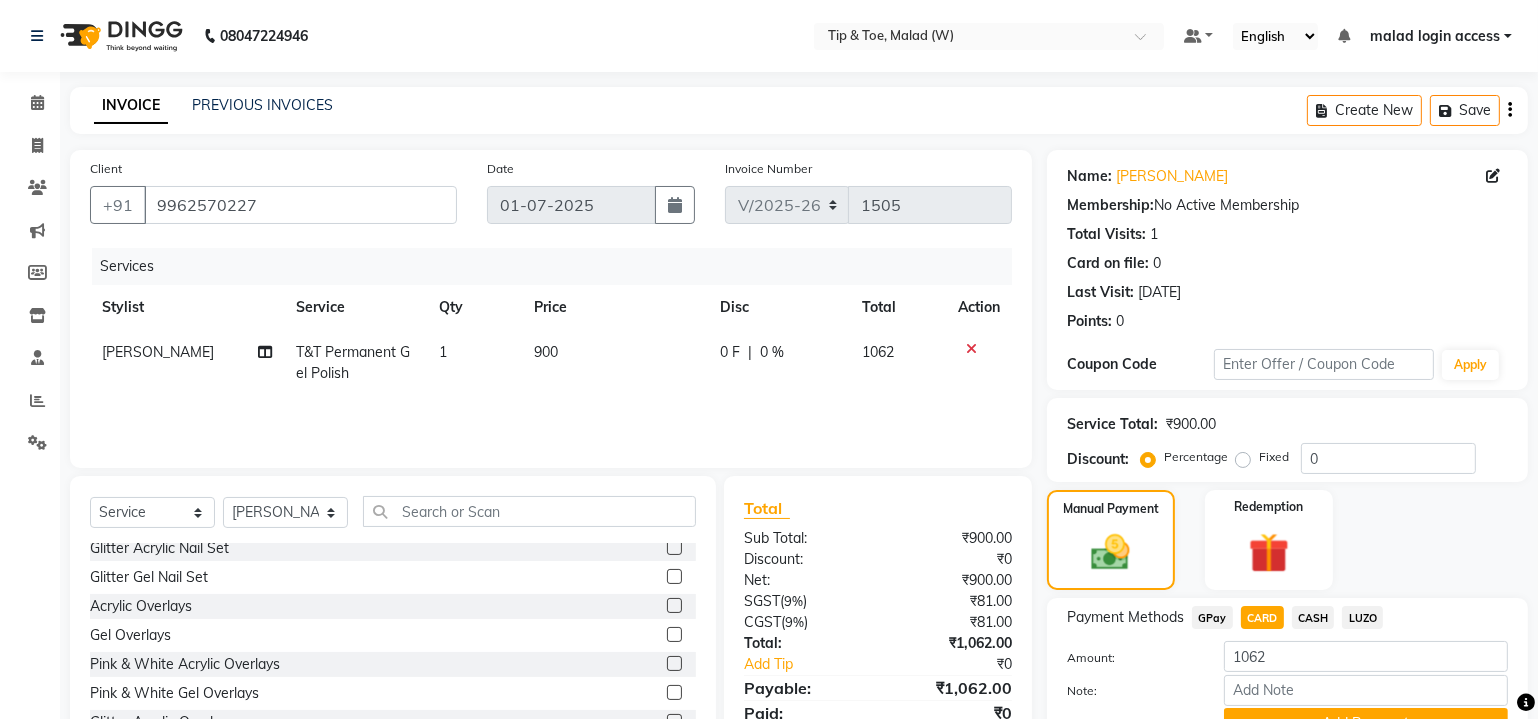 click on "GPay" 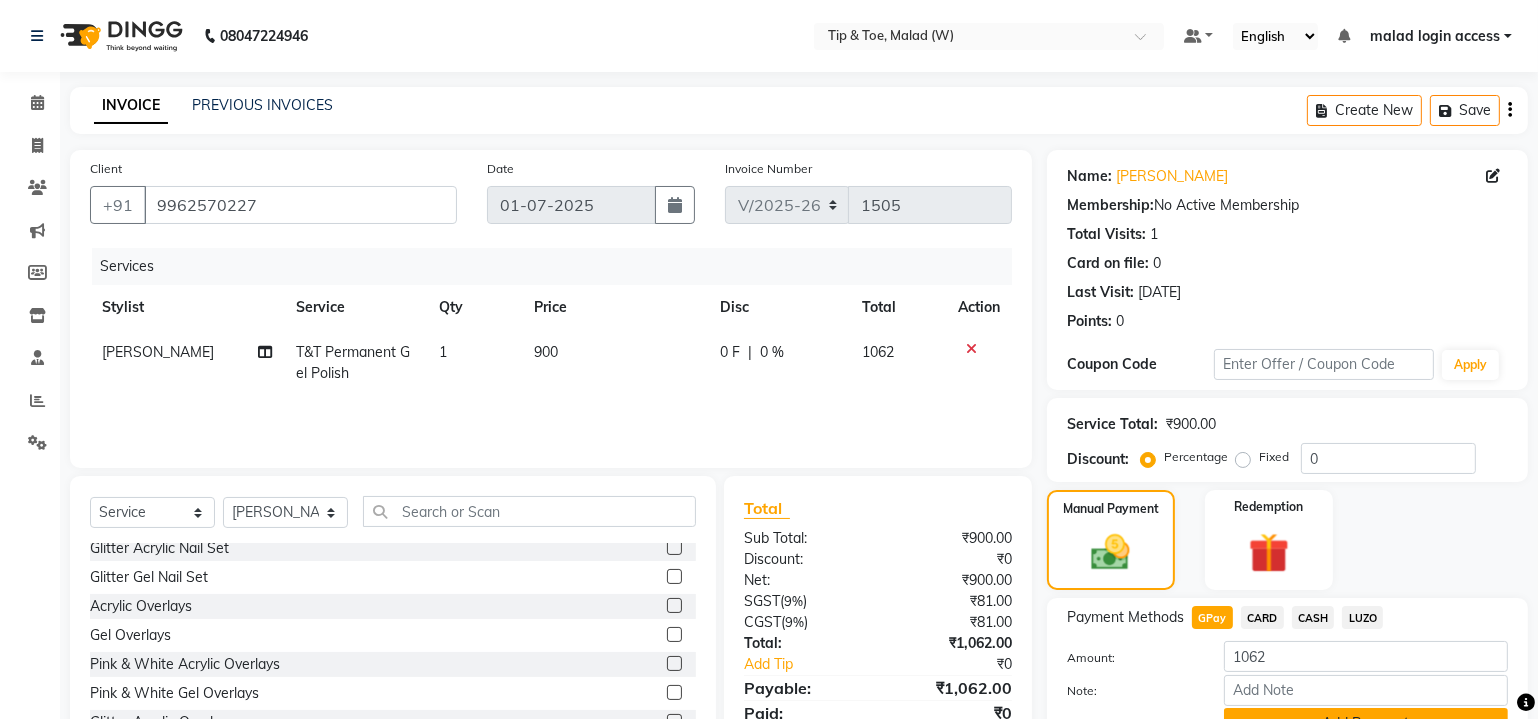 scroll, scrollTop: 96, scrollLeft: 0, axis: vertical 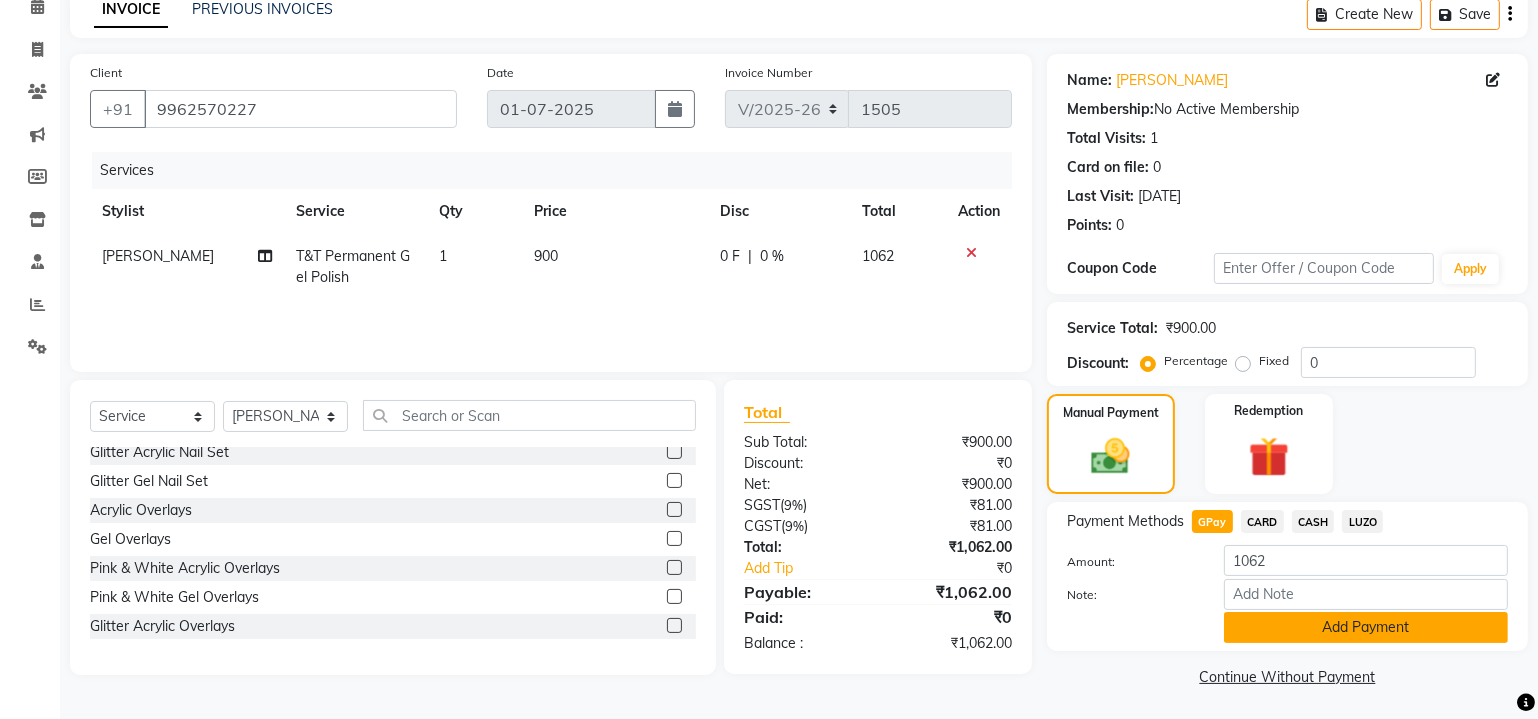 click on "Add Payment" 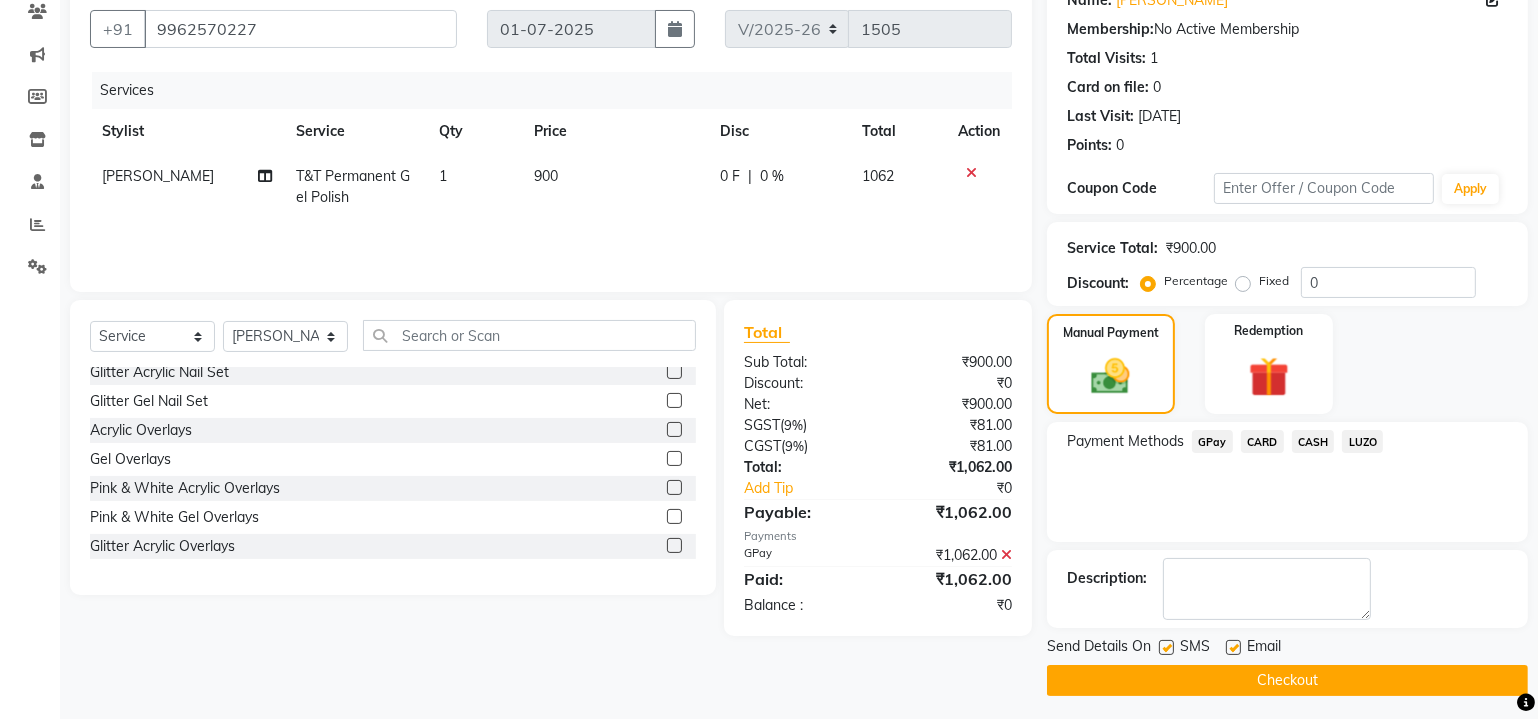 scroll, scrollTop: 179, scrollLeft: 0, axis: vertical 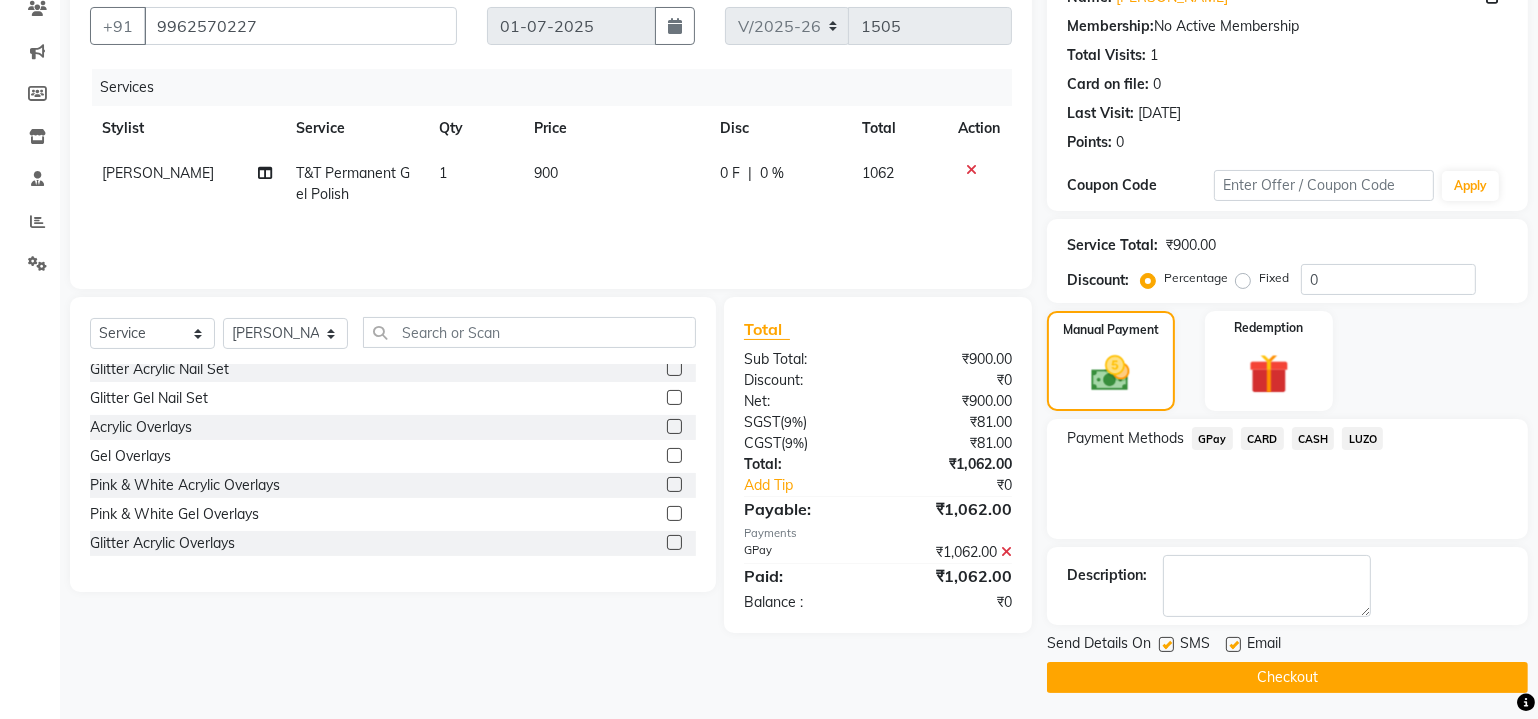 click 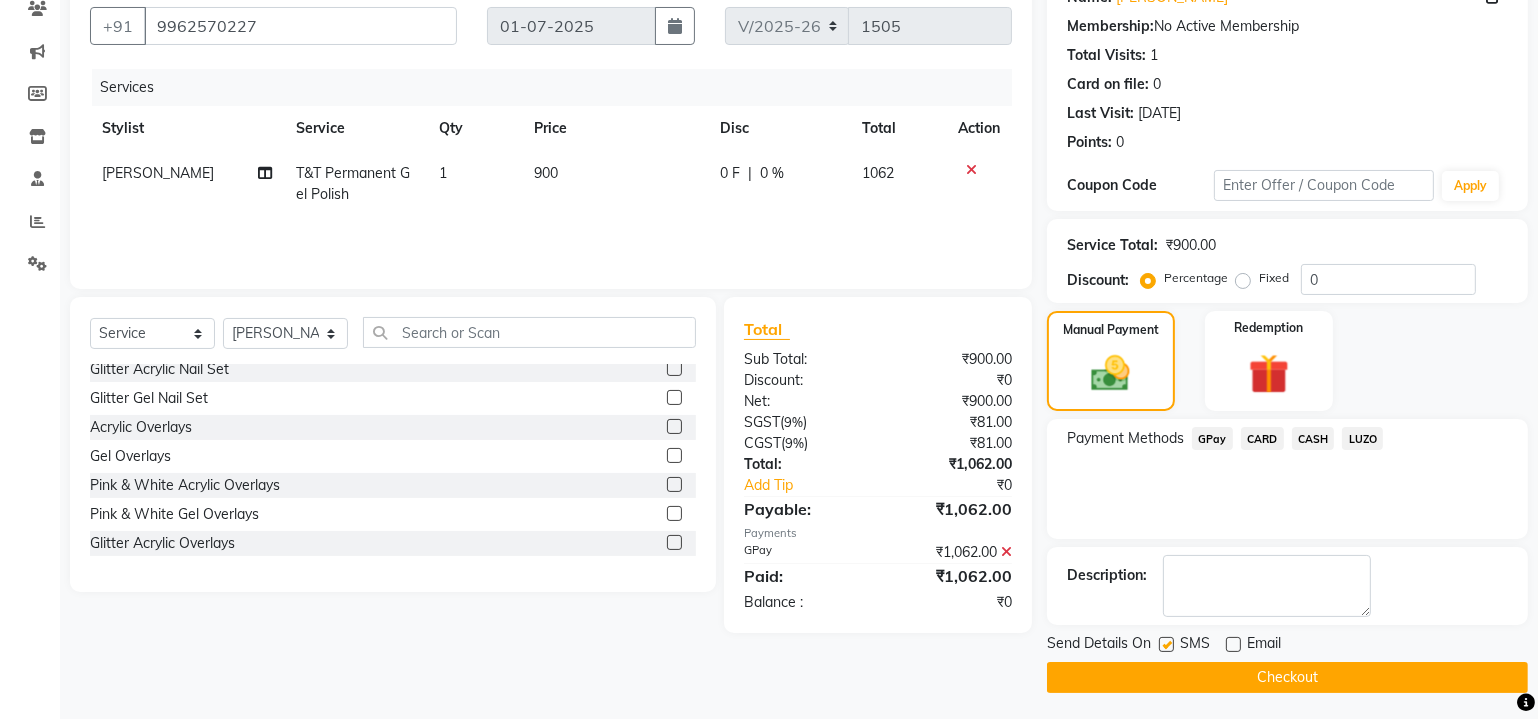 click 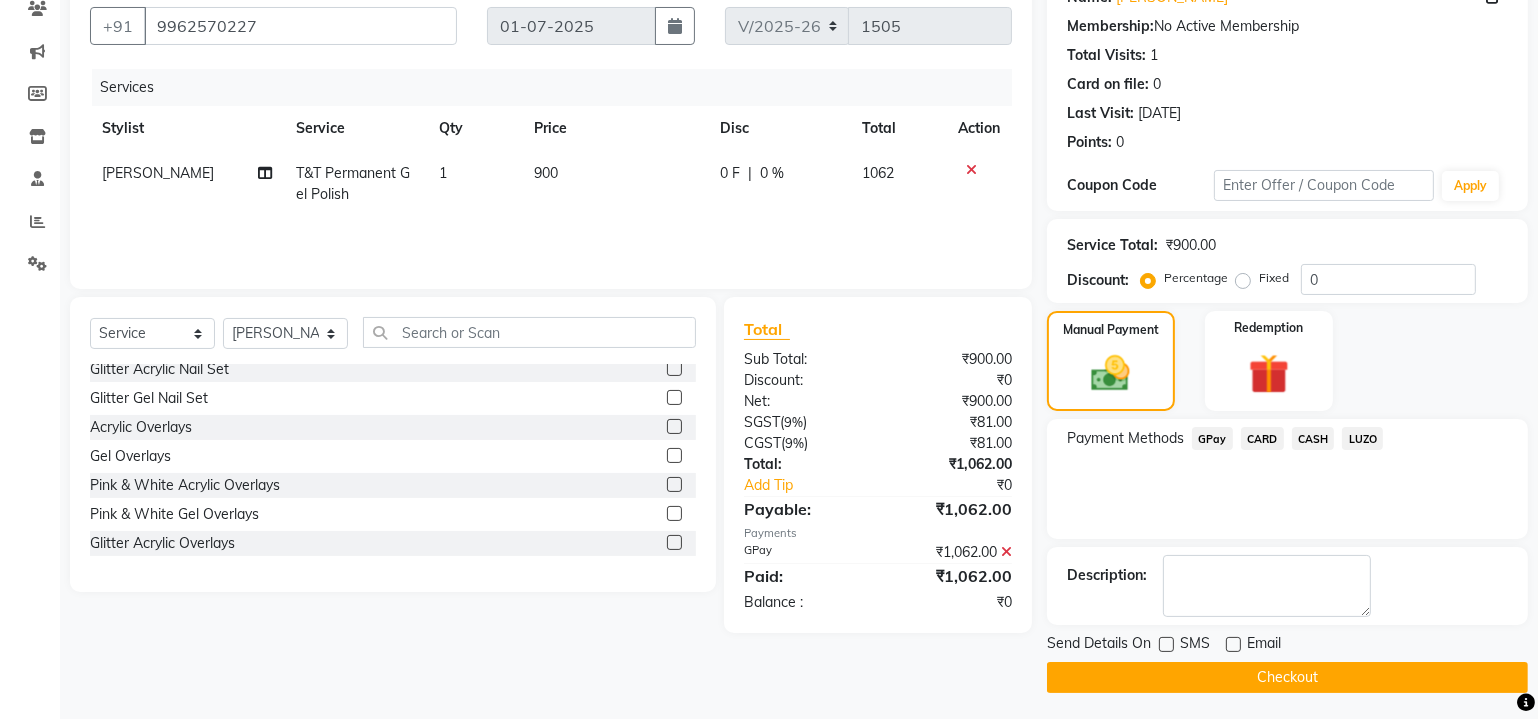 click on "Checkout" 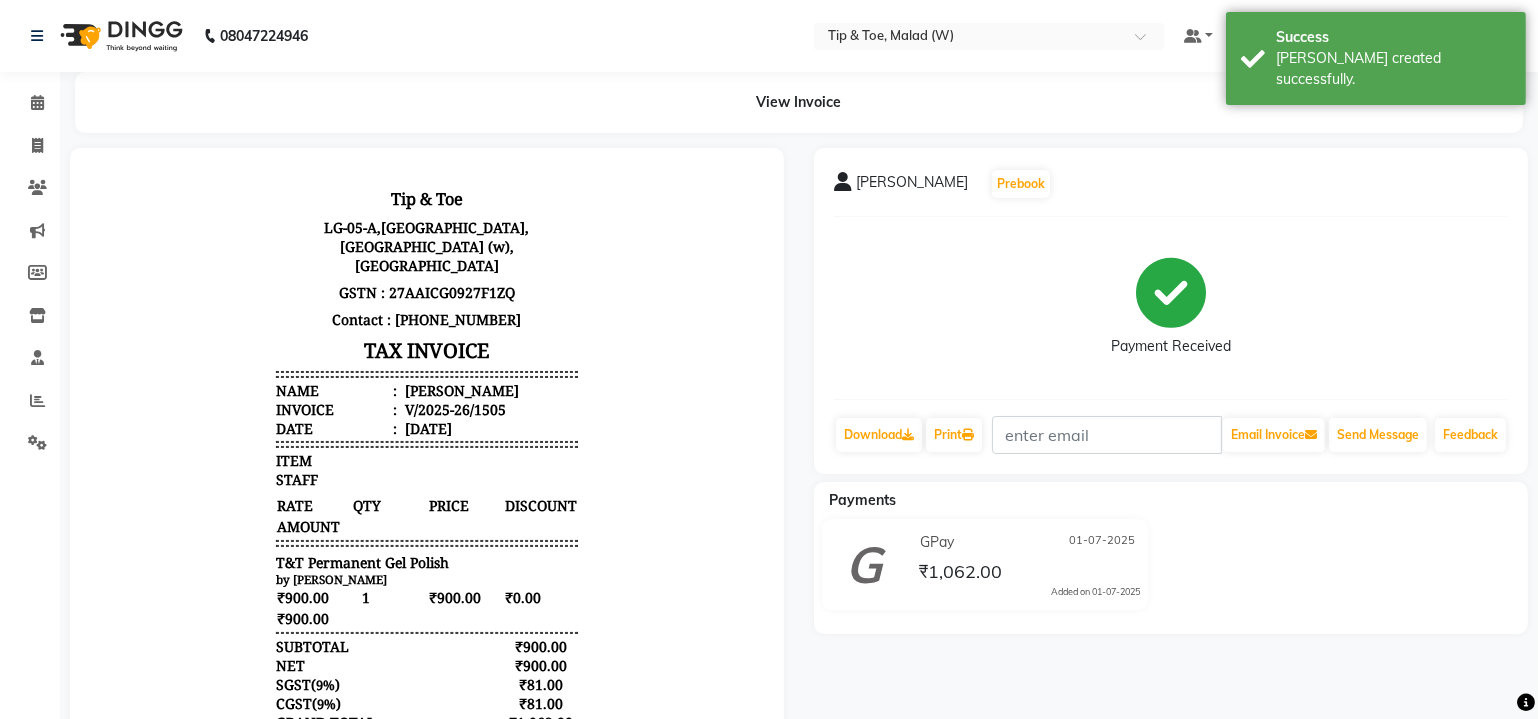 scroll, scrollTop: 0, scrollLeft: 0, axis: both 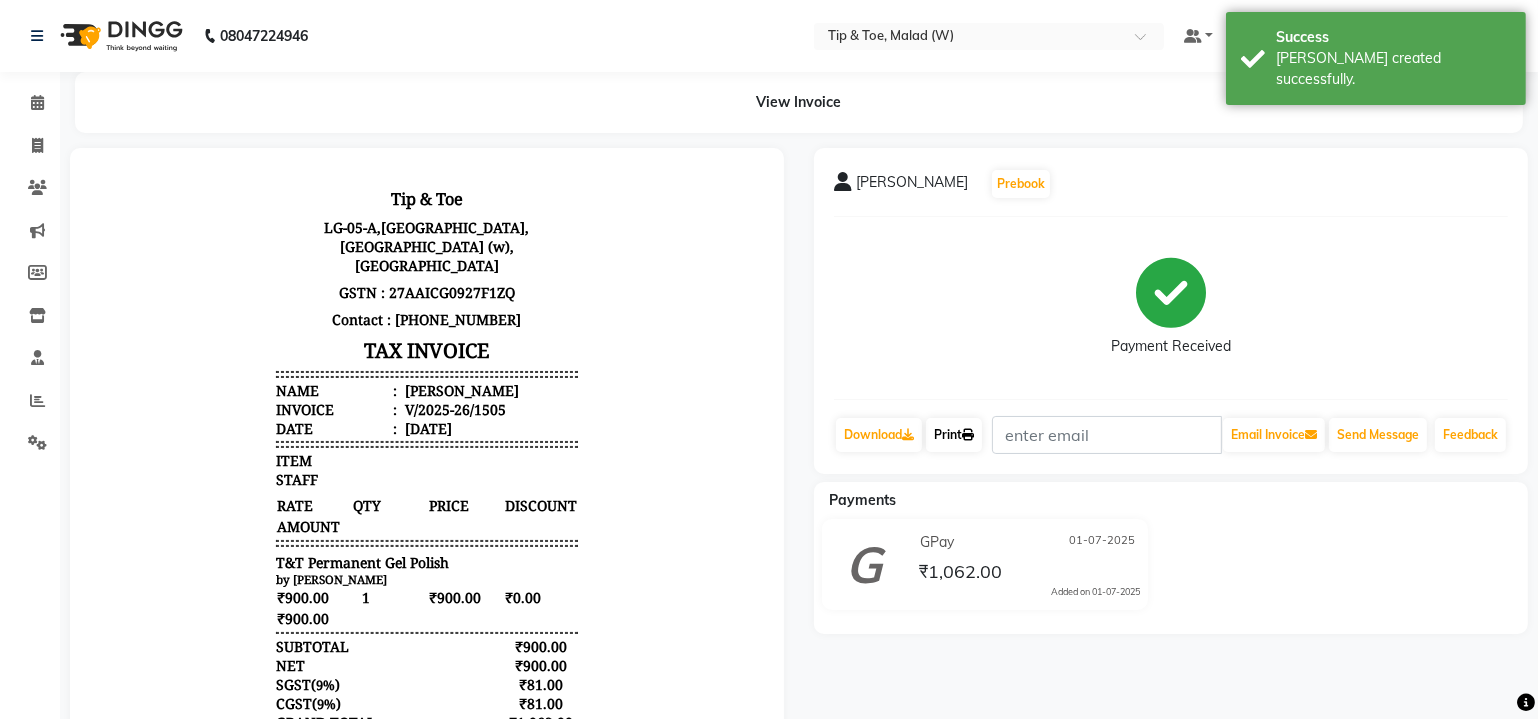 click 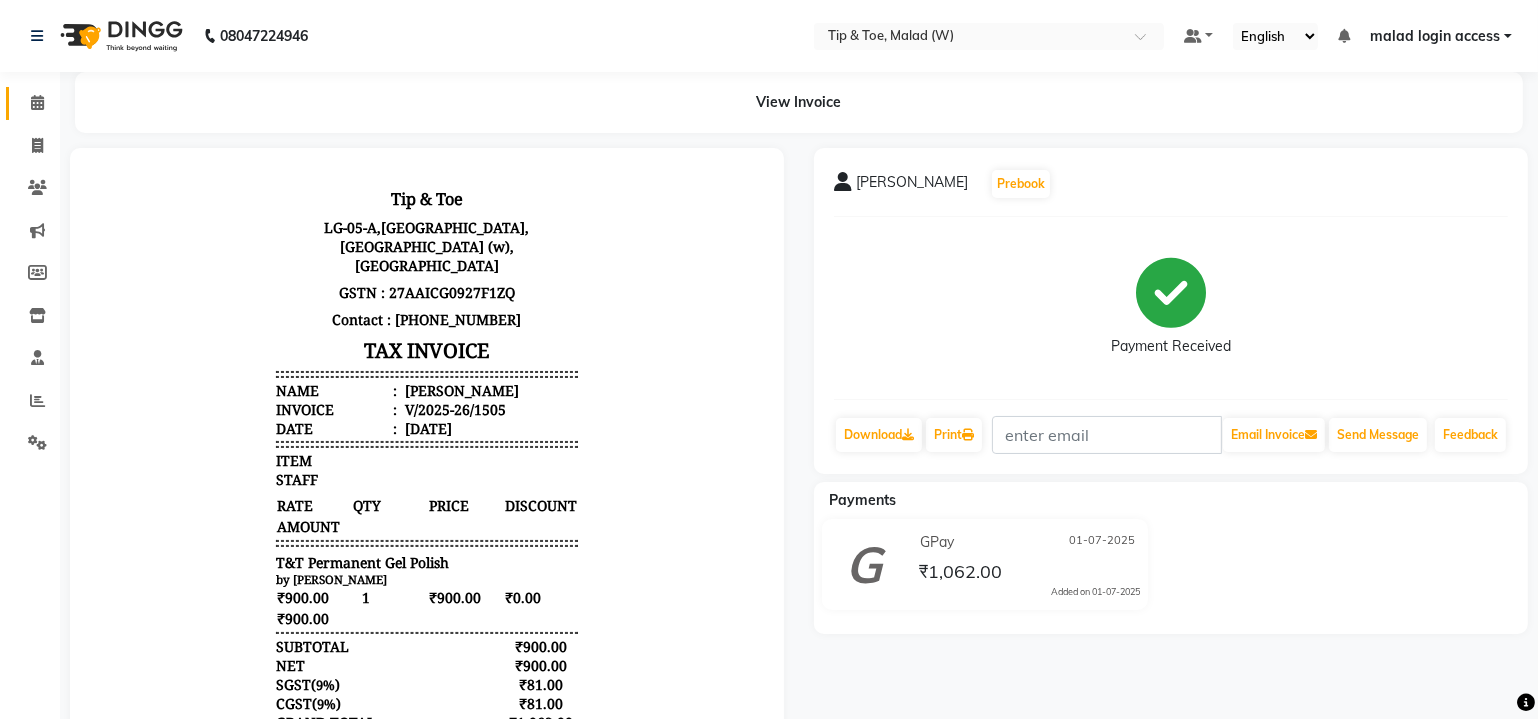 click on "Calendar" 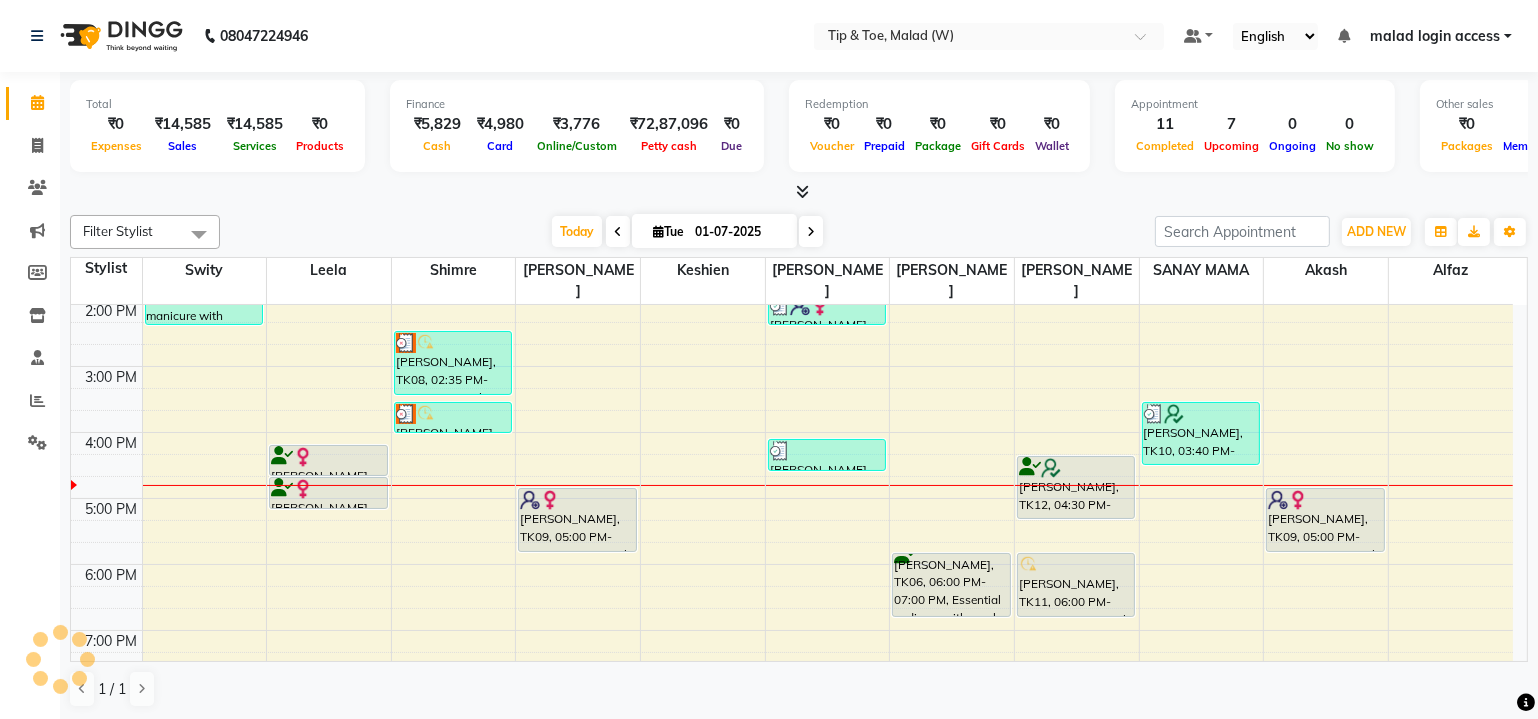scroll, scrollTop: 372, scrollLeft: 0, axis: vertical 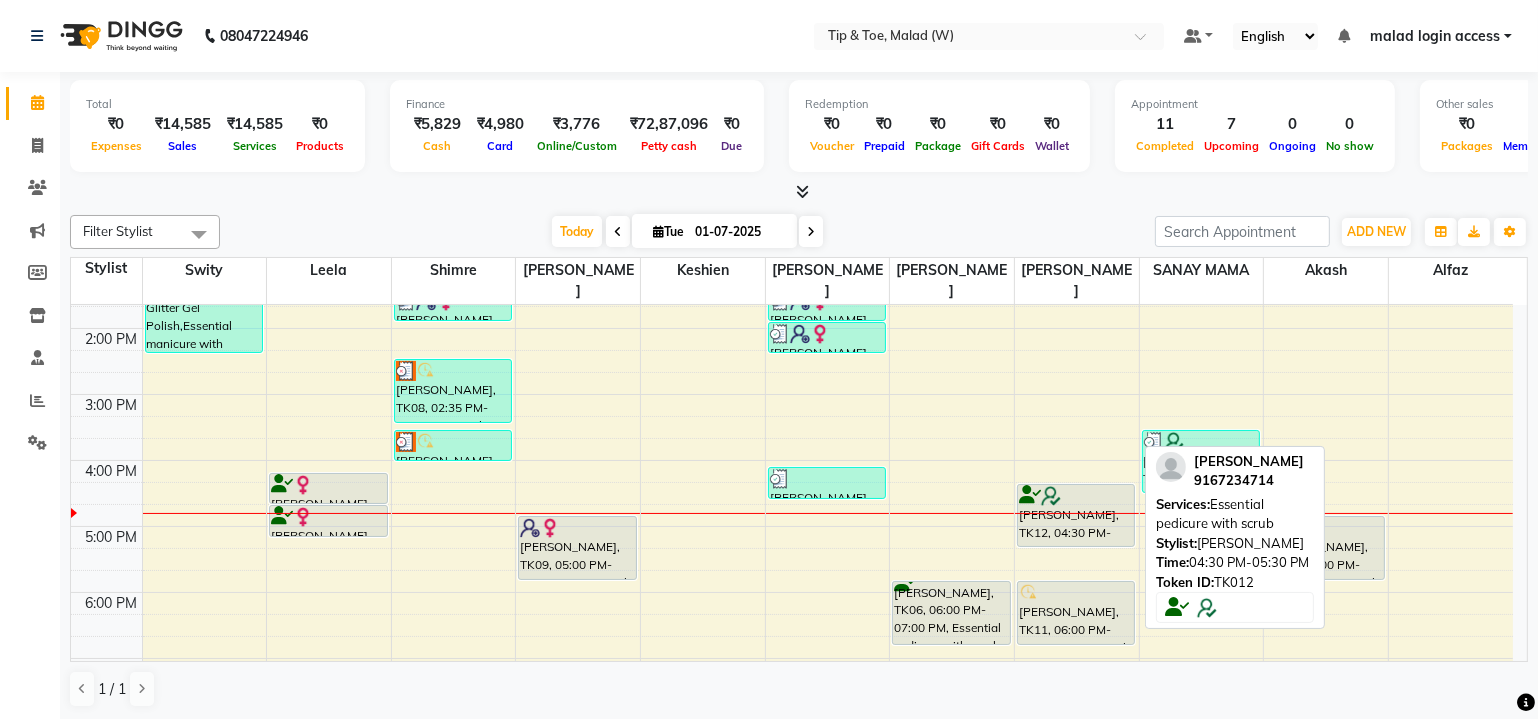 click on "[PERSON_NAME], TK12, 04:30 PM-05:30 PM, Essential pedicure with scrub" at bounding box center (1076, 515) 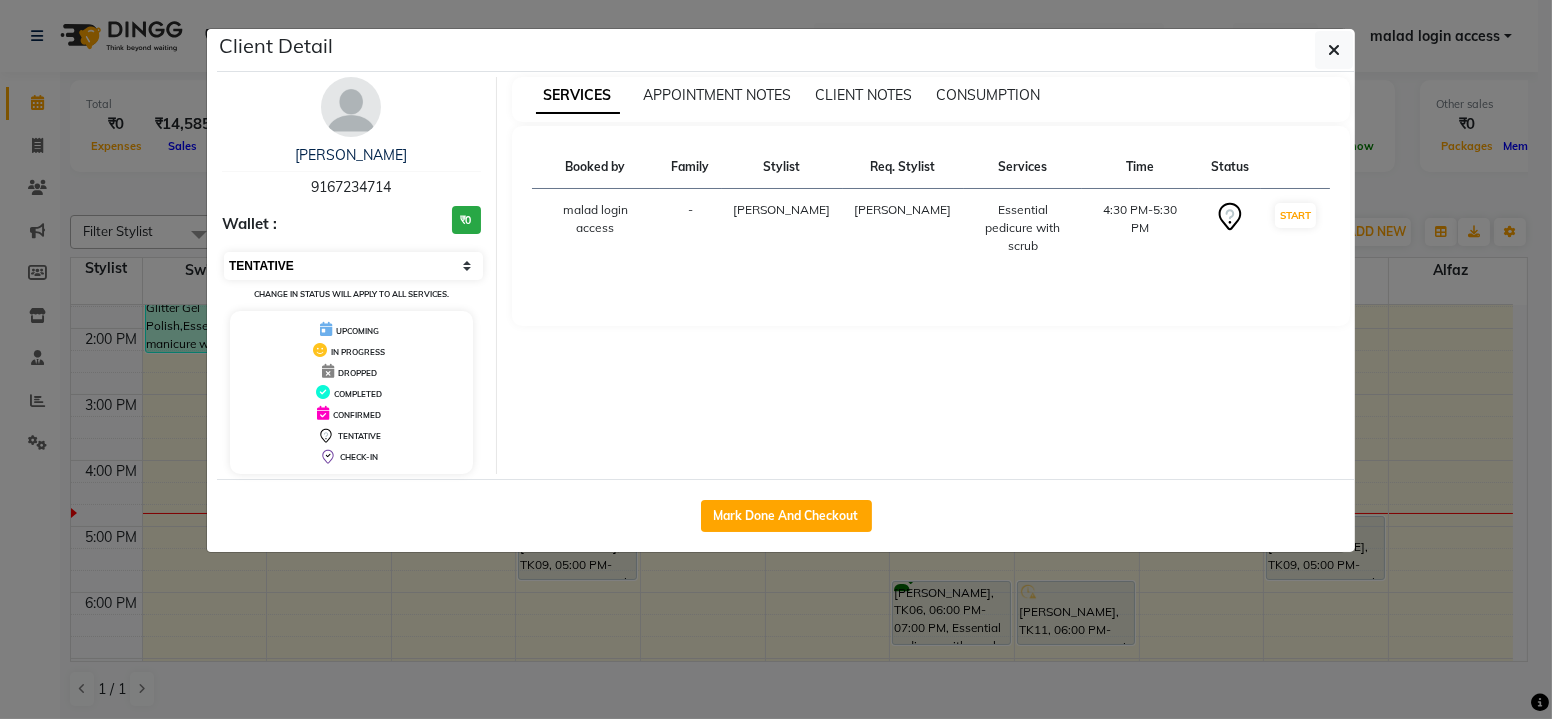 click on "Select IN SERVICE CONFIRMED TENTATIVE CHECK IN MARK DONE DROPPED UPCOMING" at bounding box center [353, 266] 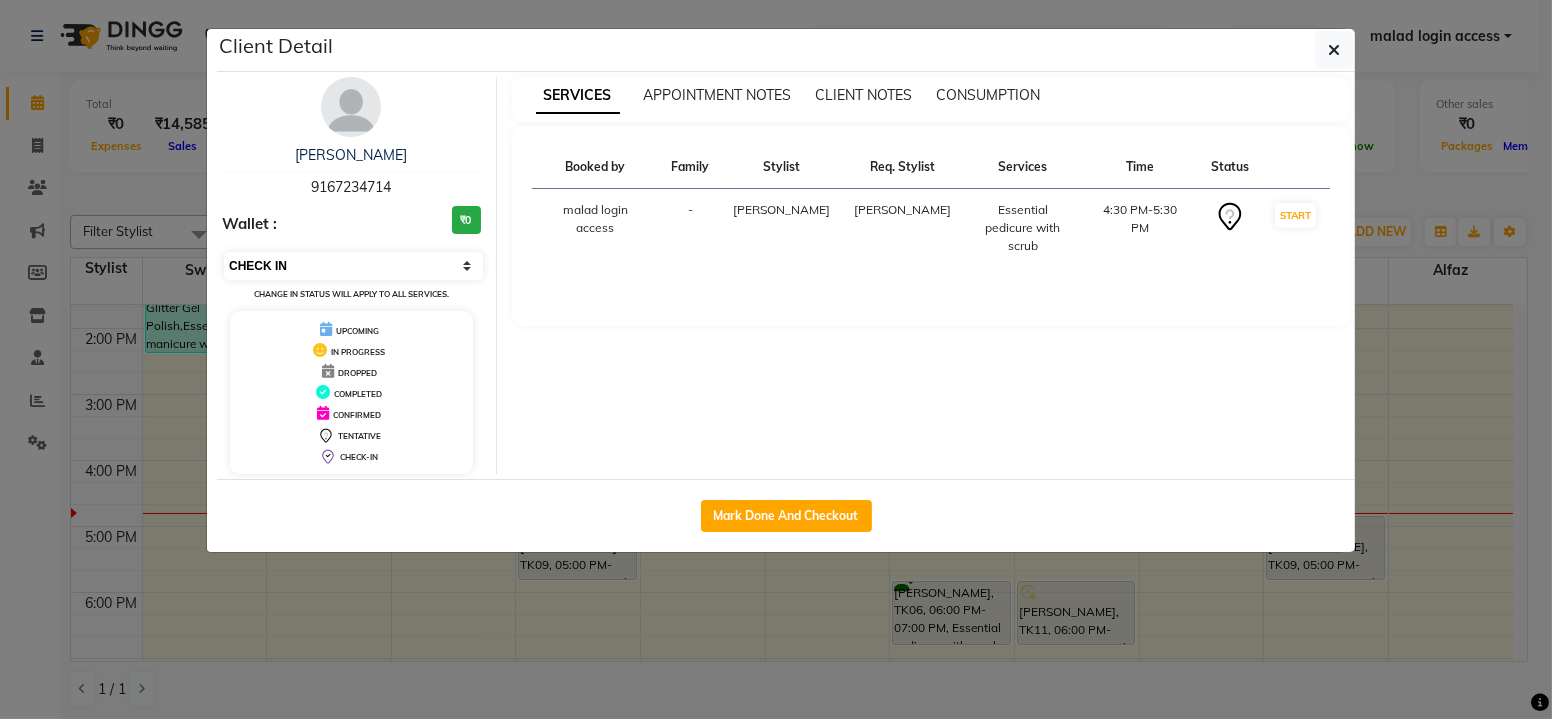 click on "Select IN SERVICE CONFIRMED TENTATIVE CHECK IN MARK DONE DROPPED UPCOMING" at bounding box center [353, 266] 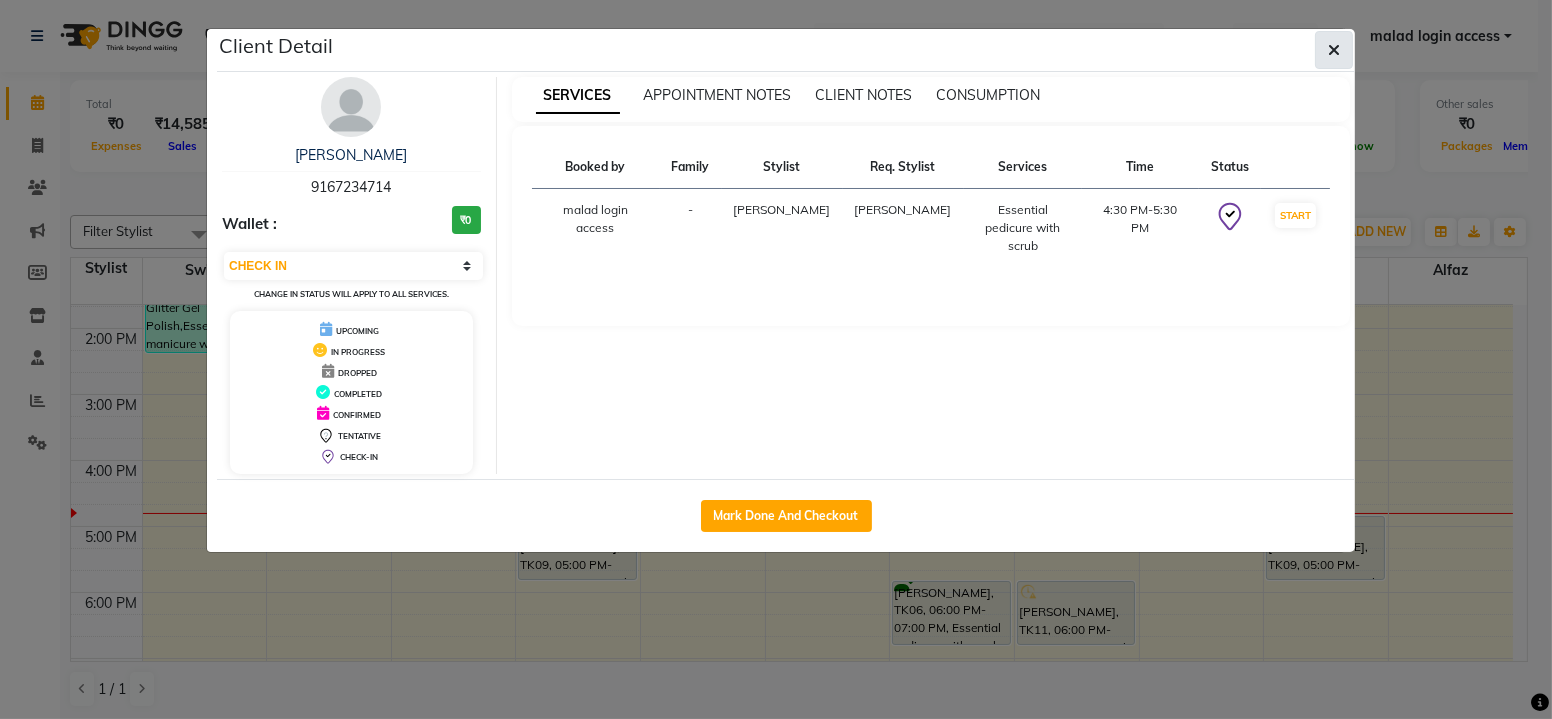 click 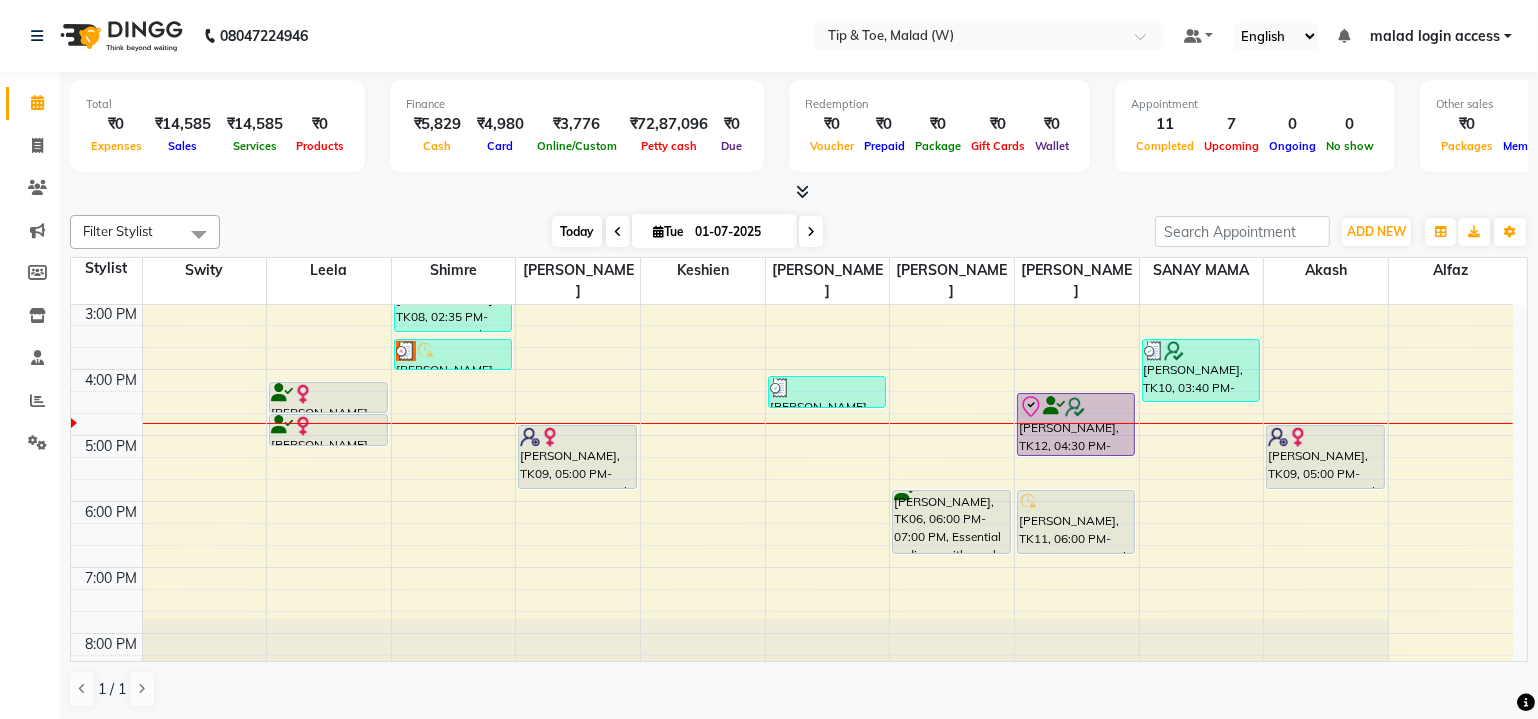click on "Today" at bounding box center [577, 231] 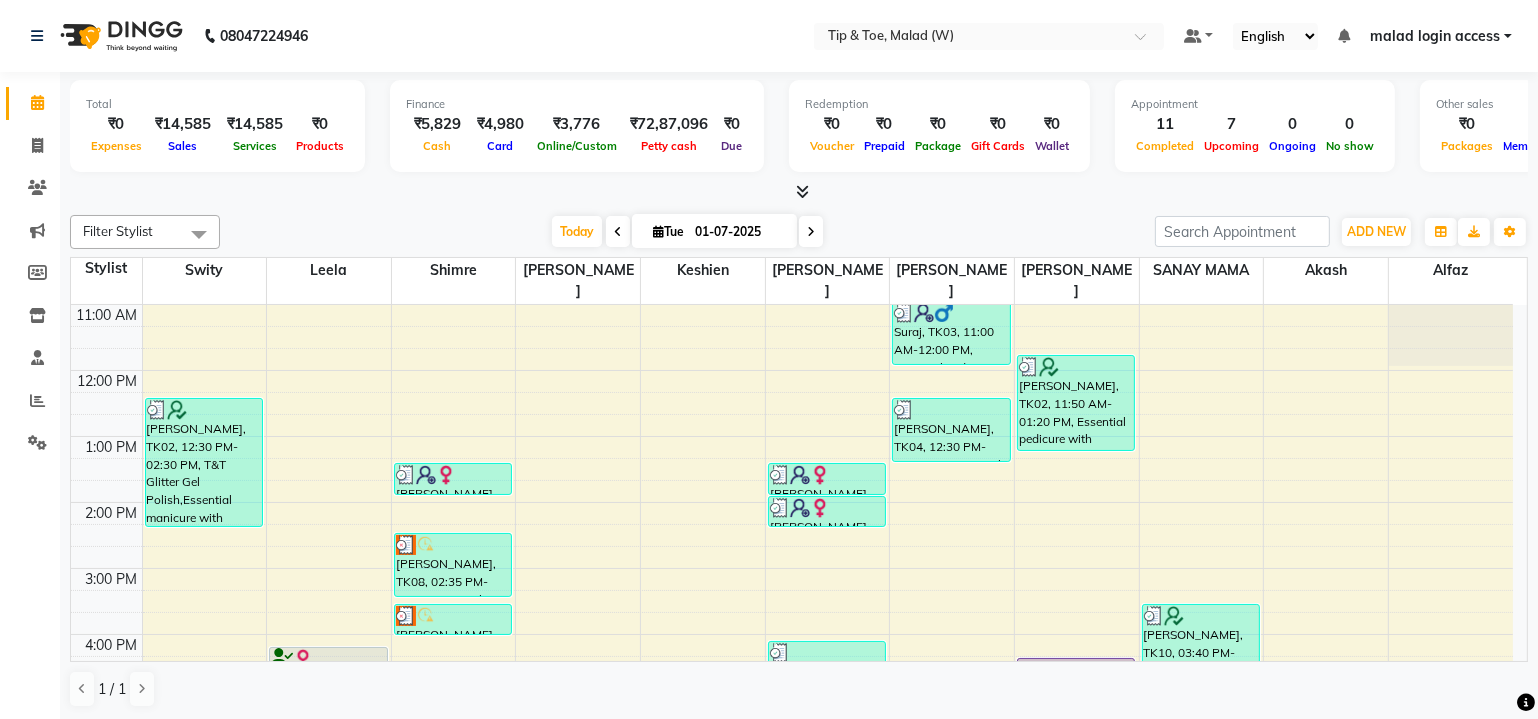 scroll, scrollTop: 99, scrollLeft: 0, axis: vertical 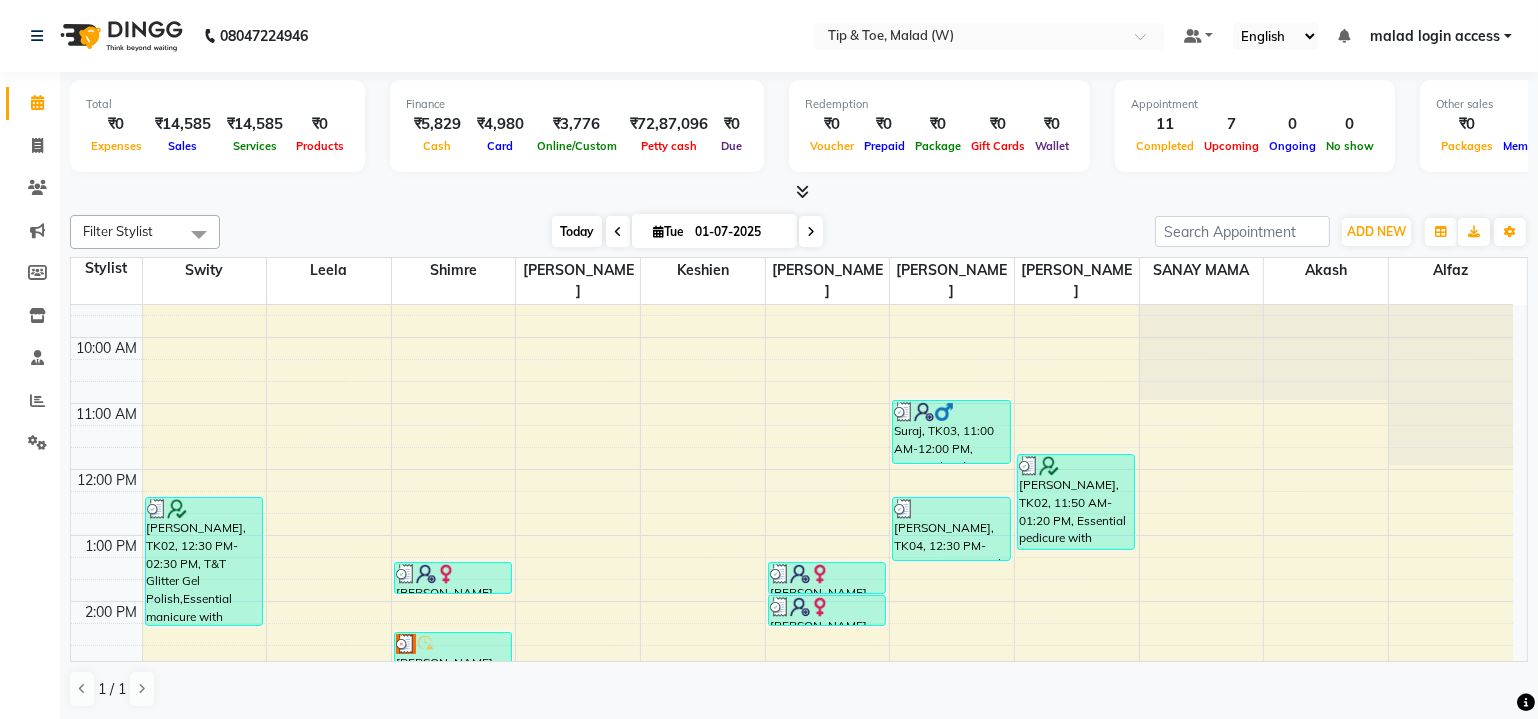 click on "Today" at bounding box center (577, 231) 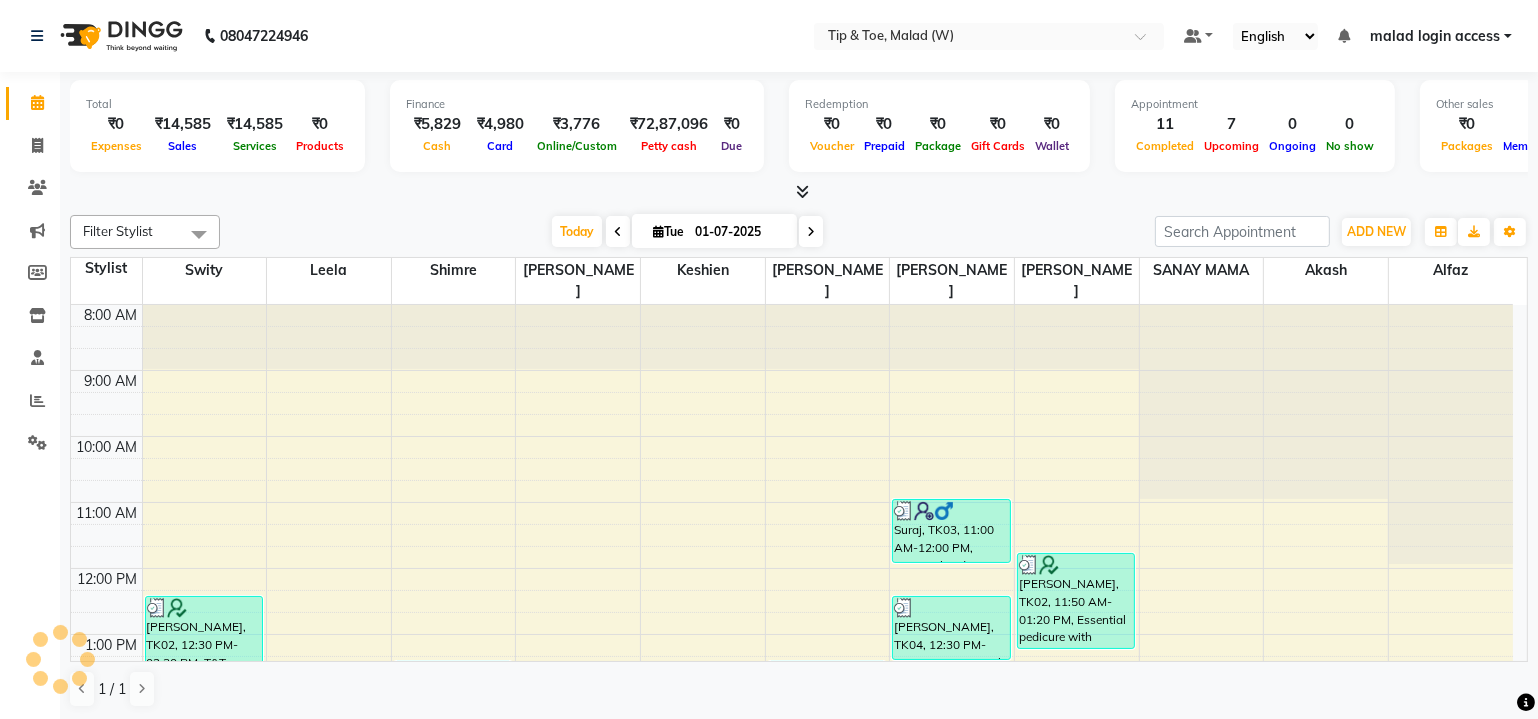 scroll, scrollTop: 463, scrollLeft: 0, axis: vertical 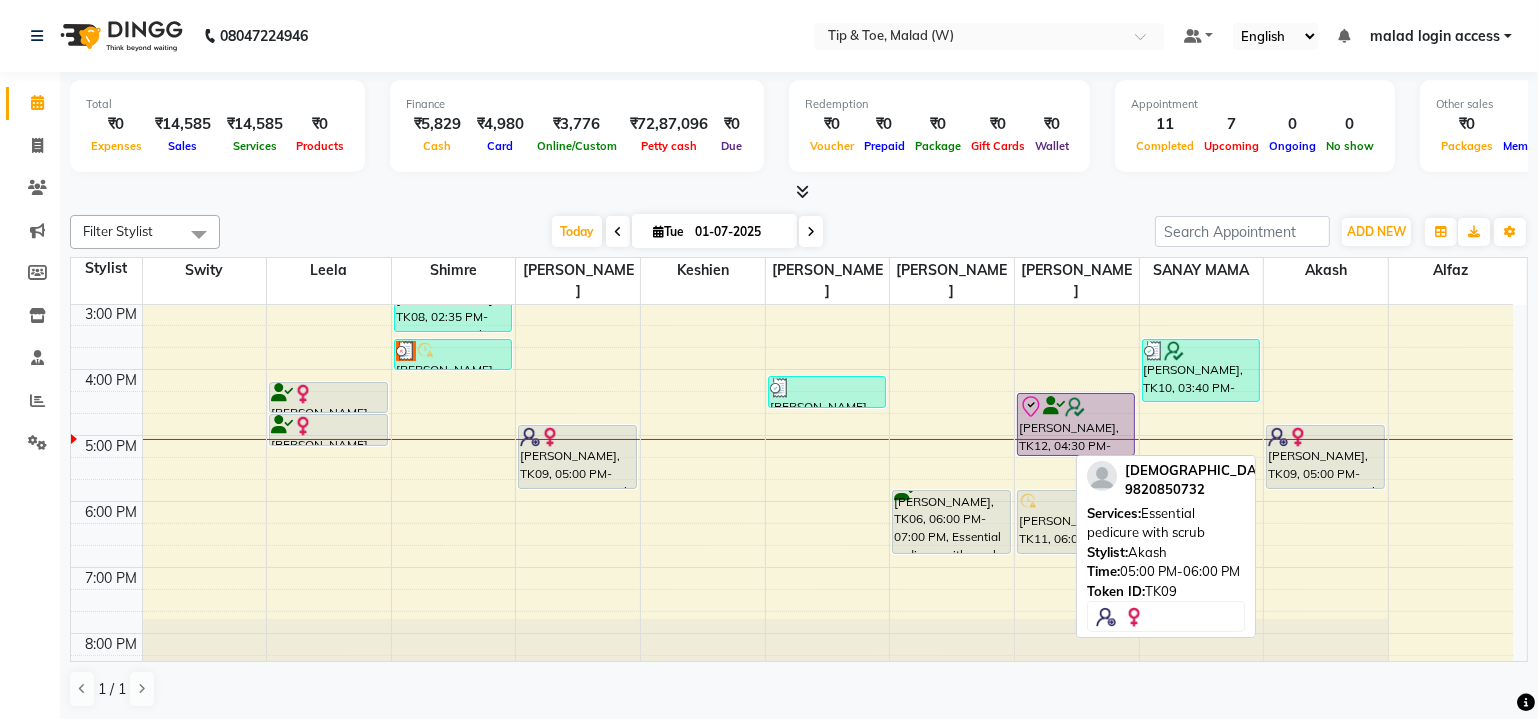 click on "[PERSON_NAME], TK09, 05:00 PM-06:00 PM, Essential pedicure with scrub" at bounding box center [1325, 457] 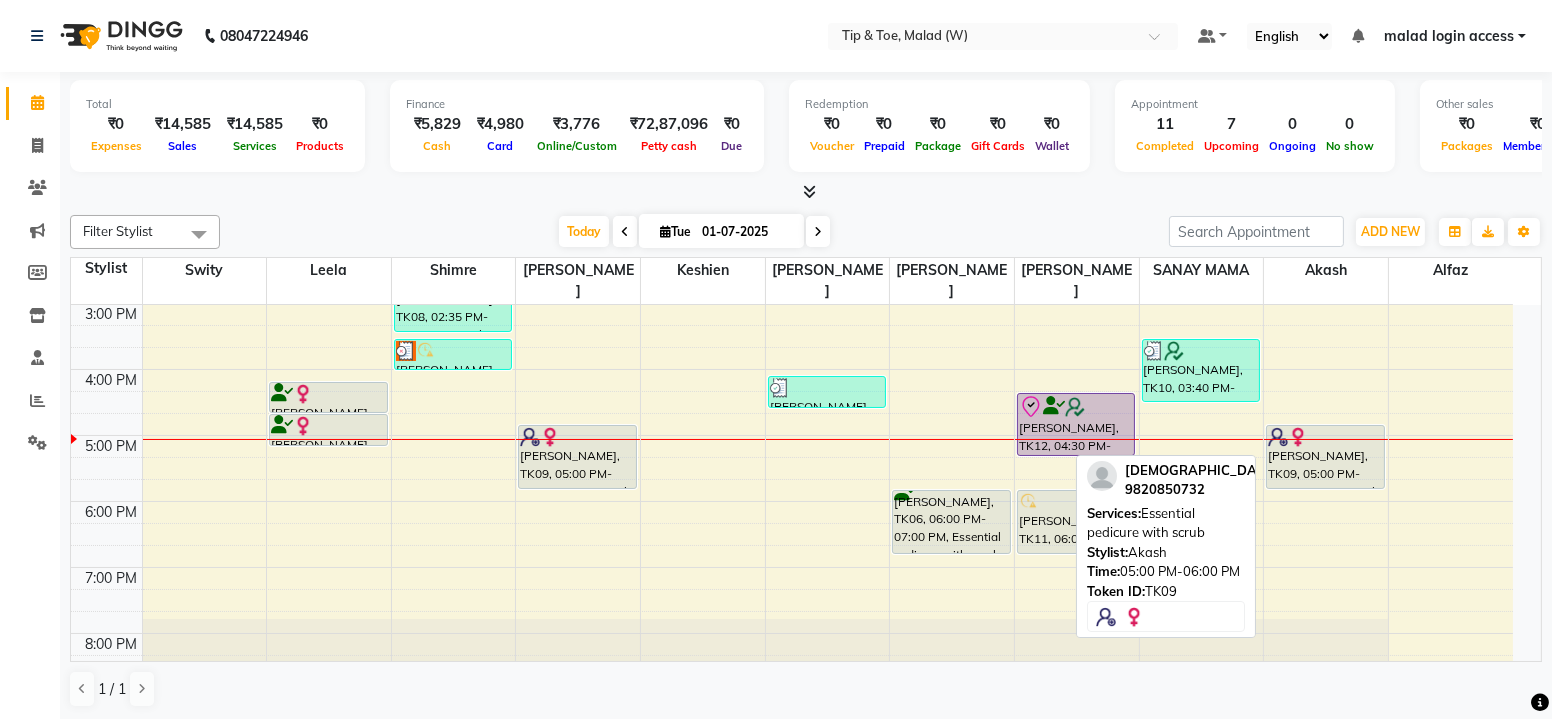select on "8" 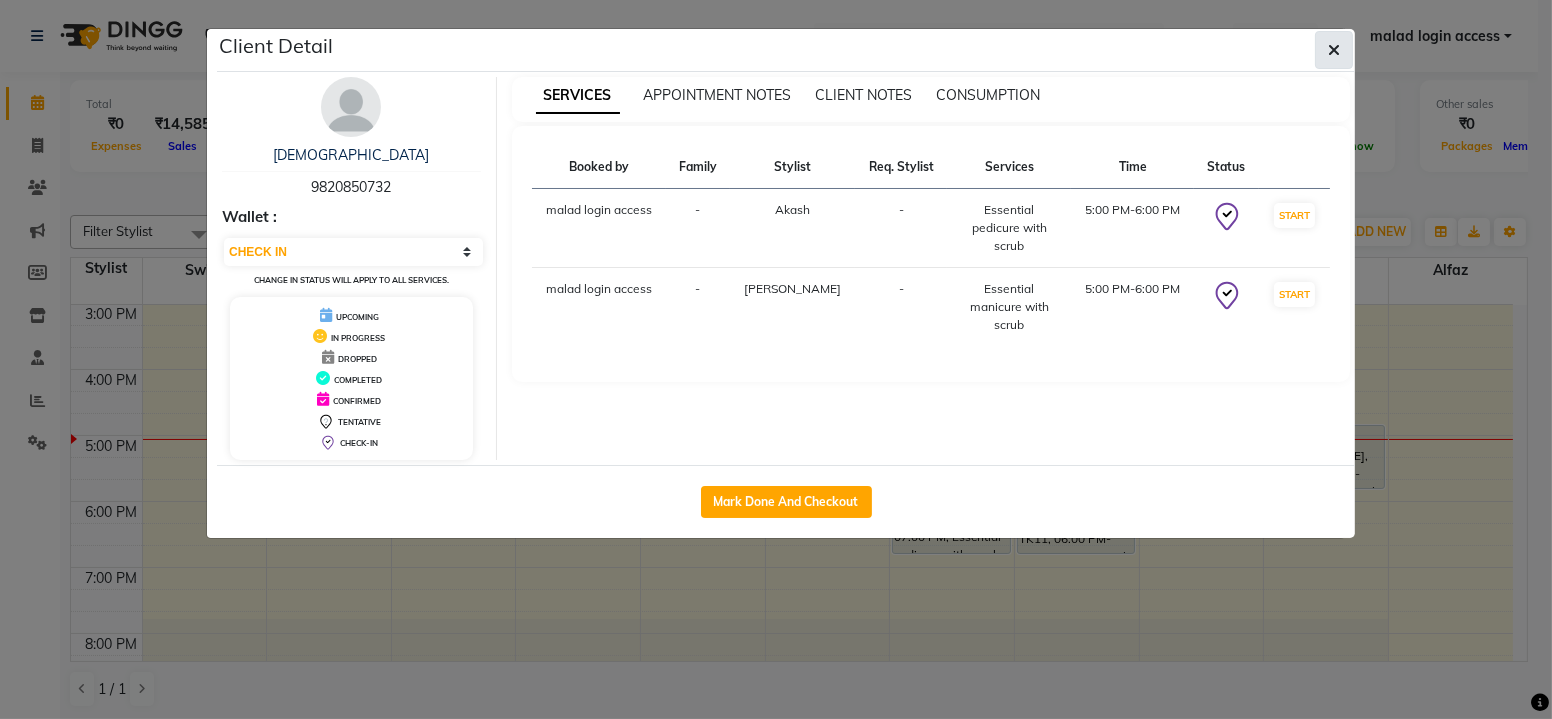 click 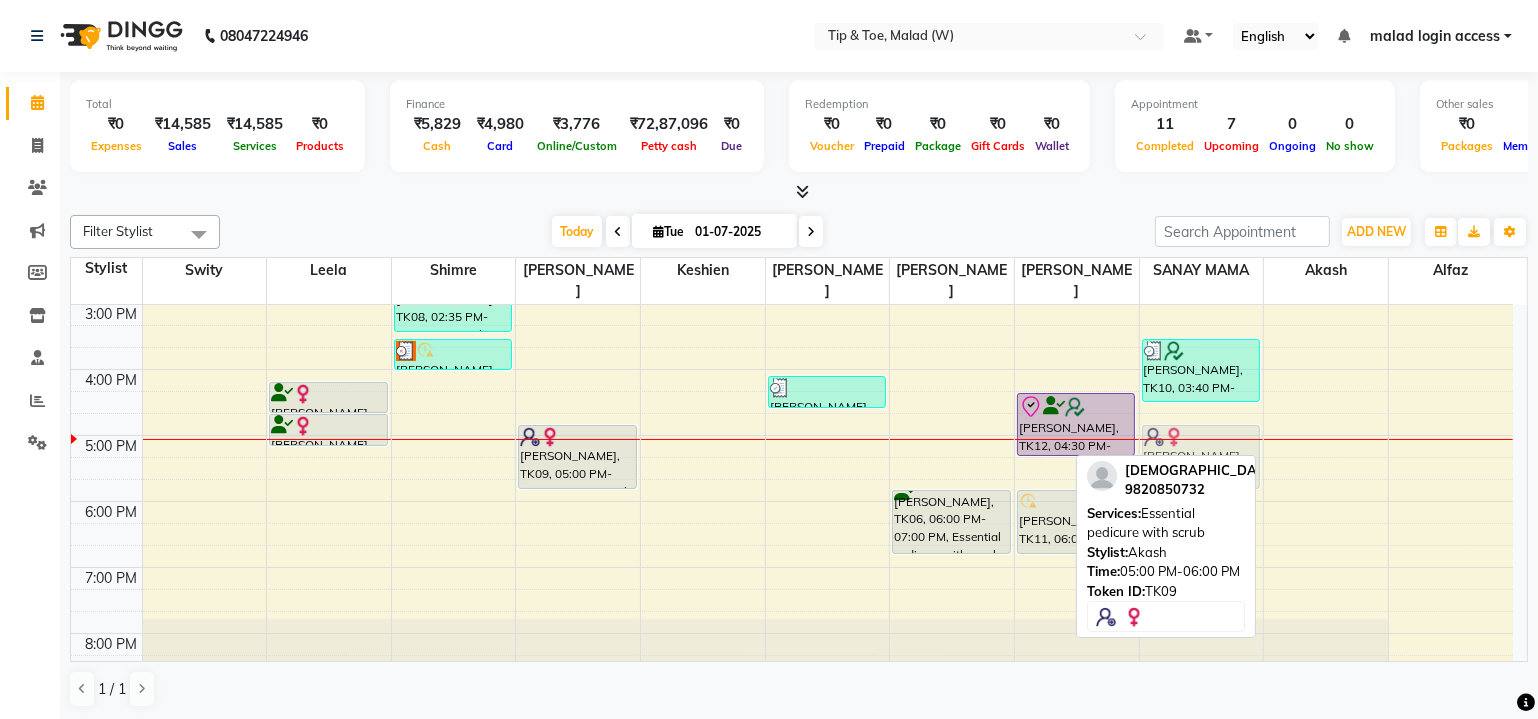 drag, startPoint x: 1327, startPoint y: 439, endPoint x: 1218, endPoint y: 439, distance: 109 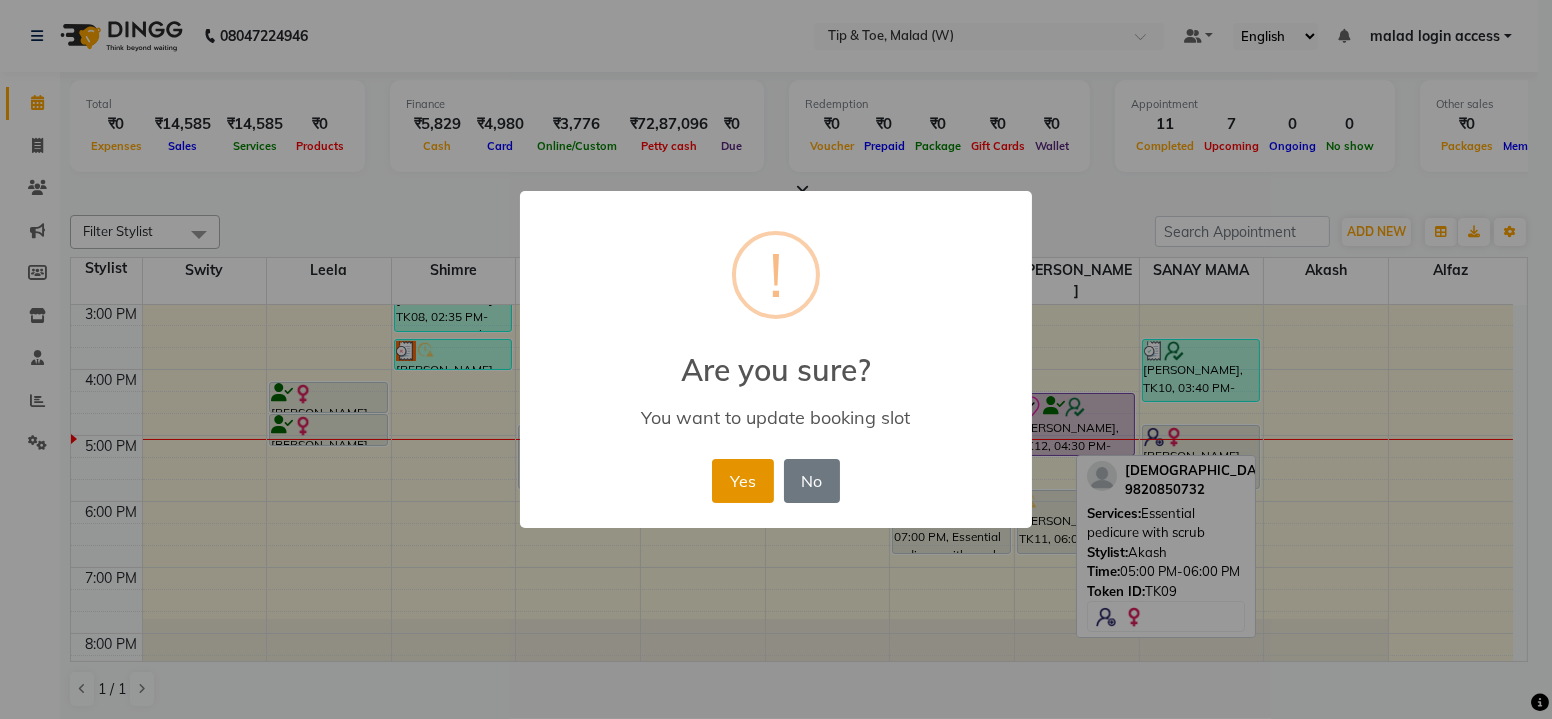 click on "Yes" at bounding box center (742, 481) 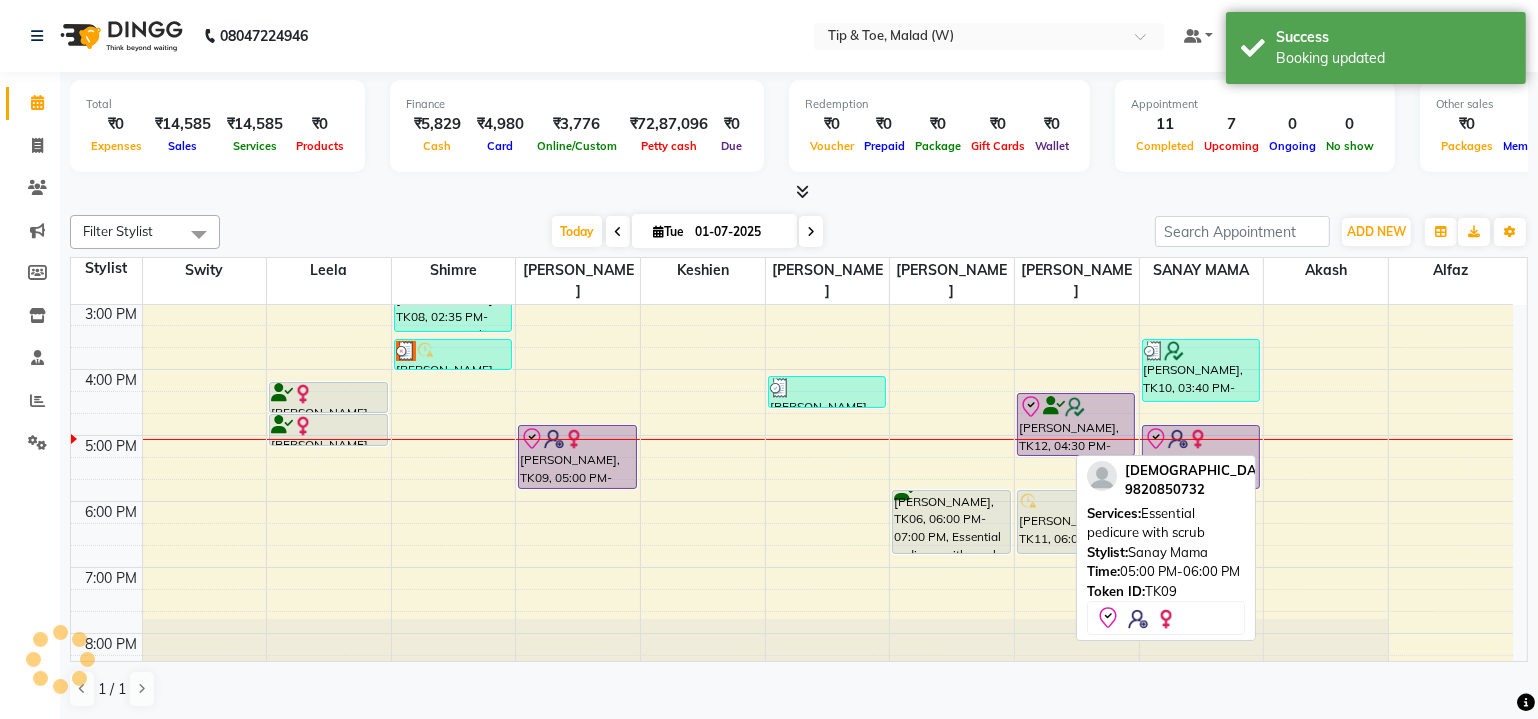 click on "[PERSON_NAME], TK09, 05:00 PM-06:00 PM, Essential pedicure with scrub" at bounding box center (1201, 457) 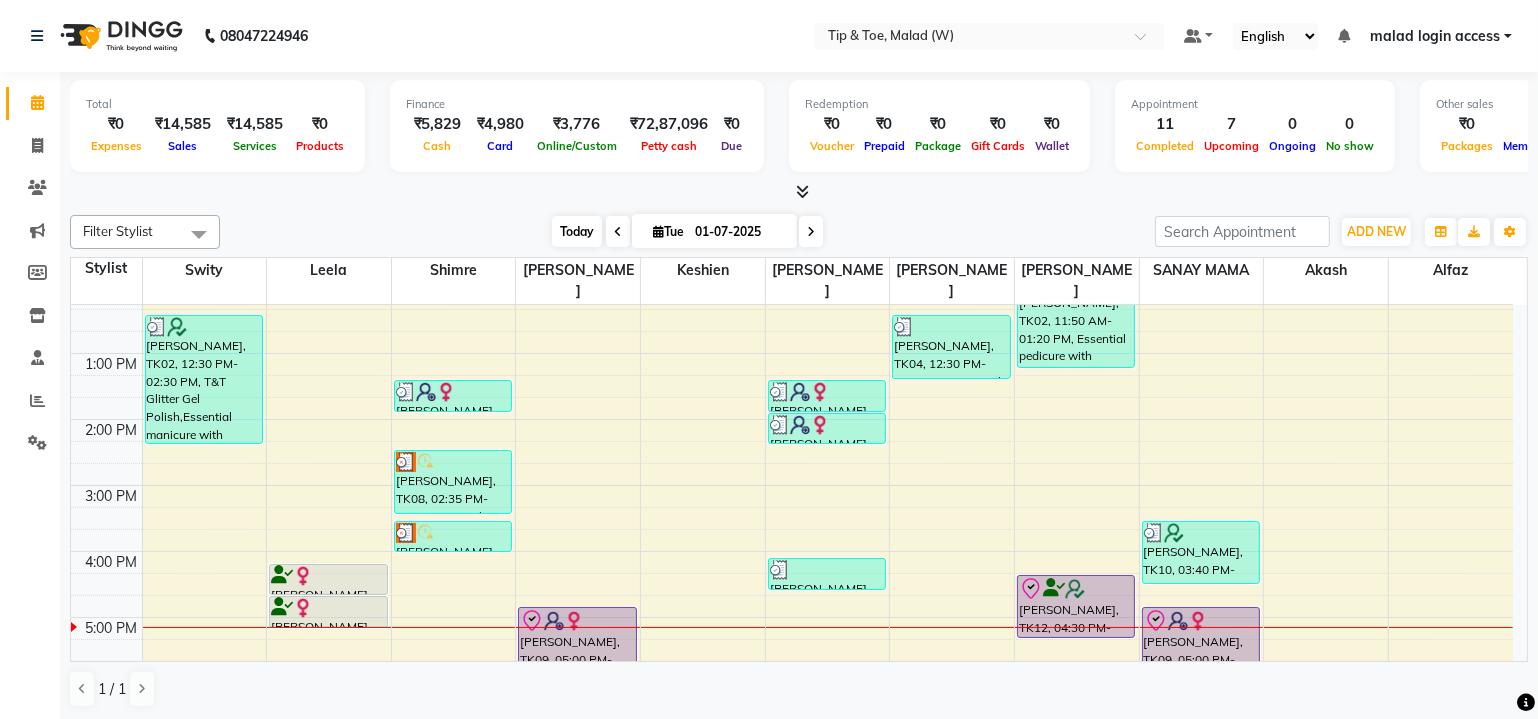 click on "Today" at bounding box center [577, 231] 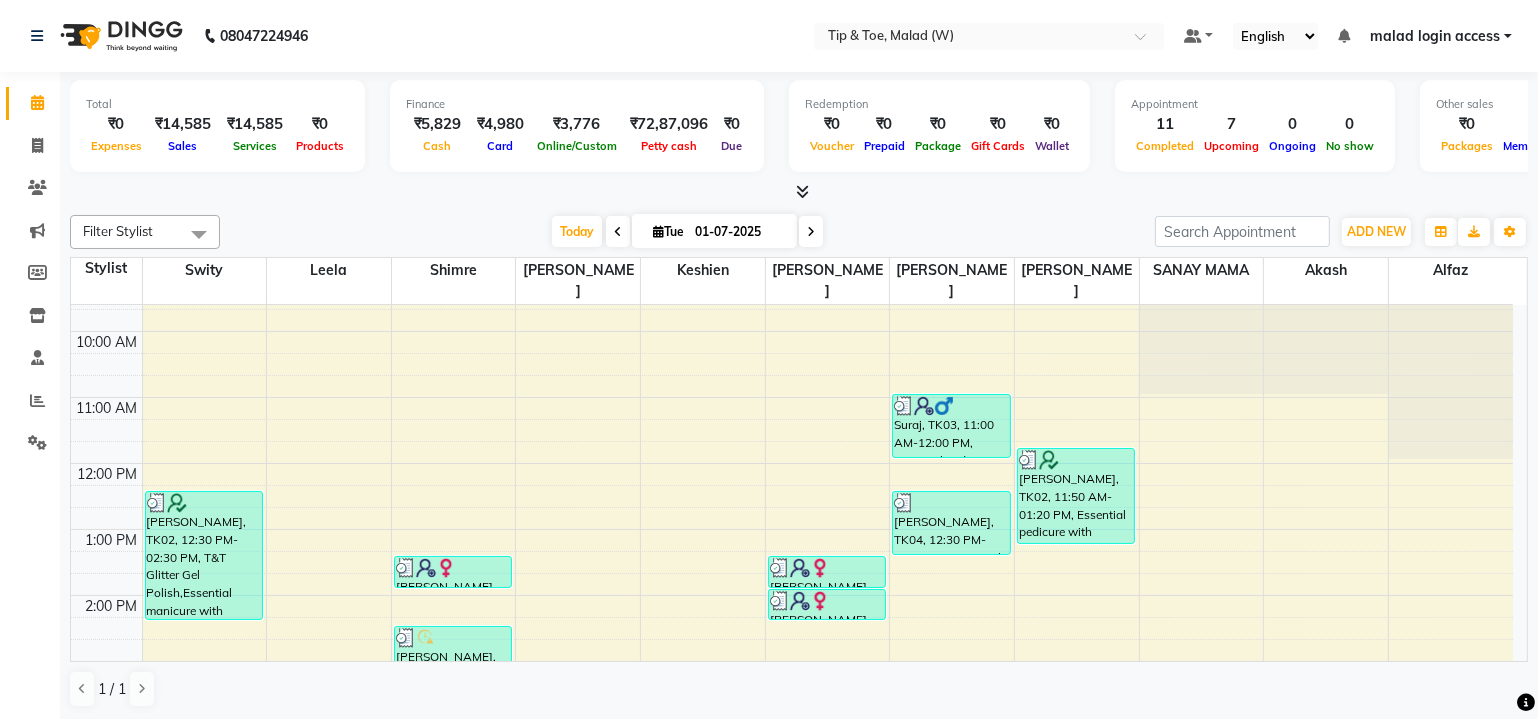 scroll, scrollTop: 0, scrollLeft: 0, axis: both 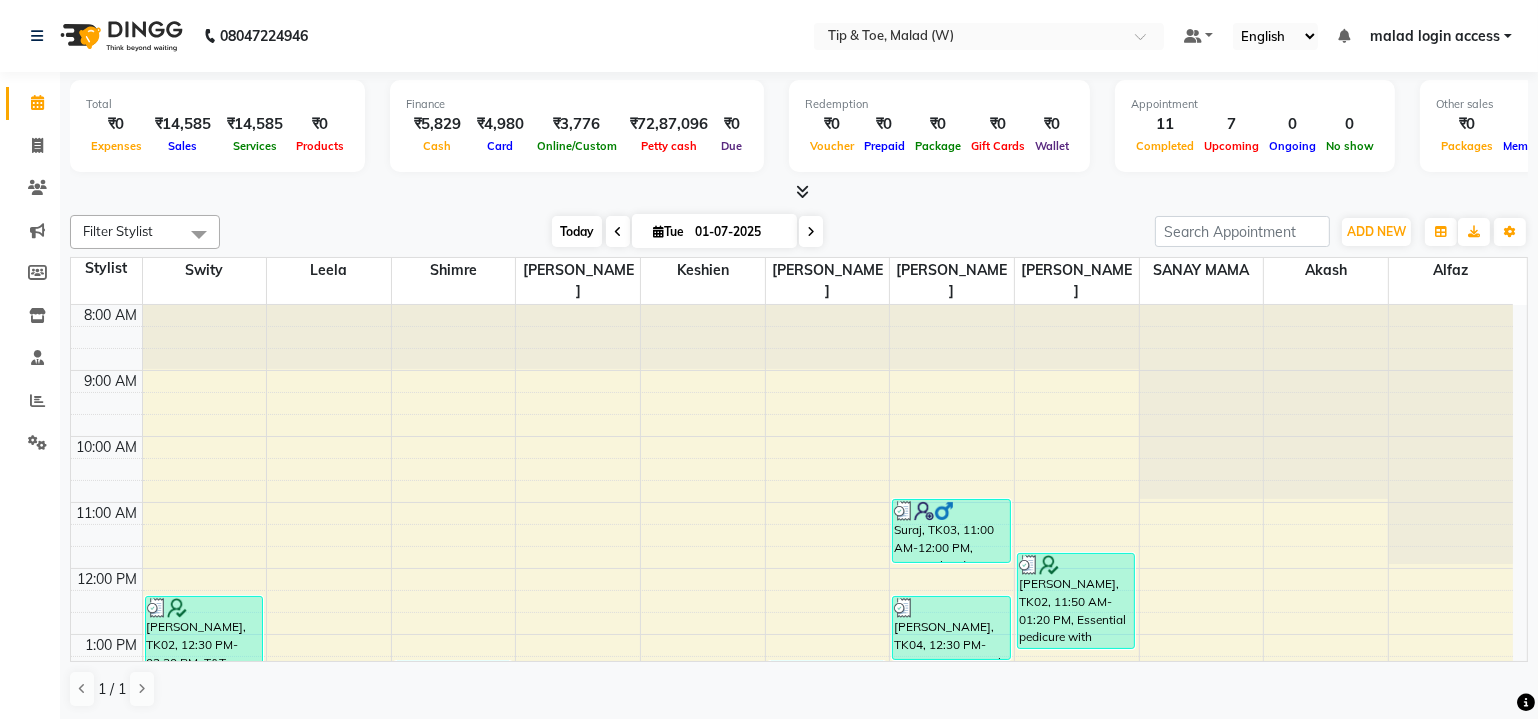 click on "Today" at bounding box center [577, 231] 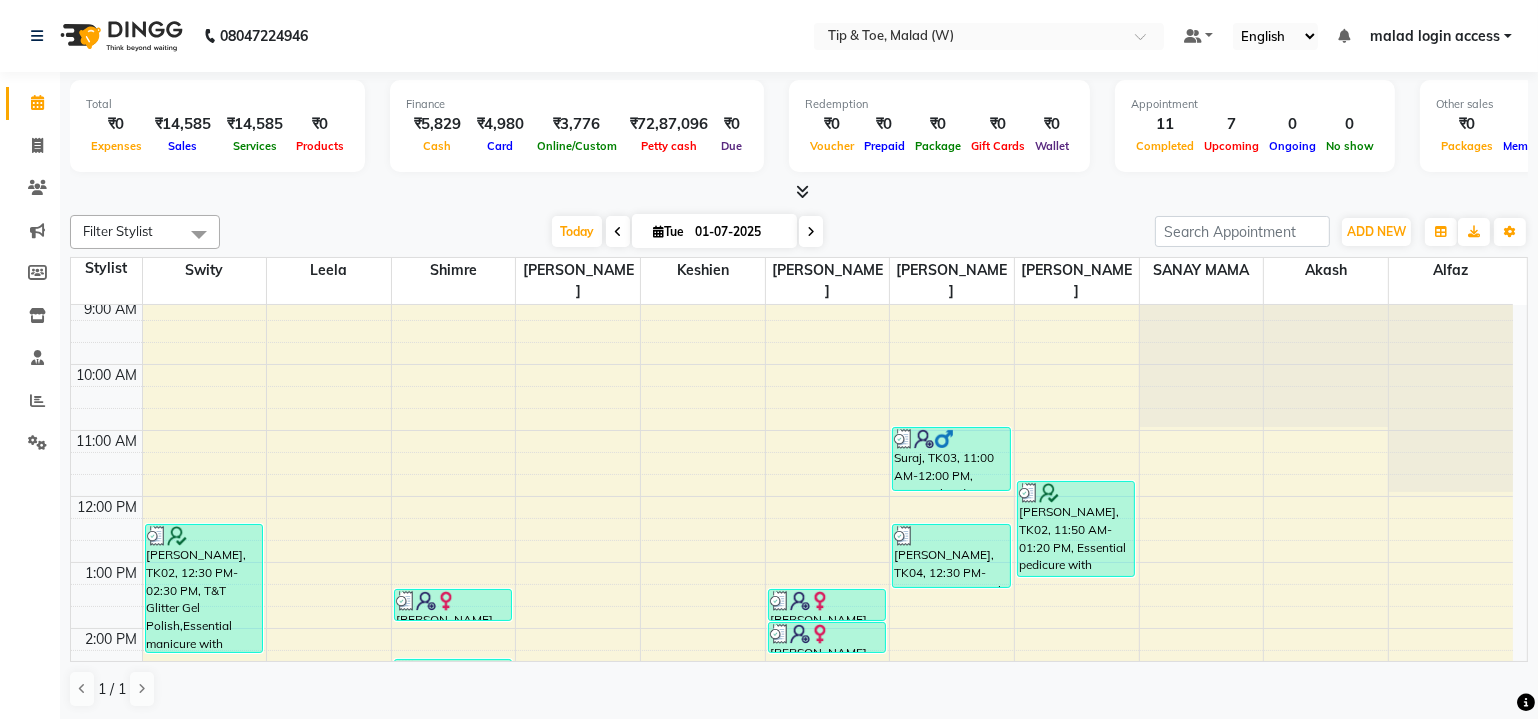 scroll, scrollTop: 0, scrollLeft: 0, axis: both 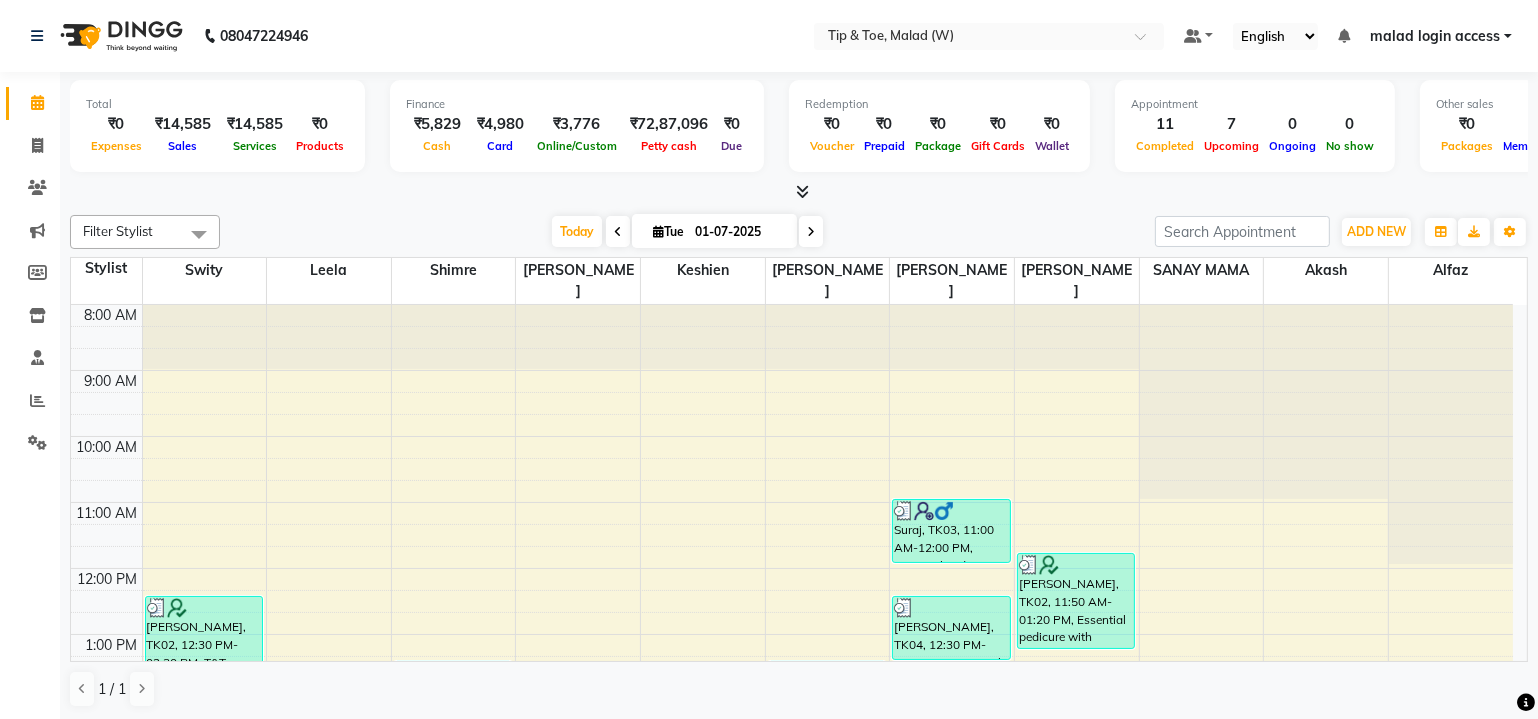 drag, startPoint x: 813, startPoint y: 240, endPoint x: 798, endPoint y: 264, distance: 28.301943 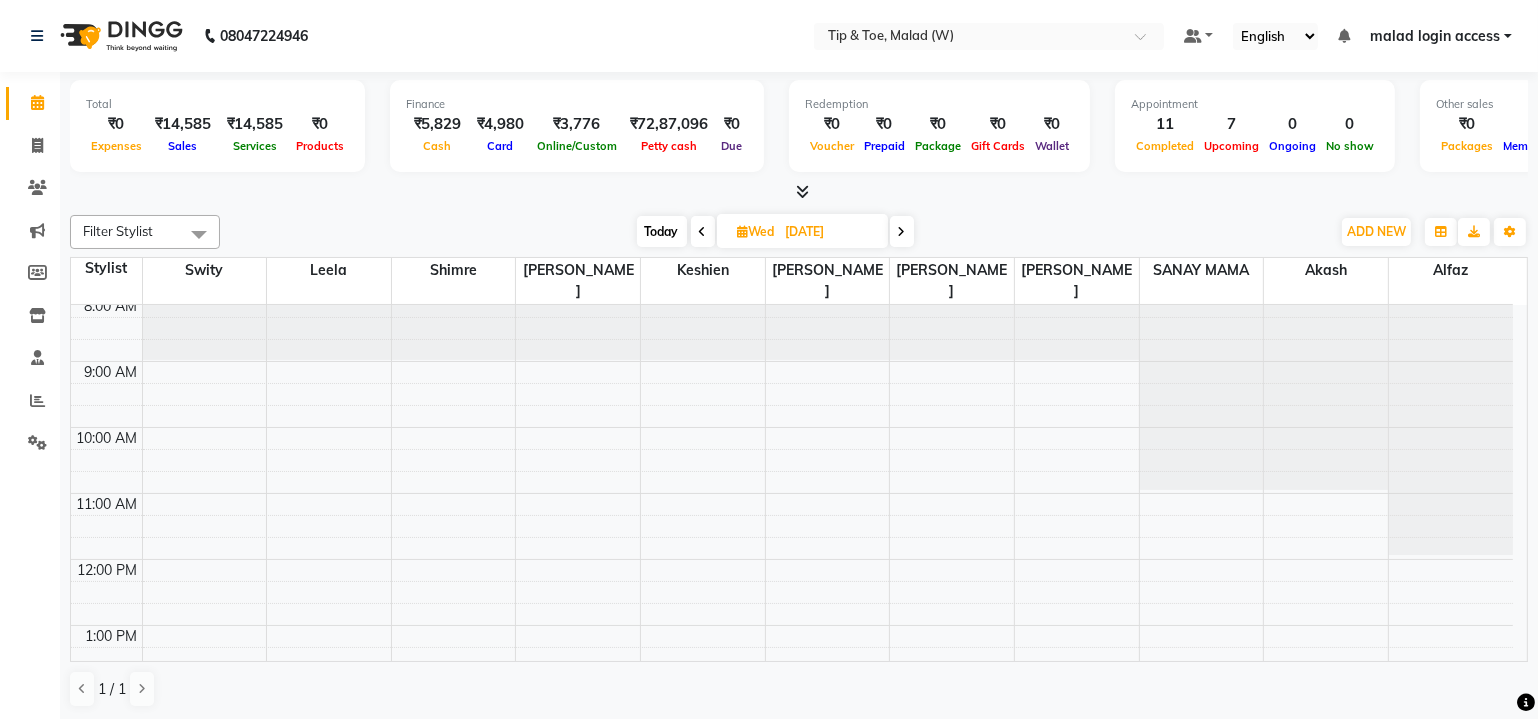 scroll, scrollTop: 0, scrollLeft: 0, axis: both 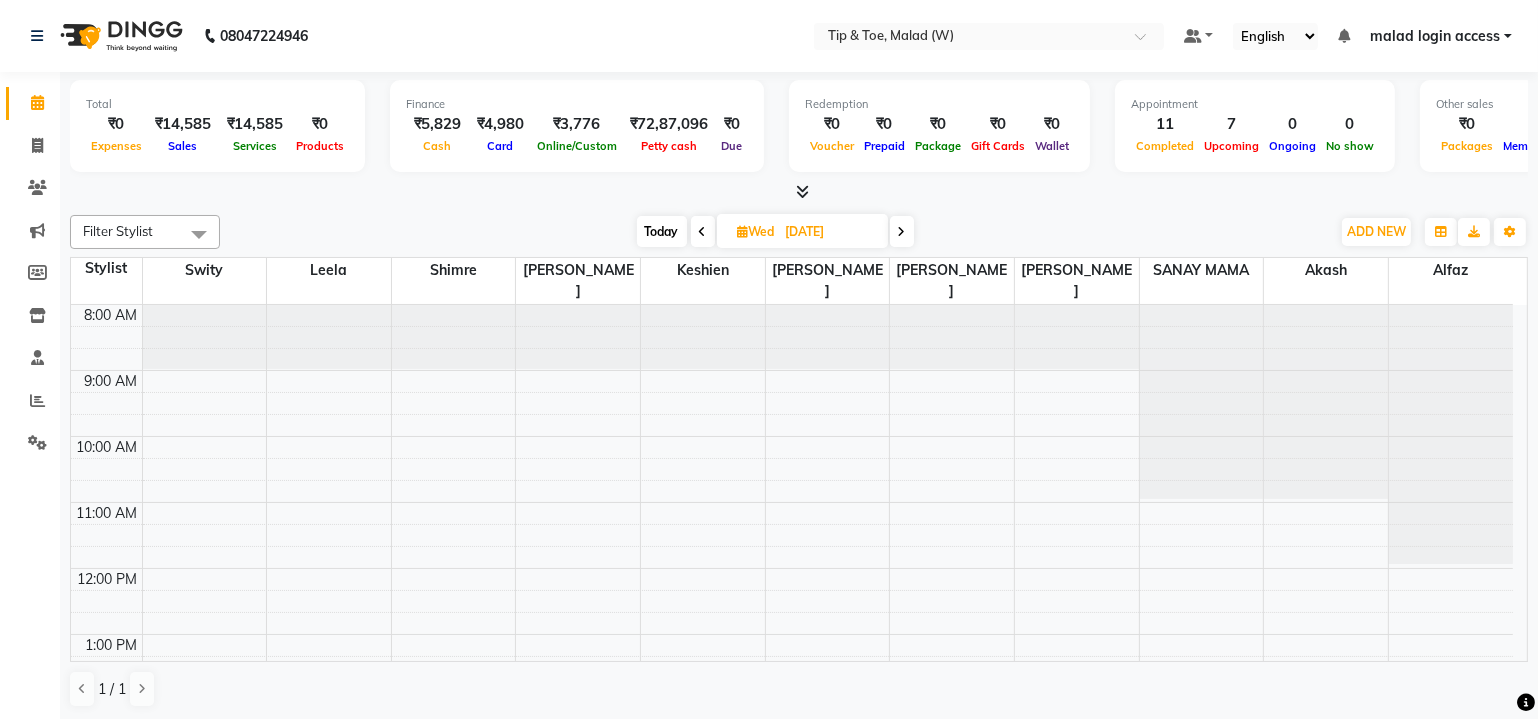 click on "Today" at bounding box center [662, 231] 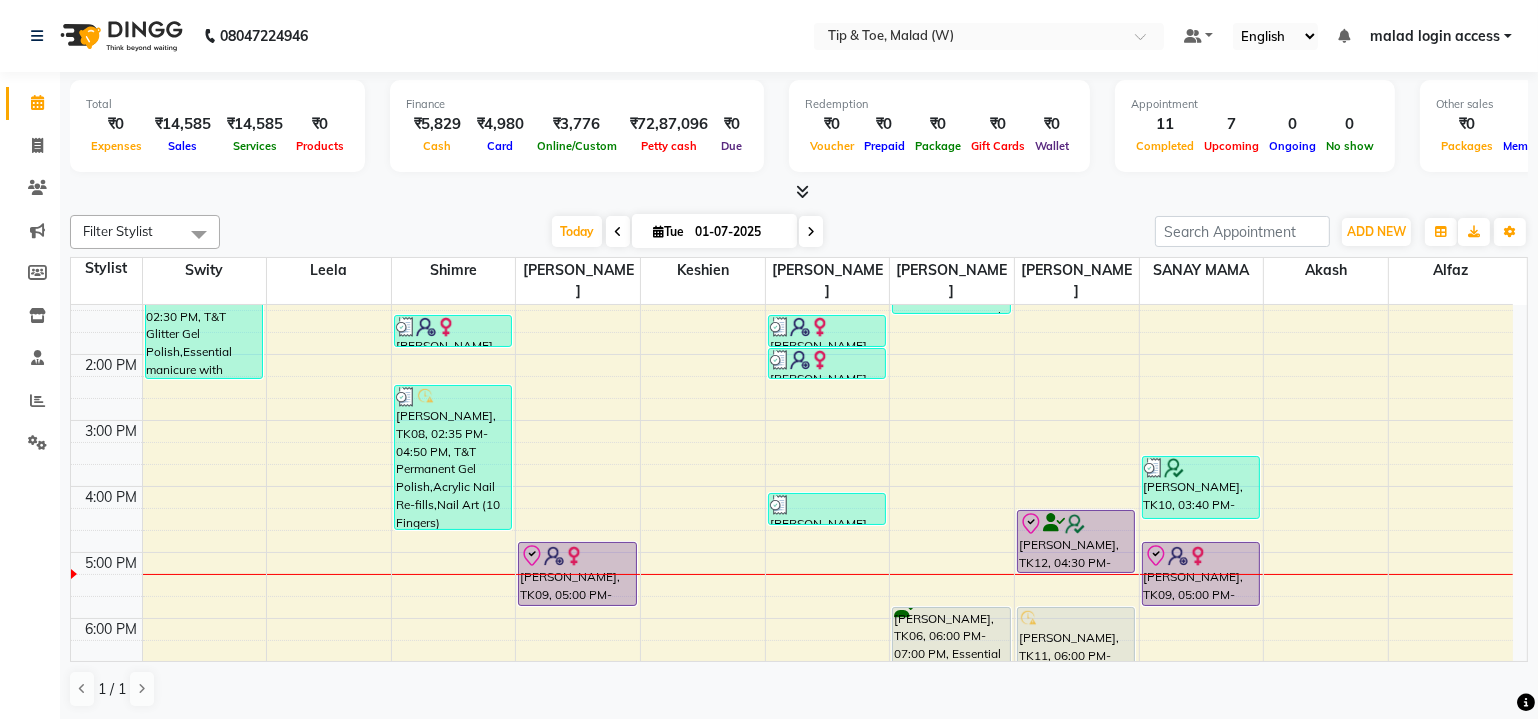 scroll, scrollTop: 281, scrollLeft: 0, axis: vertical 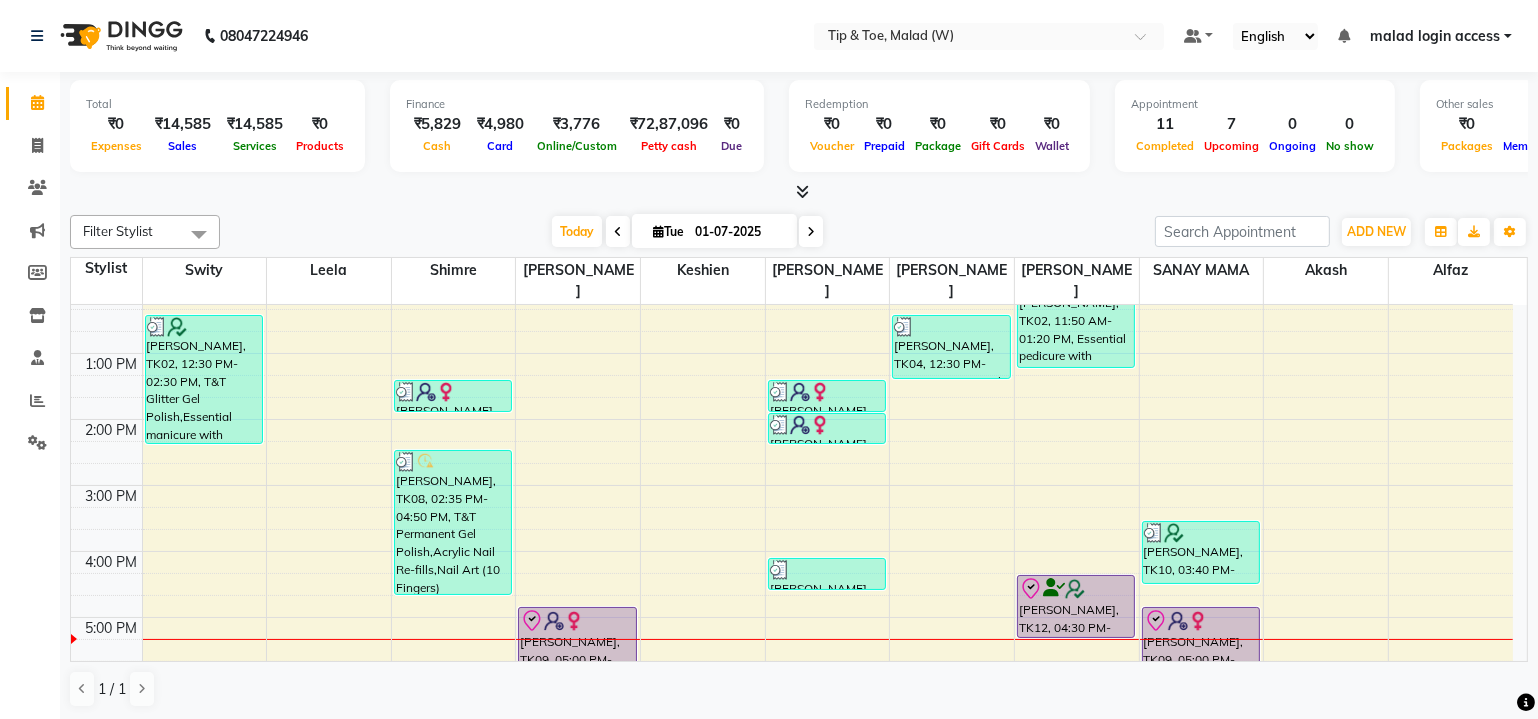 click at bounding box center (811, 231) 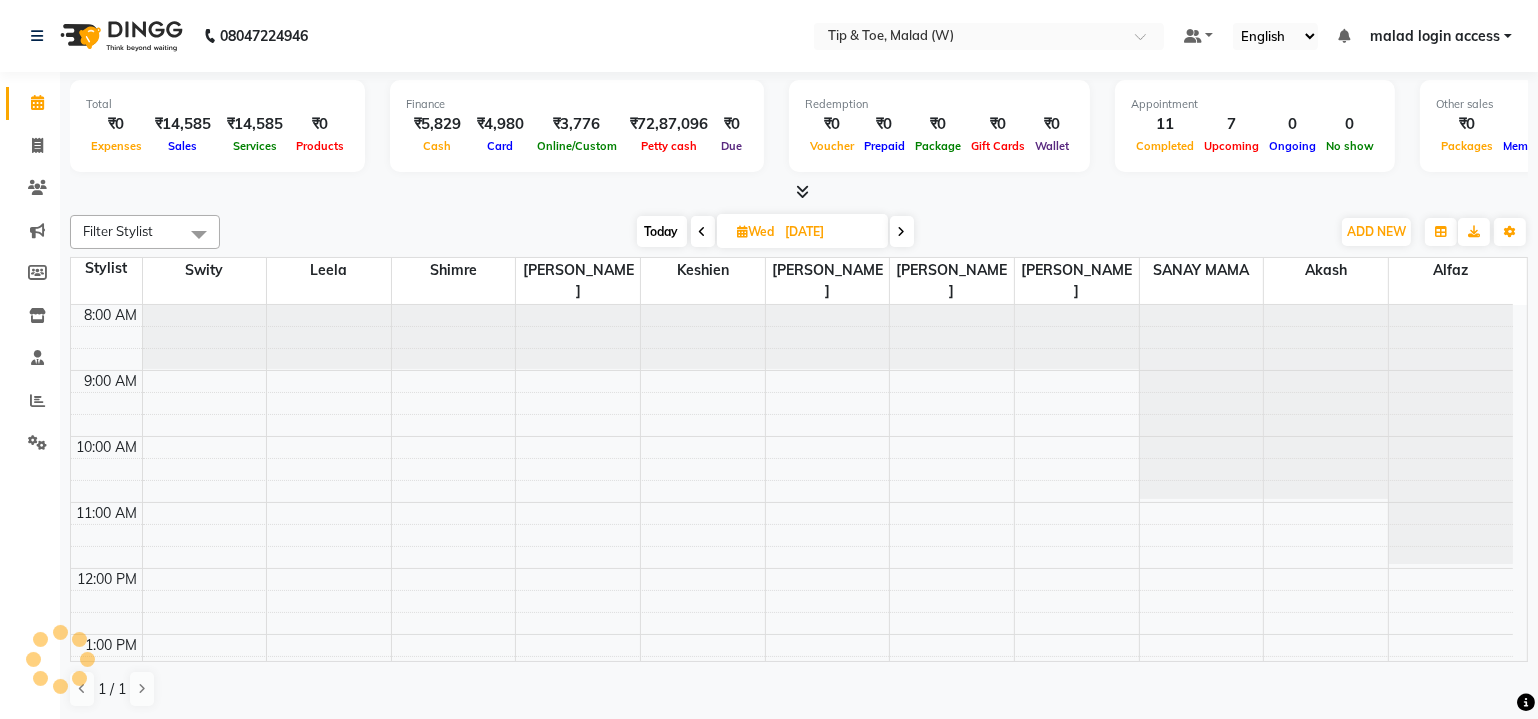 scroll, scrollTop: 463, scrollLeft: 0, axis: vertical 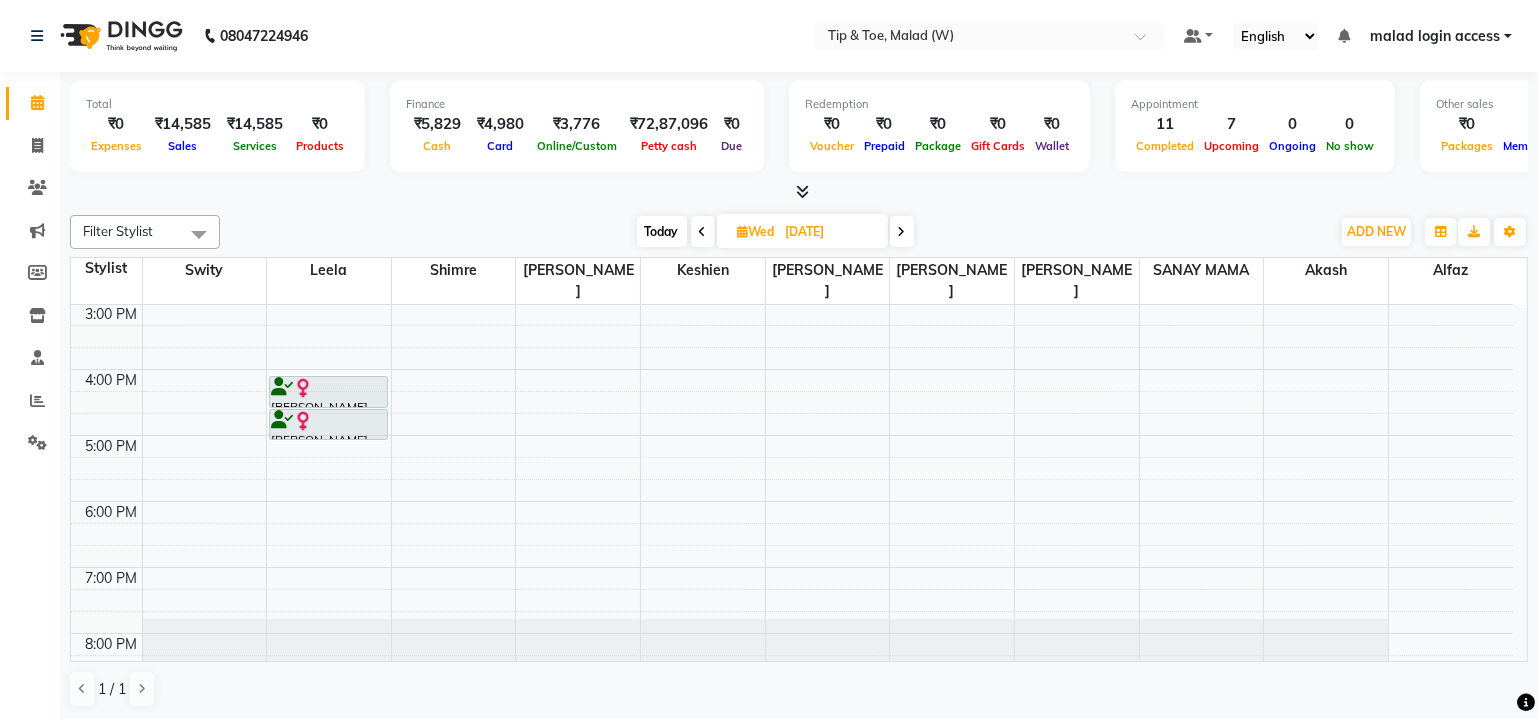 click at bounding box center [902, 231] 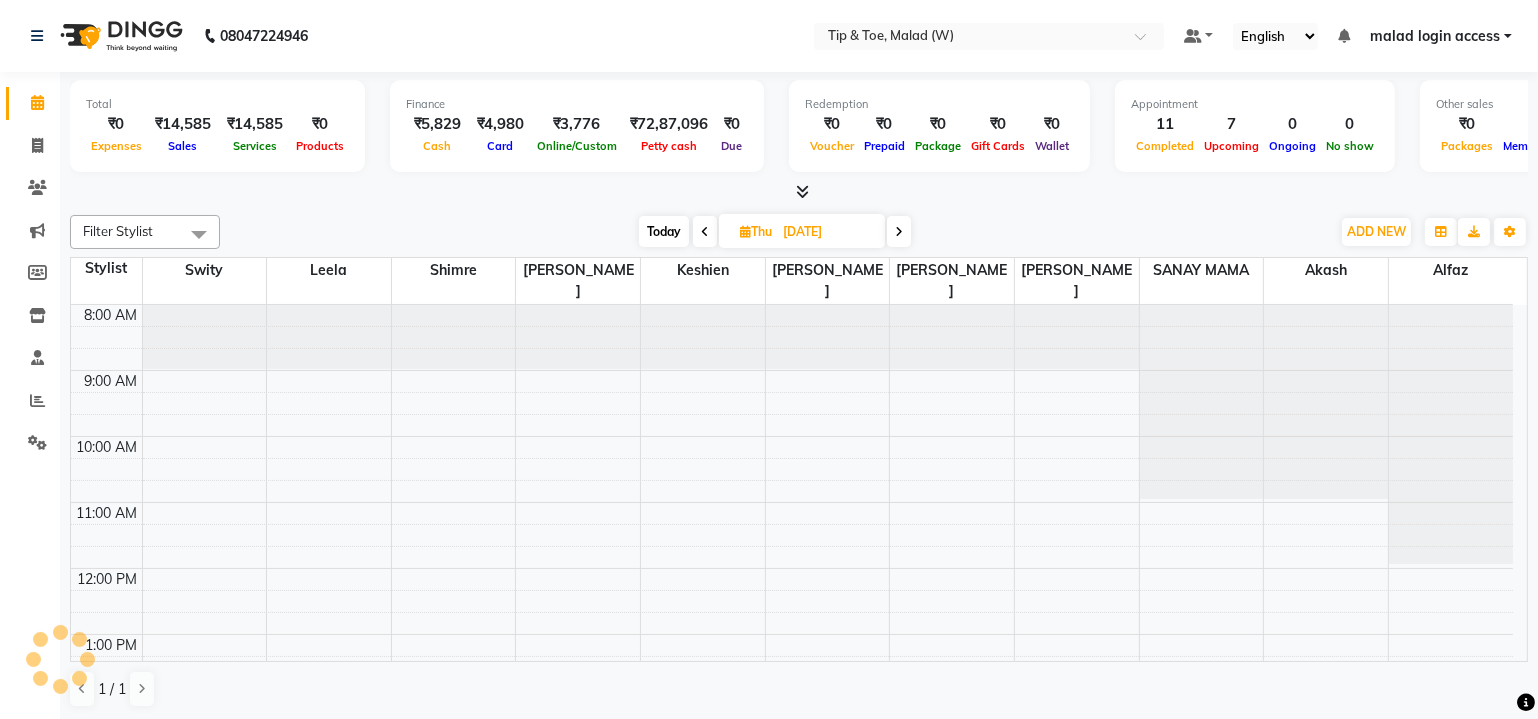 scroll, scrollTop: 463, scrollLeft: 0, axis: vertical 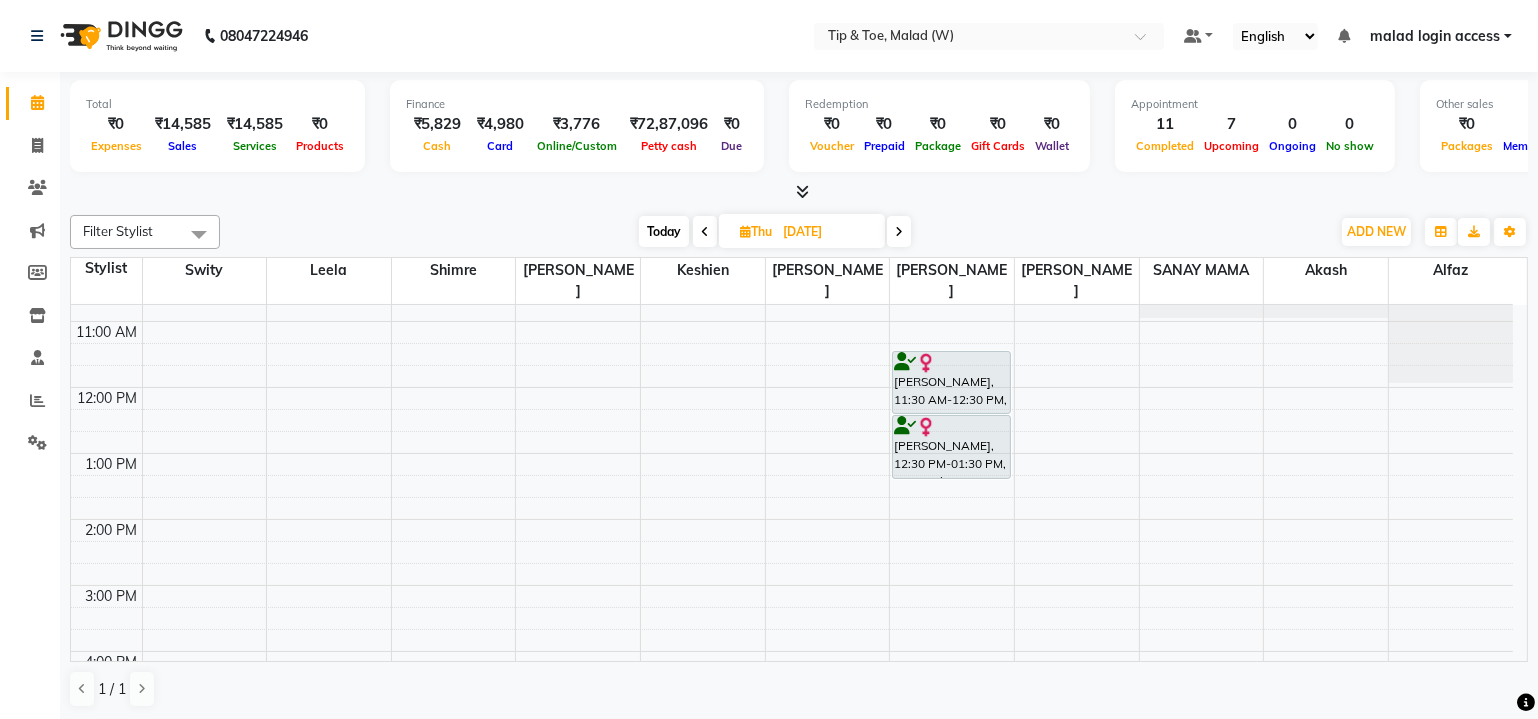 click on "8:00 AM 9:00 AM 10:00 AM 11:00 AM 12:00 PM 1:00 PM 2:00 PM 3:00 PM 4:00 PM 5:00 PM 6:00 PM 7:00 PM 8:00 PM     Veenanull, 11:30 AM-12:30 PM, Essential pedicure with scrub     Veenanull, 12:30 PM-01:30 PM, Essential manicure with scrub" at bounding box center (792, 552) 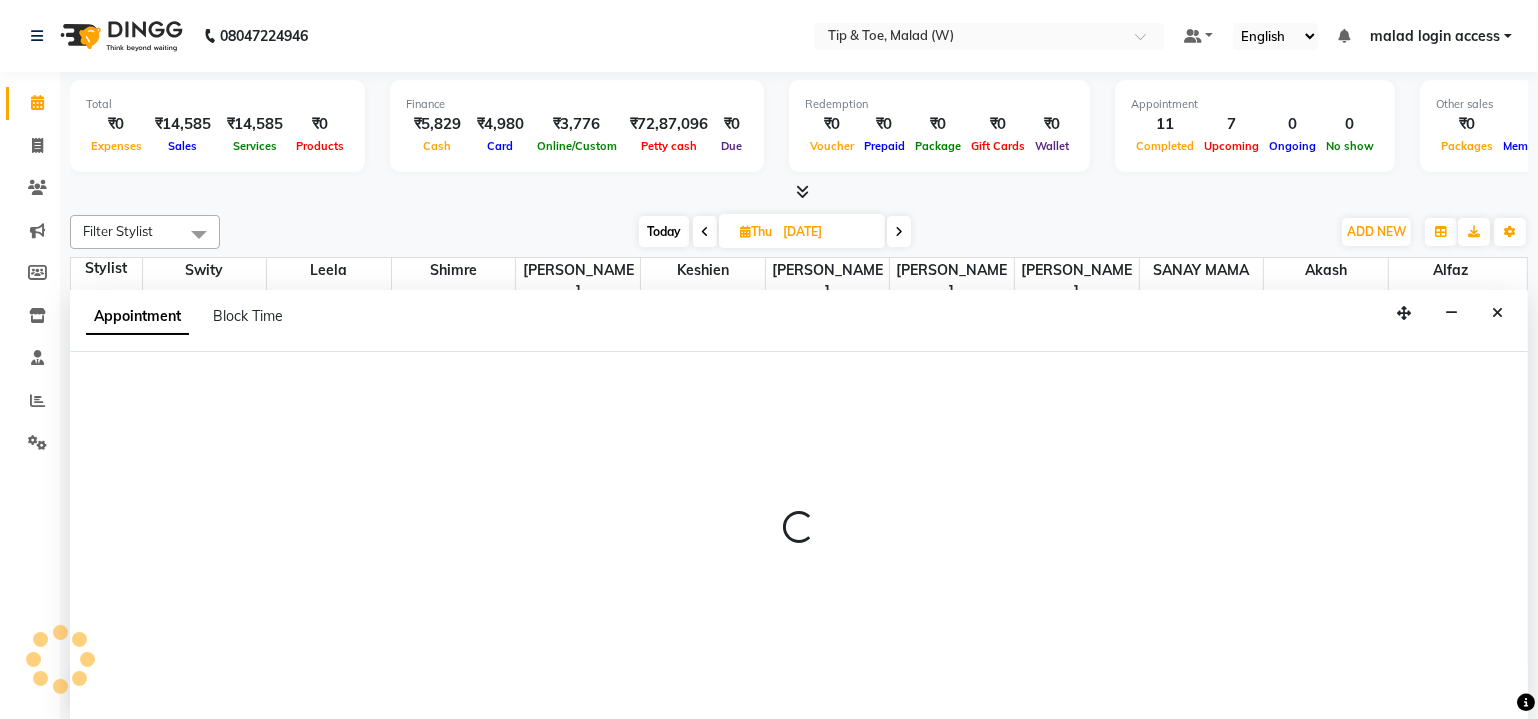 select on "41799" 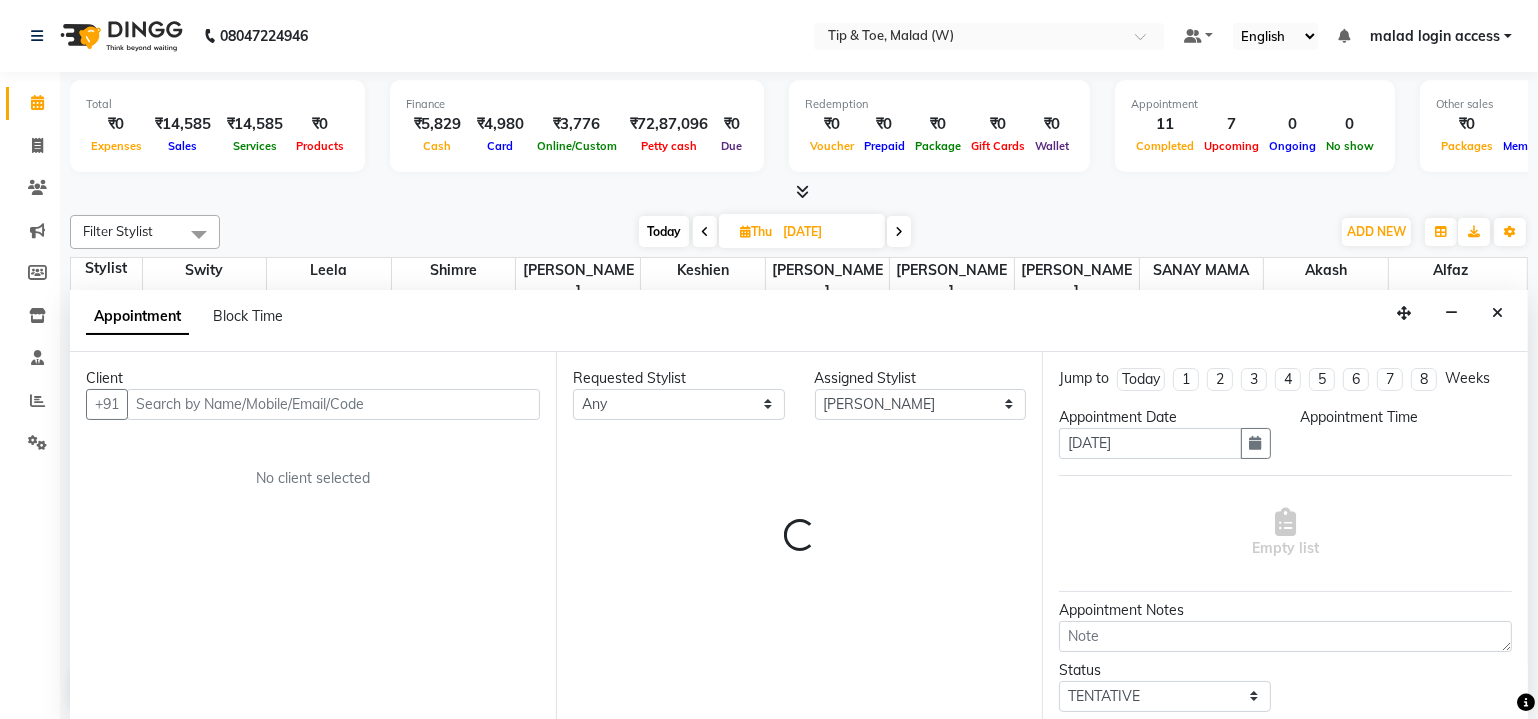 drag, startPoint x: 913, startPoint y: 489, endPoint x: 210, endPoint y: 390, distance: 709.93665 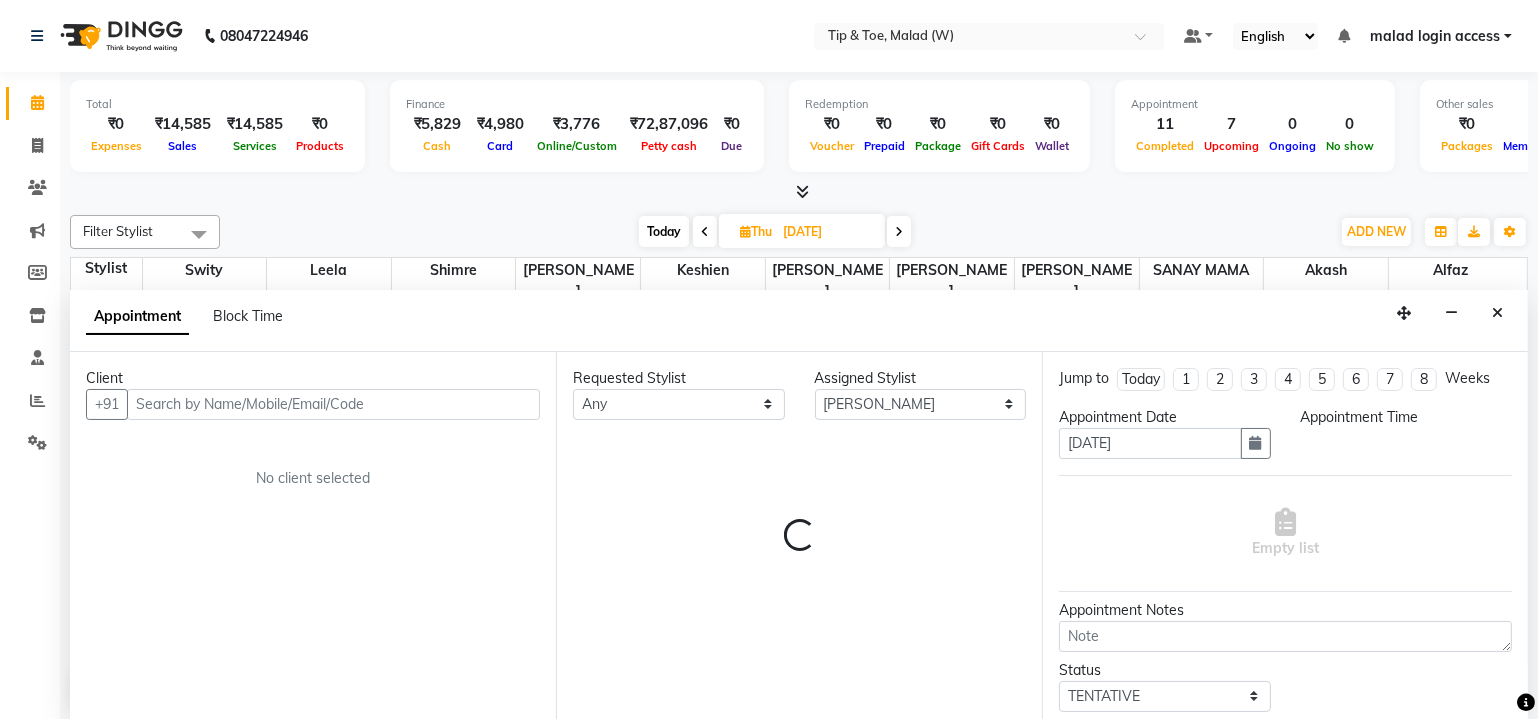 click at bounding box center [333, 404] 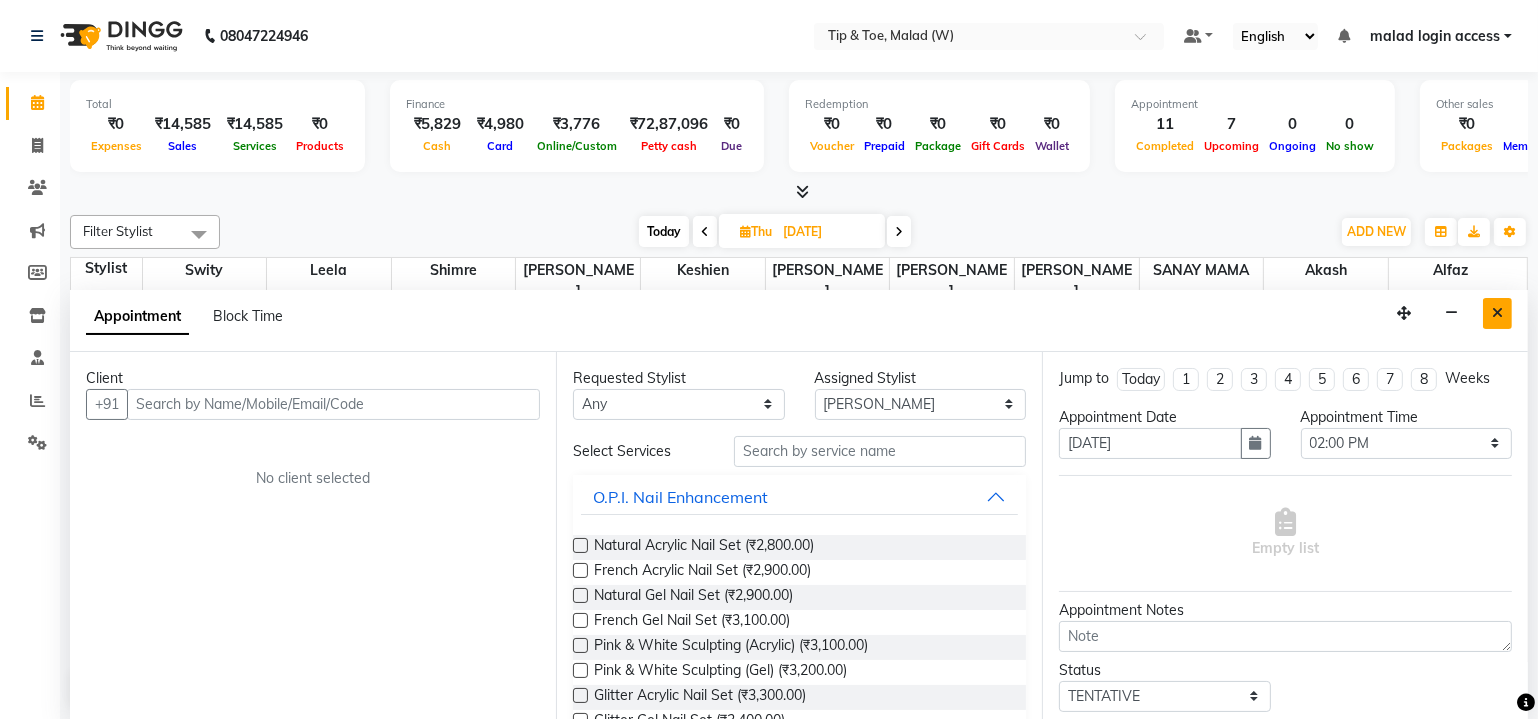click at bounding box center (1497, 313) 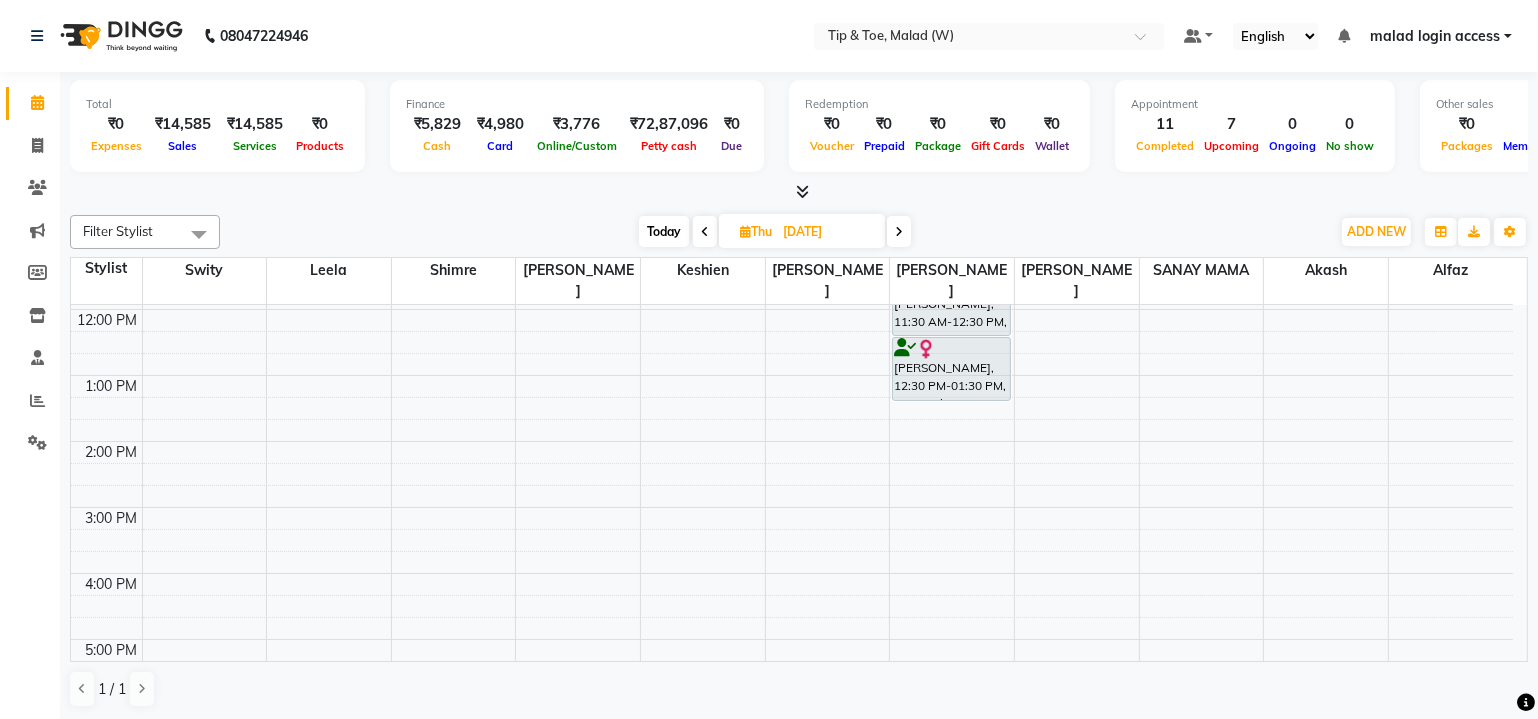 scroll, scrollTop: 181, scrollLeft: 0, axis: vertical 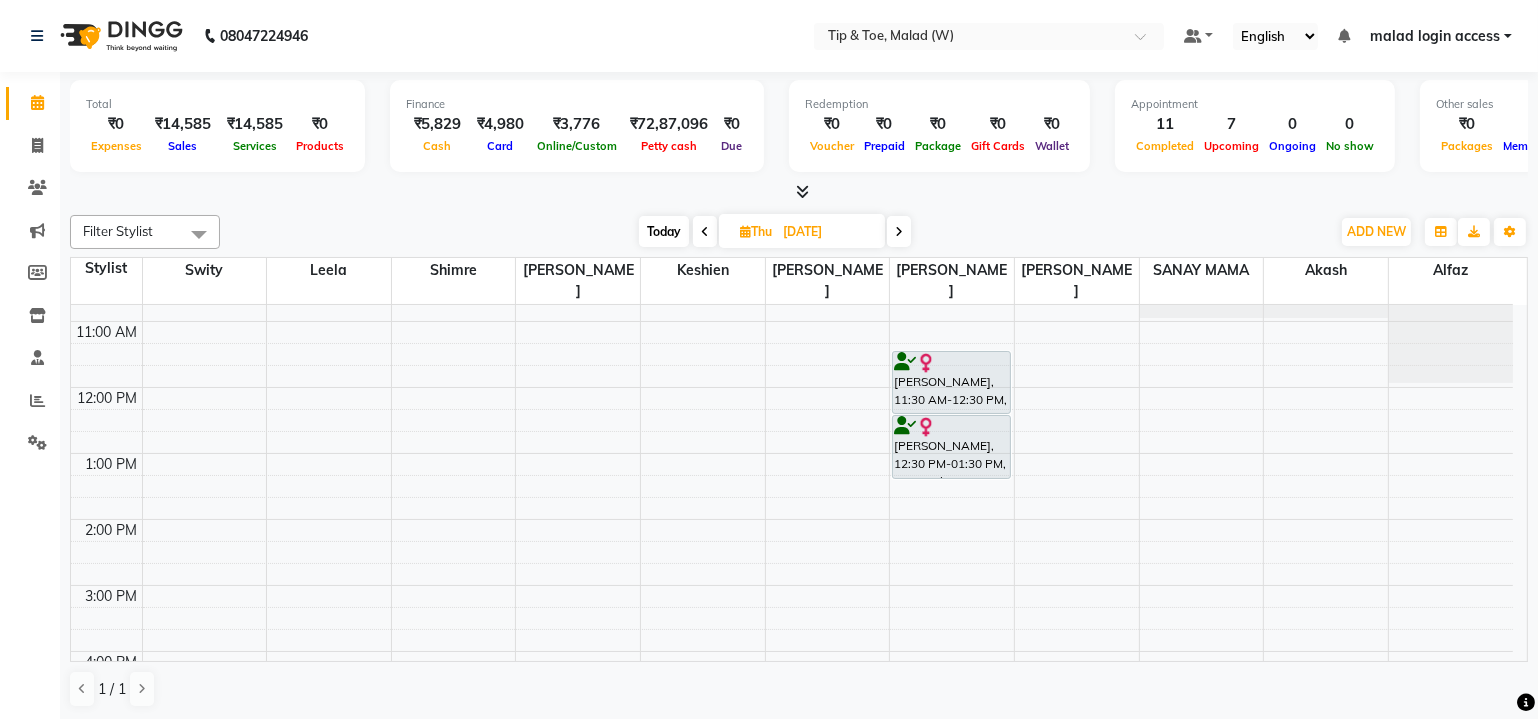 click on "Today" at bounding box center [664, 231] 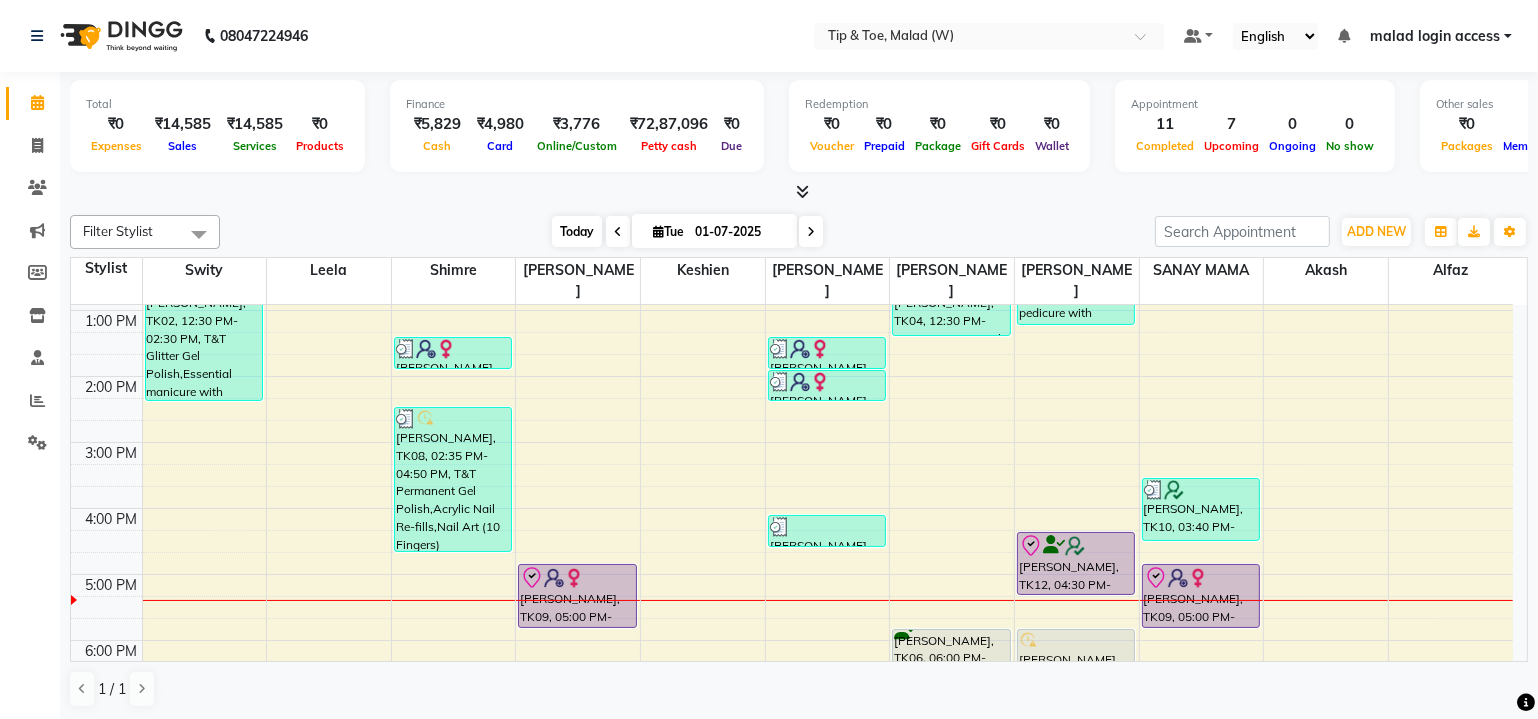 scroll, scrollTop: 190, scrollLeft: 0, axis: vertical 